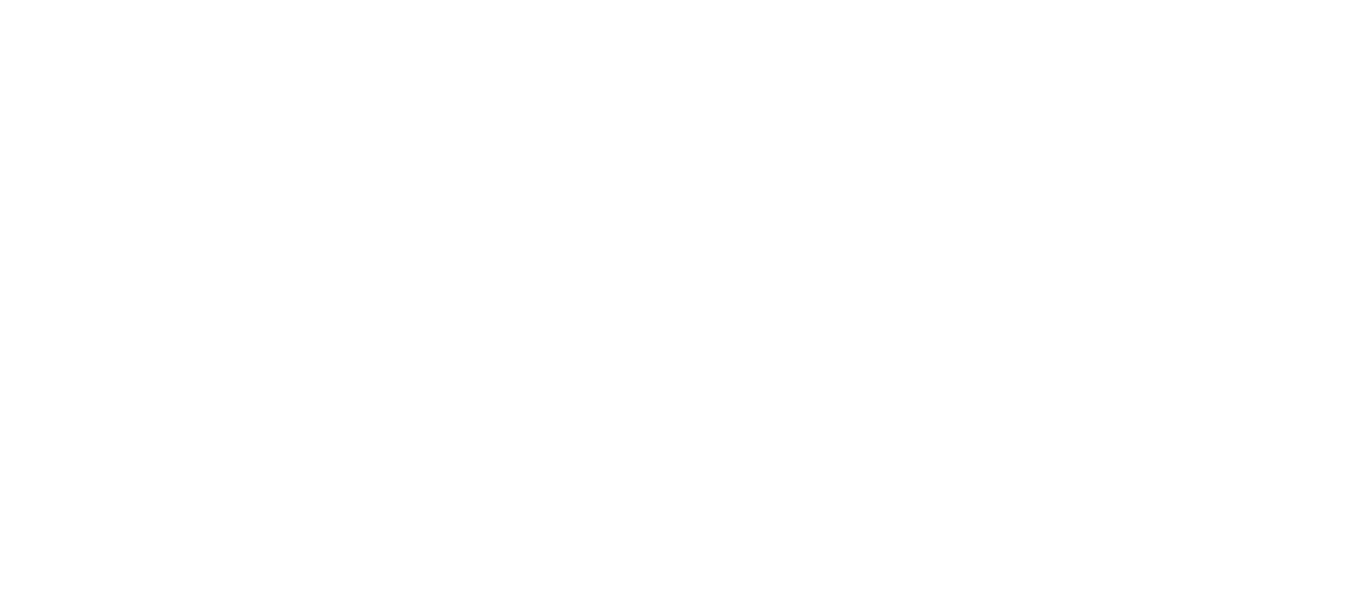 scroll, scrollTop: 0, scrollLeft: 0, axis: both 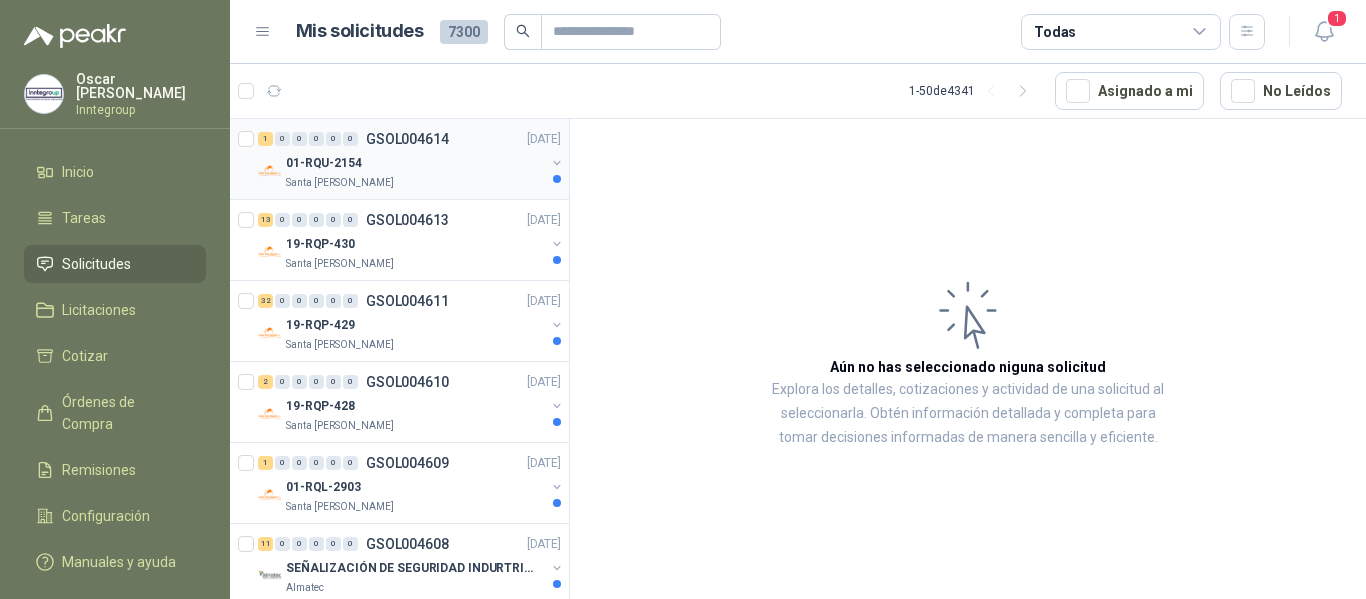 click on "01-RQU-2154" at bounding box center (415, 163) 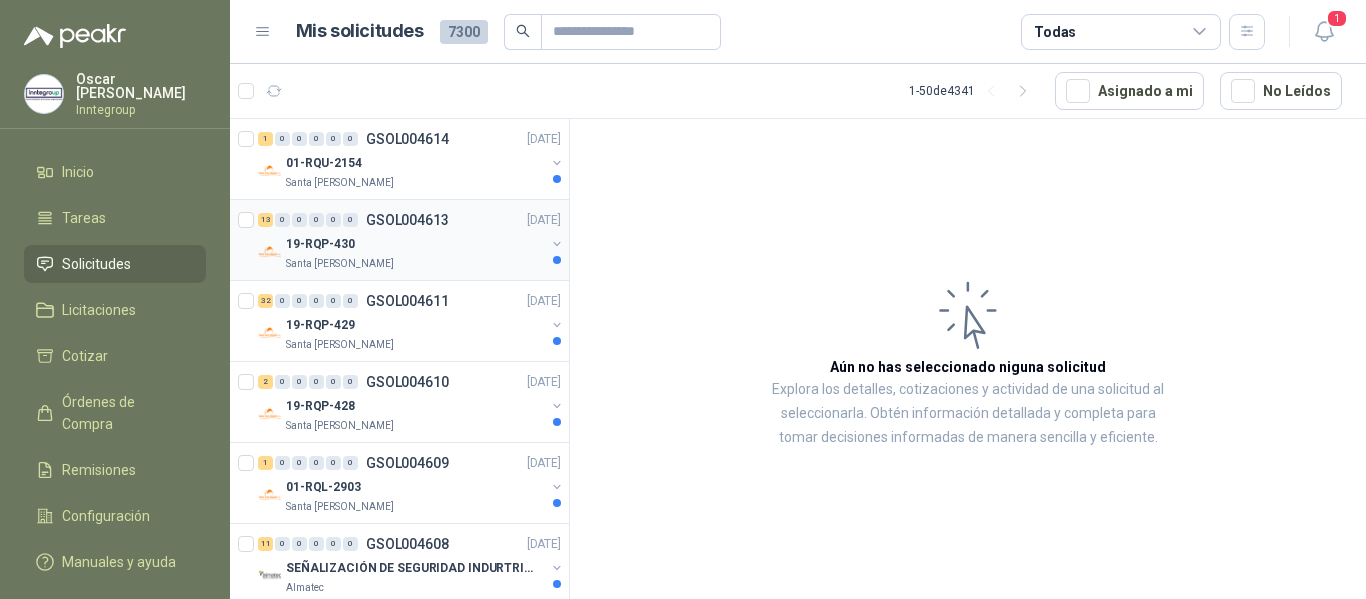 click on "19-RQP-430" at bounding box center [415, 244] 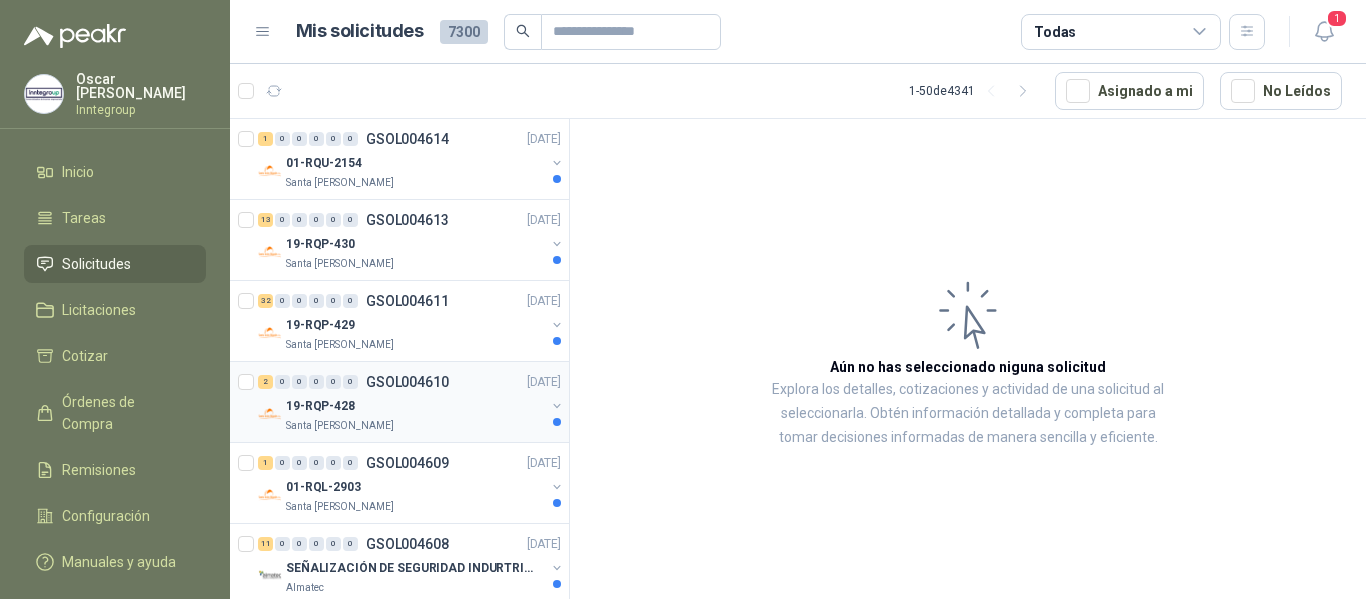 drag, startPoint x: 438, startPoint y: 315, endPoint x: 434, endPoint y: 366, distance: 51.156624 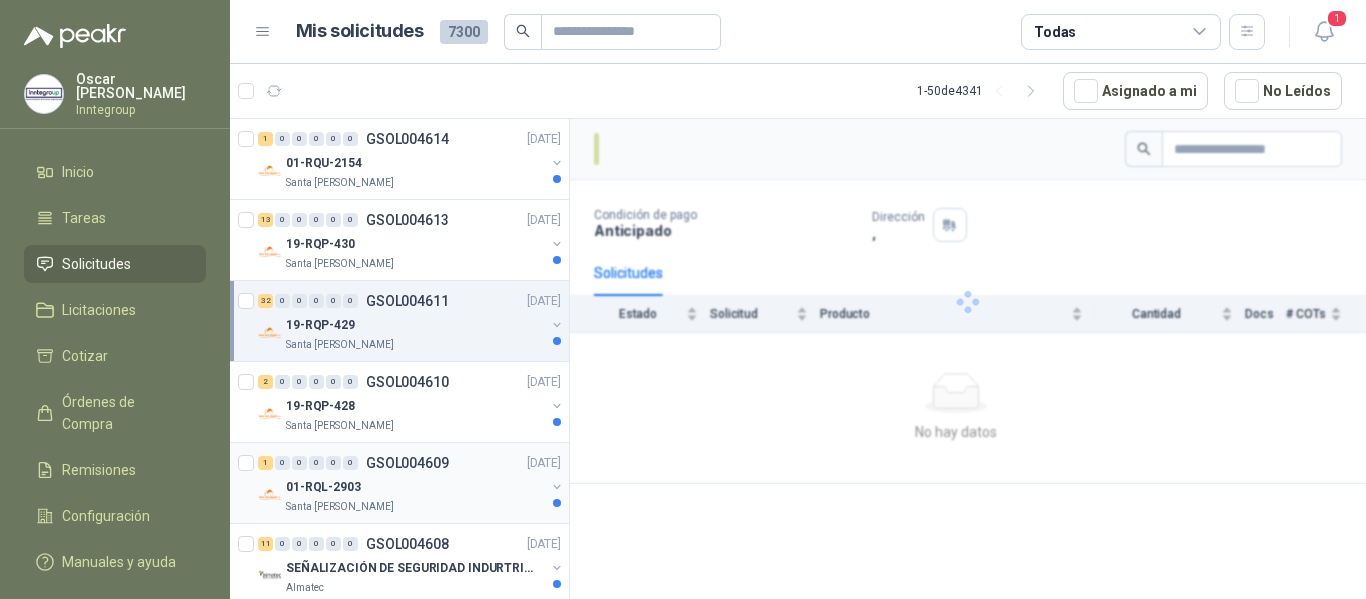 click on "GSOL004609" at bounding box center (407, 463) 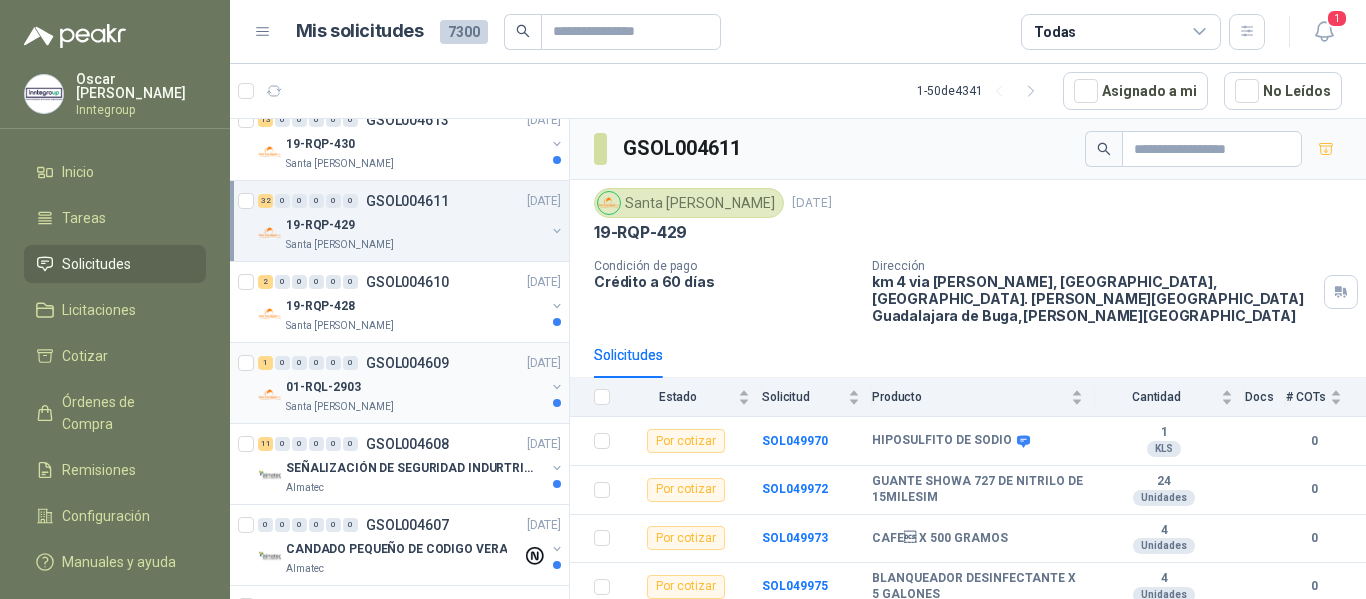 scroll, scrollTop: 8, scrollLeft: 0, axis: vertical 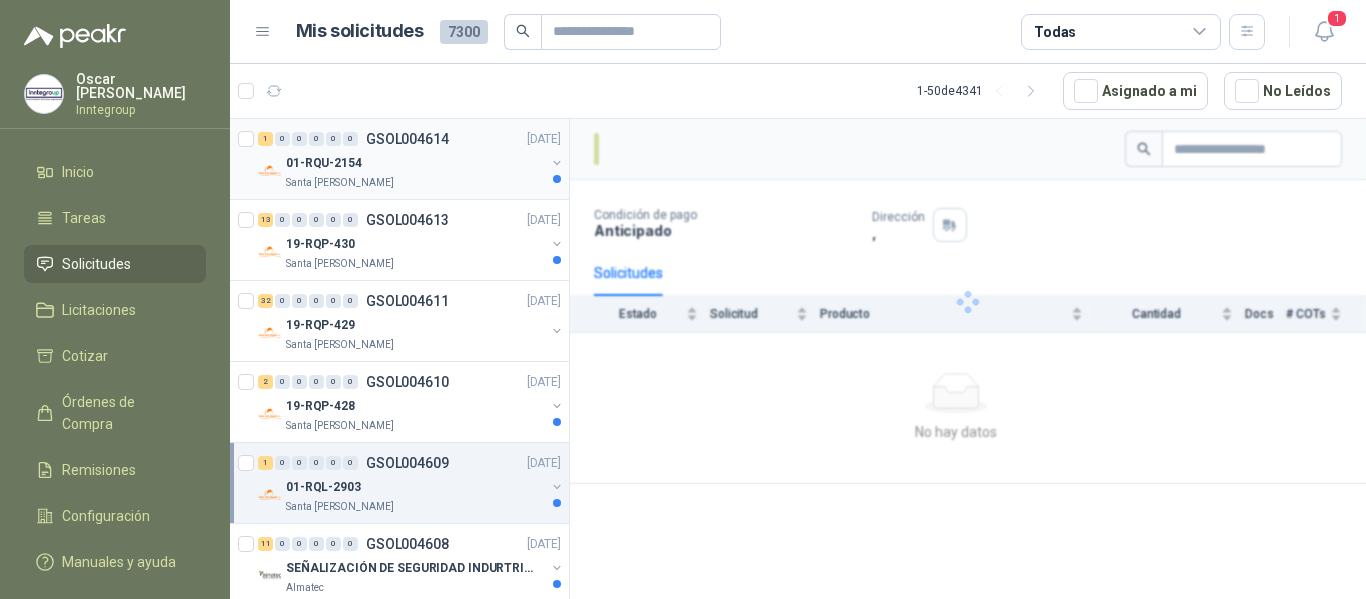click on "01-RQU-2154" at bounding box center (415, 163) 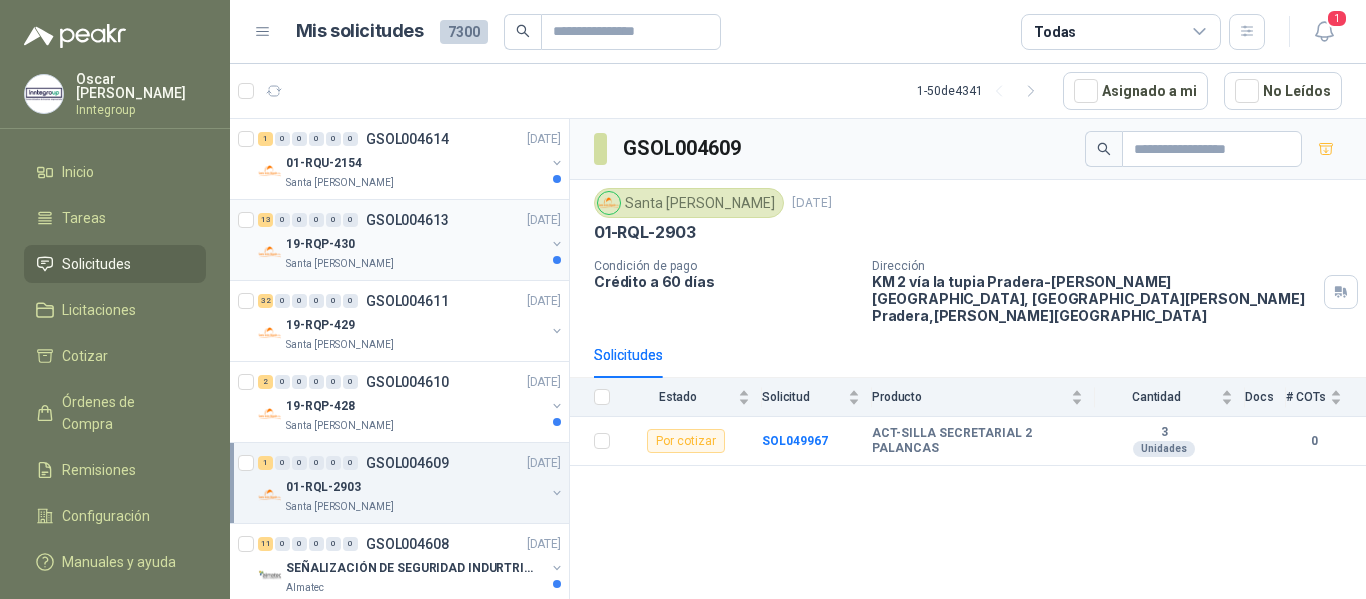 click on "19-RQP-430" at bounding box center (415, 244) 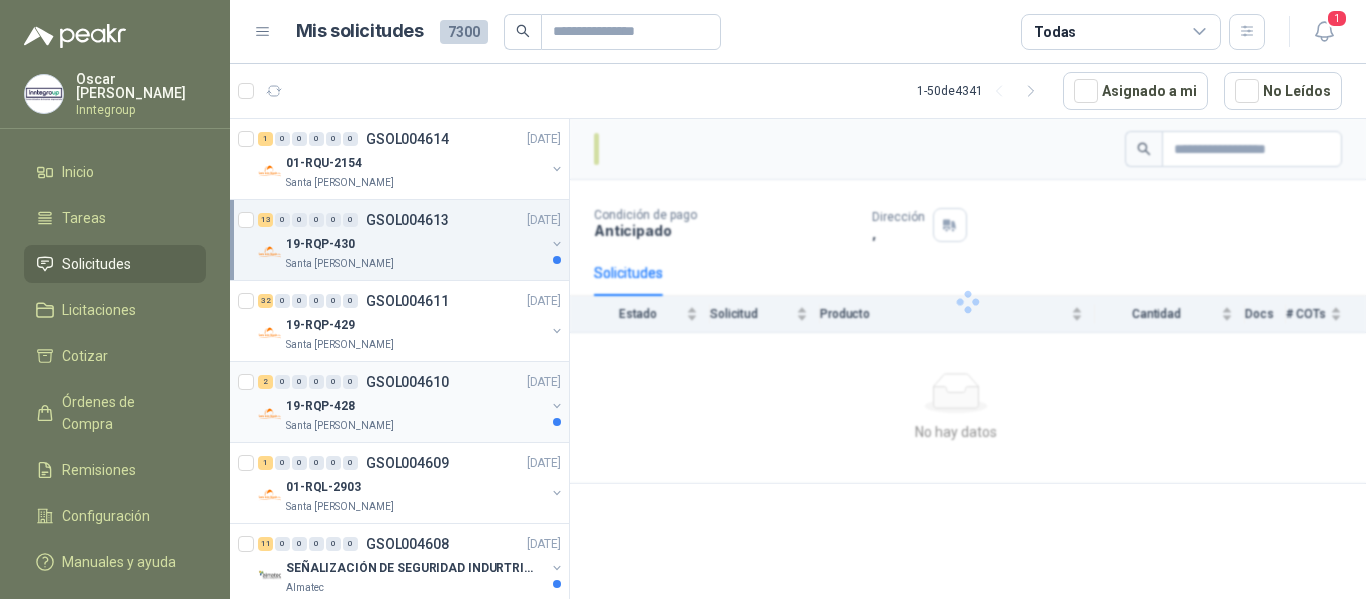 click on "19-RQP-428" at bounding box center (415, 406) 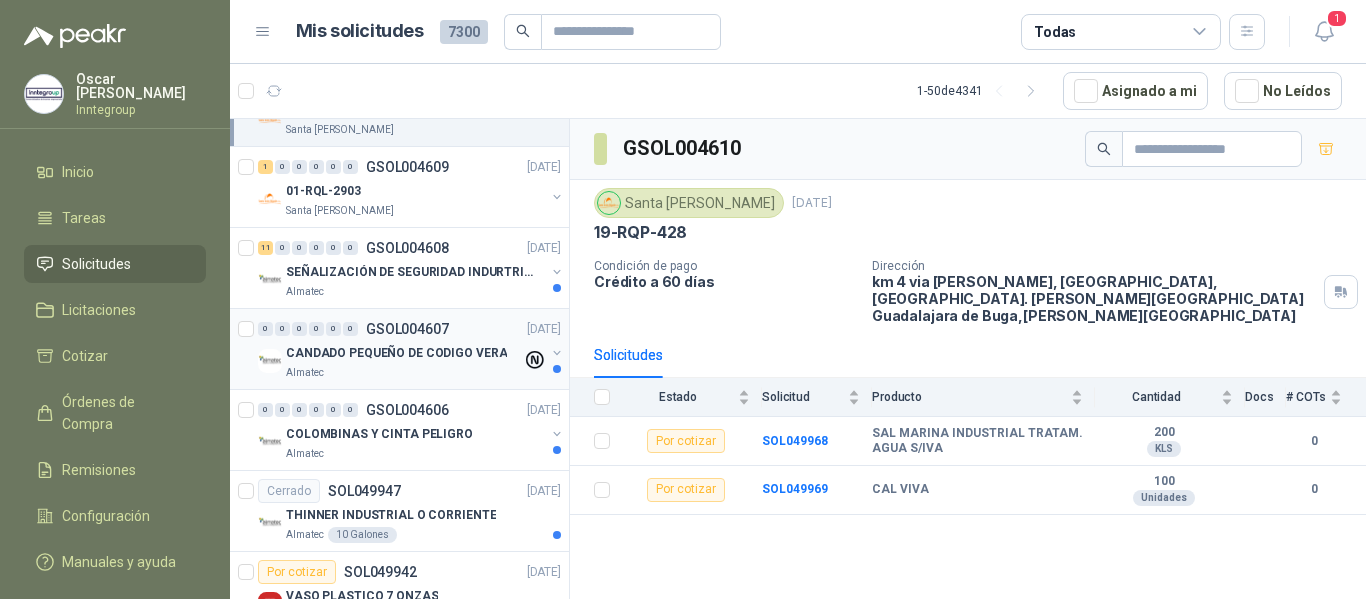 scroll, scrollTop: 300, scrollLeft: 0, axis: vertical 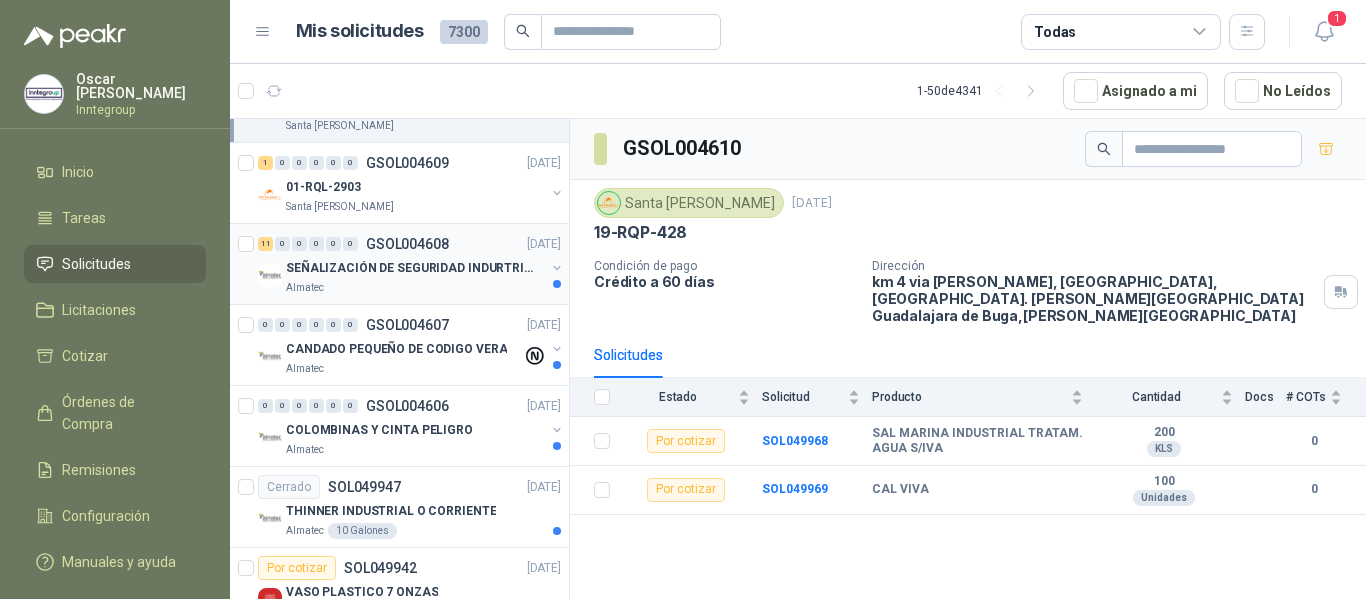click on "SEÑALIZACIÓN DE SEGURIDAD INDURTRIAL" at bounding box center (410, 268) 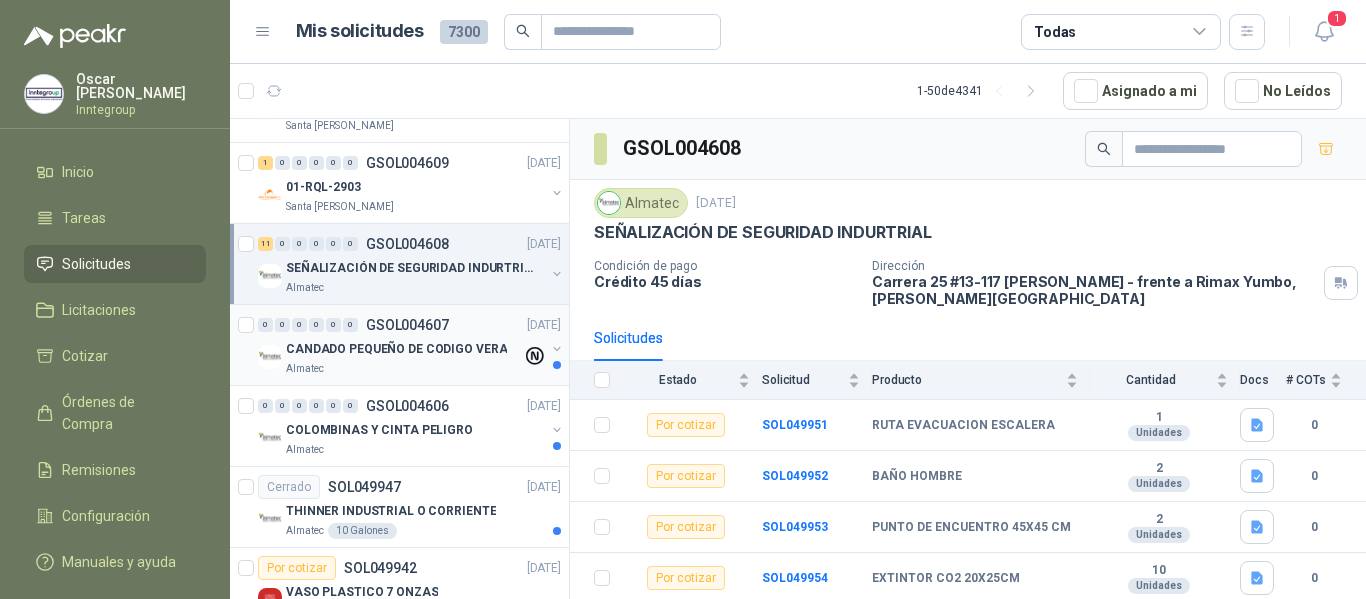 click on "CANDADO PEQUEÑO DE CODIGO VERA" at bounding box center [396, 349] 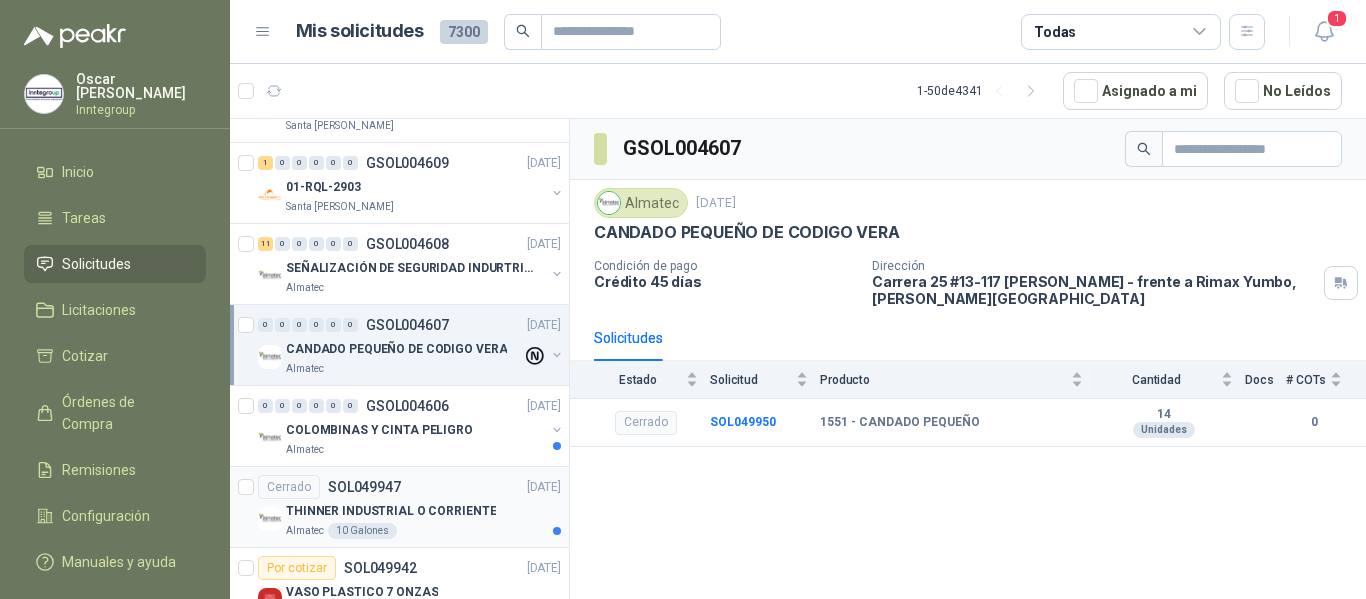 click on "Cerrado SOL049947 28/07/25   THINNER INDUSTRIAL O CORRIENTE Almatec 10   Galones" at bounding box center (409, 507) 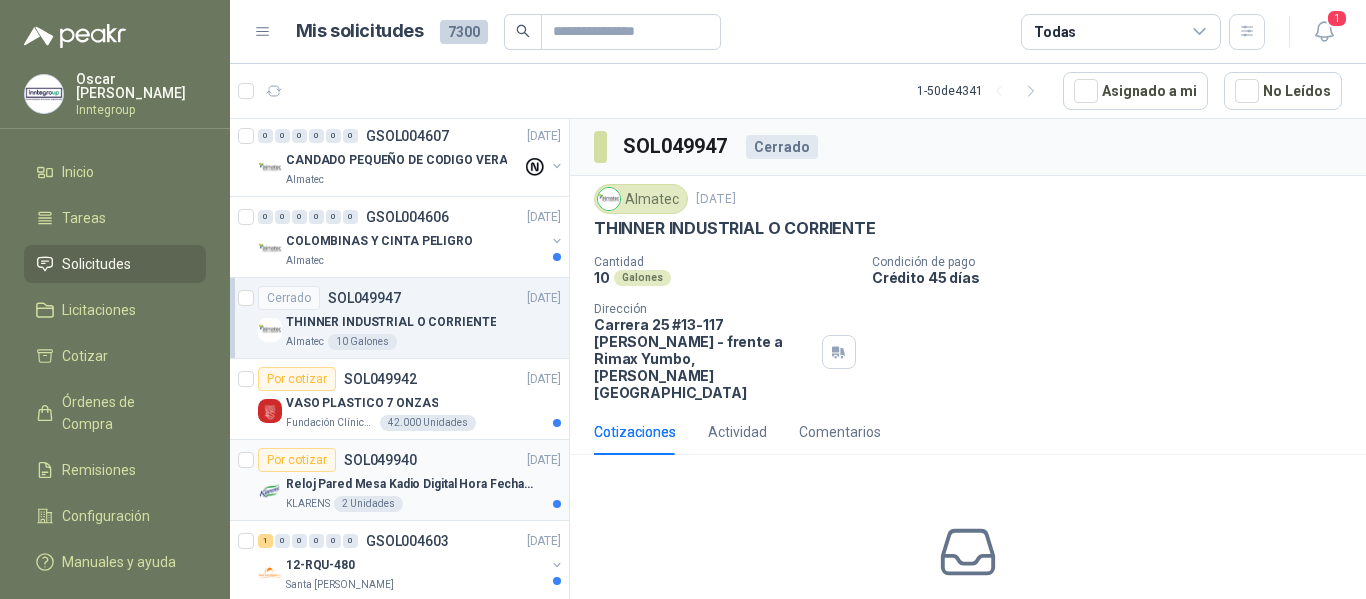 scroll, scrollTop: 500, scrollLeft: 0, axis: vertical 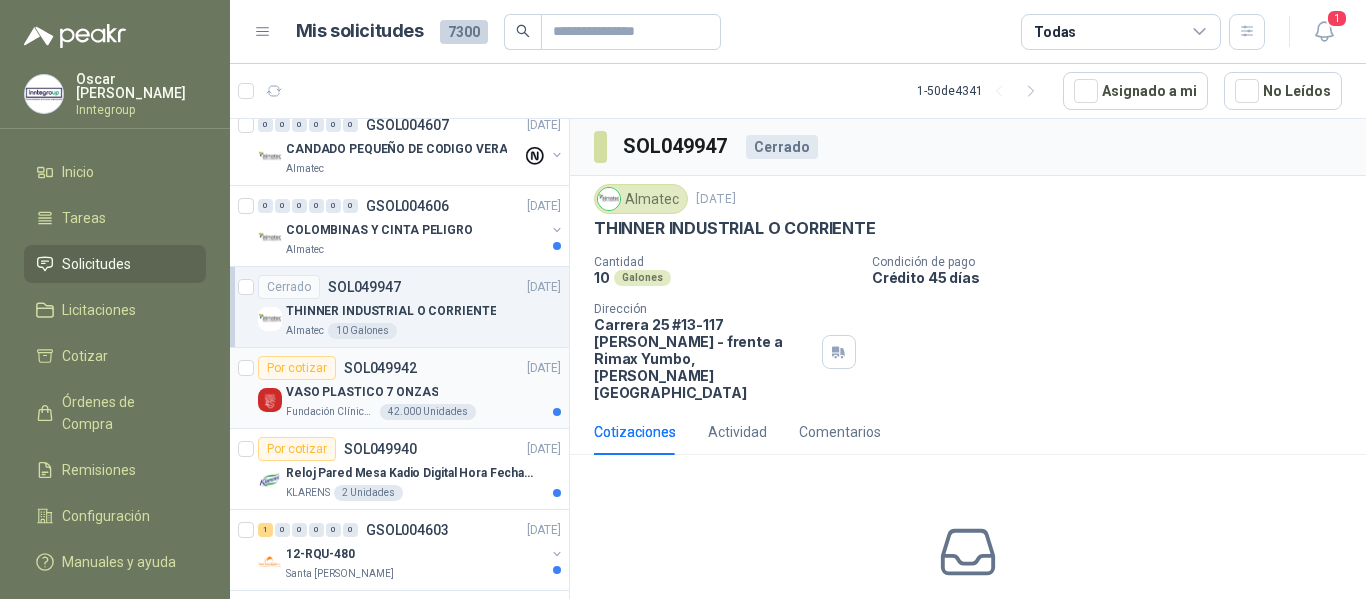 click on "VASO PLASTICO 7 ONZAS" at bounding box center (423, 392) 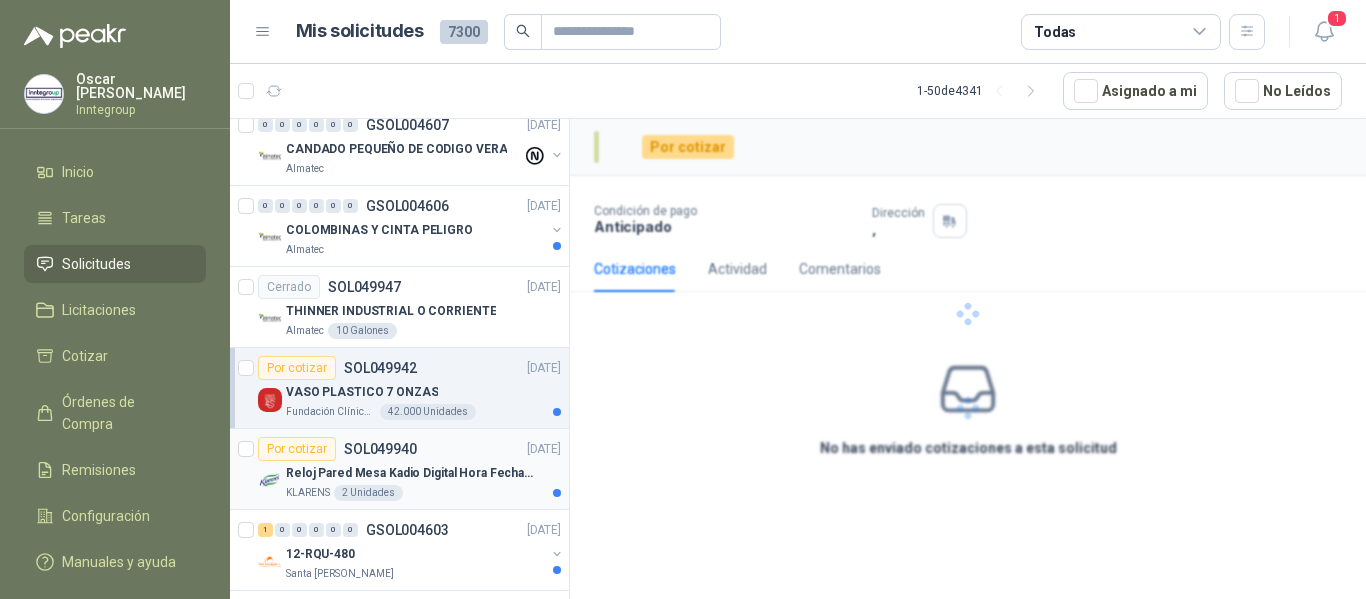 click on "Por cotizar SOL049940 25/07/25" at bounding box center (409, 449) 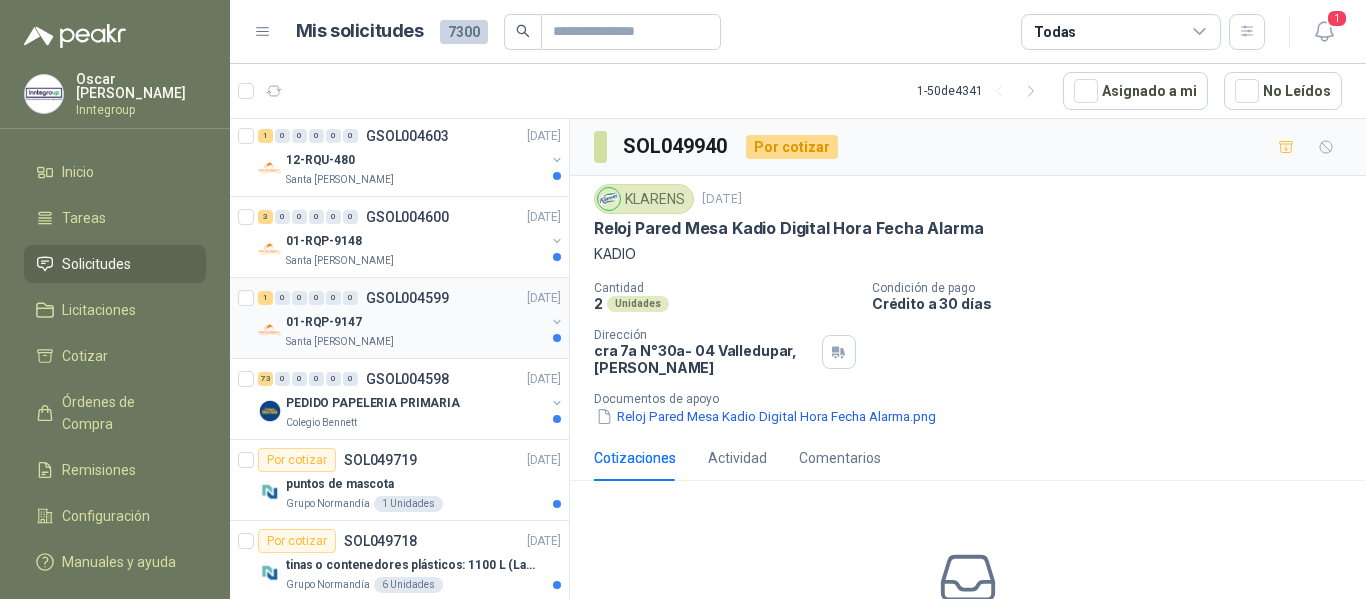 scroll, scrollTop: 900, scrollLeft: 0, axis: vertical 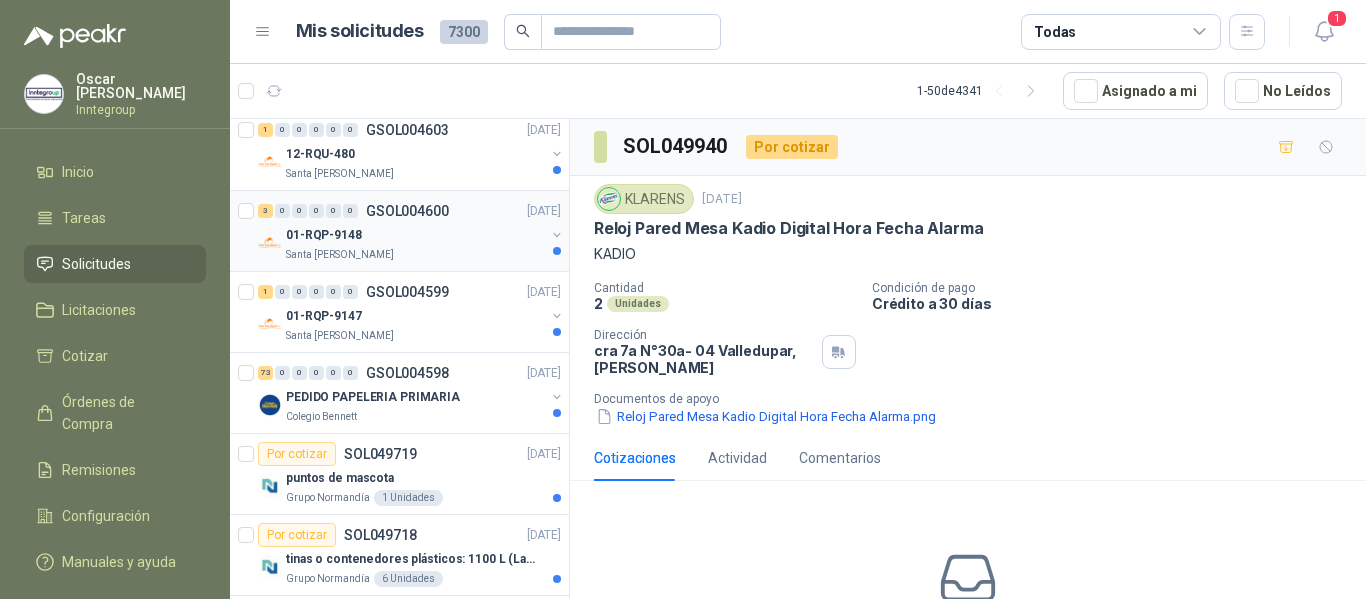 click on "01-RQP-9148" at bounding box center (415, 235) 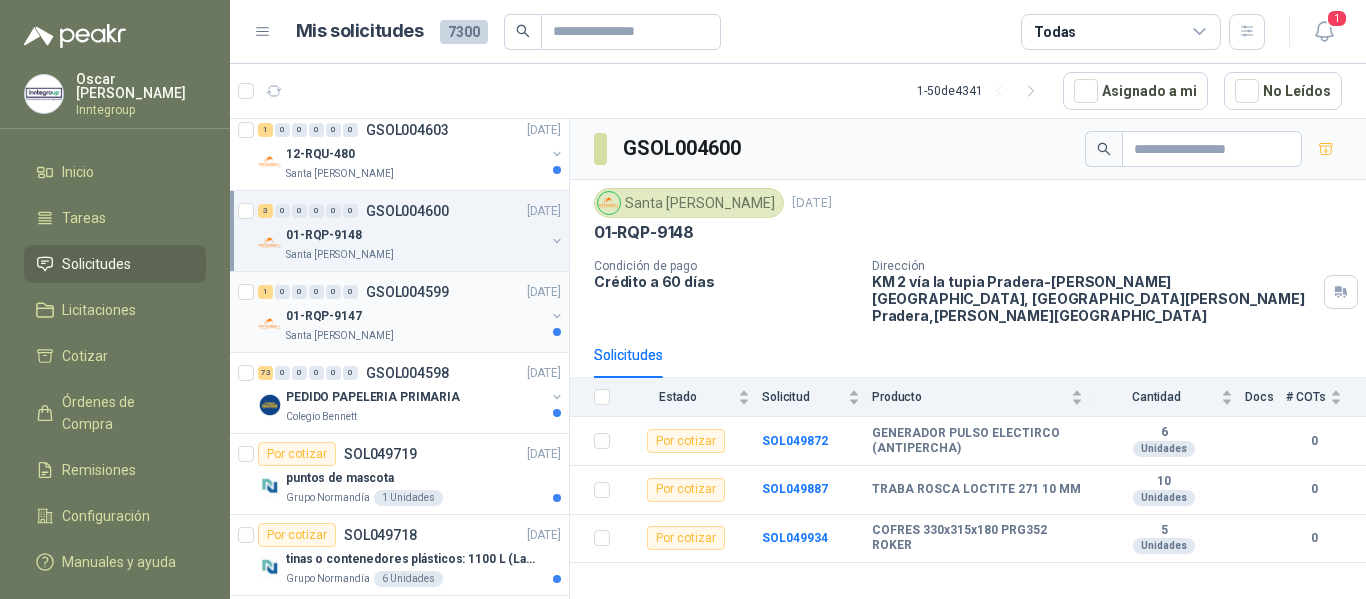 click on "1   0   0   0   0   0   GSOL004599 25/07/25" at bounding box center [411, 292] 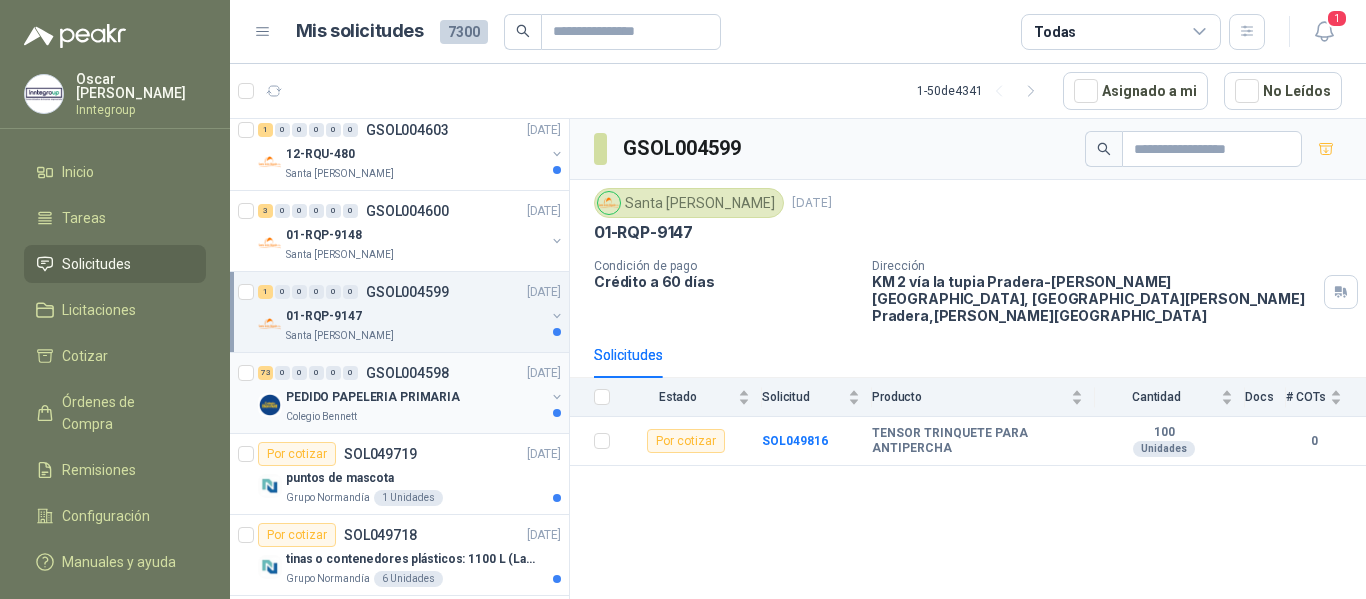 click on "PEDIDO PAPELERIA PRIMARIA" at bounding box center [373, 397] 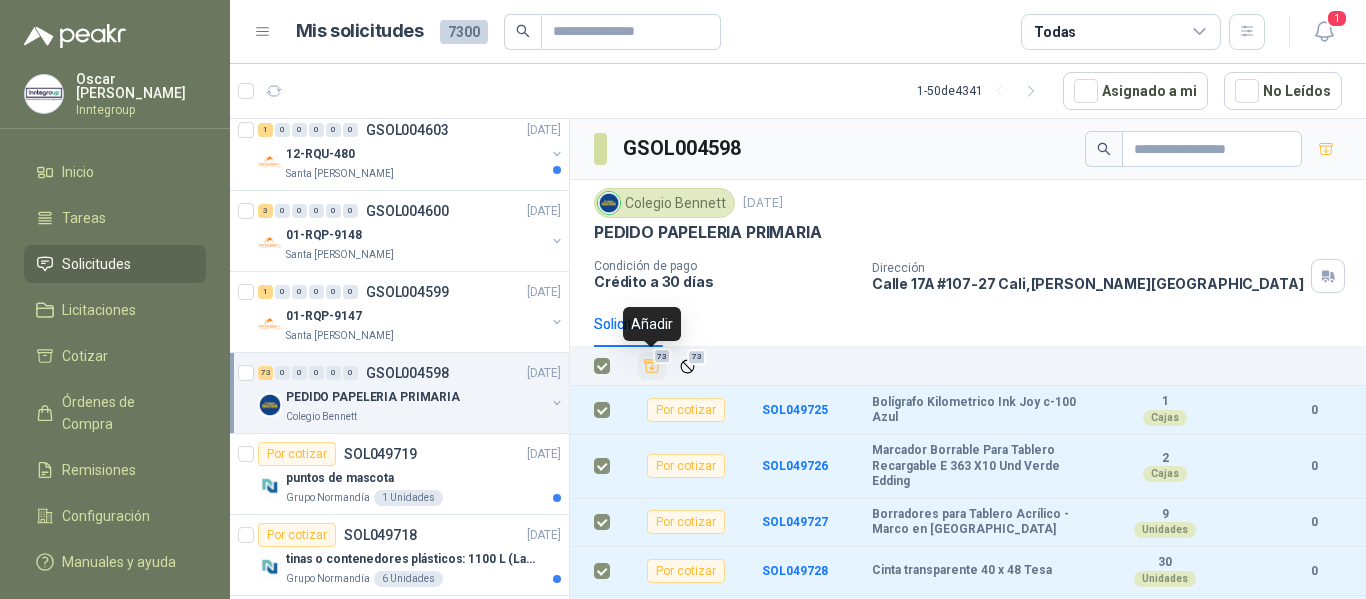 click 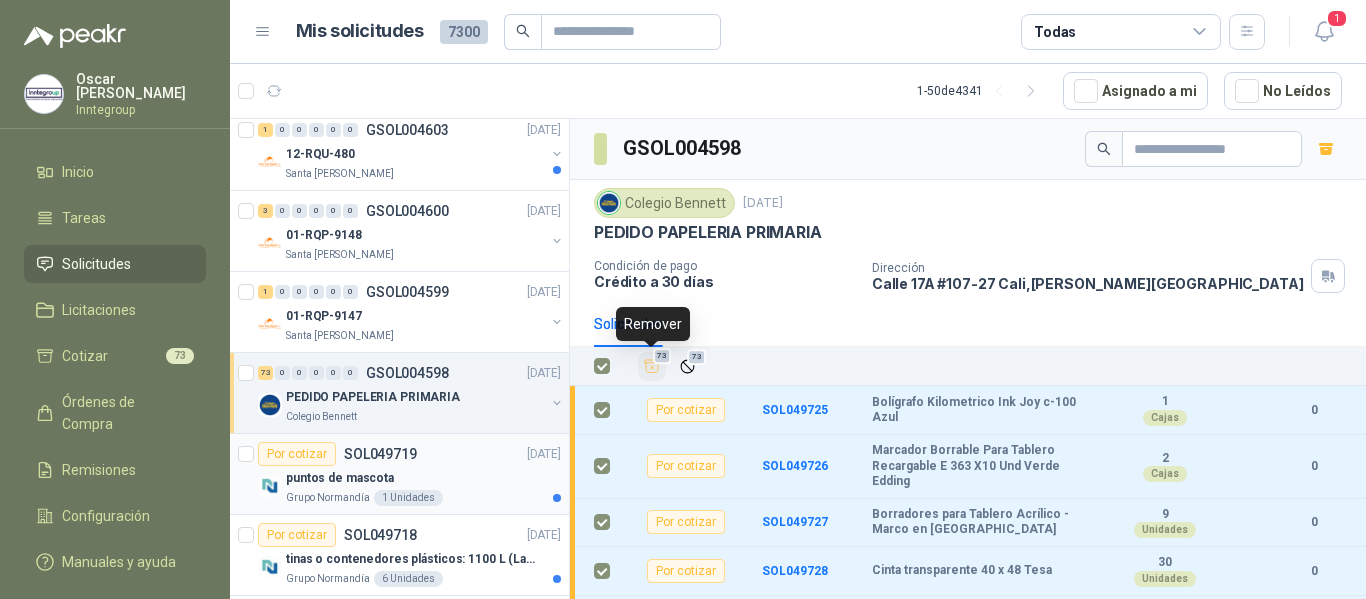 click on "Por cotizar SOL049719 25/07/25" at bounding box center (409, 454) 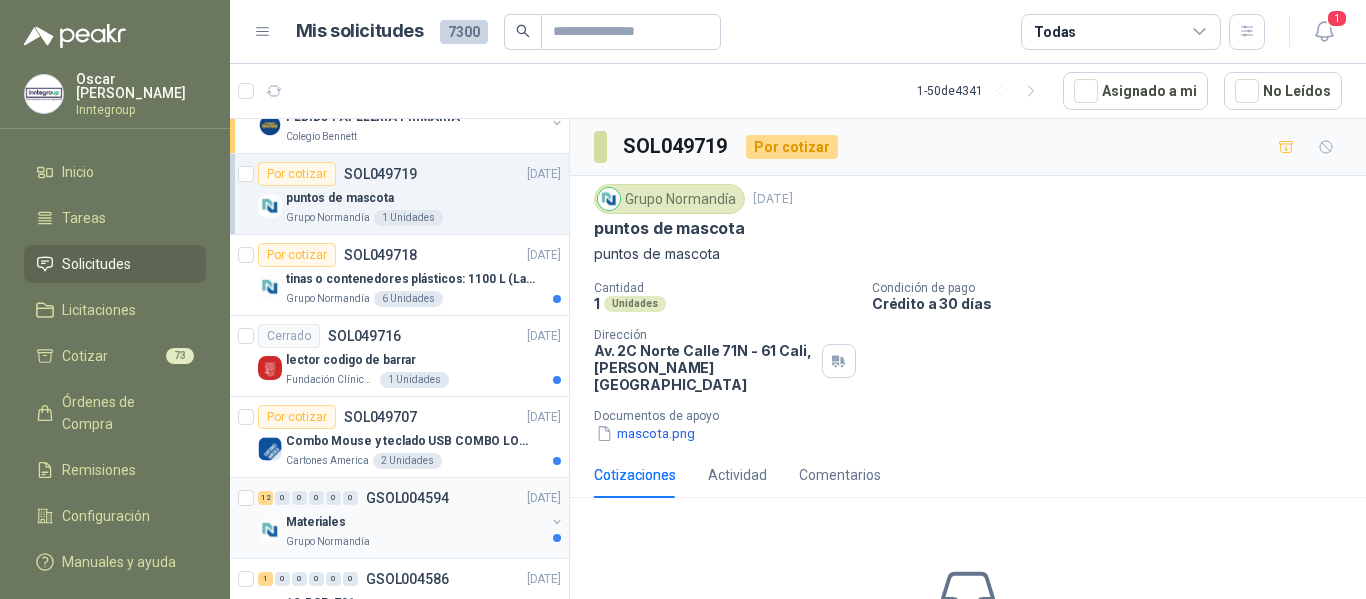scroll, scrollTop: 1200, scrollLeft: 0, axis: vertical 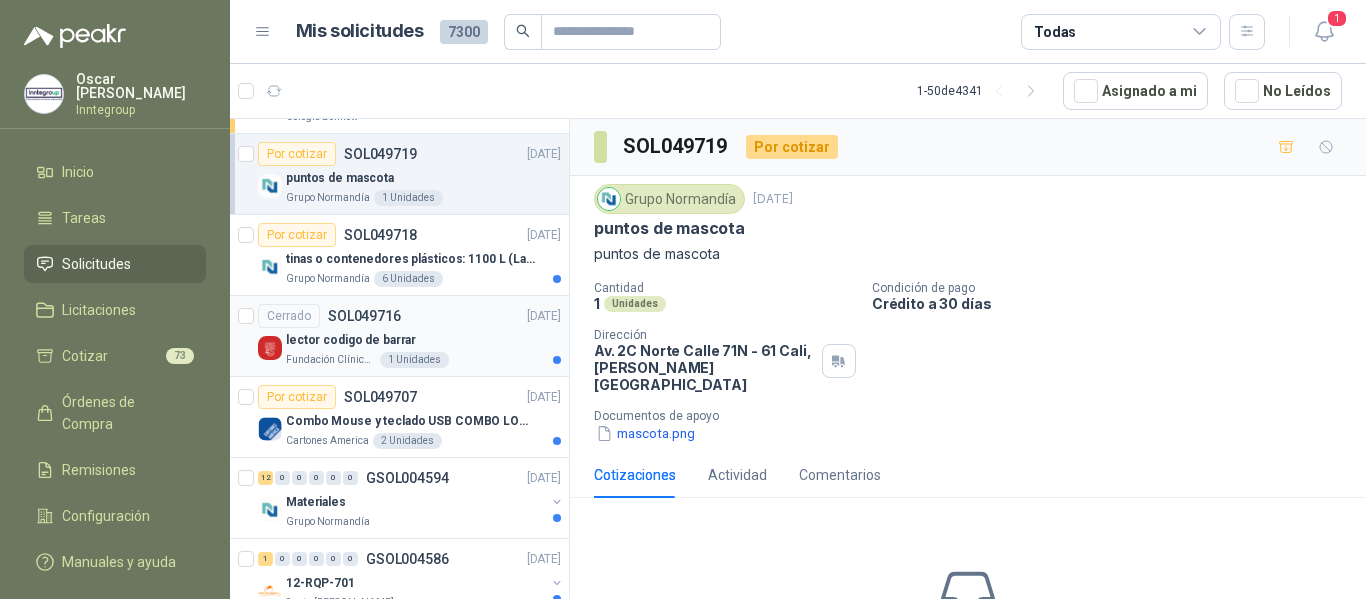 click on "Cerrado SOL049716 25/07/25" at bounding box center [409, 316] 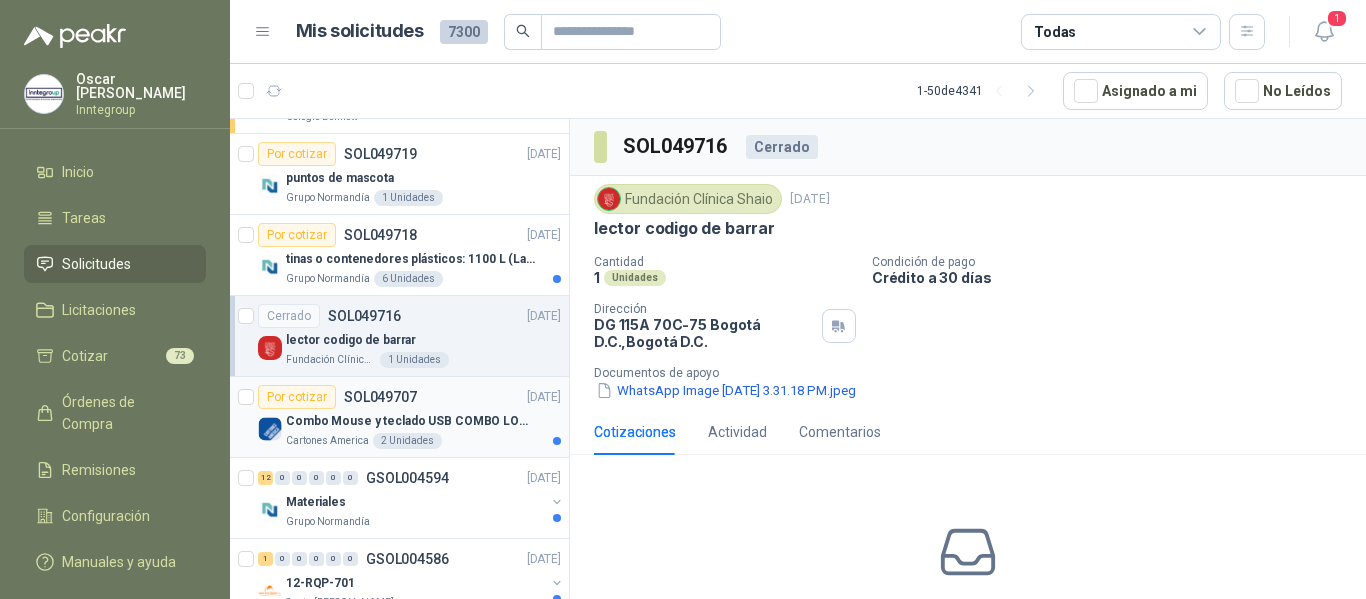 click on "Por cotizar SOL049707 25/07/25" at bounding box center [409, 397] 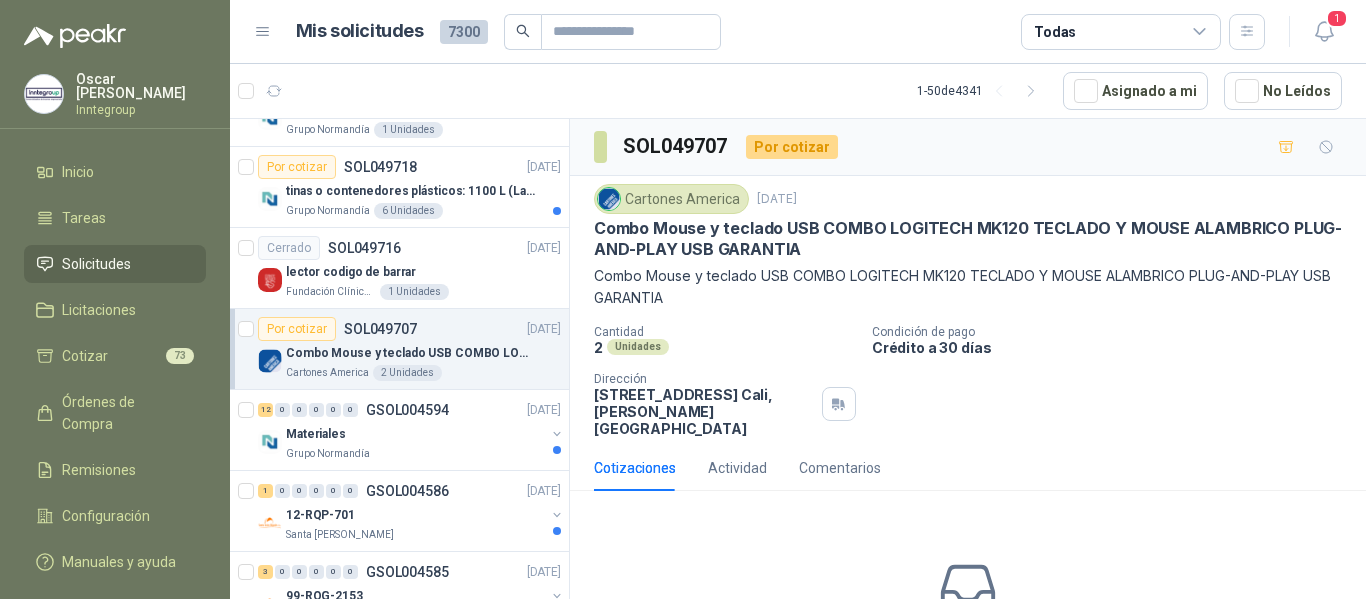 scroll, scrollTop: 1300, scrollLeft: 0, axis: vertical 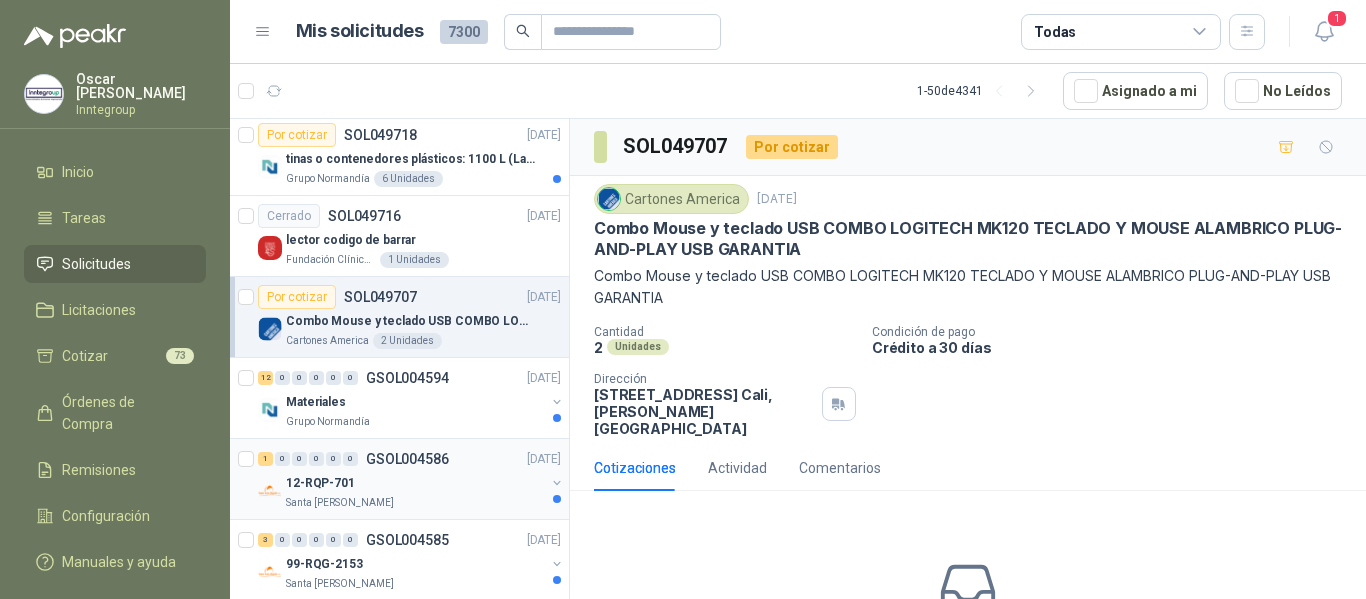 click on "12-RQP-701" at bounding box center [415, 483] 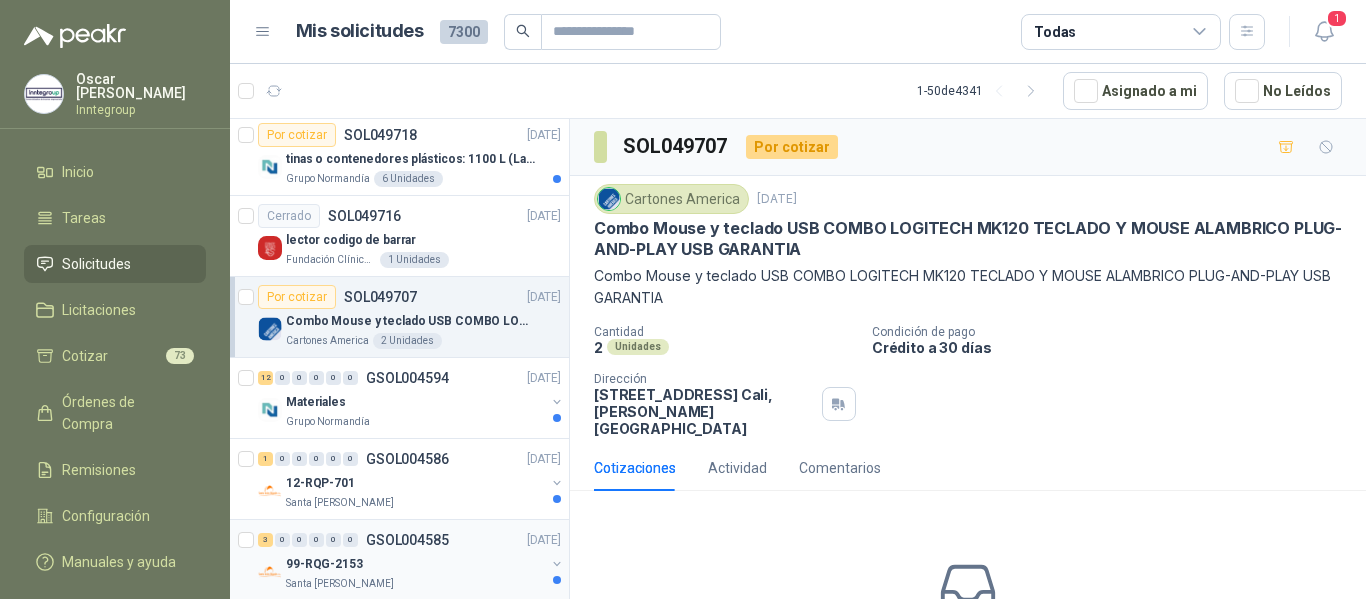 click on "99-RQG-2153" at bounding box center (415, 564) 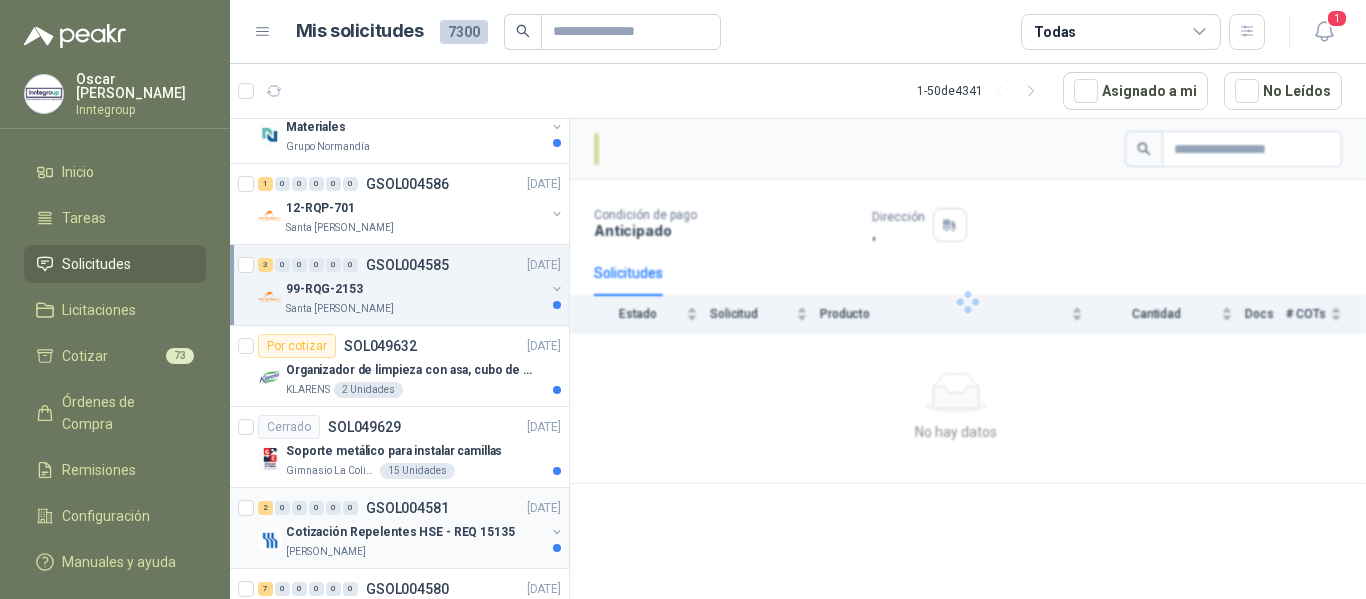 scroll, scrollTop: 1600, scrollLeft: 0, axis: vertical 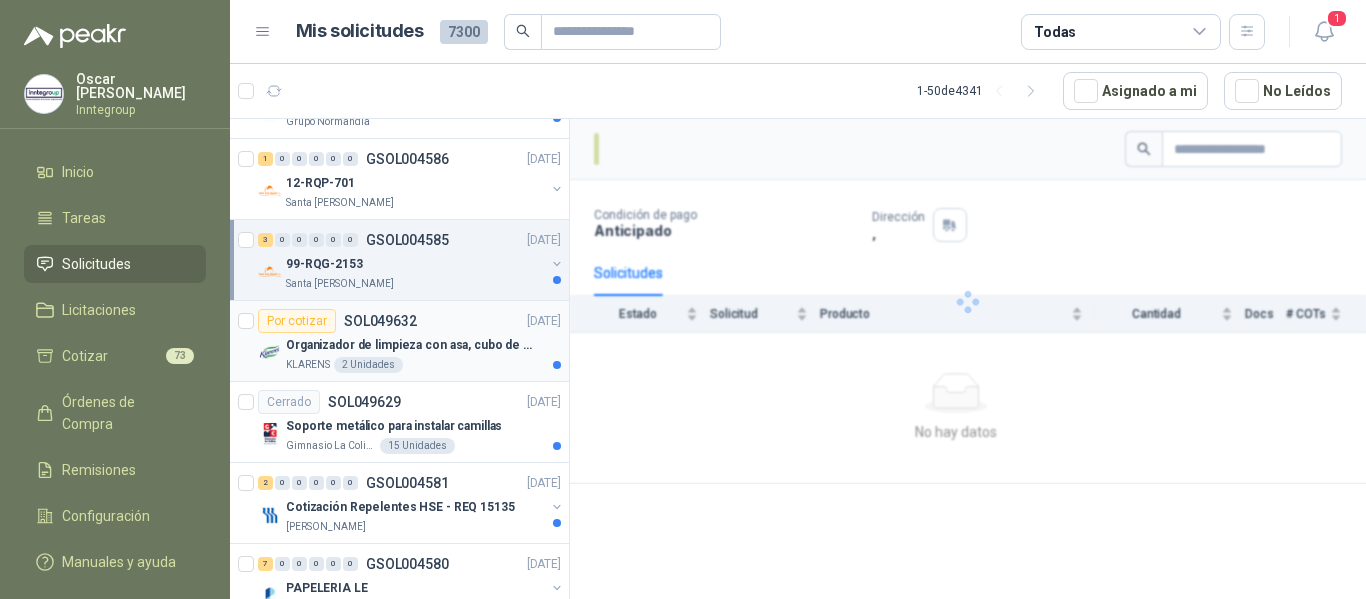 click on "Organizador de limpieza con asa, cubo de plástico blanco para productos de suministros de limpieza" at bounding box center (423, 345) 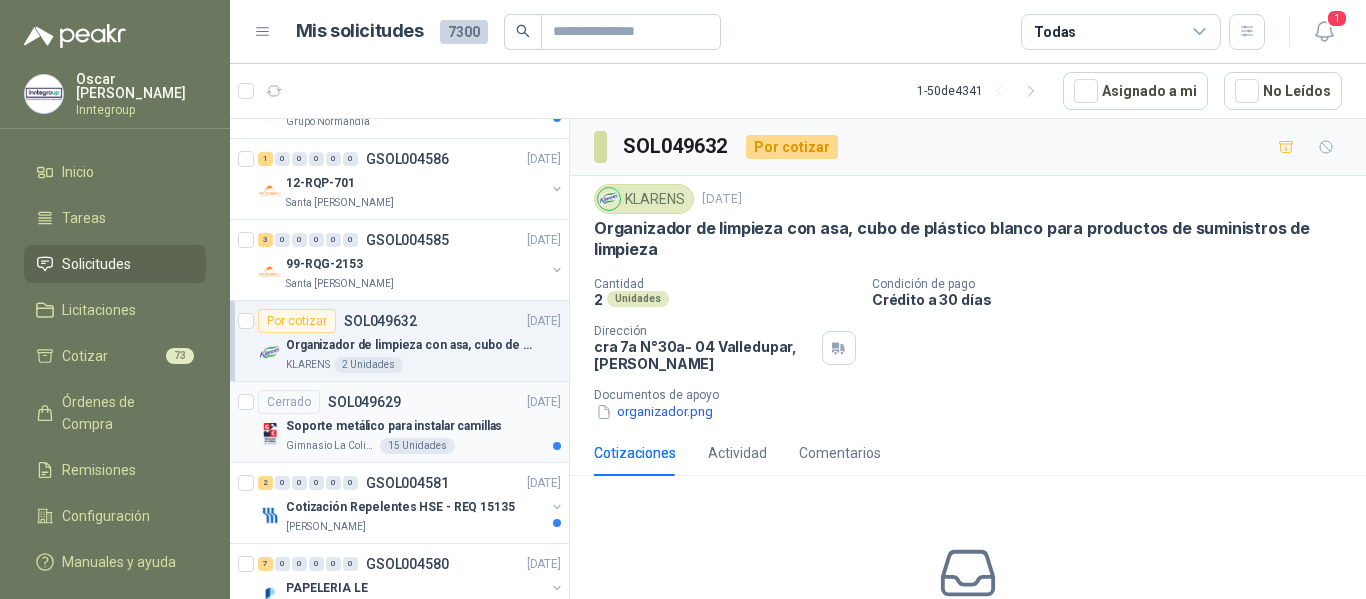 click on "15   Unidades" at bounding box center [417, 446] 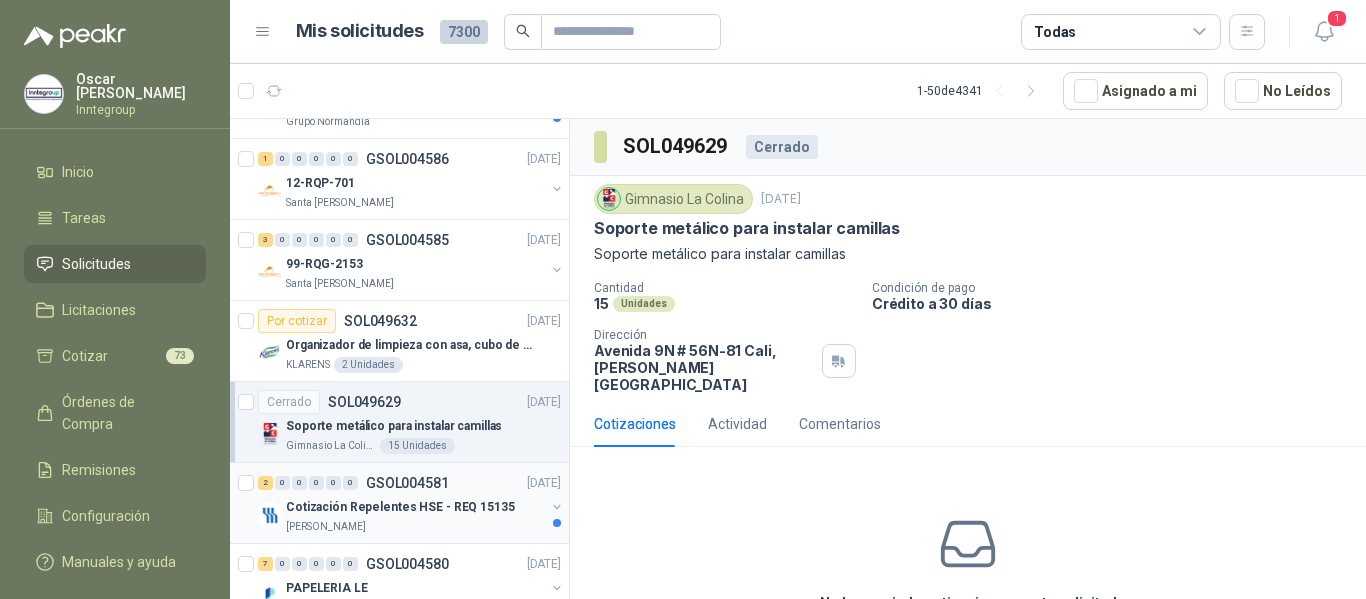 click on "Cotización Repelentes HSE - REQ 15135" at bounding box center [400, 507] 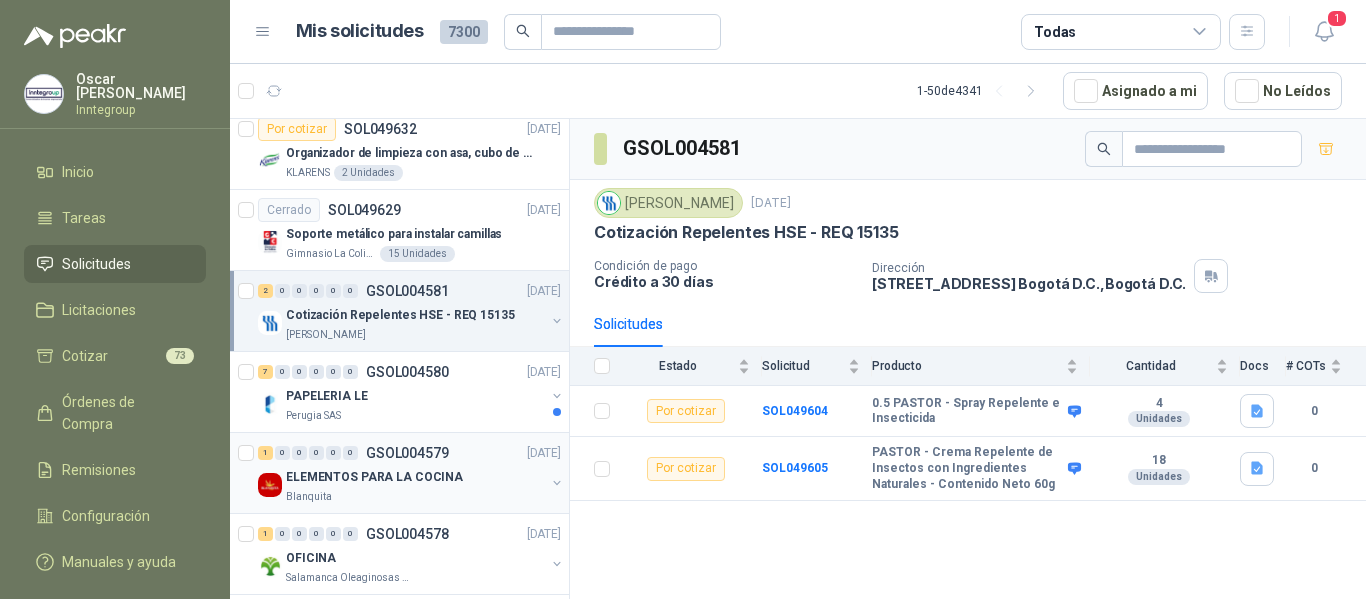 scroll, scrollTop: 1800, scrollLeft: 0, axis: vertical 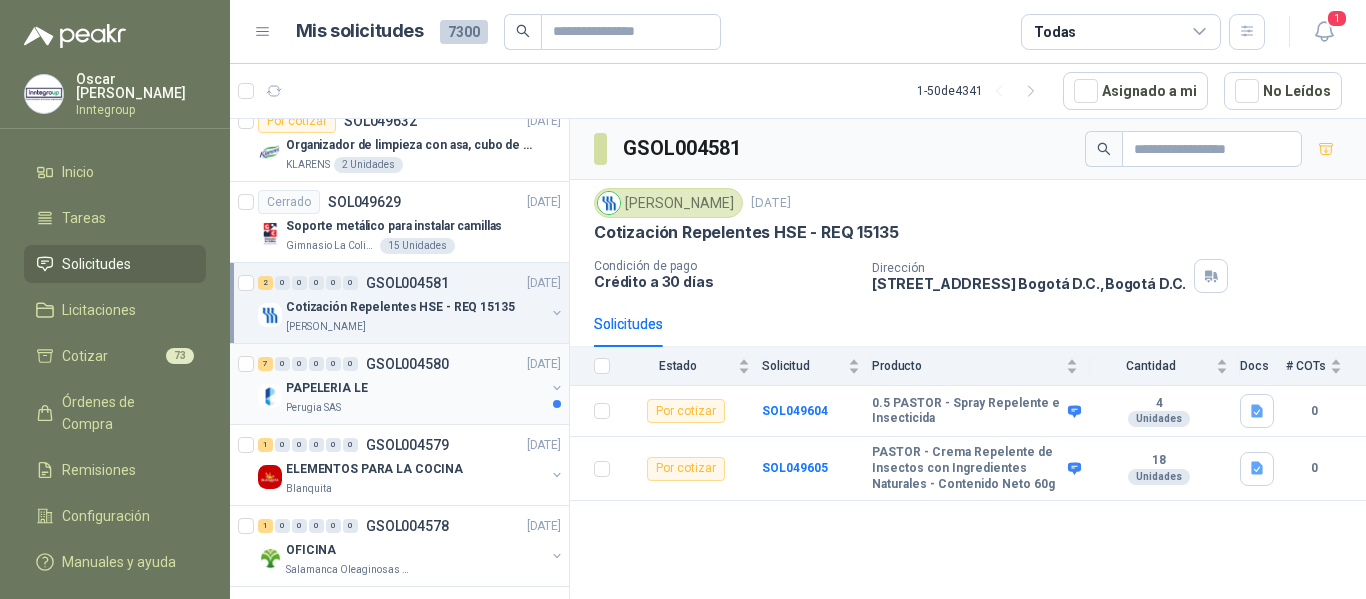 click on "PAPELERIA LE" at bounding box center (415, 388) 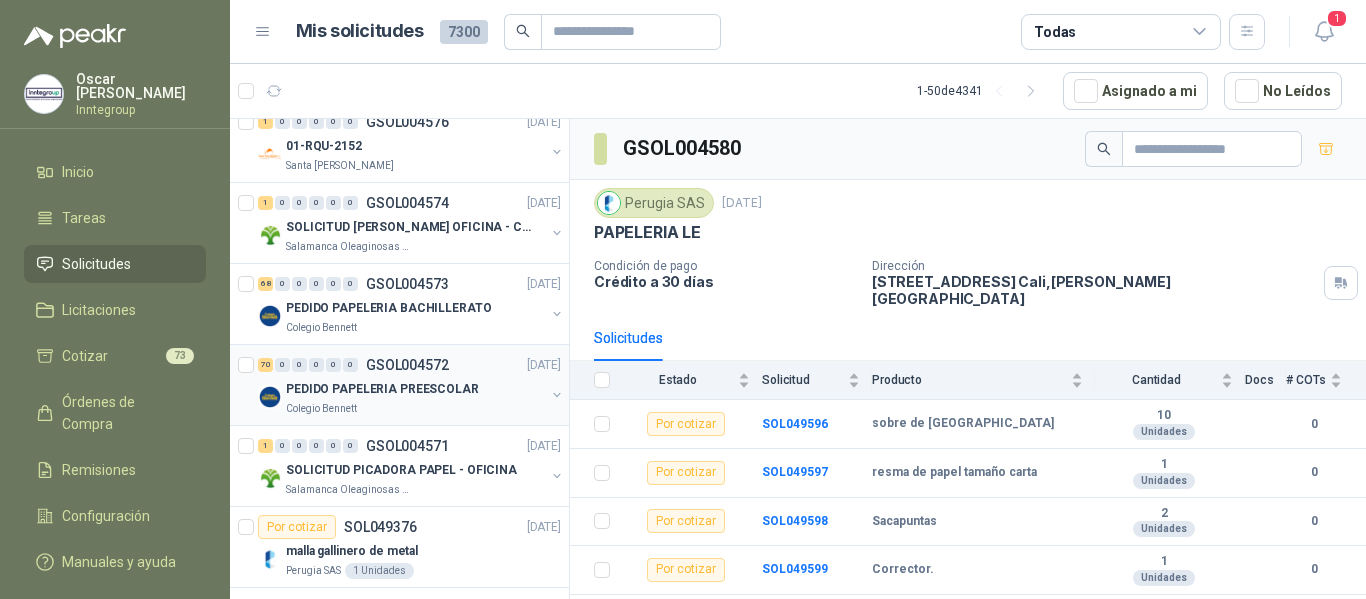 scroll, scrollTop: 2400, scrollLeft: 0, axis: vertical 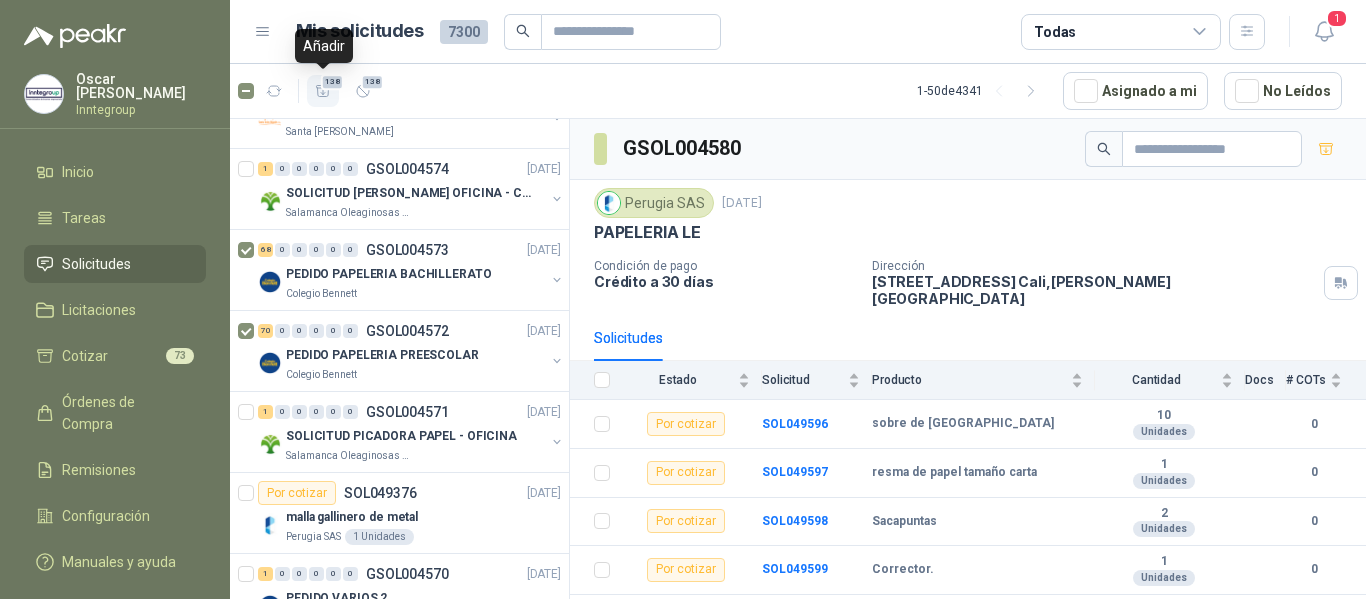 click on "138" at bounding box center [323, 91] 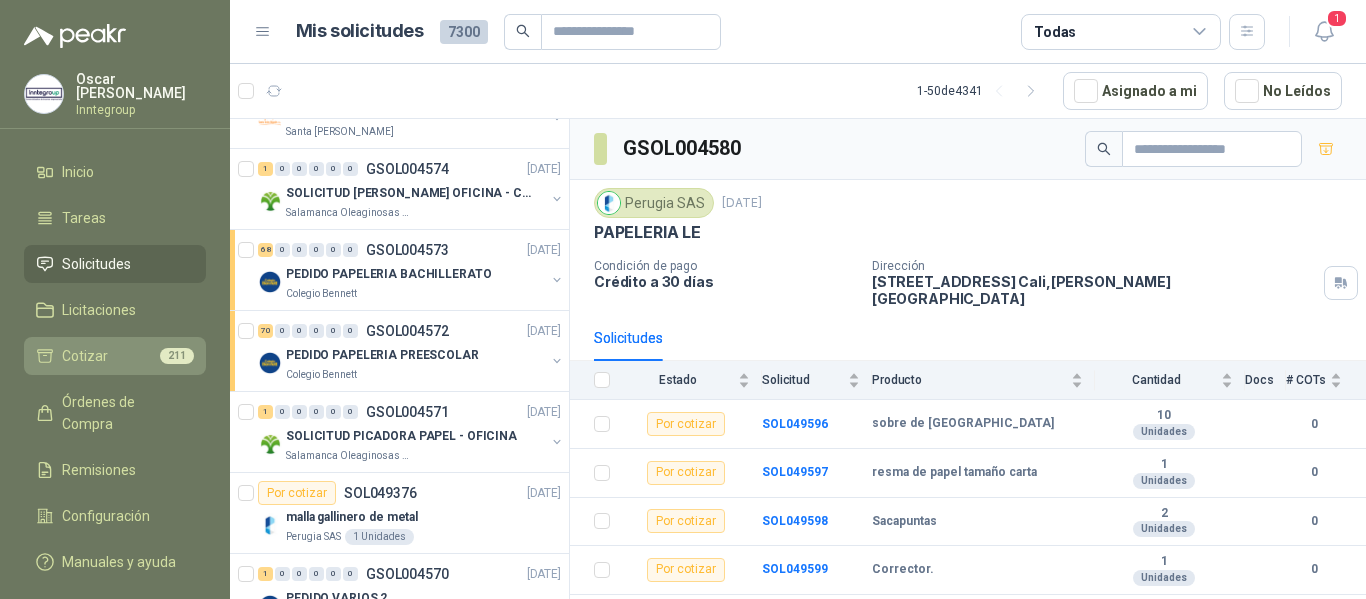 click on "Cotizar 211" at bounding box center (115, 356) 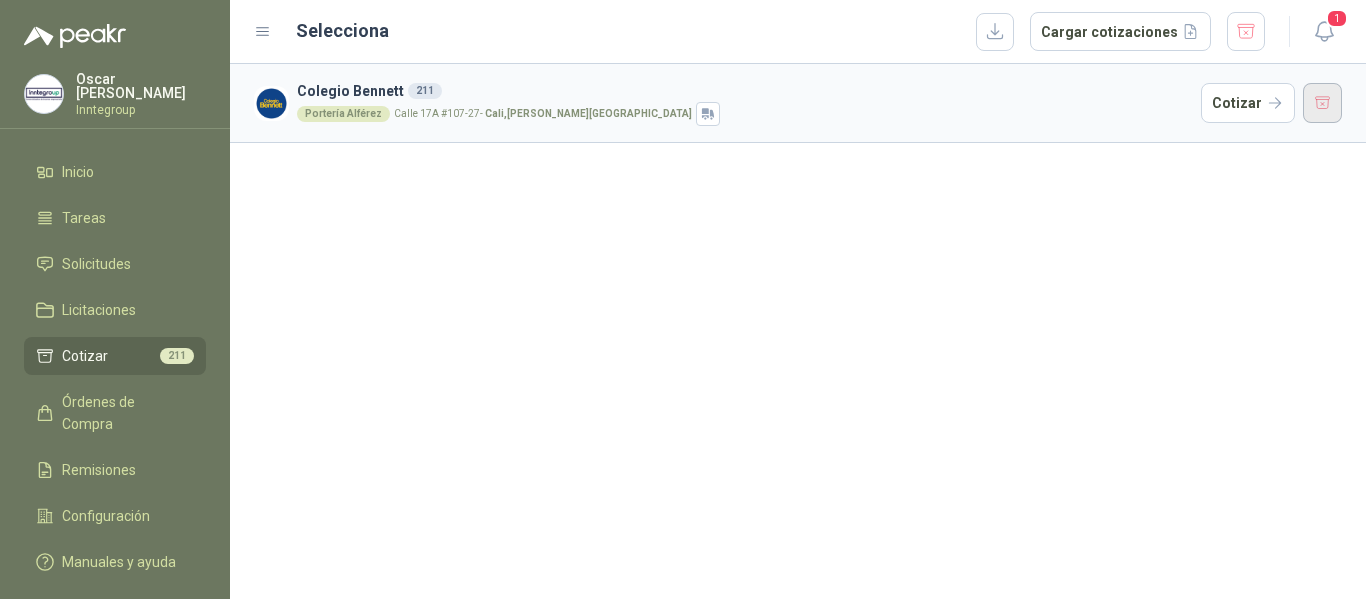 click on "Cotizar" at bounding box center (1248, 103) 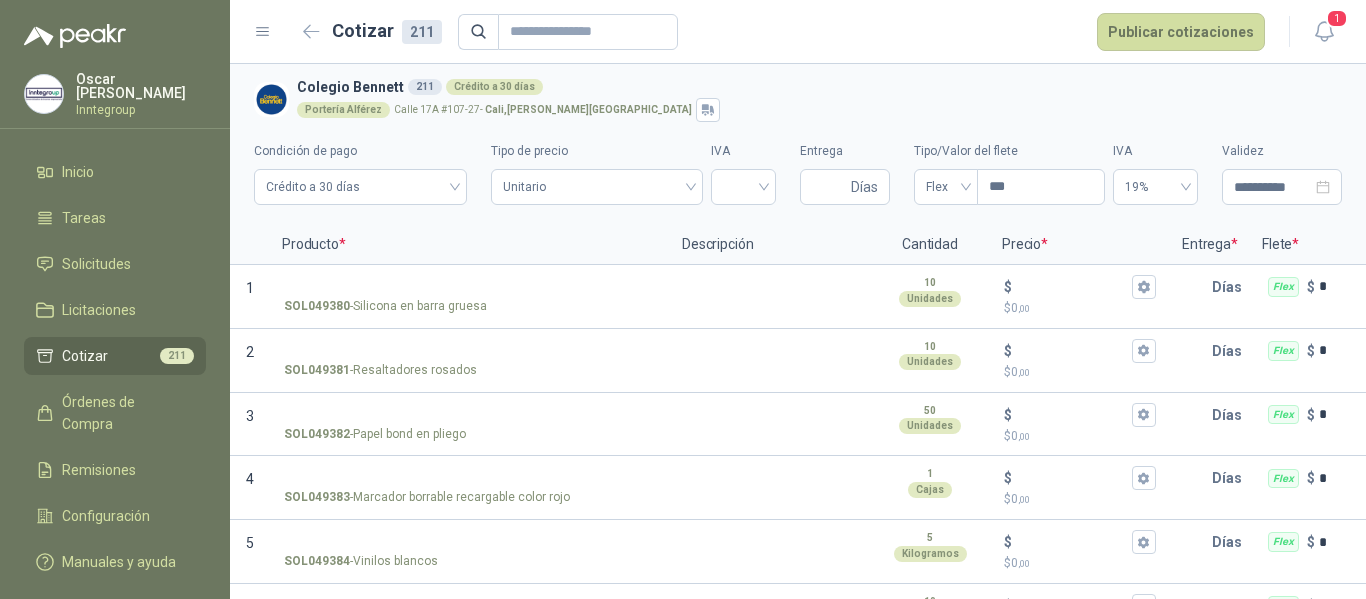 type 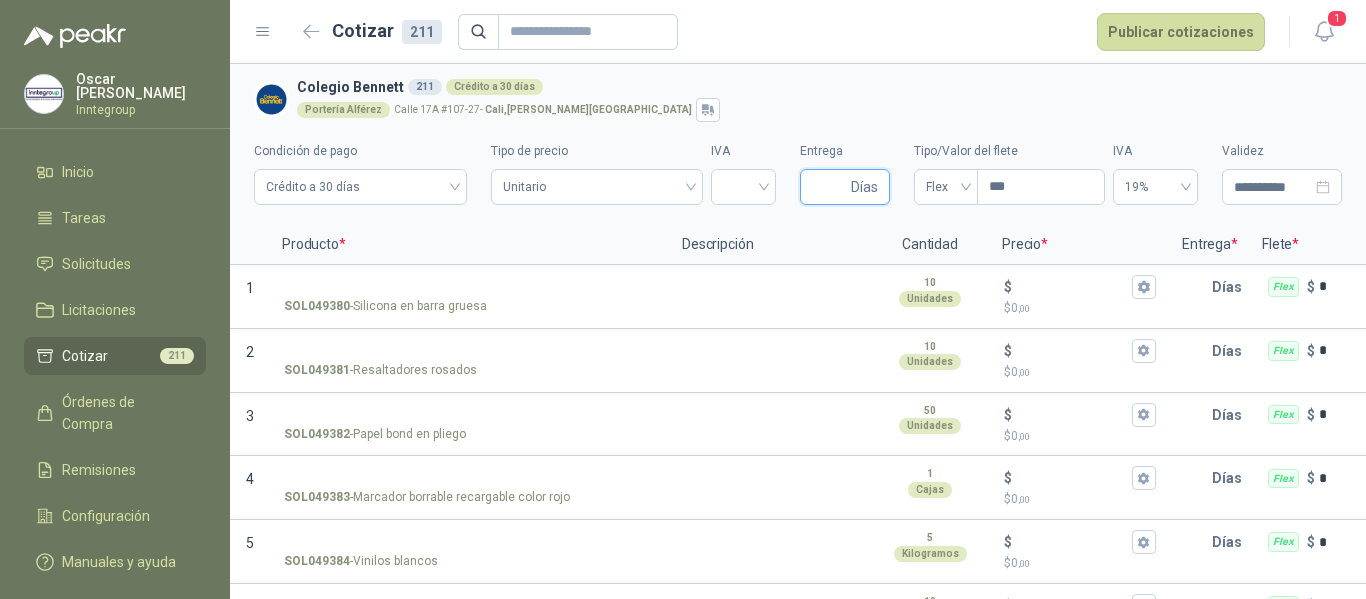 click on "Entrega" at bounding box center [829, 187] 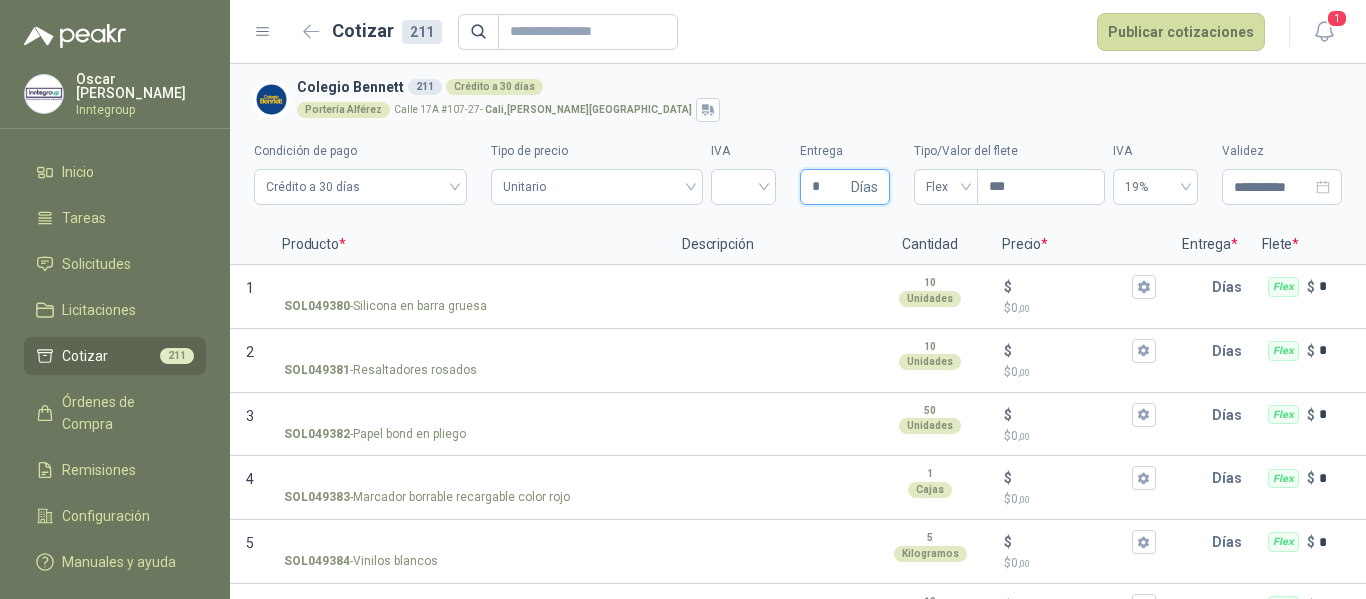 click on "*" at bounding box center (829, 187) 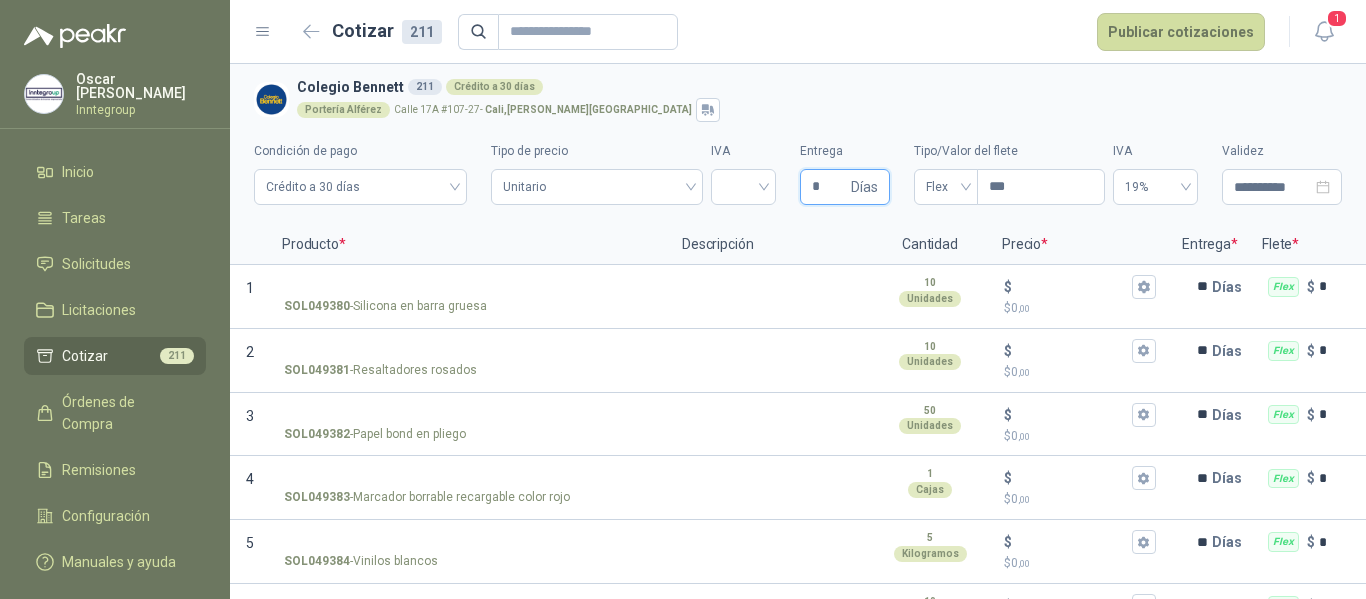 type on "**" 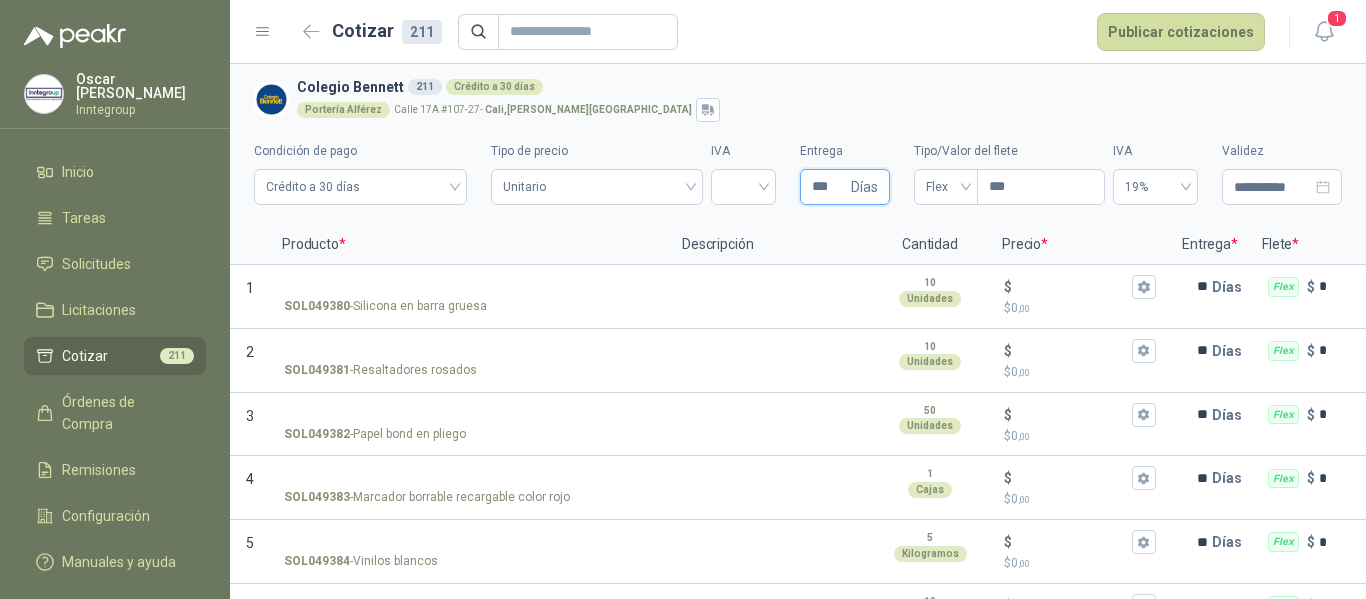 click on "***" at bounding box center [829, 187] 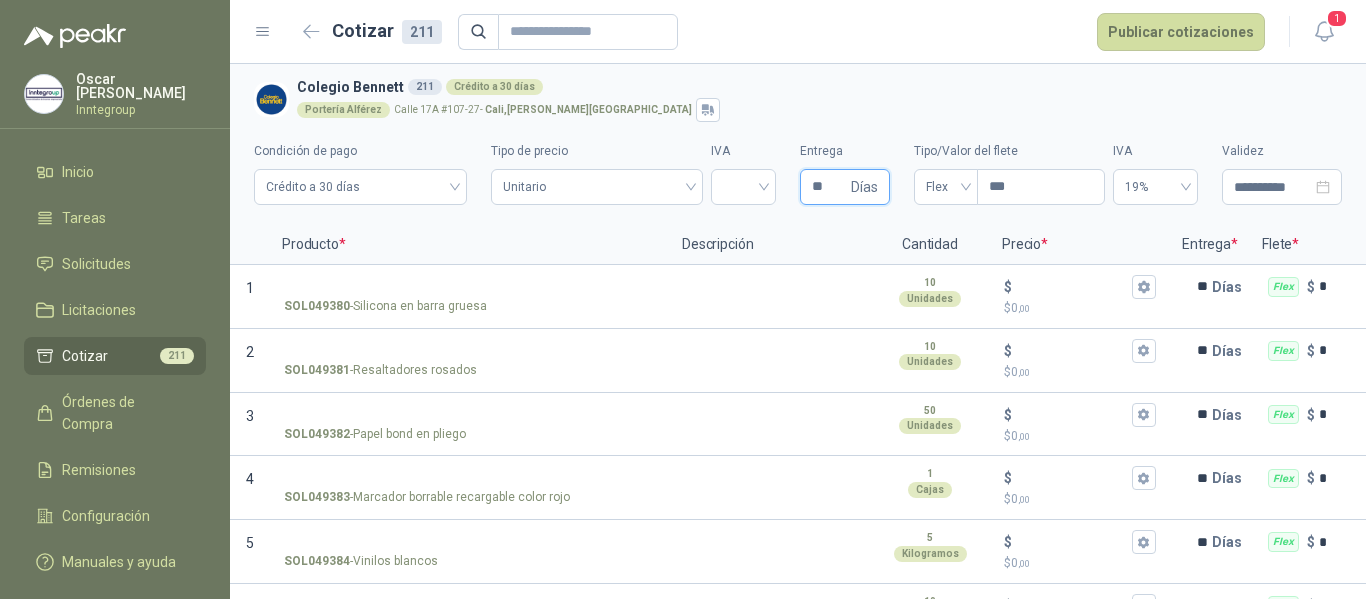type 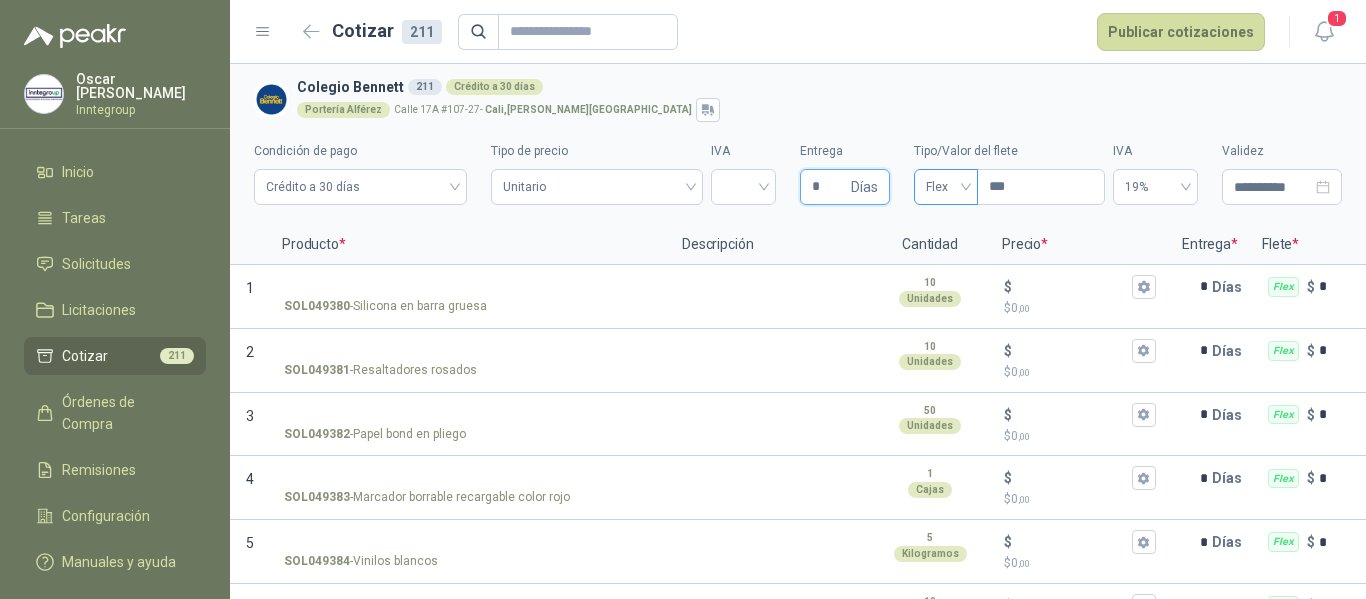 type 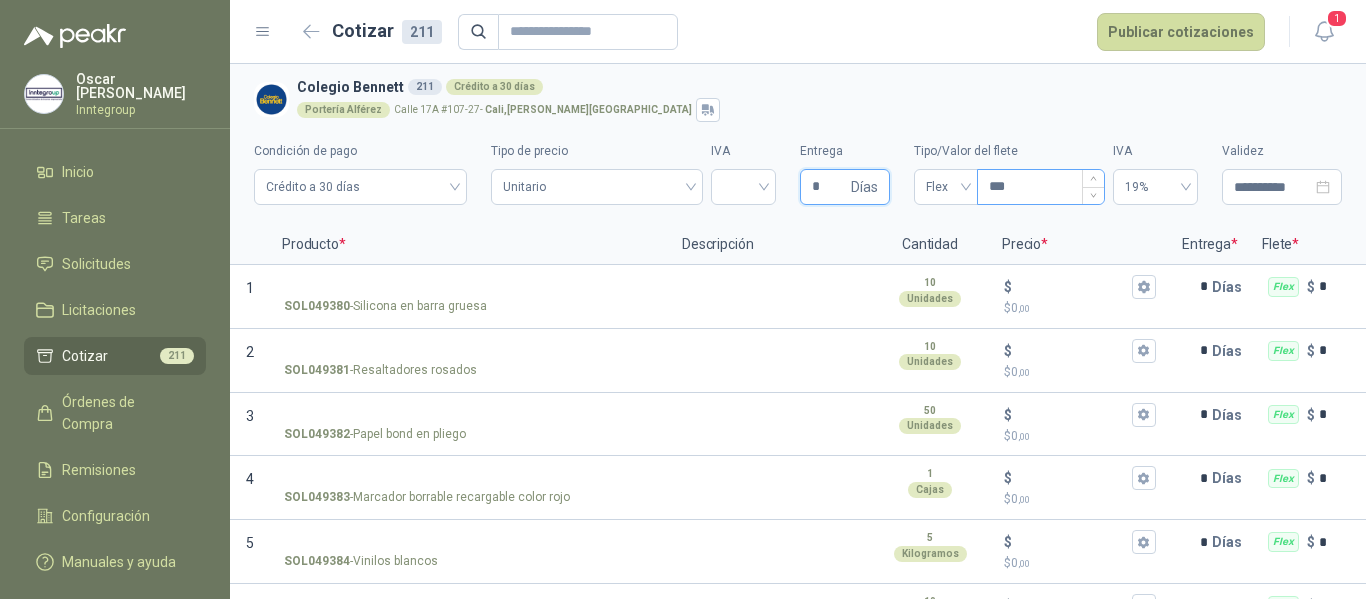 type on "*" 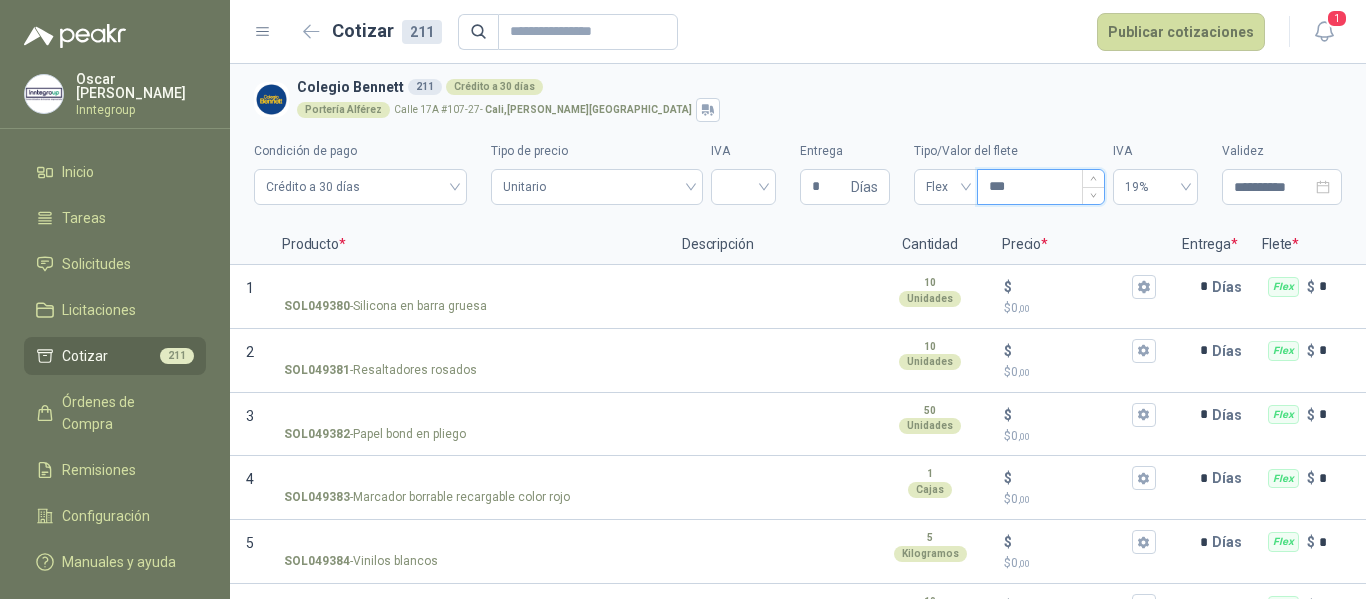 click on "***" at bounding box center [1041, 187] 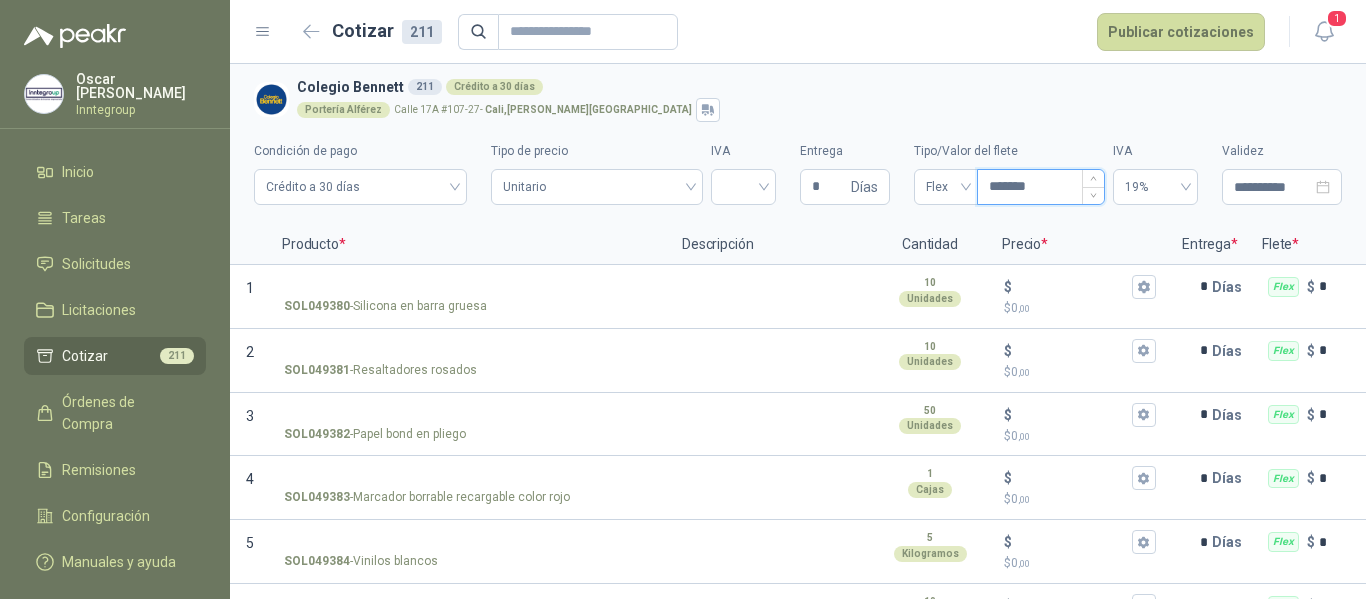 type on "********" 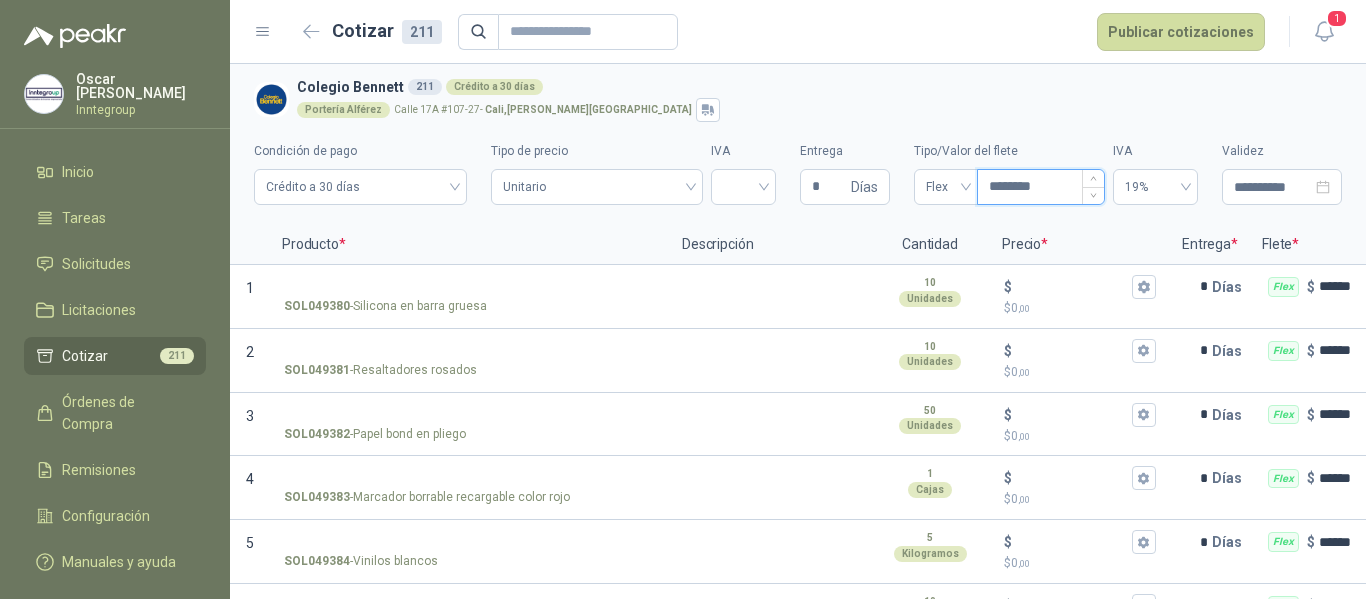 type 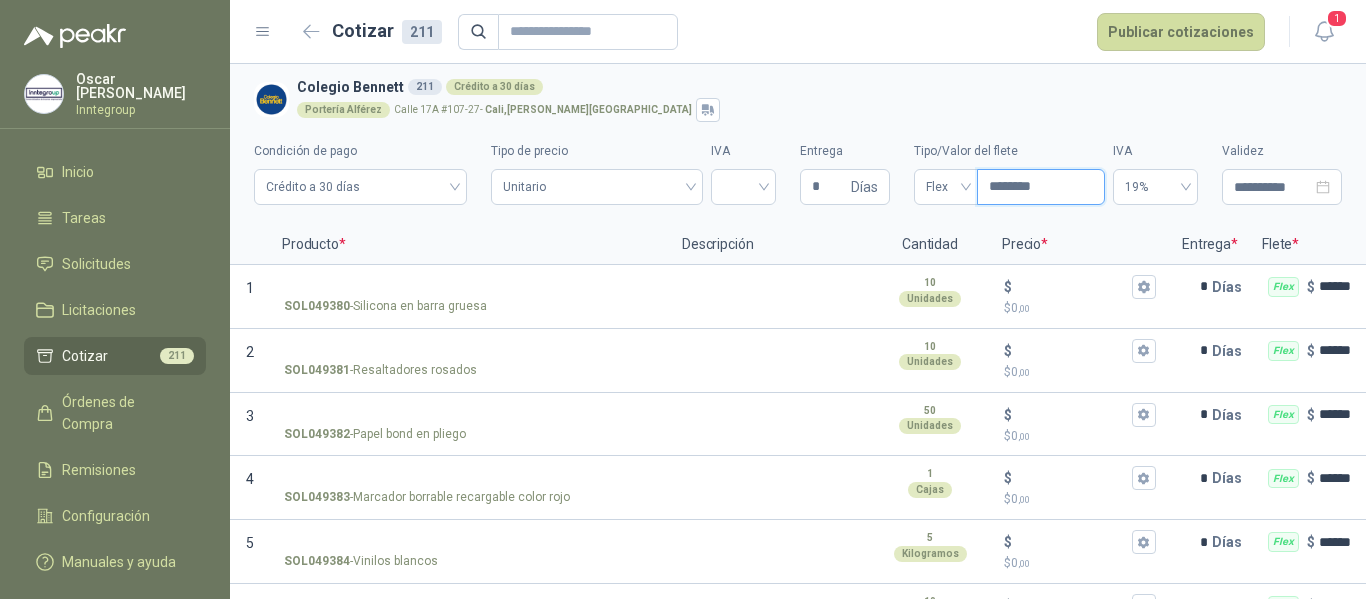 type on "********" 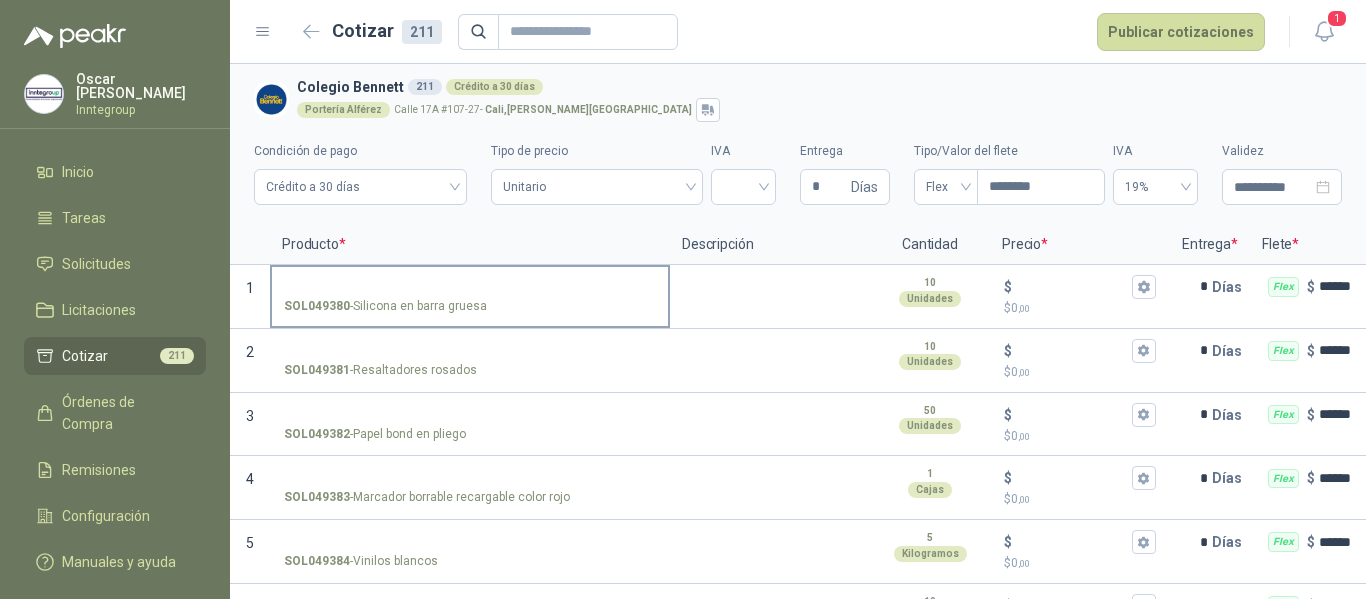 click on "SOL049380  -  Silicona en barra gruesa" at bounding box center [470, 287] 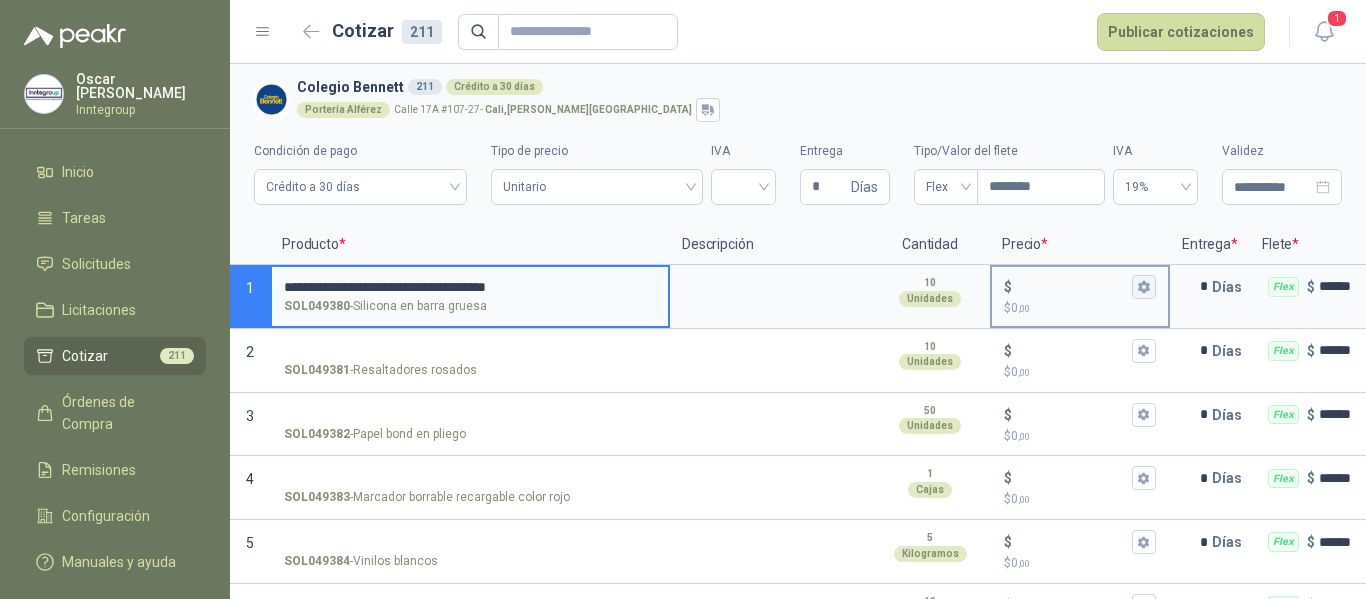 type 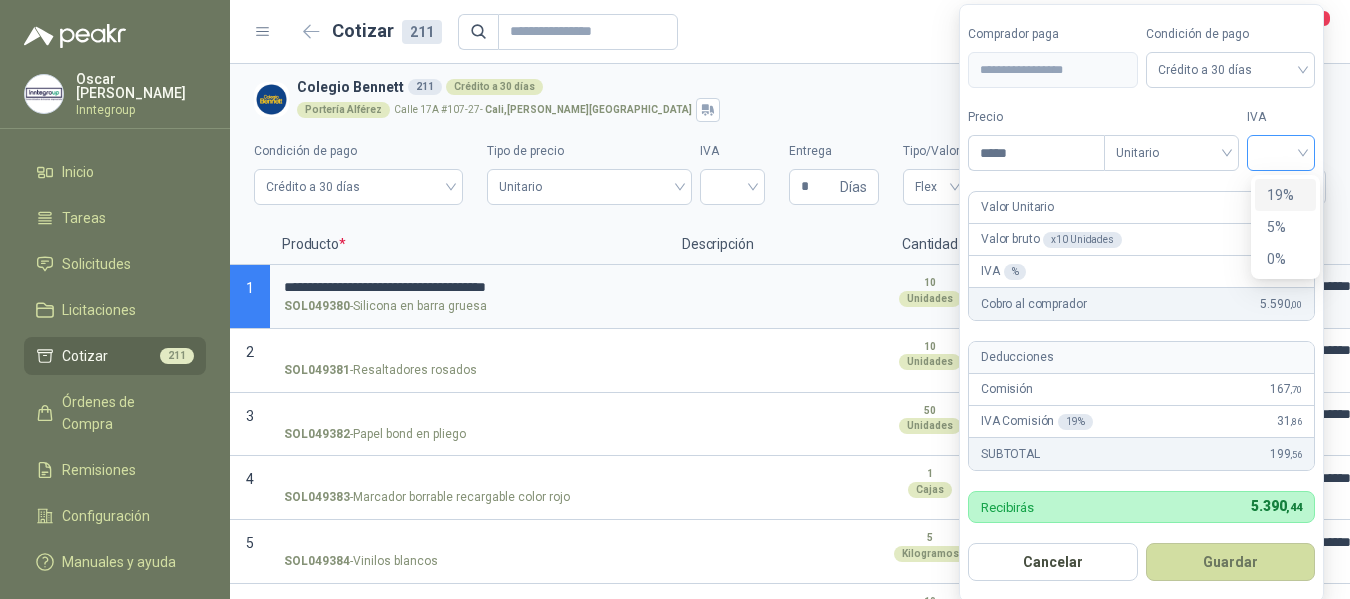 click at bounding box center [1281, 153] 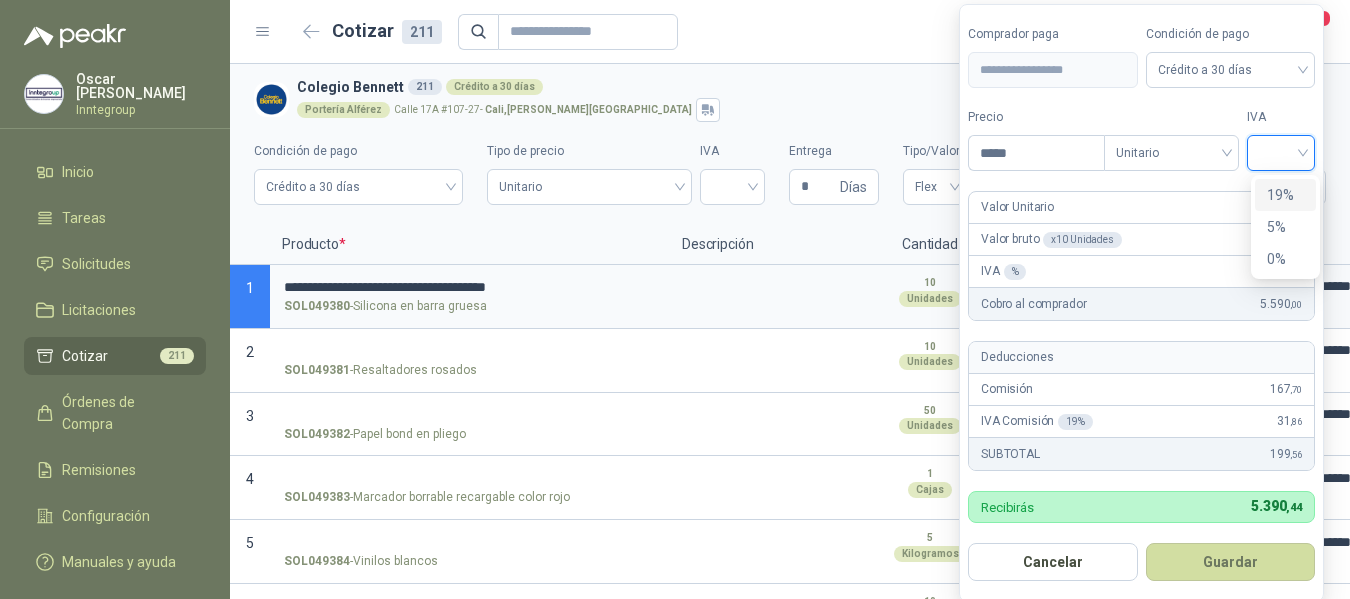 click on "19%" at bounding box center (1285, 195) 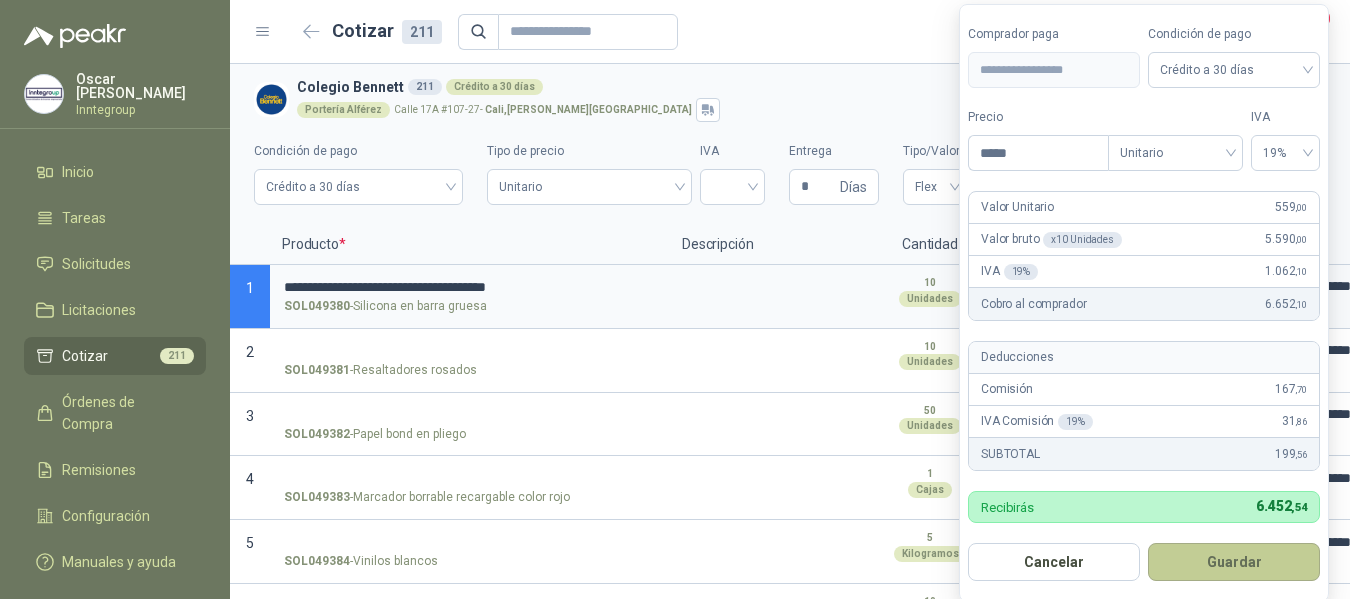 click on "Guardar" at bounding box center [1234, 562] 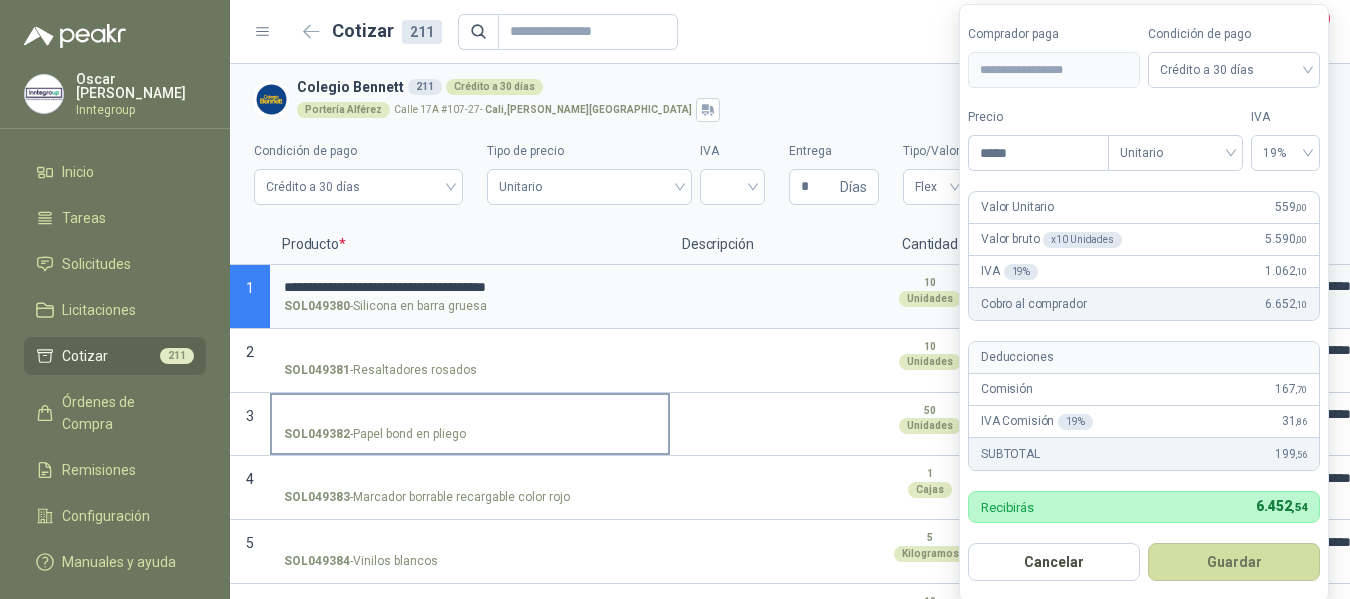 type on "***" 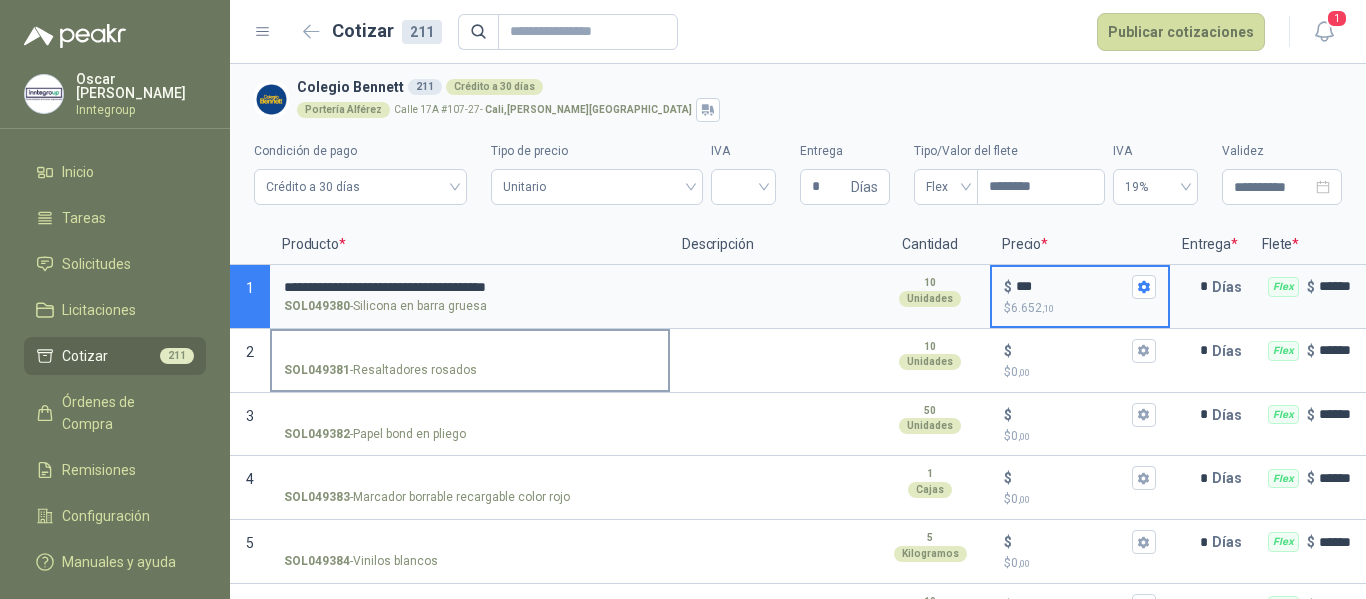 click on "SOL049381  -  Resaltadores rosados" at bounding box center (470, 351) 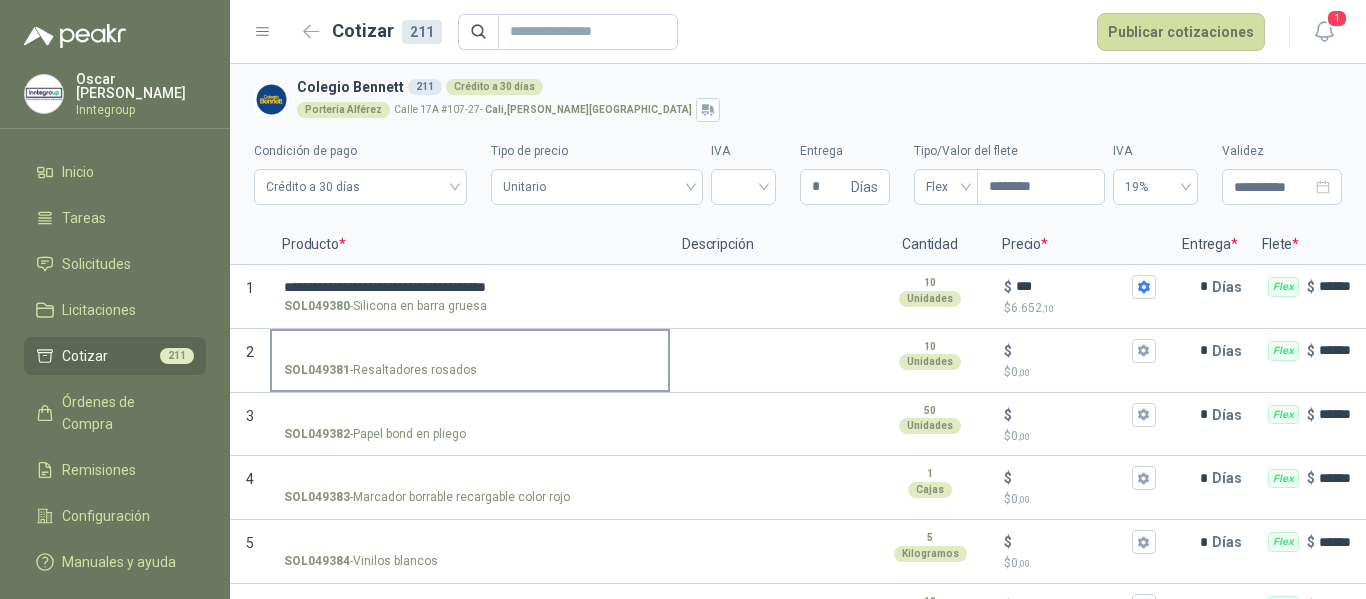 click on "SOL049381  -  Resaltadores rosados" at bounding box center (470, 351) 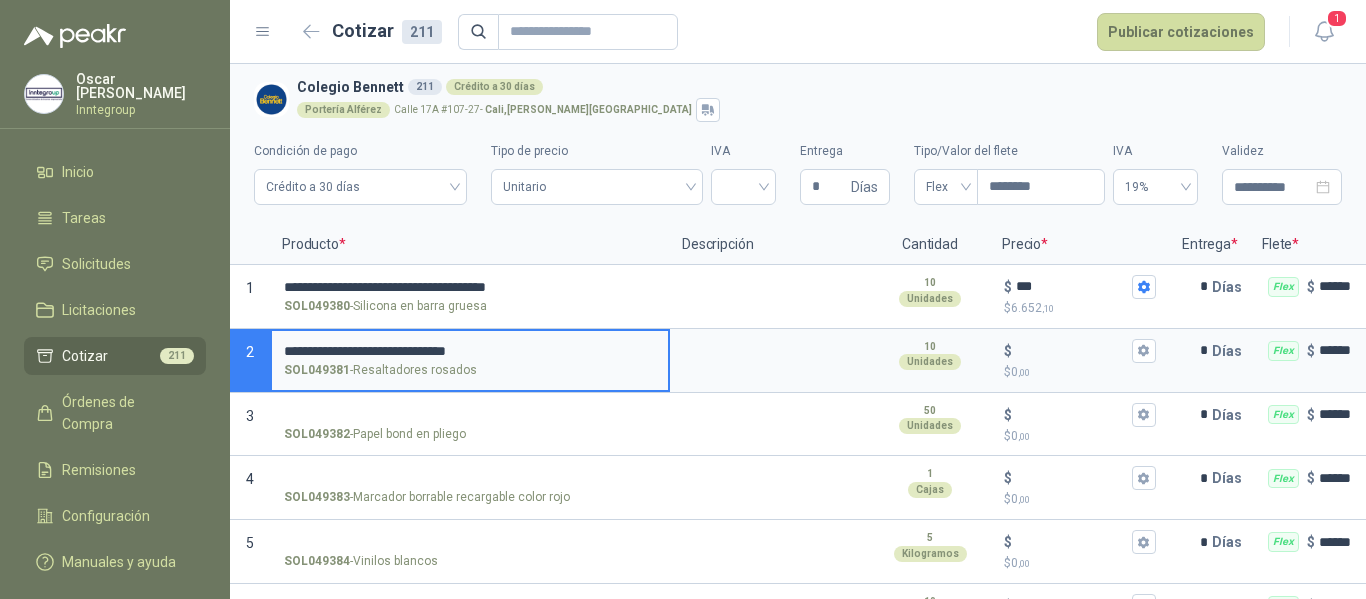 type 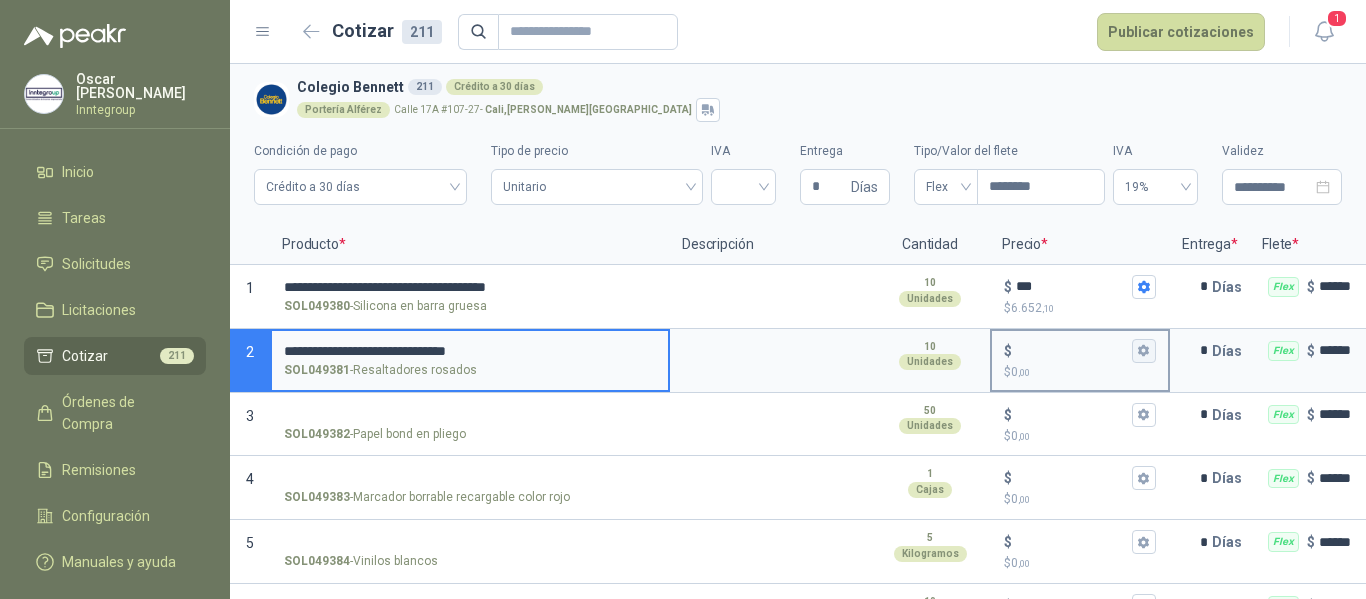 click on "$ $  0 ,00" at bounding box center [1144, 351] 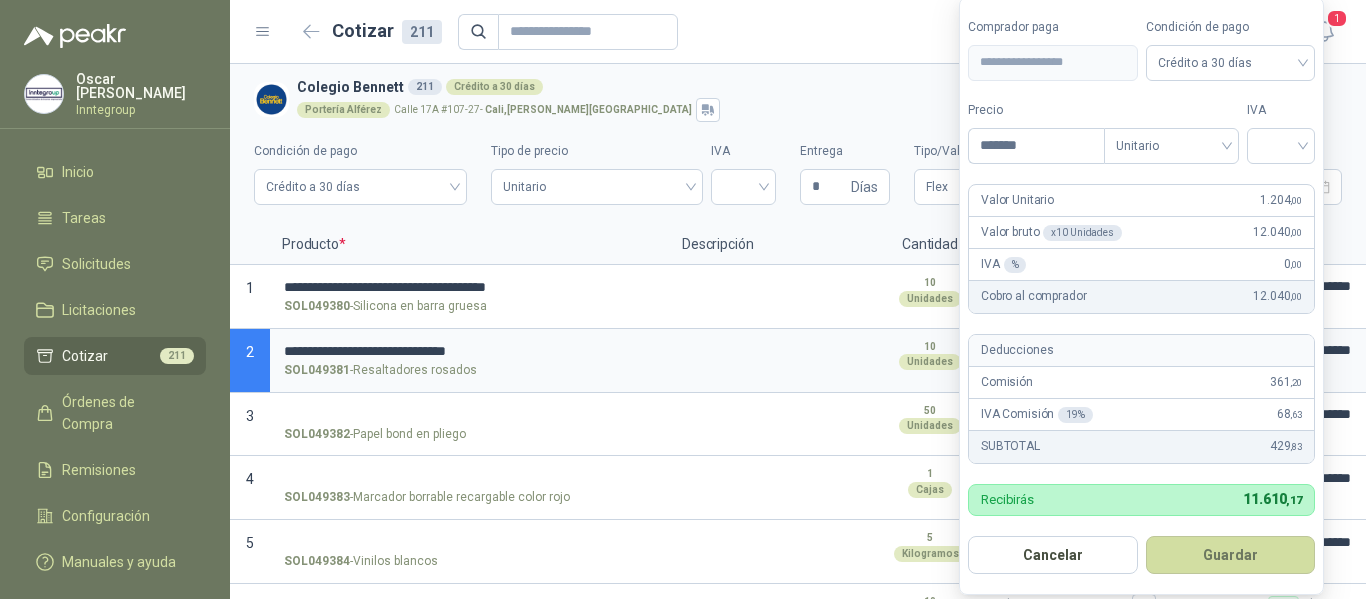 type on "*******" 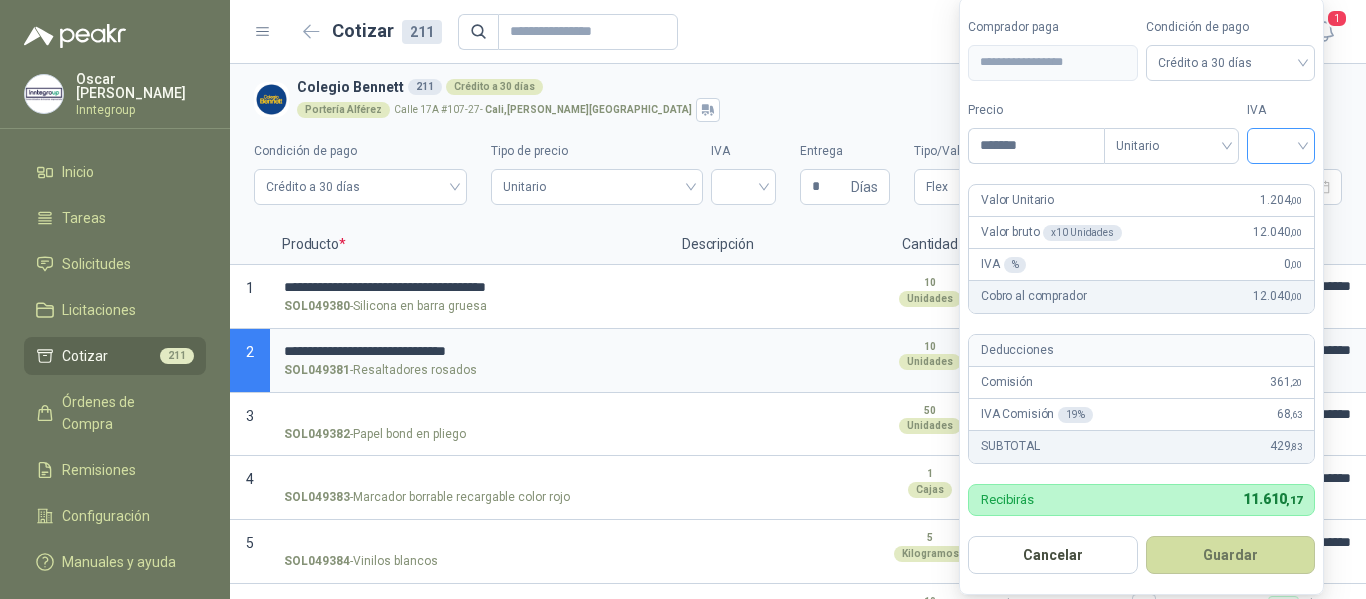 click at bounding box center (1281, 144) 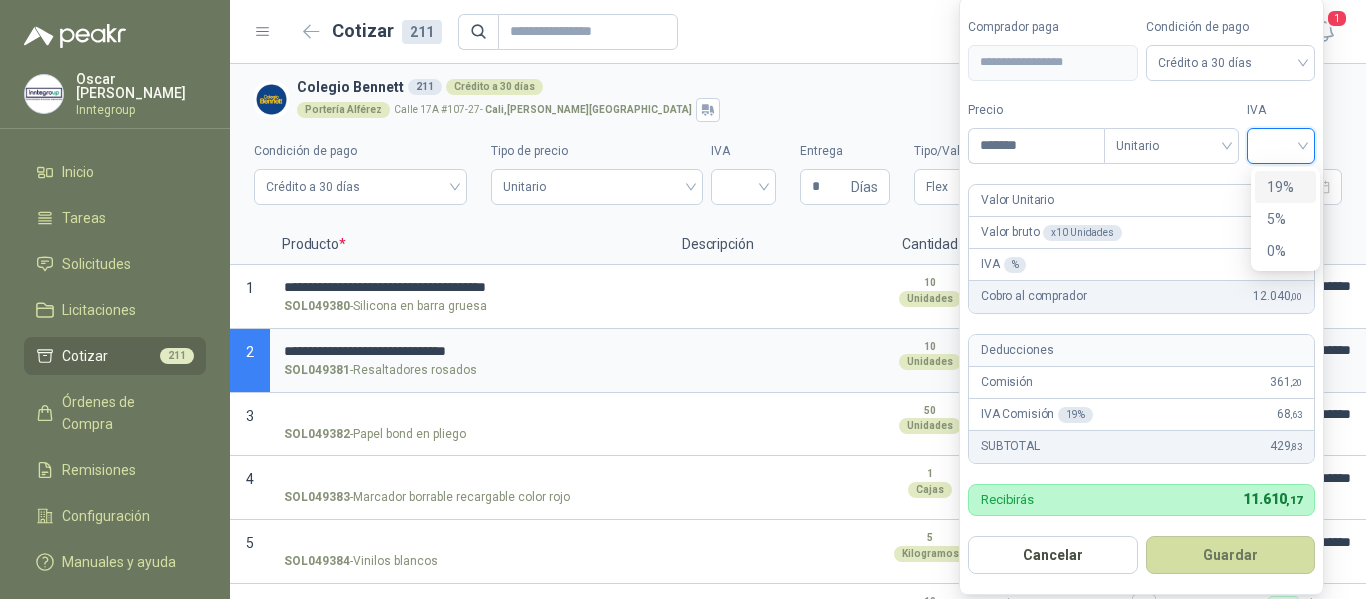 drag, startPoint x: 1288, startPoint y: 180, endPoint x: 1245, endPoint y: 302, distance: 129.3561 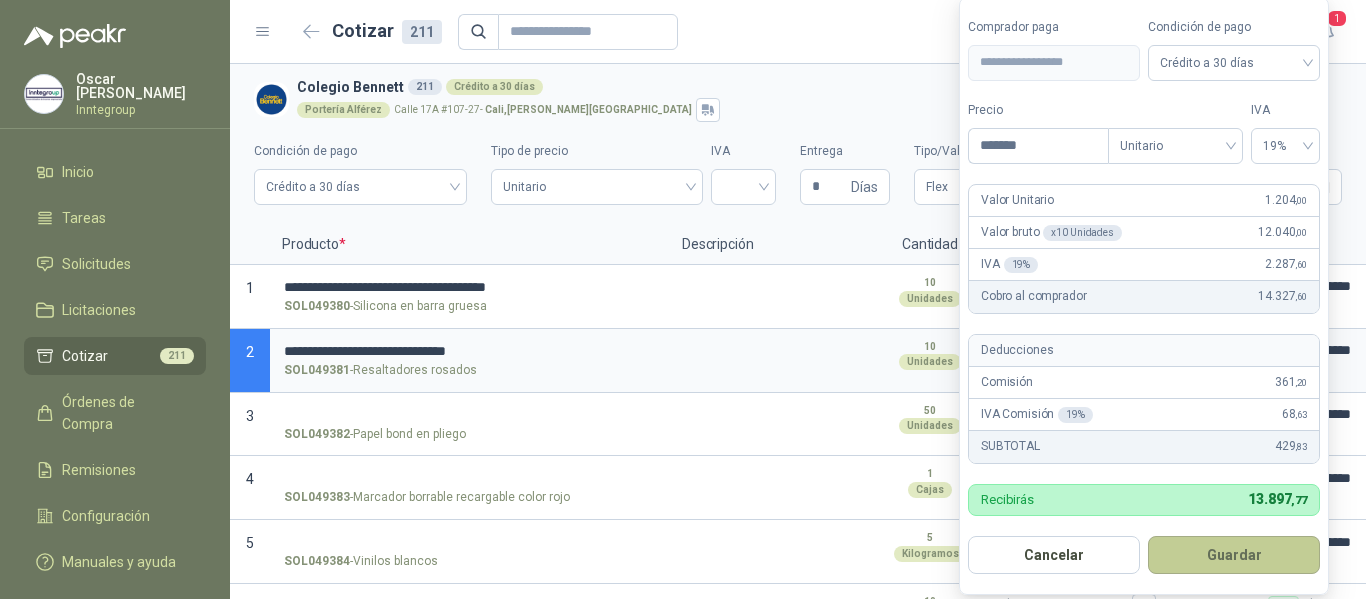 click on "Guardar" at bounding box center [1234, 555] 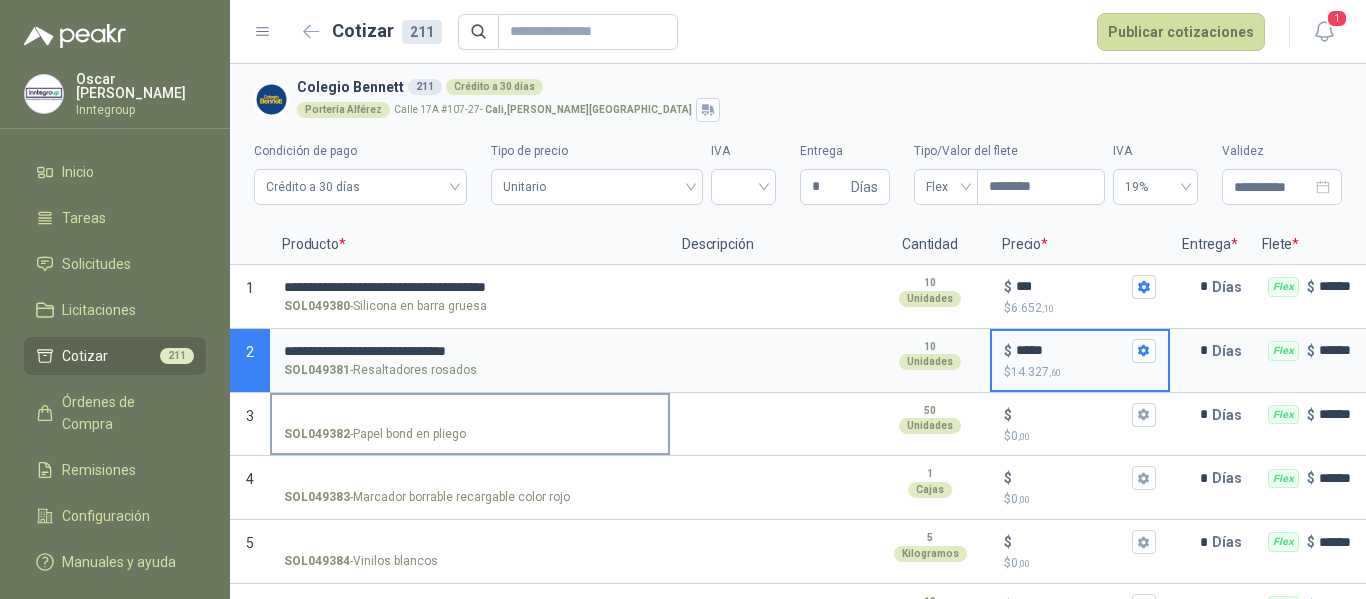 click on "SOL049382  -  Papel bond en pliego" at bounding box center [470, 415] 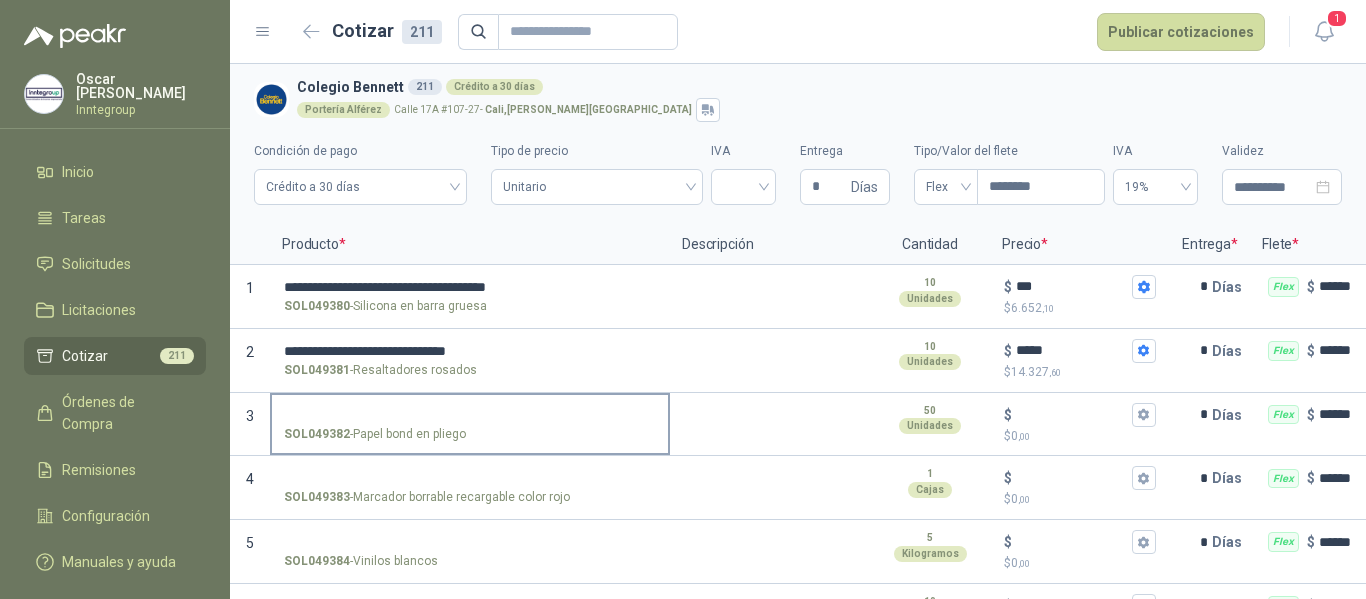 click on "SOL049382  -  Papel bond en pliego" at bounding box center [470, 415] 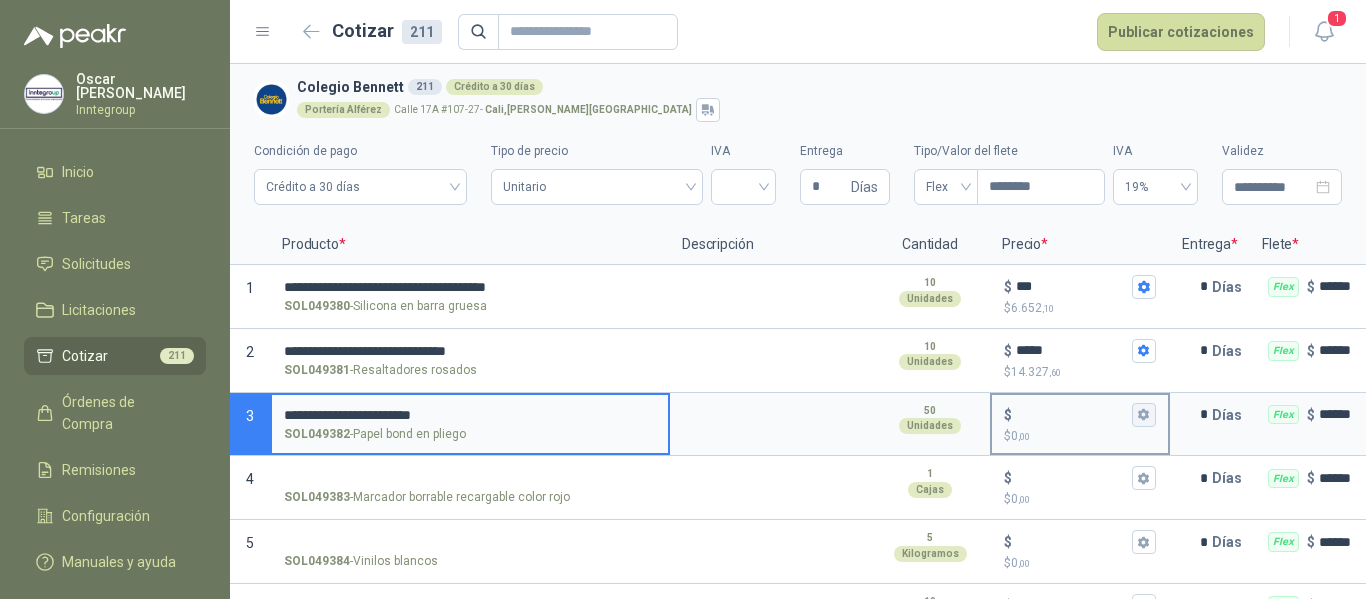 type 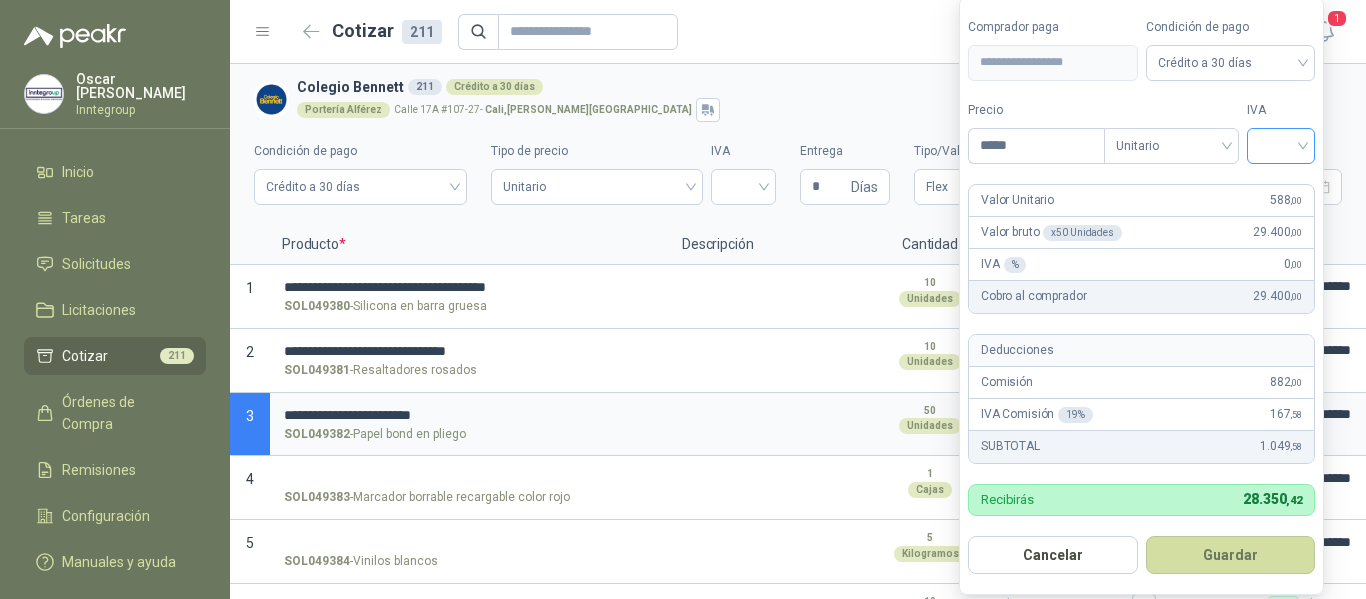 type on "*****" 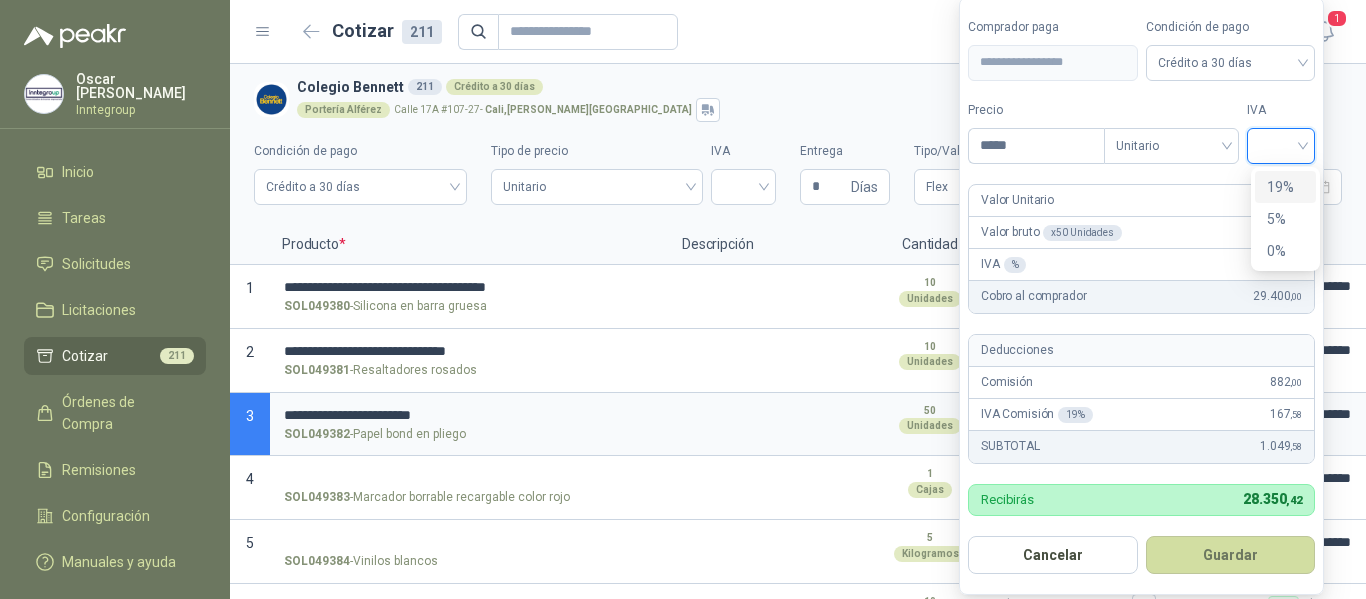 click on "19%" at bounding box center [1285, 187] 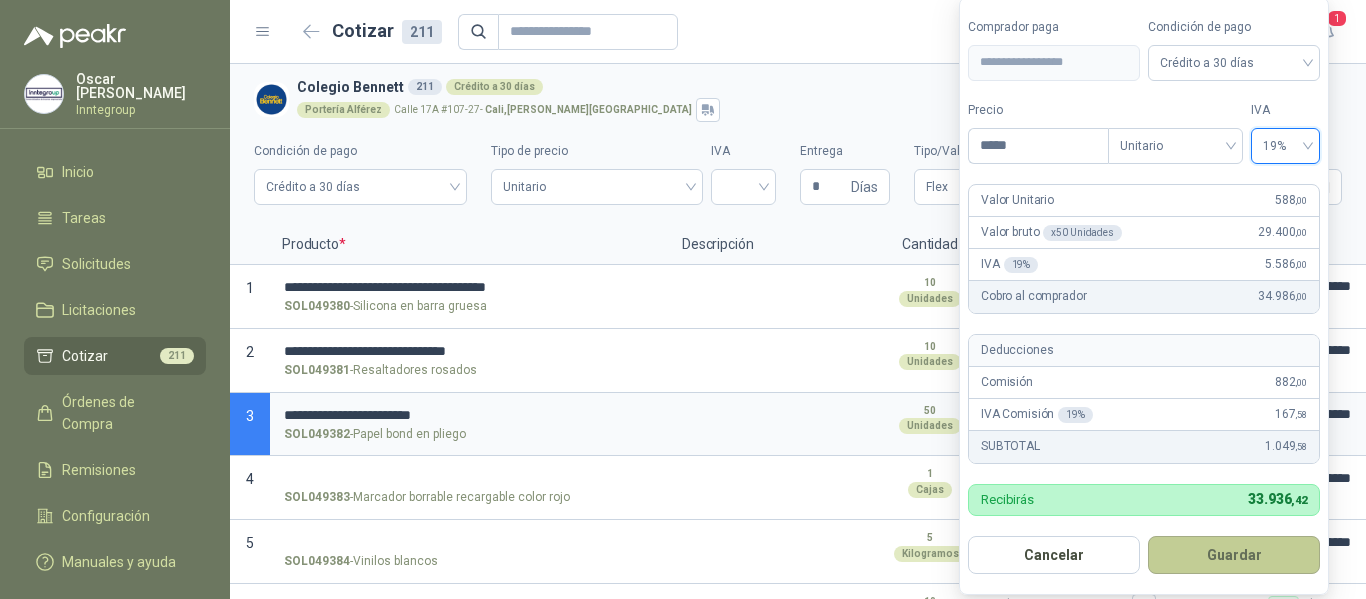 click on "Guardar" at bounding box center (1234, 555) 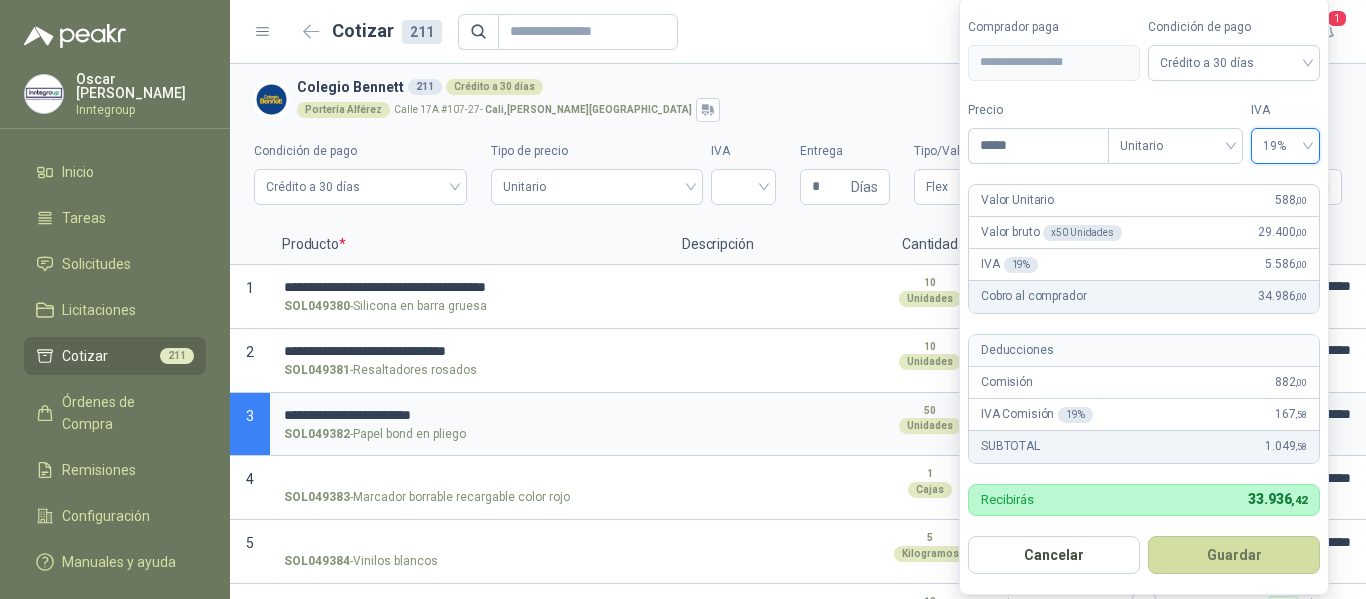 type on "***" 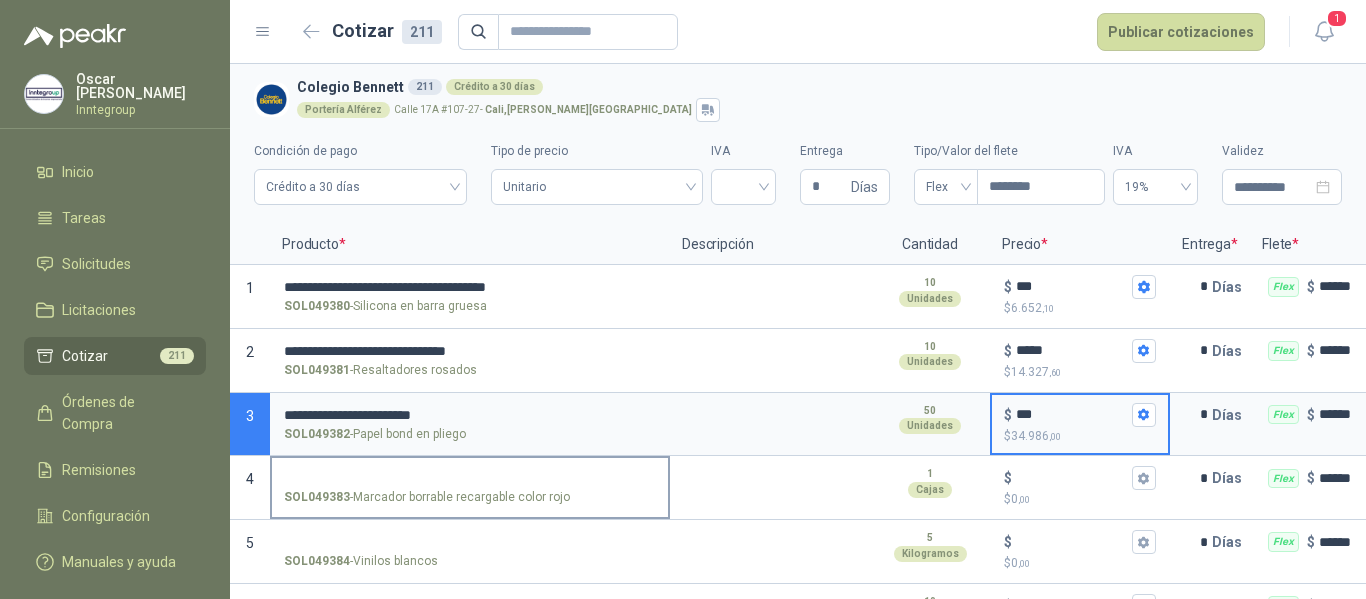 click on "SOL049383  -  Marcador borrable recargable color rojo" at bounding box center [470, 486] 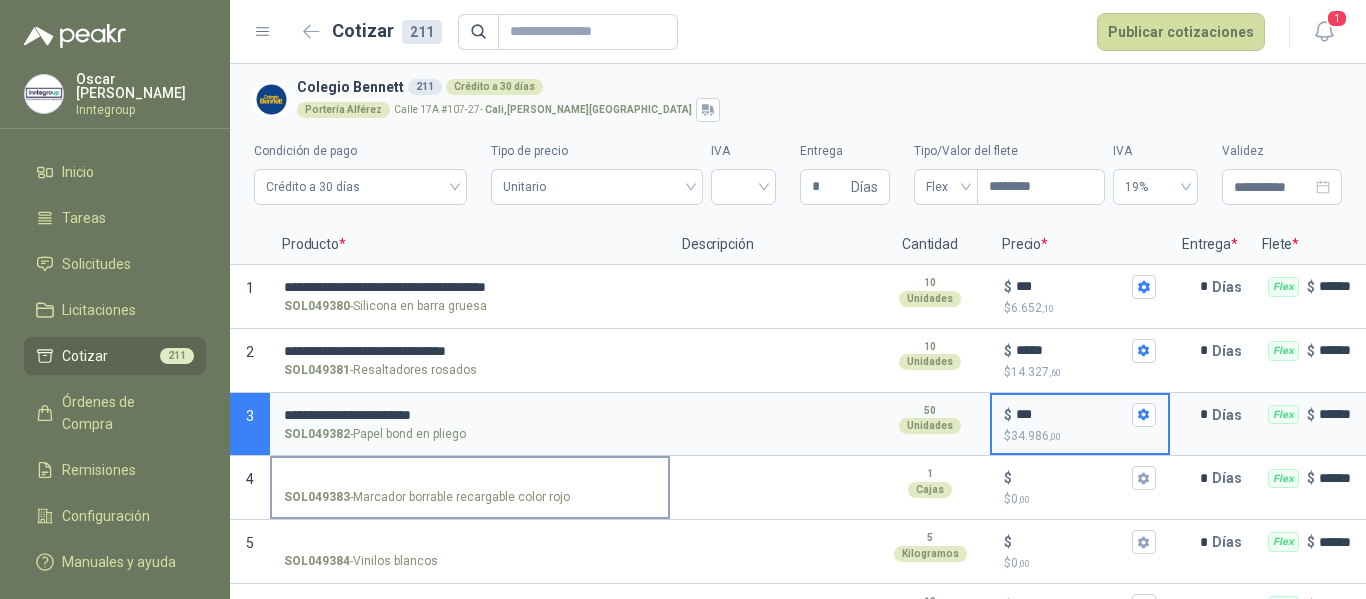 click on "SOL049383  -  Marcador borrable recargable color rojo" at bounding box center [470, 478] 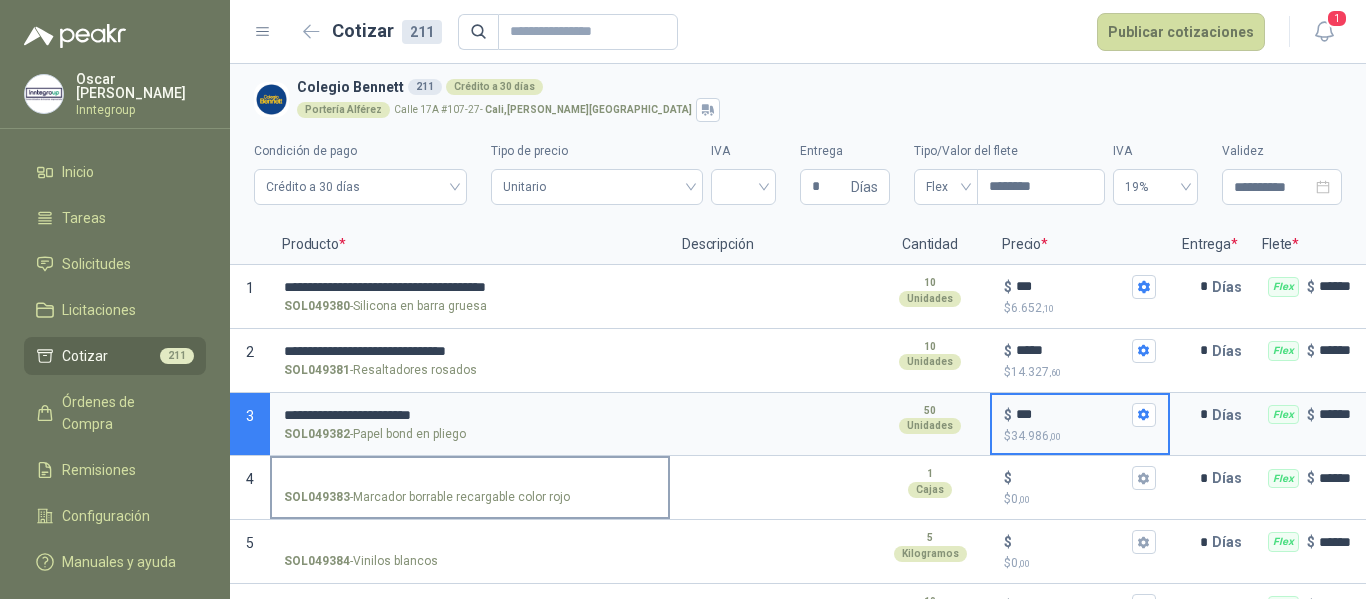 click on "SOL049383  -  Marcador borrable recargable color rojo" at bounding box center [470, 478] 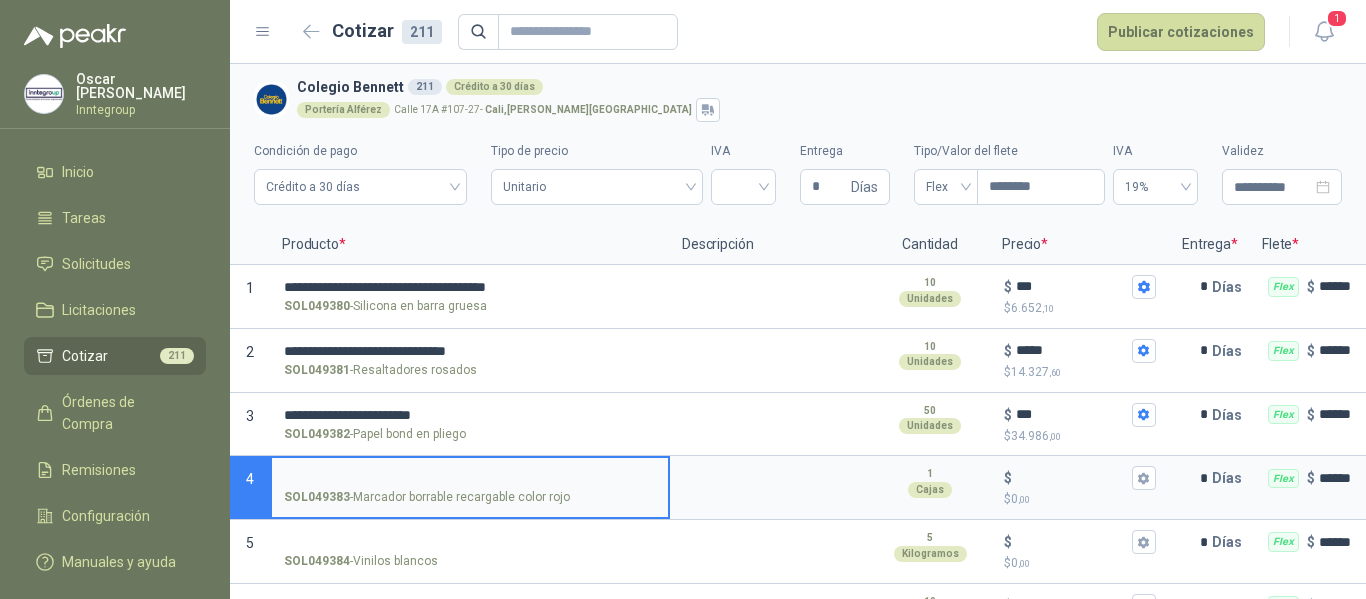 click on "SOL049383  -  Marcador borrable recargable color rojo" at bounding box center [470, 478] 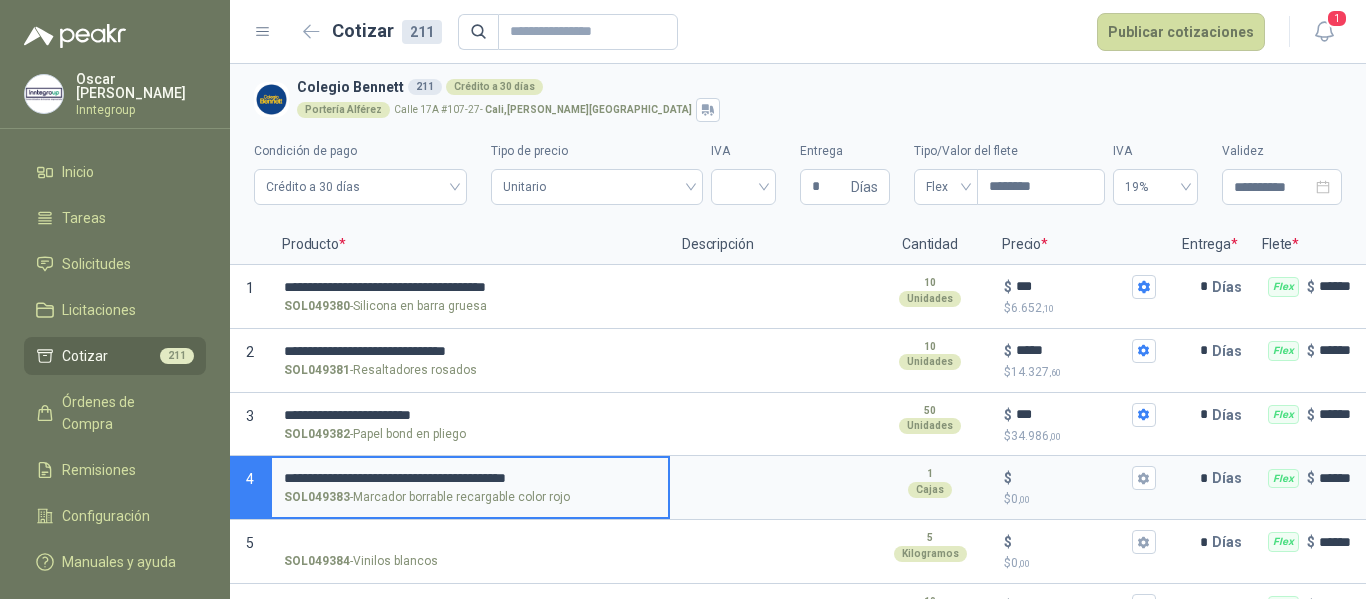 type 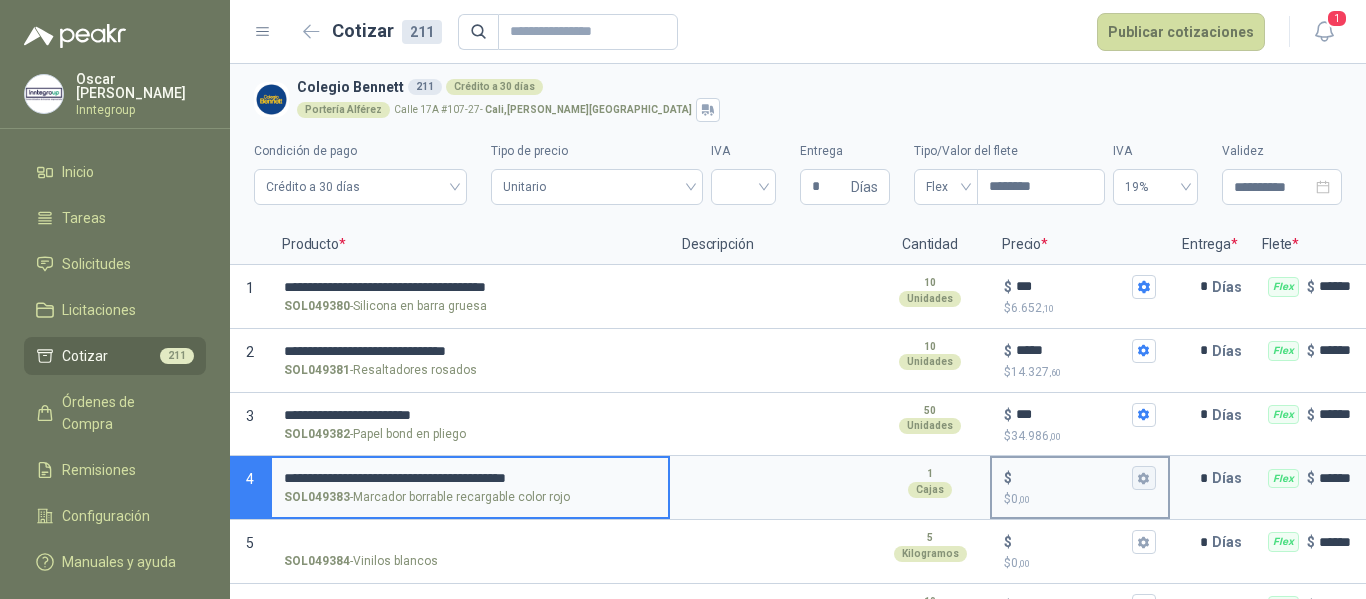 click on "$ $  0 ,00" at bounding box center (1144, 478) 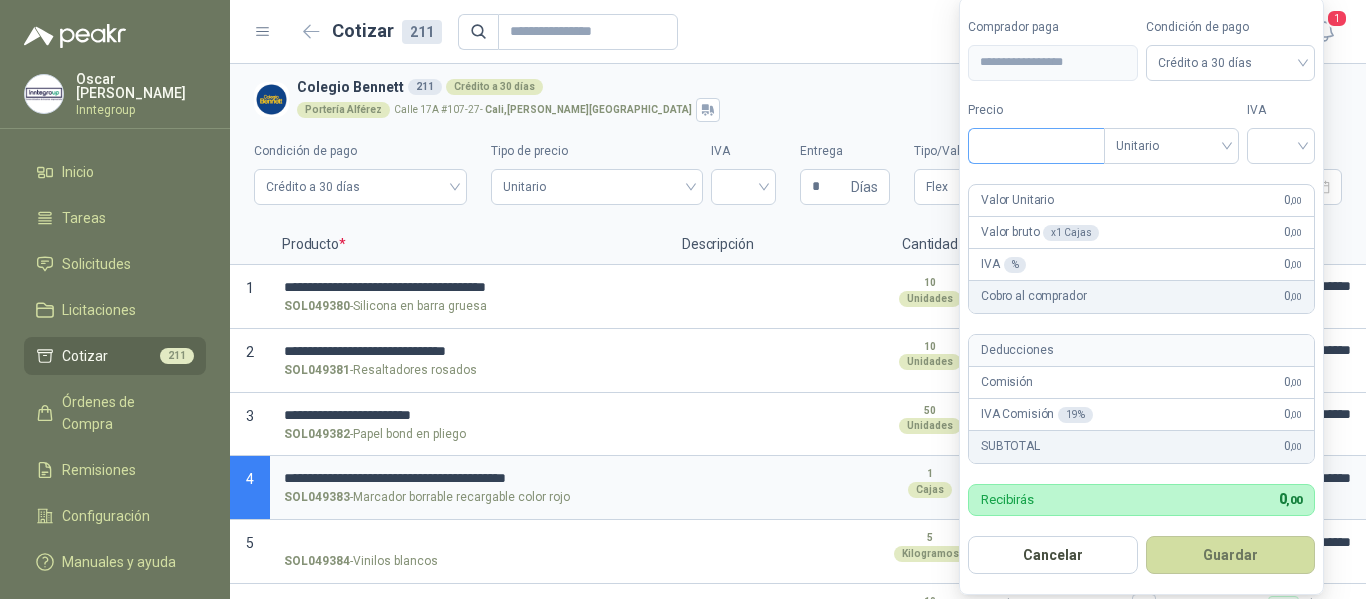 click on "Precio" at bounding box center (1036, 146) 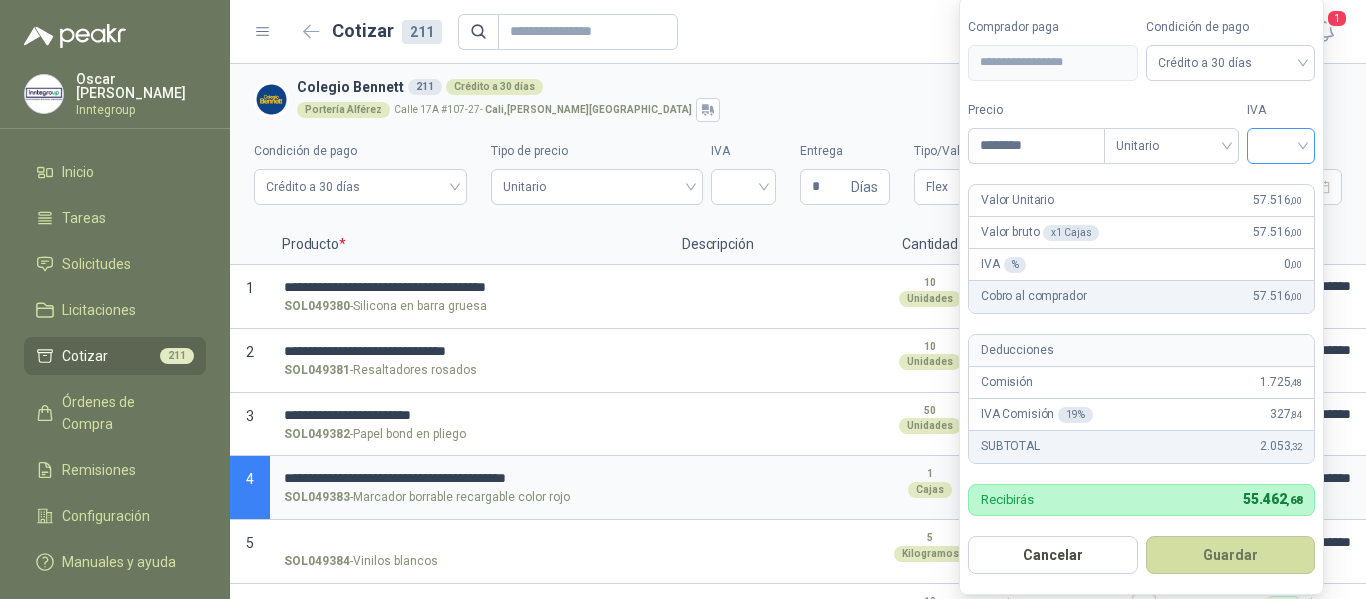 type on "********" 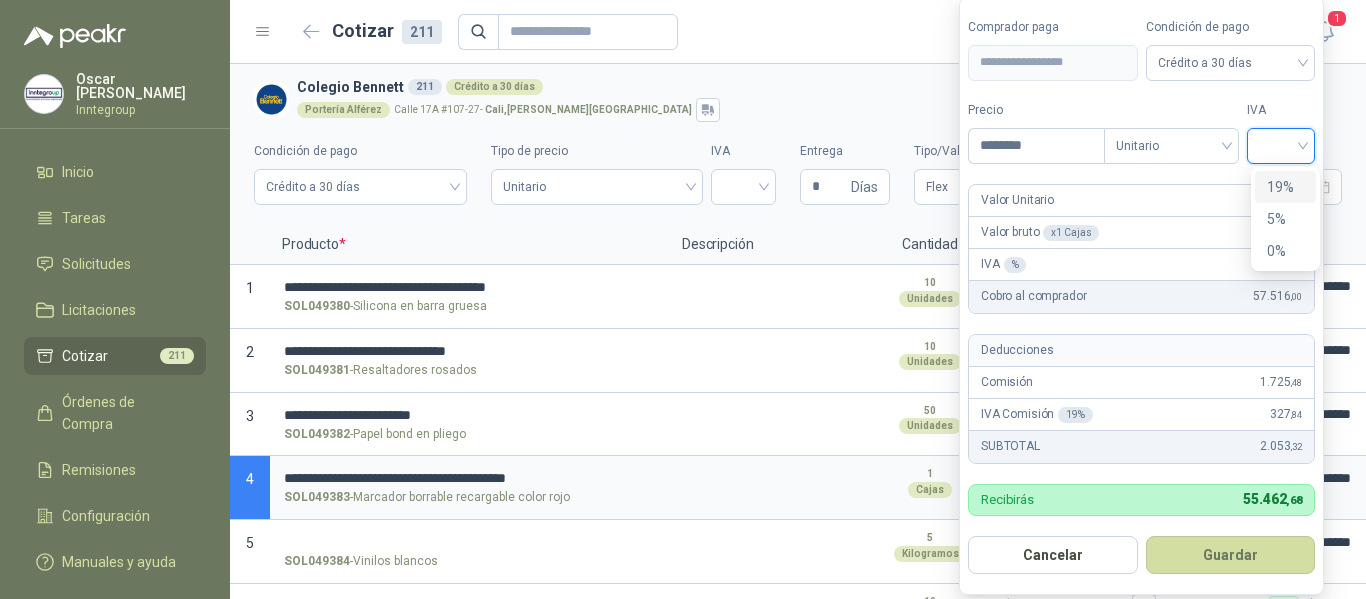 click on "19%" at bounding box center (1285, 187) 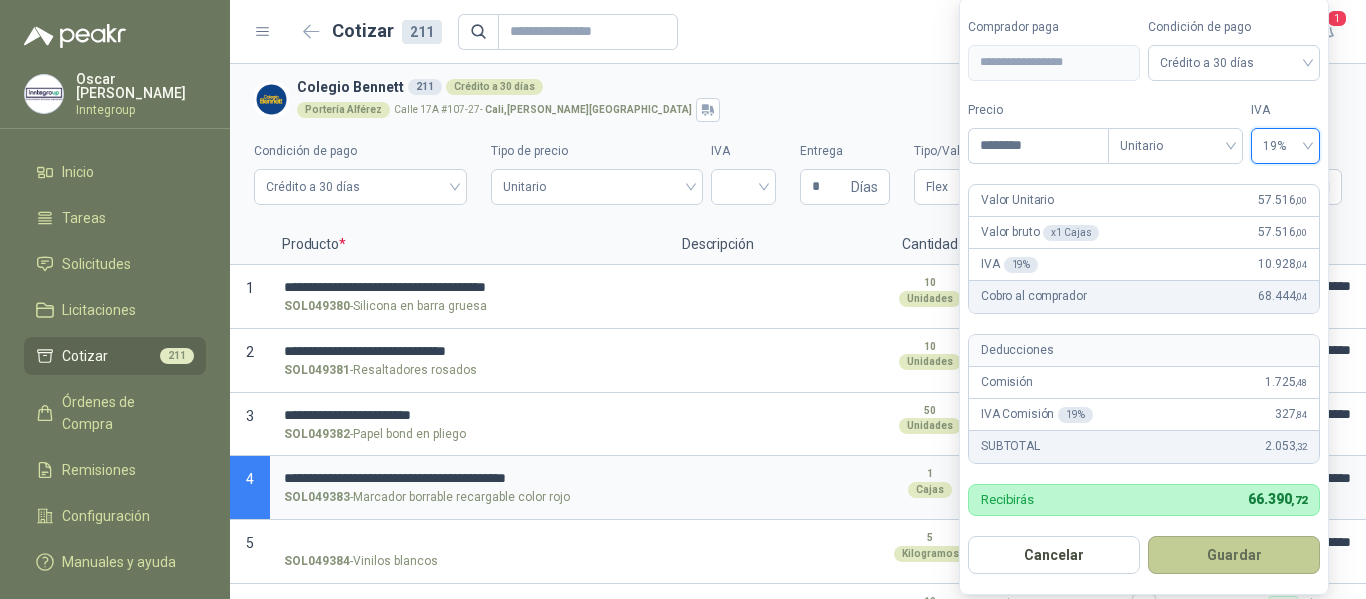 click on "Guardar" at bounding box center [1234, 555] 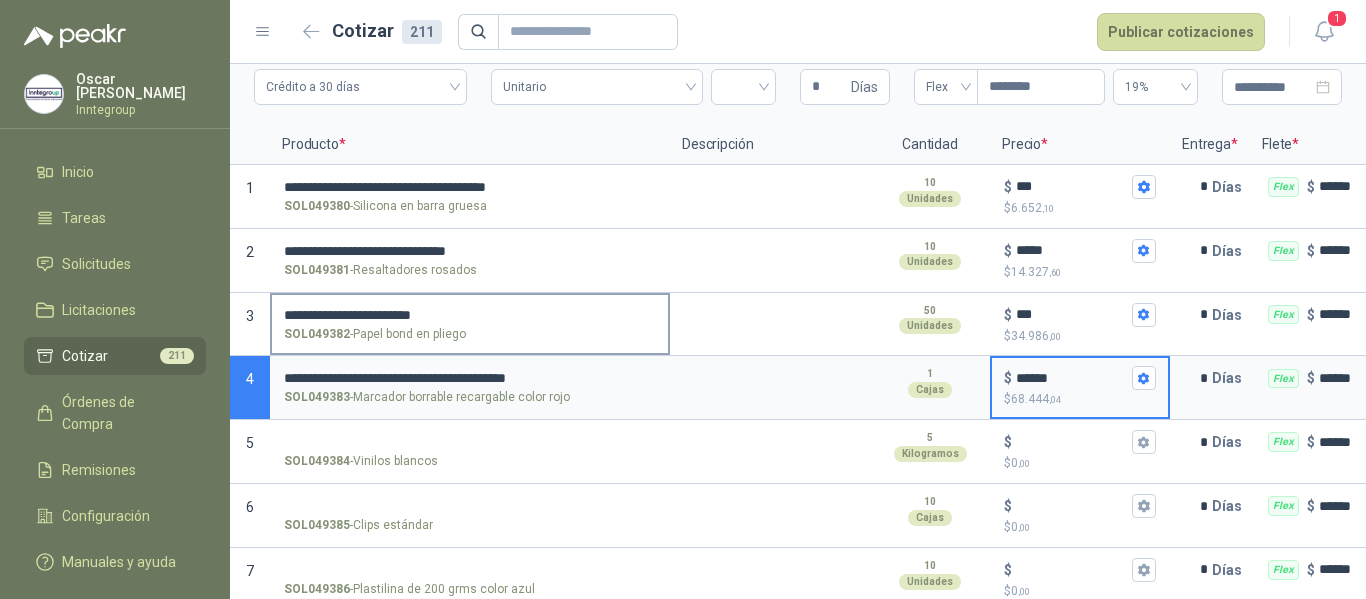 scroll, scrollTop: 200, scrollLeft: 0, axis: vertical 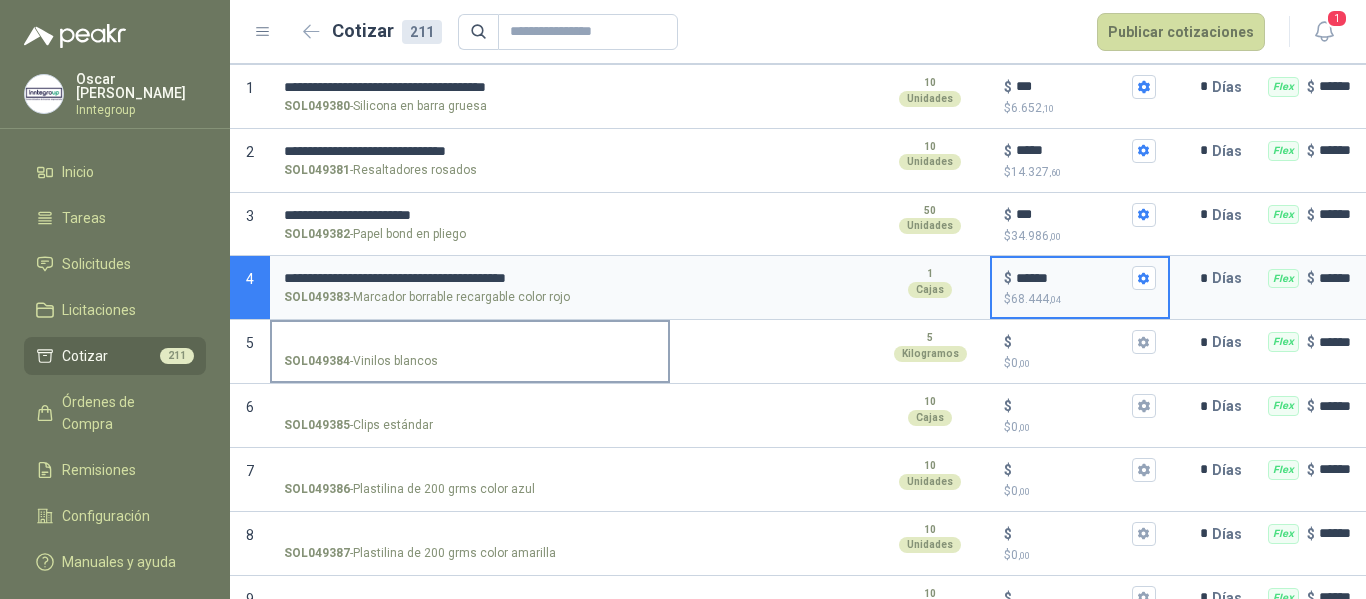 click on "SOL049384  -  Vinilos blancos" at bounding box center [470, 342] 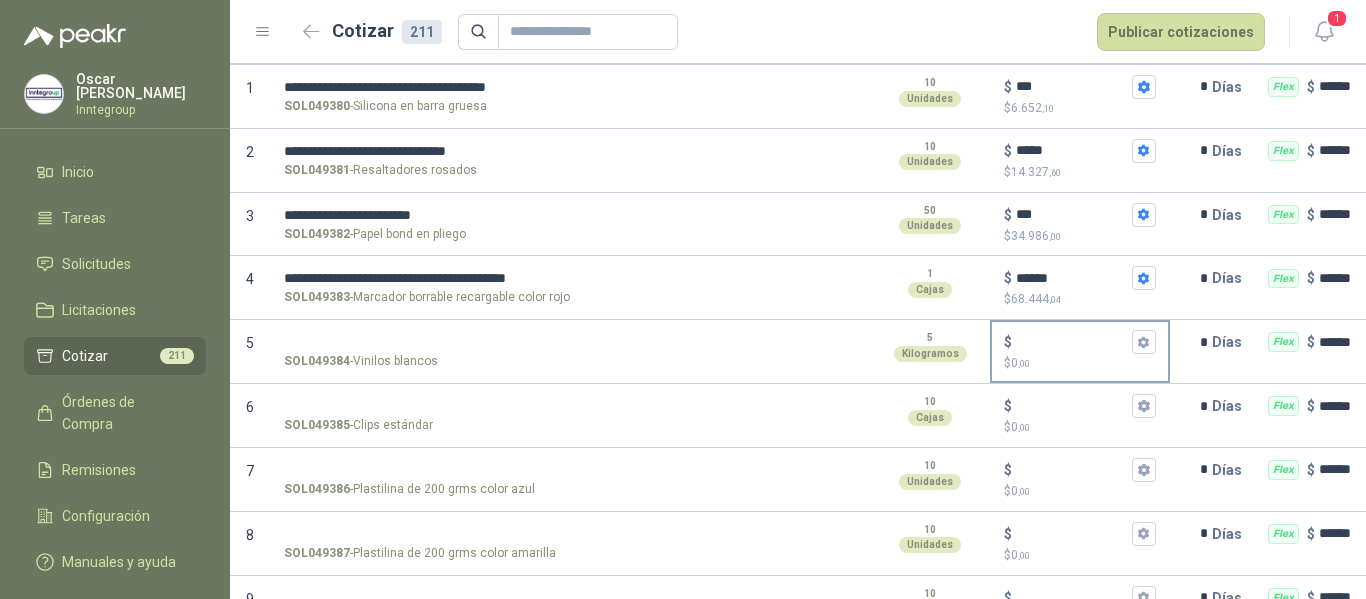 drag, startPoint x: 395, startPoint y: 344, endPoint x: 1031, endPoint y: 328, distance: 636.20123 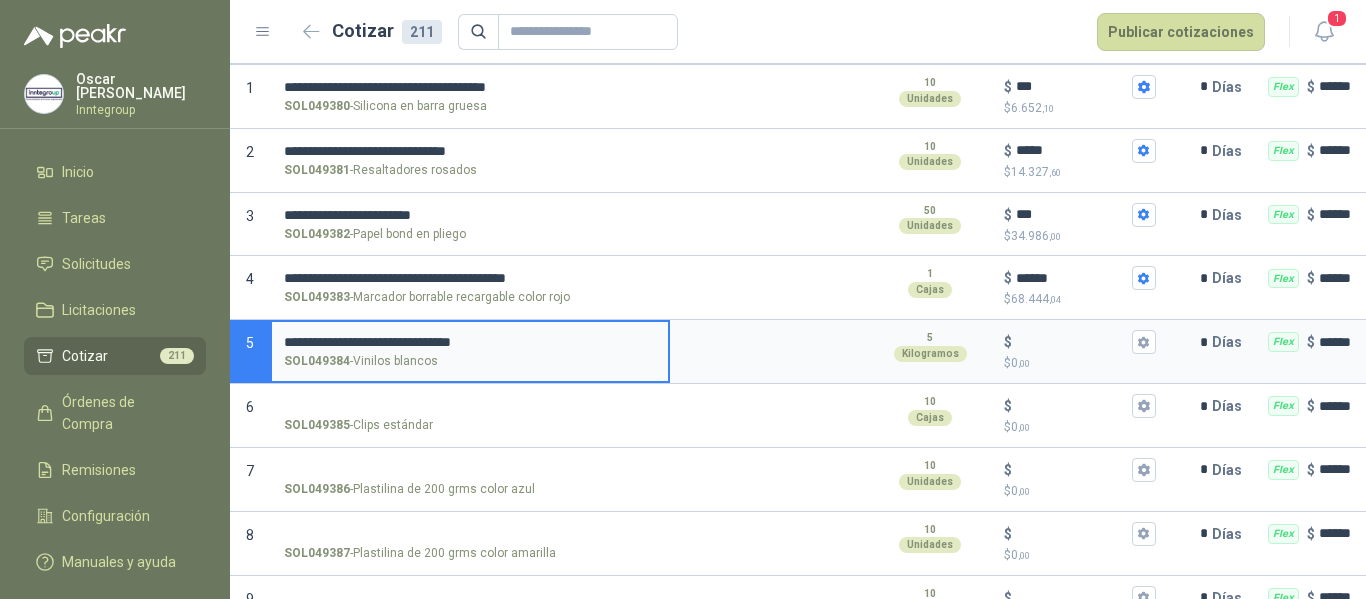 type 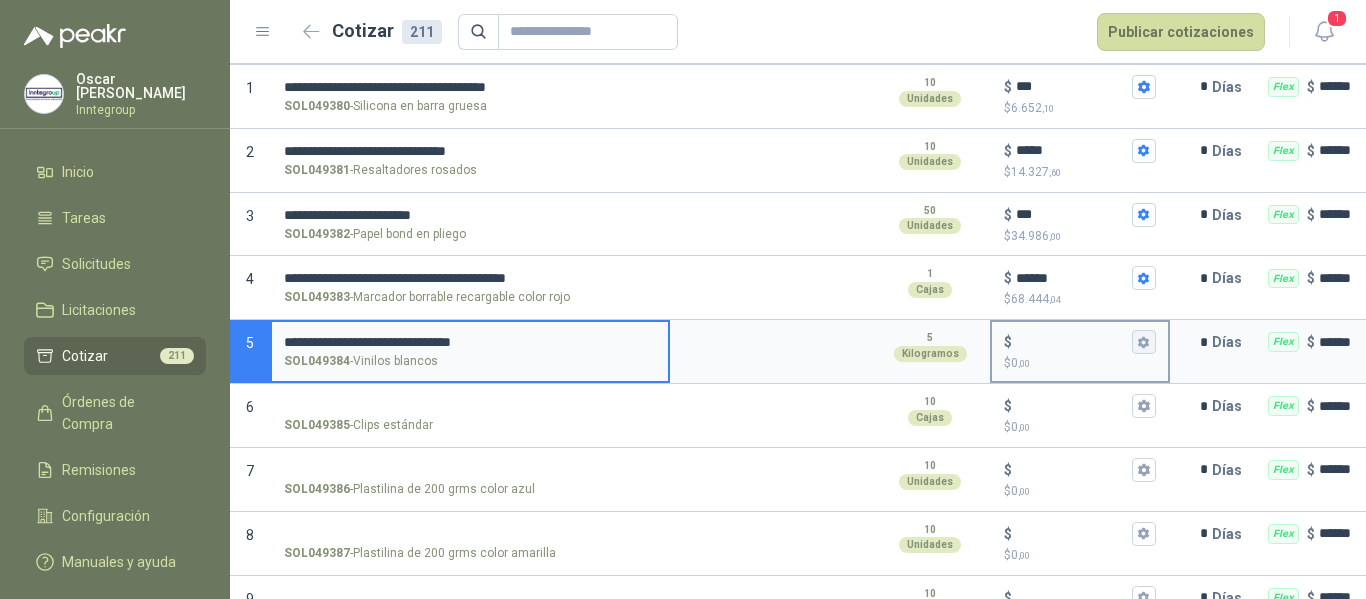 click 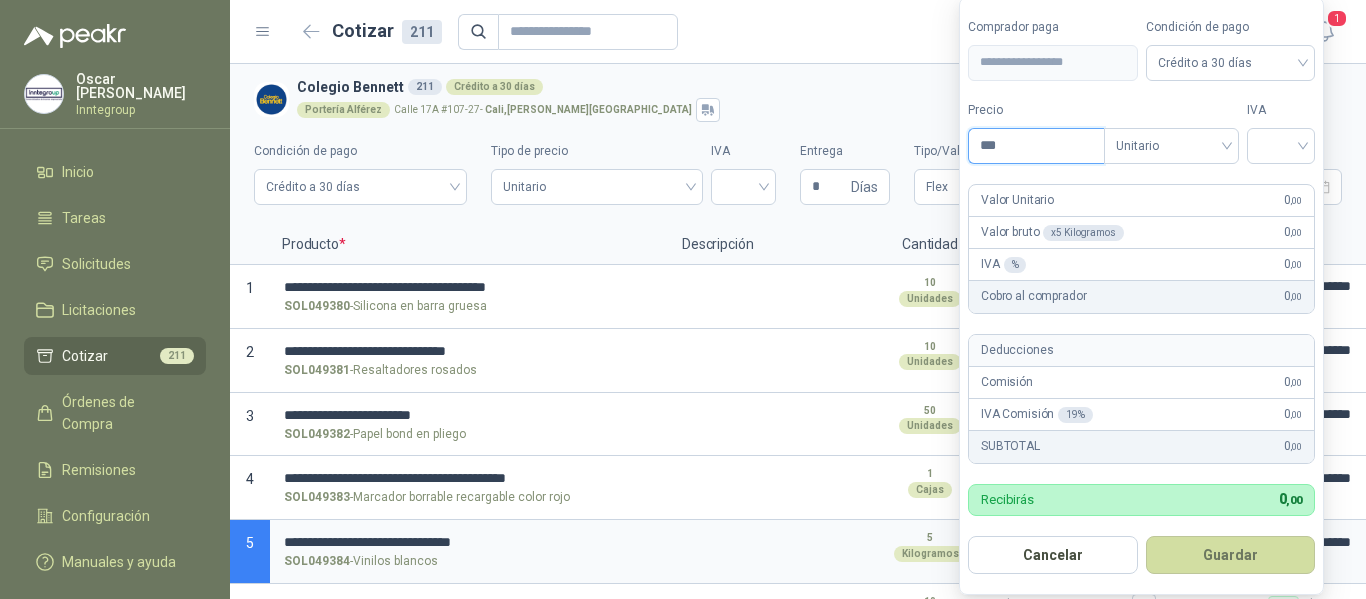 scroll, scrollTop: 0, scrollLeft: 0, axis: both 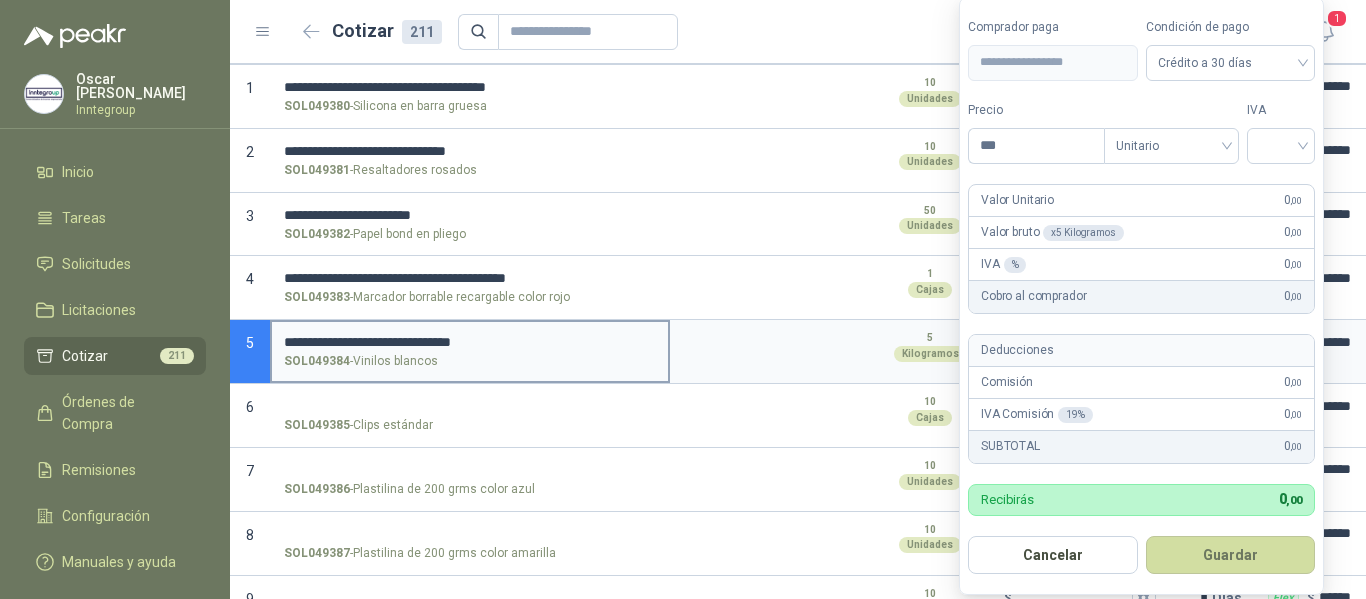 click on "**********" at bounding box center [470, 342] 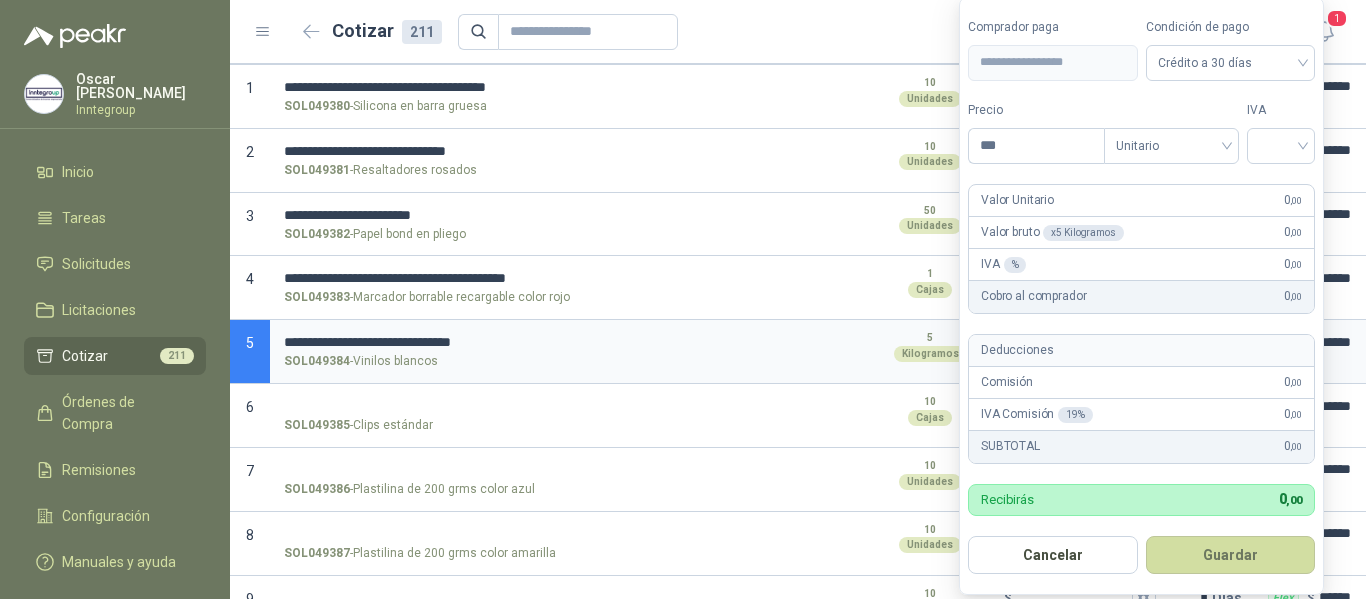 click on "**********" at bounding box center [470, 342] 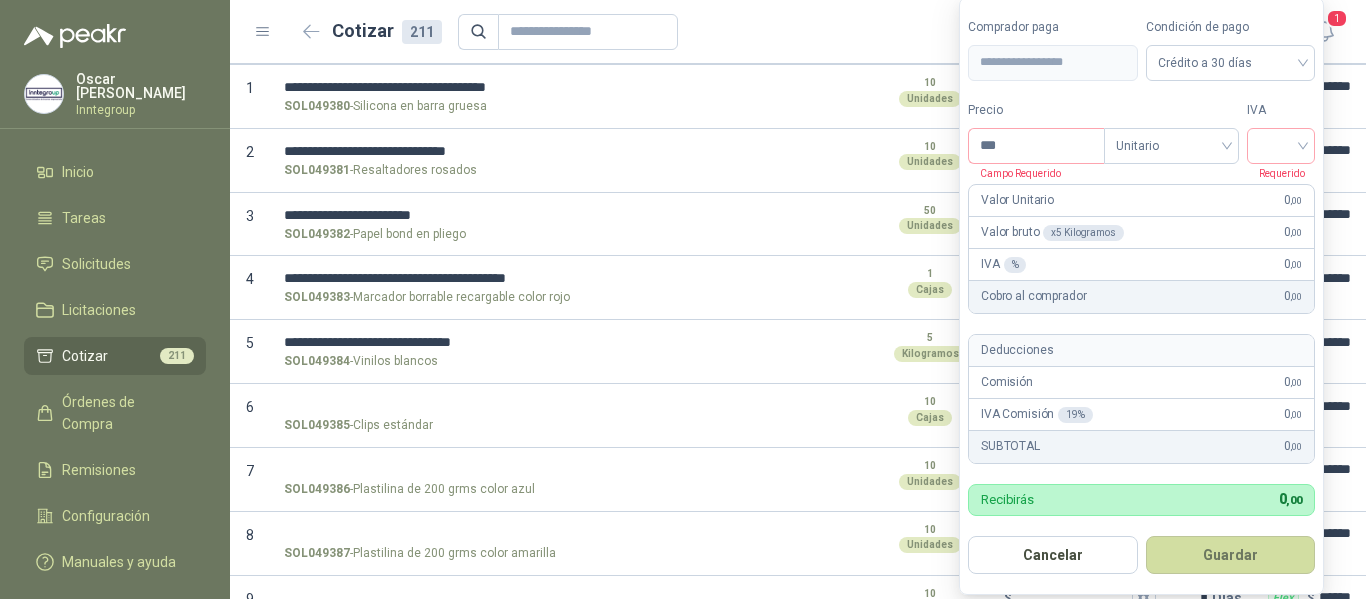 type on "*" 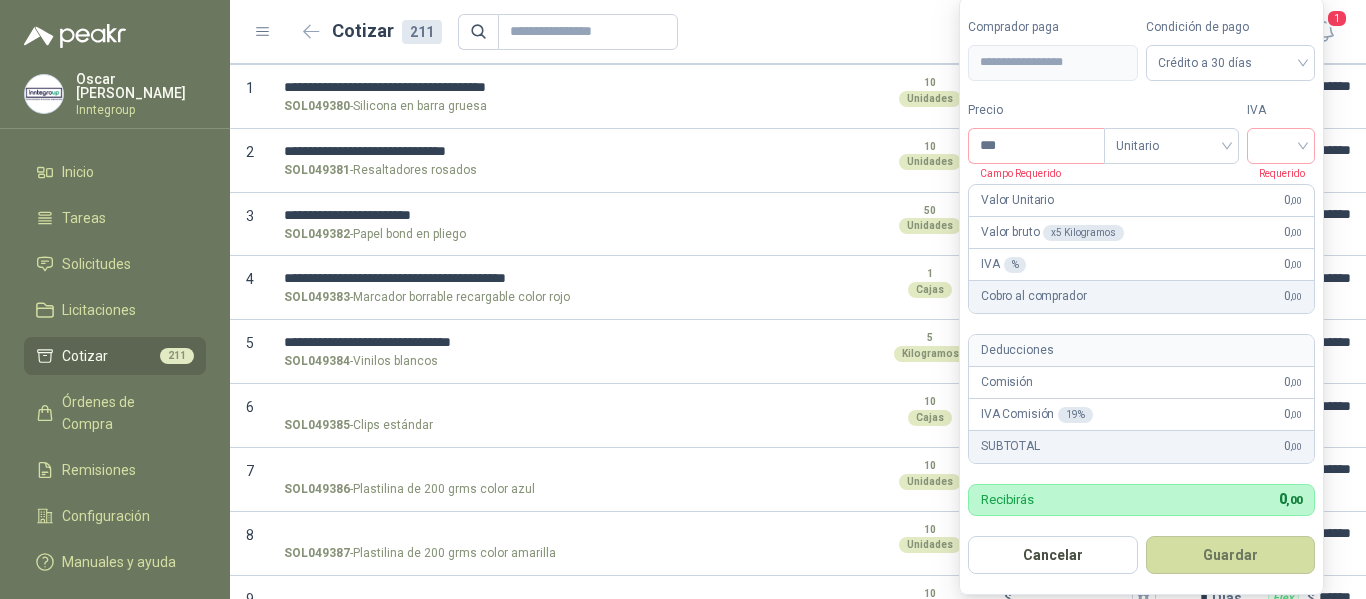 click at bounding box center [770, 90] 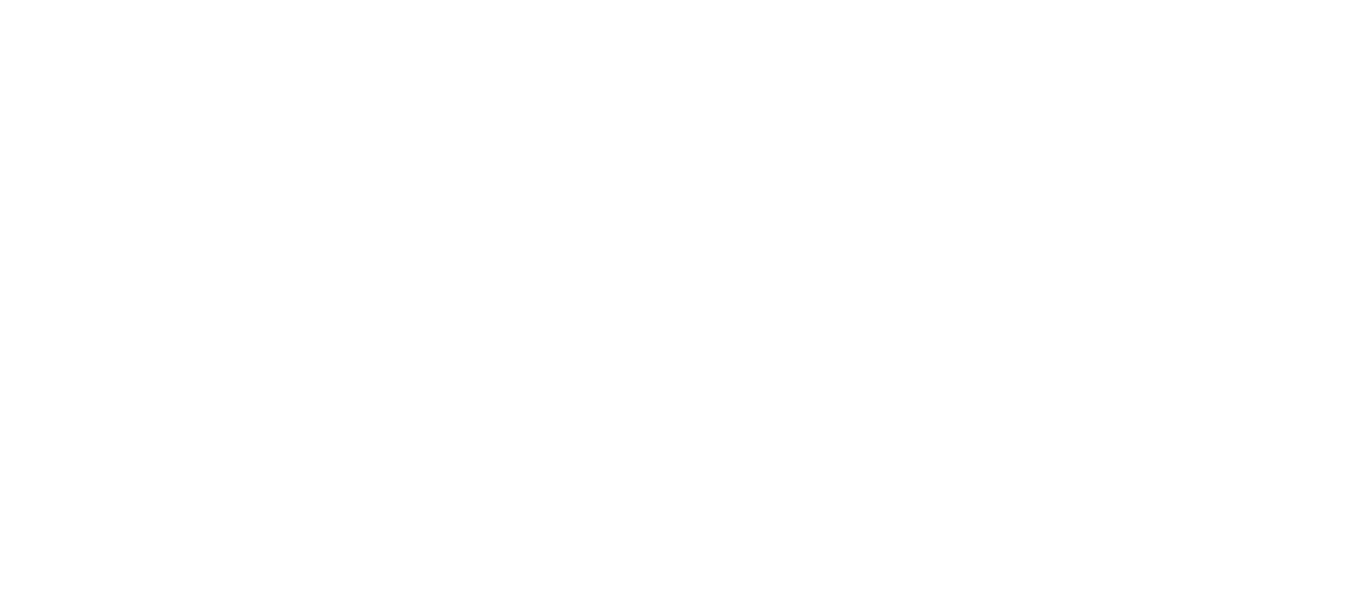 scroll, scrollTop: 0, scrollLeft: 0, axis: both 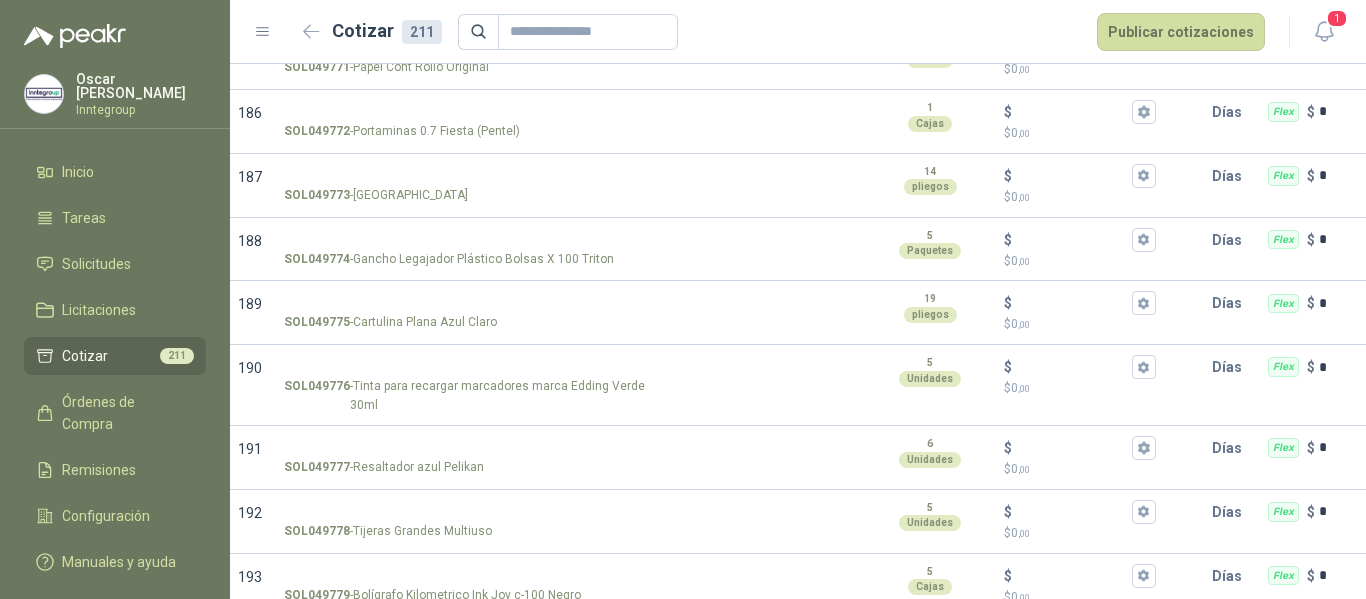 click on "Cotizar" at bounding box center (85, 356) 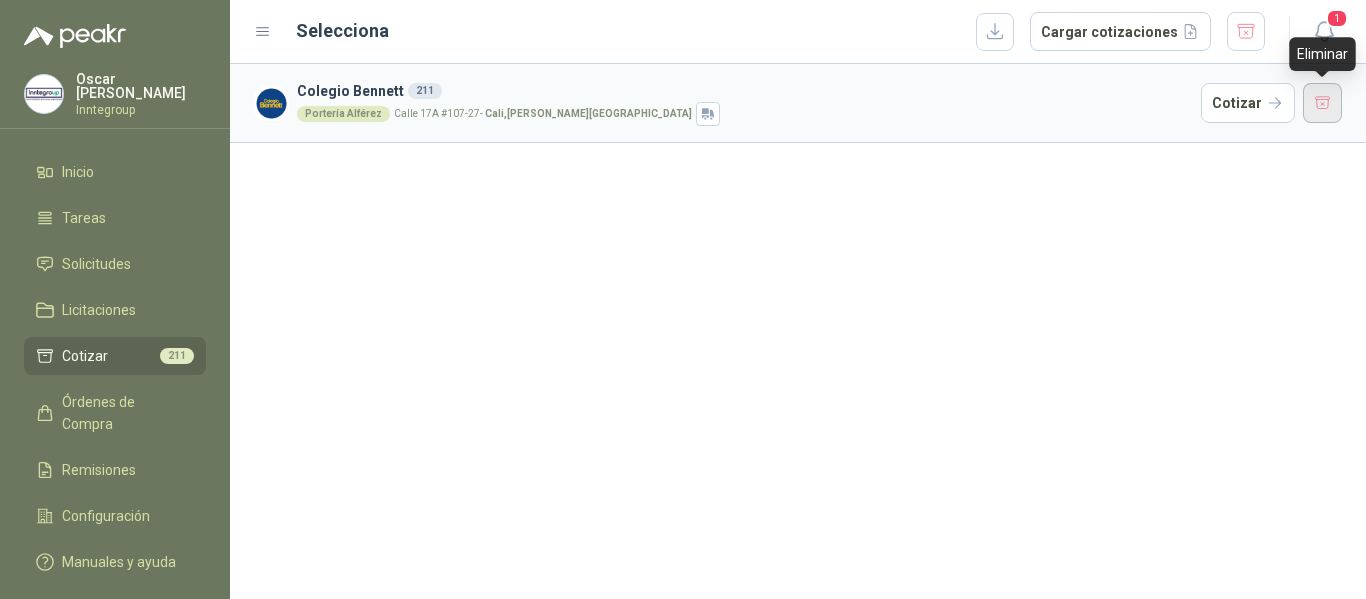 click at bounding box center (1323, 103) 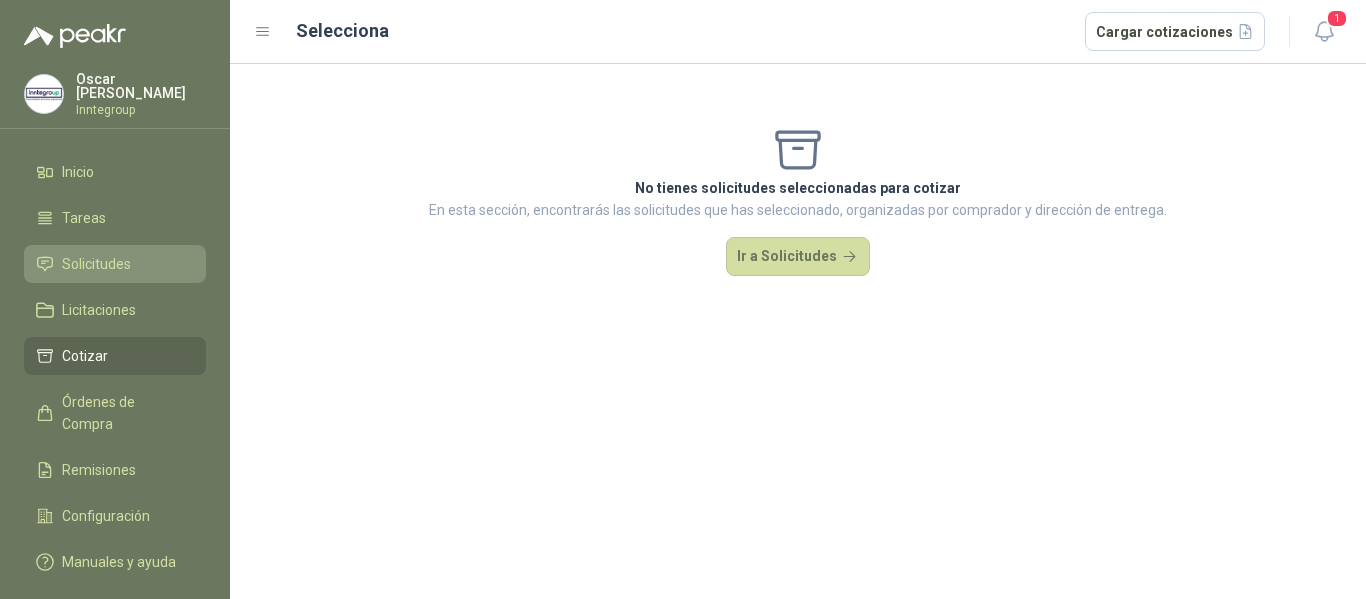 click on "Solicitudes" at bounding box center (96, 264) 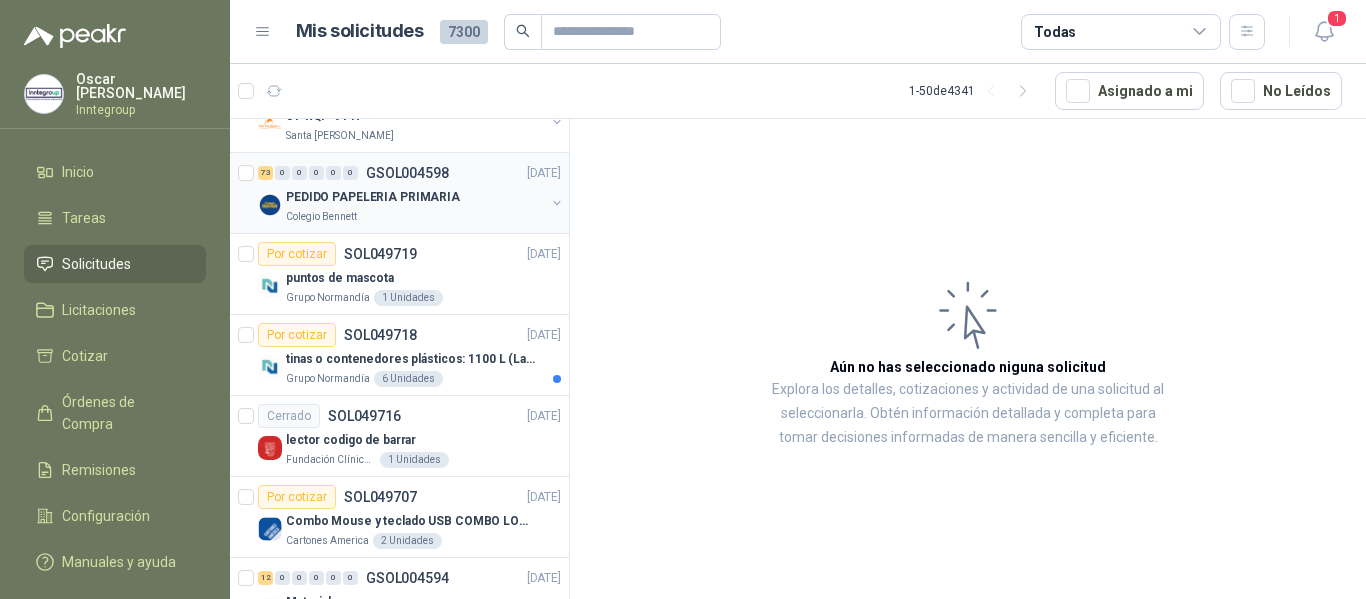 scroll, scrollTop: 1000, scrollLeft: 0, axis: vertical 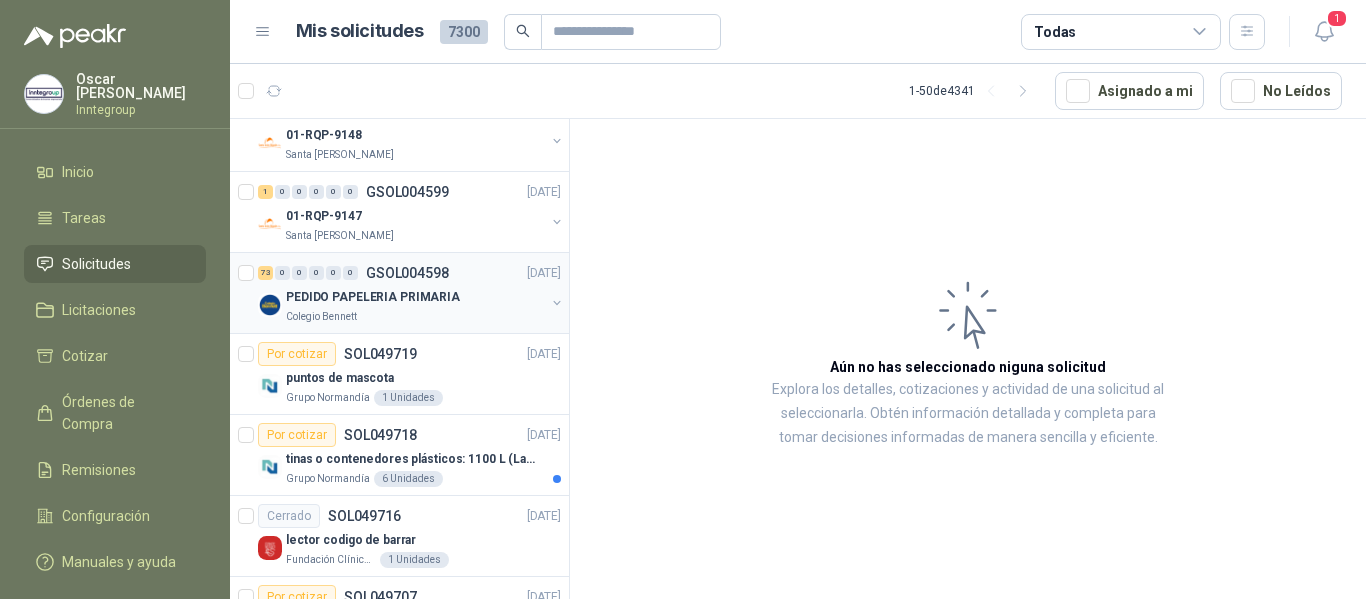 click on "PEDIDO PAPELERIA PRIMARIA" at bounding box center (373, 297) 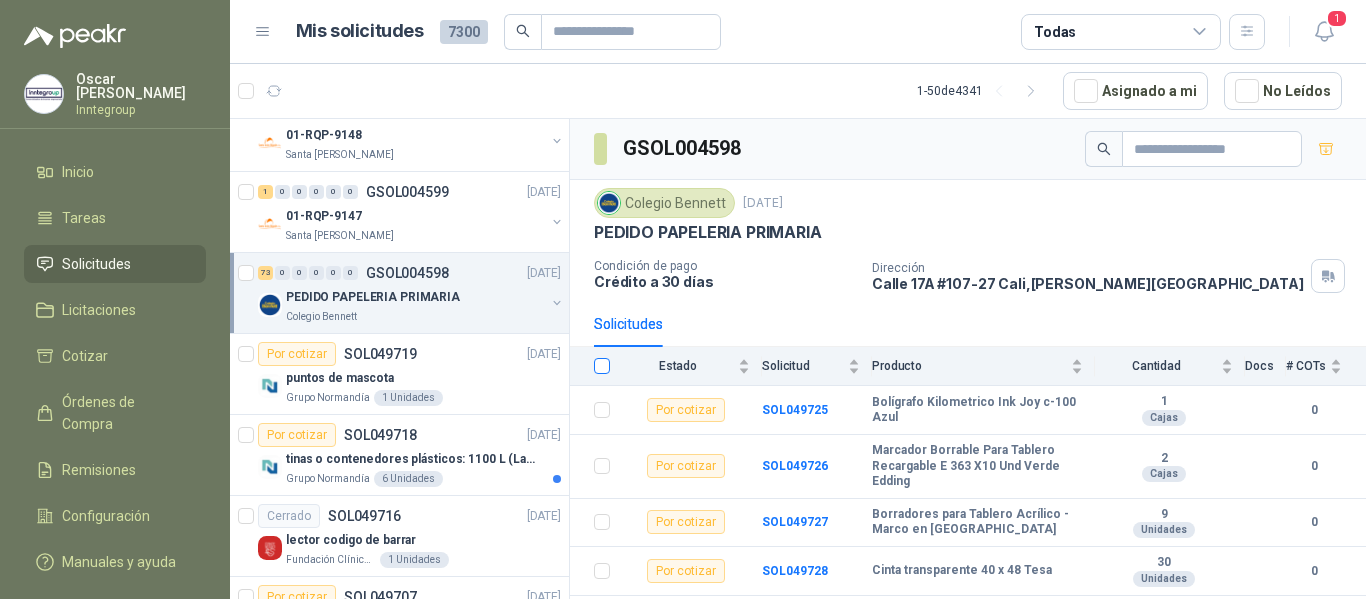 click at bounding box center (602, 366) 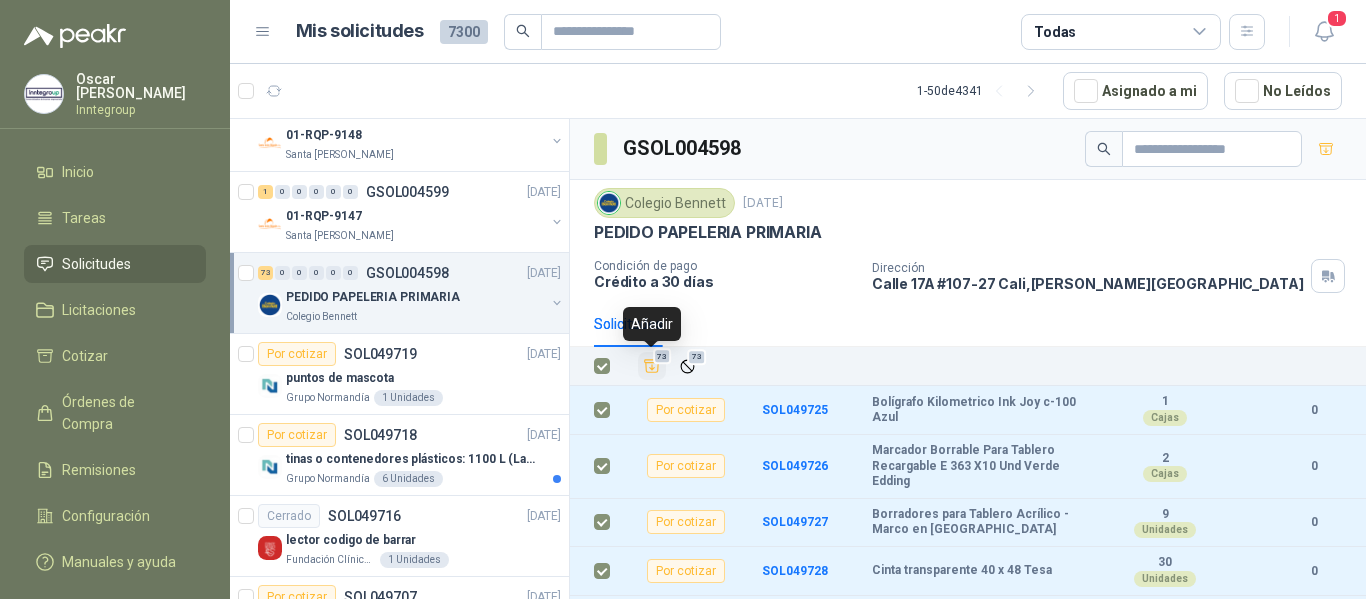 click 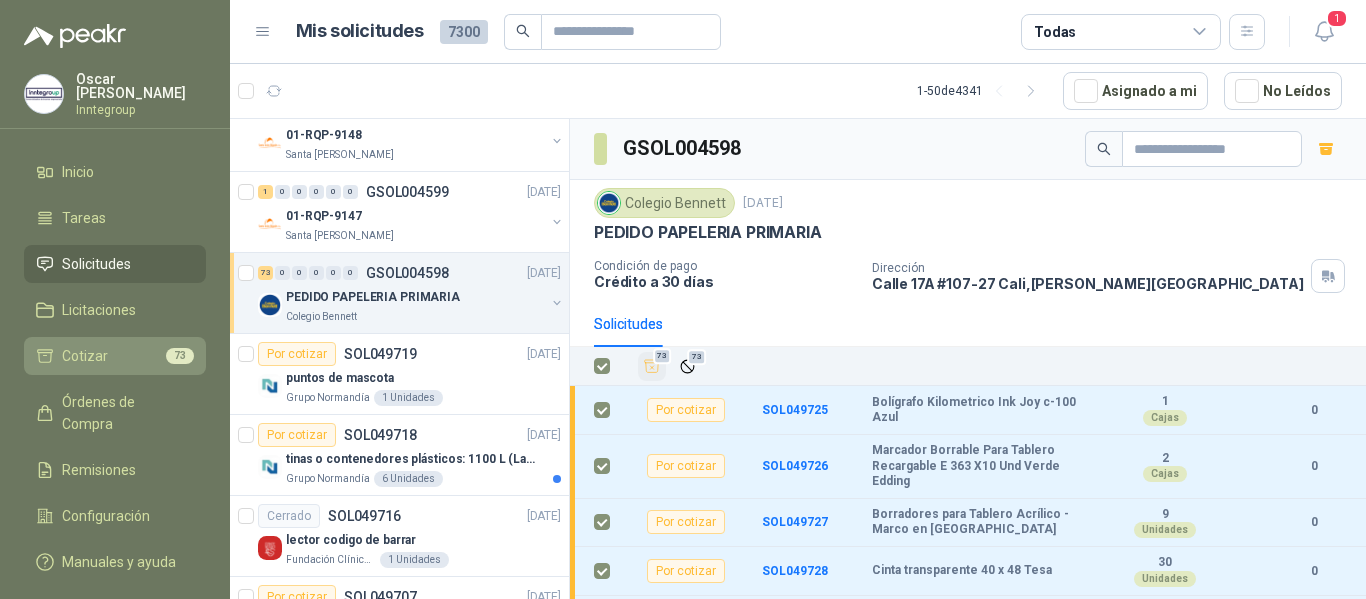click on "Cotizar" at bounding box center [85, 356] 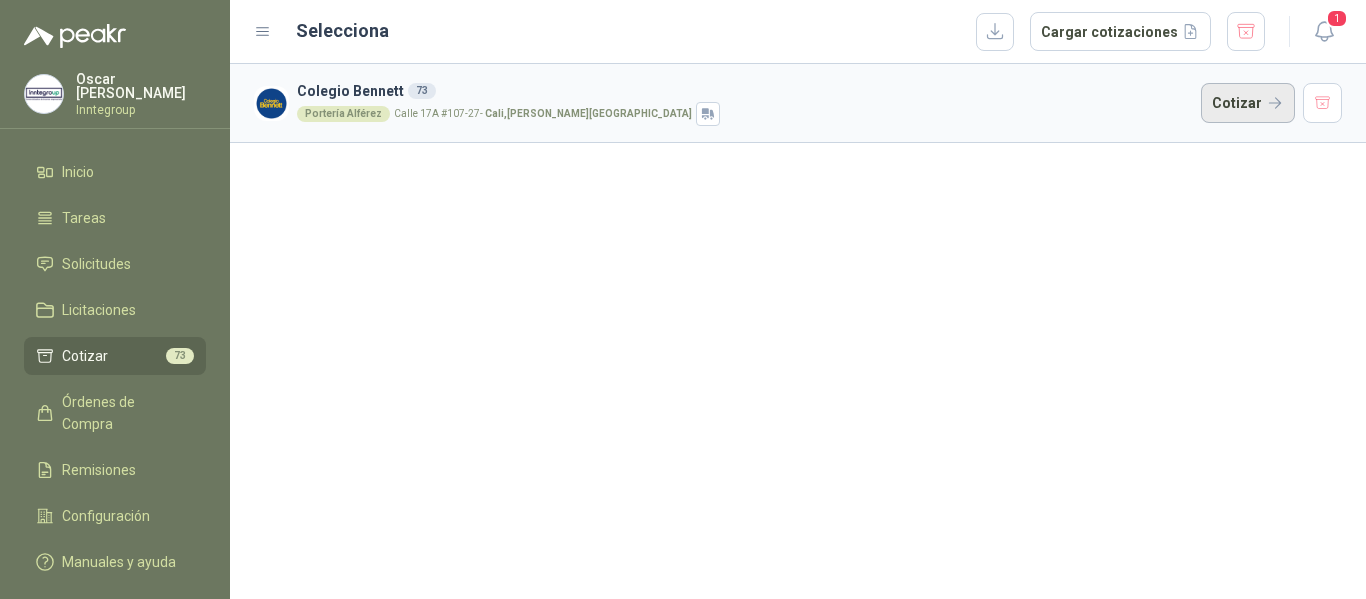 click on "Cotizar" at bounding box center [1248, 103] 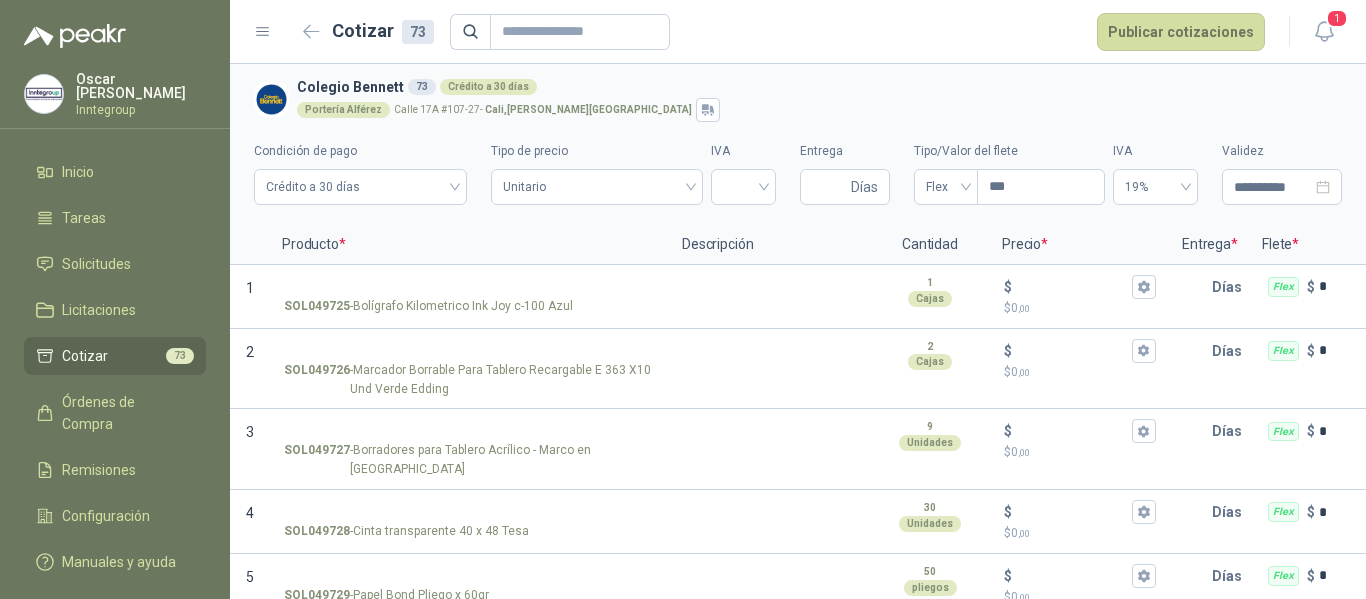 type 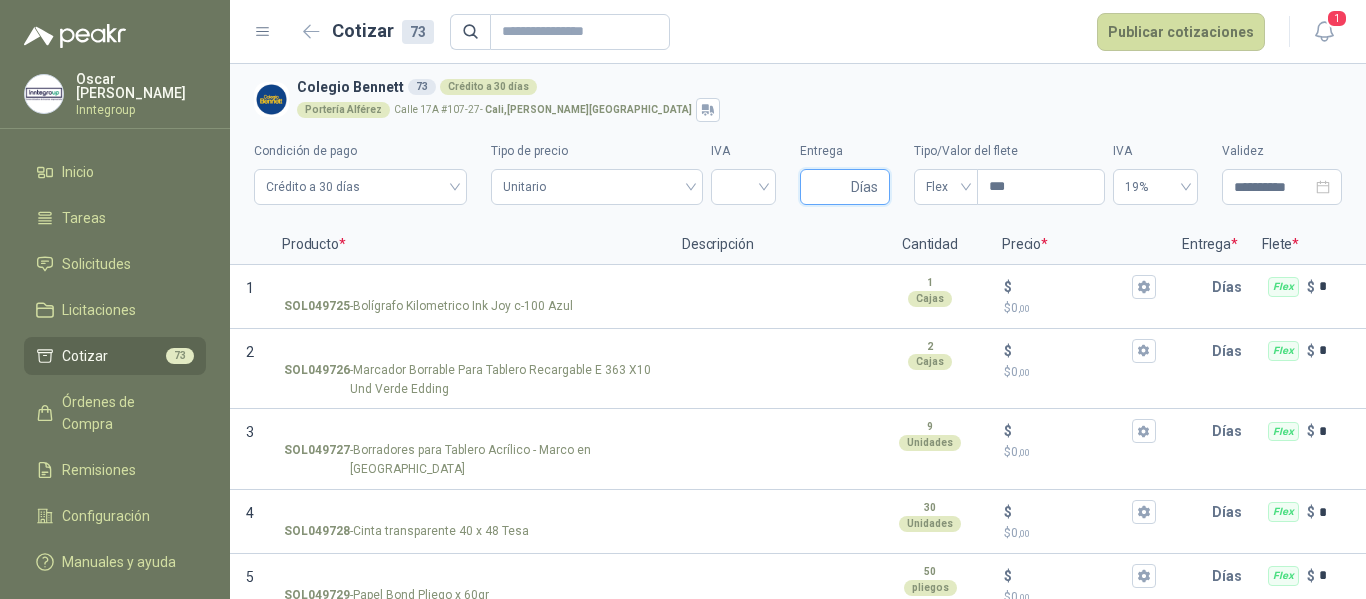 click on "Entrega" at bounding box center (829, 187) 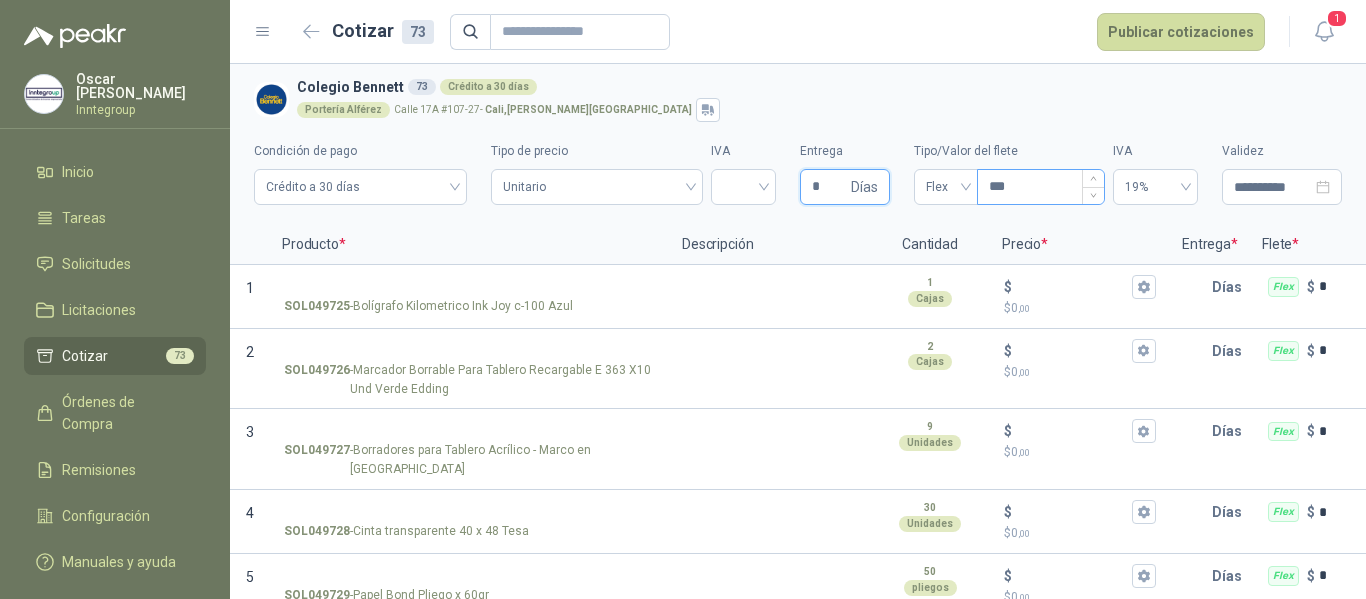 type on "*" 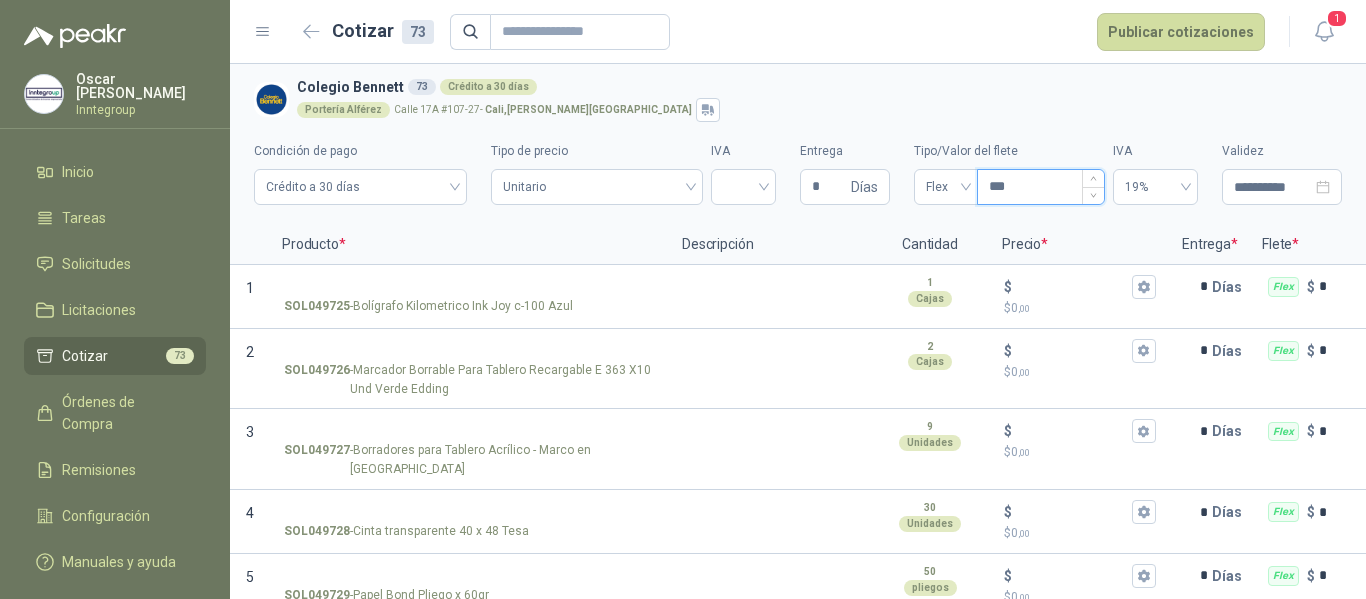 click on "***" at bounding box center [1041, 187] 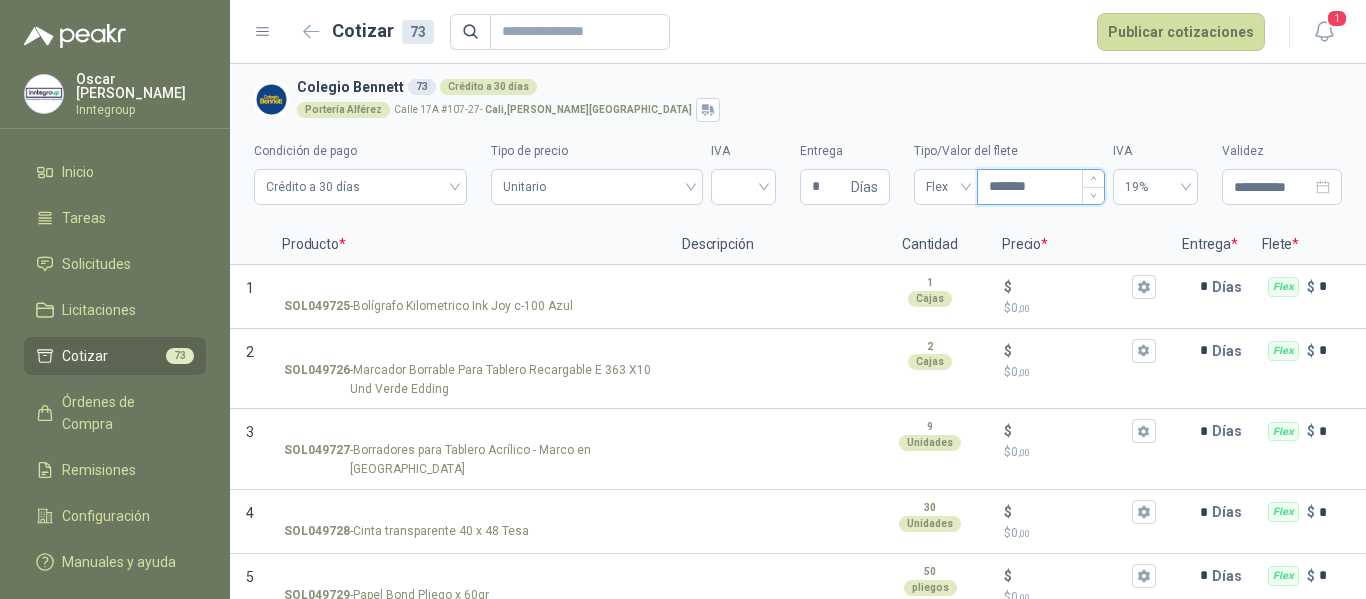 type on "********" 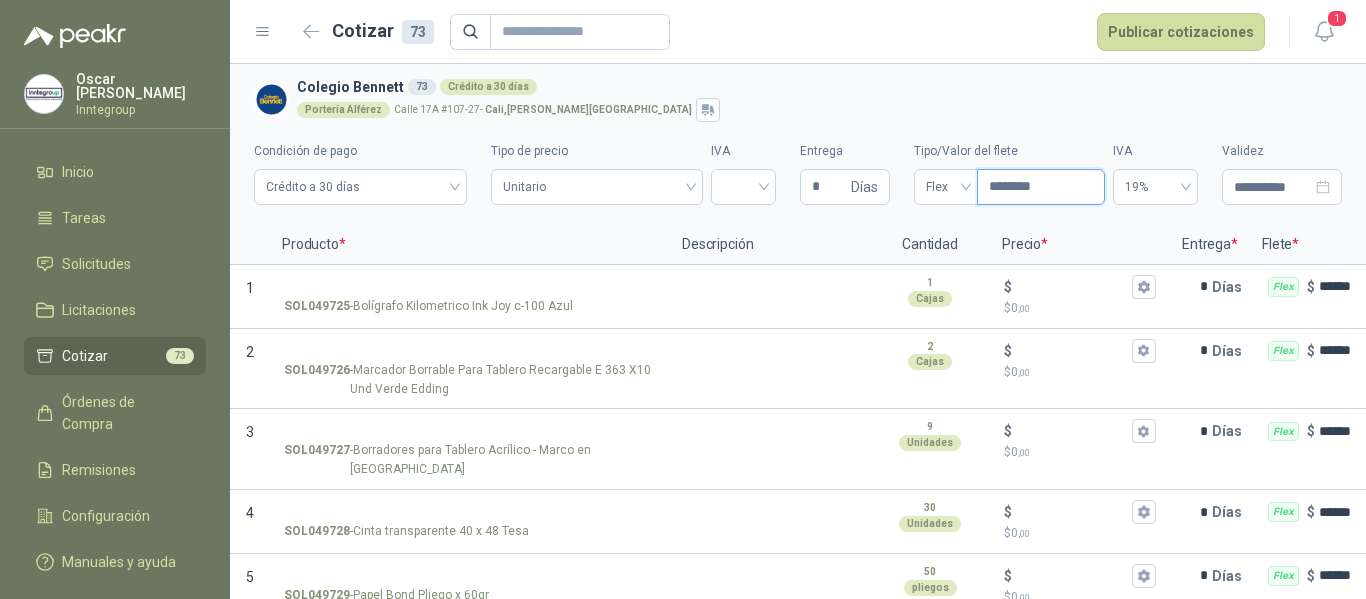type 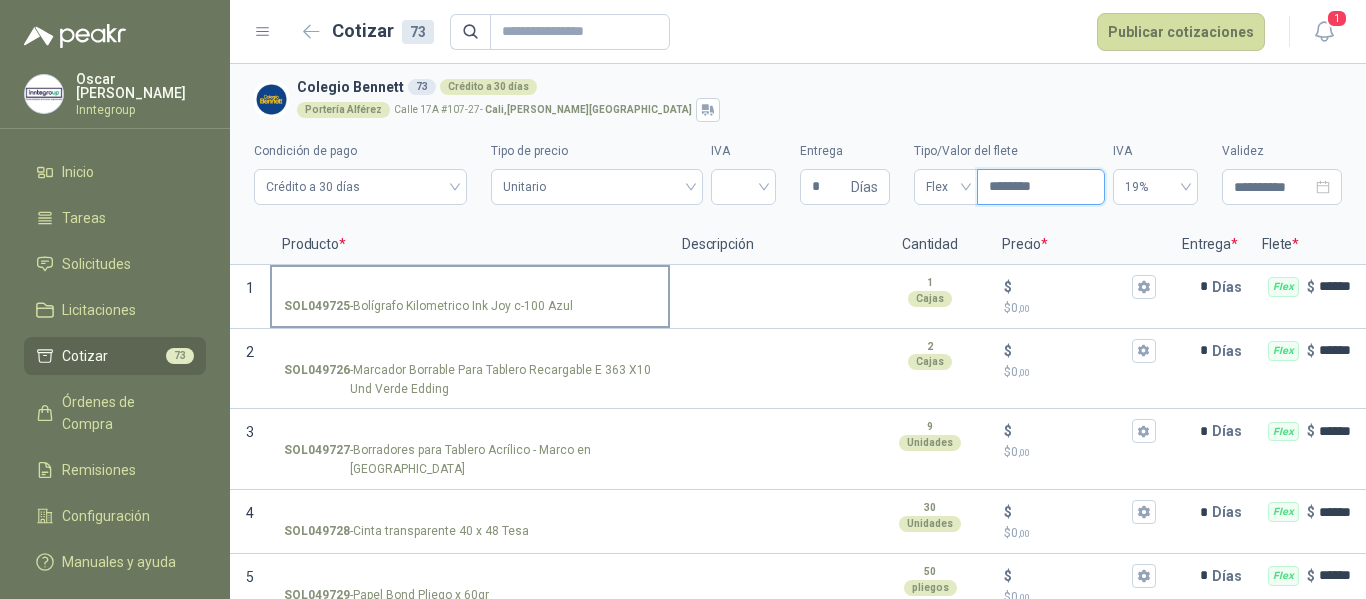 type on "********" 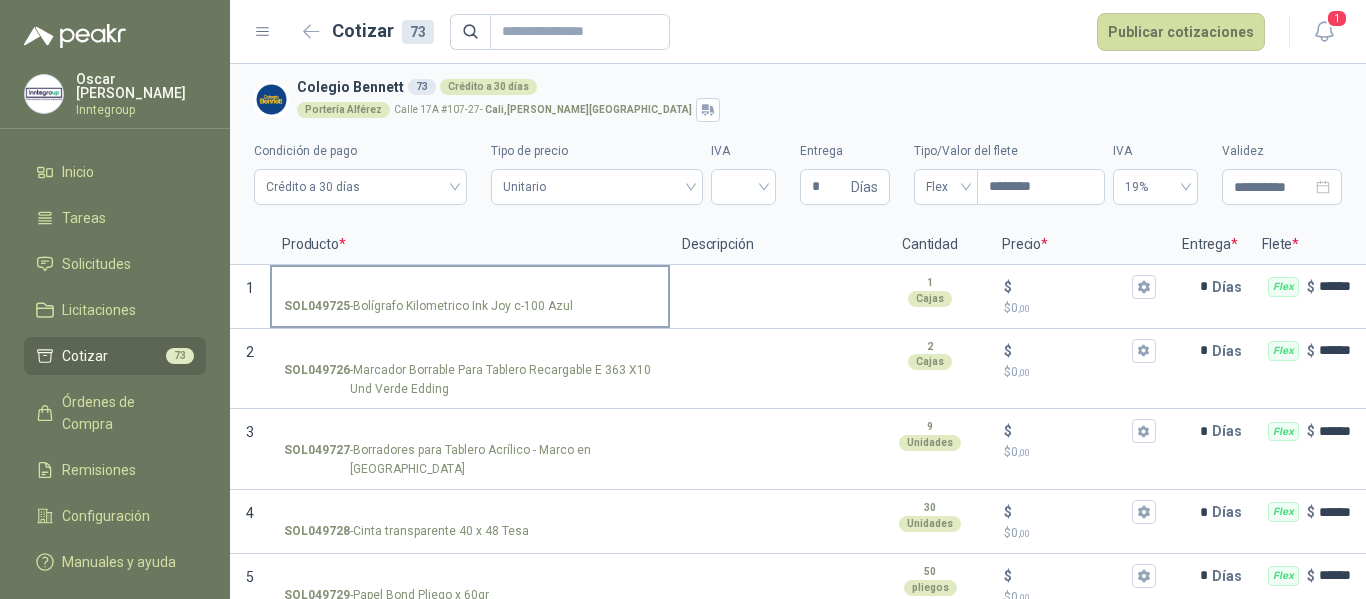 click on "SOL049725  -  Bolígrafo Kilometrico Ink Joy c-100 Azul" at bounding box center (470, 287) 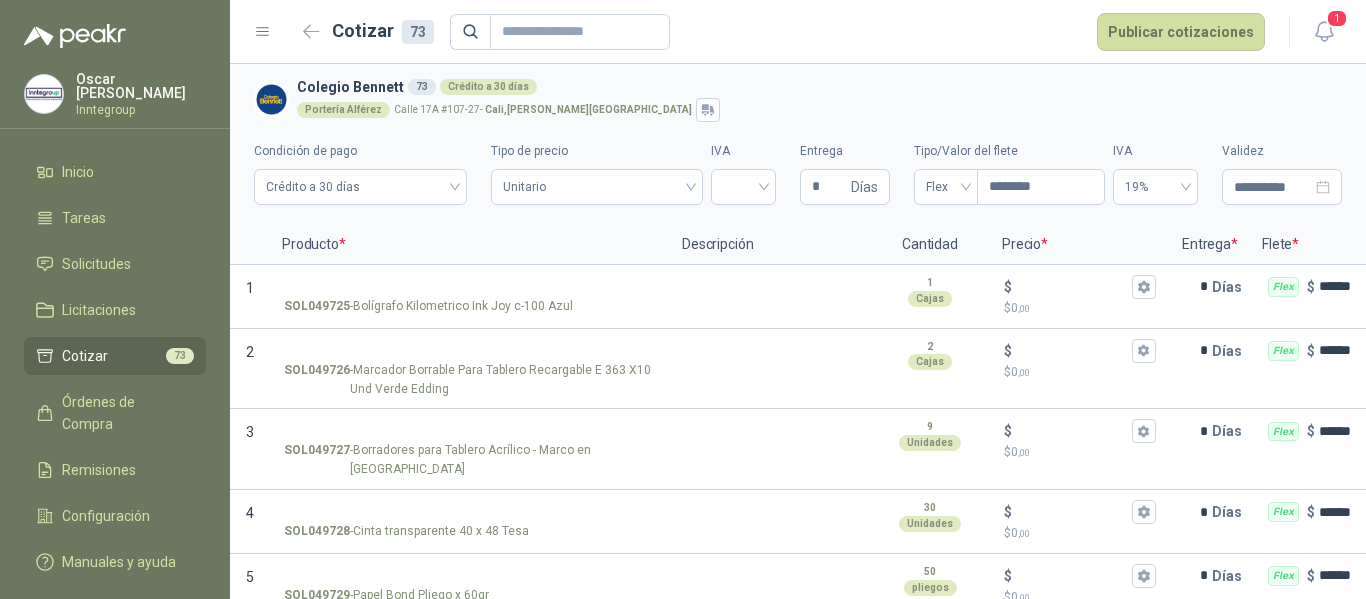drag, startPoint x: 486, startPoint y: 279, endPoint x: 911, endPoint y: 257, distance: 425.56903 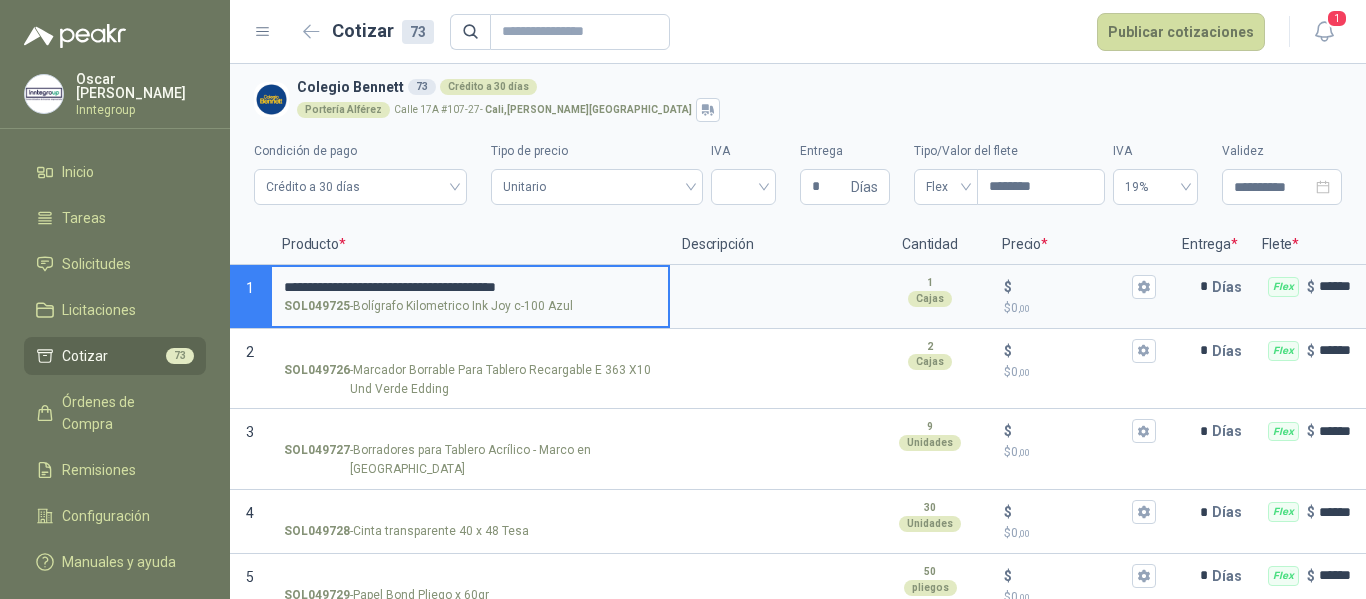 type 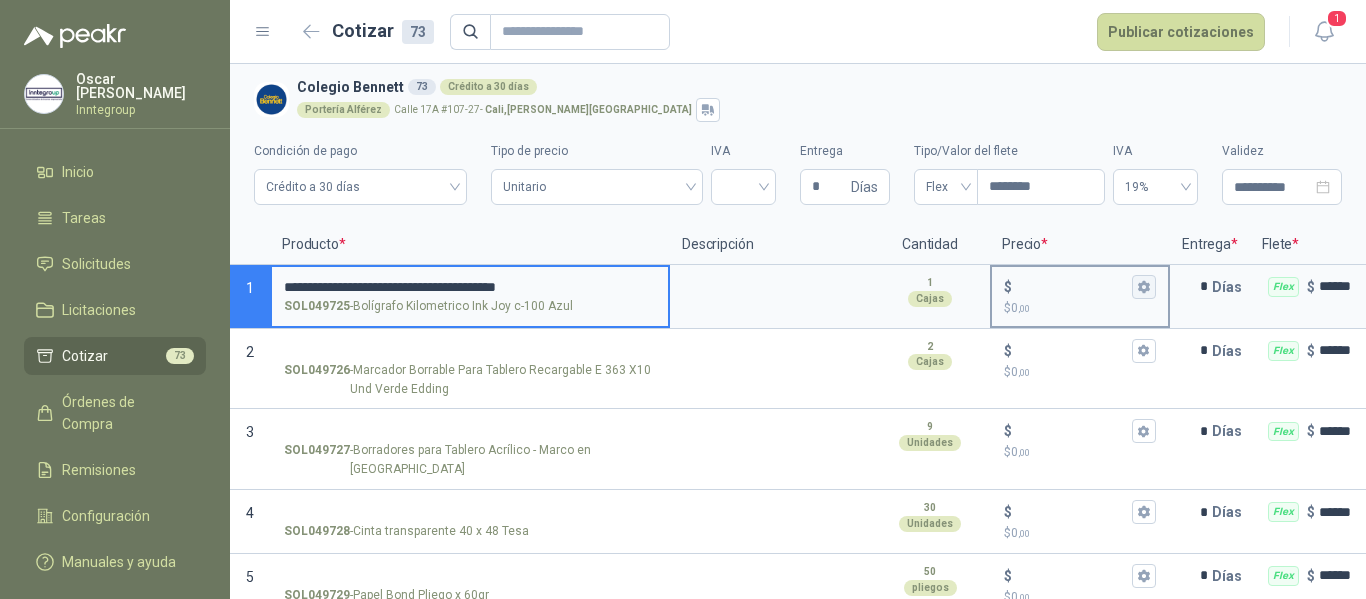 click 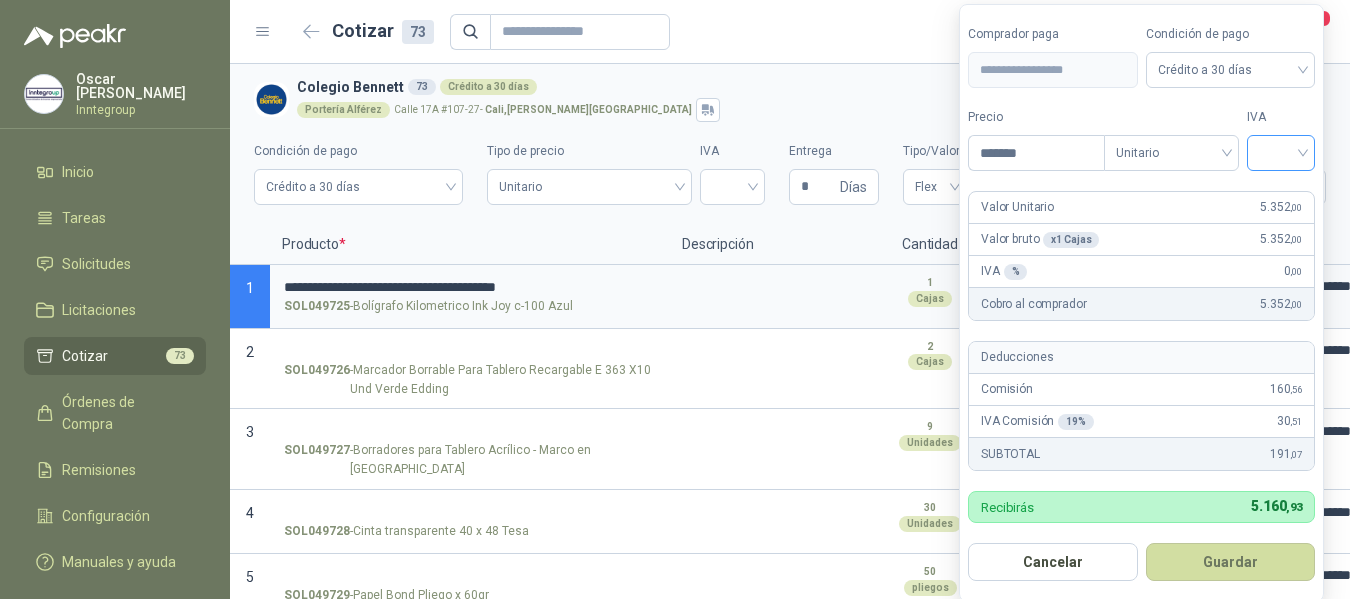 type on "*******" 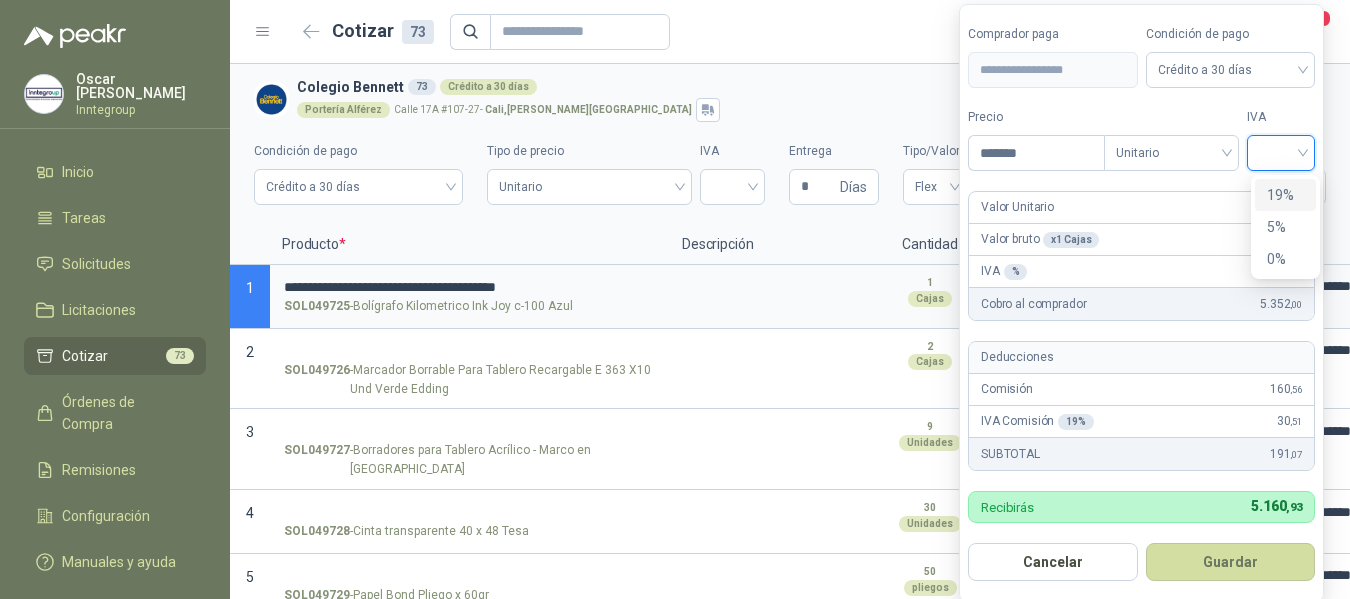 click on "19%" at bounding box center [1285, 195] 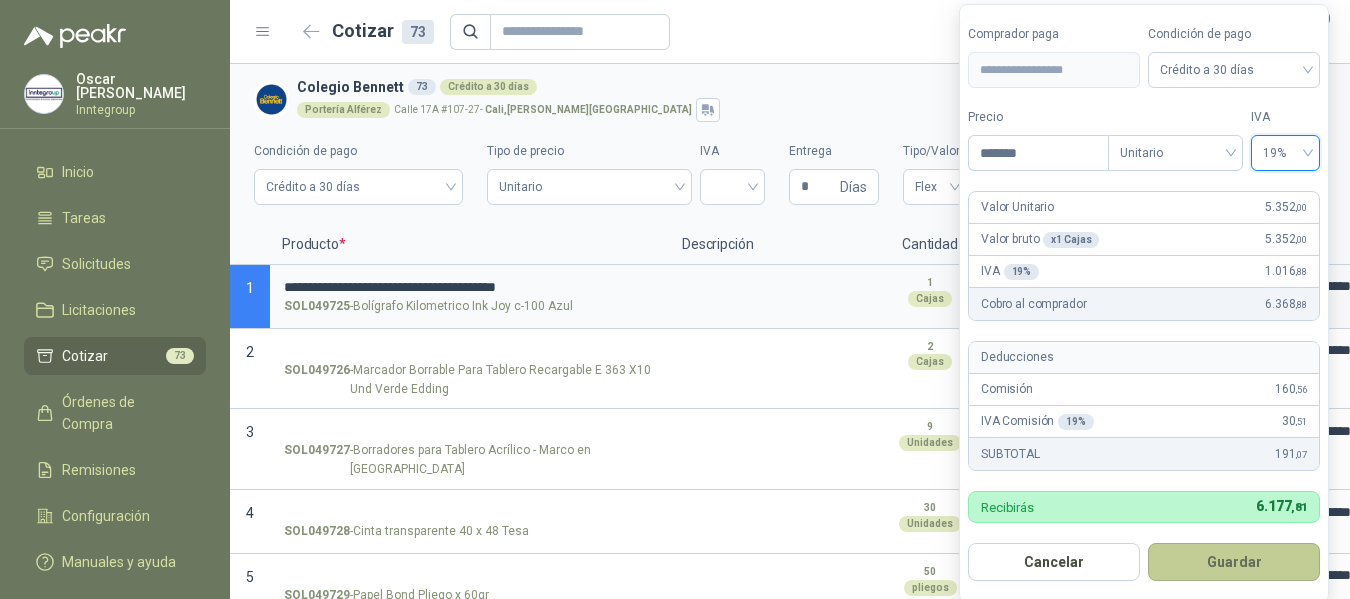 click on "Guardar" at bounding box center (1234, 562) 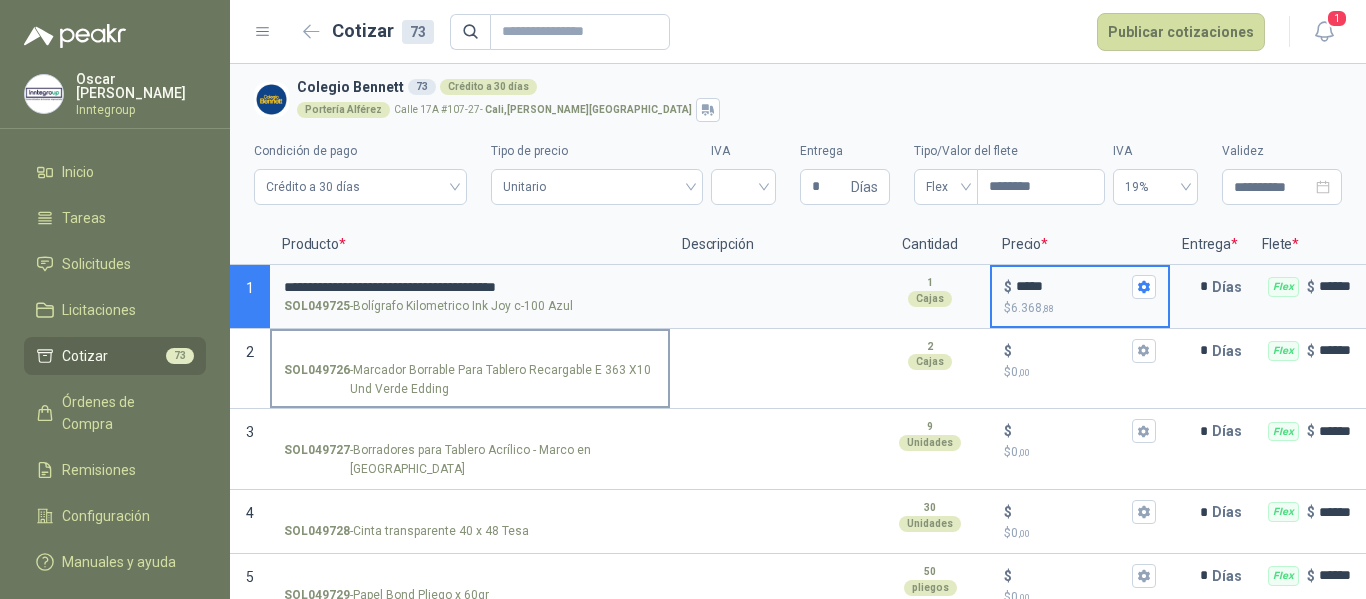 click on "SOL049726  -  Marcador Borrable Para Tablero Recargable E 363 X10 Und Verde Edding" at bounding box center (470, 351) 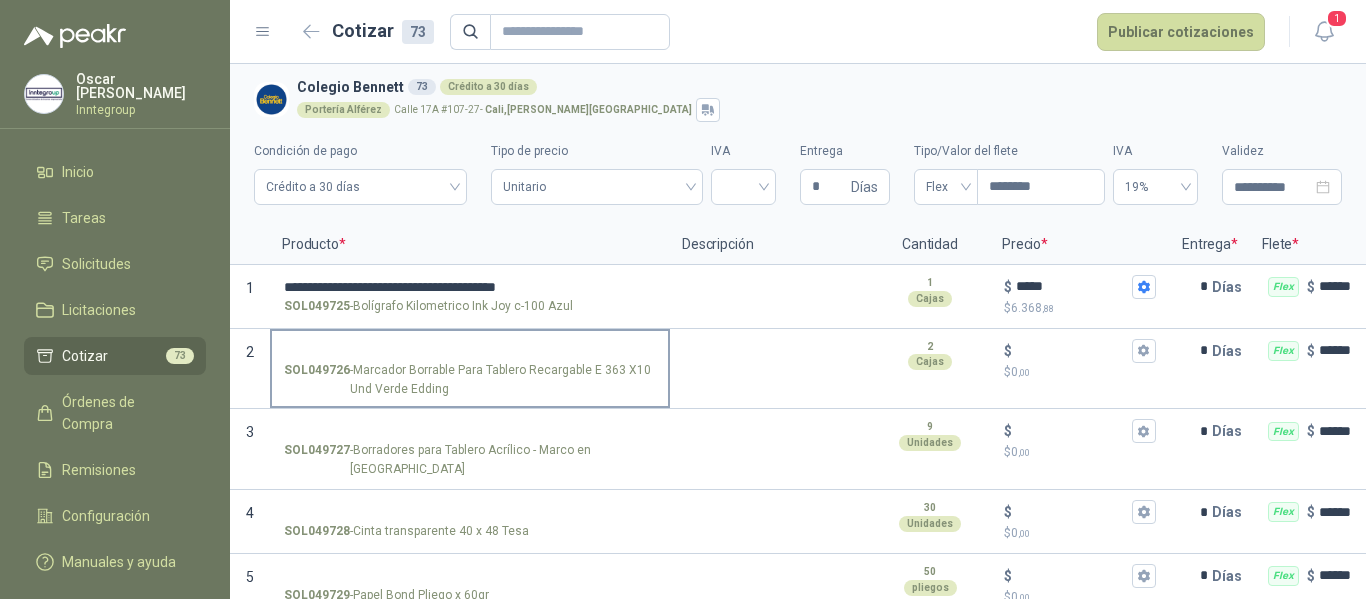 click on "SOL049726  -  Marcador Borrable Para Tablero Recargable E 363 X10 Und Verde Edding" at bounding box center (470, 351) 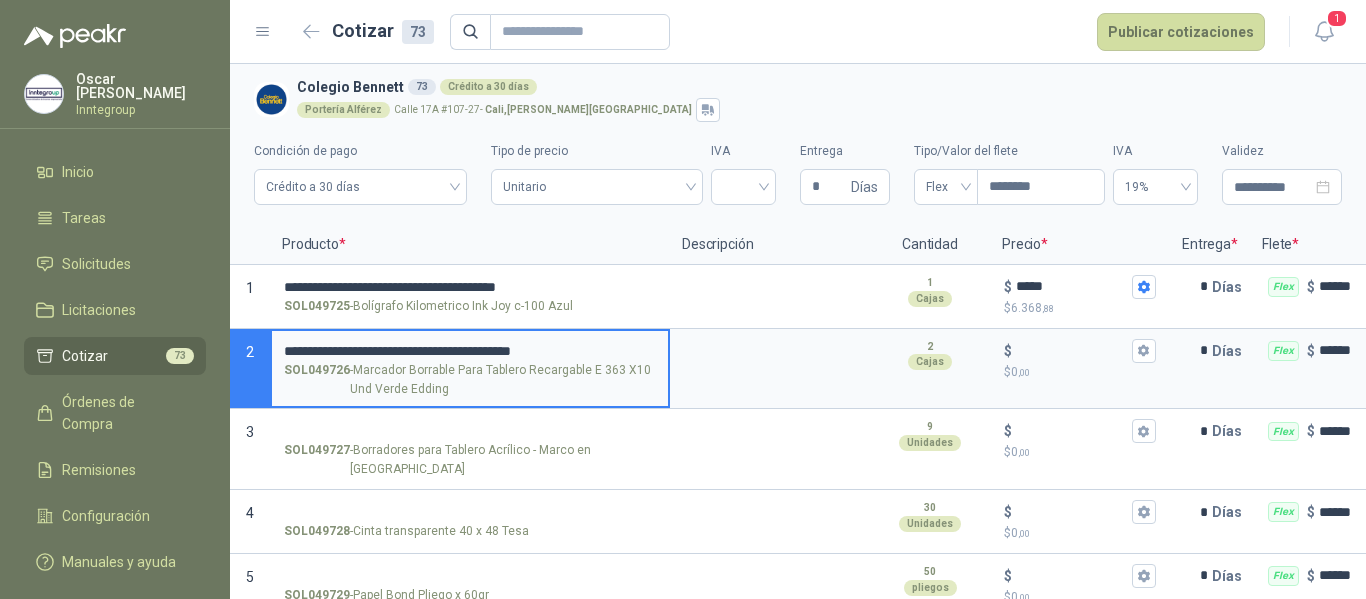 type 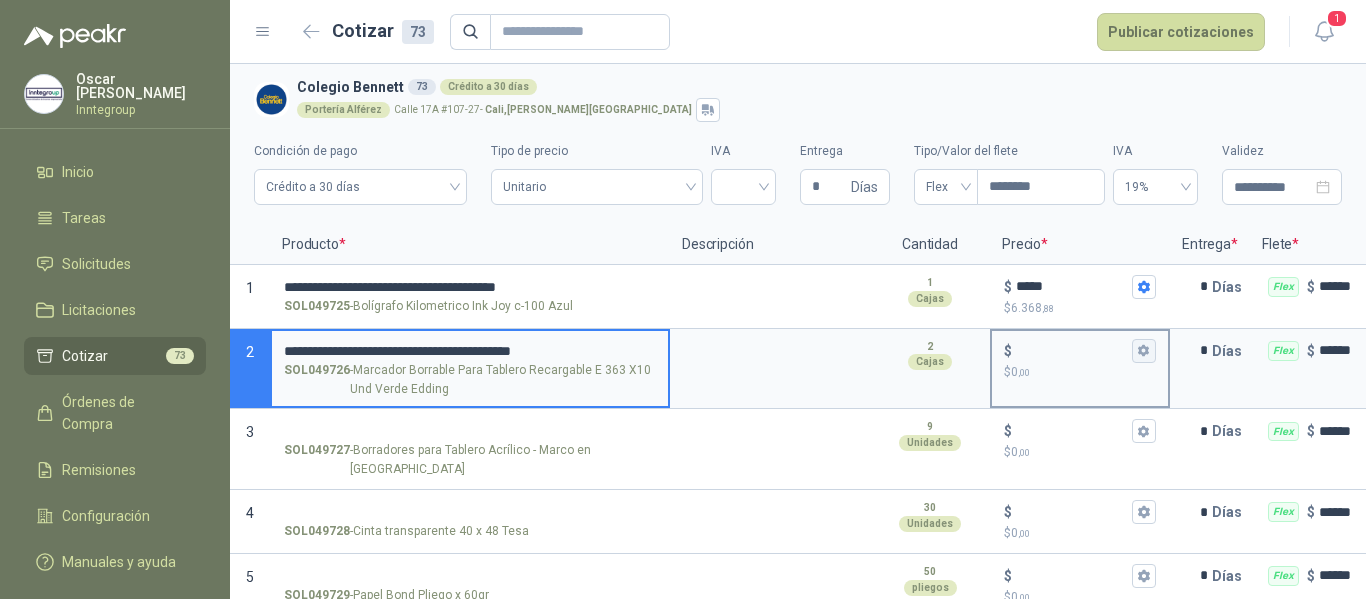 click 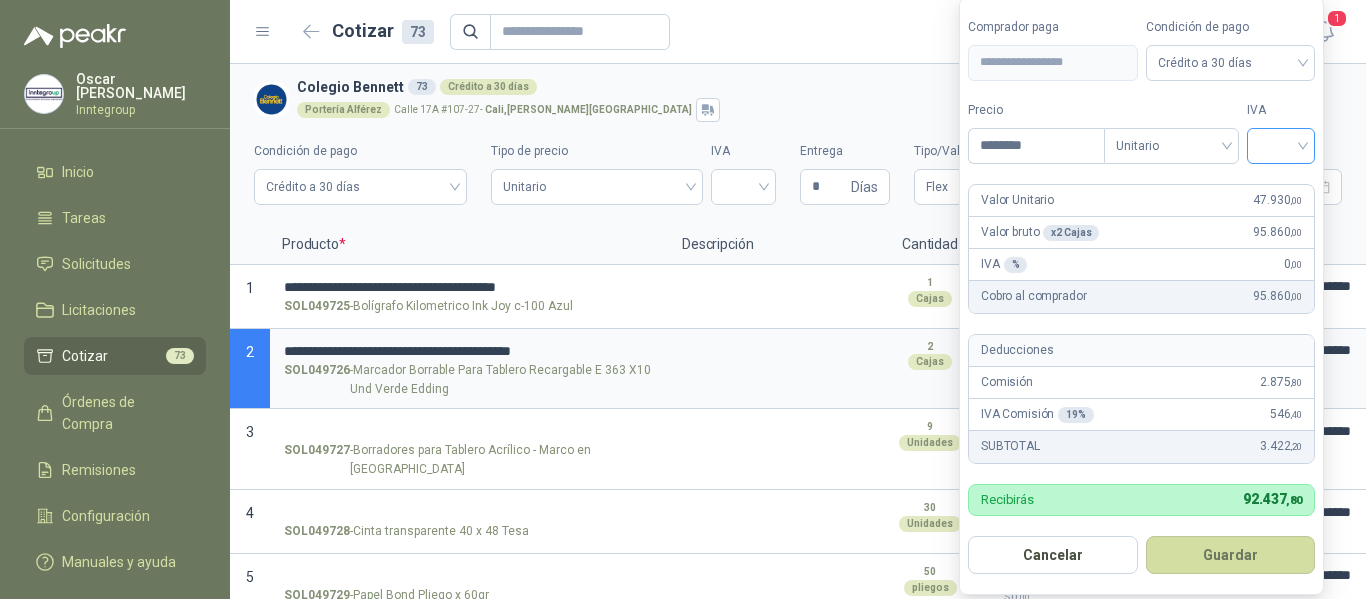 type on "********" 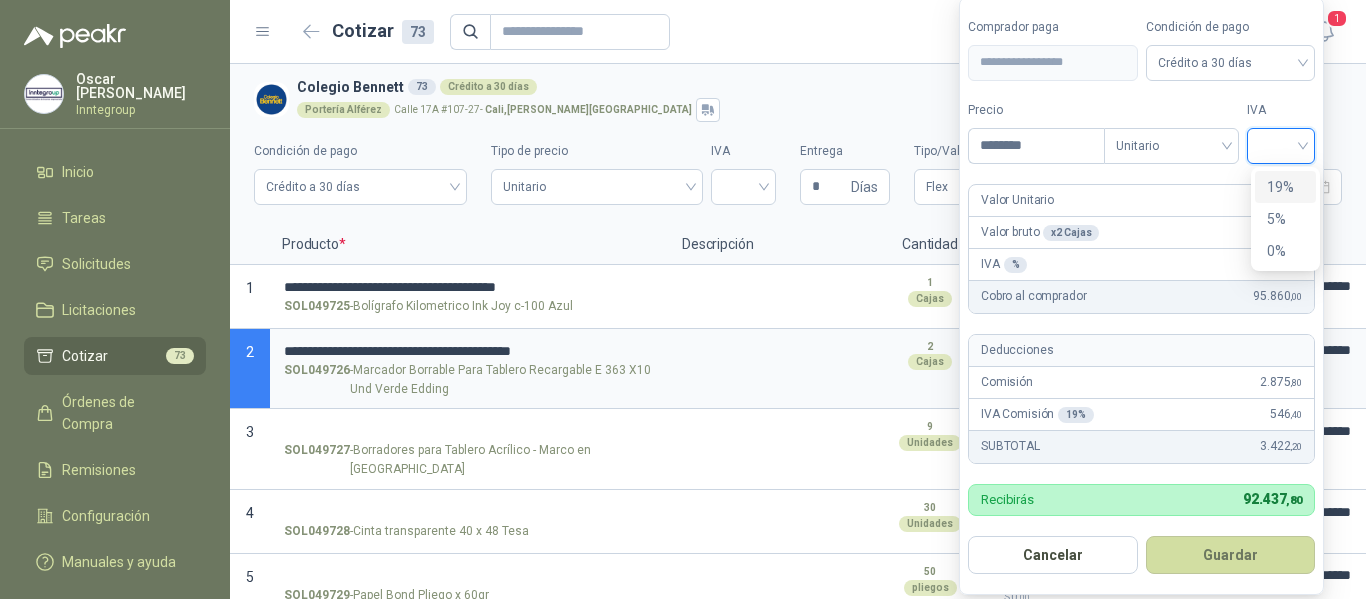 click on "19%" at bounding box center [1285, 187] 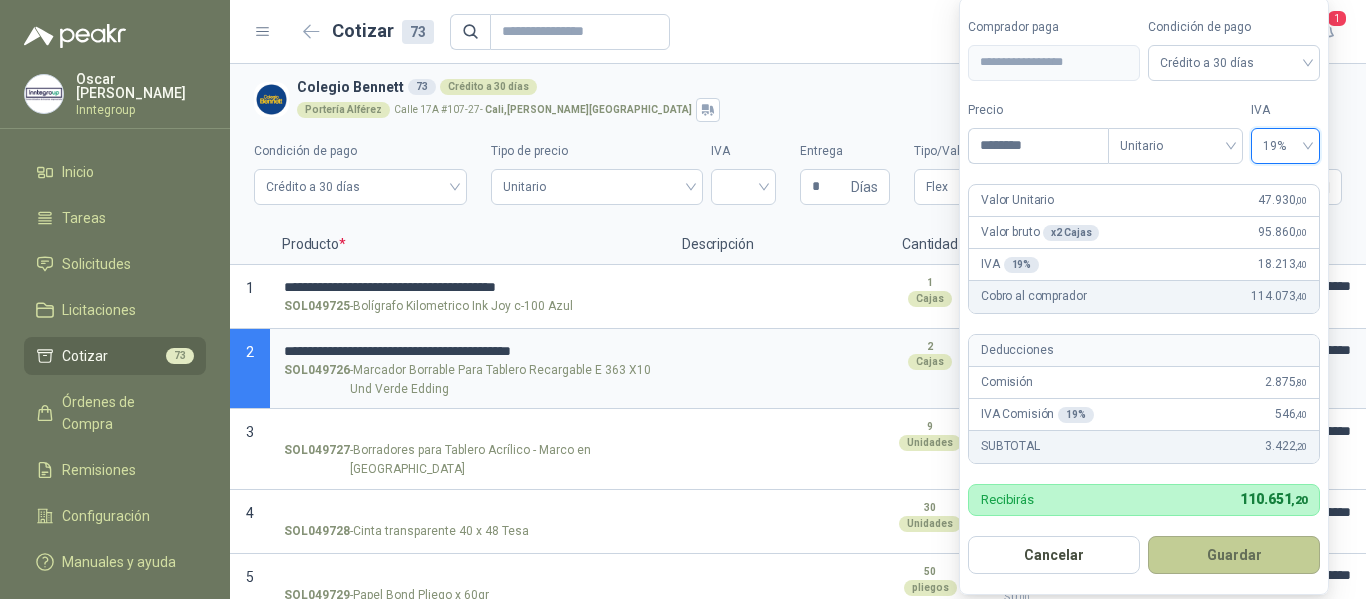 click on "Guardar" at bounding box center (1234, 555) 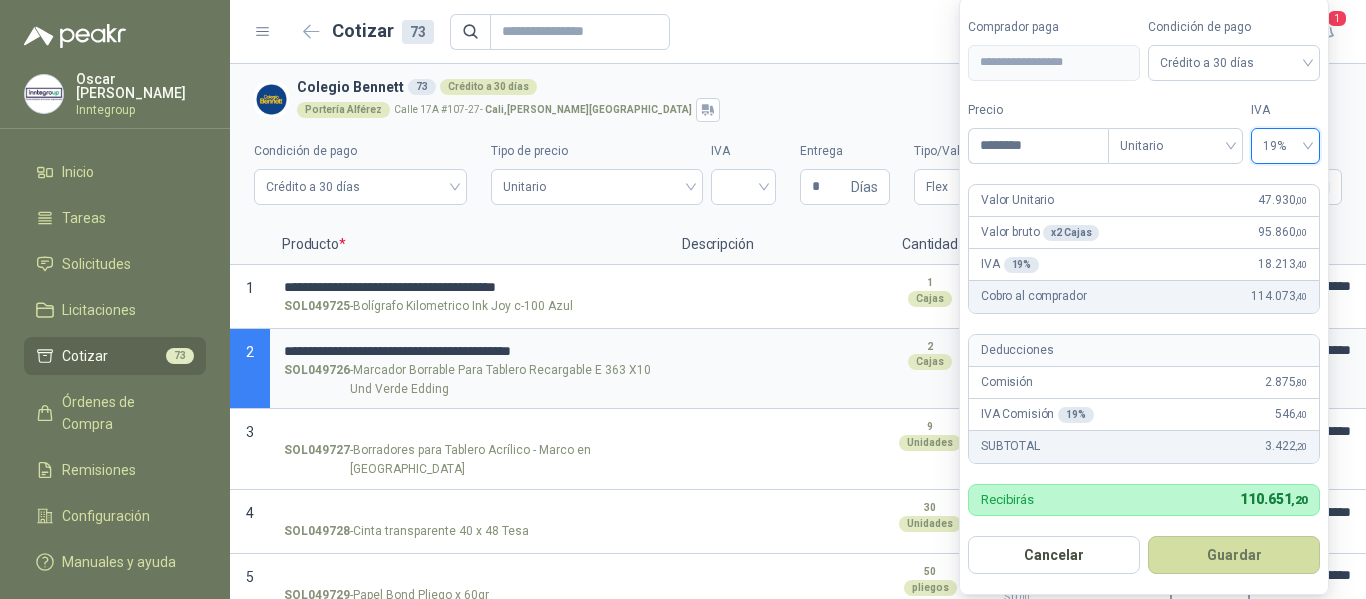 type on "******" 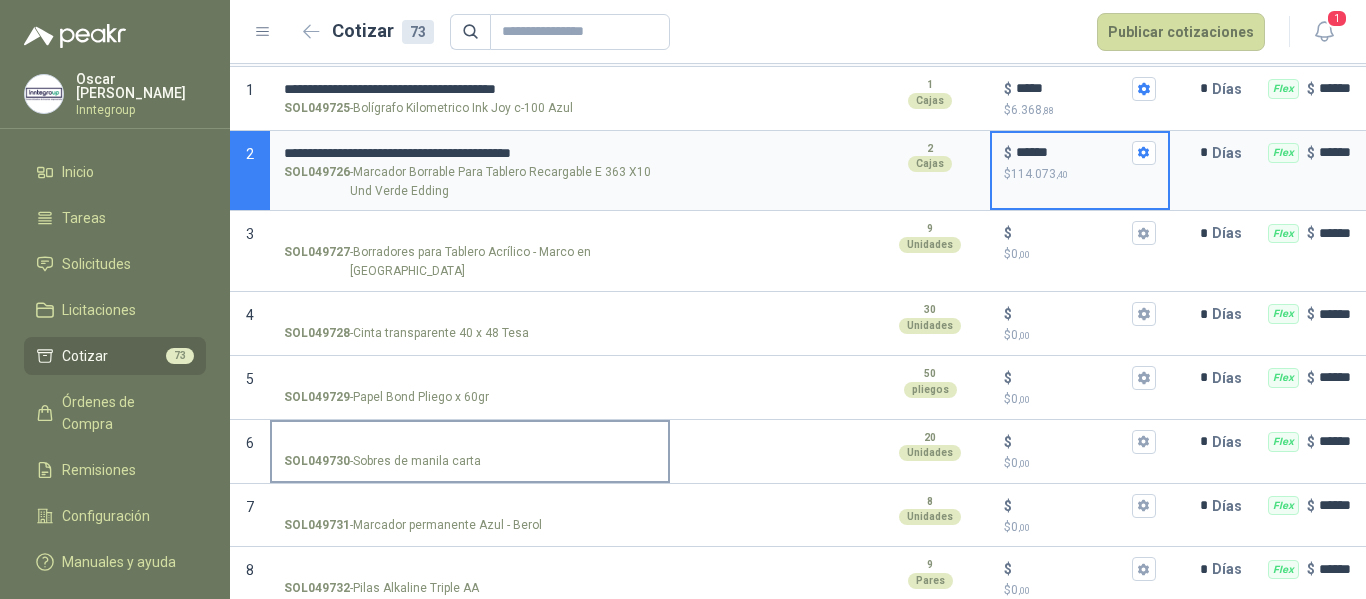 scroll, scrollTop: 200, scrollLeft: 0, axis: vertical 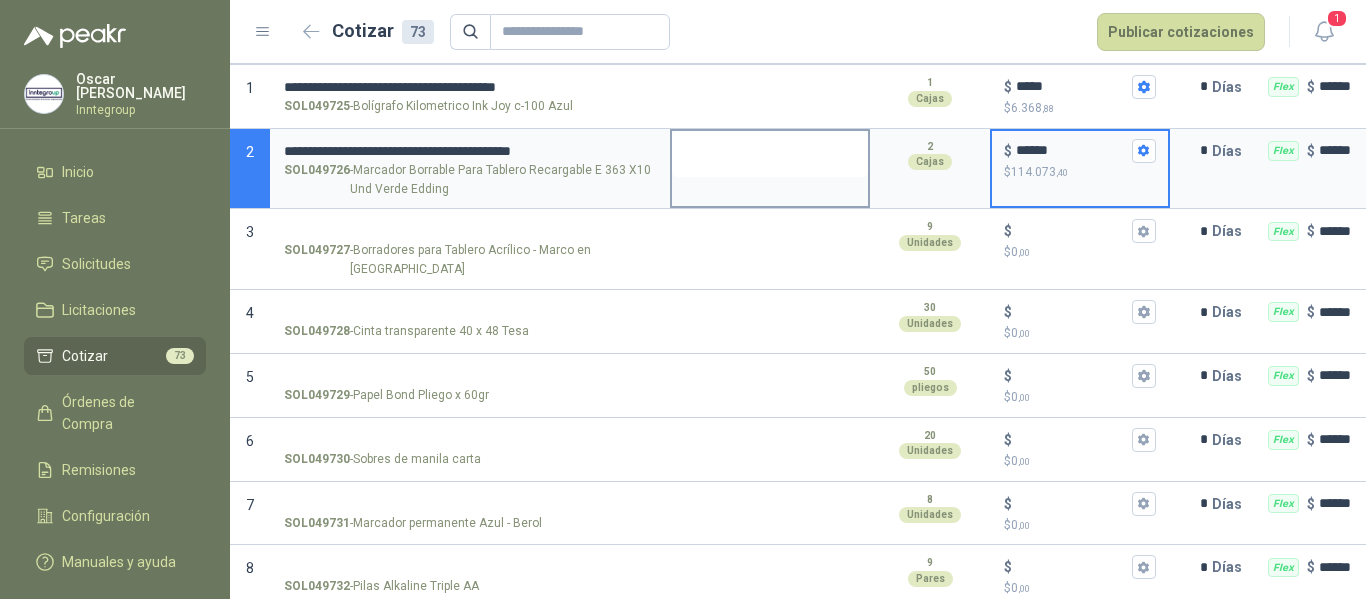 click on "SOL049727  -  Borradores para Tablero Acrílico - Marco en [GEOGRAPHIC_DATA]" at bounding box center [470, 231] 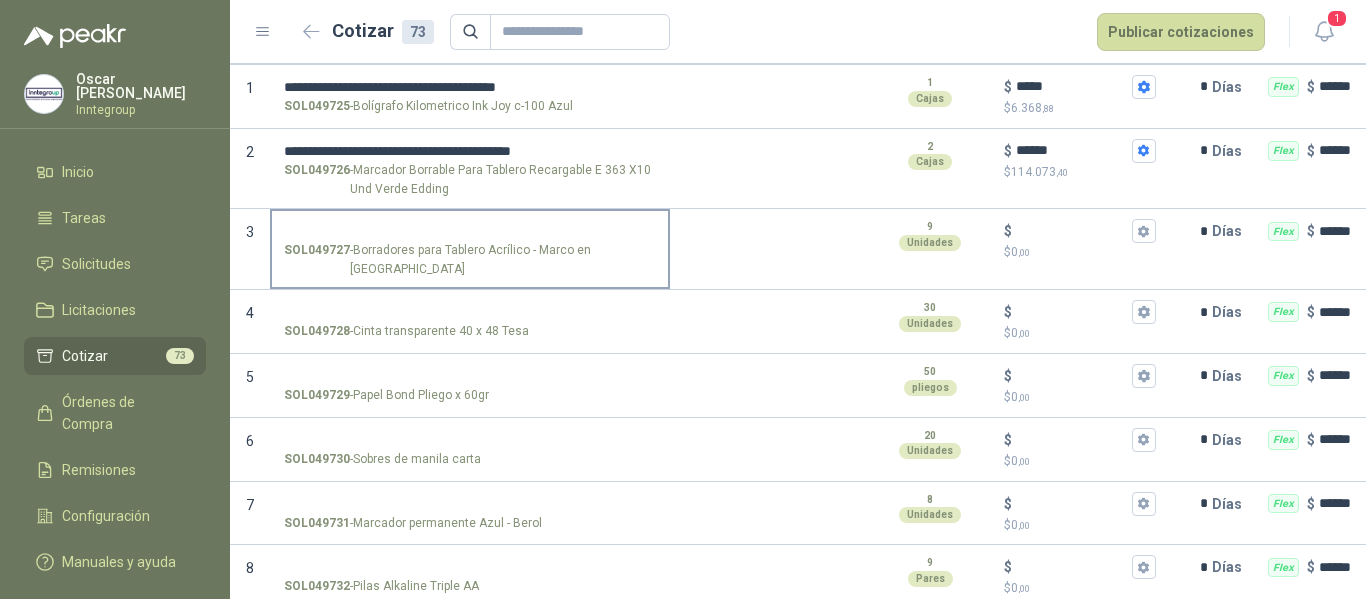 click on "SOL049727  -  Borradores para Tablero Acrílico - Marco en [GEOGRAPHIC_DATA]" at bounding box center (470, 231) 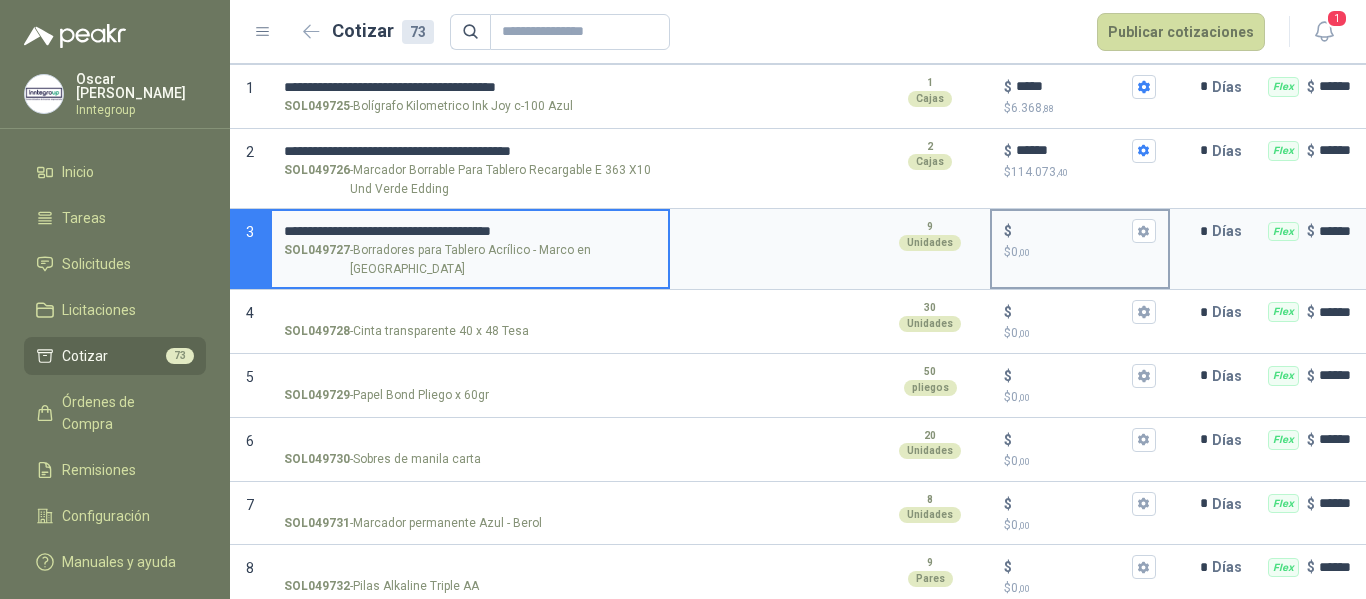 type 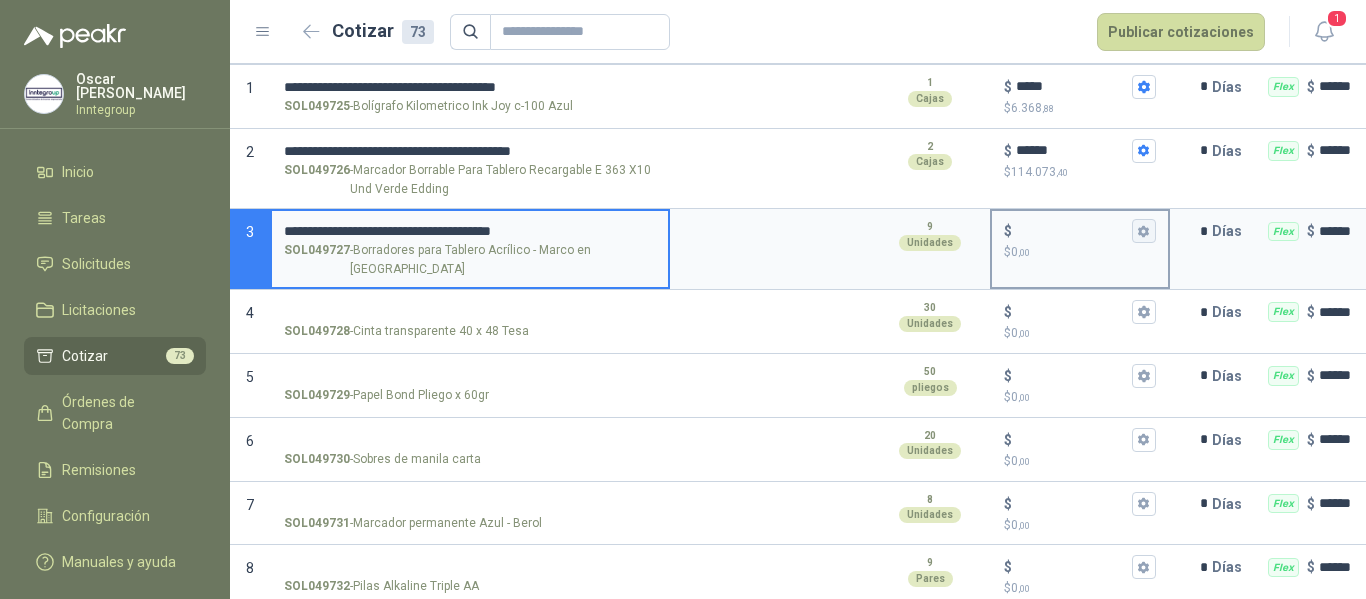 click on "$ $  0 ,00" at bounding box center [1144, 231] 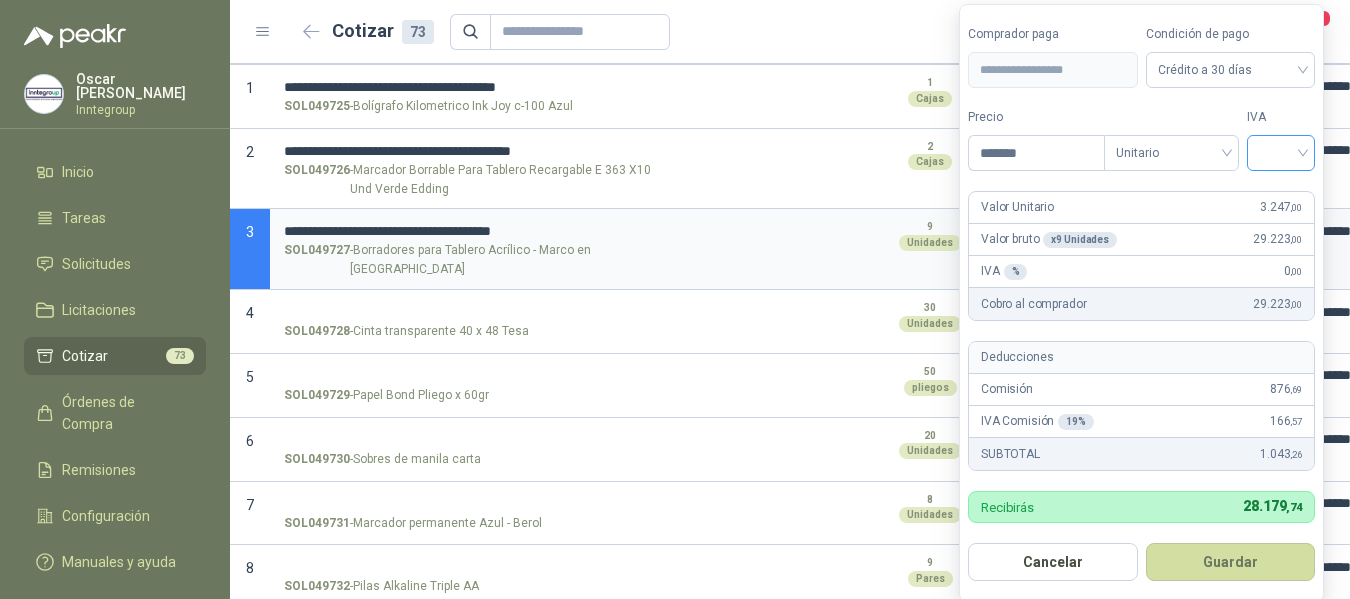 type on "*******" 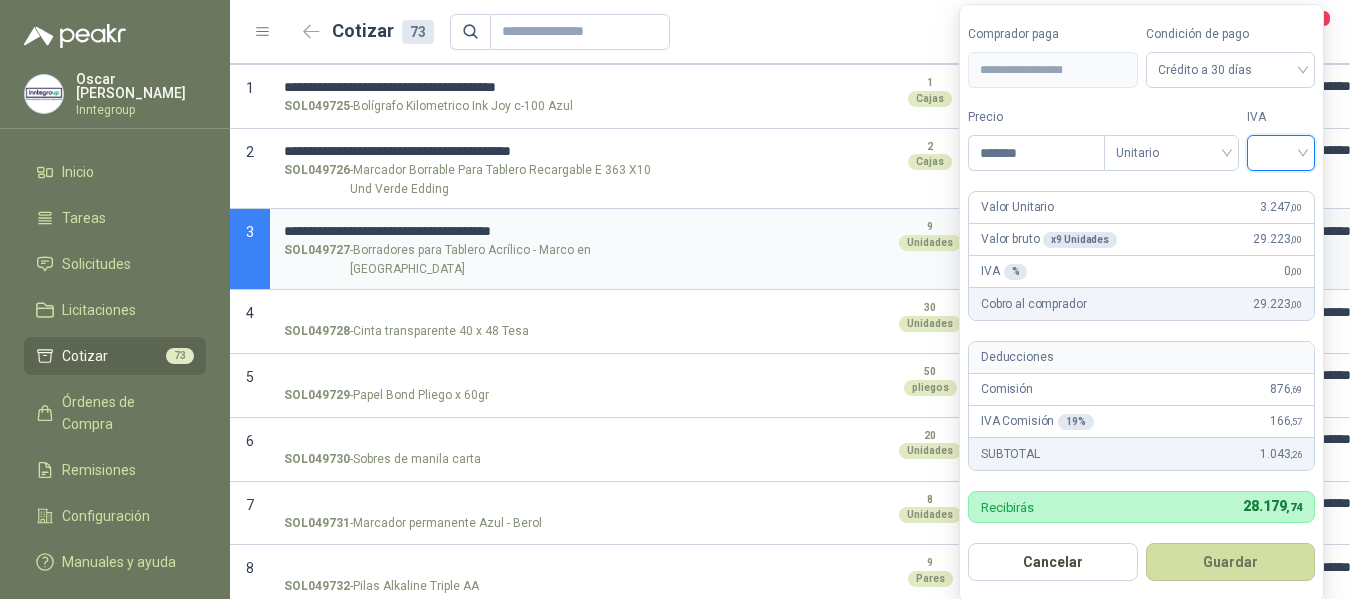 click at bounding box center [1281, 151] 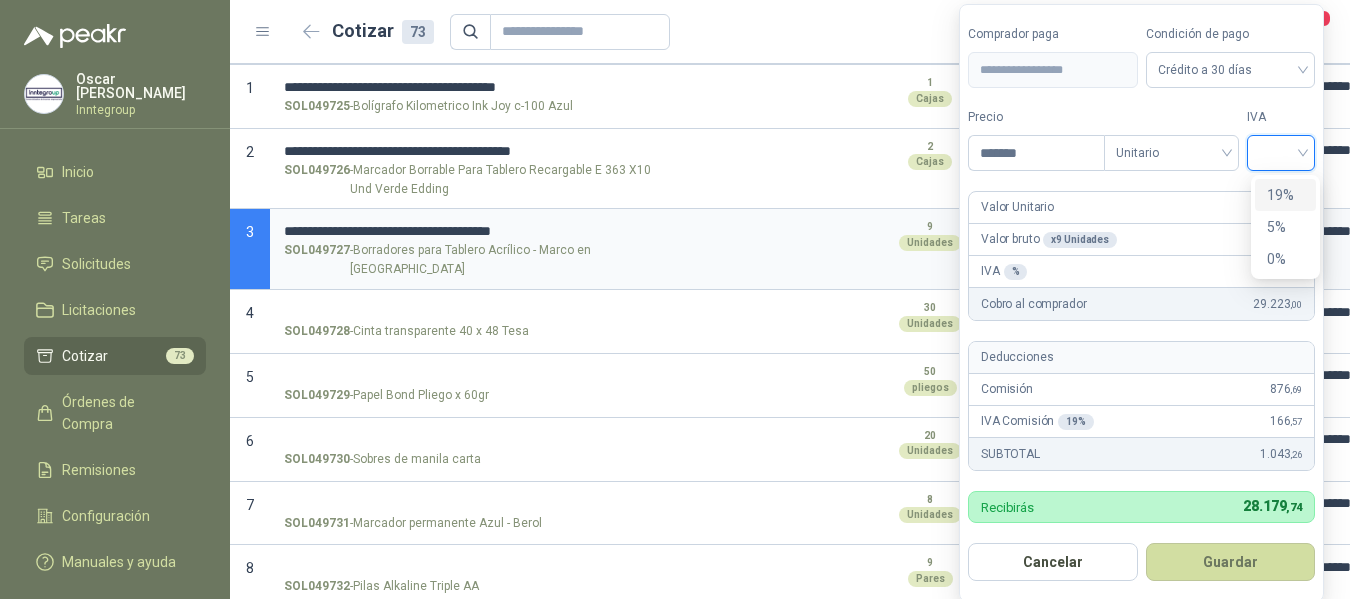 click on "19%" at bounding box center (1285, 195) 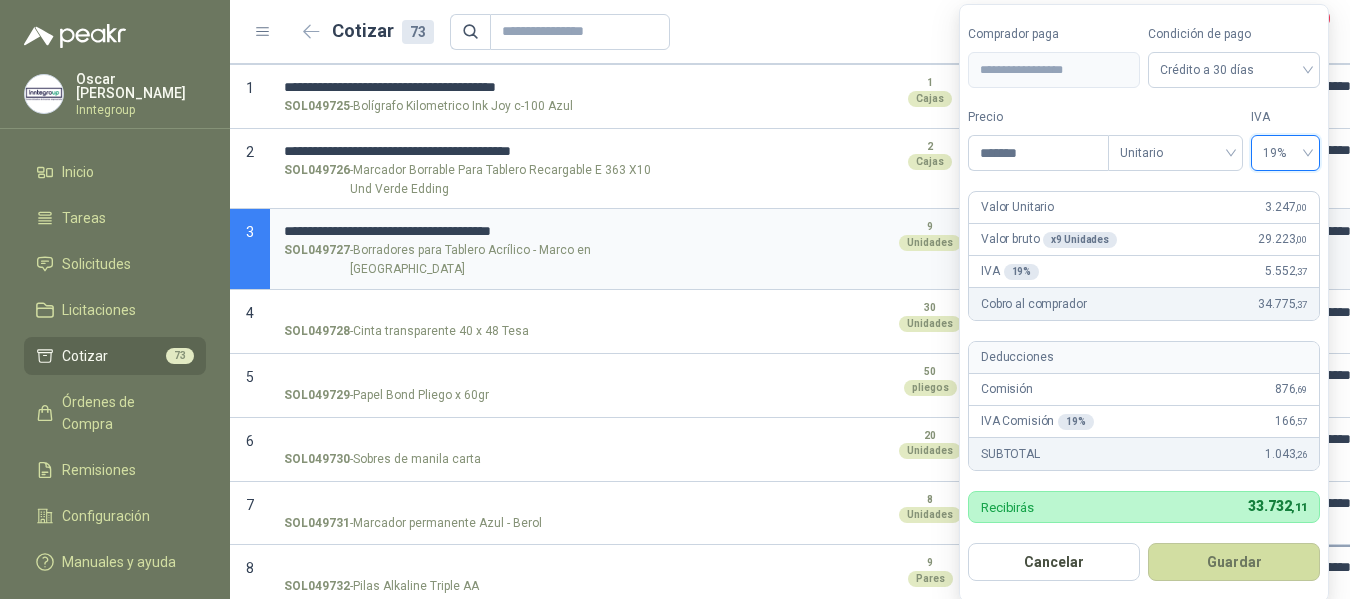 click on "Guardar" at bounding box center [1234, 562] 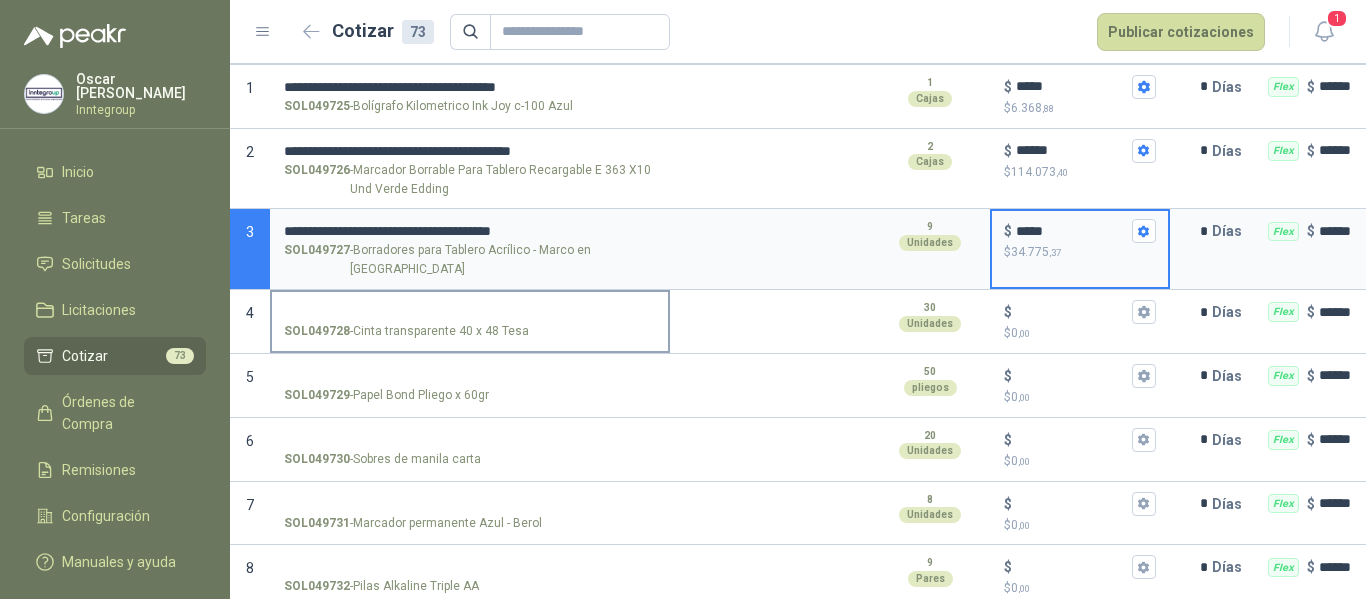 click on "SOL049728  -  Cinta transparente 40 x 48 Tesa" at bounding box center [470, 312] 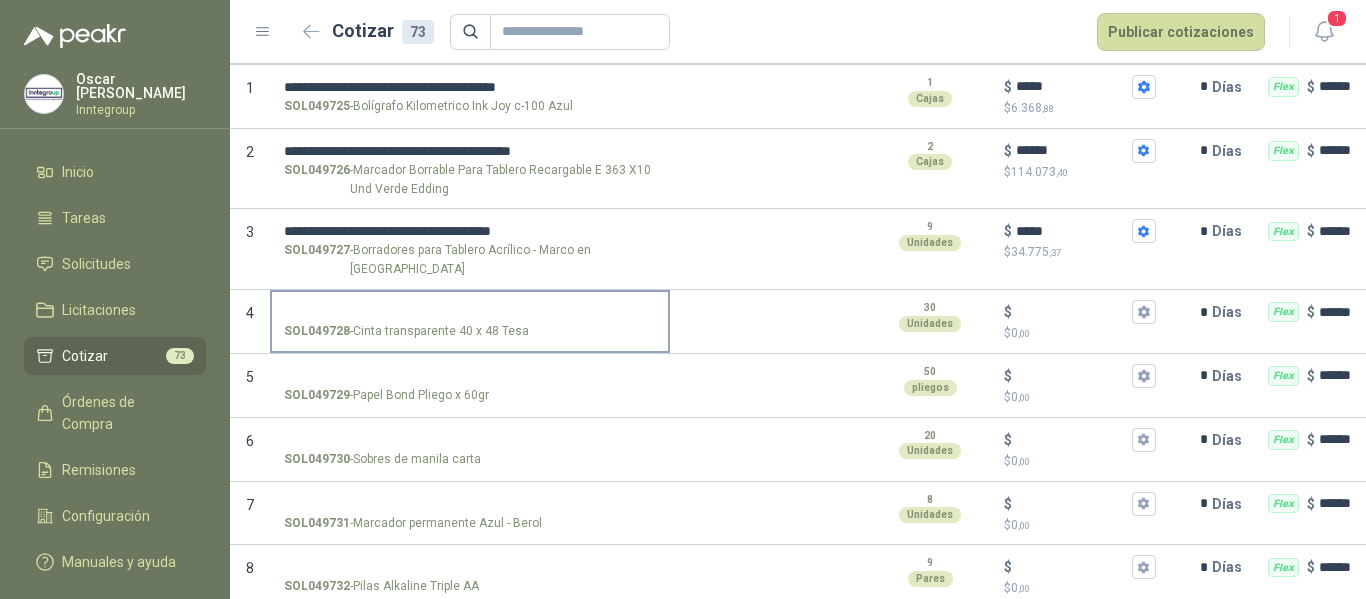 drag, startPoint x: 434, startPoint y: 290, endPoint x: 444, endPoint y: 278, distance: 15.6205 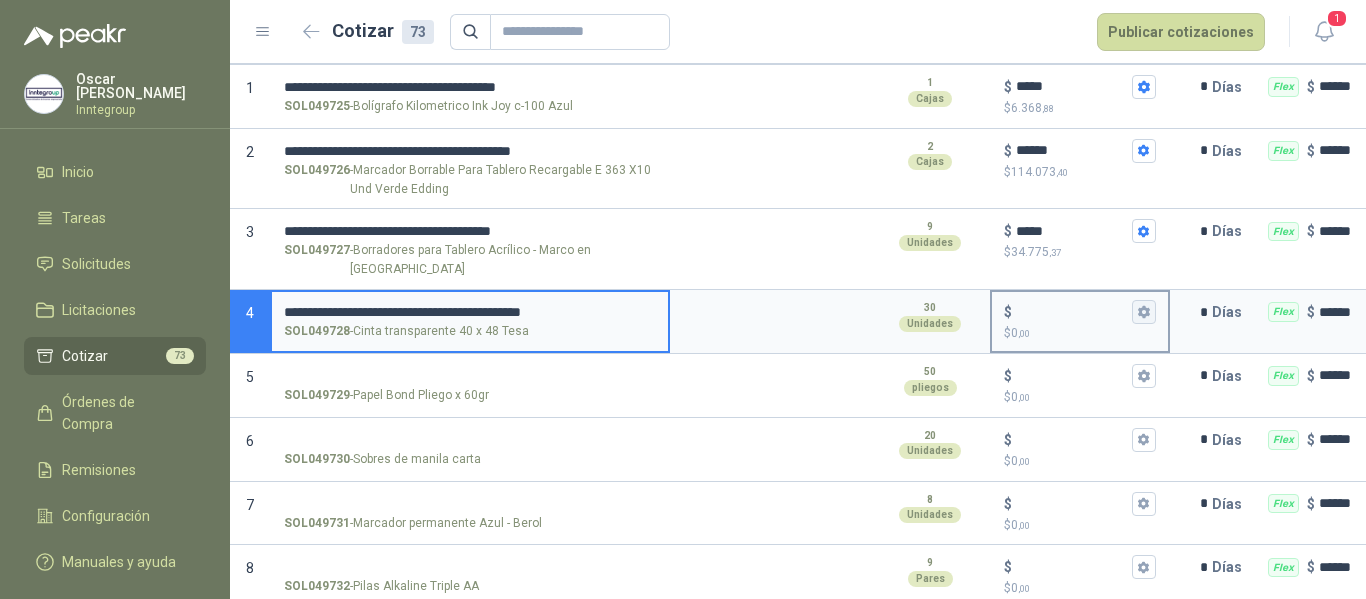 type 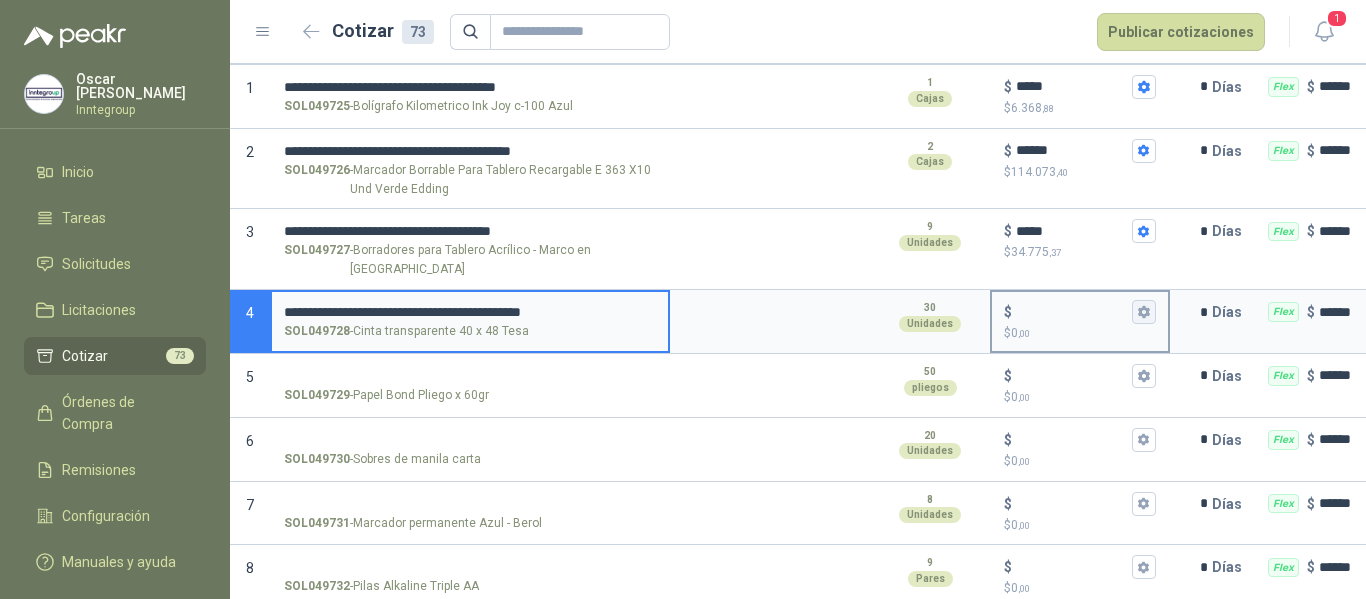 click 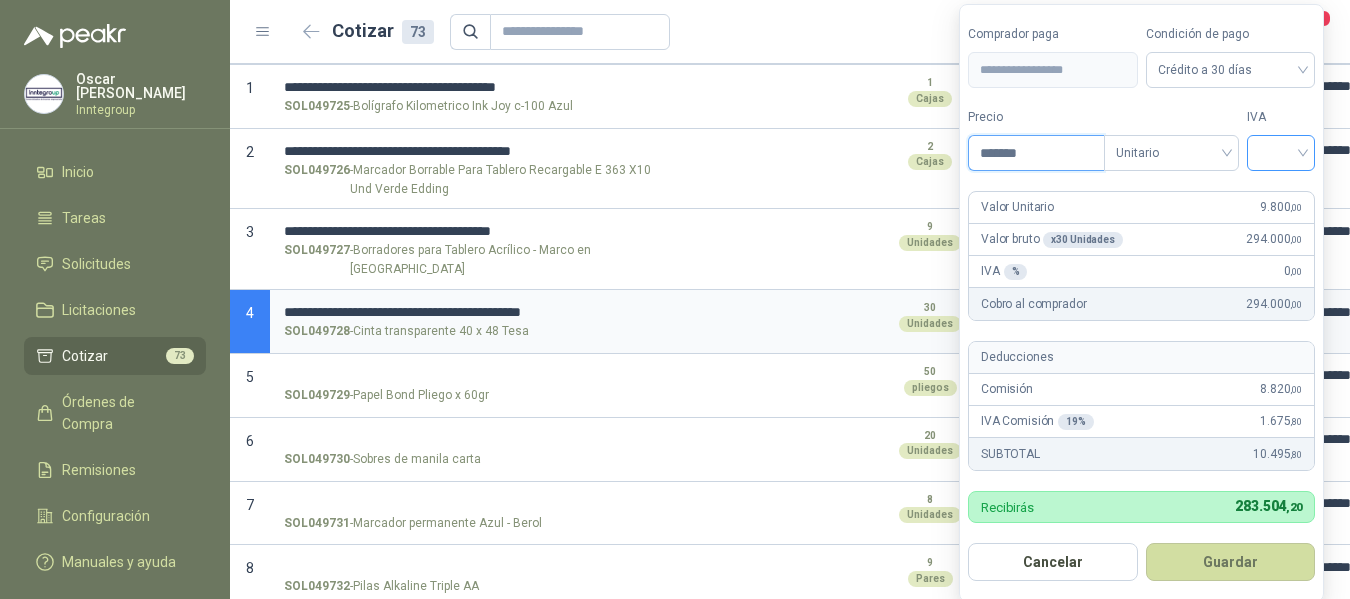 type on "*******" 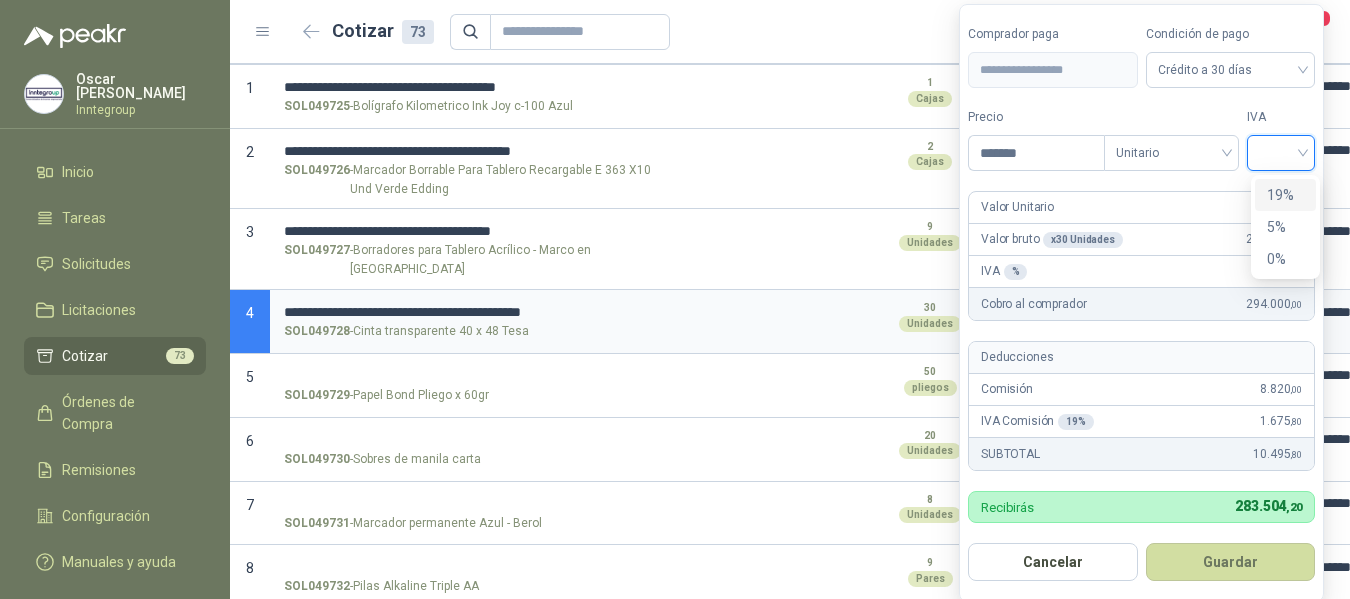 click at bounding box center [1281, 151] 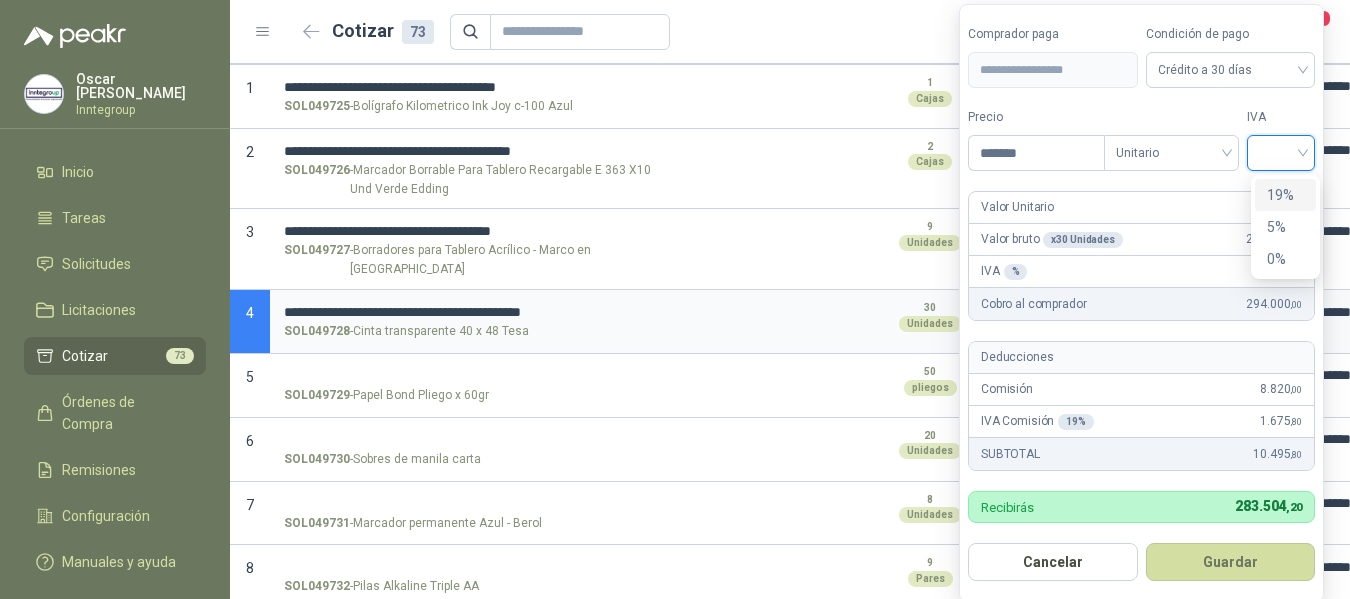 click on "19%" at bounding box center (1285, 195) 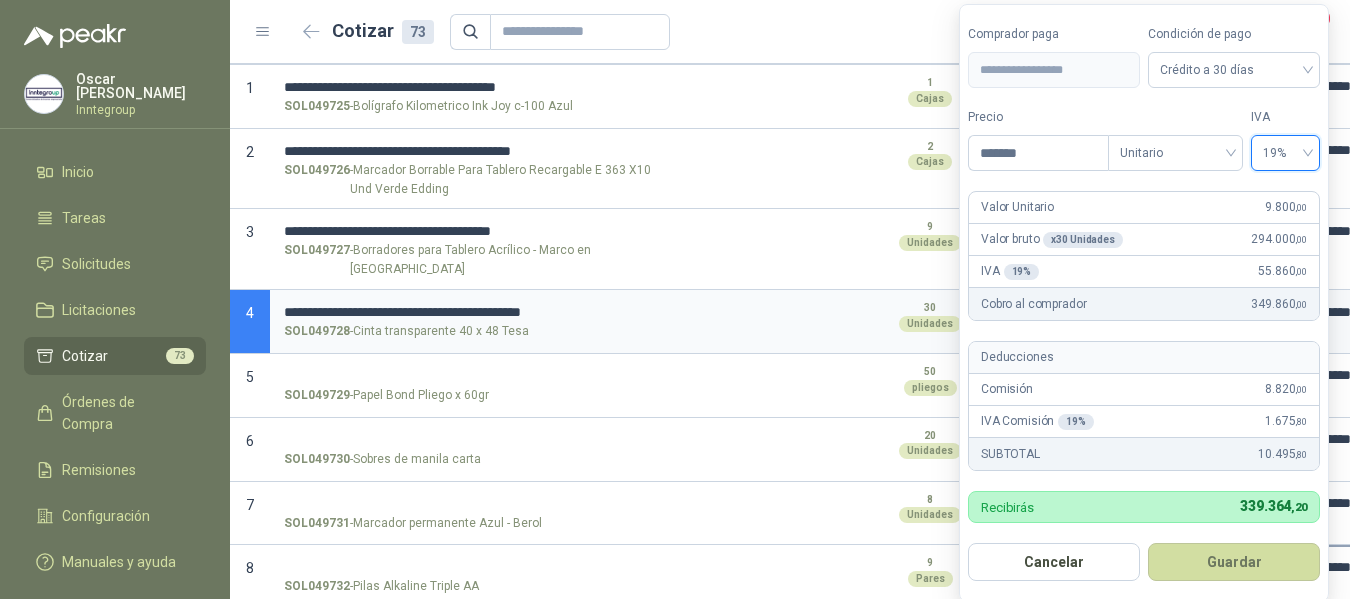 click on "Guardar" at bounding box center (1234, 562) 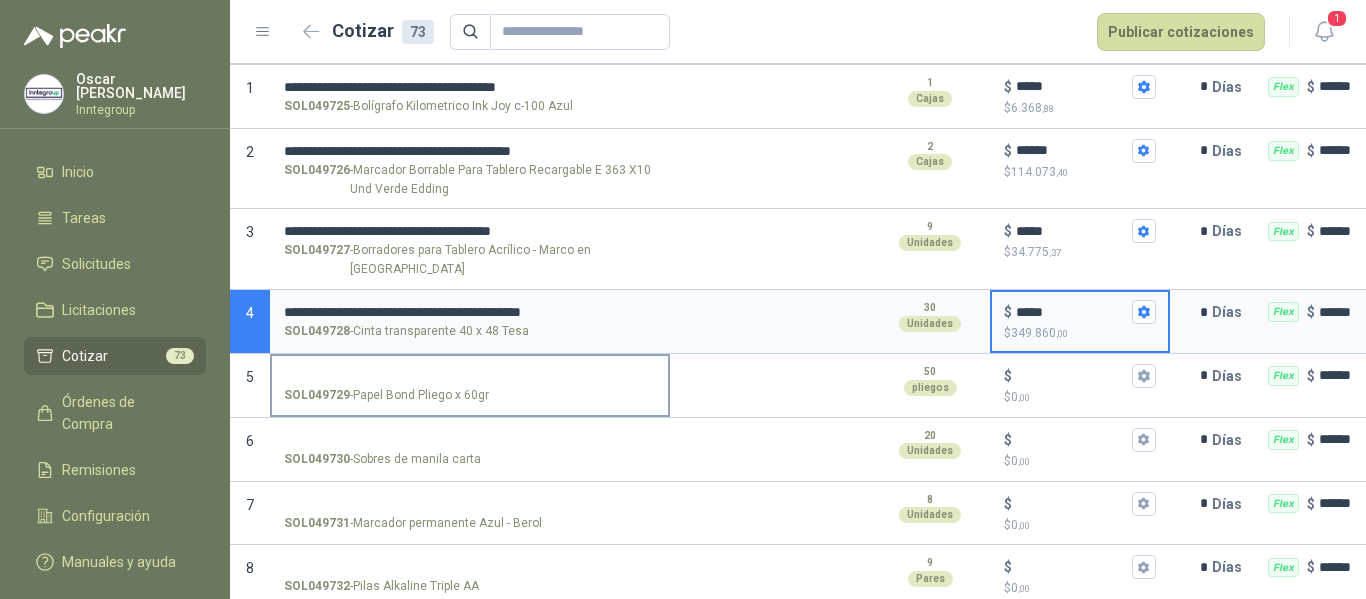 click on "SOL049729  -  Papel Bond Pliego x 60gr" at bounding box center [470, 384] 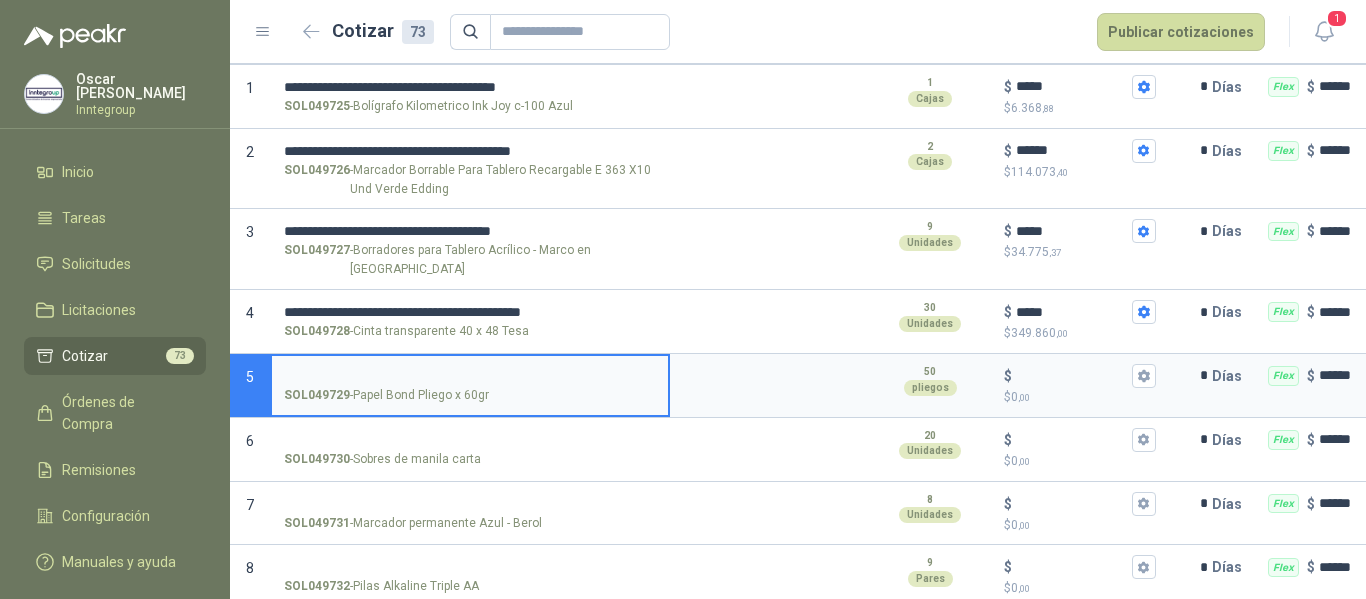 click on "SOL049729  -  Papel Bond Pliego x 60gr" at bounding box center (470, 376) 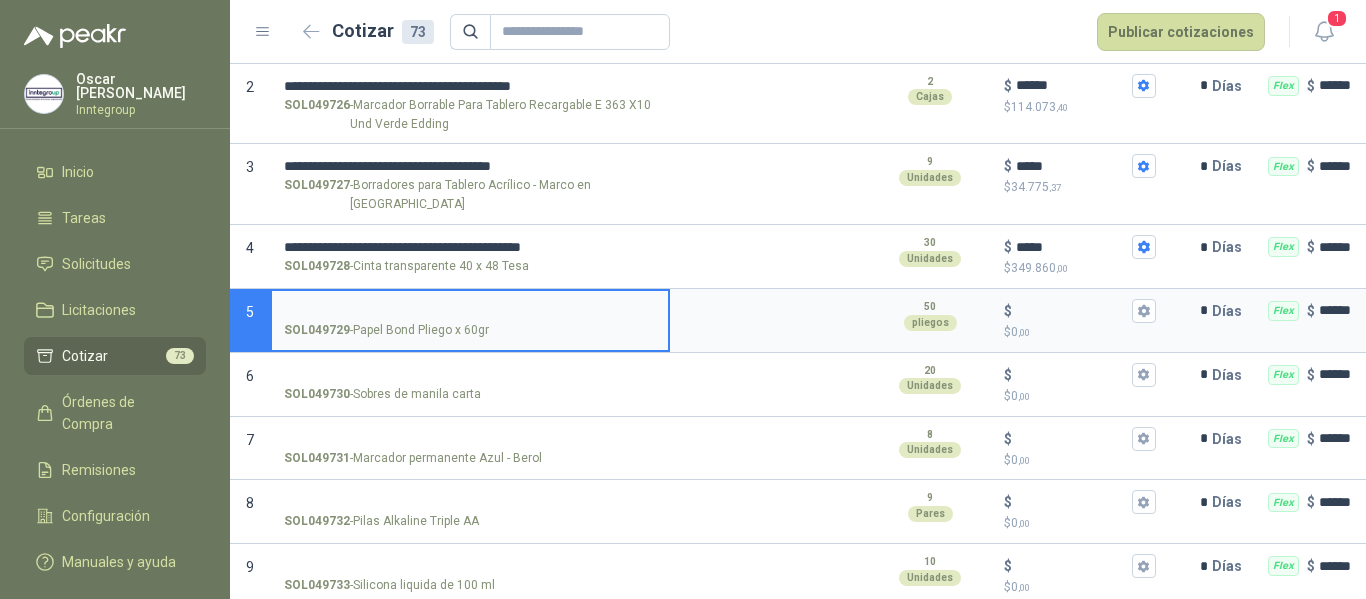 scroll, scrollTop: 300, scrollLeft: 0, axis: vertical 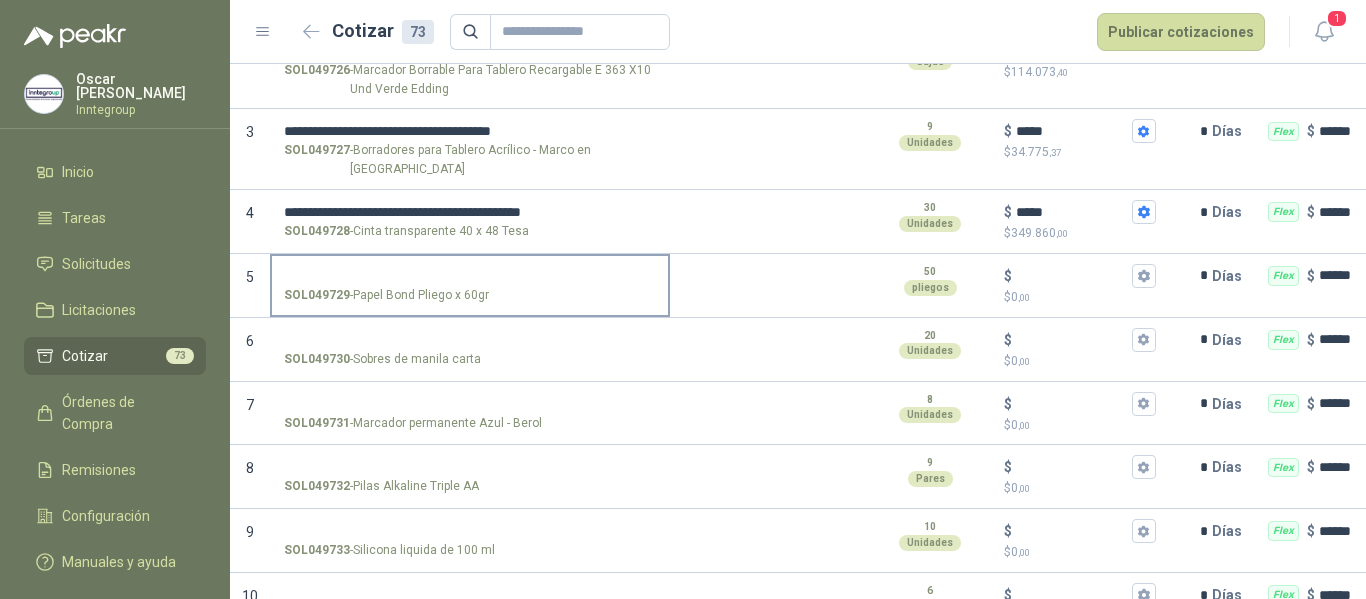 drag, startPoint x: 351, startPoint y: 254, endPoint x: 366, endPoint y: 249, distance: 15.811388 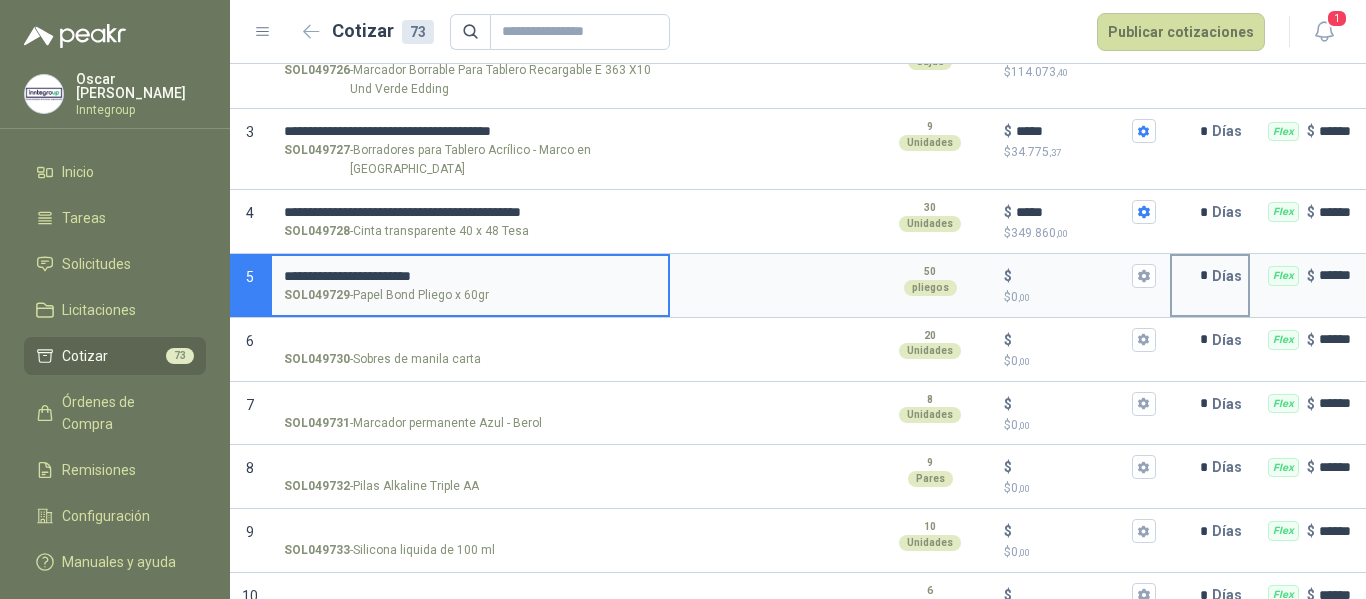 type 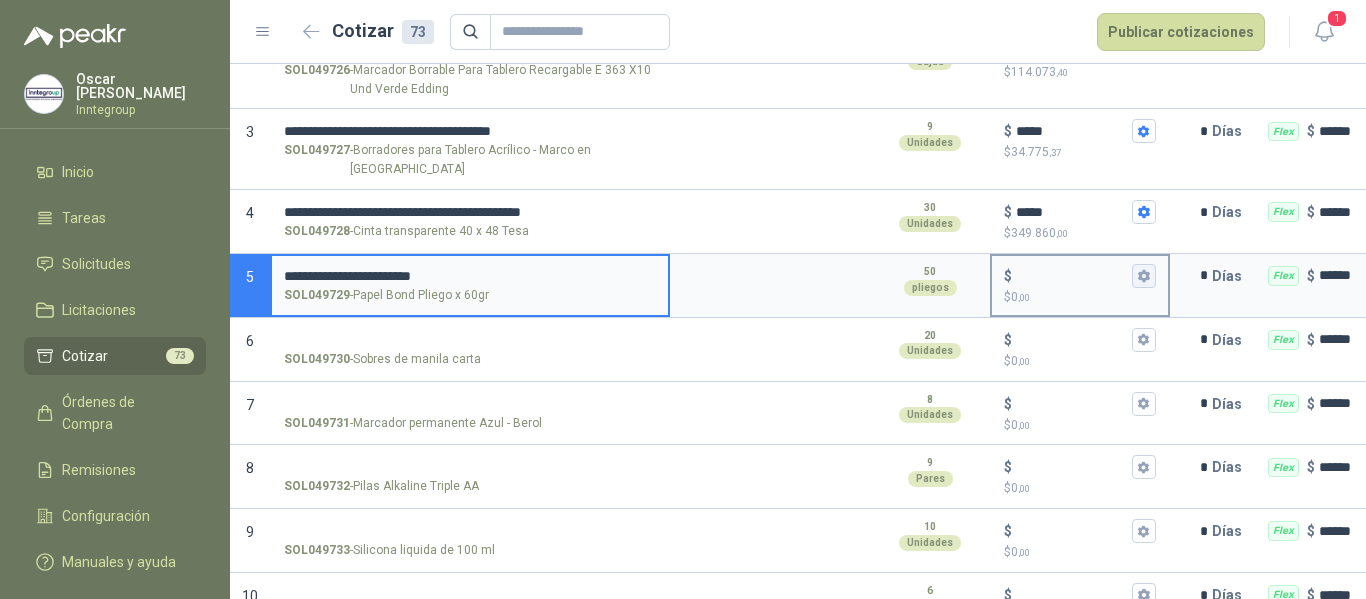 click 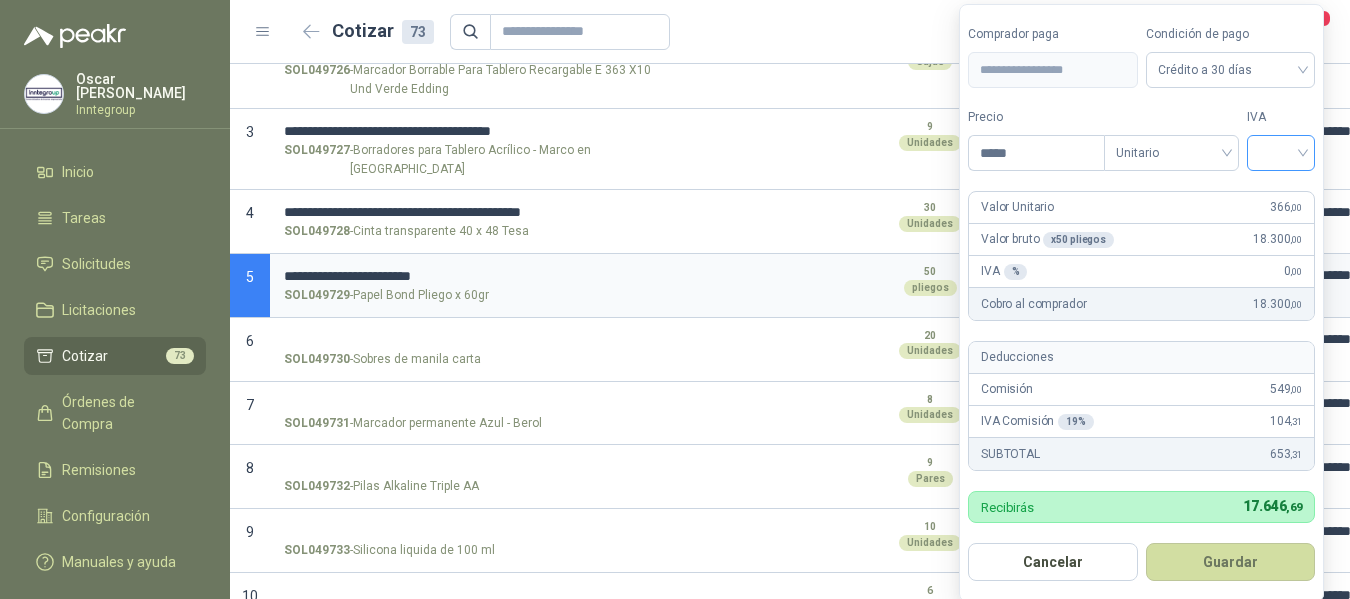 type on "*****" 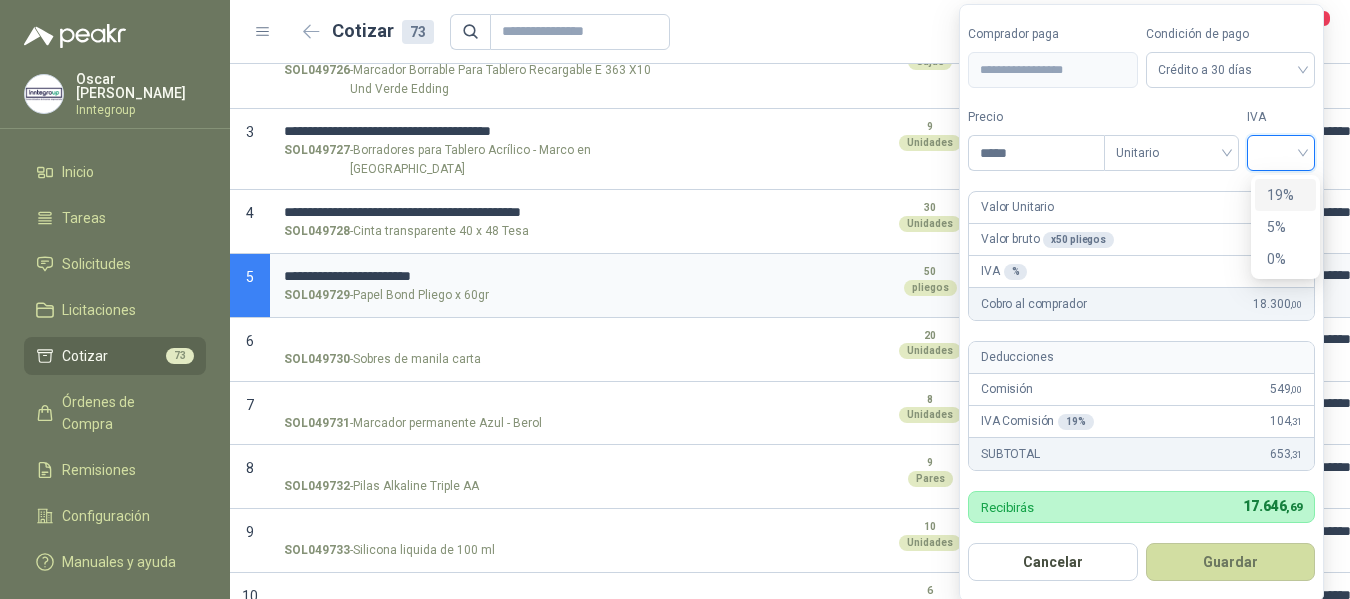 click on "19%" at bounding box center [1285, 195] 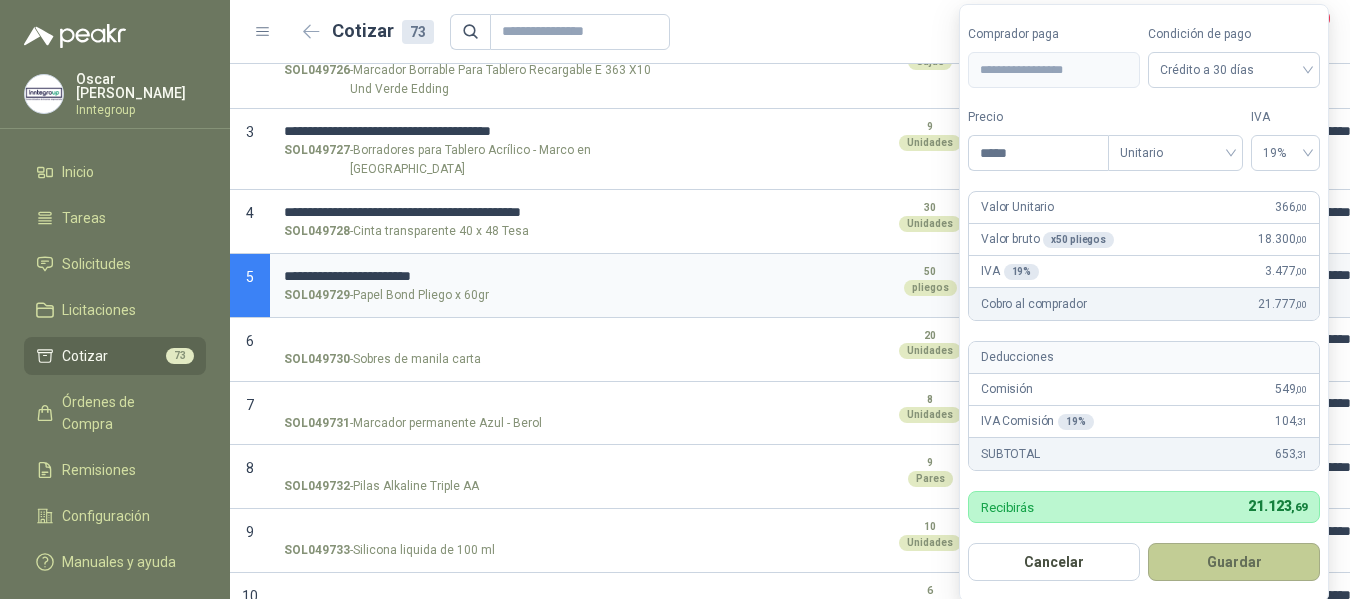 click on "Guardar" at bounding box center [1234, 562] 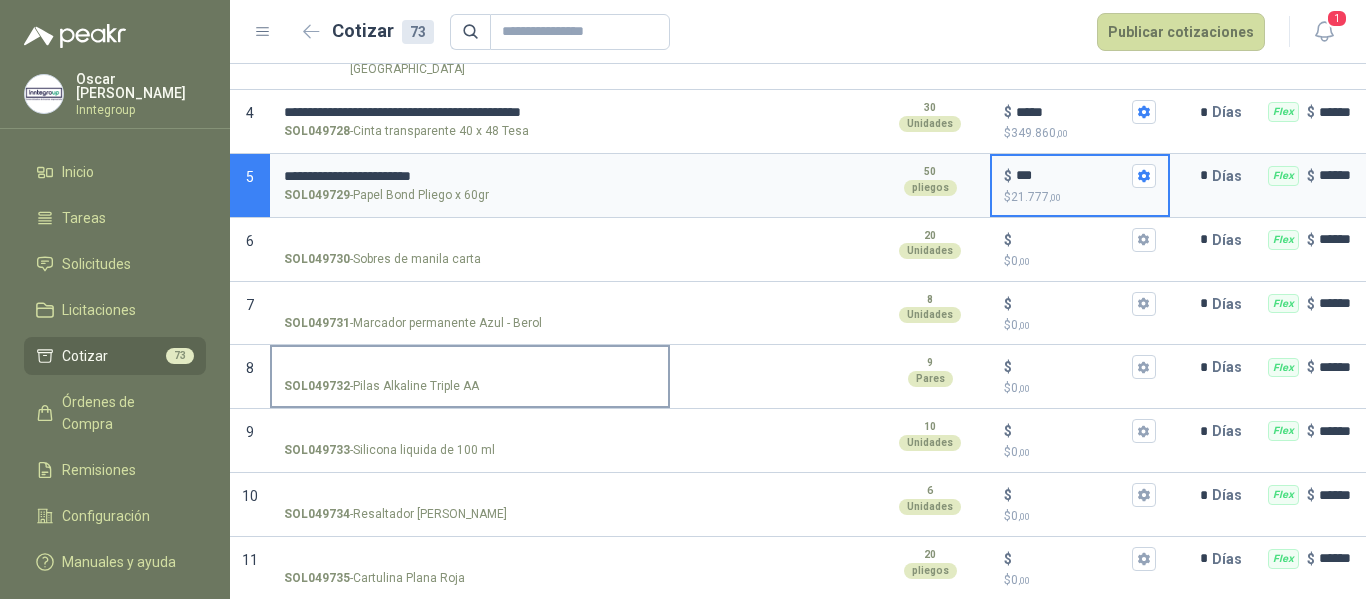 scroll, scrollTop: 500, scrollLeft: 0, axis: vertical 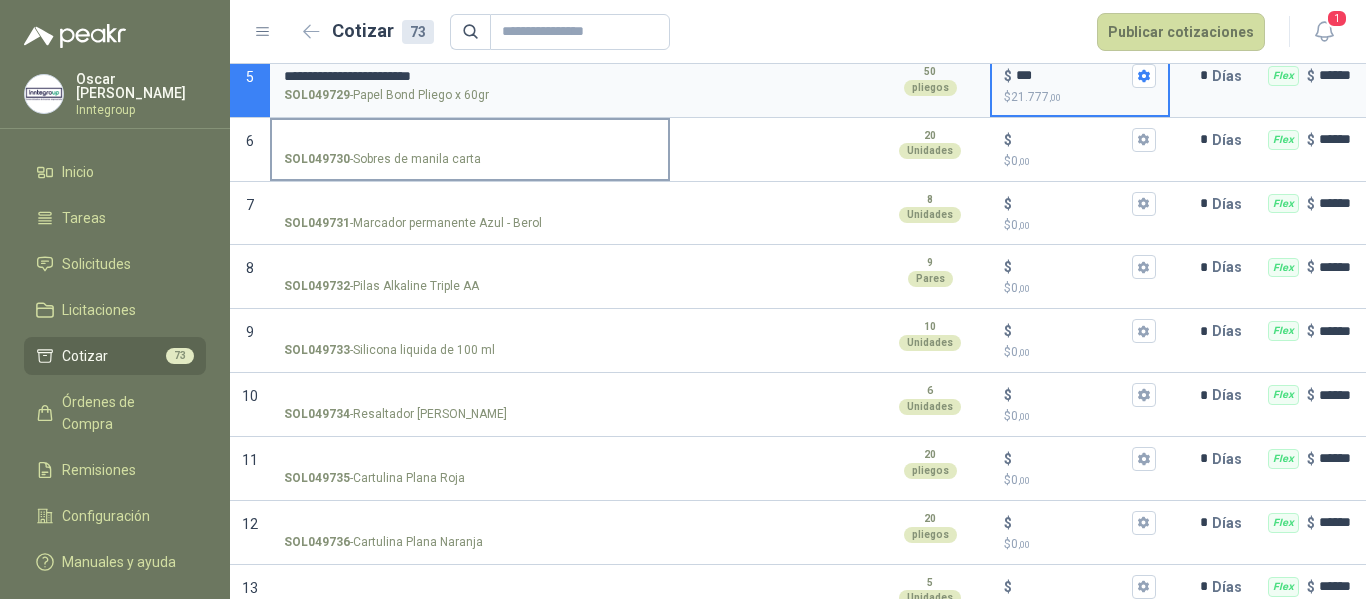 click on "SOL049730  -  Sobres de manila  carta" at bounding box center [470, 148] 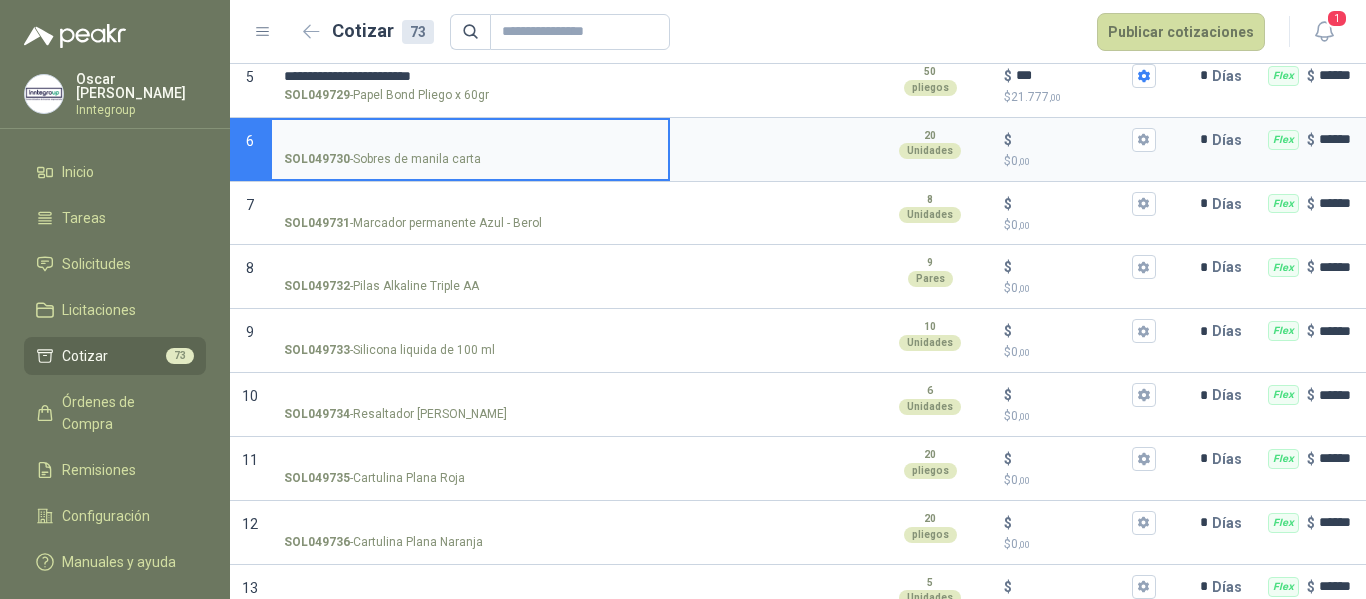 click on "SOL049730  -  Sobres de manila  carta" at bounding box center (470, 140) 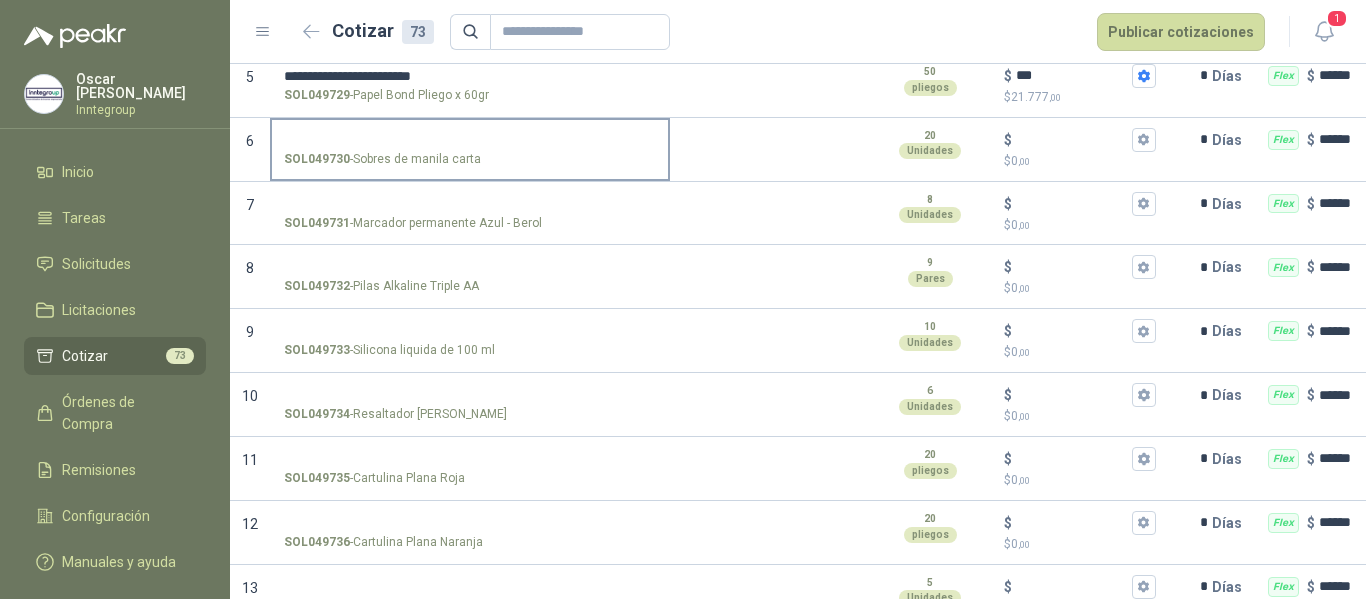 drag, startPoint x: 504, startPoint y: 124, endPoint x: 802, endPoint y: 70, distance: 302.8531 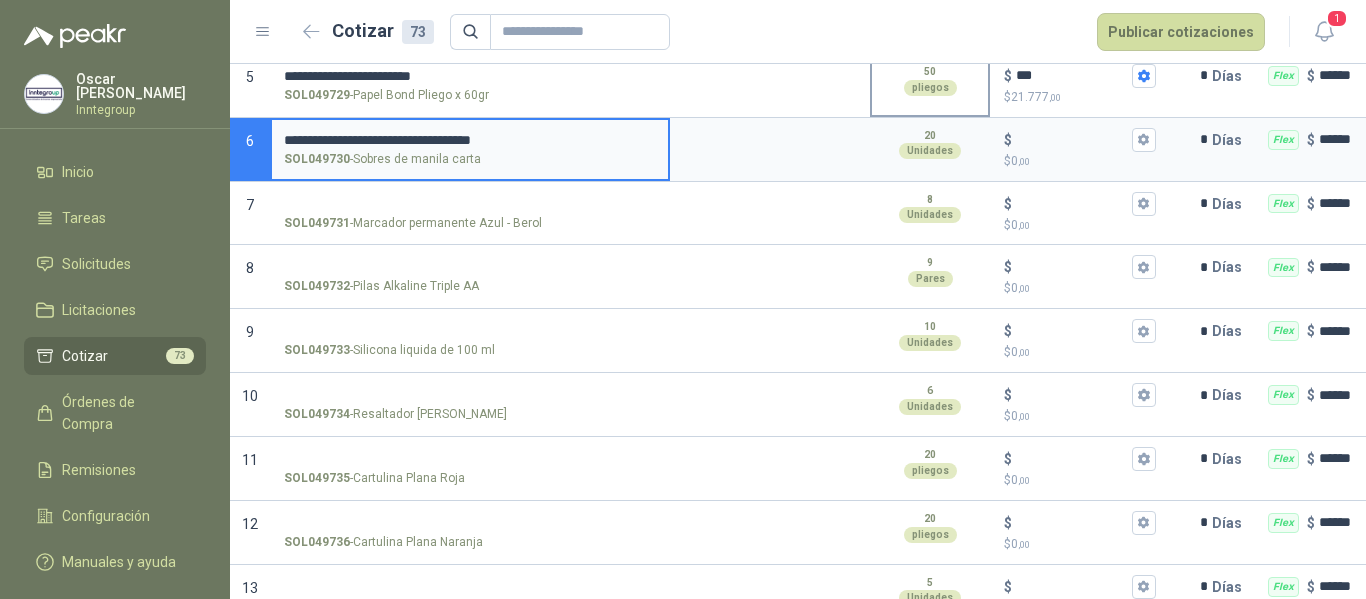 type 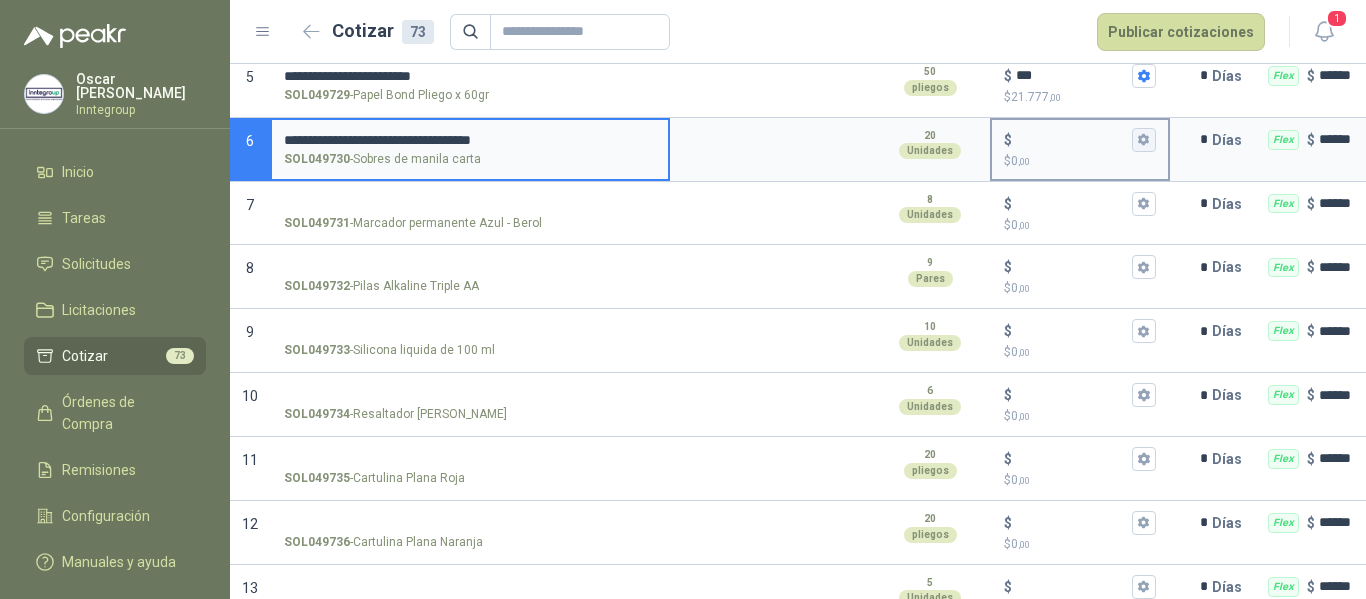 click 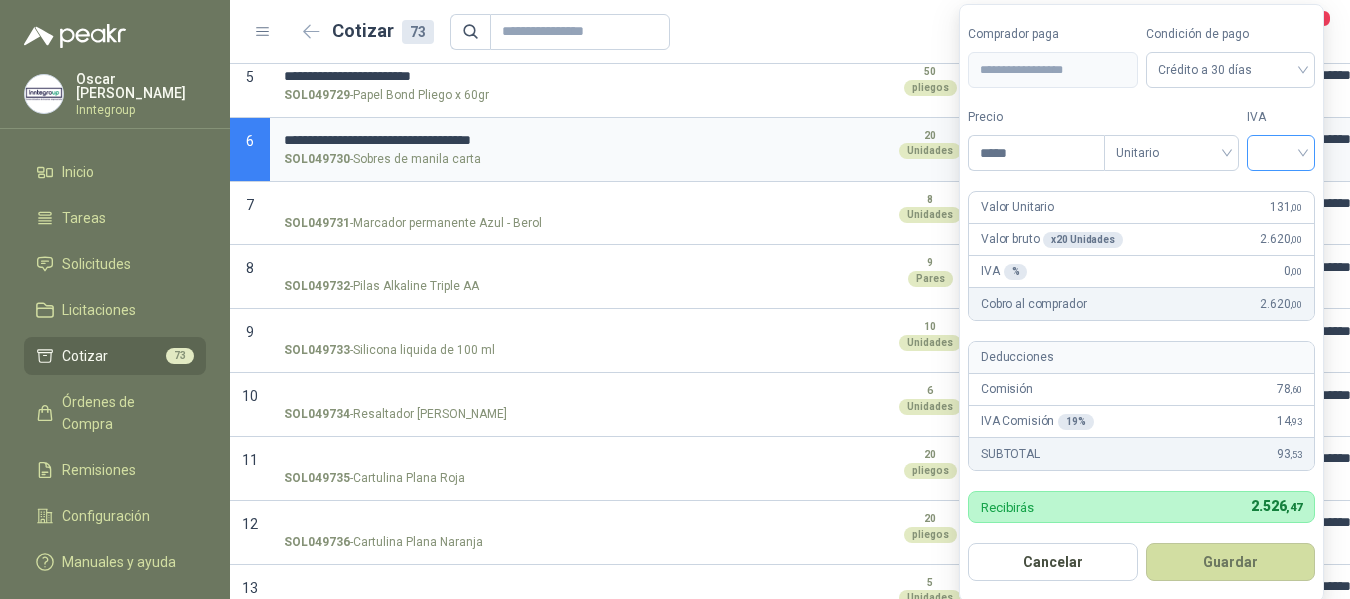 drag, startPoint x: 1253, startPoint y: 150, endPoint x: 1267, endPoint y: 155, distance: 14.866069 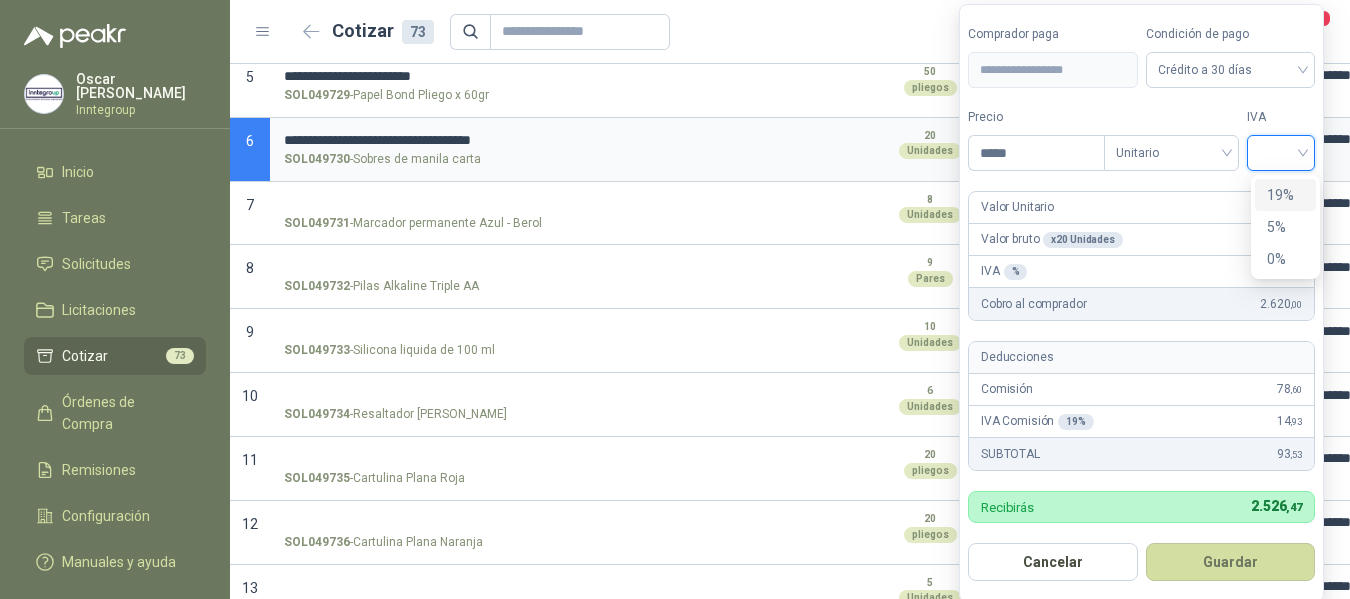 click on "19%" at bounding box center [1285, 195] 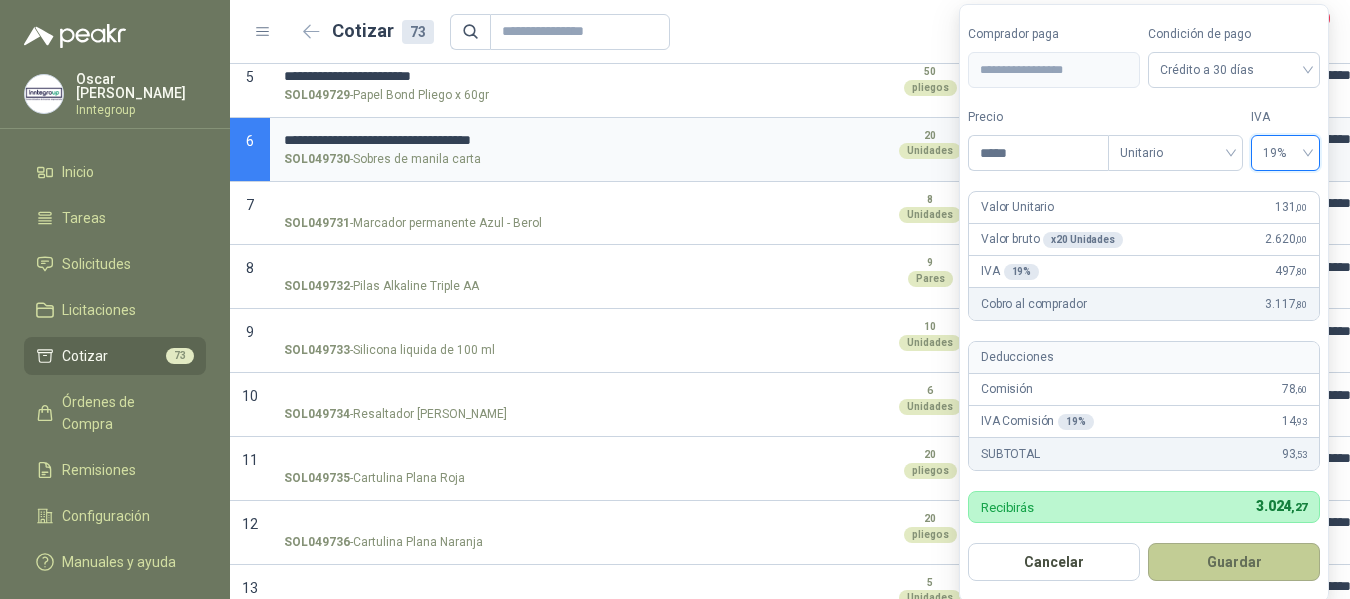 click on "Guardar" at bounding box center [1234, 562] 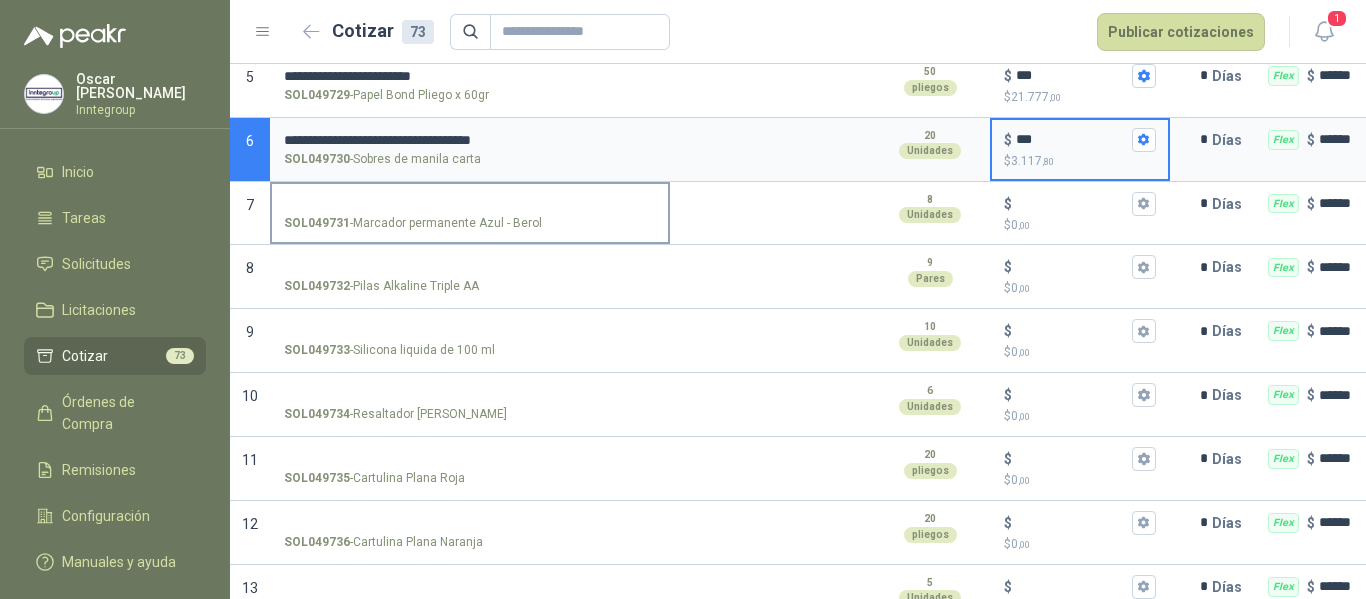 click on "SOL049731  -  Marcador permanente  Azul - Berol" at bounding box center [470, 204] 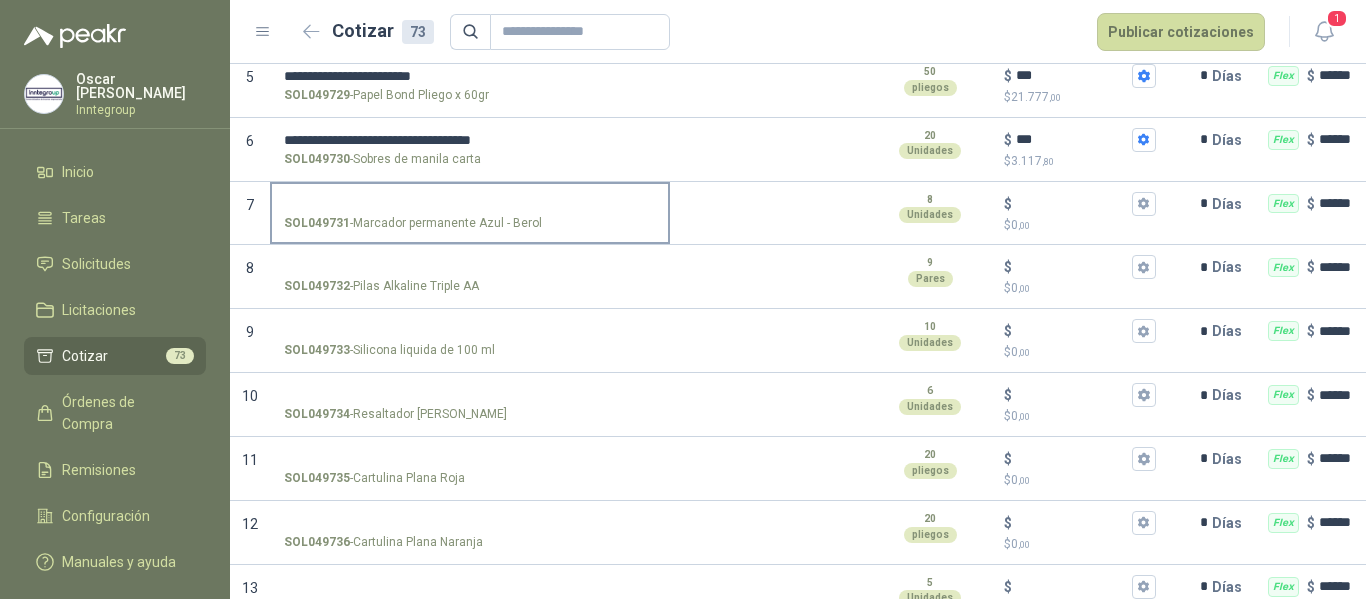 click on "SOL049731  -  Marcador permanente  Azul - Berol" at bounding box center (470, 204) 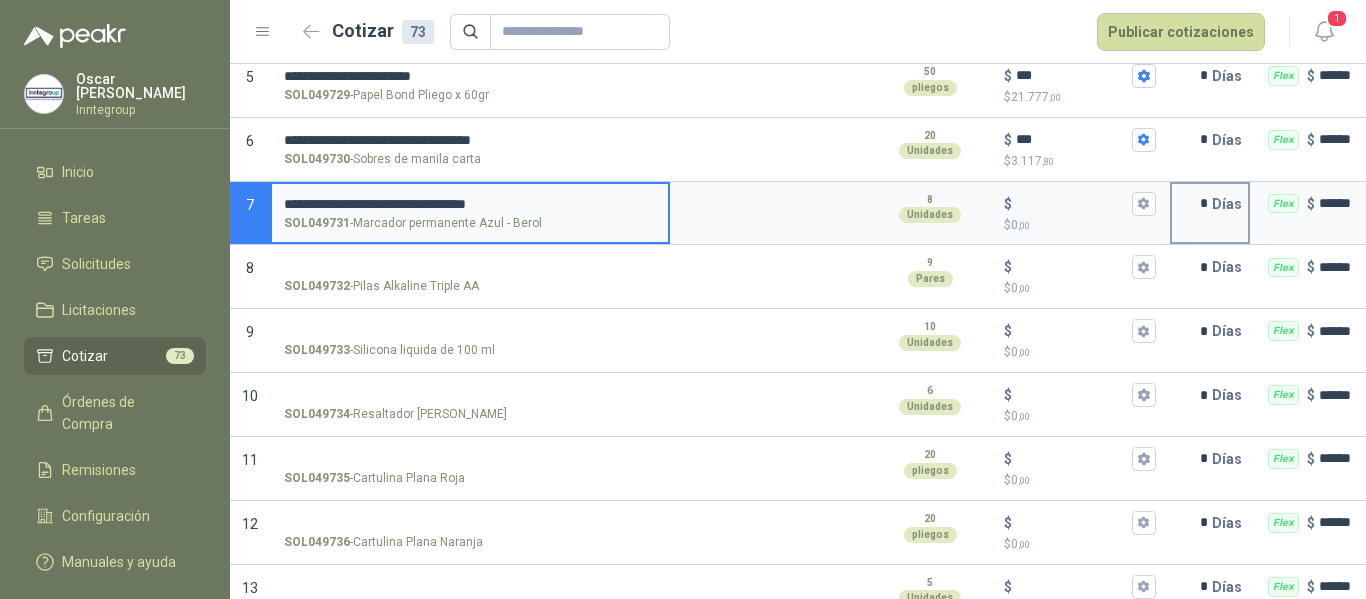 type 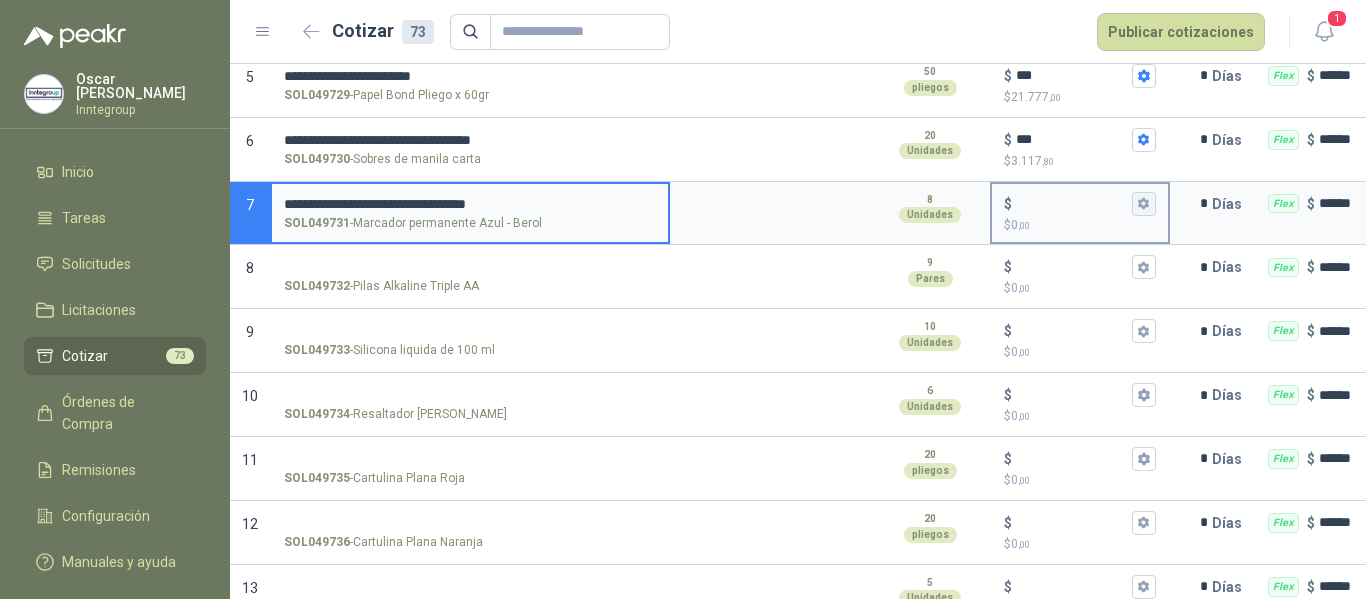 click 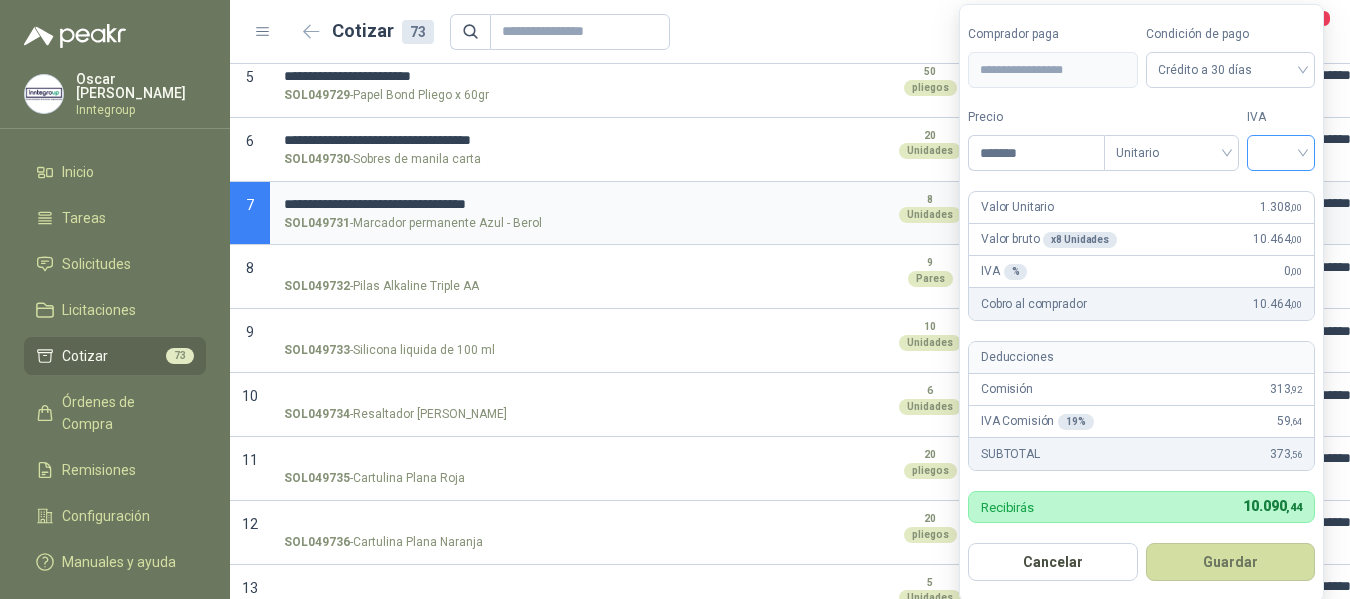 type on "*******" 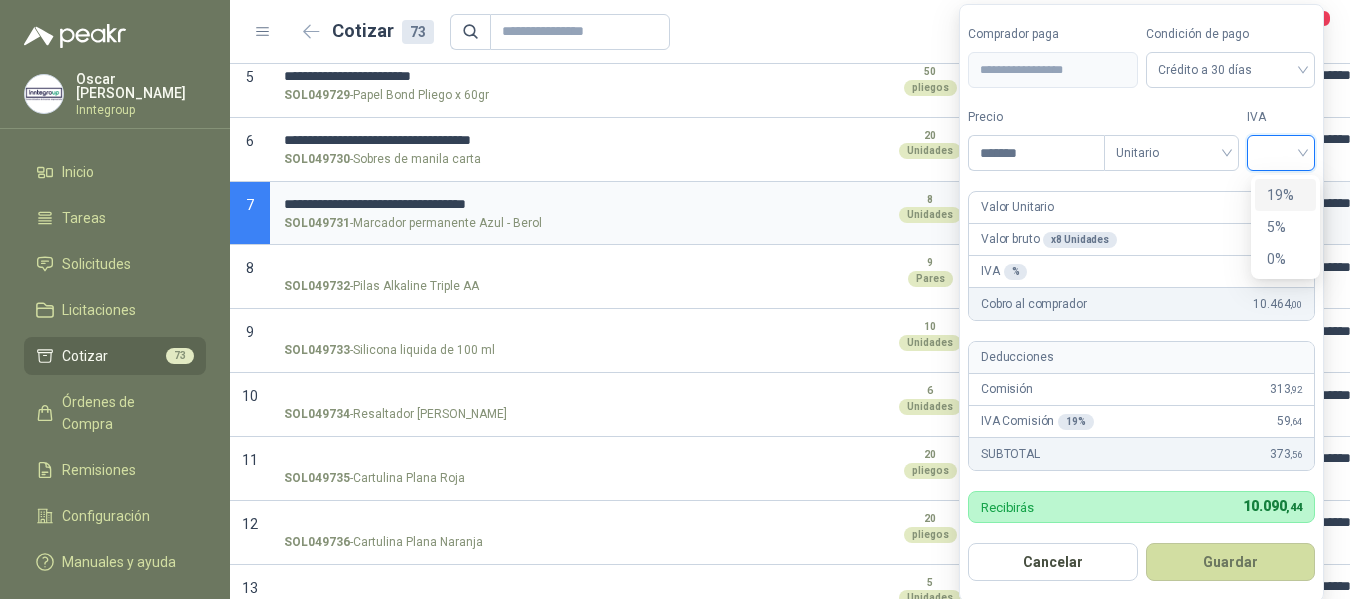 click at bounding box center (1281, 151) 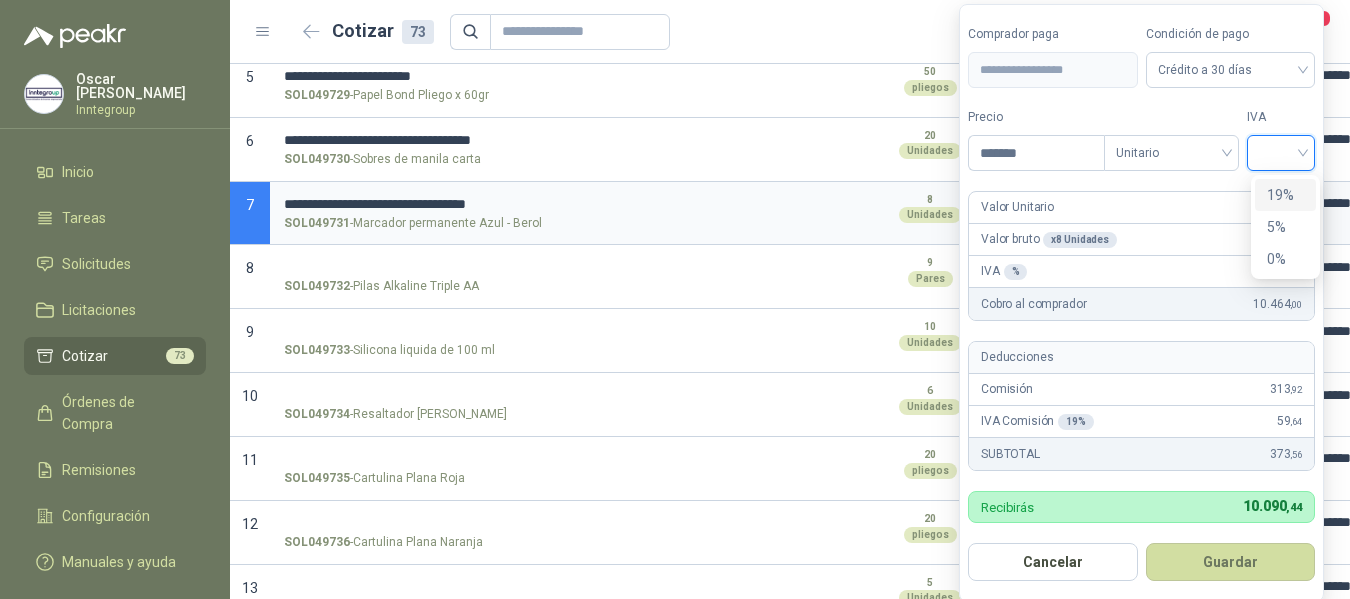 click on "19%" at bounding box center [1285, 195] 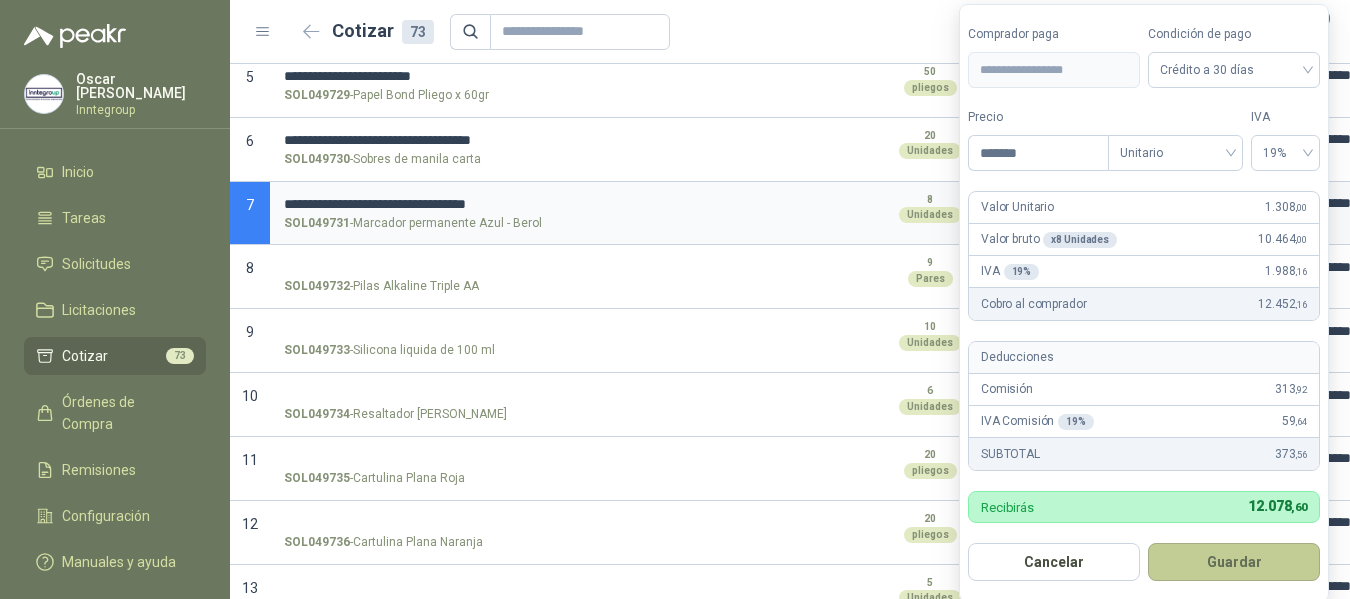 click on "Guardar" at bounding box center (1234, 562) 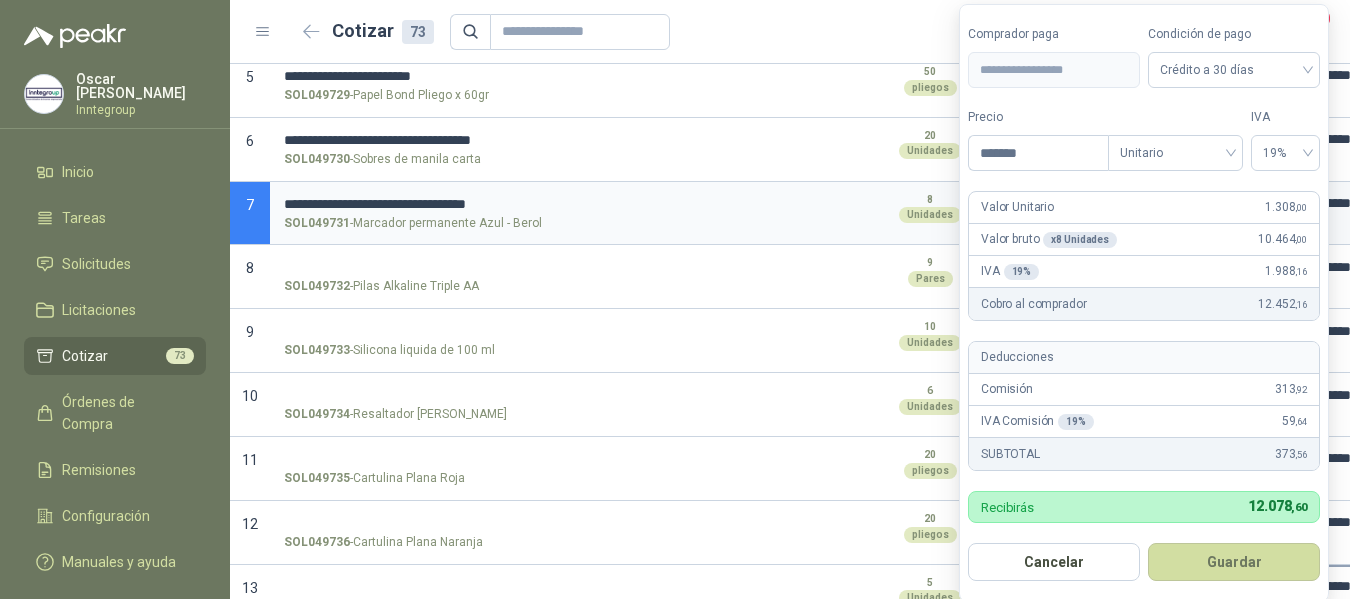 type on "*****" 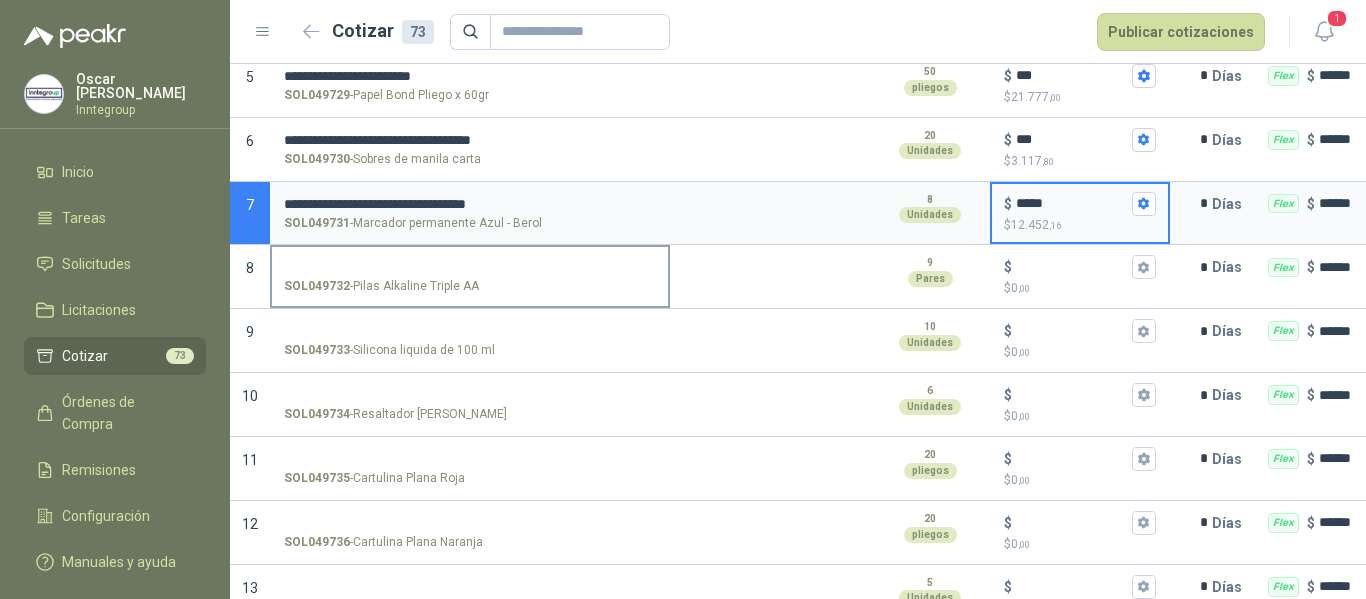 click on "SOL049732  -  Pilas Alkaline Triple AA" at bounding box center [470, 267] 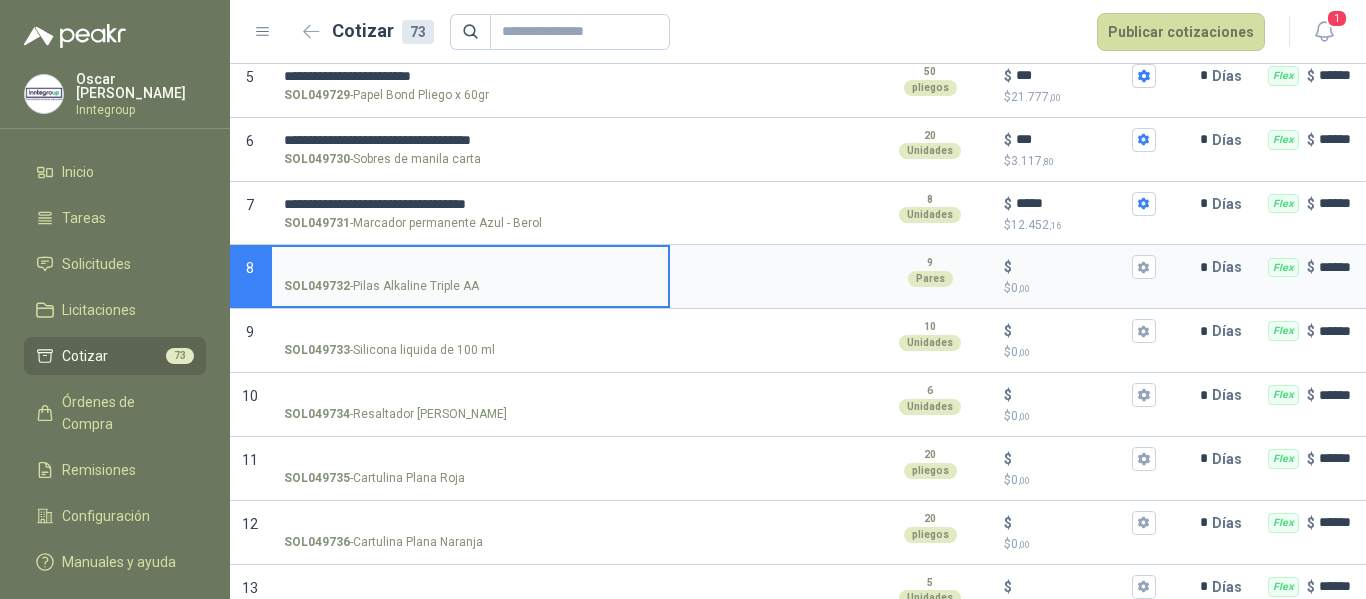 scroll, scrollTop: 600, scrollLeft: 0, axis: vertical 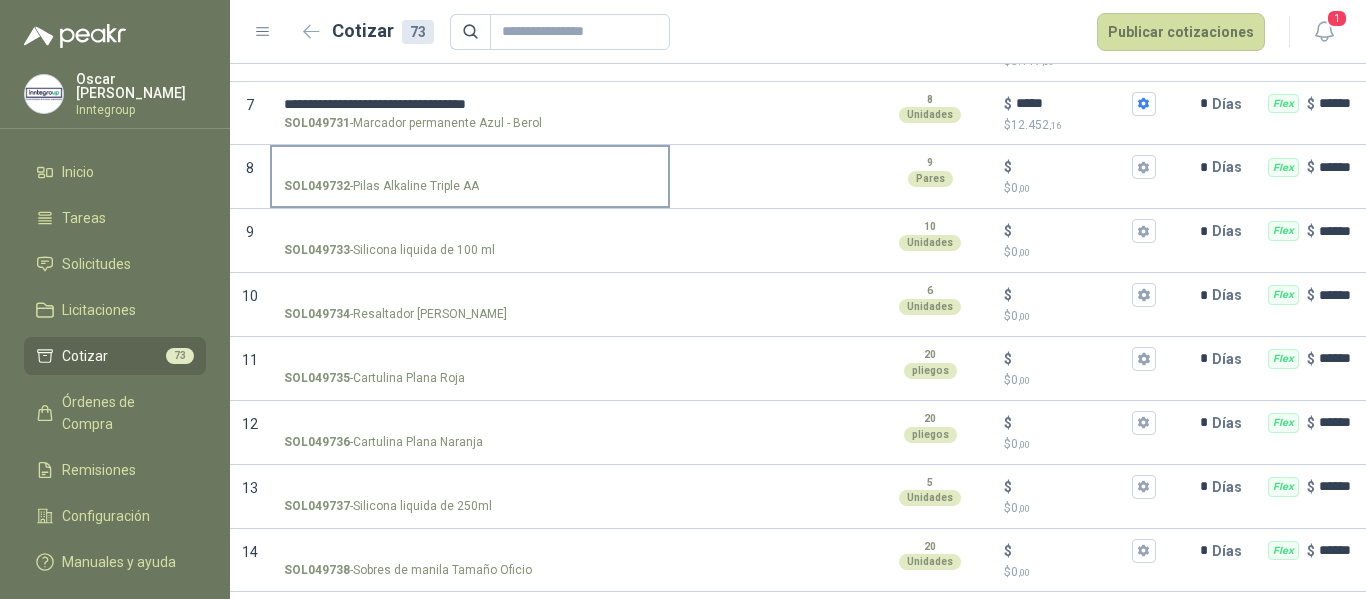 click on "SOL049732  -  Pilas Alkaline Triple AA" at bounding box center (470, 175) 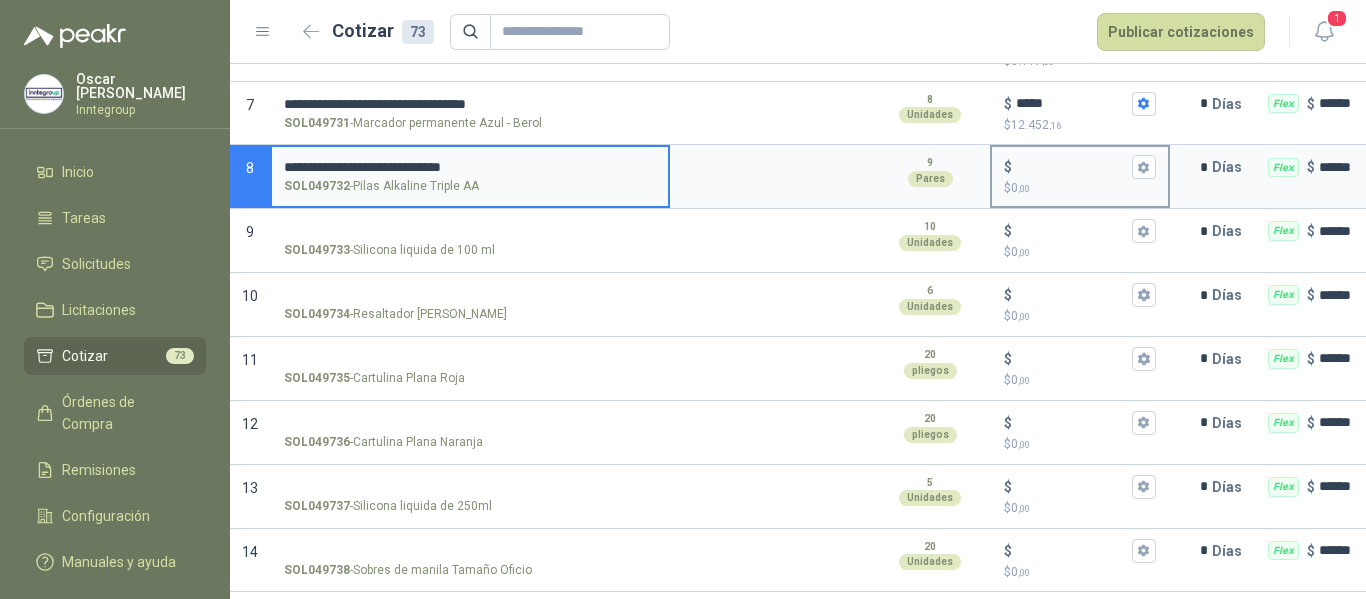 click on "**********" at bounding box center (798, 177) 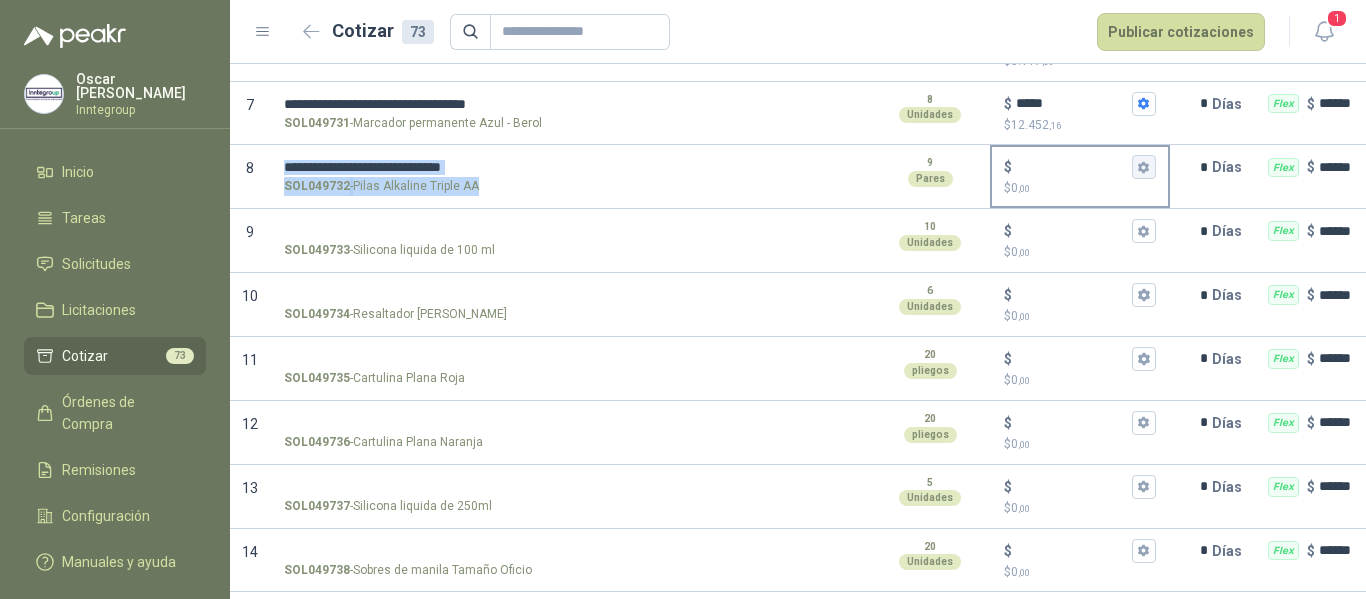 click on "$ $  0 ,00" at bounding box center (1144, 167) 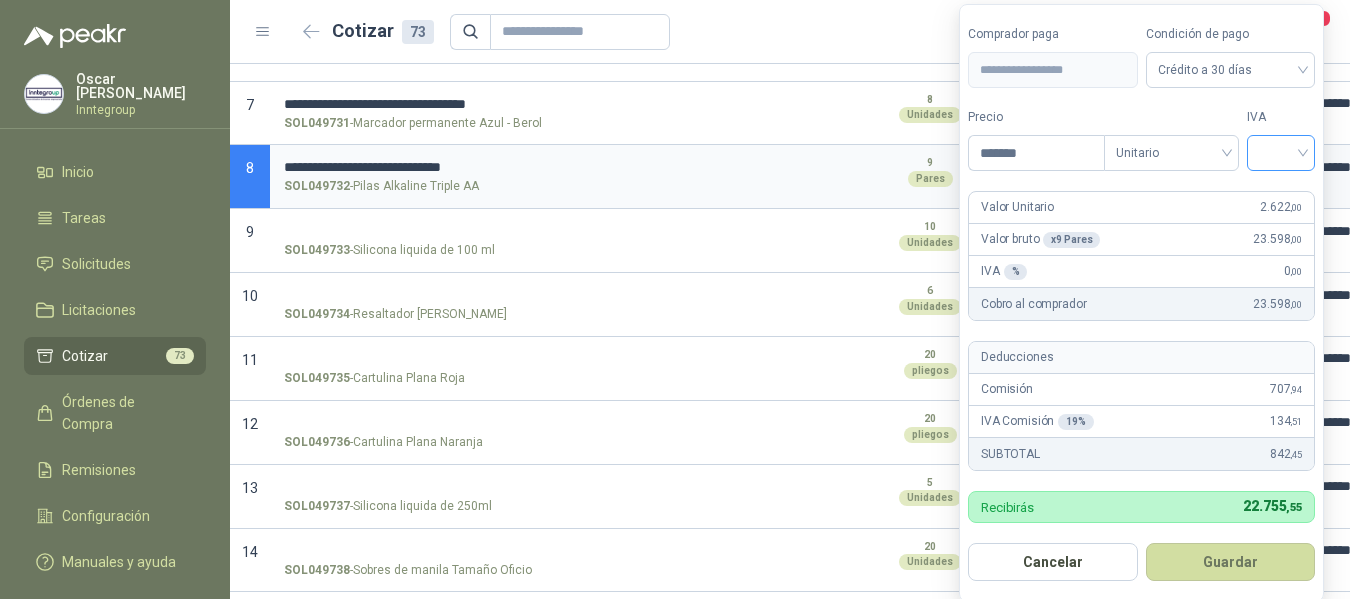 type on "*******" 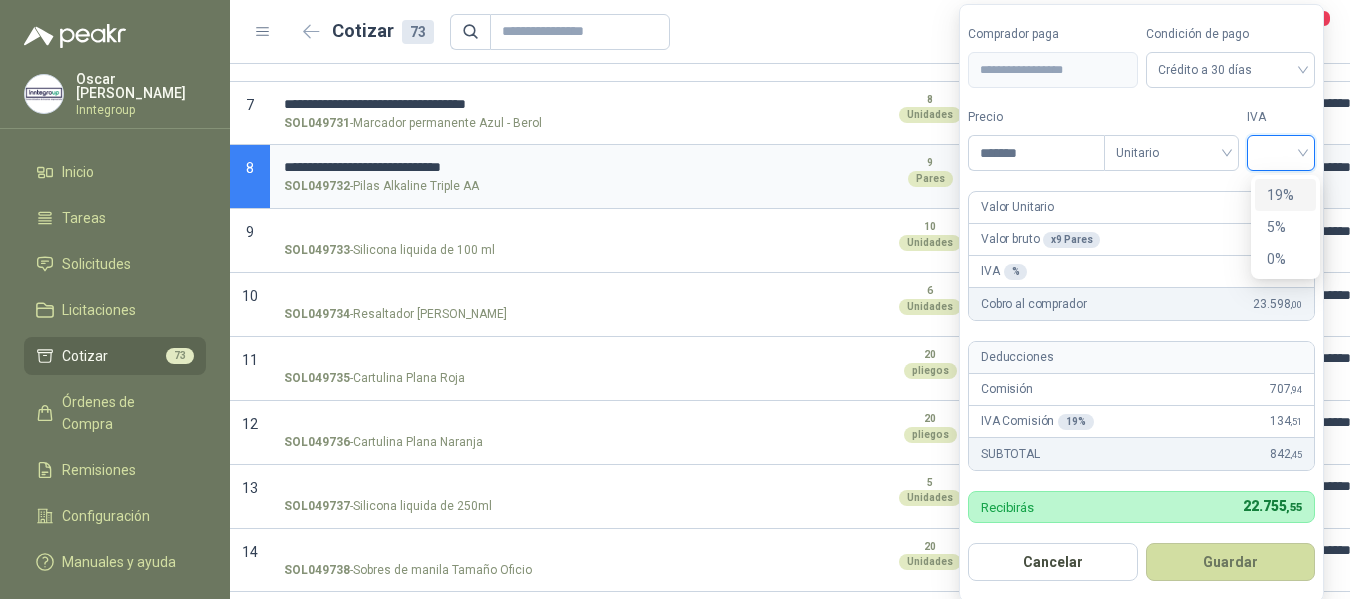 click on "19%" at bounding box center [1285, 195] 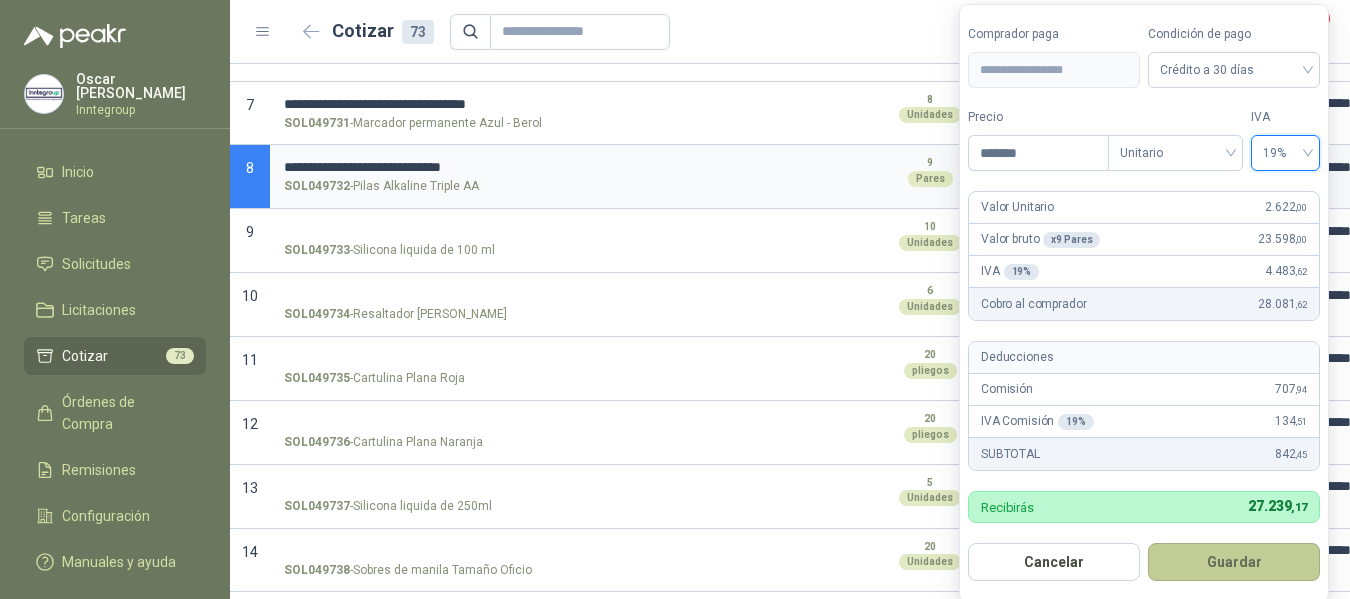 click on "Guardar" at bounding box center (1234, 562) 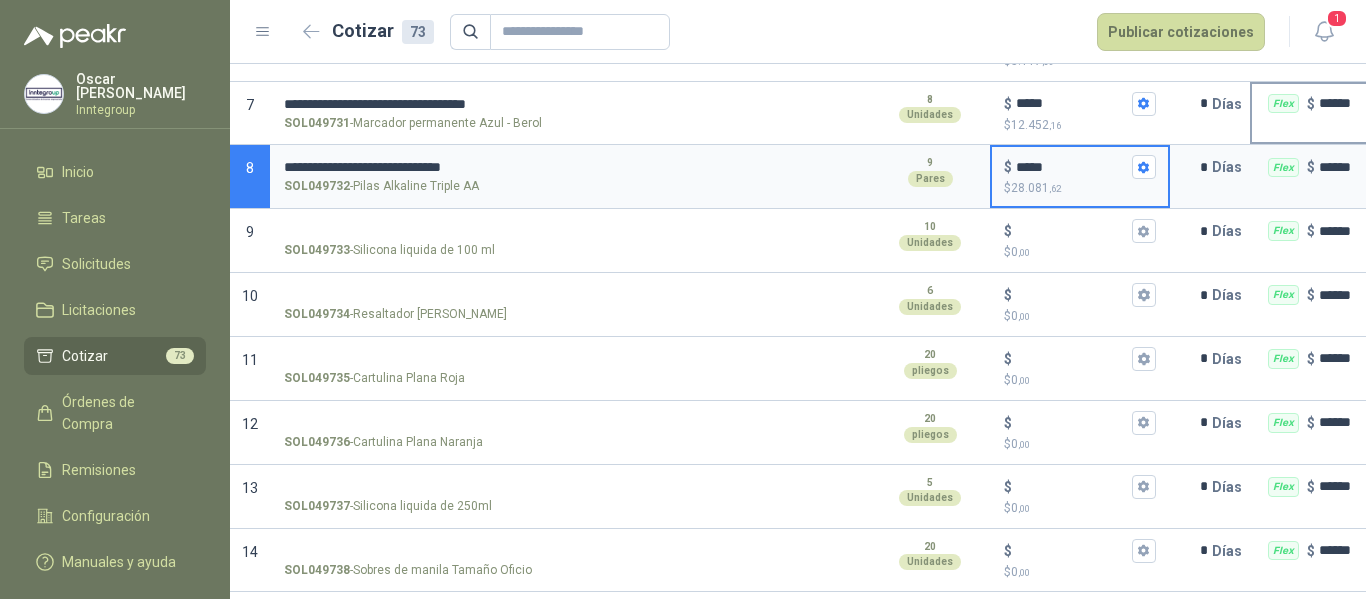 click on "SOL049733  -  Silicona liquida de 100 ml" at bounding box center [470, 231] 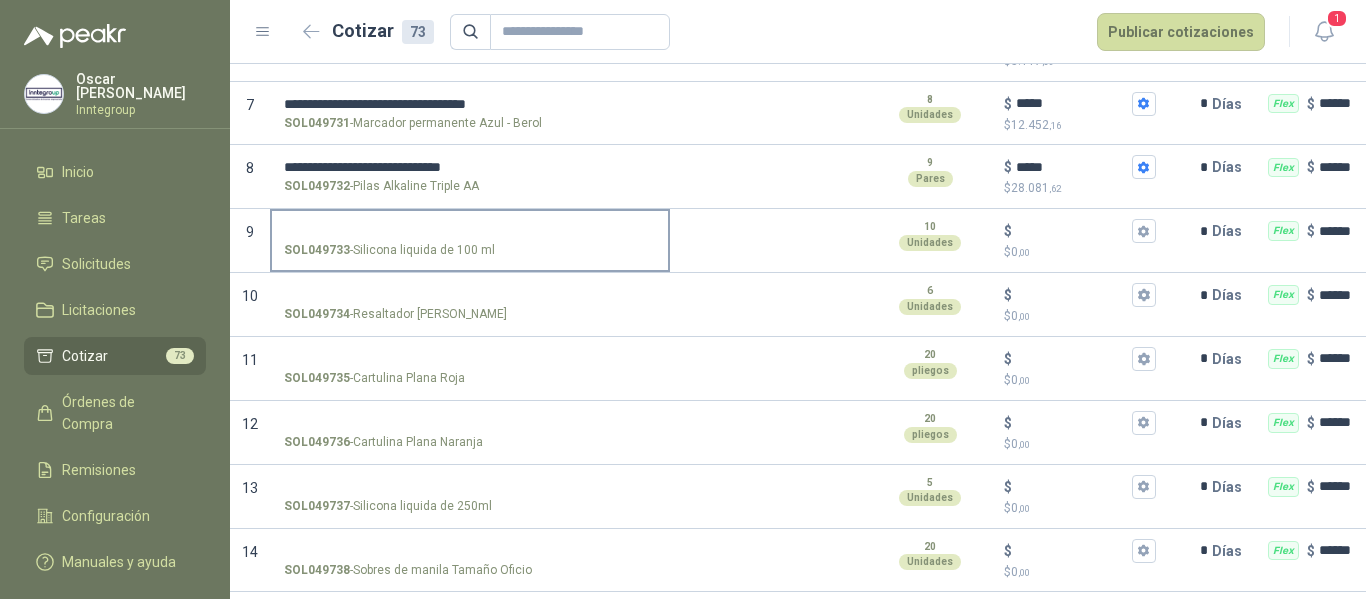 drag, startPoint x: 452, startPoint y: 210, endPoint x: 585, endPoint y: 187, distance: 134.97408 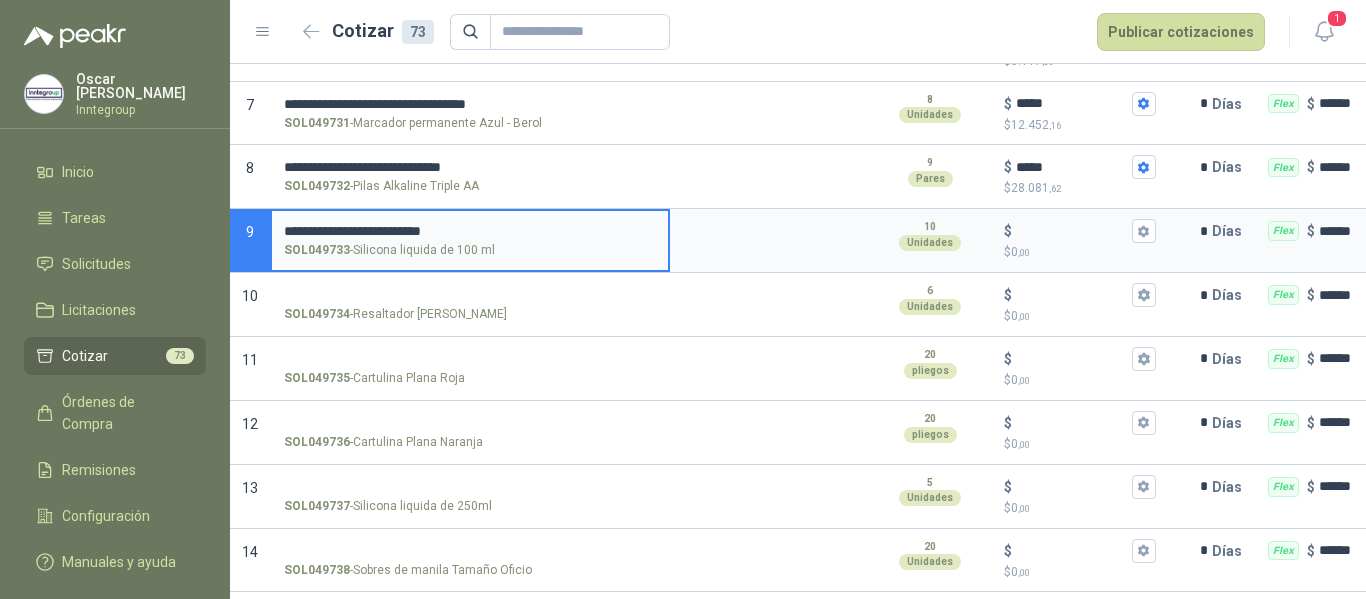 type 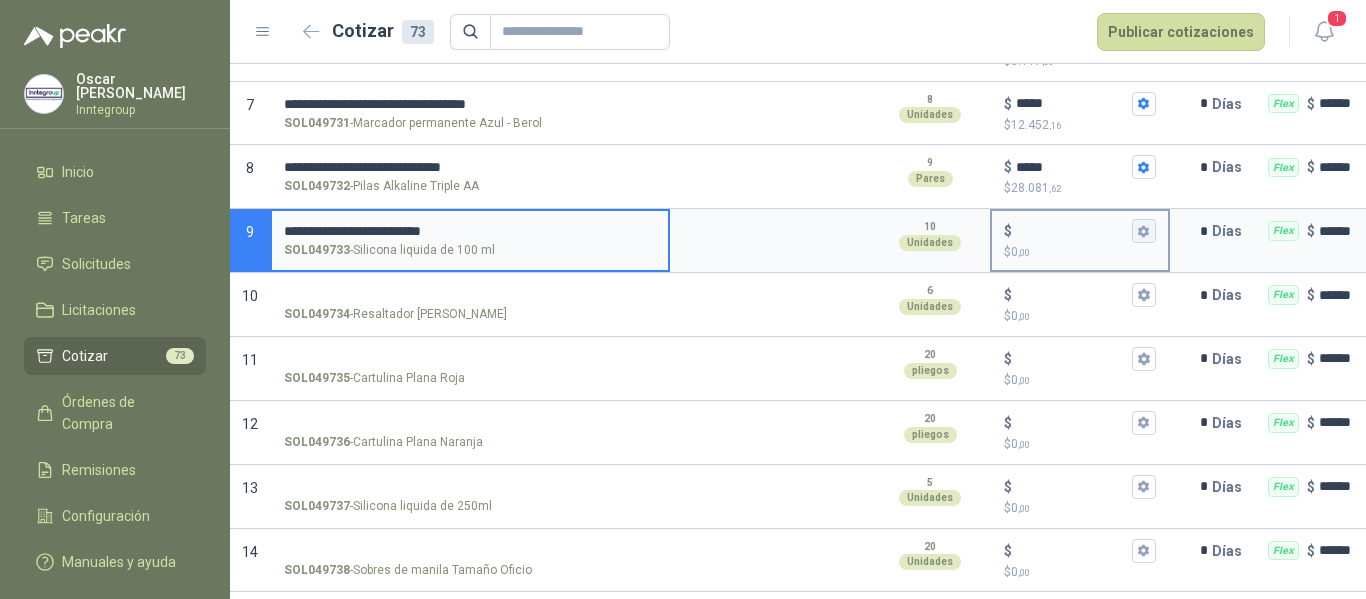 click 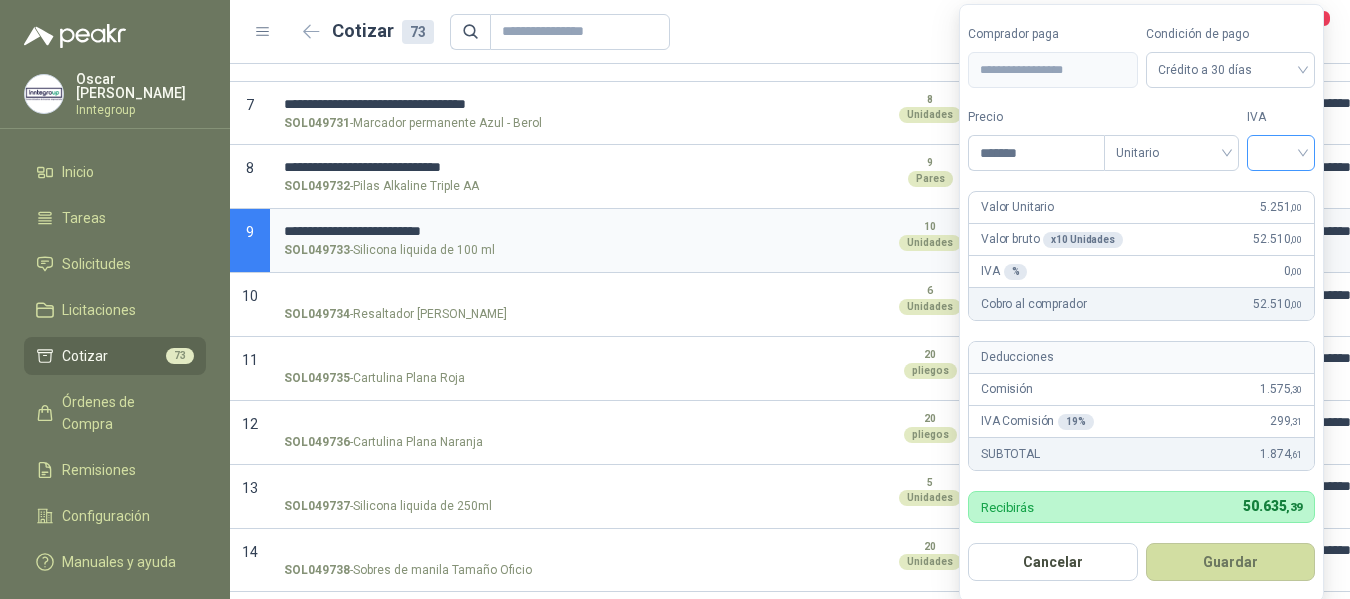 type on "*******" 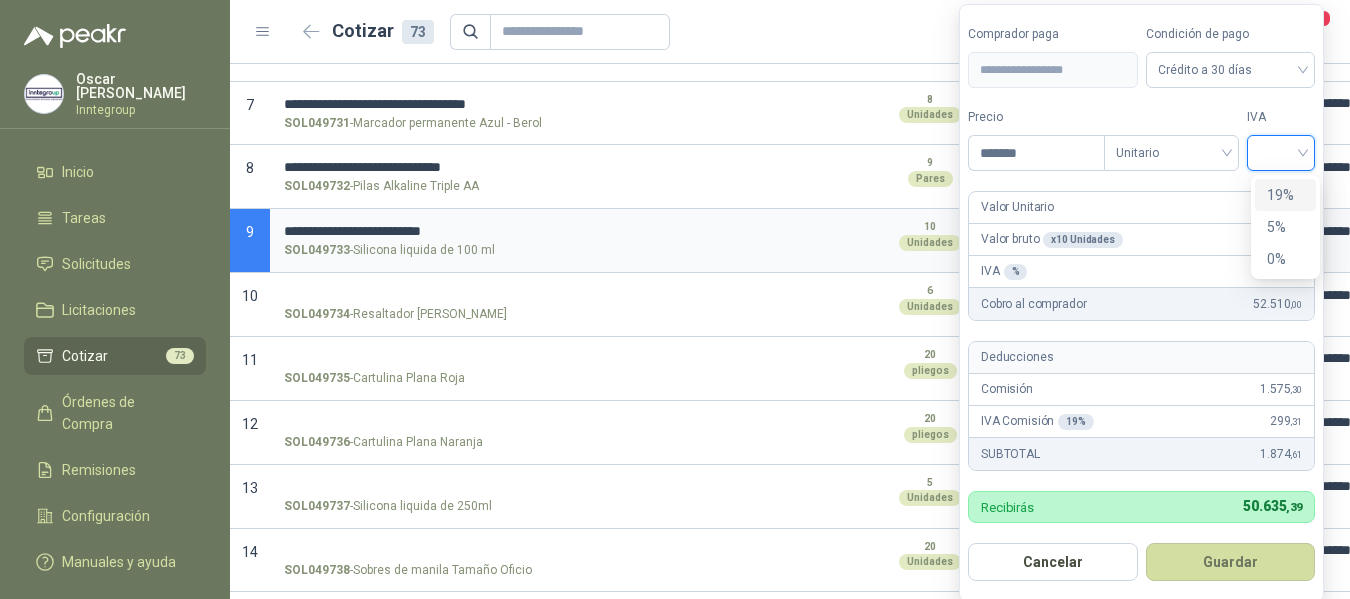 click at bounding box center (1281, 151) 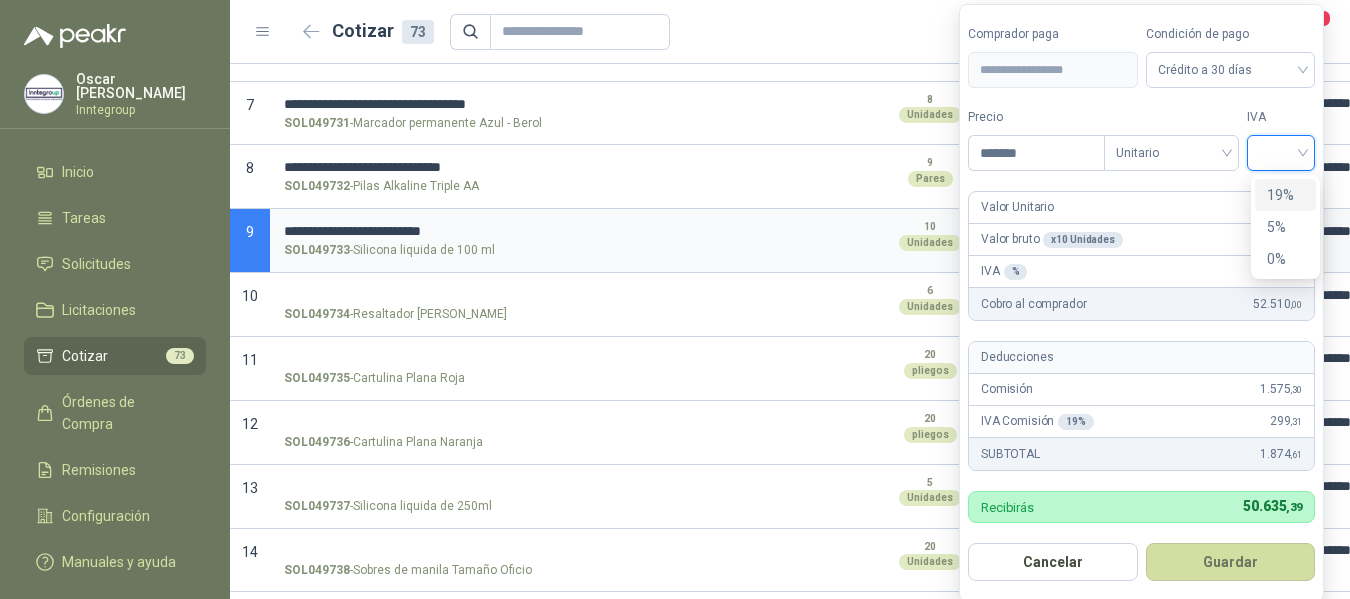 click on "19%" at bounding box center (1285, 195) 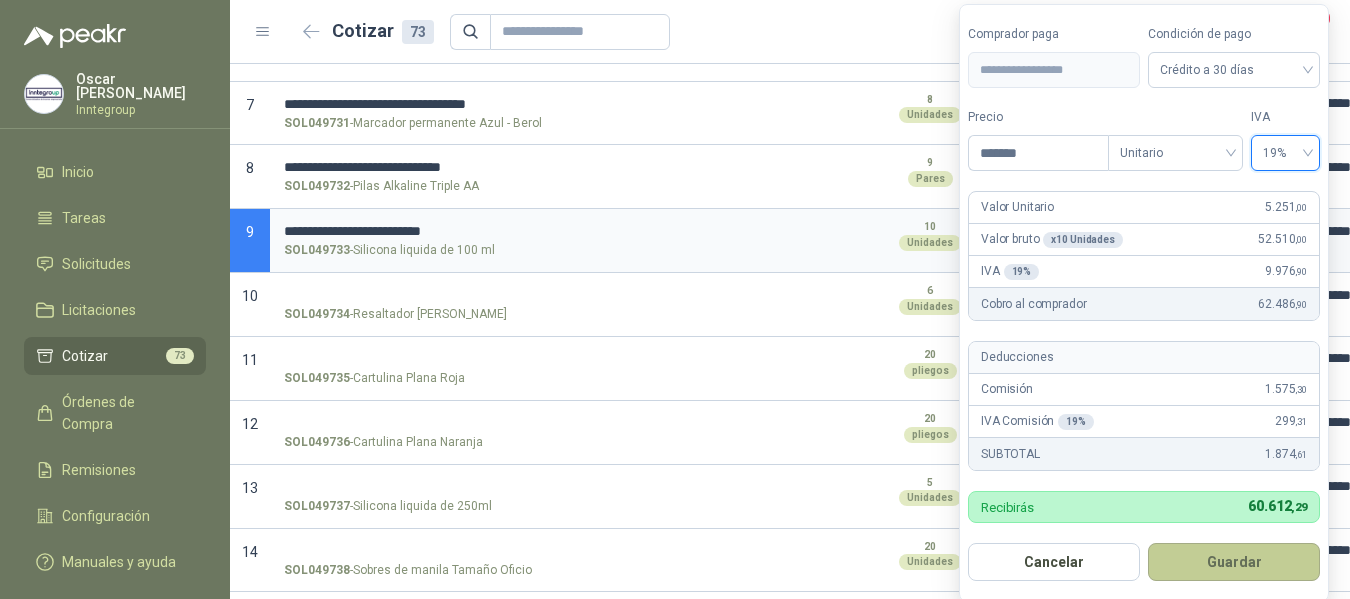 click on "Guardar" at bounding box center (1234, 562) 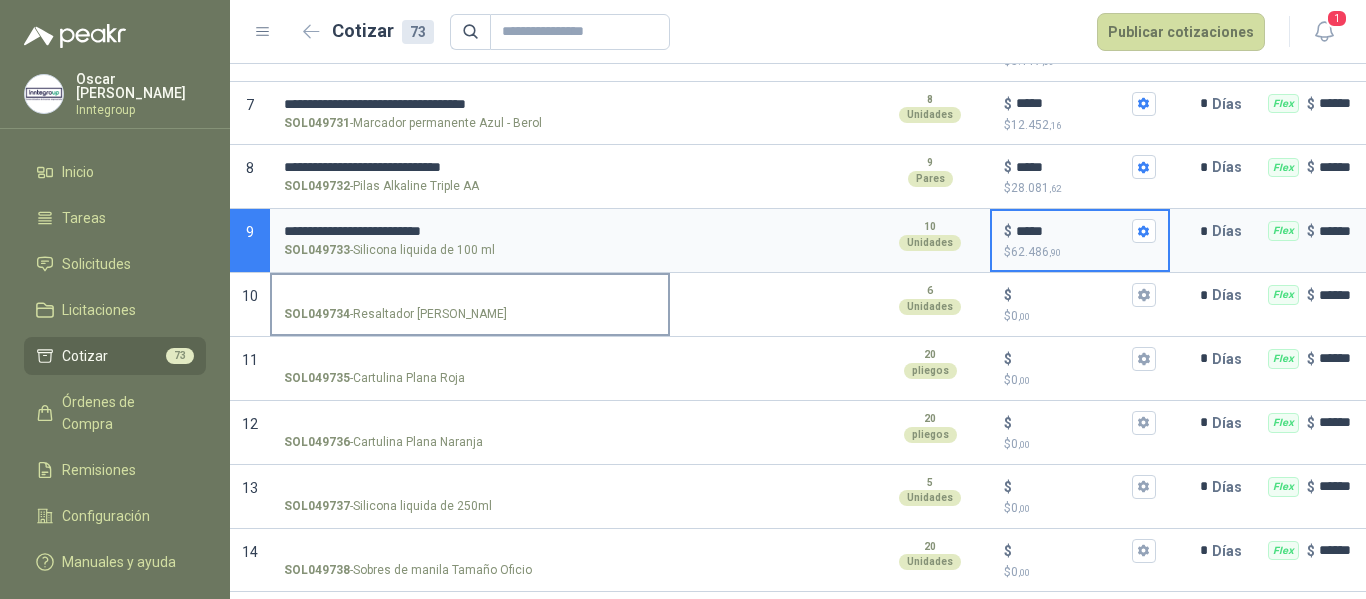 click on "SOL049734  -  Resaltador [PERSON_NAME]" at bounding box center (470, 295) 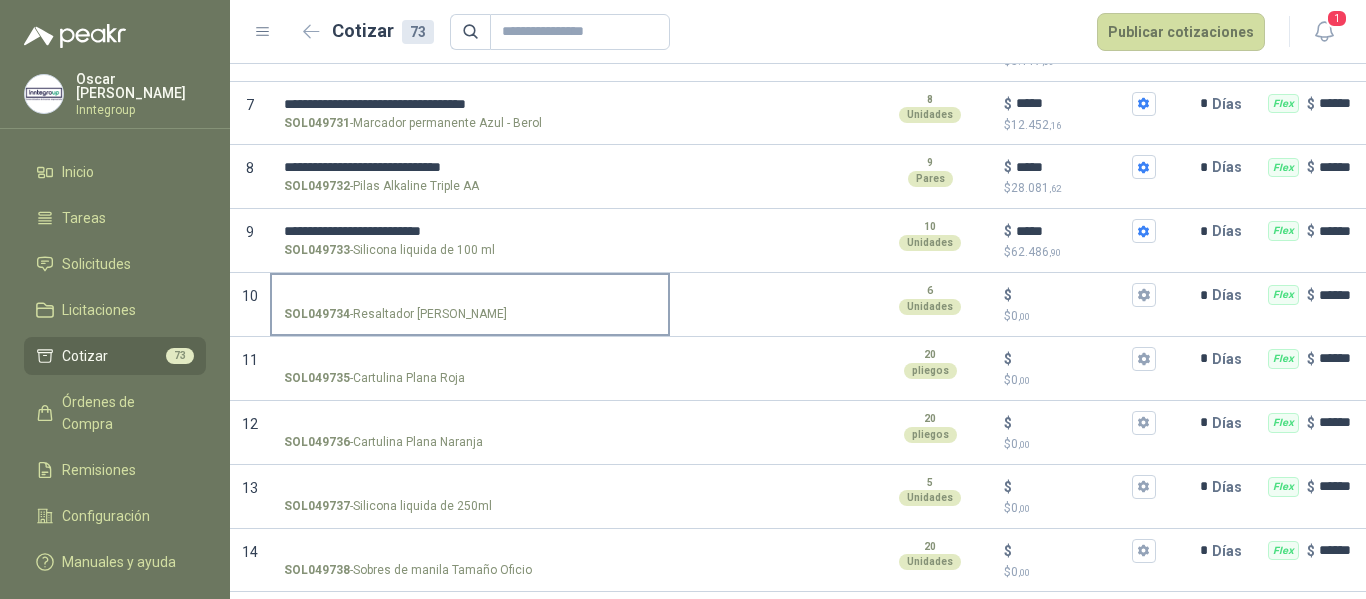 click on "SOL049734  -  Resaltador [PERSON_NAME]" at bounding box center (470, 295) 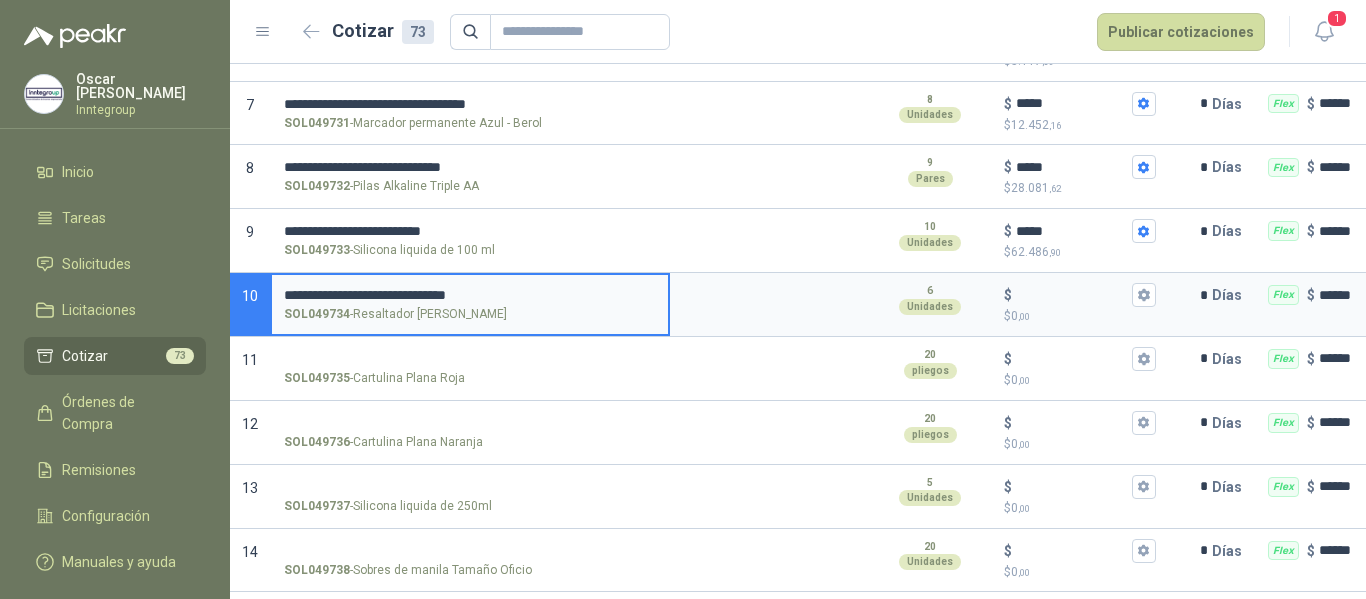 type 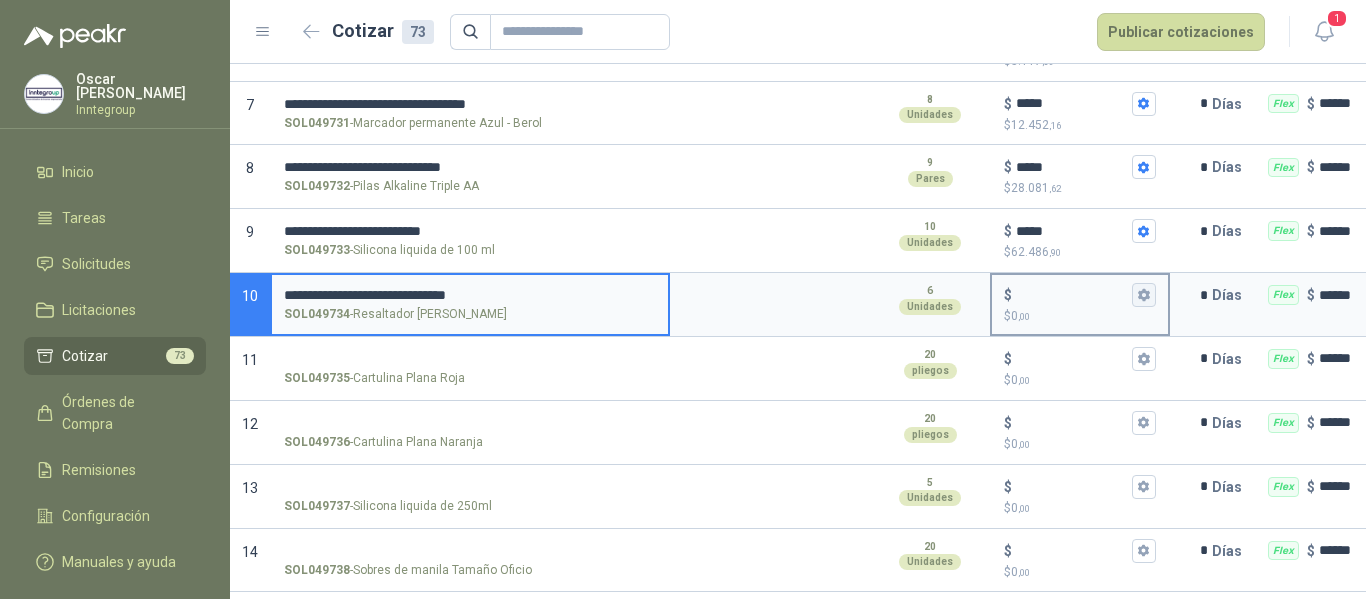 click 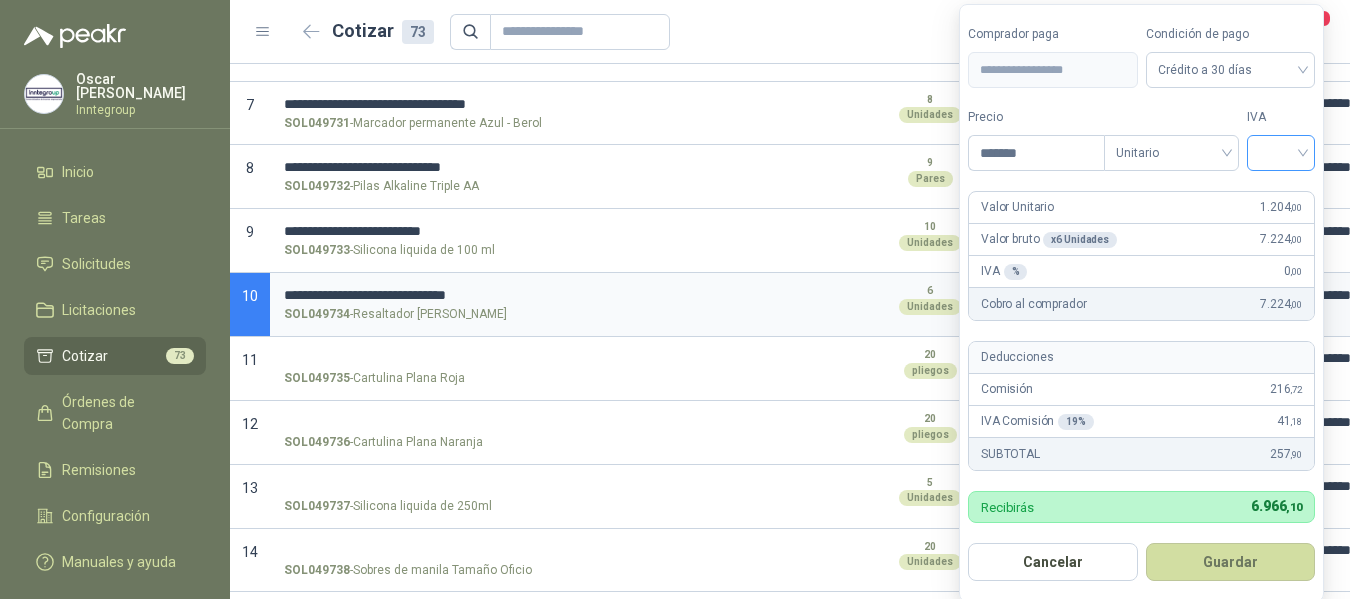 type on "*******" 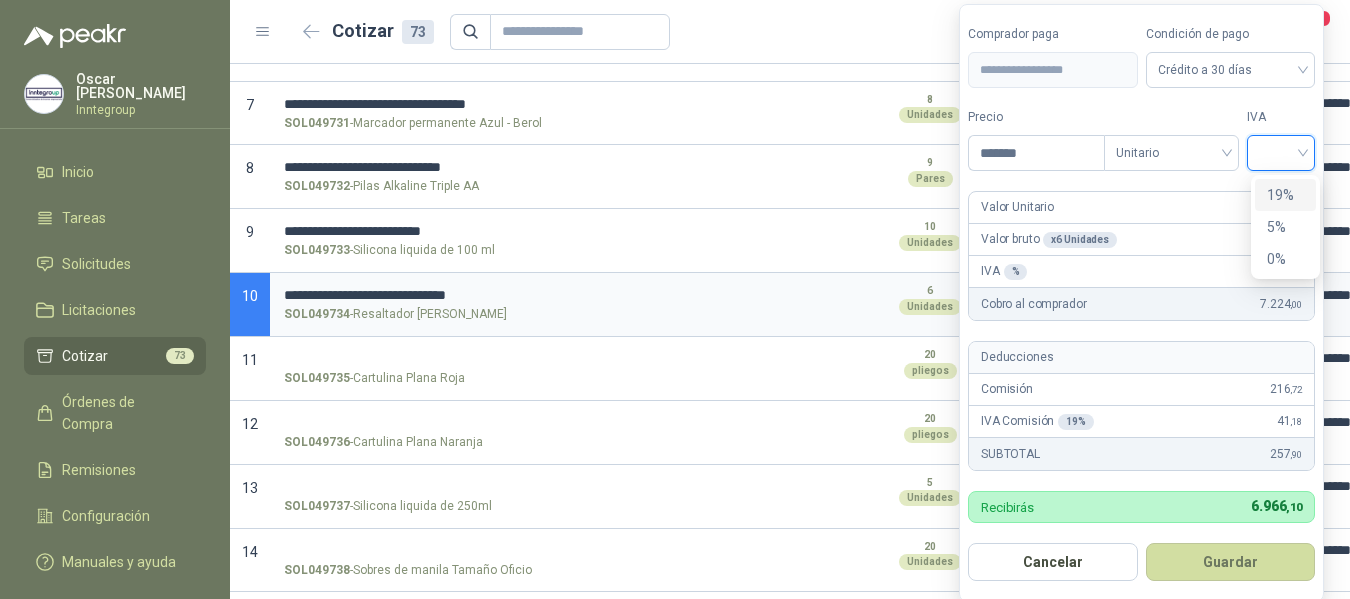 click on "19%" at bounding box center [1285, 195] 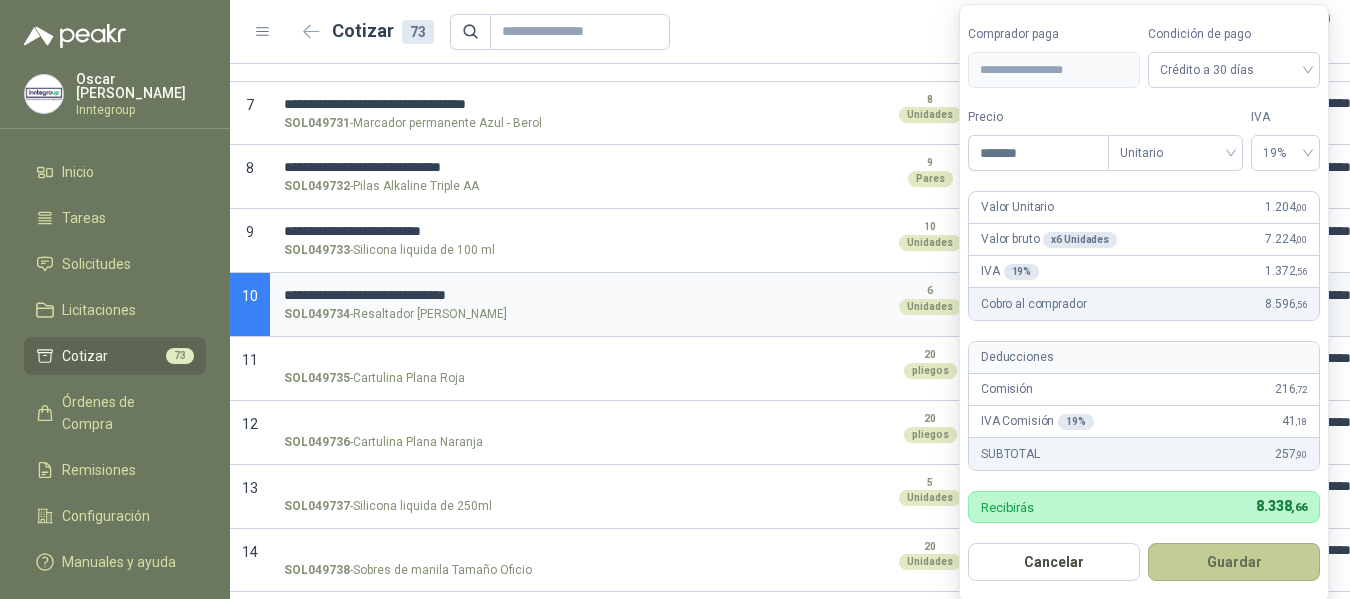 click on "Guardar" at bounding box center [1234, 562] 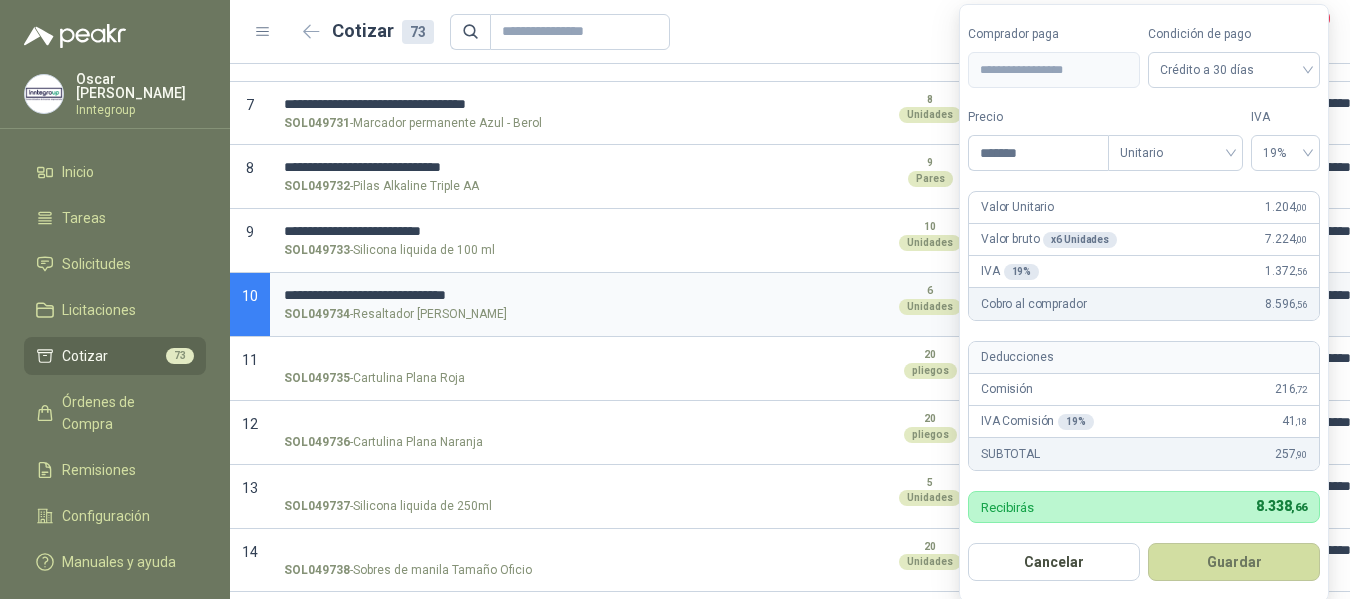 type on "*****" 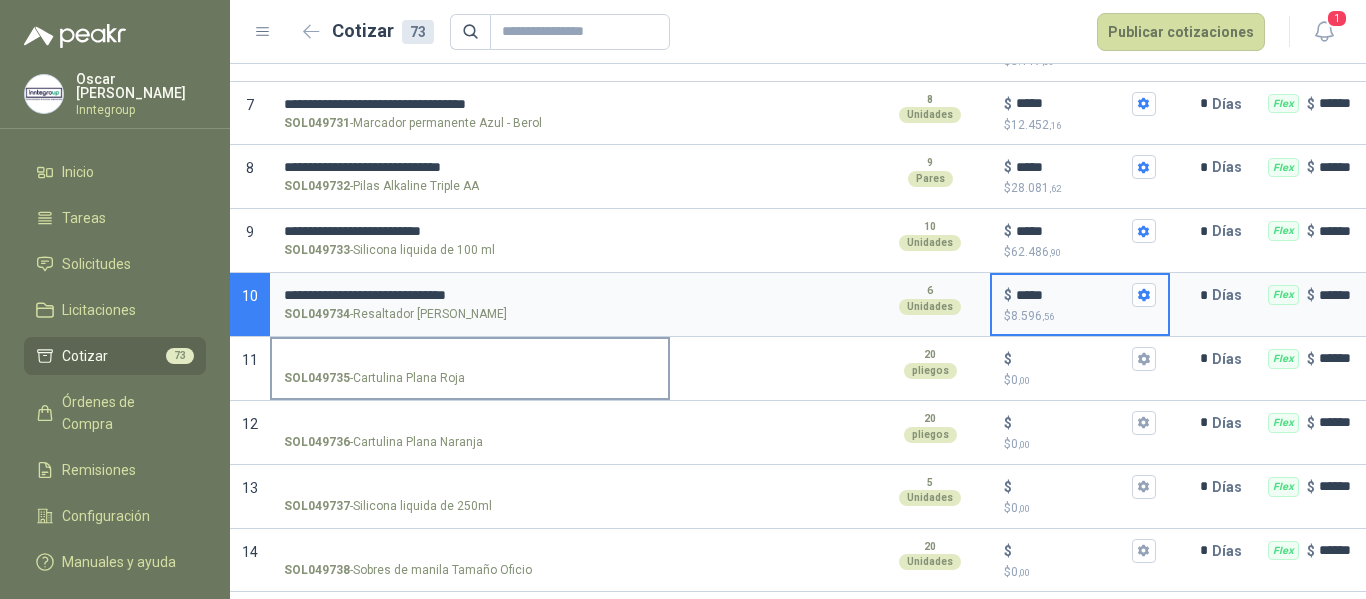 click on "SOL049735  -  Cartulina Plana  Roja" at bounding box center (470, 359) 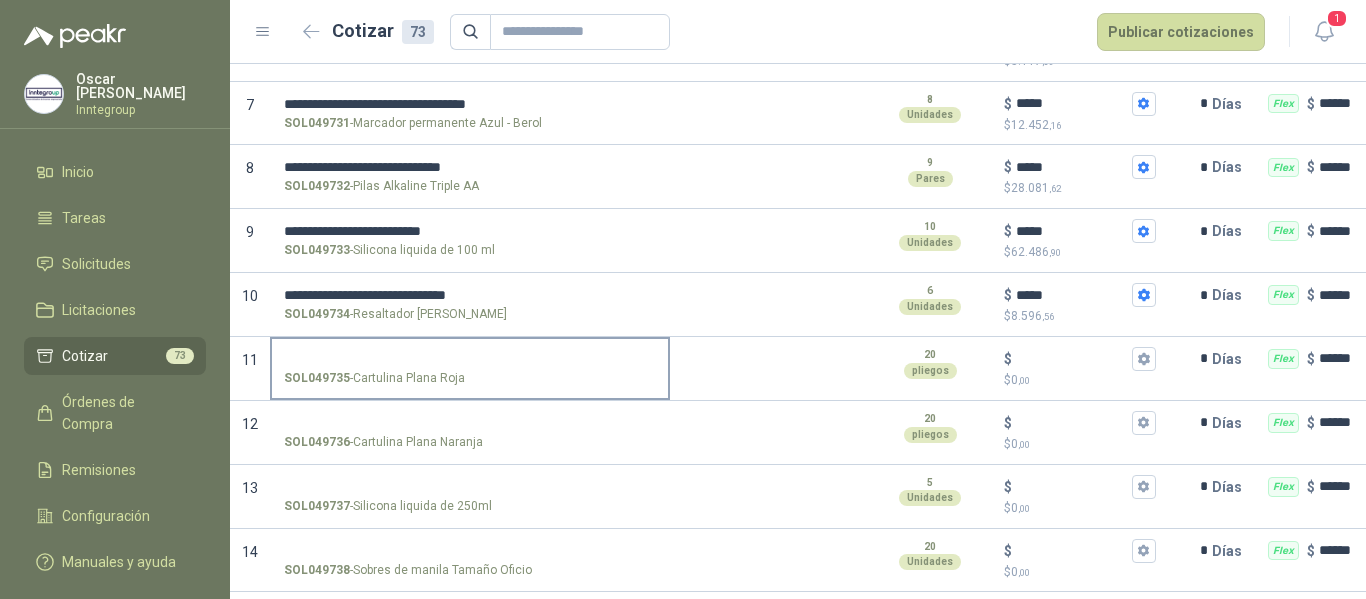 click on "SOL049735  -  Cartulina Plana  Roja" at bounding box center (470, 359) 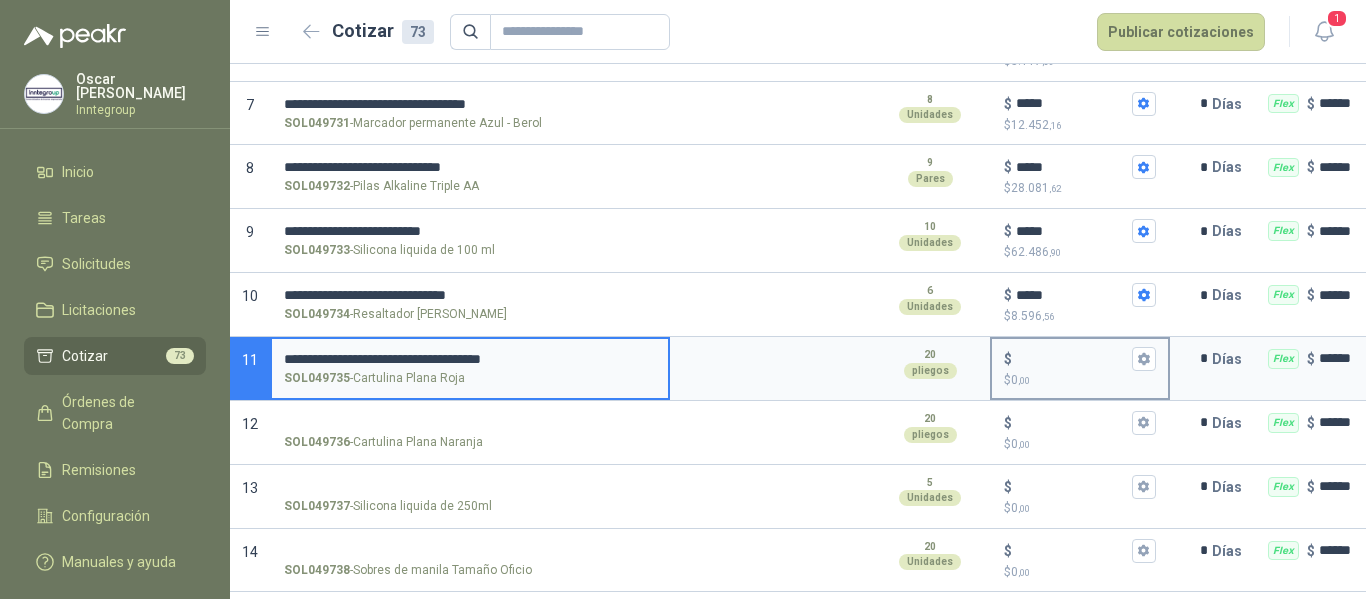 type 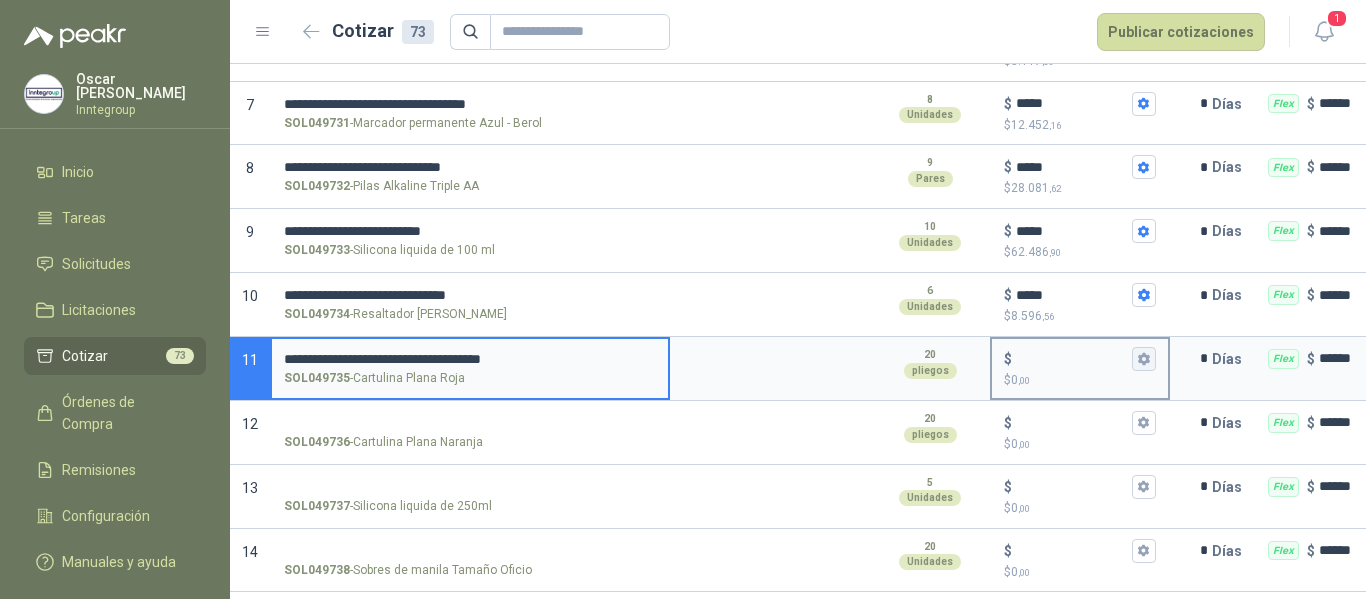 click 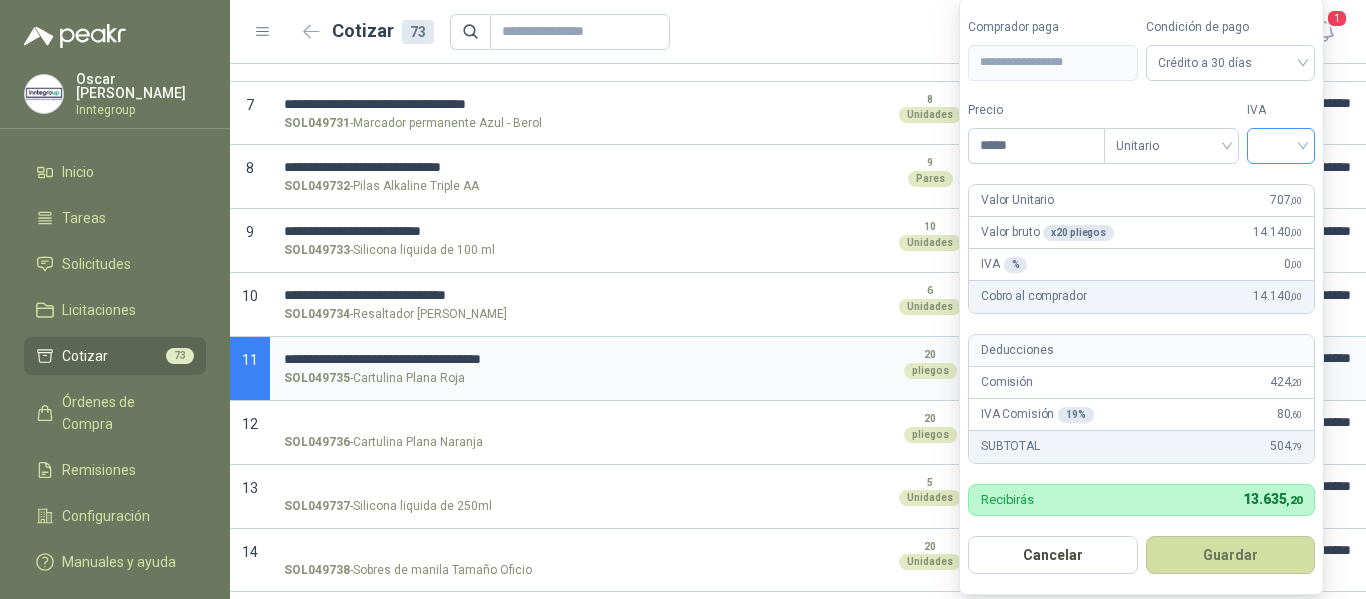 type on "*****" 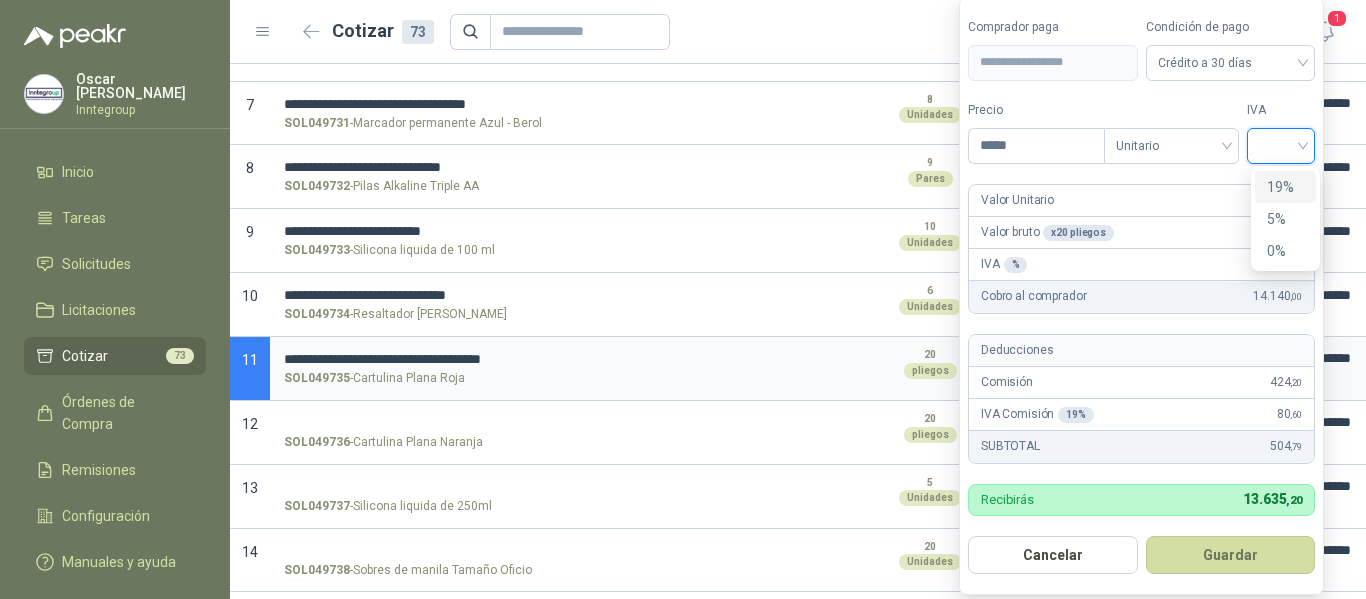 click on "19%" at bounding box center [1285, 187] 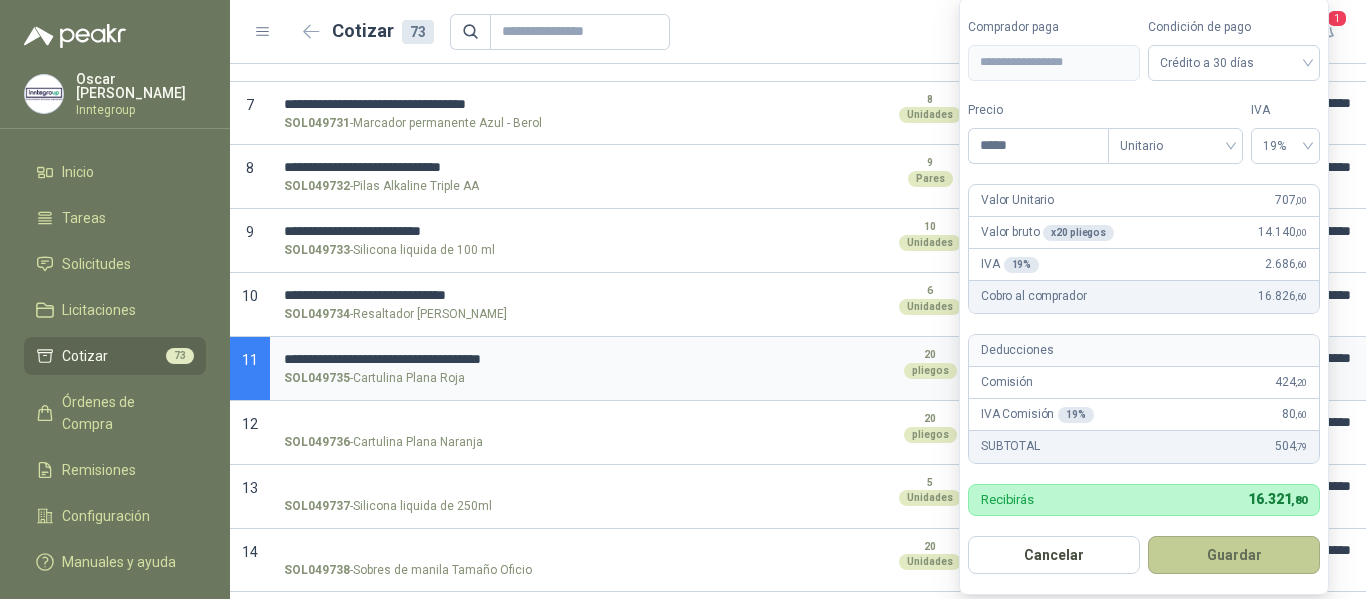 drag, startPoint x: 1212, startPoint y: 549, endPoint x: 714, endPoint y: 545, distance: 498.01605 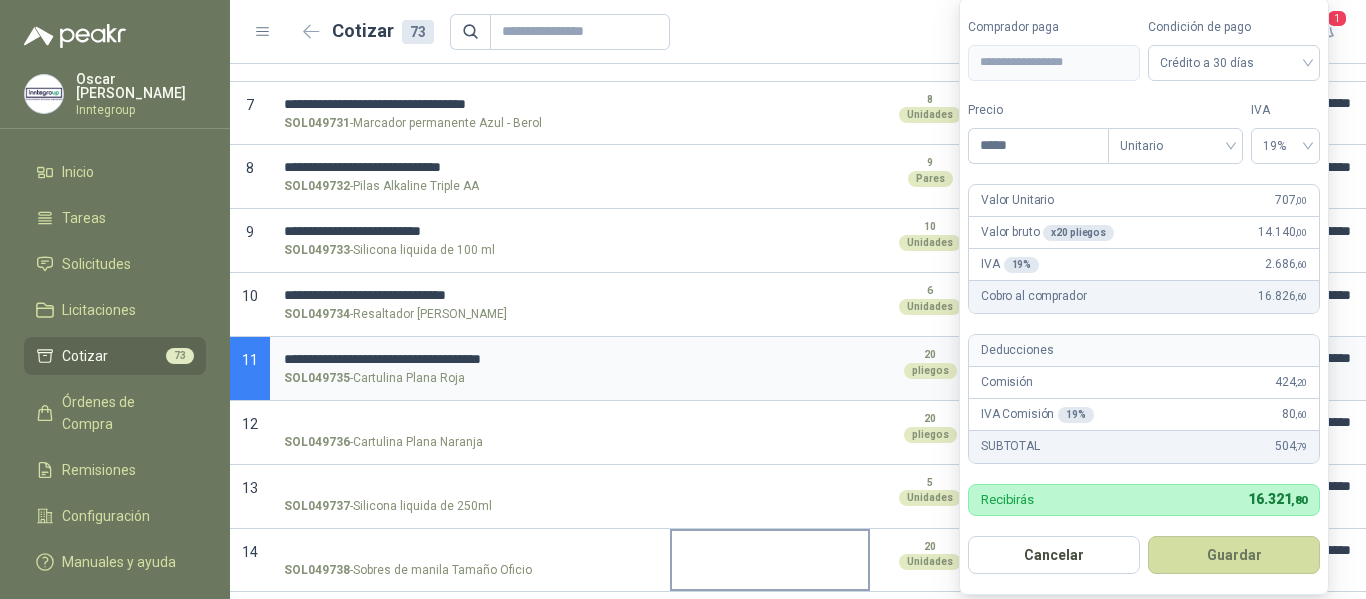 type on "***" 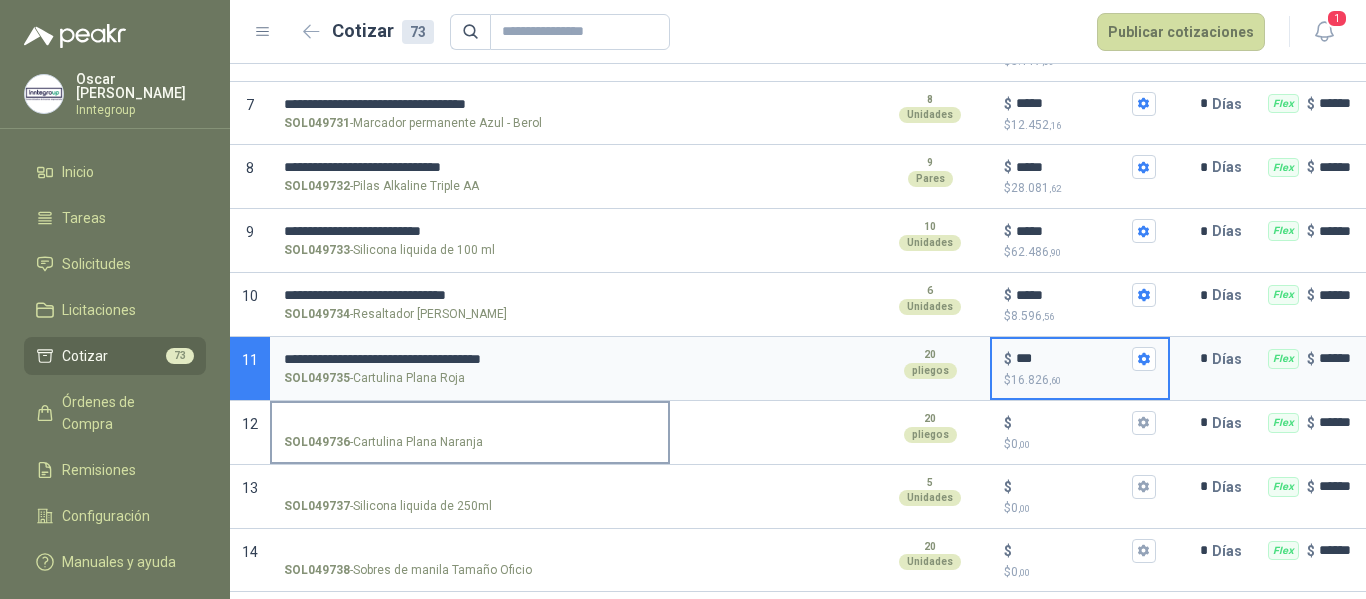 click on "SOL049736  -  Cartulina Plana  Naranja" at bounding box center [470, 423] 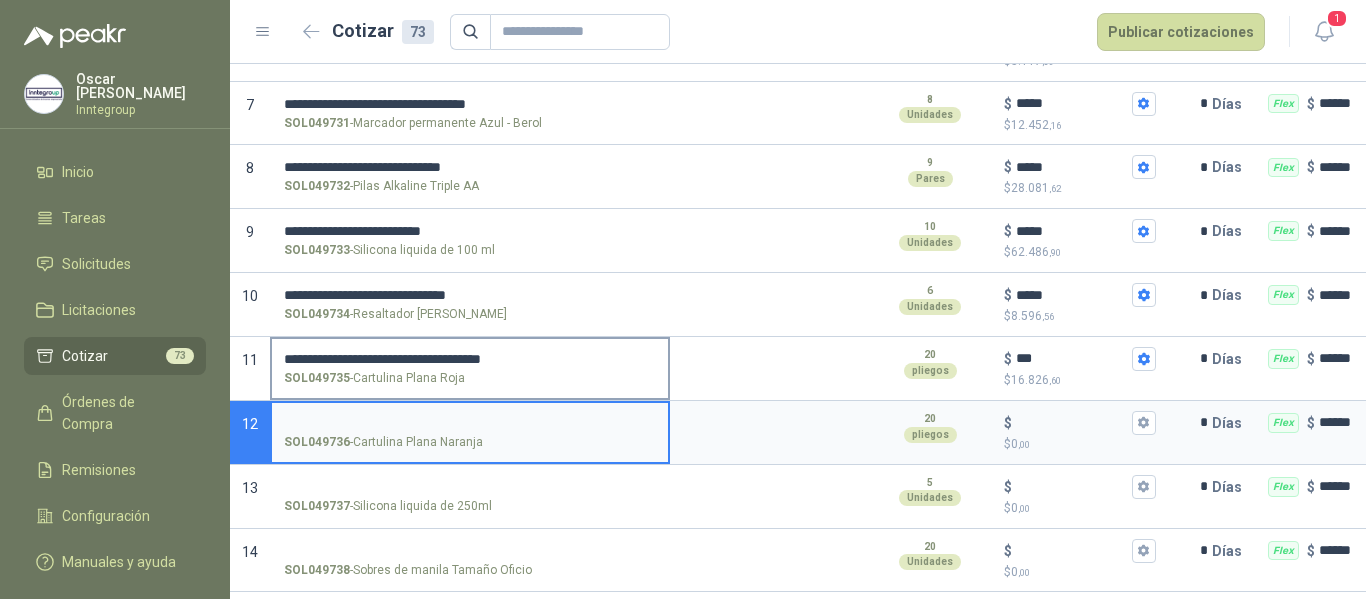 drag, startPoint x: 550, startPoint y: 336, endPoint x: 451, endPoint y: 332, distance: 99.08077 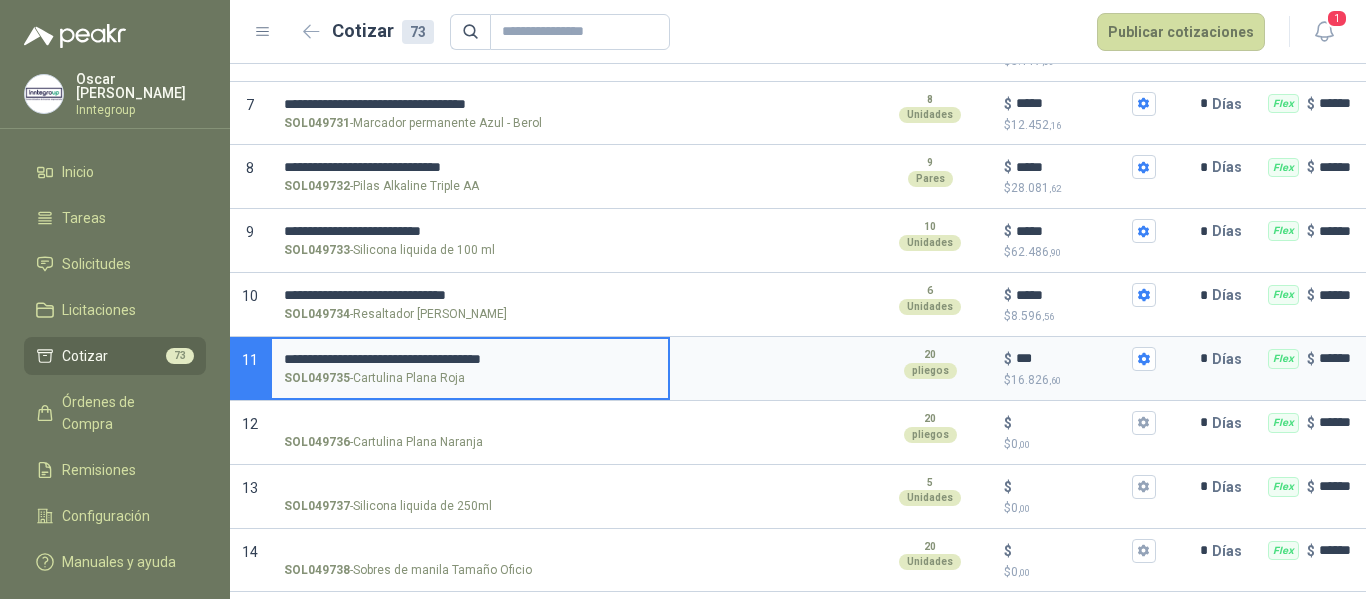 click on "**********" at bounding box center (470, 359) 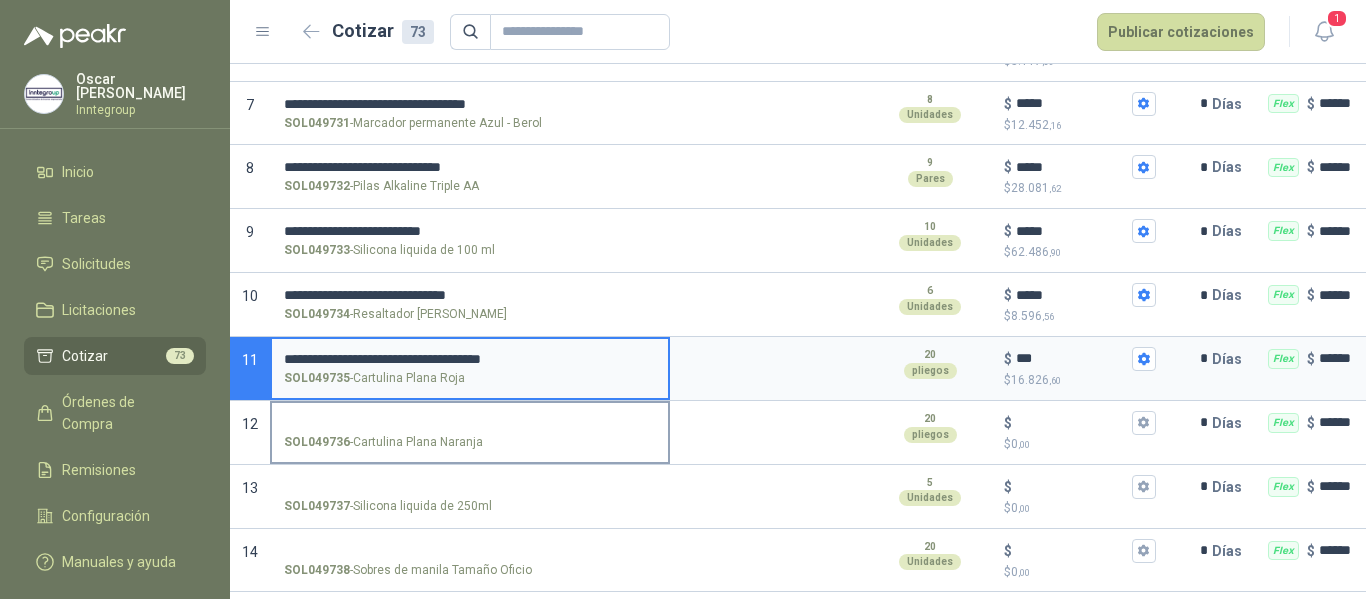 click on "SOL049736  -  Cartulina Plana  Naranja" at bounding box center (470, 423) 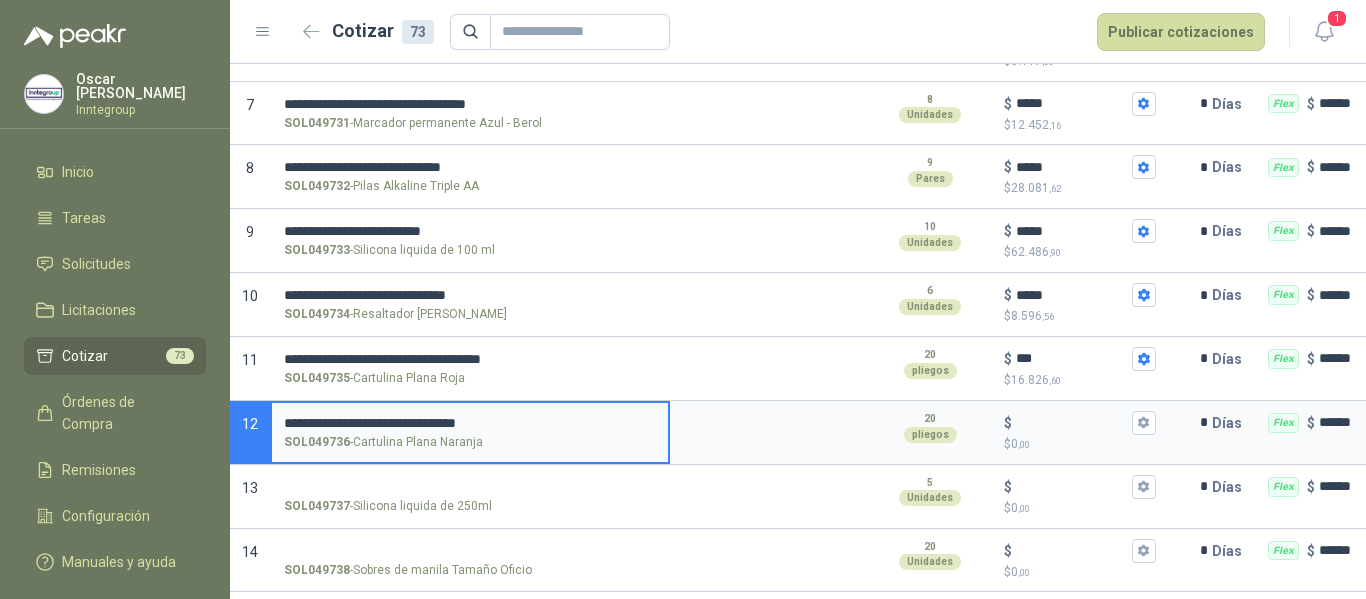 type 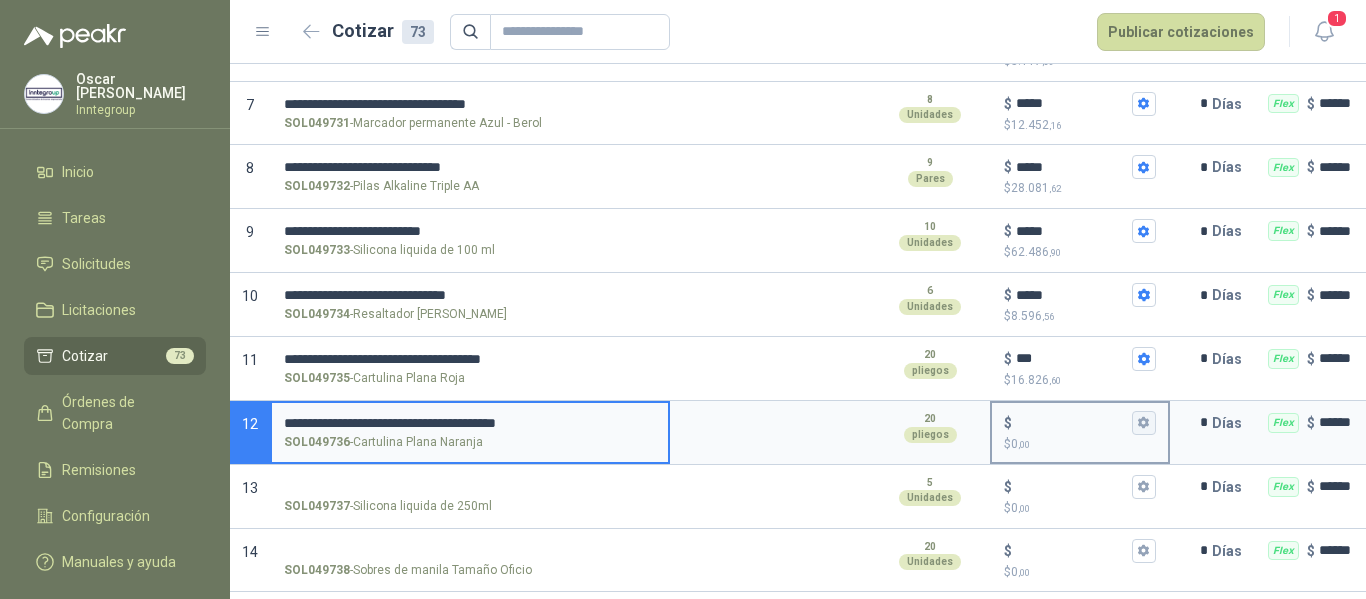 type on "**********" 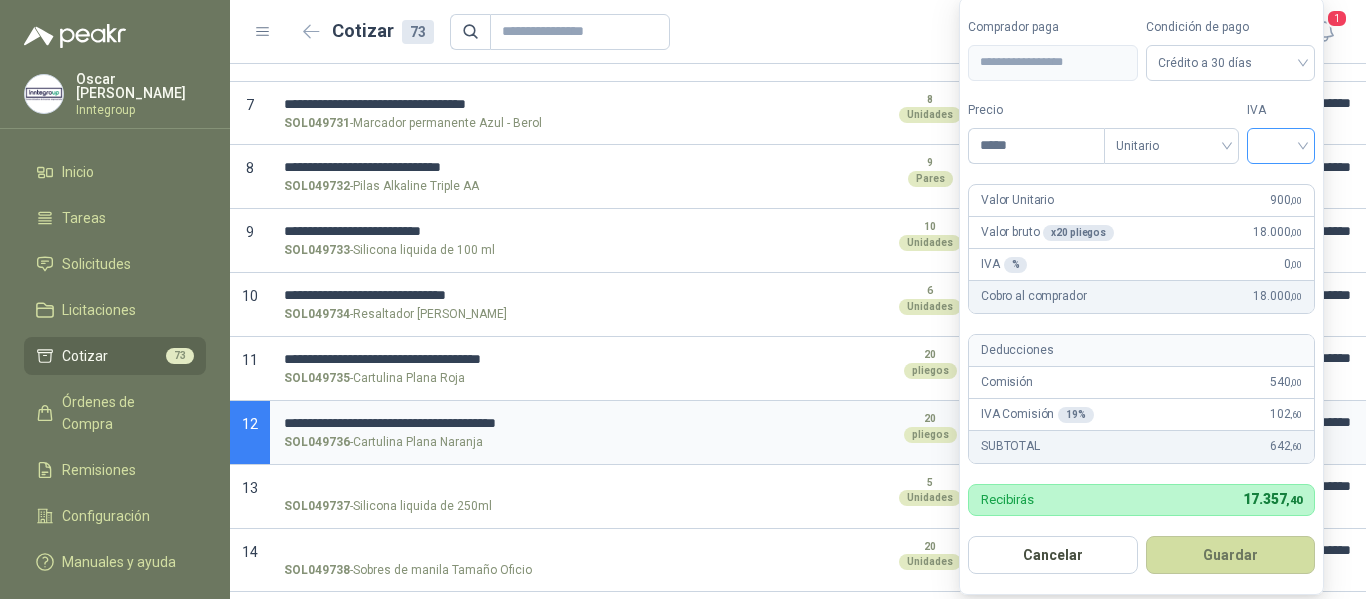 click at bounding box center [1281, 146] 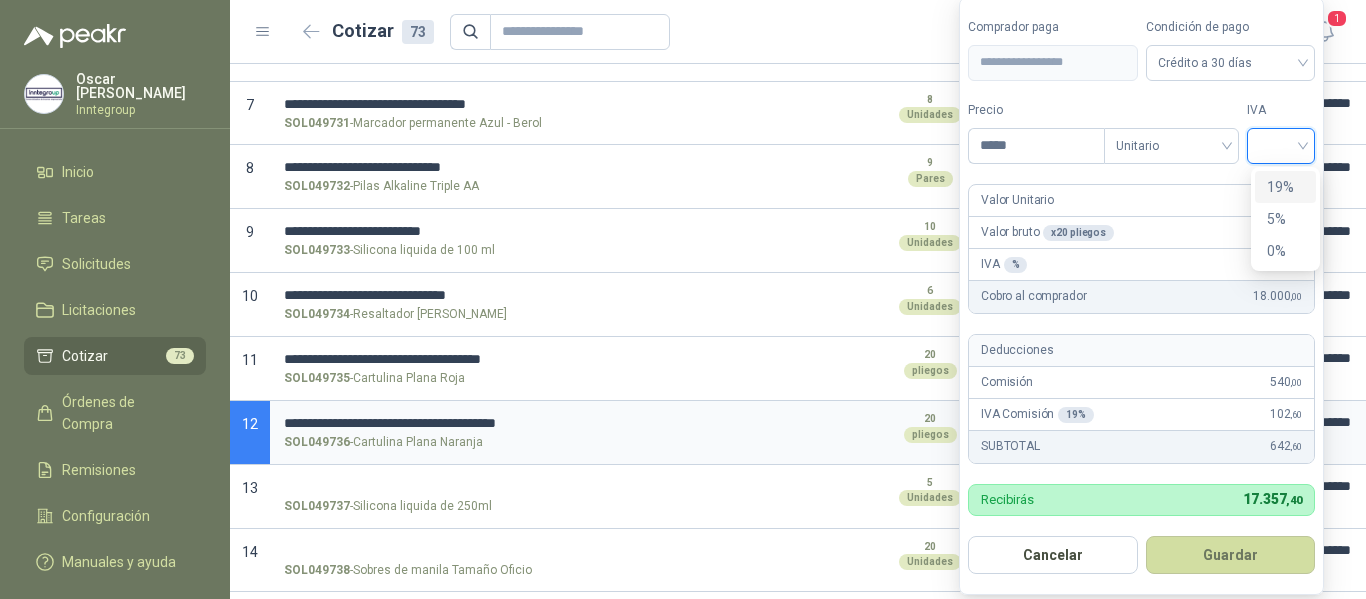 drag, startPoint x: 1280, startPoint y: 183, endPoint x: 1306, endPoint y: 465, distance: 283.19604 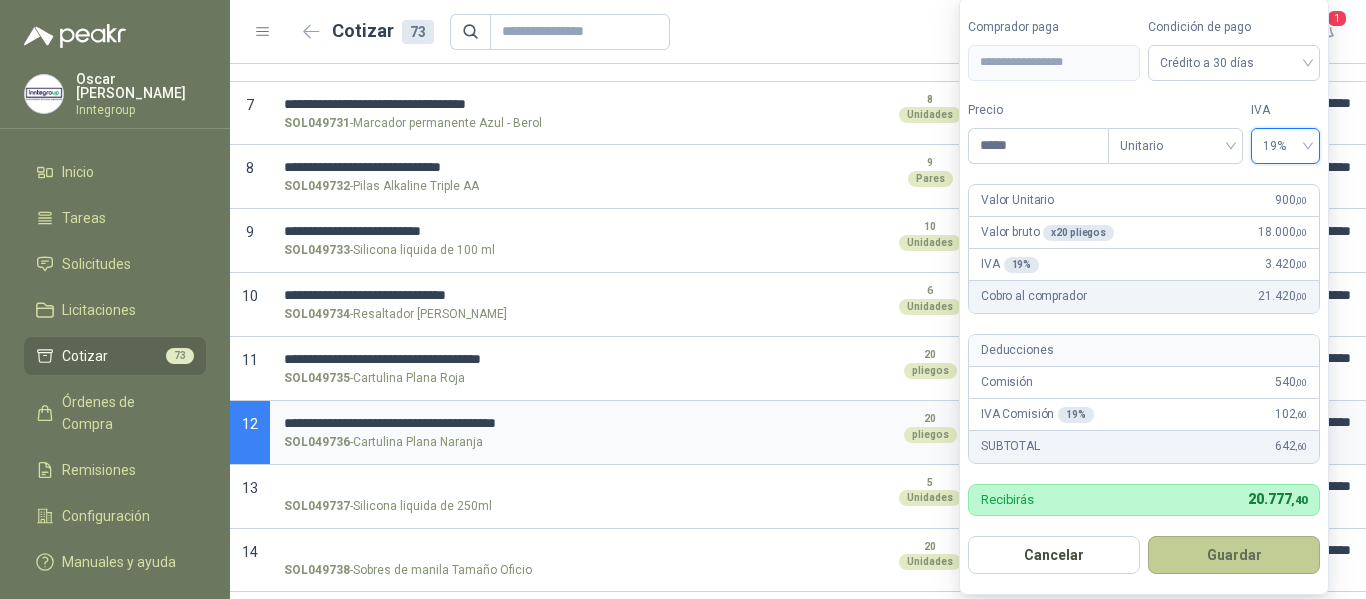 click on "Guardar" at bounding box center [1234, 555] 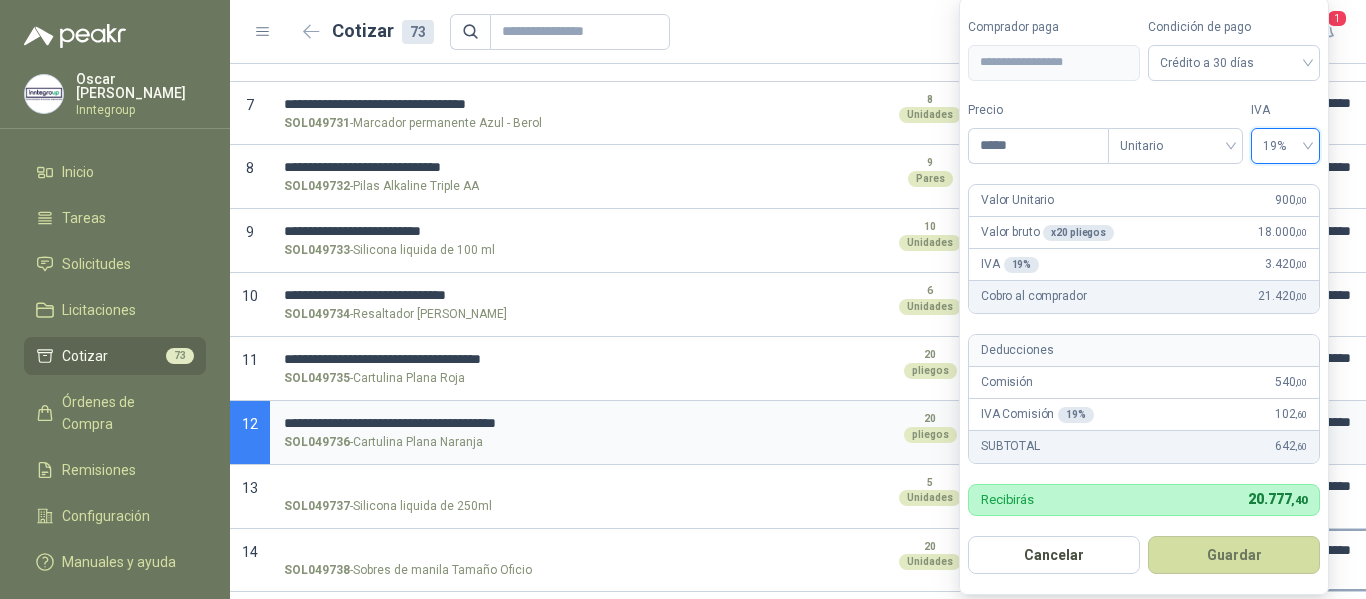 type on "***" 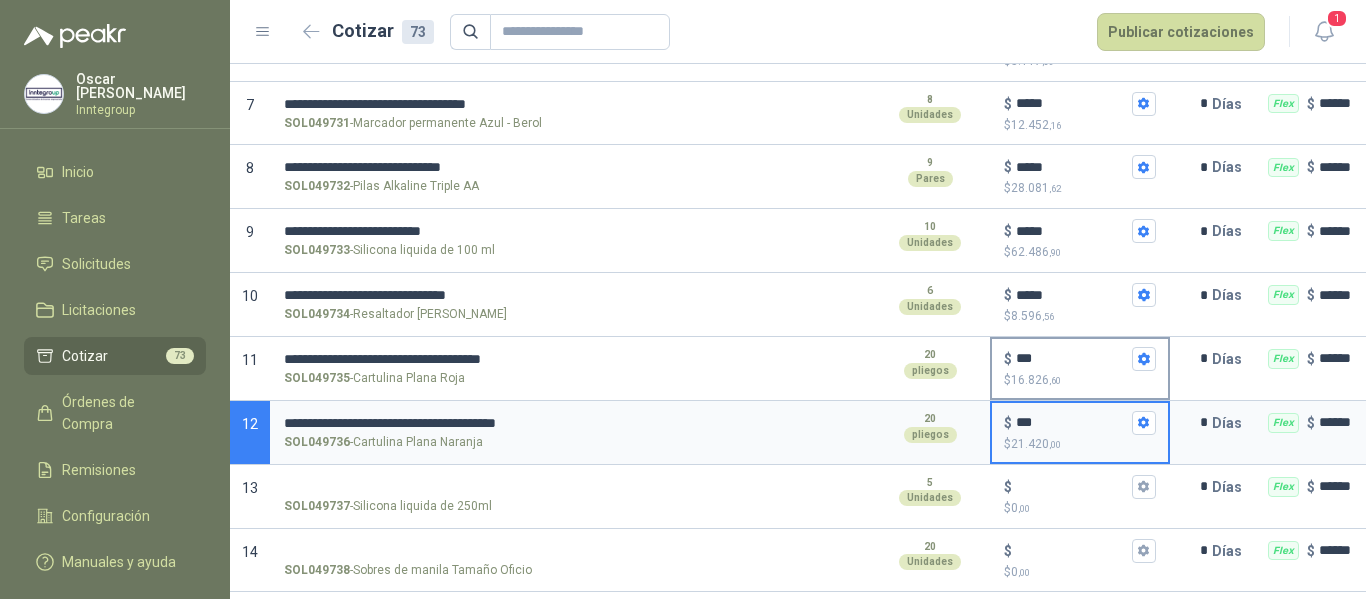 click on "$ *** $  16.826 ,60" at bounding box center (1080, 368) 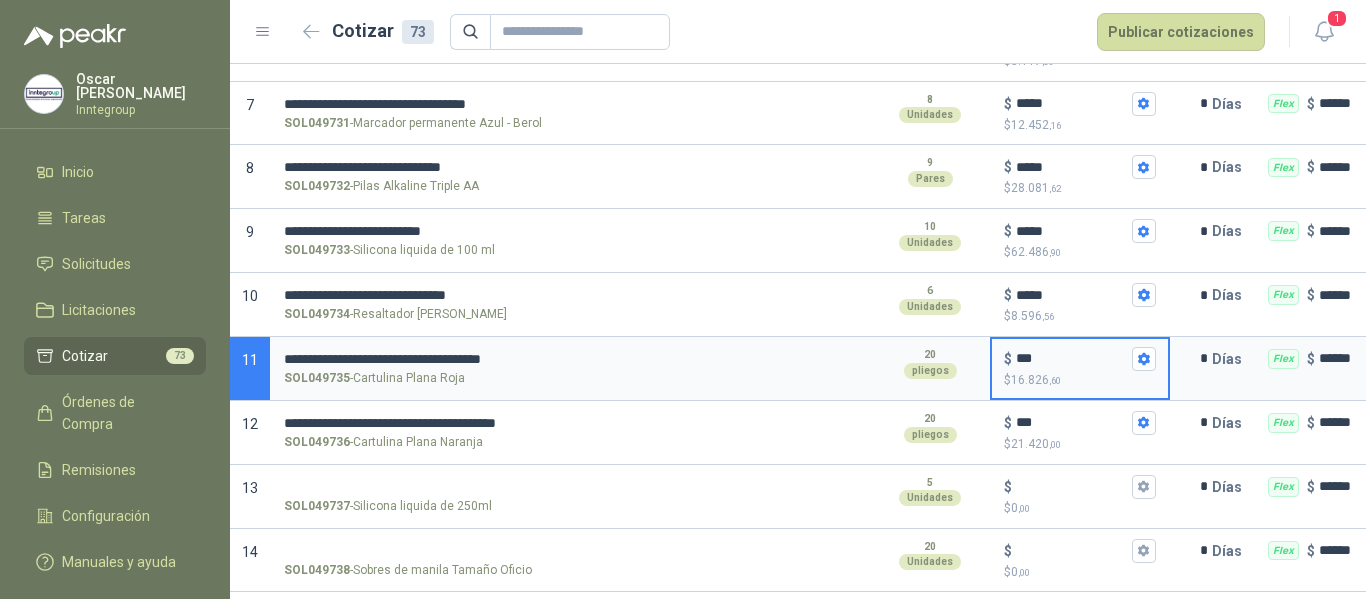 click 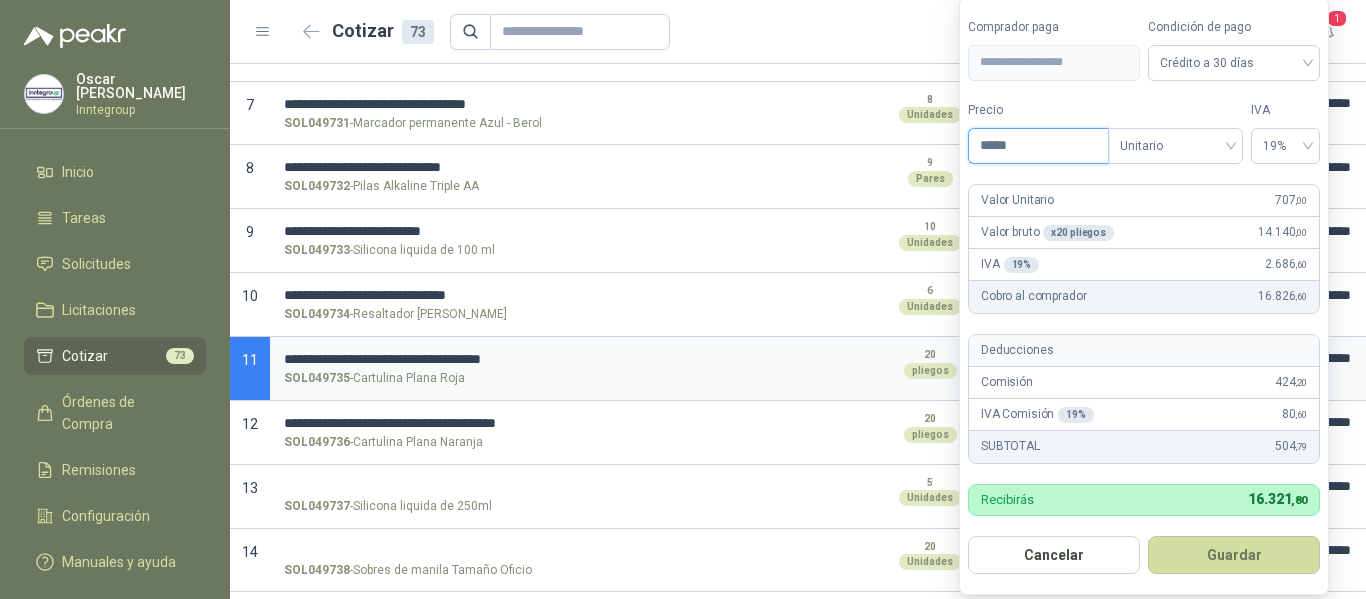 drag, startPoint x: 1030, startPoint y: 146, endPoint x: 985, endPoint y: 147, distance: 45.01111 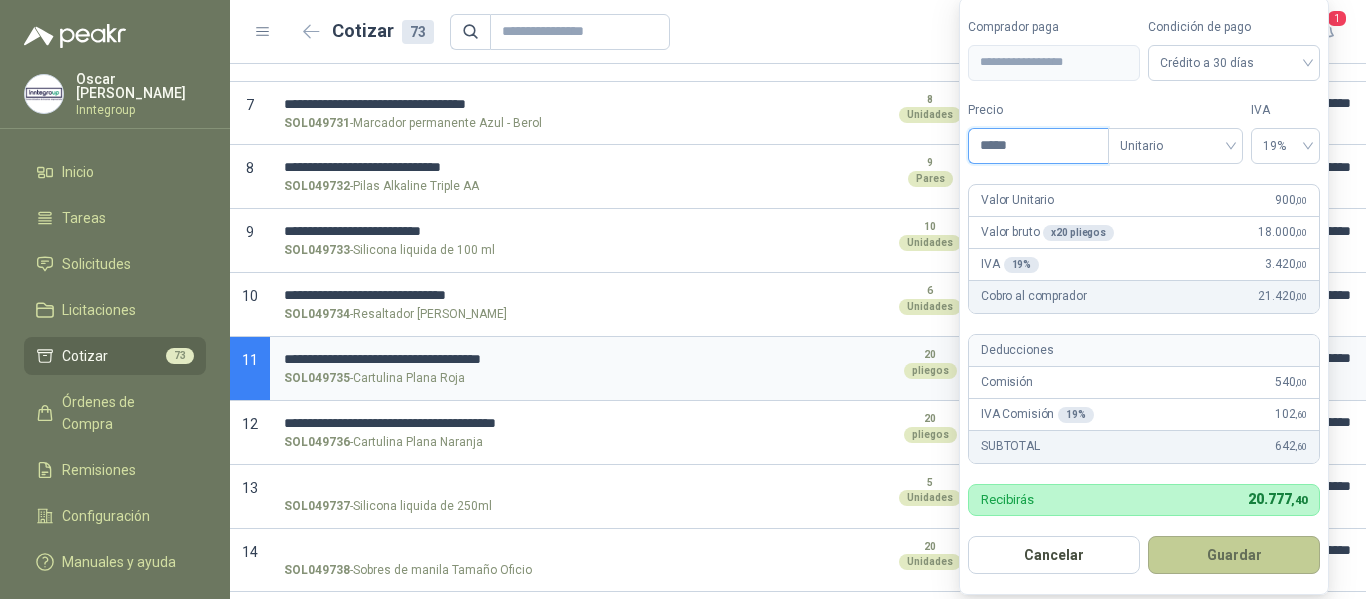 type on "*****" 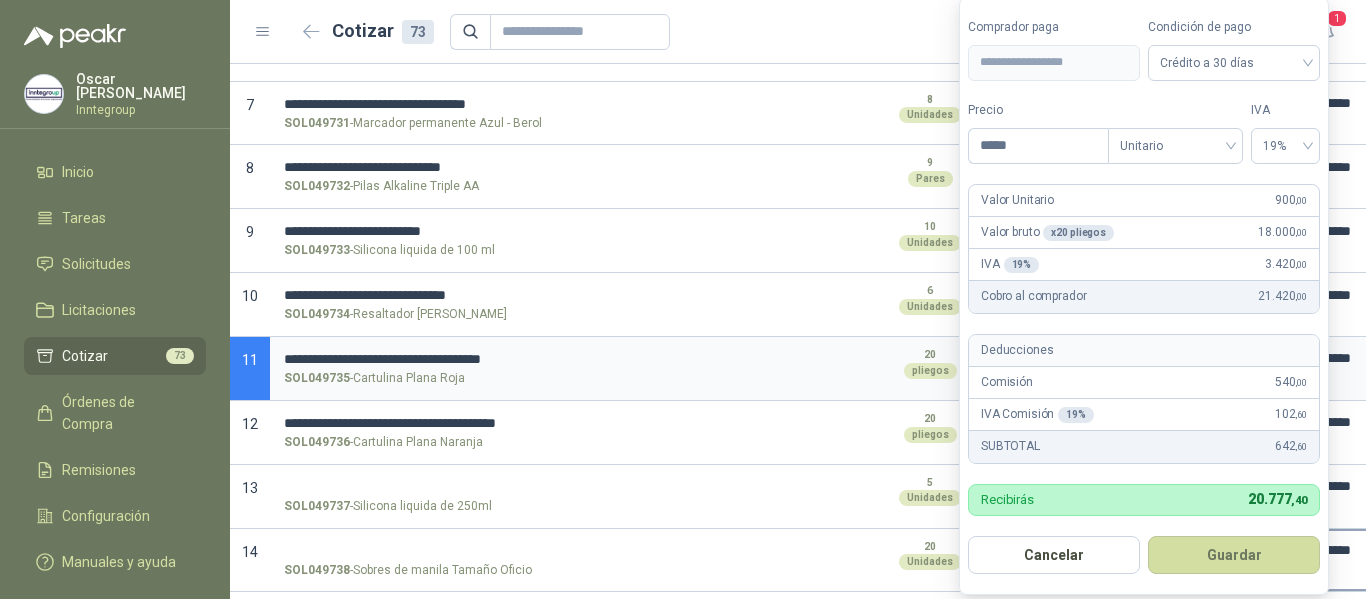 click on "Guardar" at bounding box center (1234, 555) 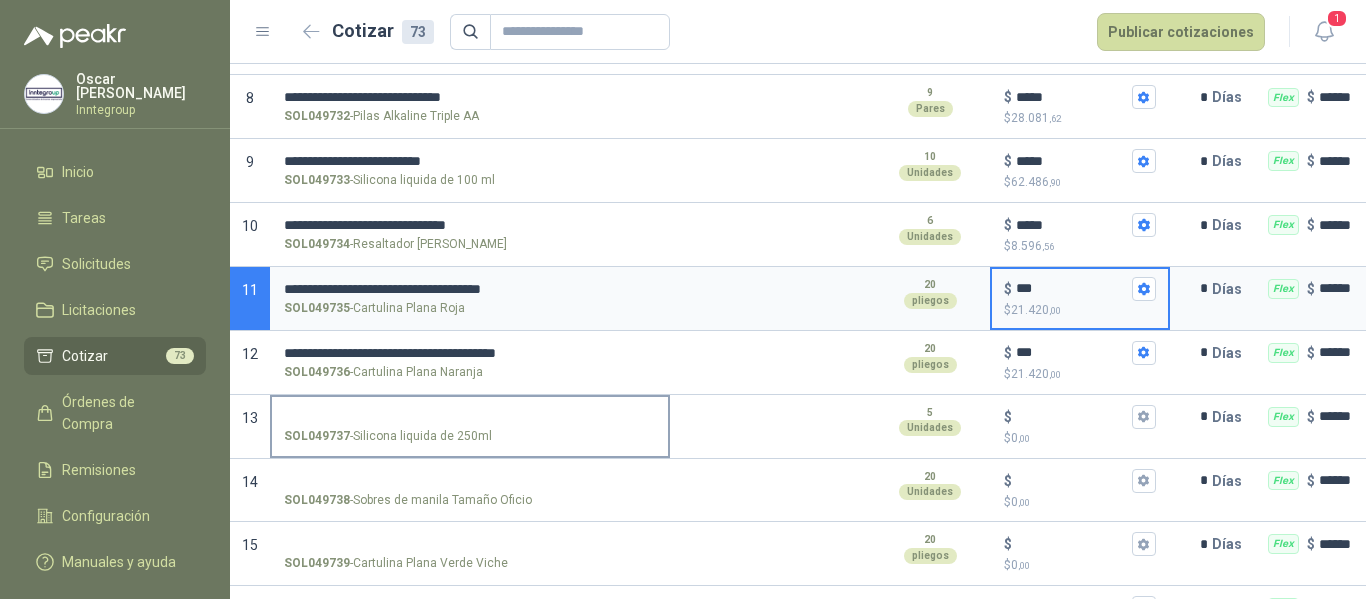 scroll, scrollTop: 700, scrollLeft: 0, axis: vertical 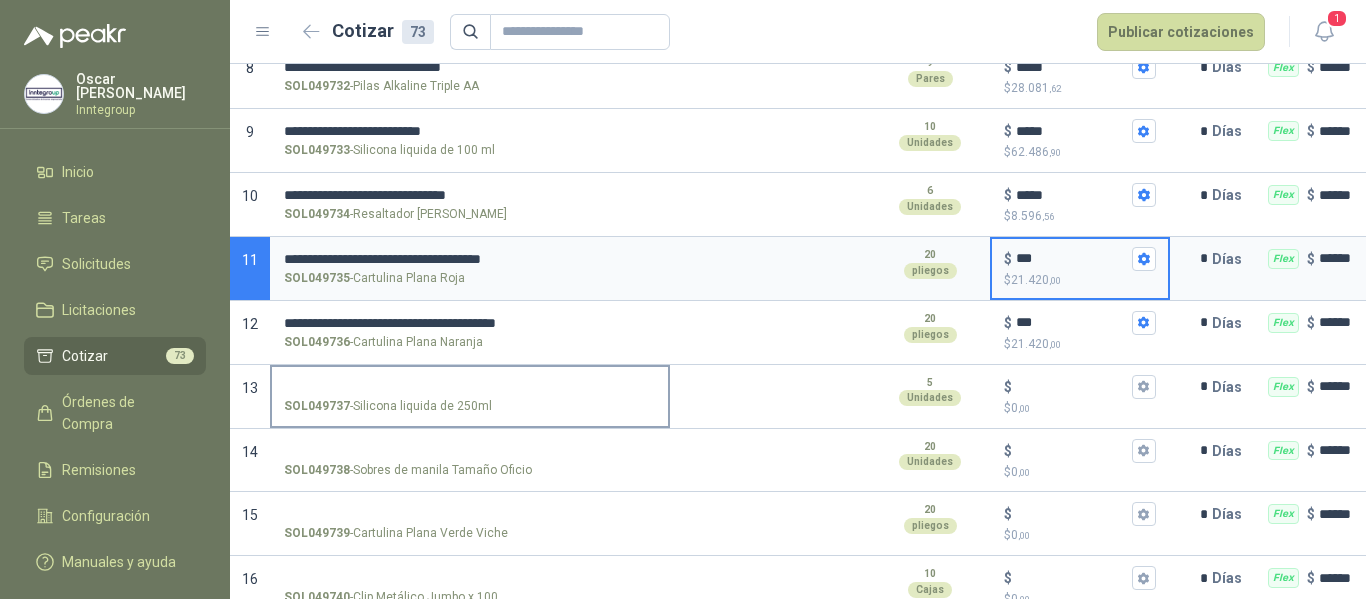 click on "SOL049737  -  Silicona liquida de 250ml" at bounding box center [470, 387] 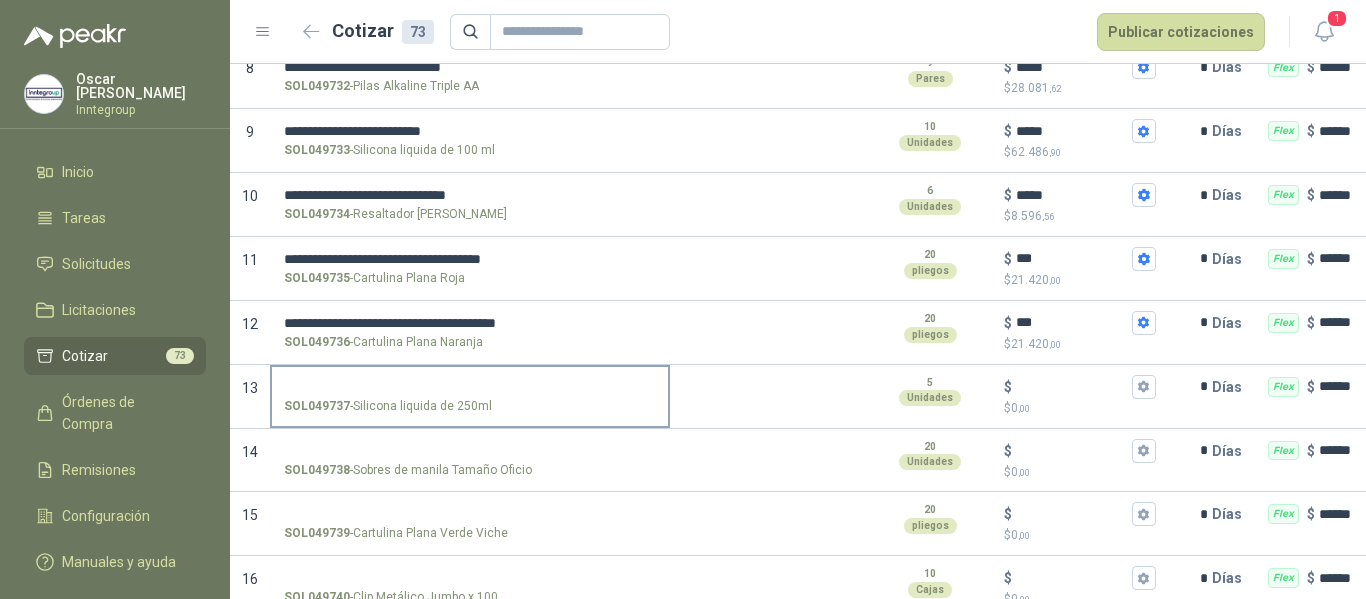 click on "SOL049737  -  Silicona liquida de 250ml" at bounding box center (470, 387) 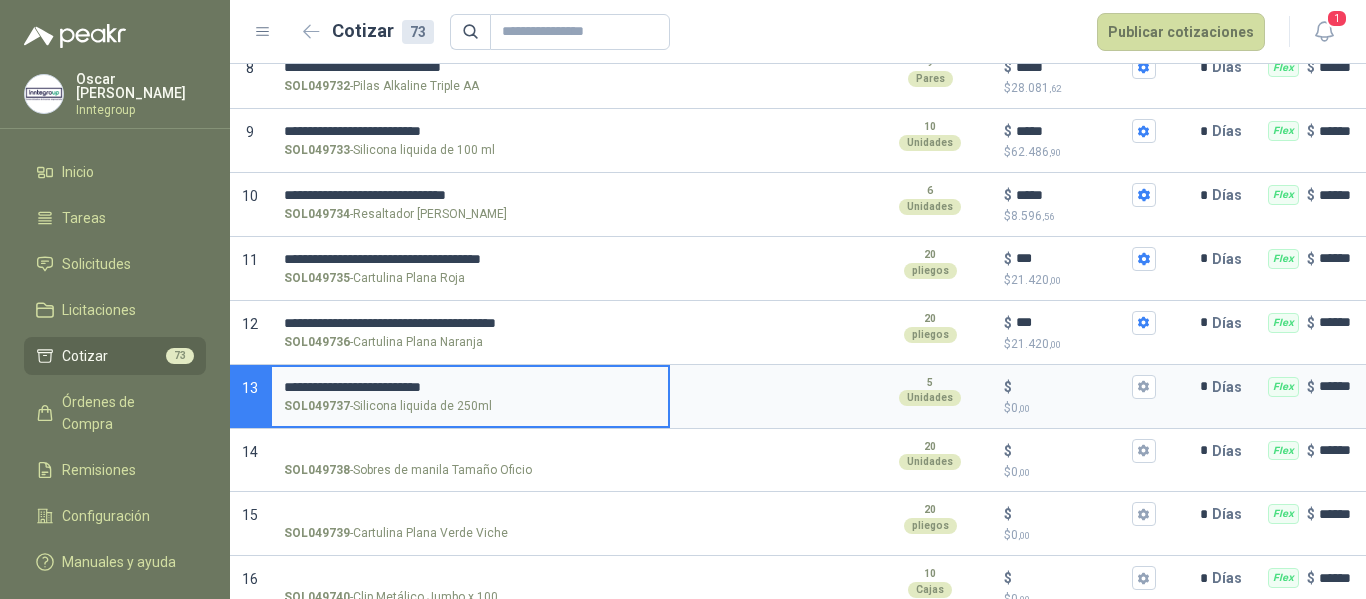 type 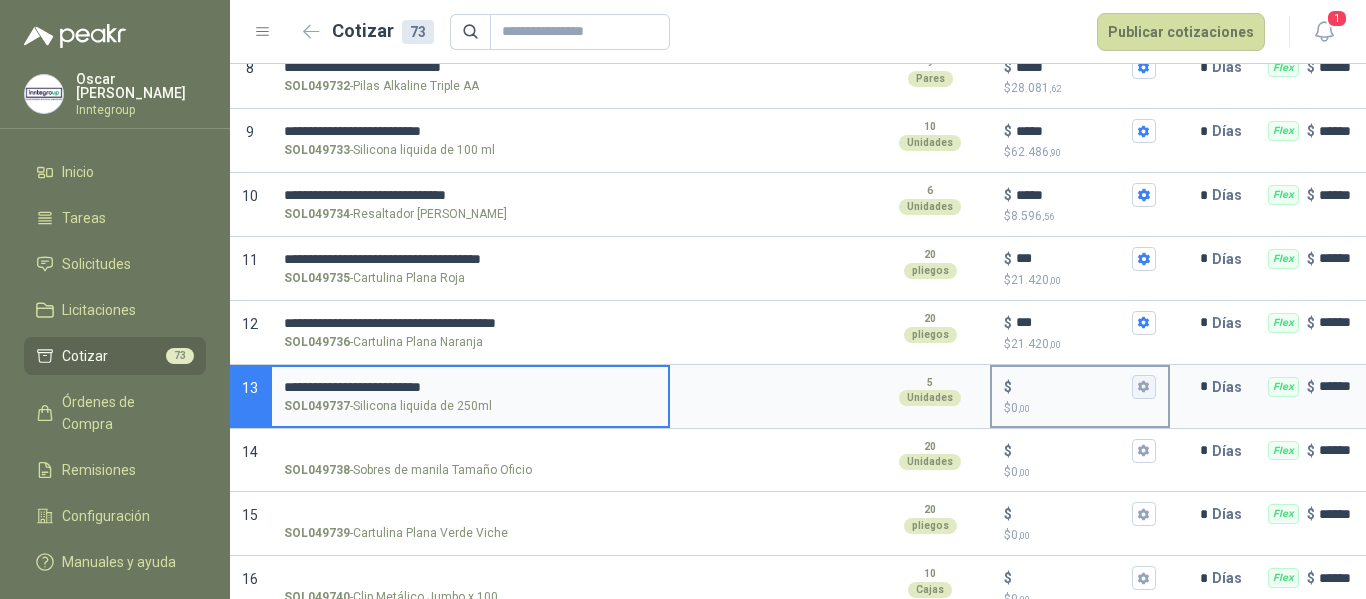 click 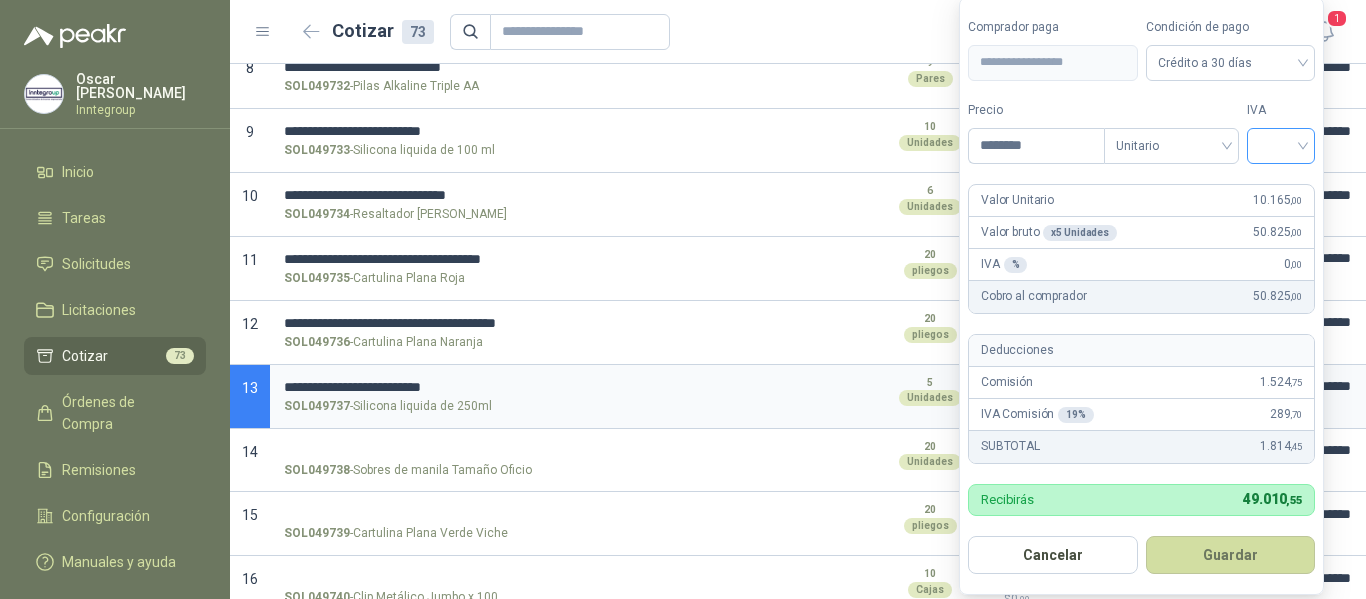 type on "********" 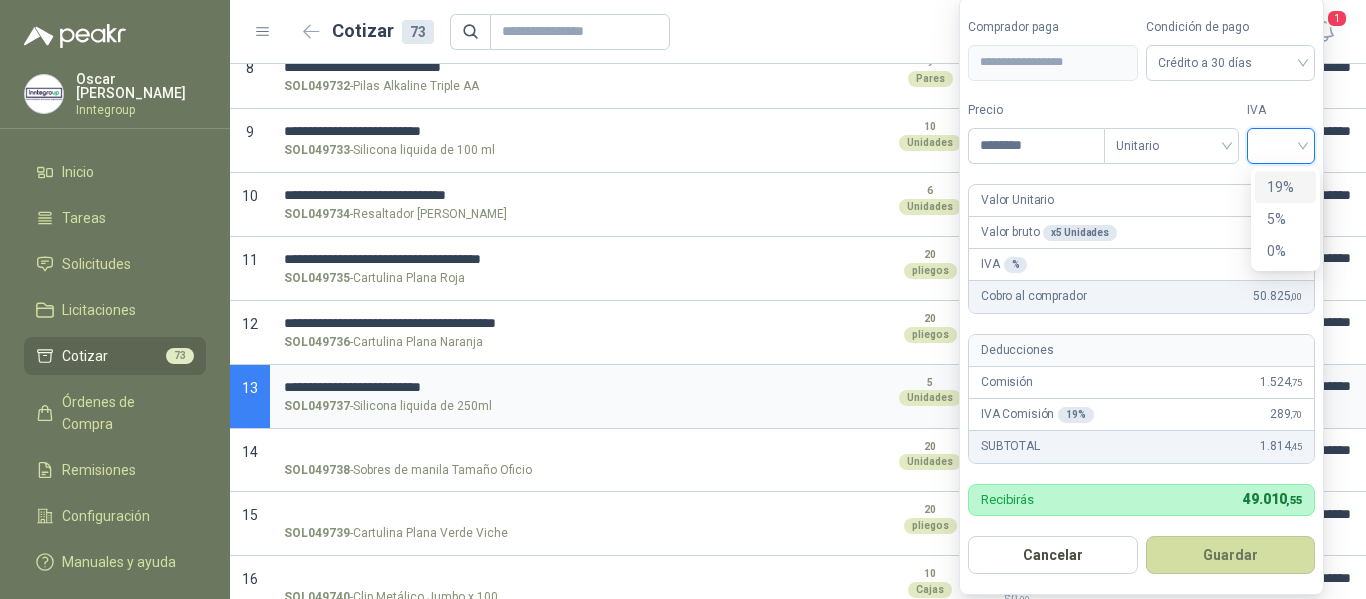 click at bounding box center (1281, 144) 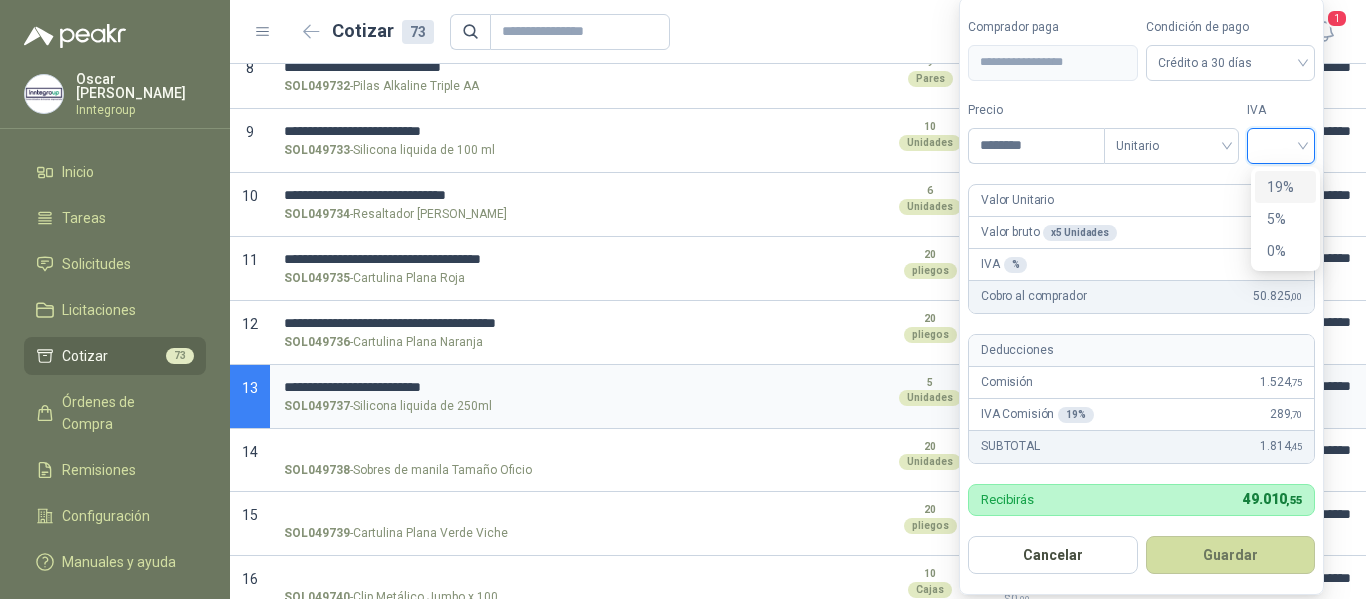 click on "19%" at bounding box center (1285, 187) 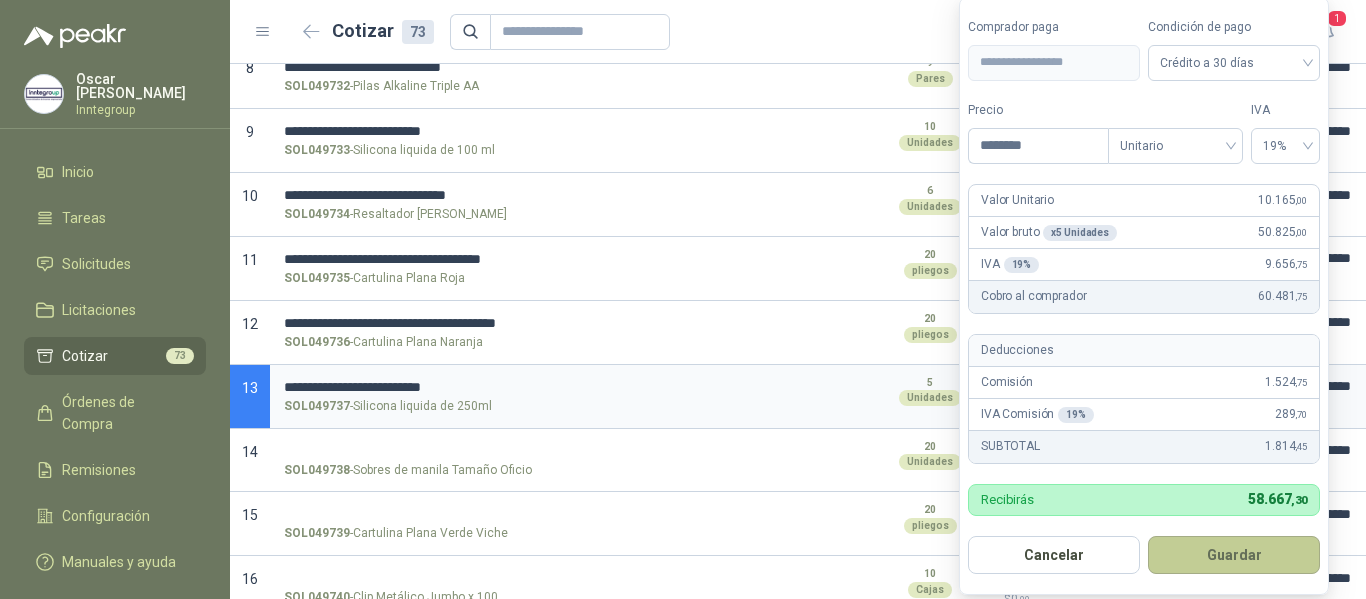 click on "Guardar" at bounding box center [1234, 555] 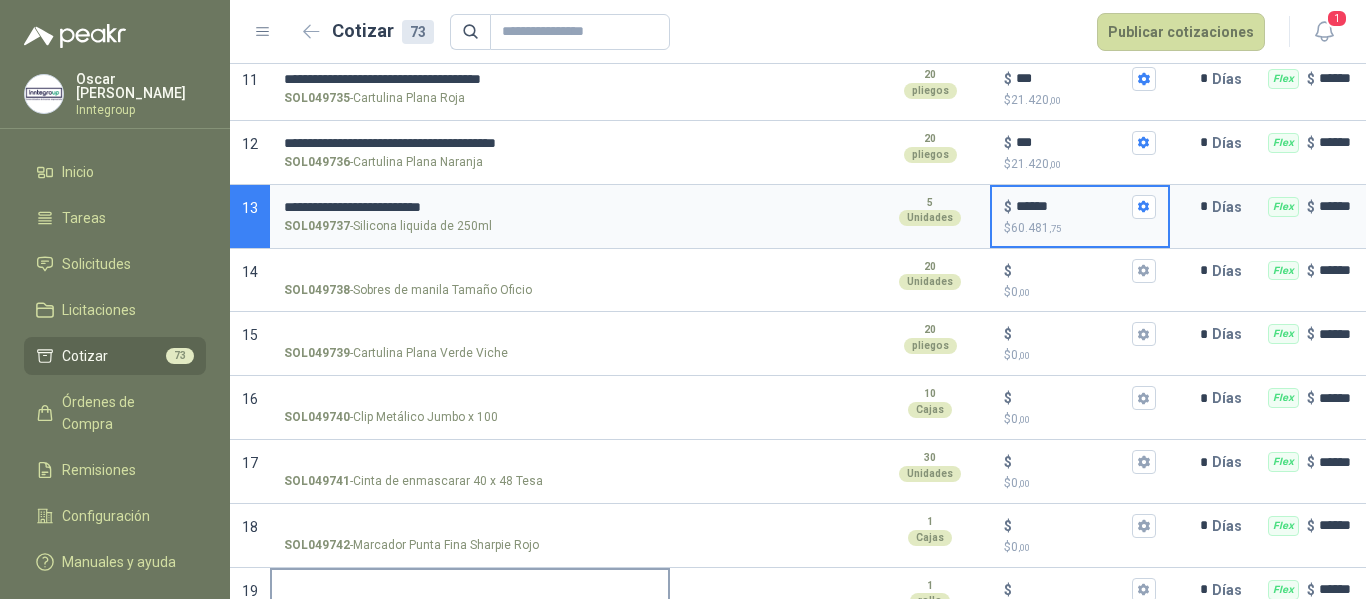 scroll, scrollTop: 900, scrollLeft: 0, axis: vertical 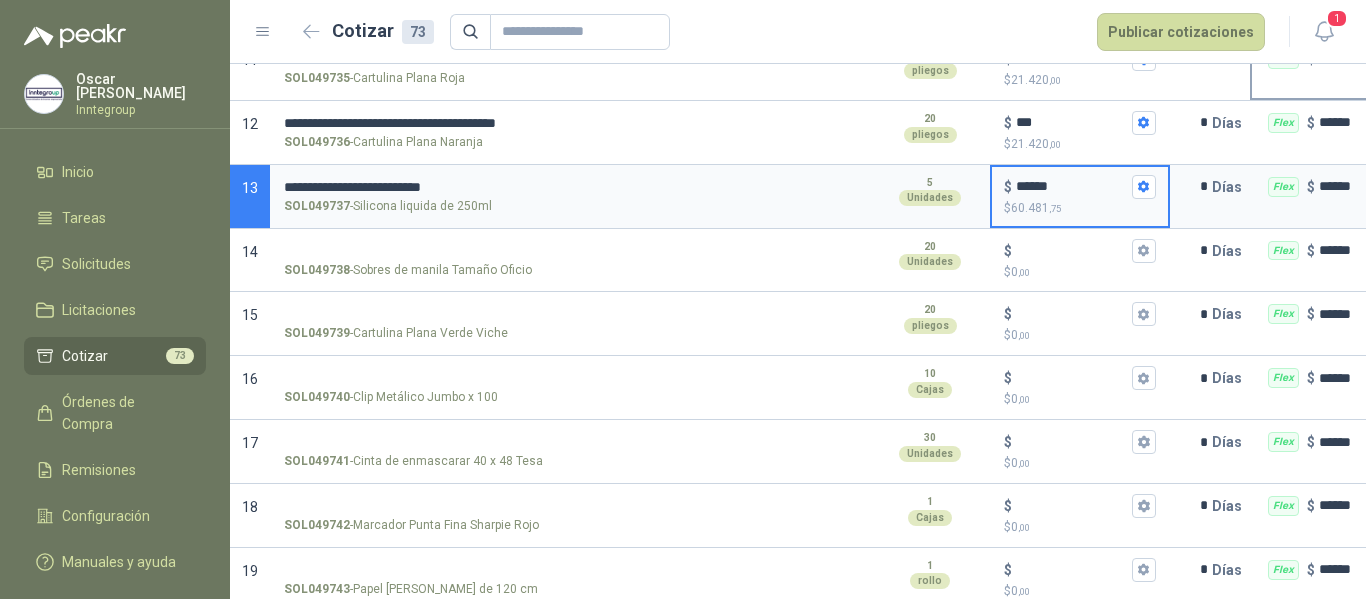 click on "SOL049738  -  Sobres  de manila Tamaño Oficio" at bounding box center (470, 251) 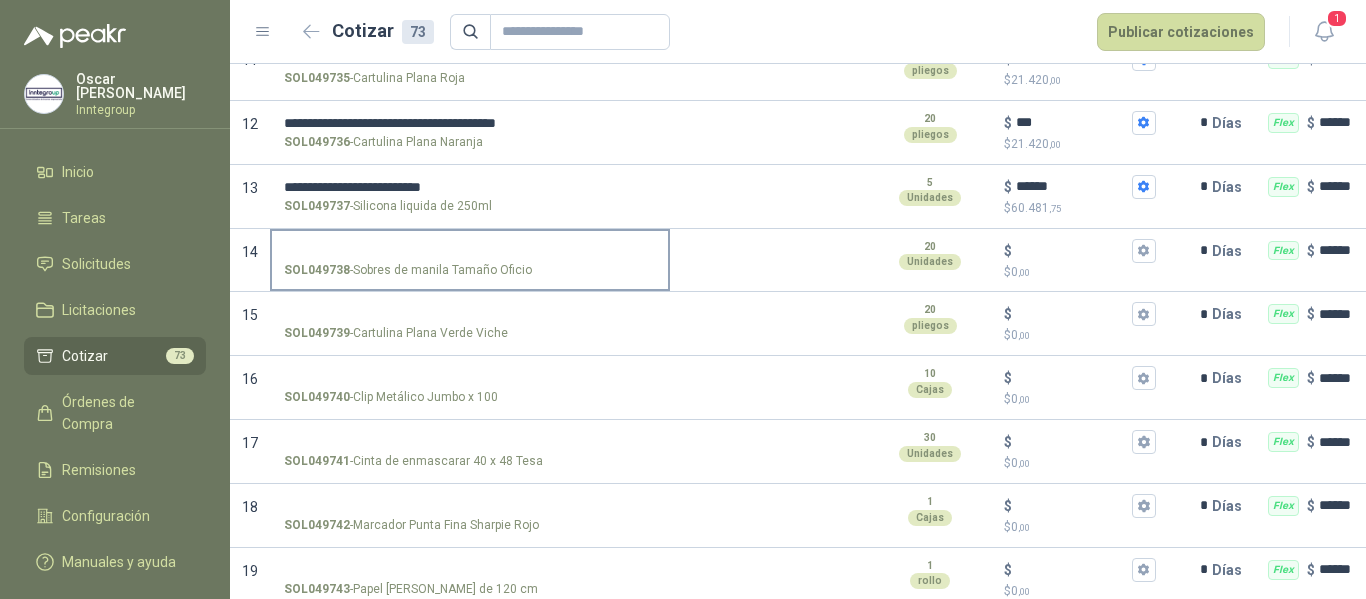 click on "SOL049738  -  Sobres  de manila Tamaño Oficio" at bounding box center [470, 251] 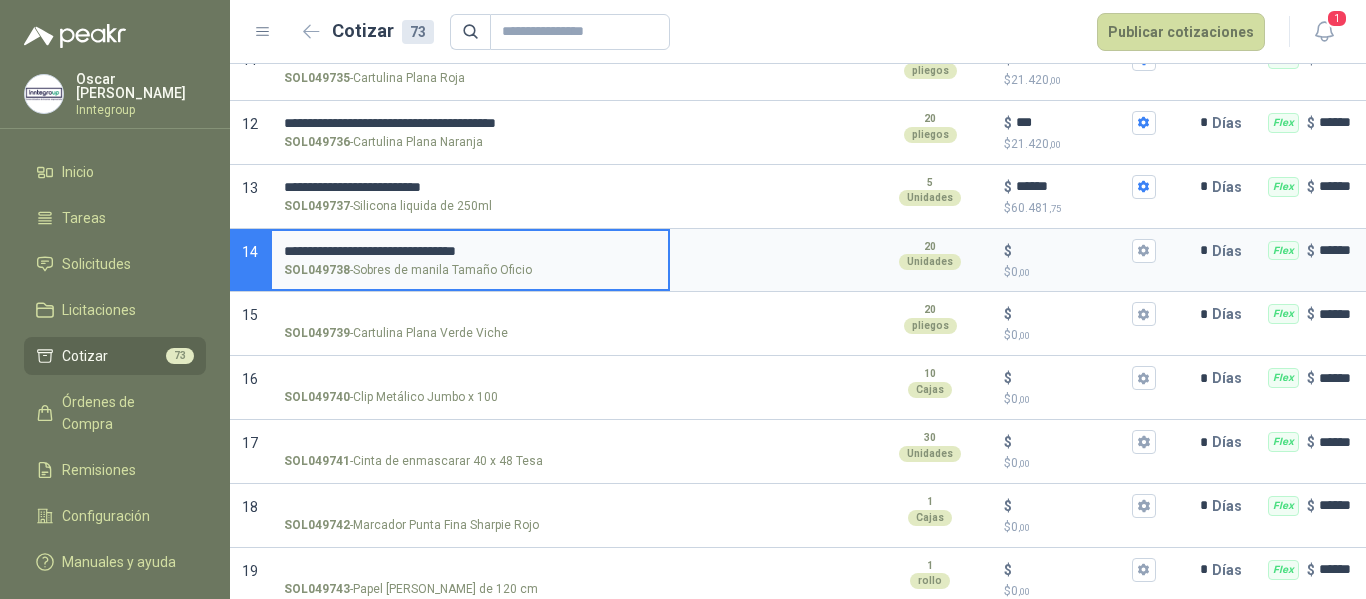 type 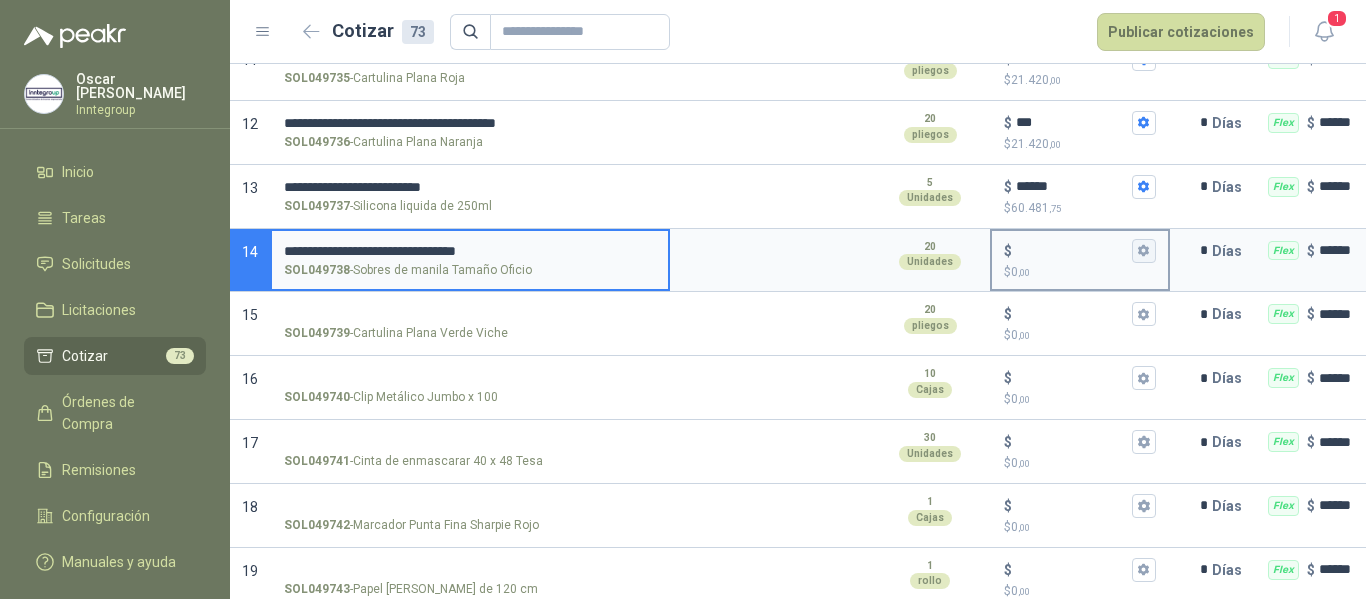 click 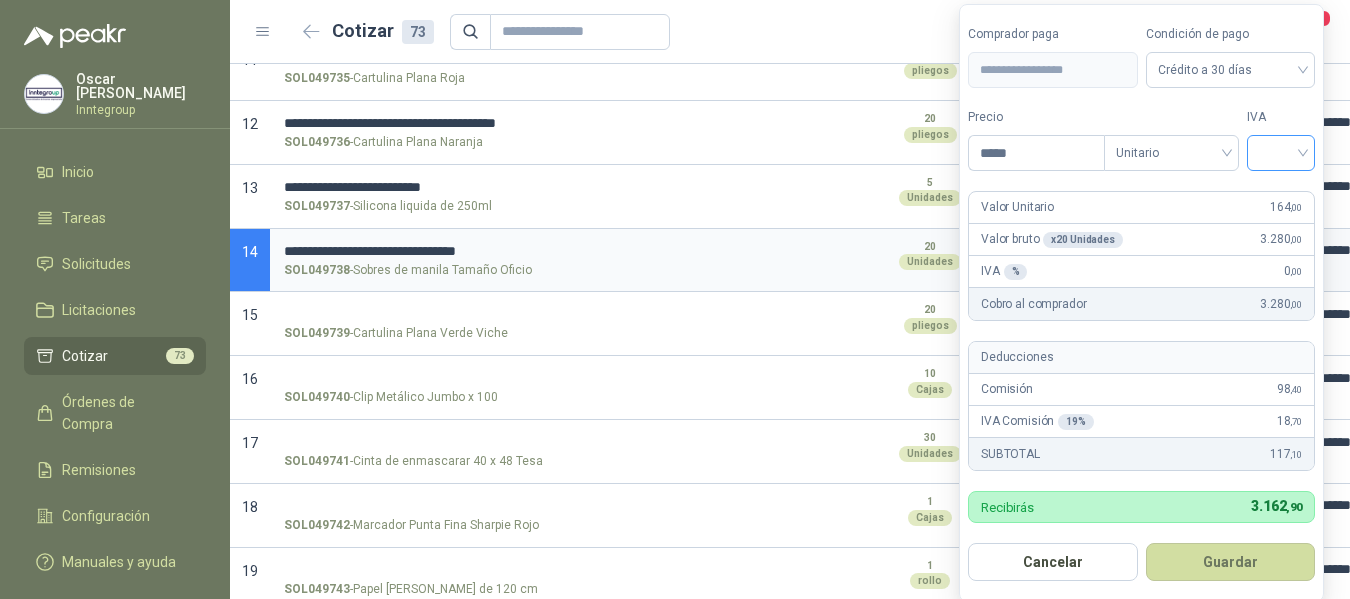 type on "*****" 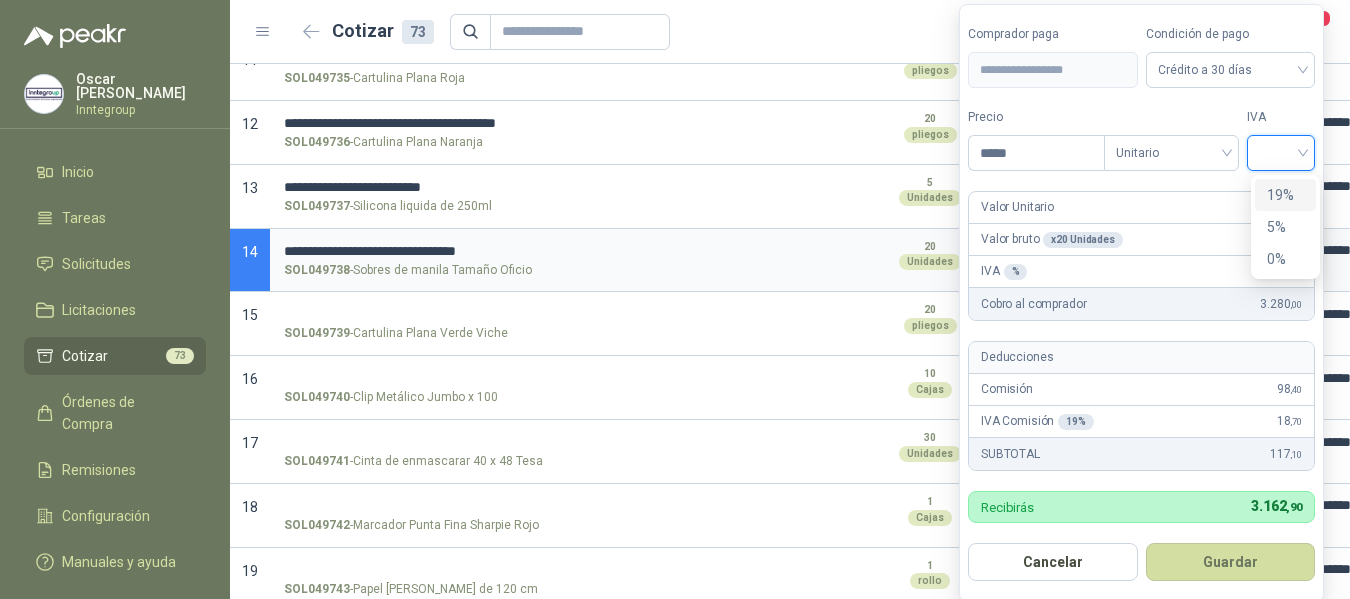 drag, startPoint x: 1277, startPoint y: 196, endPoint x: 1244, endPoint y: 419, distance: 225.42848 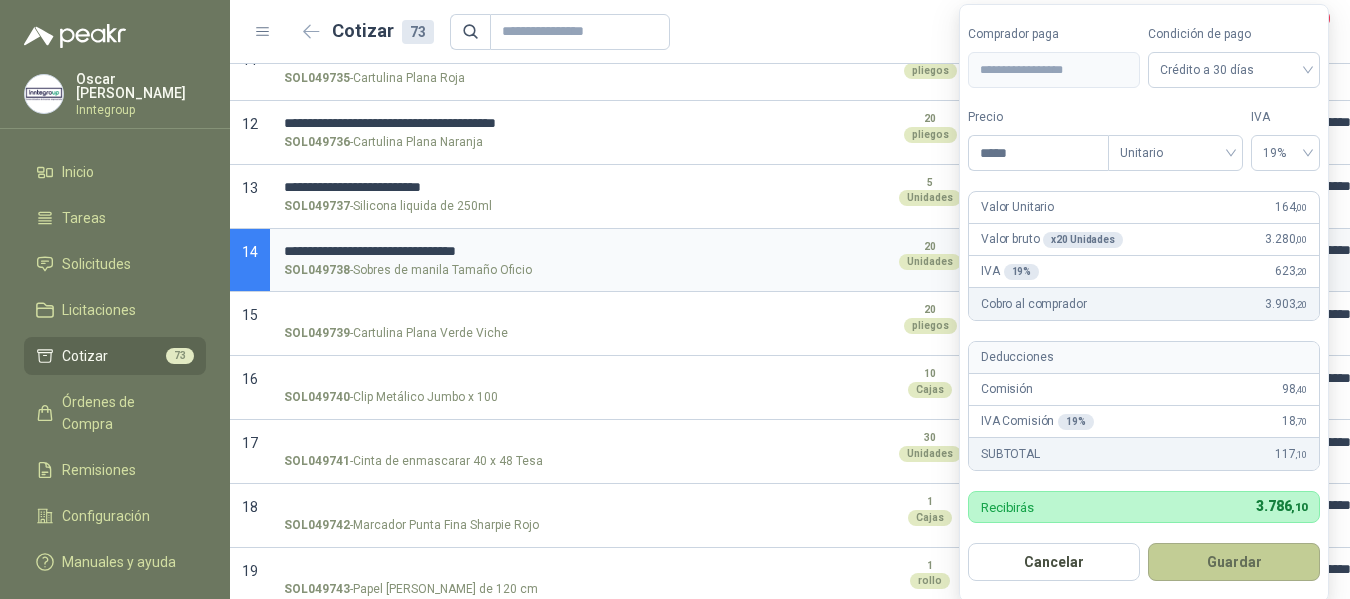 click on "Guardar" at bounding box center (1234, 562) 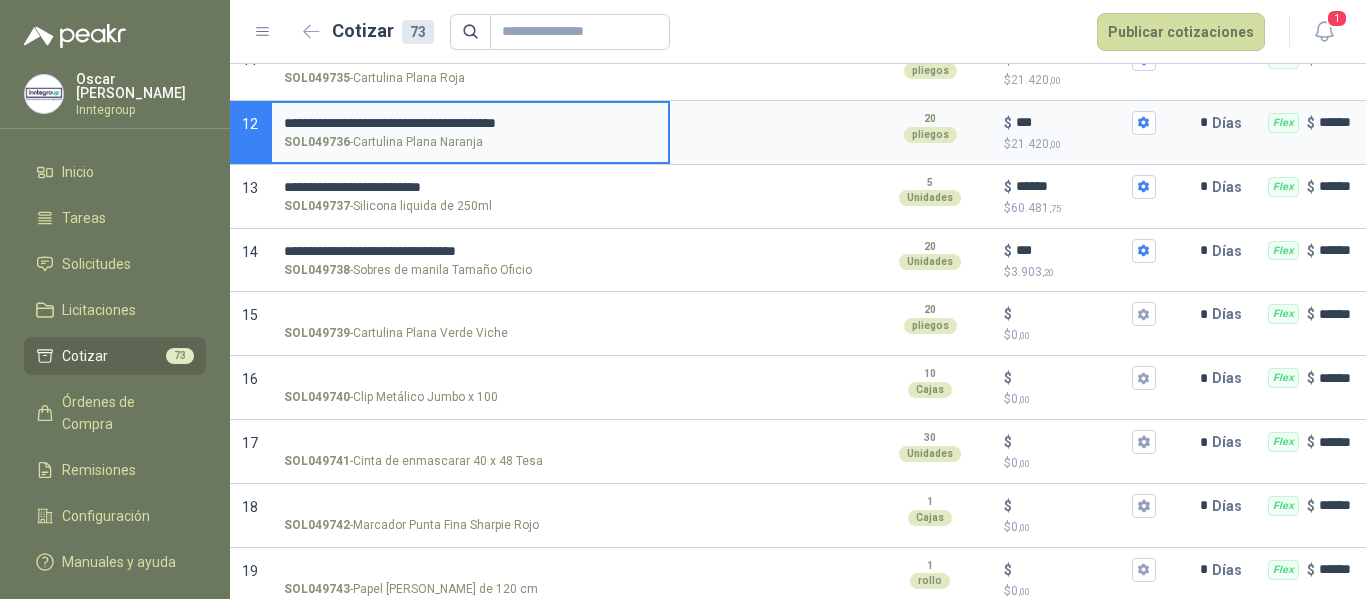 drag, startPoint x: 285, startPoint y: 98, endPoint x: 548, endPoint y: 99, distance: 263.0019 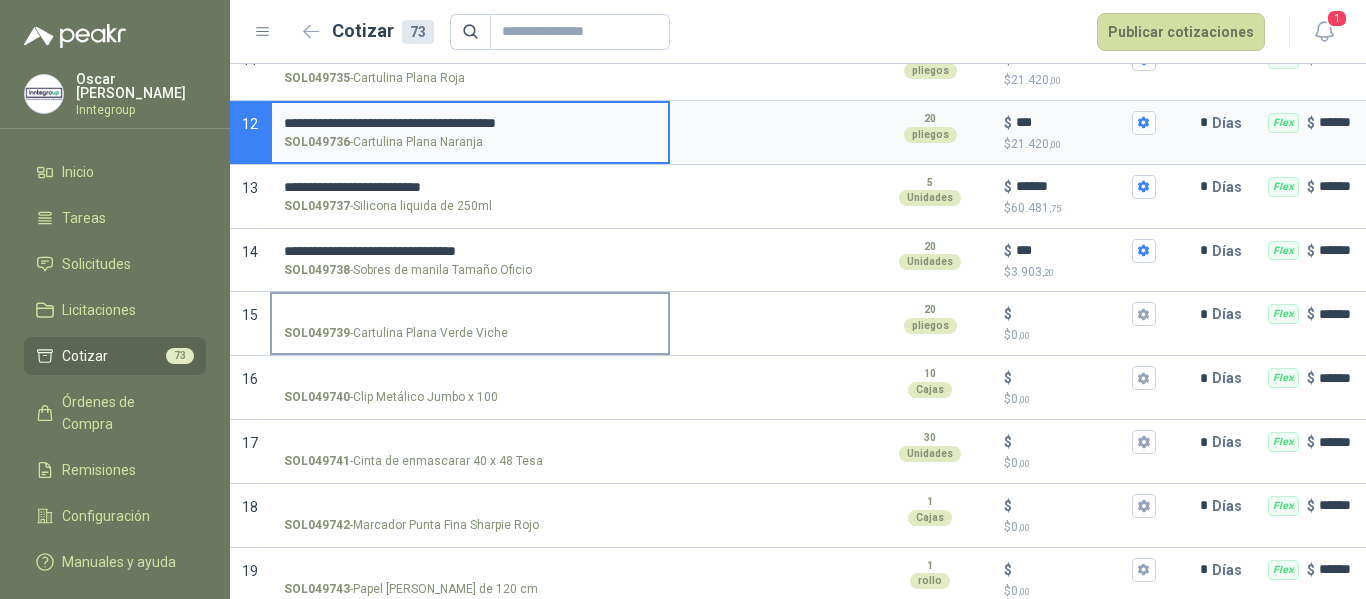 click on "SOL049739  -  Cartulina Plana  Verde Viche" at bounding box center [470, 314] 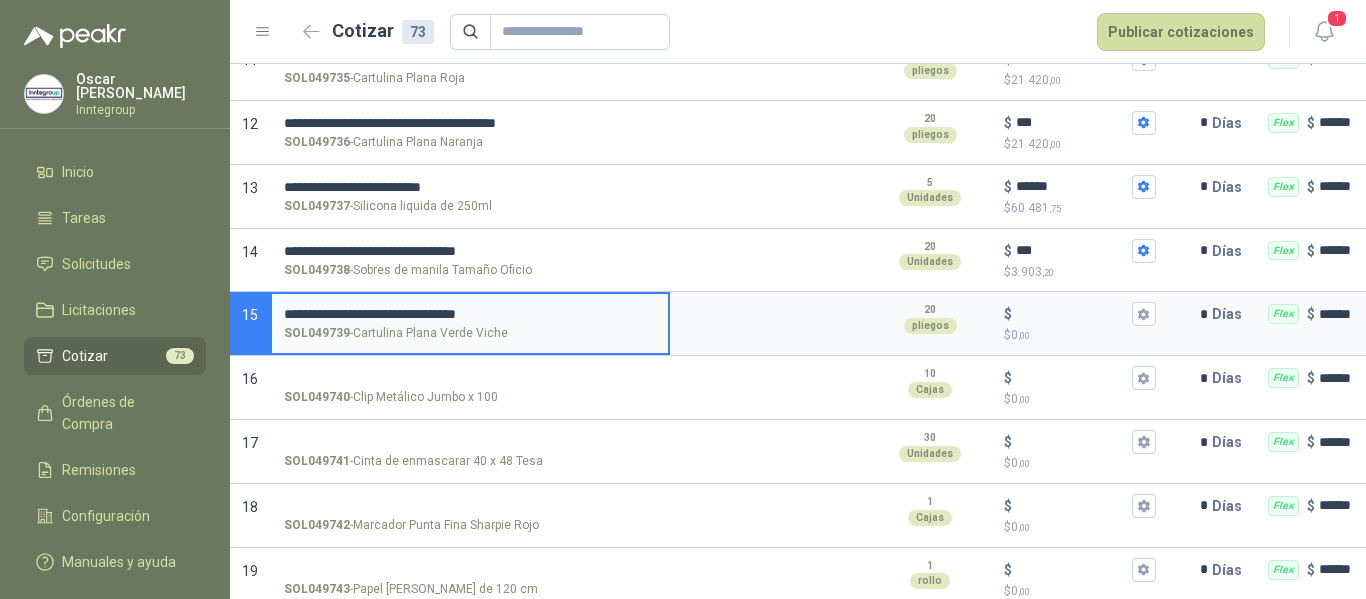 click on "**********" at bounding box center [470, 314] 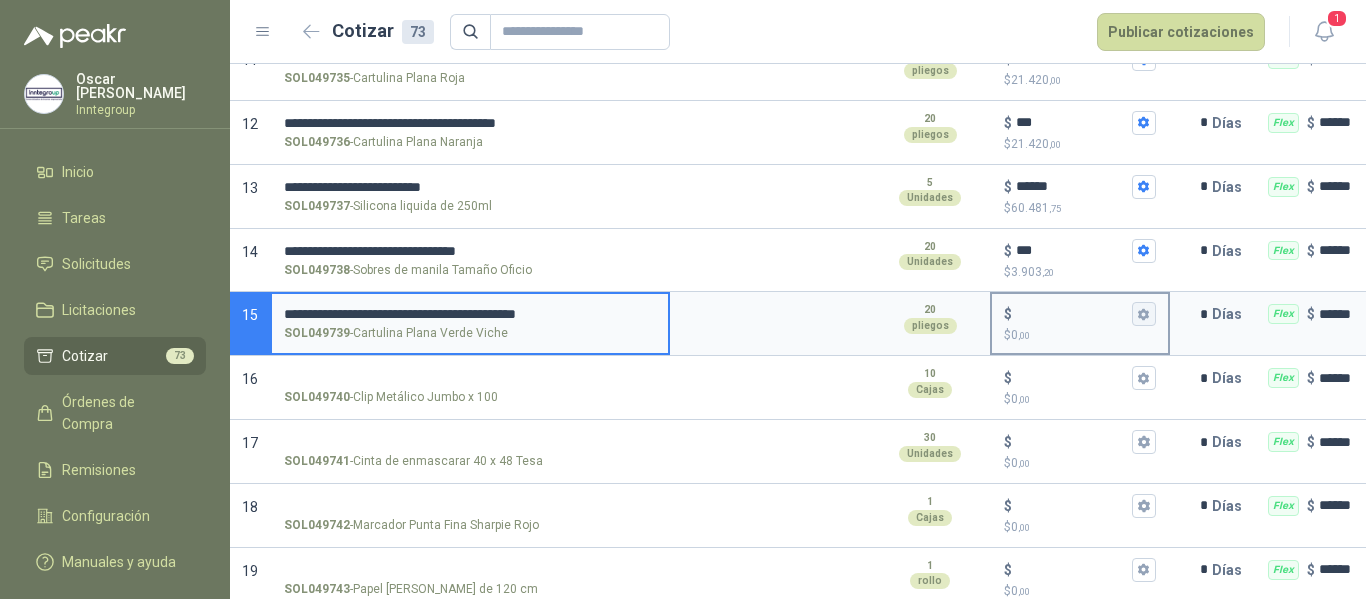 type on "**********" 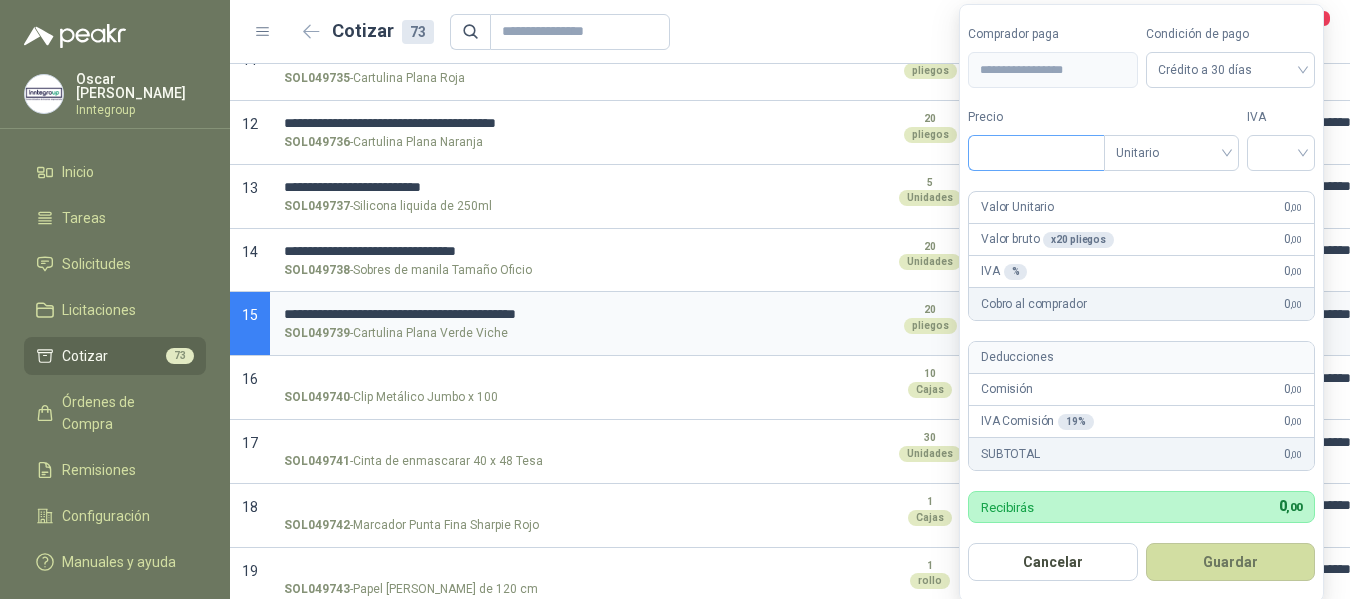 click on "Precio" at bounding box center [1036, 153] 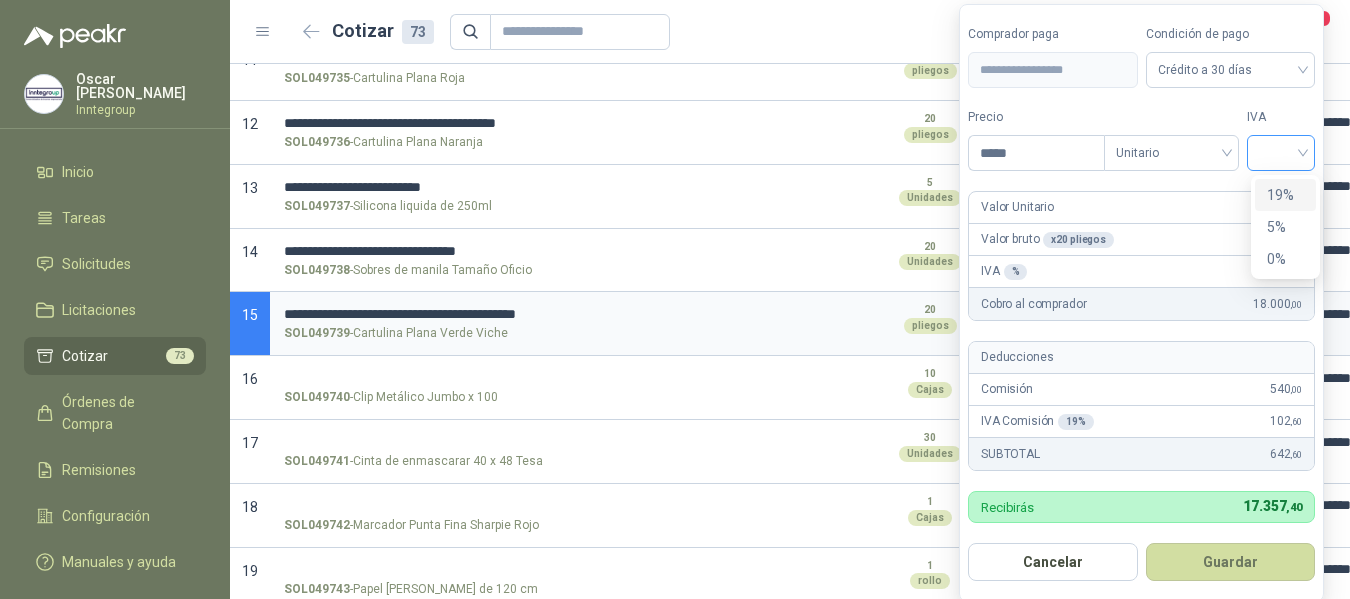 click at bounding box center [1281, 153] 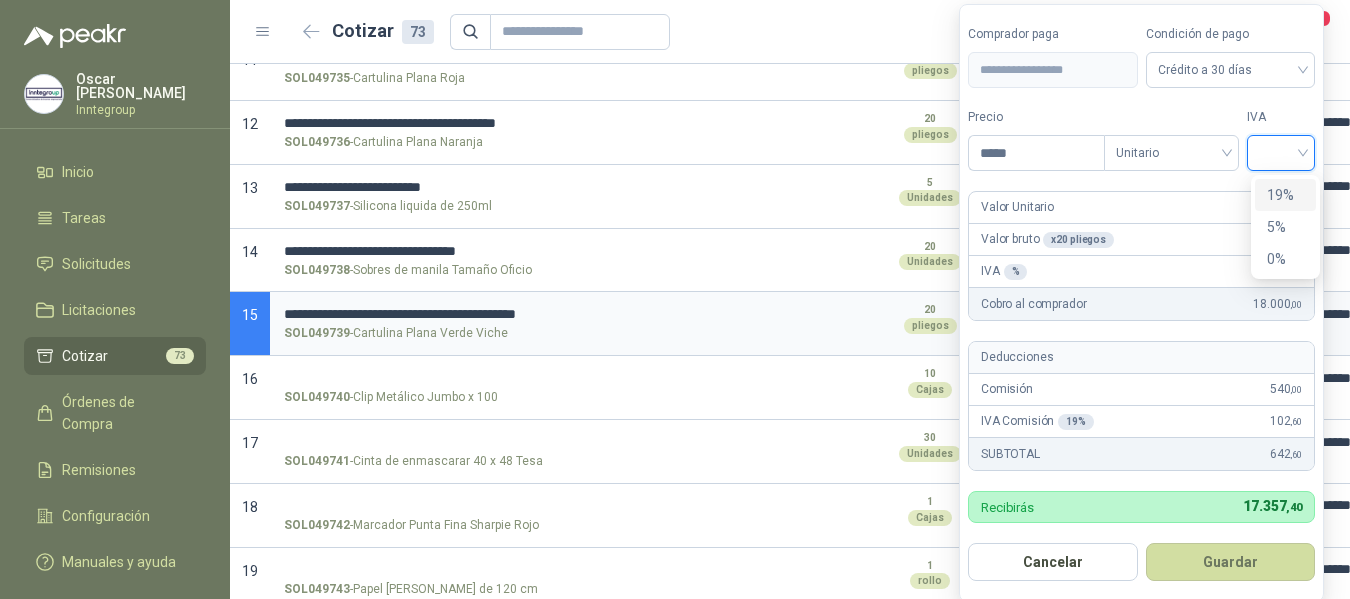 drag, startPoint x: 1283, startPoint y: 197, endPoint x: 1297, endPoint y: 405, distance: 208.47063 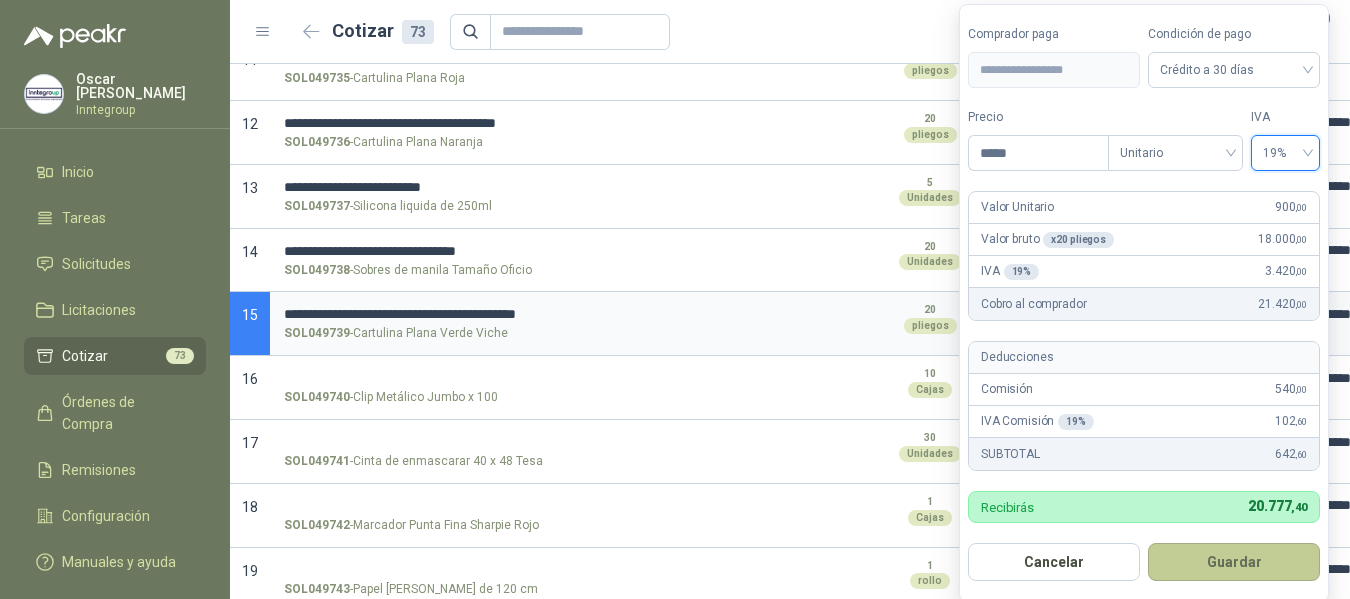 click on "Guardar" at bounding box center (1234, 562) 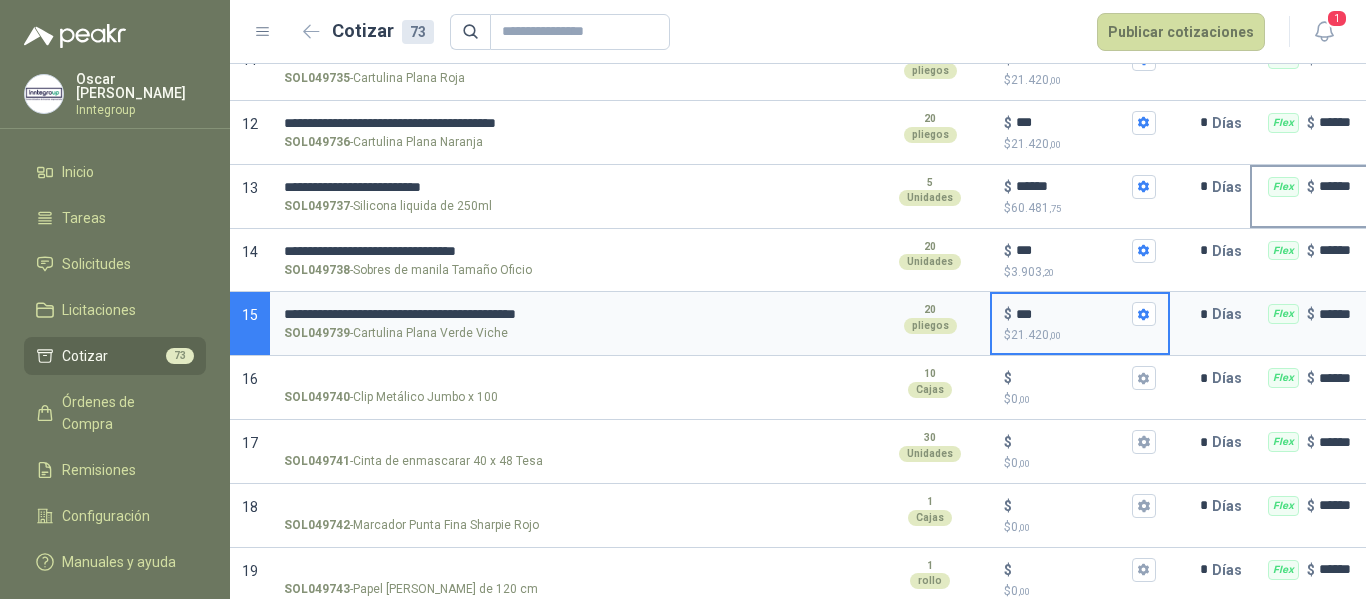 drag, startPoint x: 451, startPoint y: 352, endPoint x: 1293, endPoint y: 206, distance: 854.5642 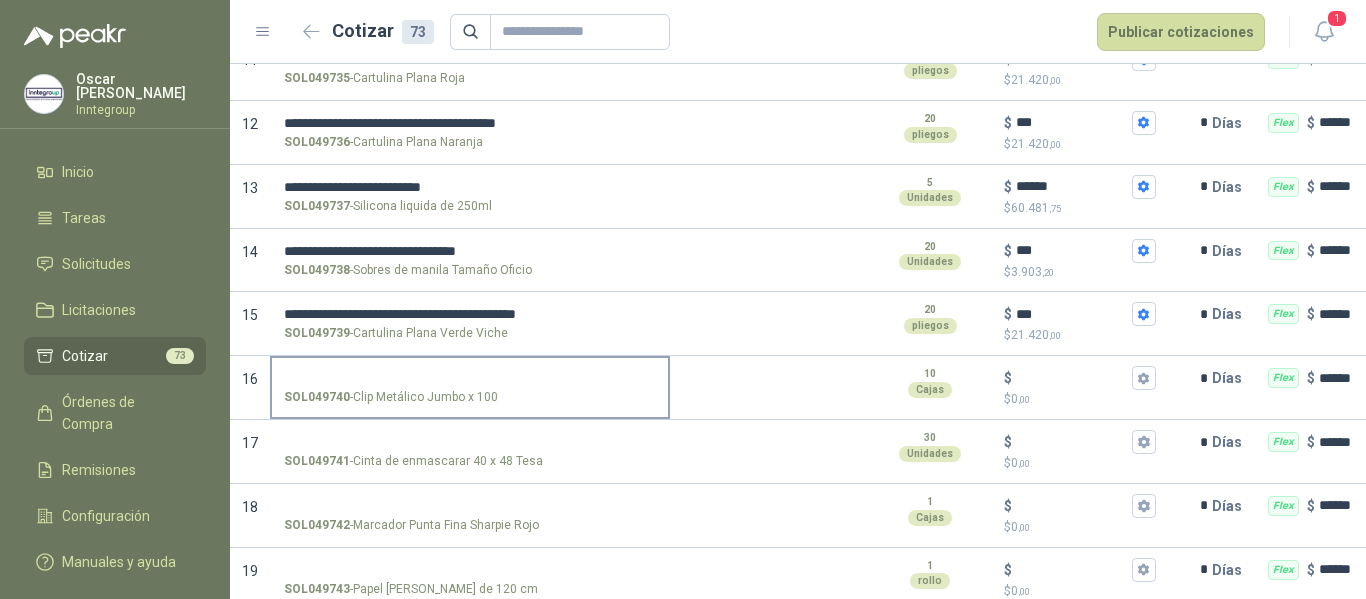 drag, startPoint x: 456, startPoint y: 362, endPoint x: 463, endPoint y: 353, distance: 11.401754 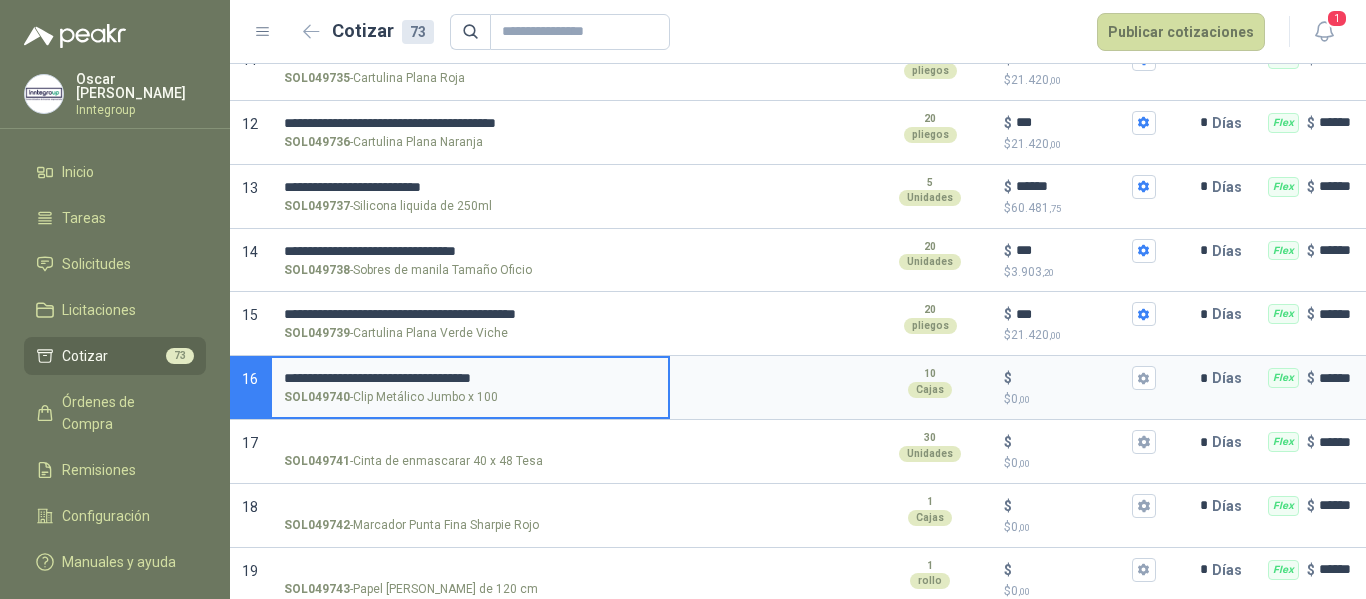 type 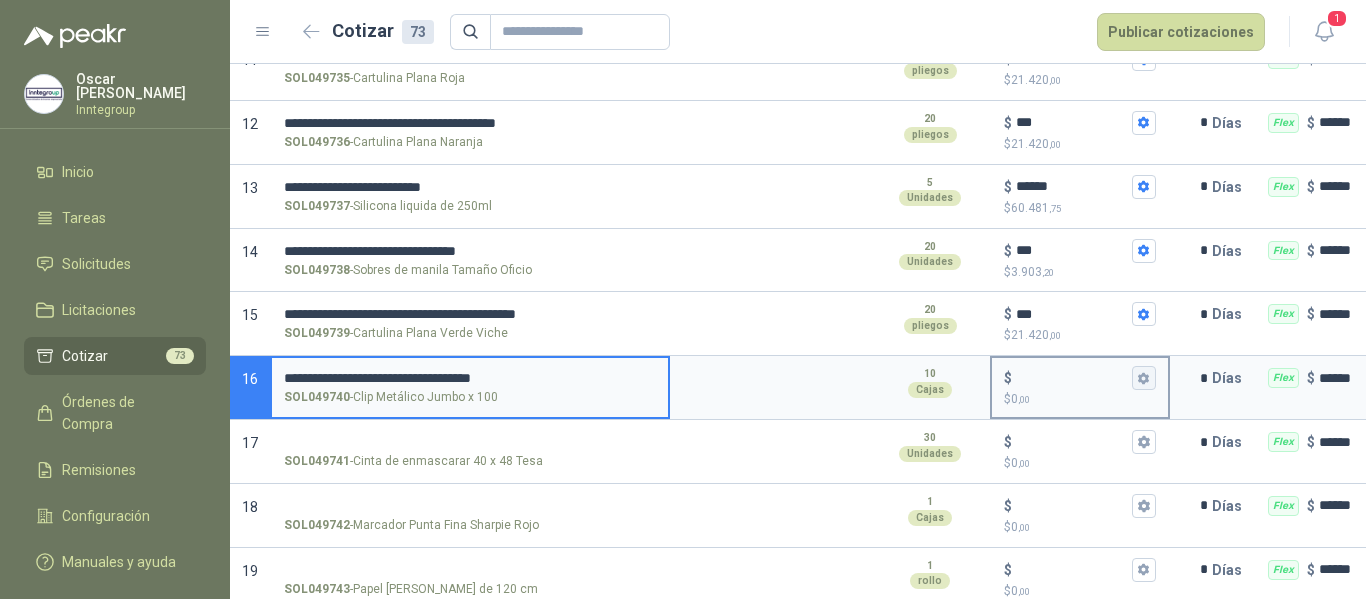 click 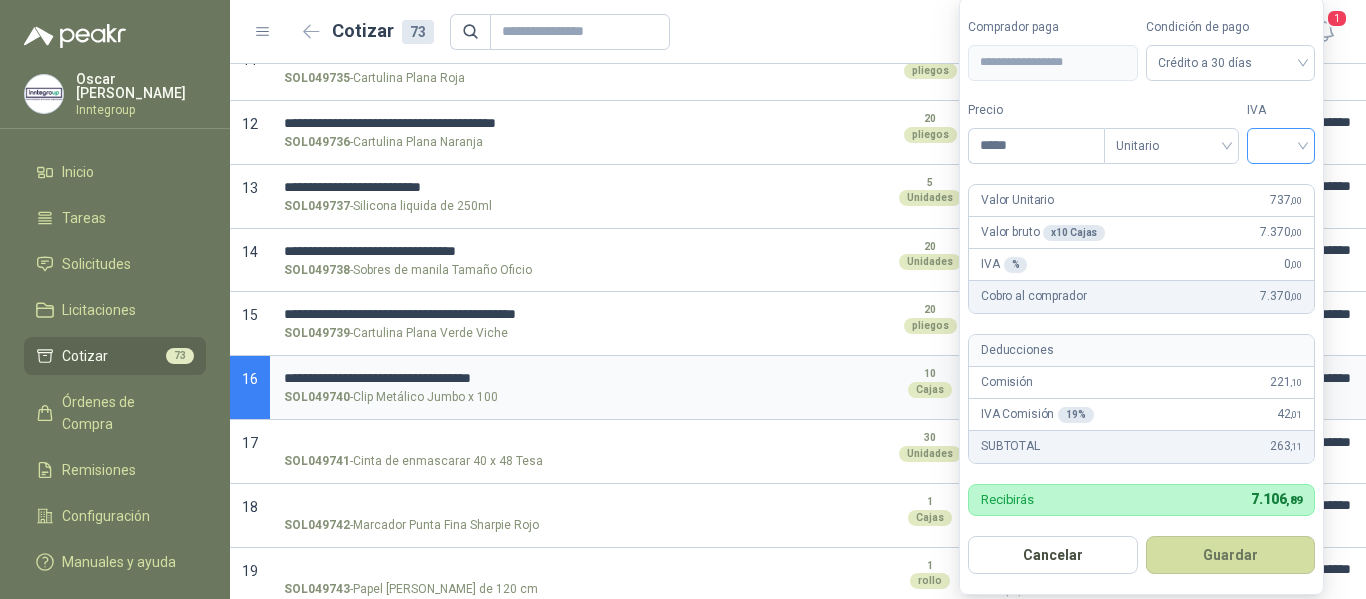 click at bounding box center (1281, 146) 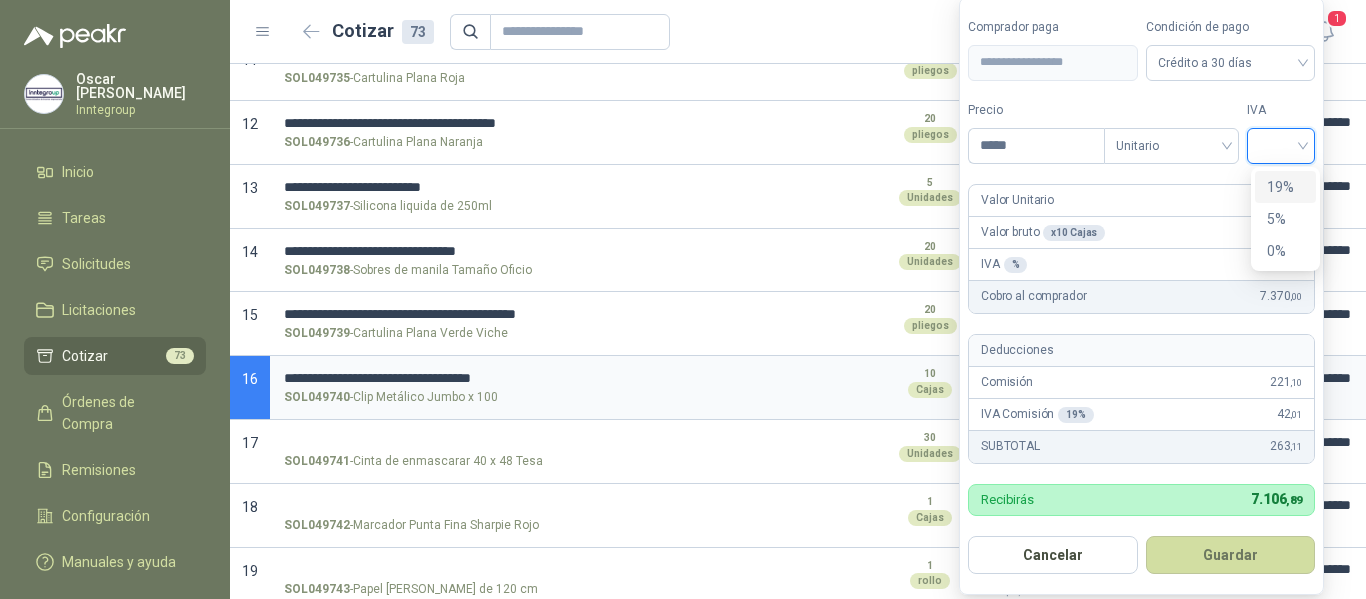 click on "19%" at bounding box center (1285, 187) 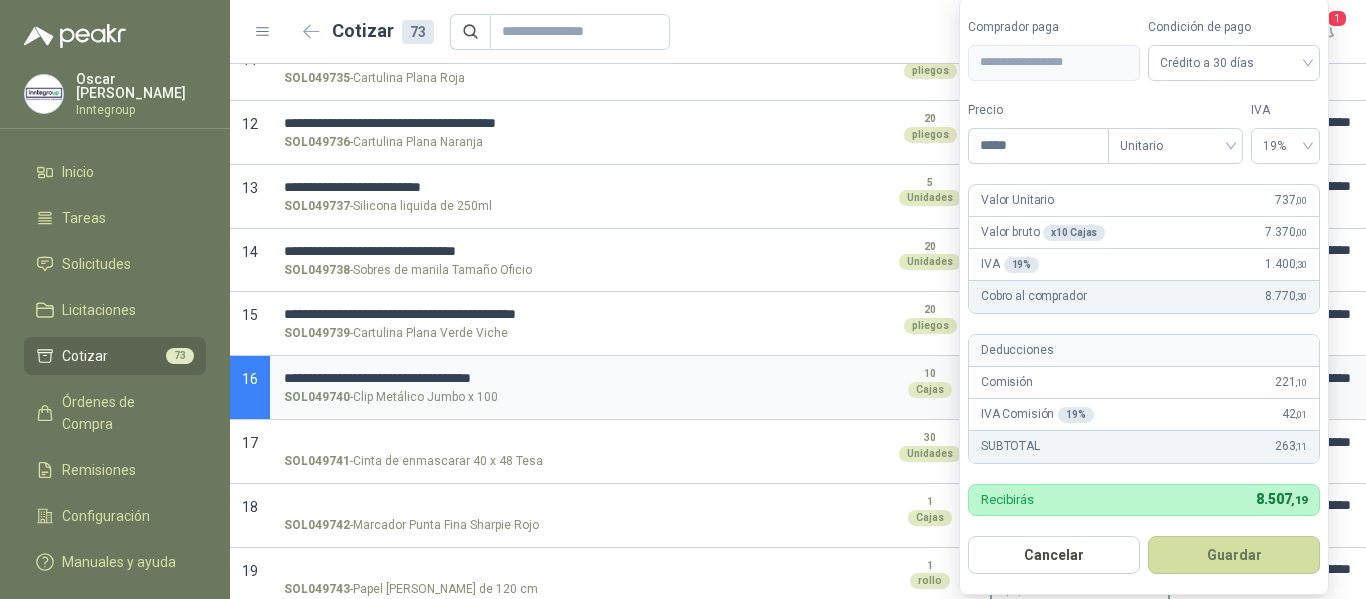 drag, startPoint x: 1244, startPoint y: 568, endPoint x: 1072, endPoint y: 582, distance: 172.56883 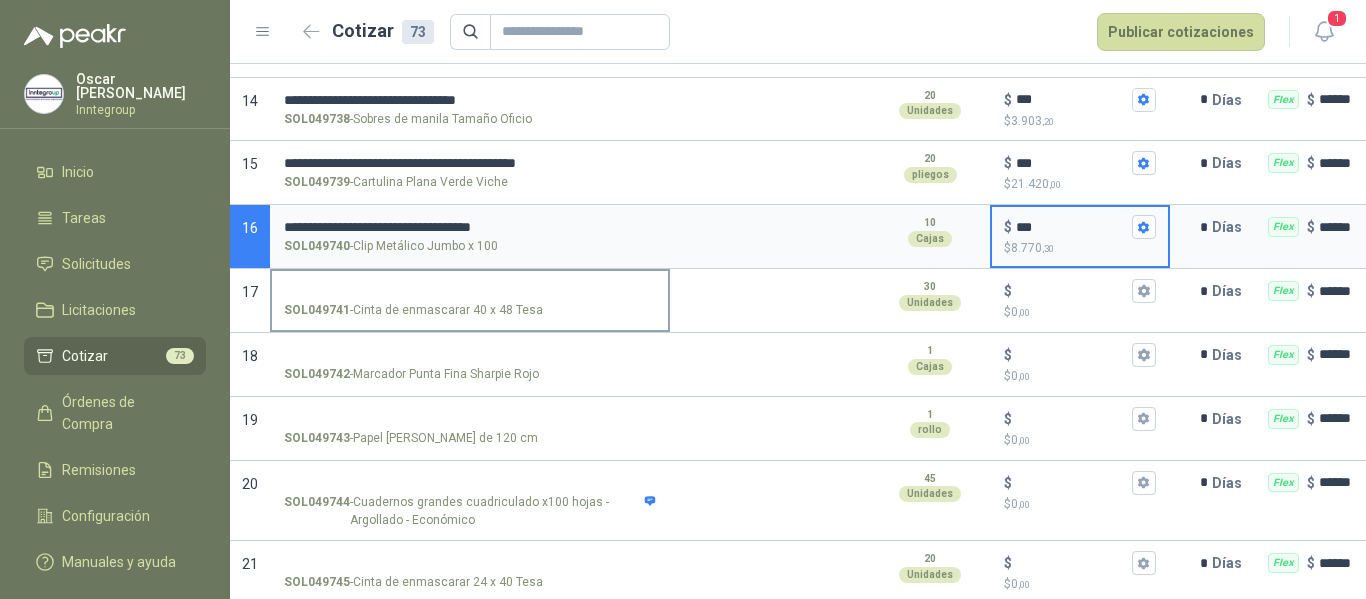 scroll, scrollTop: 1100, scrollLeft: 0, axis: vertical 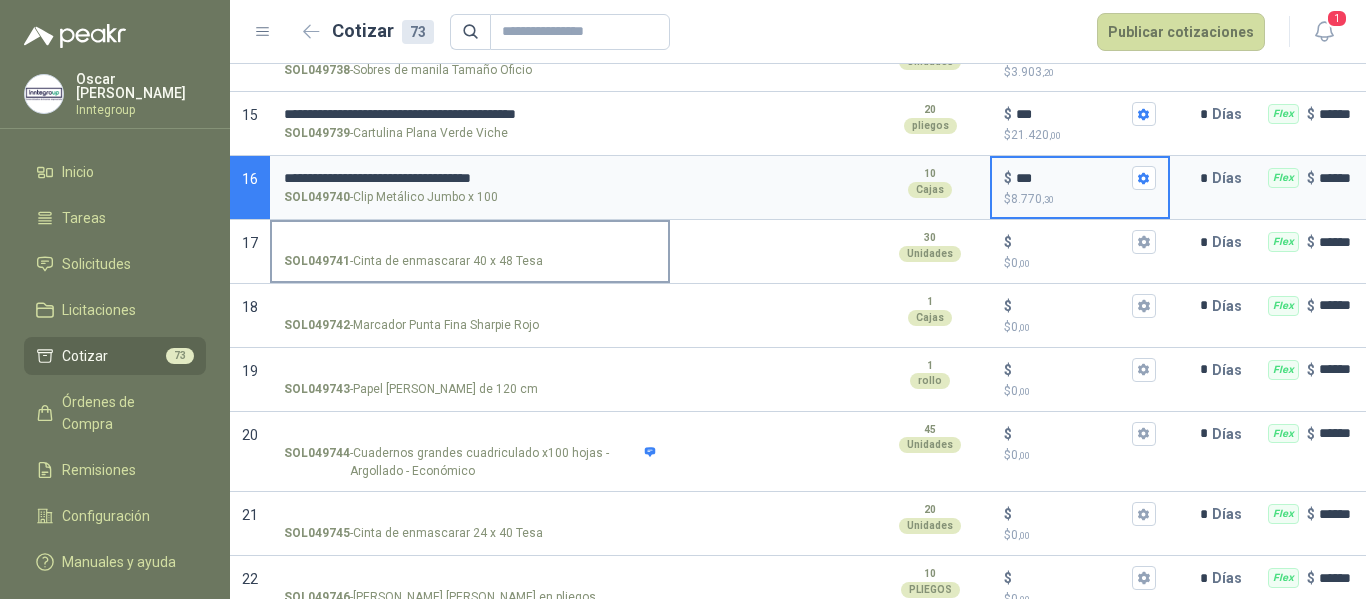 click on "SOL049741  -  Cinta de enmascarar 40 x 48 Tesa" at bounding box center [470, 250] 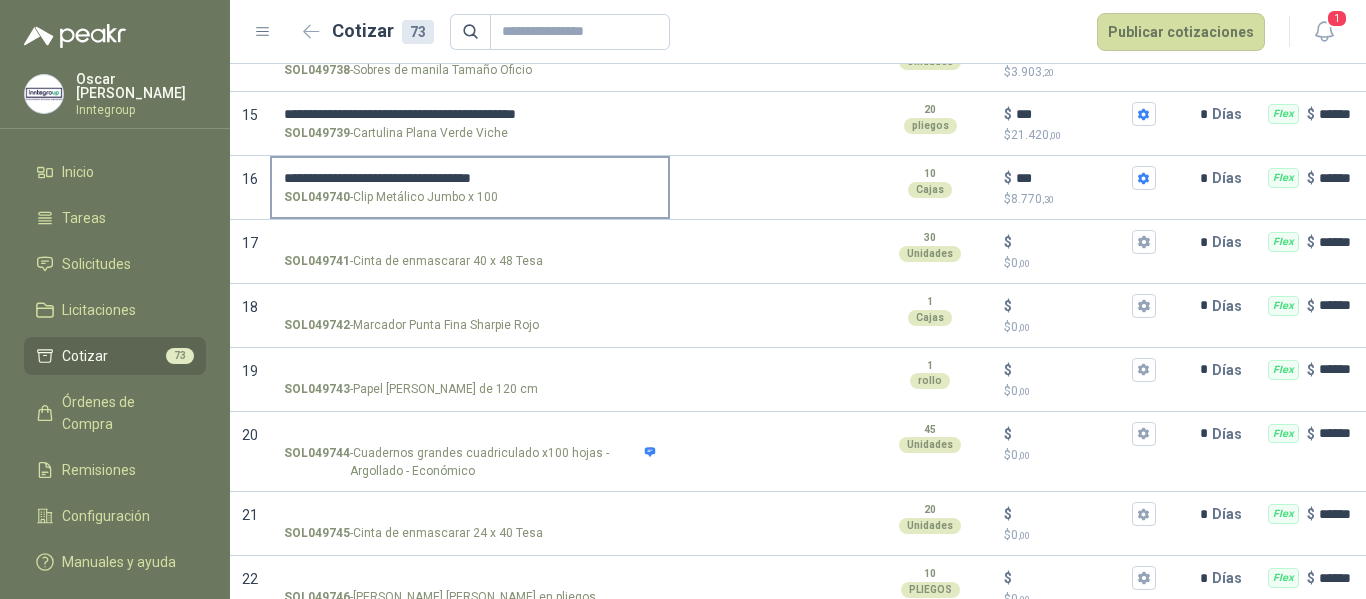 drag, startPoint x: 417, startPoint y: 217, endPoint x: 559, endPoint y: 202, distance: 142.79005 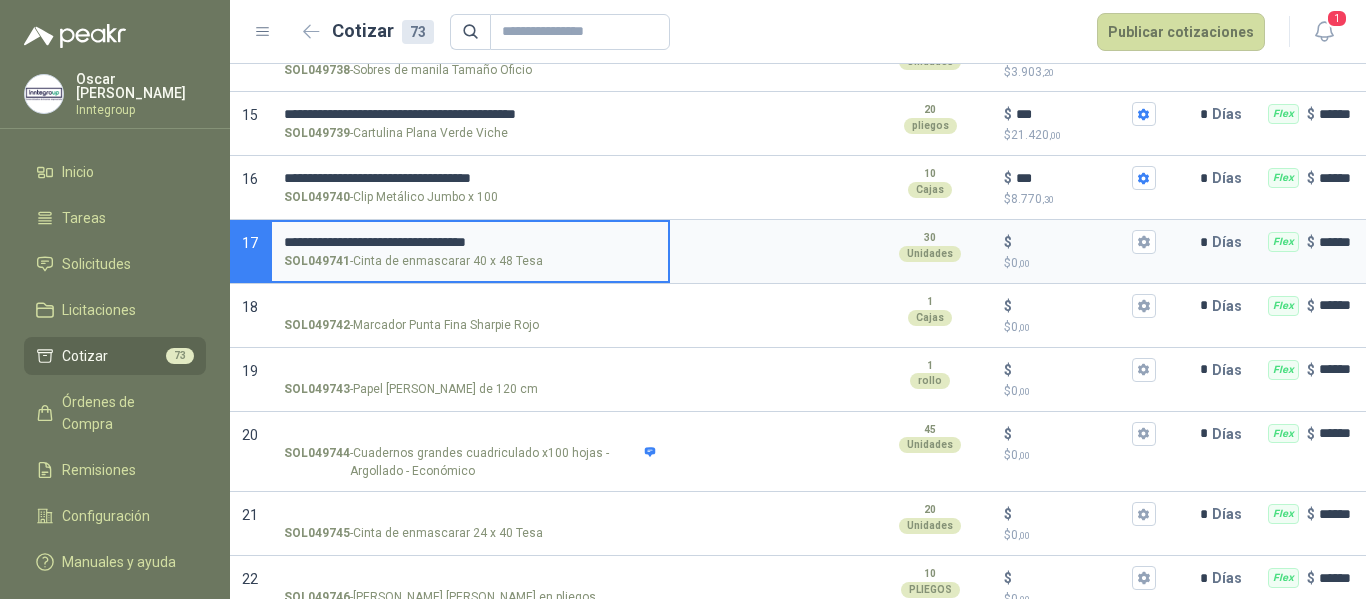 type 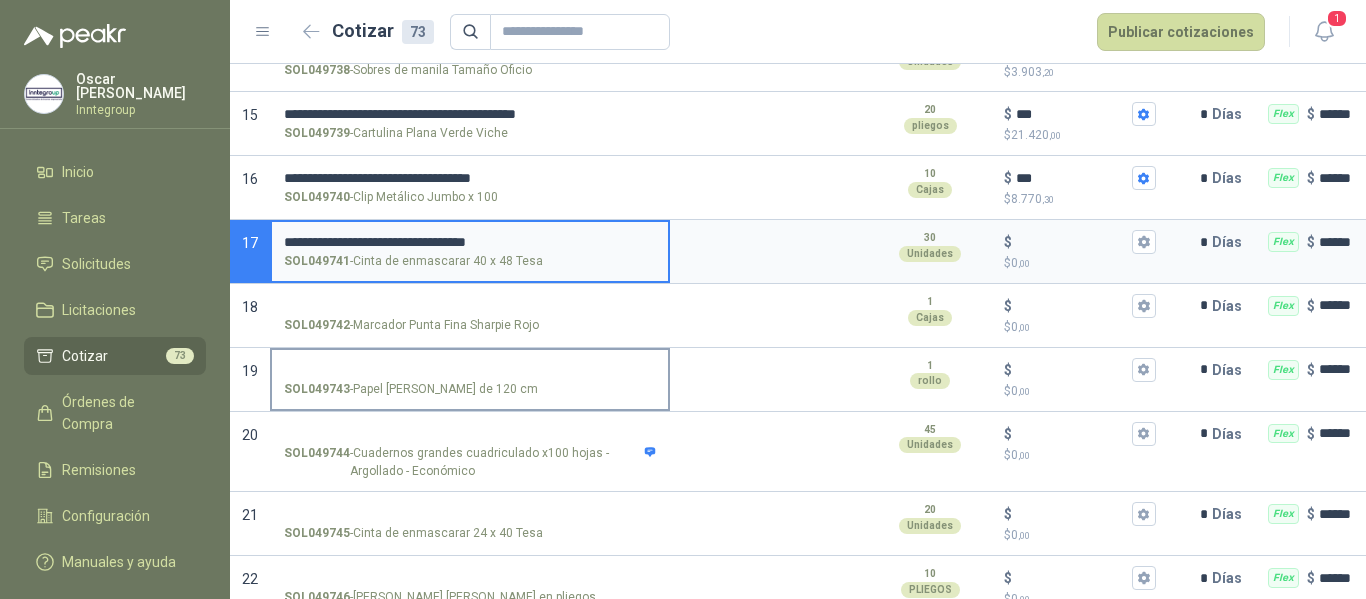 scroll, scrollTop: 1200, scrollLeft: 0, axis: vertical 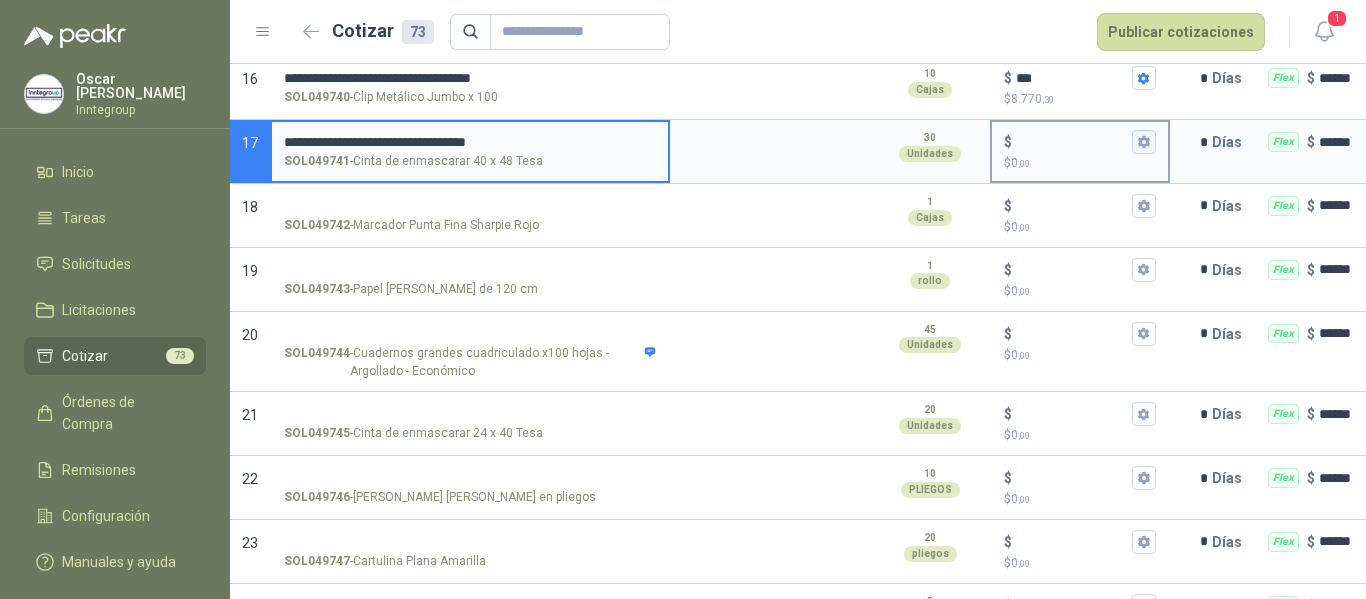 click 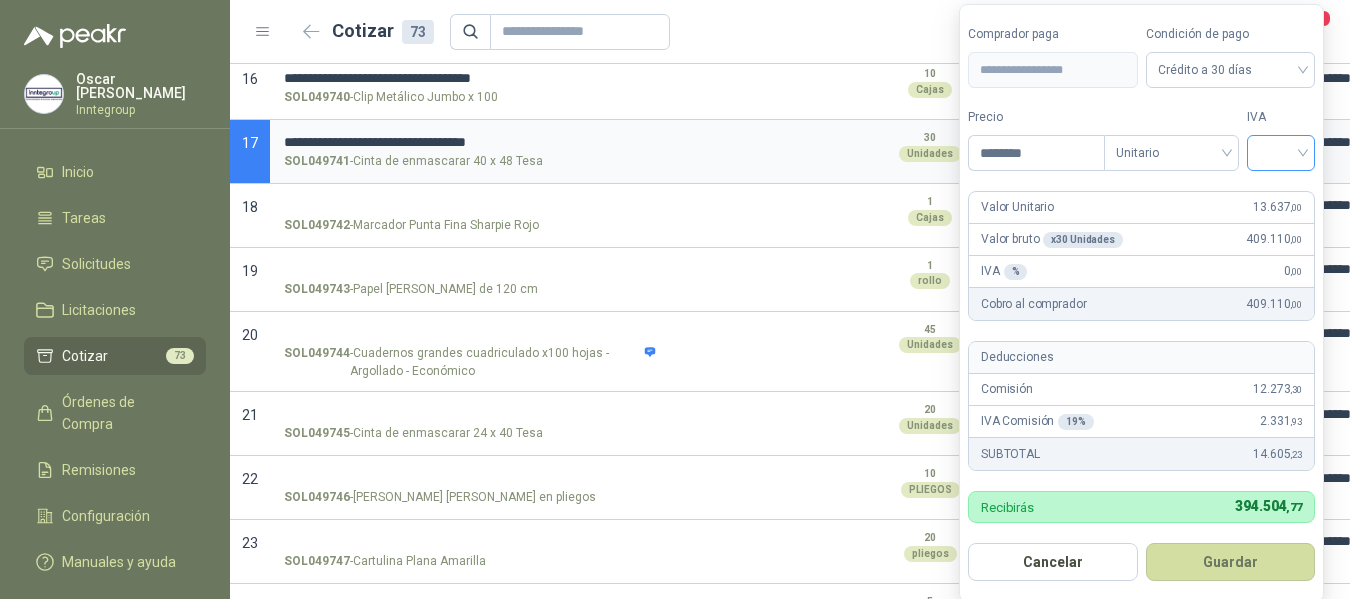 type on "********" 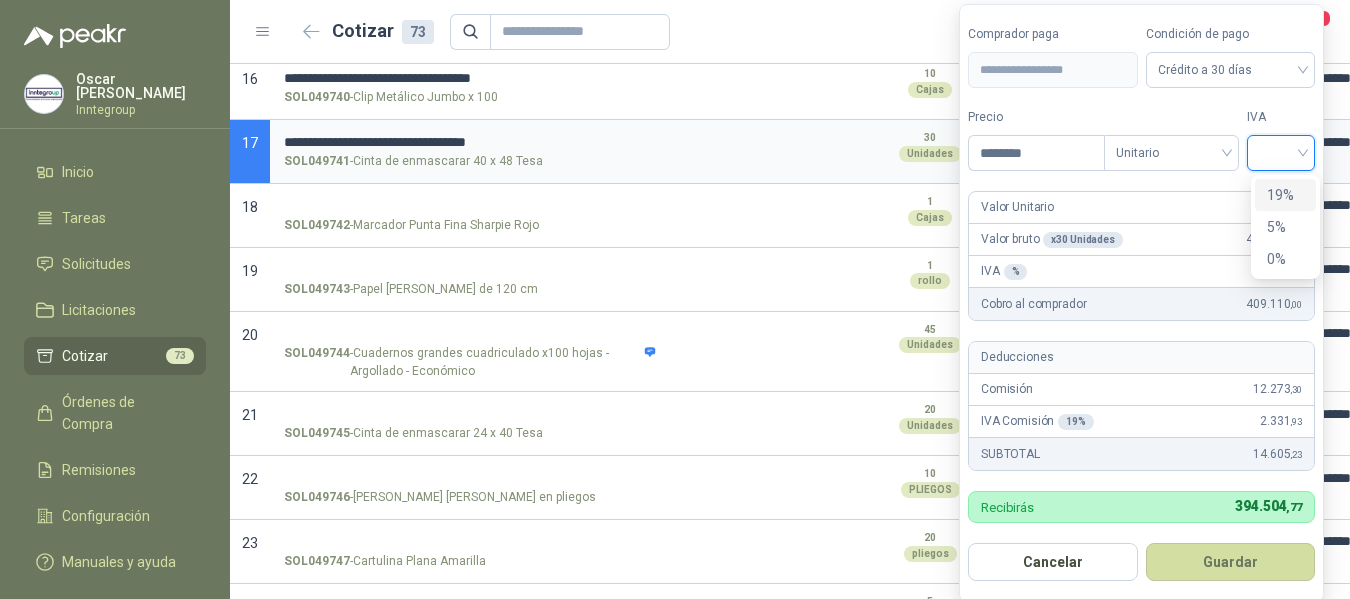 click on "19%" at bounding box center [1285, 195] 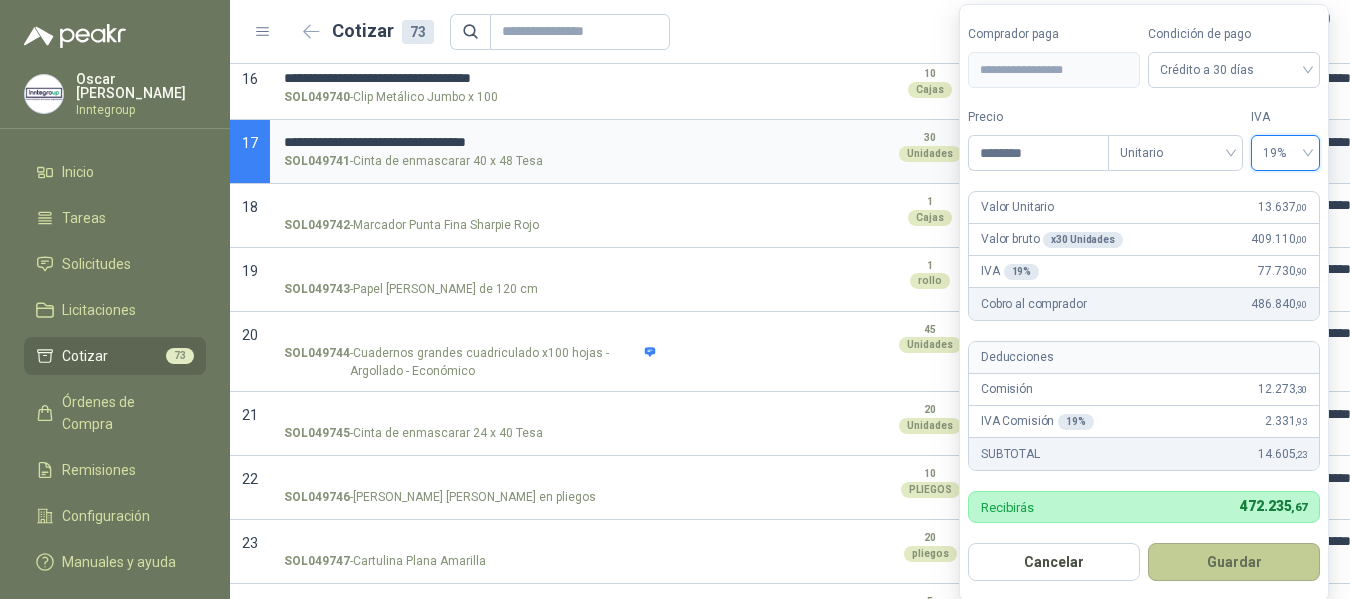 click on "Guardar" at bounding box center (1234, 562) 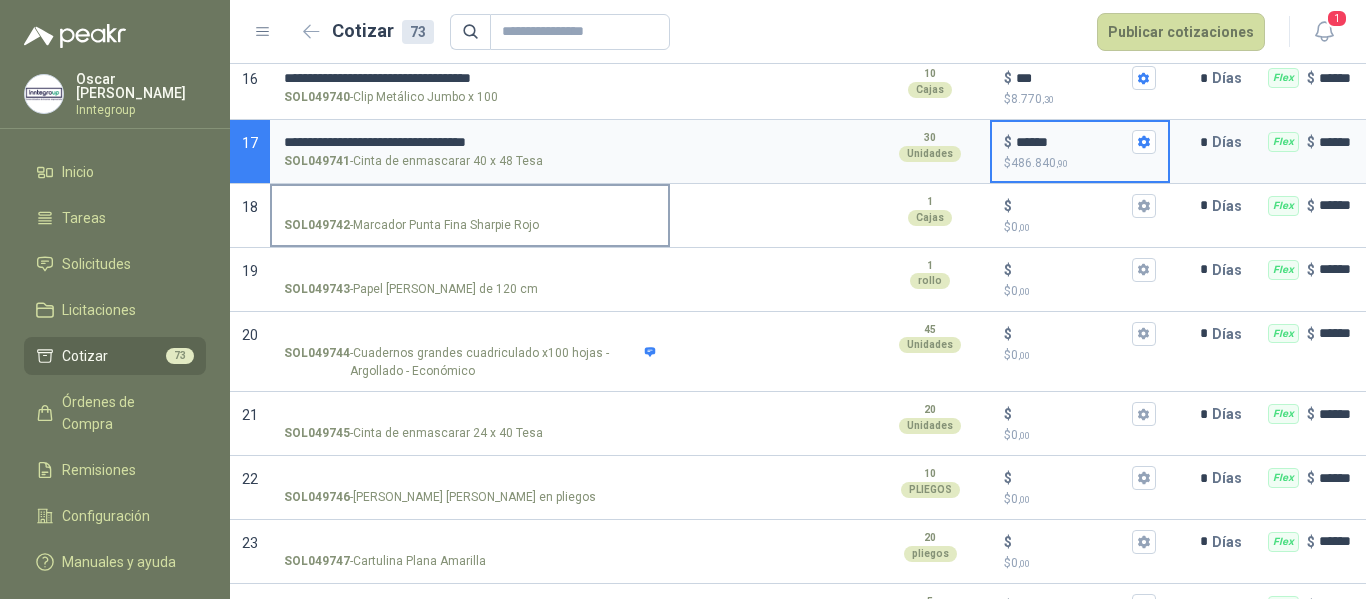 click on "SOL049742  -  Marcador Punta Fina Sharpie Rojo" at bounding box center (470, 206) 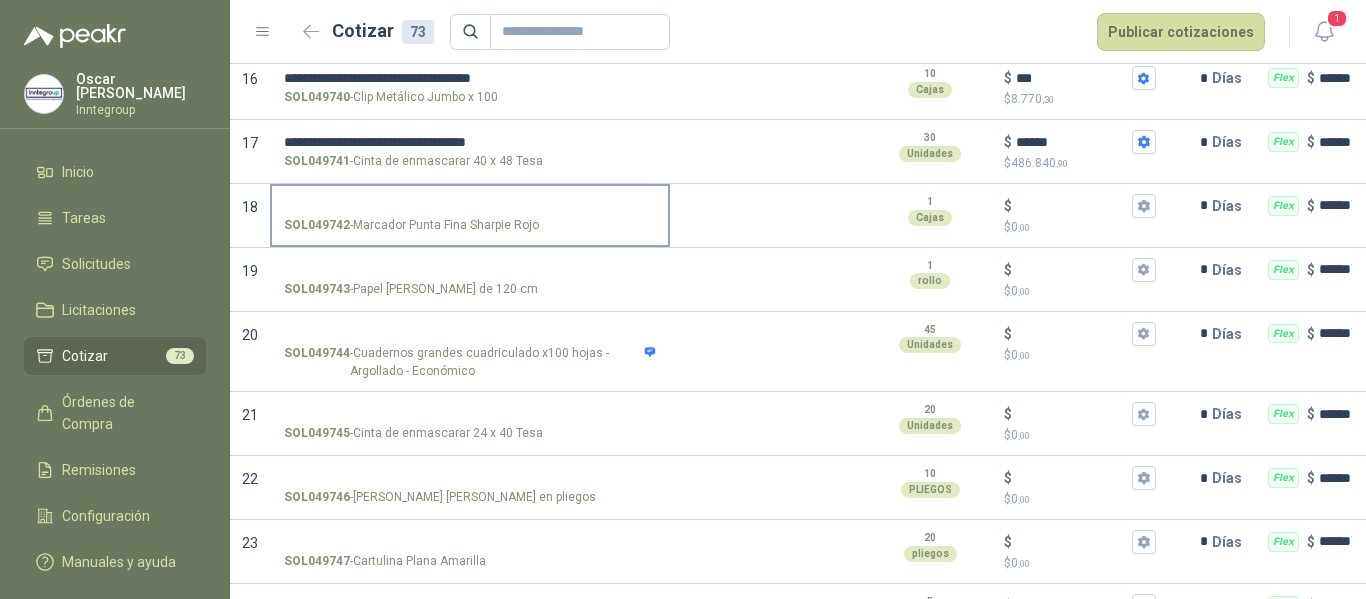 click on "SOL049742  -  Marcador Punta Fina Sharpie Rojo" at bounding box center (470, 206) 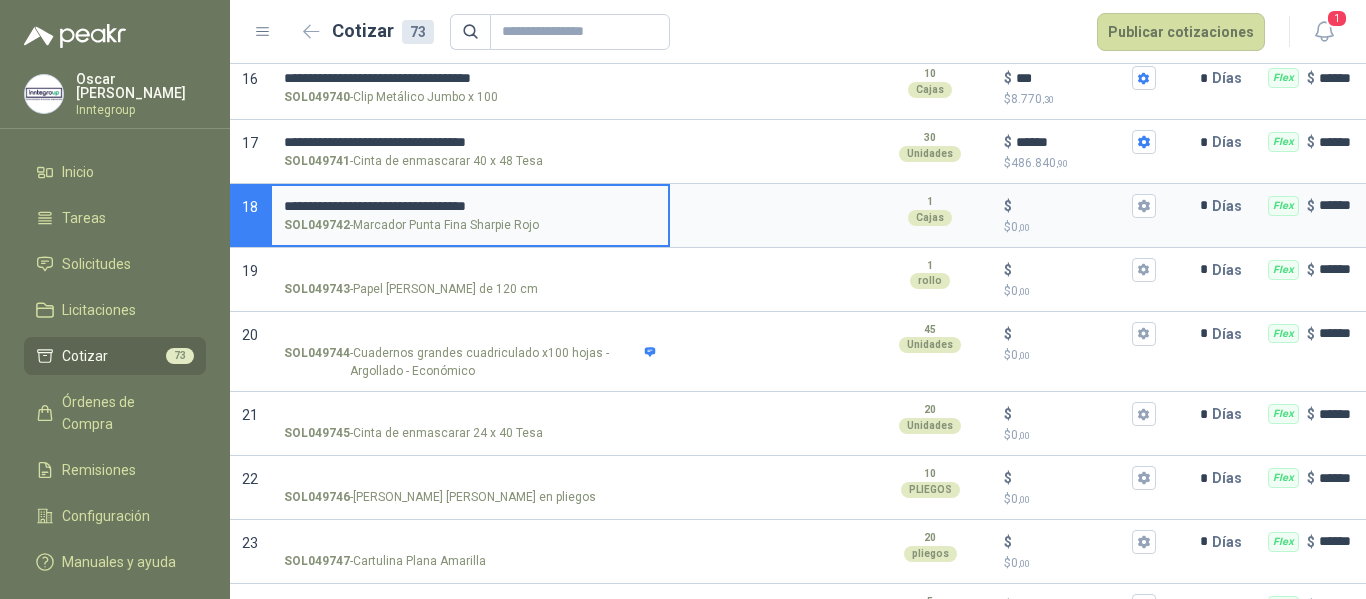 type 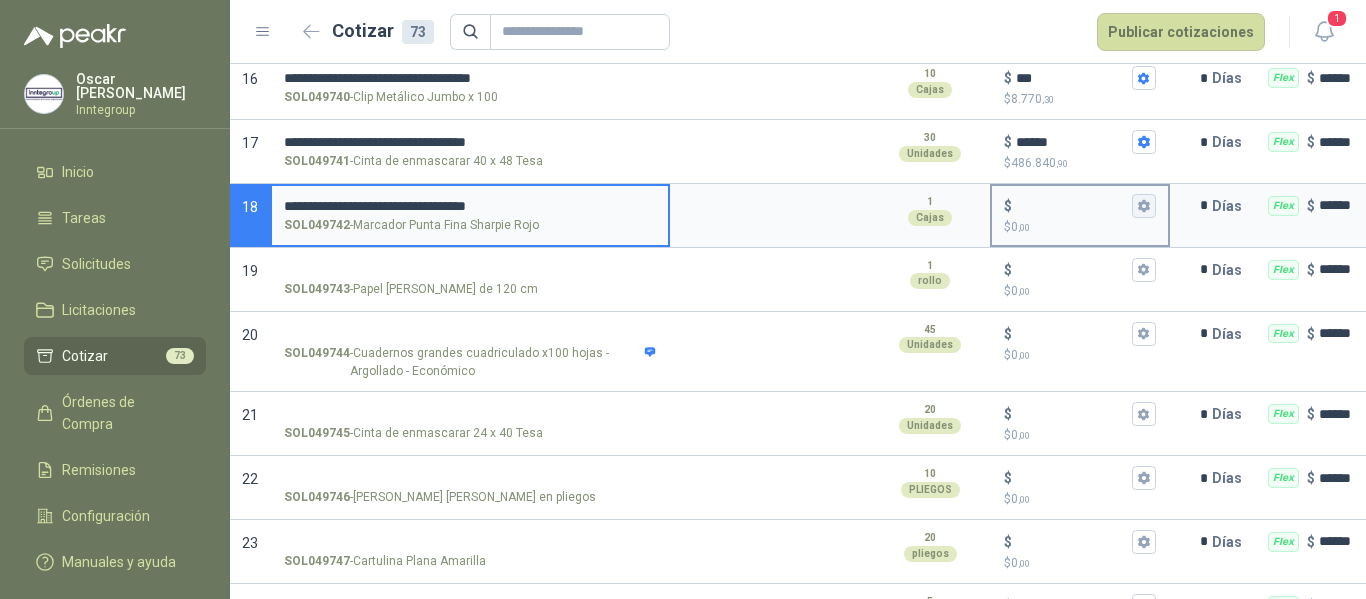 click 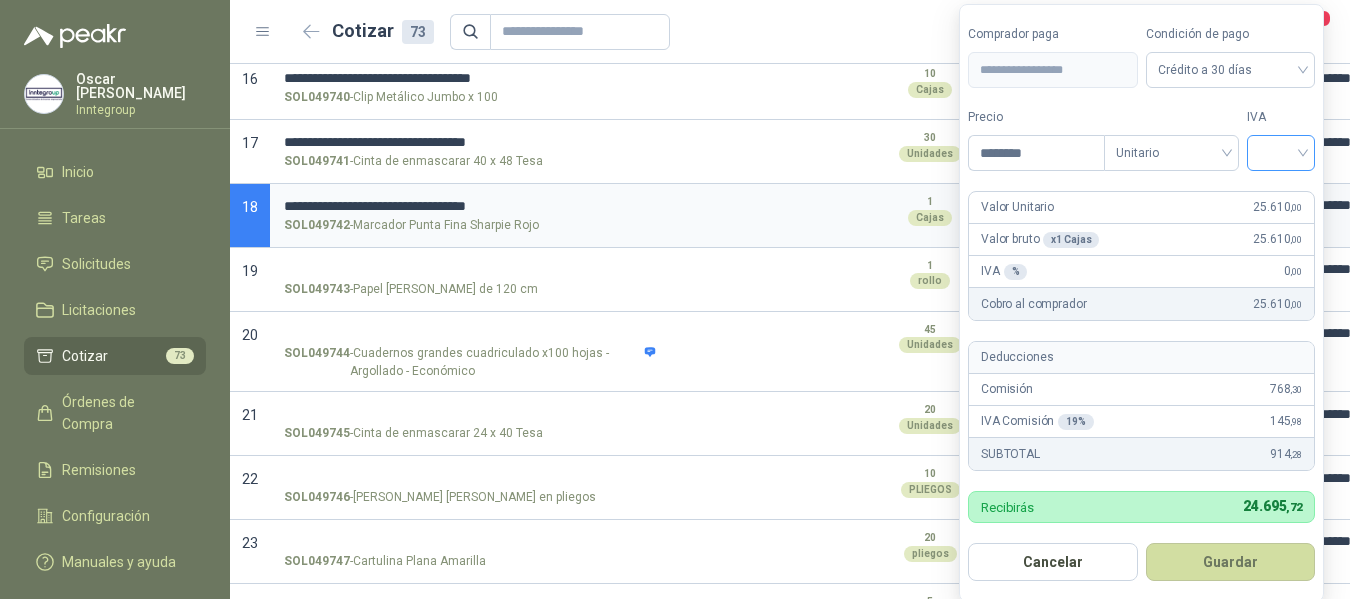 type on "********" 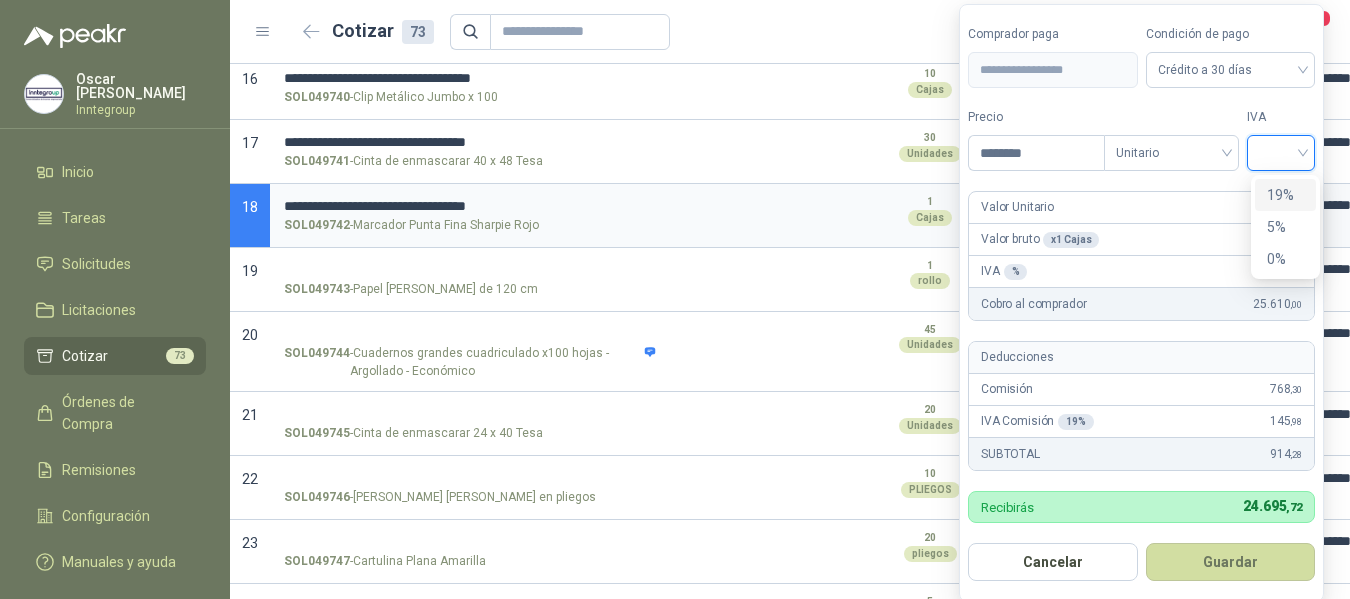 click on "19%" at bounding box center [1285, 195] 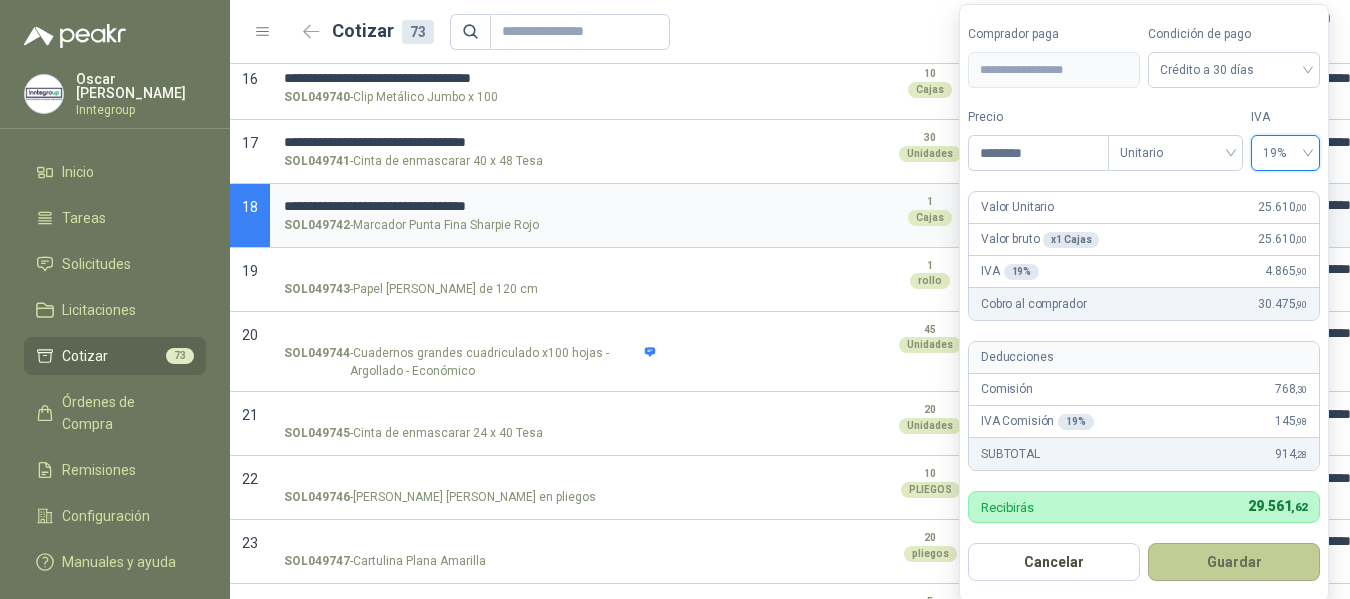 click on "Guardar" at bounding box center [1234, 562] 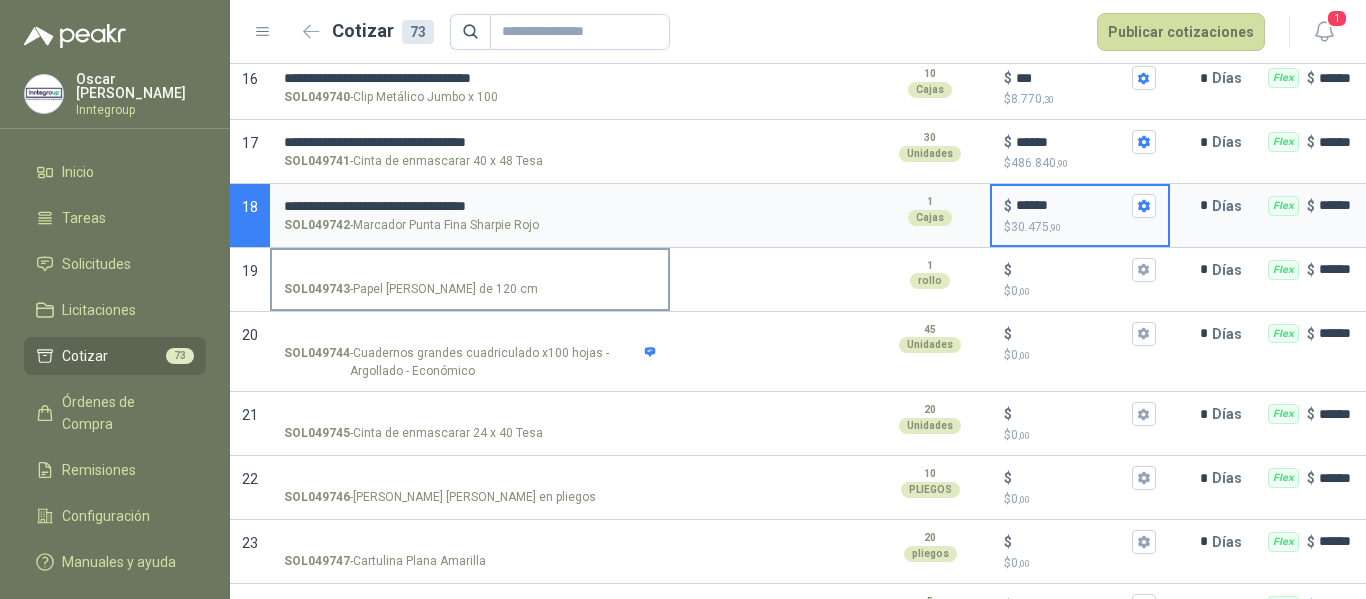 drag, startPoint x: 428, startPoint y: 245, endPoint x: 438, endPoint y: 248, distance: 10.440307 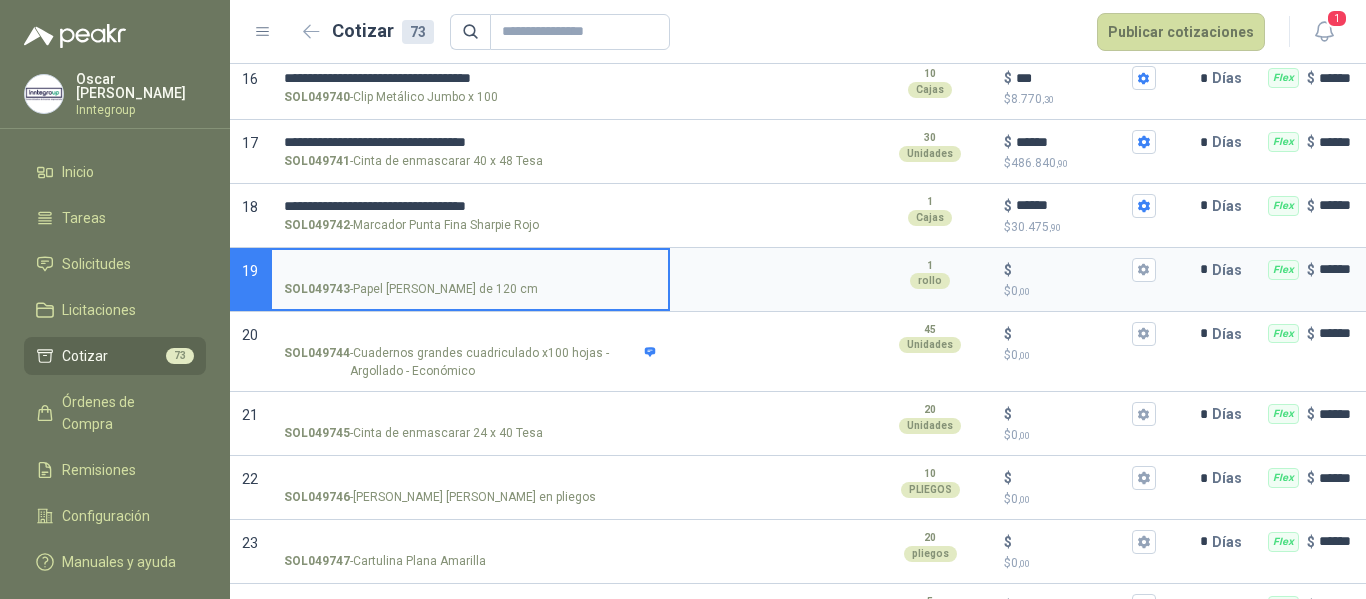scroll, scrollTop: 1300, scrollLeft: 0, axis: vertical 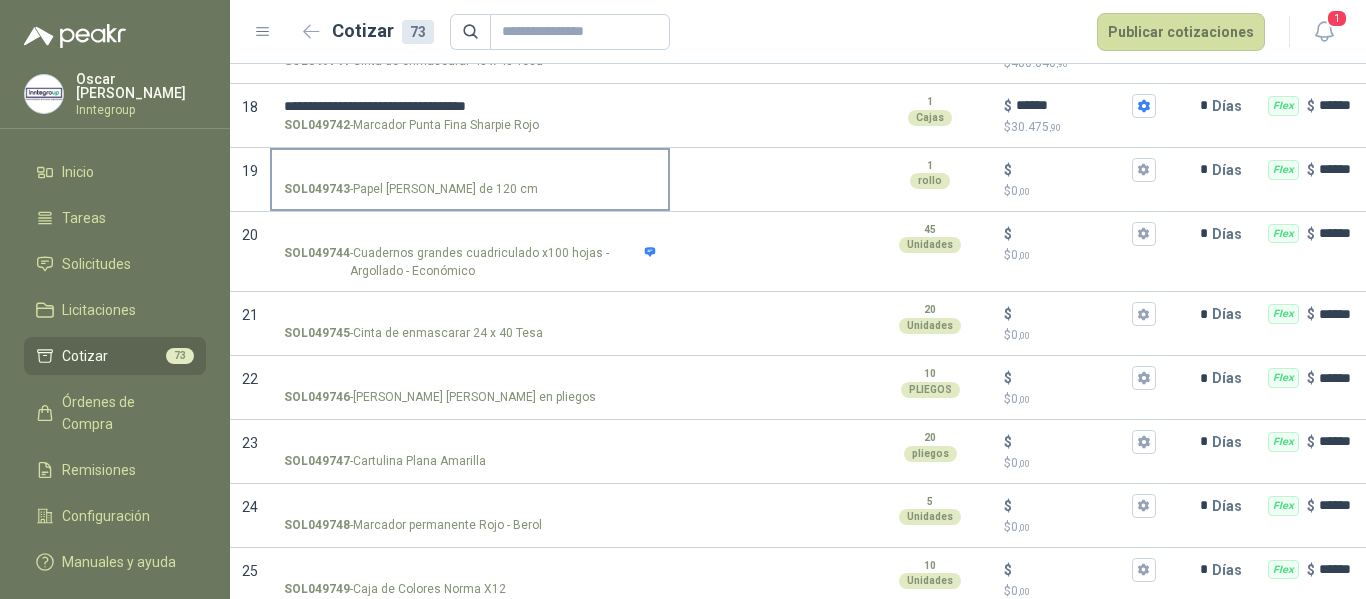 drag, startPoint x: 353, startPoint y: 167, endPoint x: 520, endPoint y: 167, distance: 167 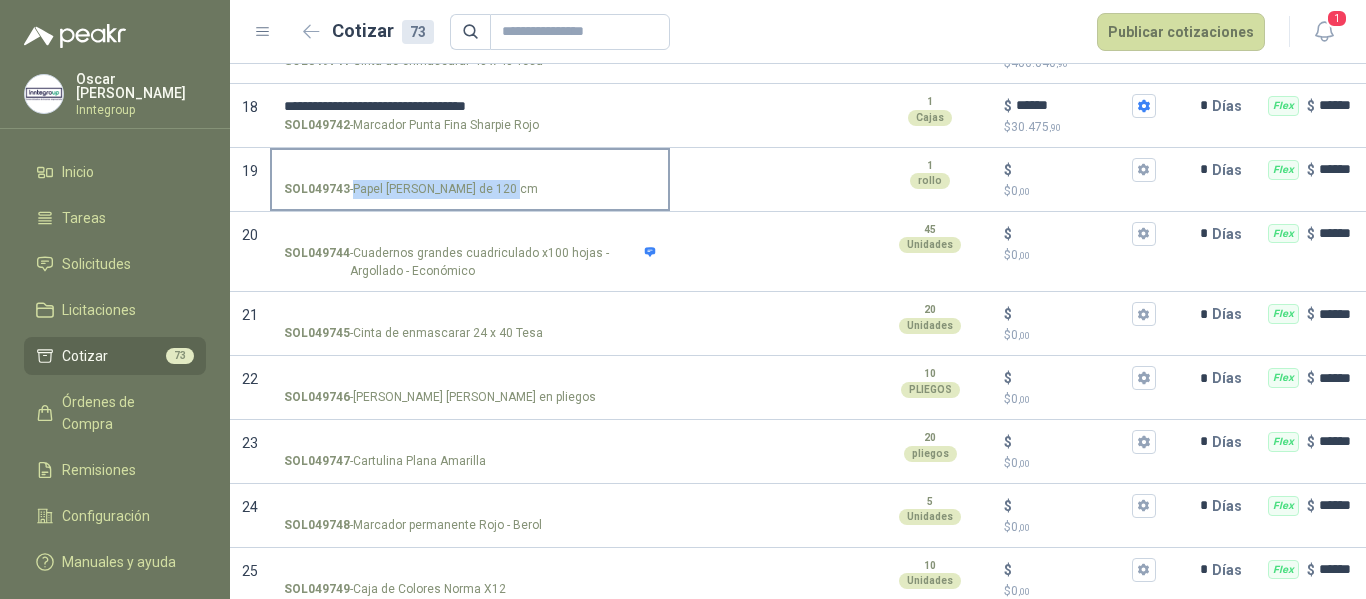 drag, startPoint x: 355, startPoint y: 174, endPoint x: 499, endPoint y: 170, distance: 144.05554 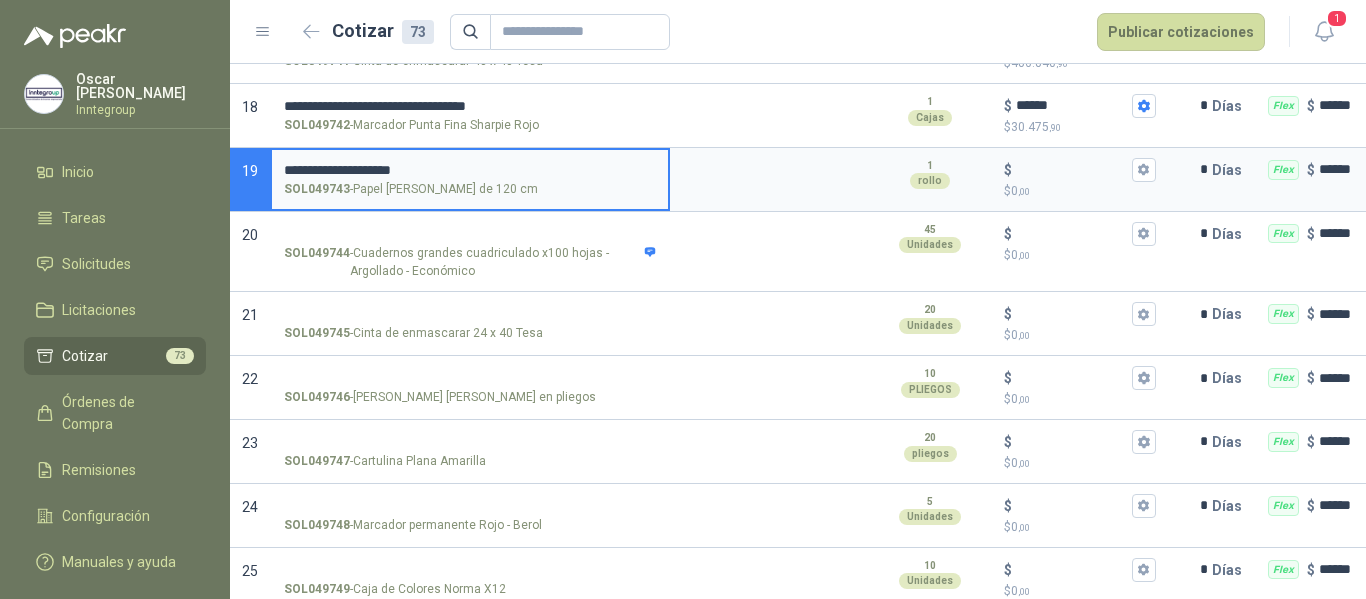 type 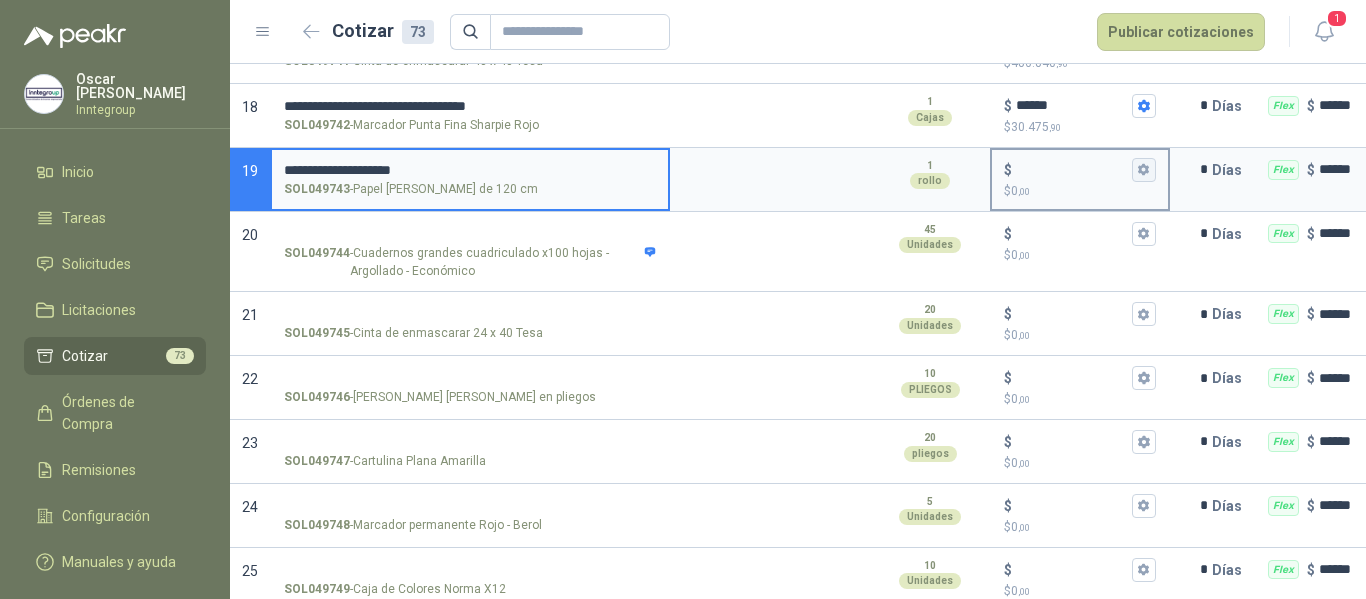 click 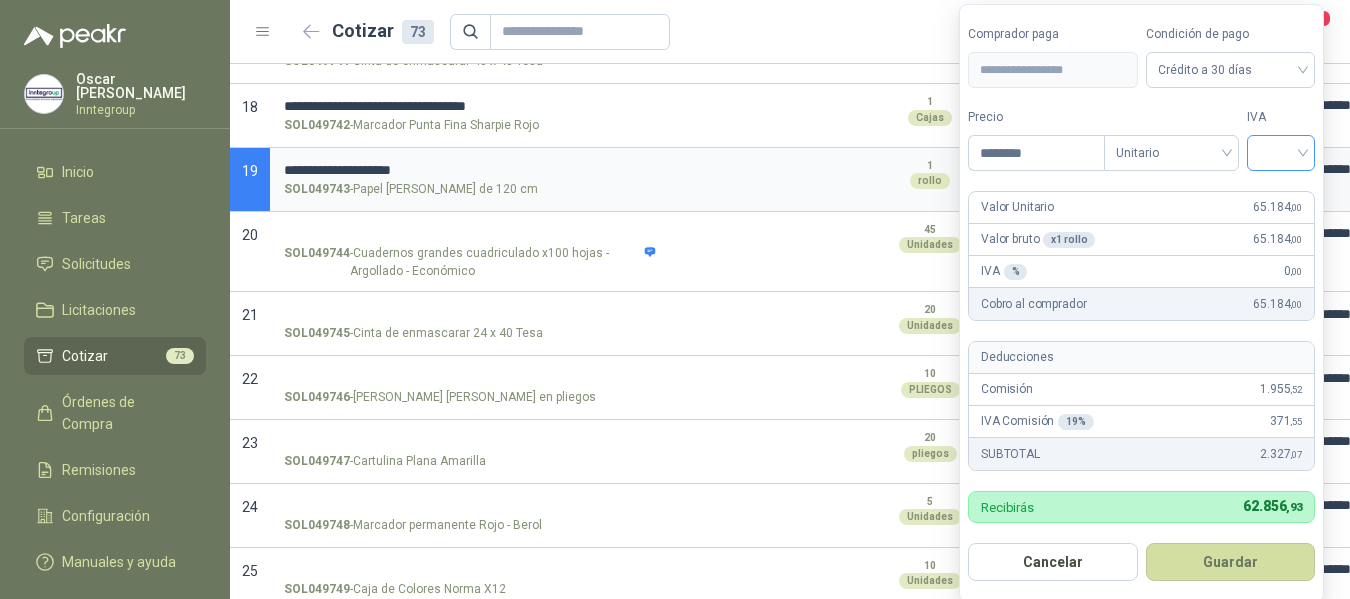 type on "********" 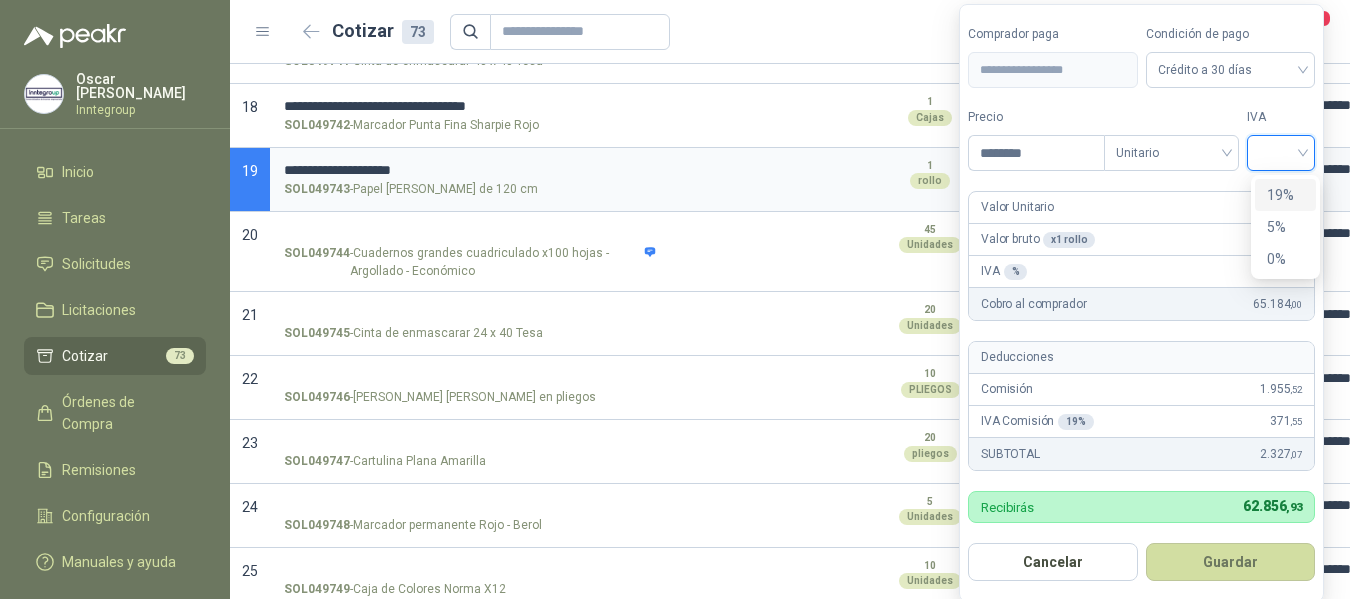 drag, startPoint x: 1286, startPoint y: 201, endPoint x: 1254, endPoint y: 332, distance: 134.85178 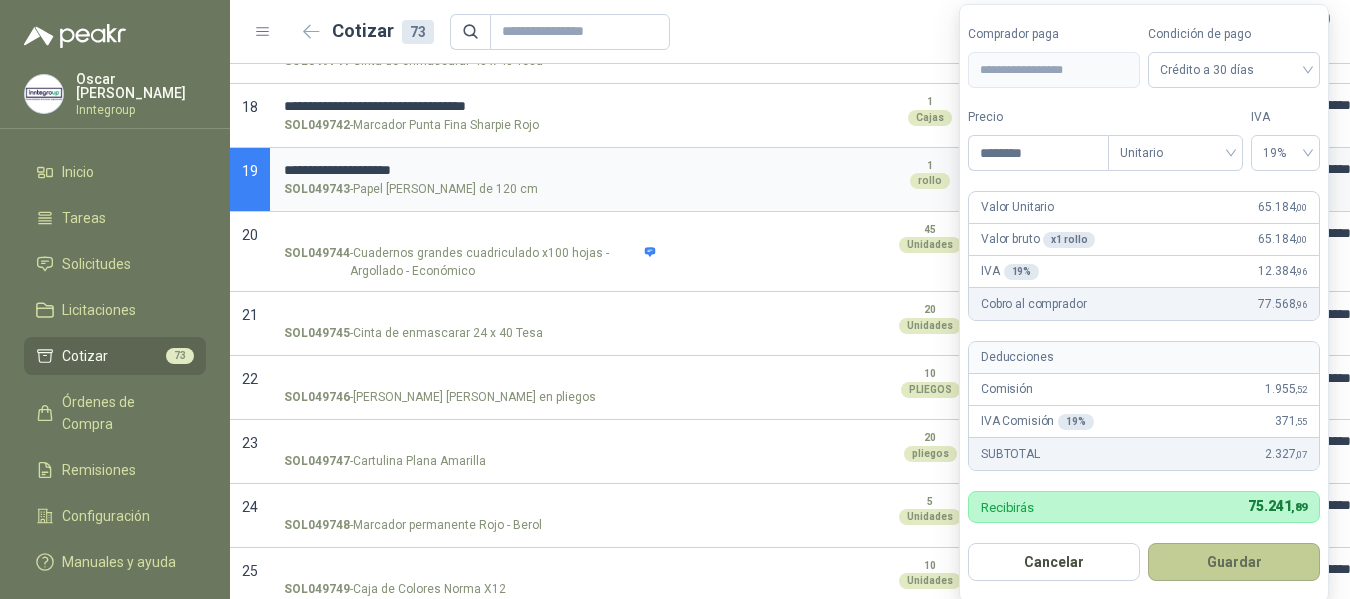 click on "Guardar" at bounding box center (1234, 562) 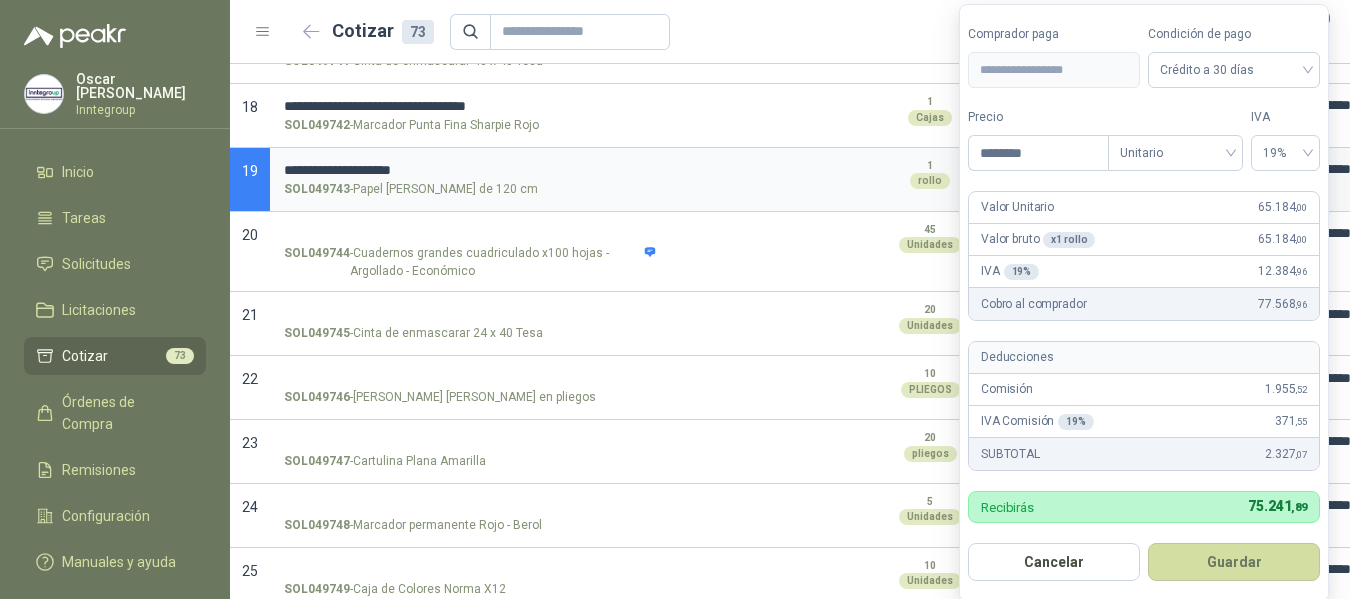type on "******" 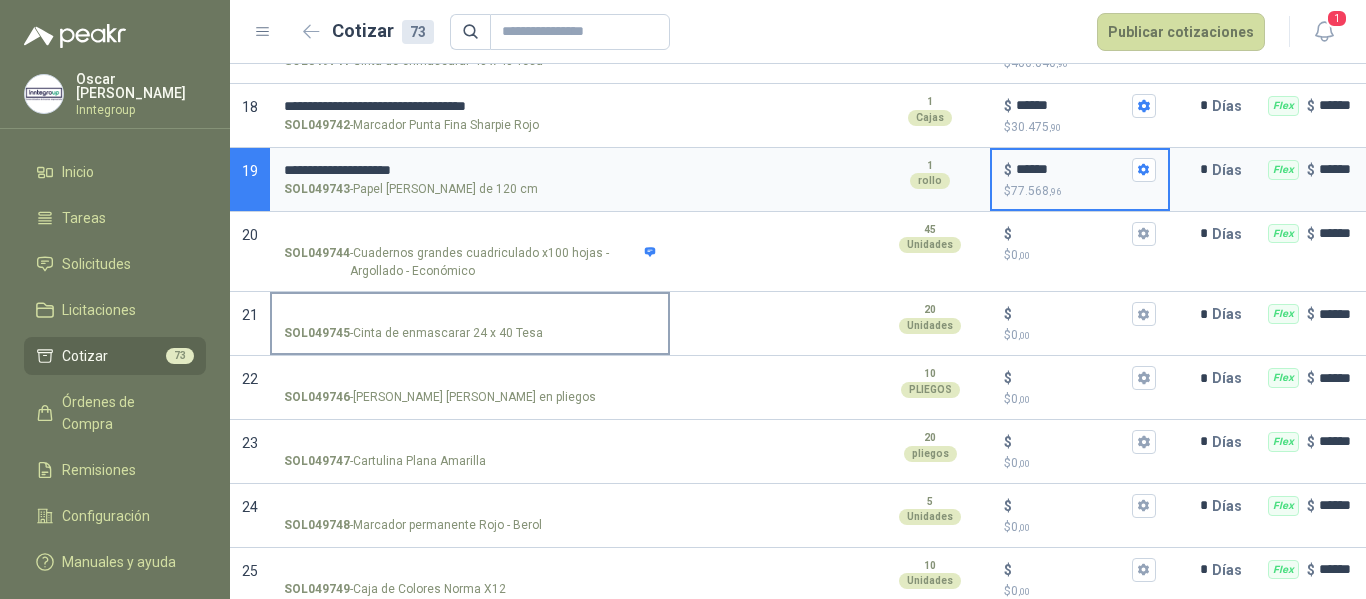 click on "SOL049745  -  Cinta de enmascarar 24 x 40 Tesa" at bounding box center (470, 314) 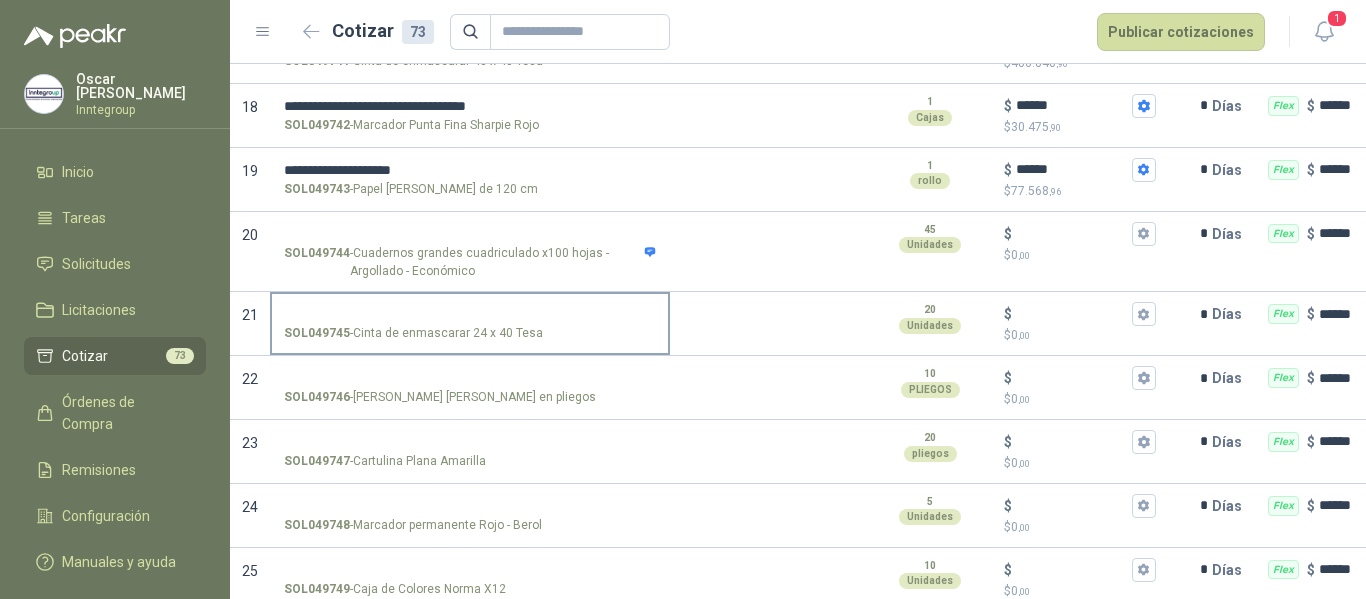 click on "SOL049745  -  Cinta de enmascarar 24 x 40 Tesa" at bounding box center (470, 314) 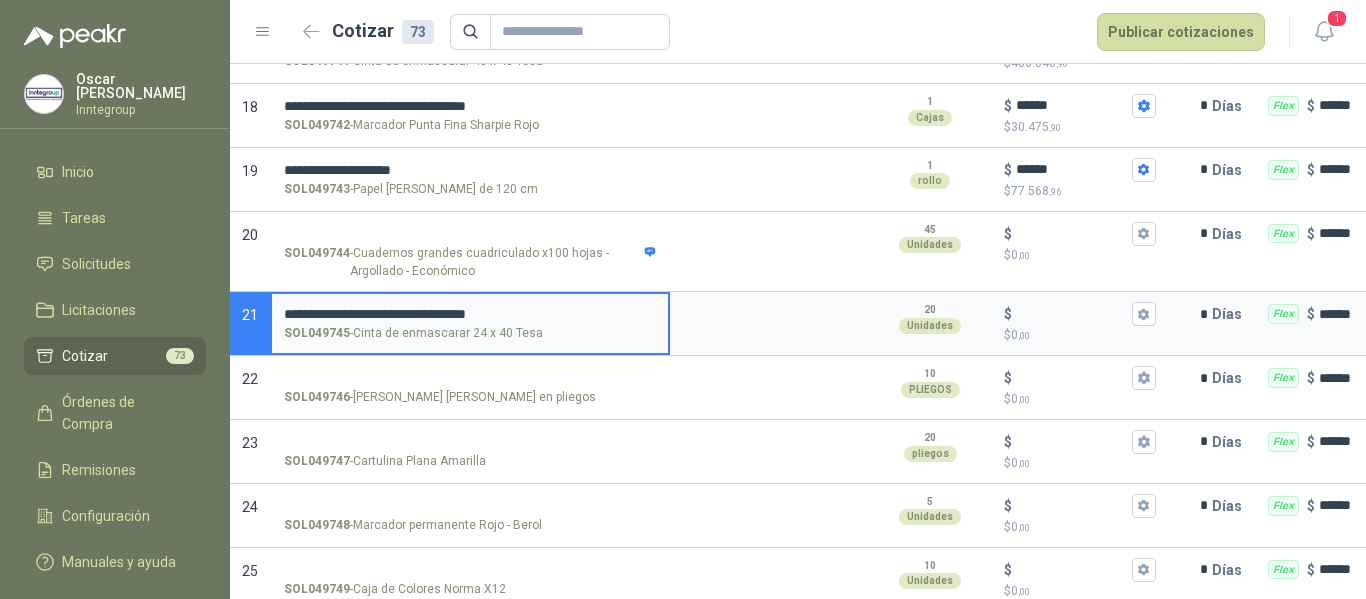 type 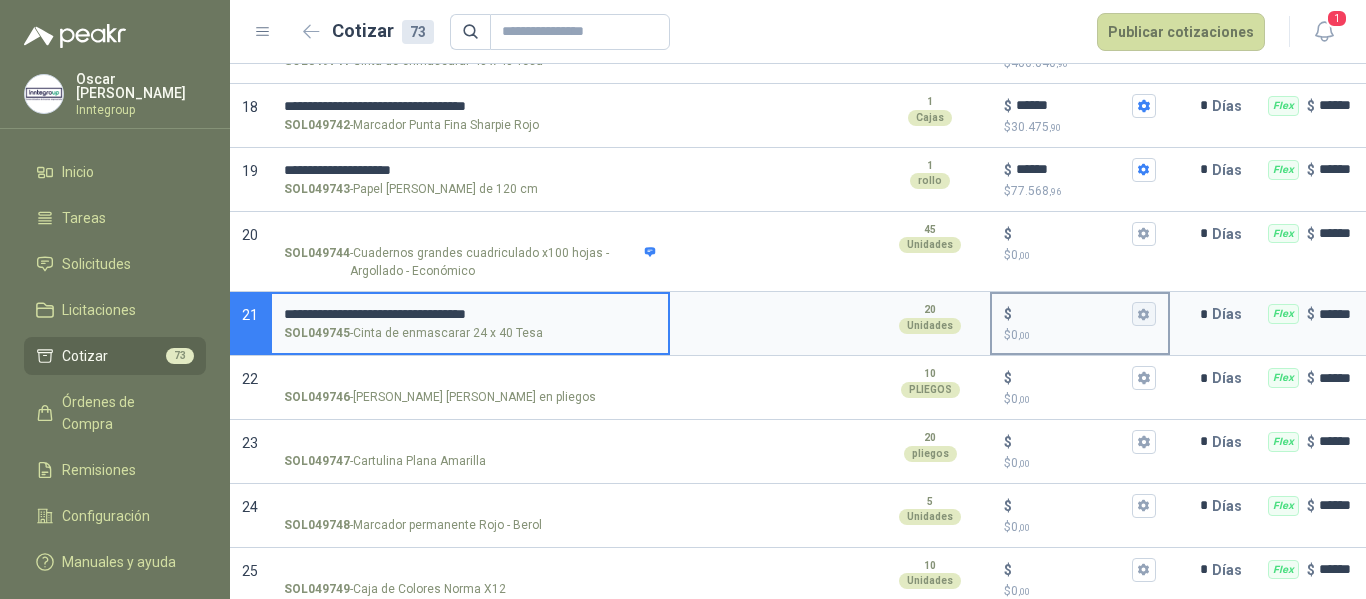 click 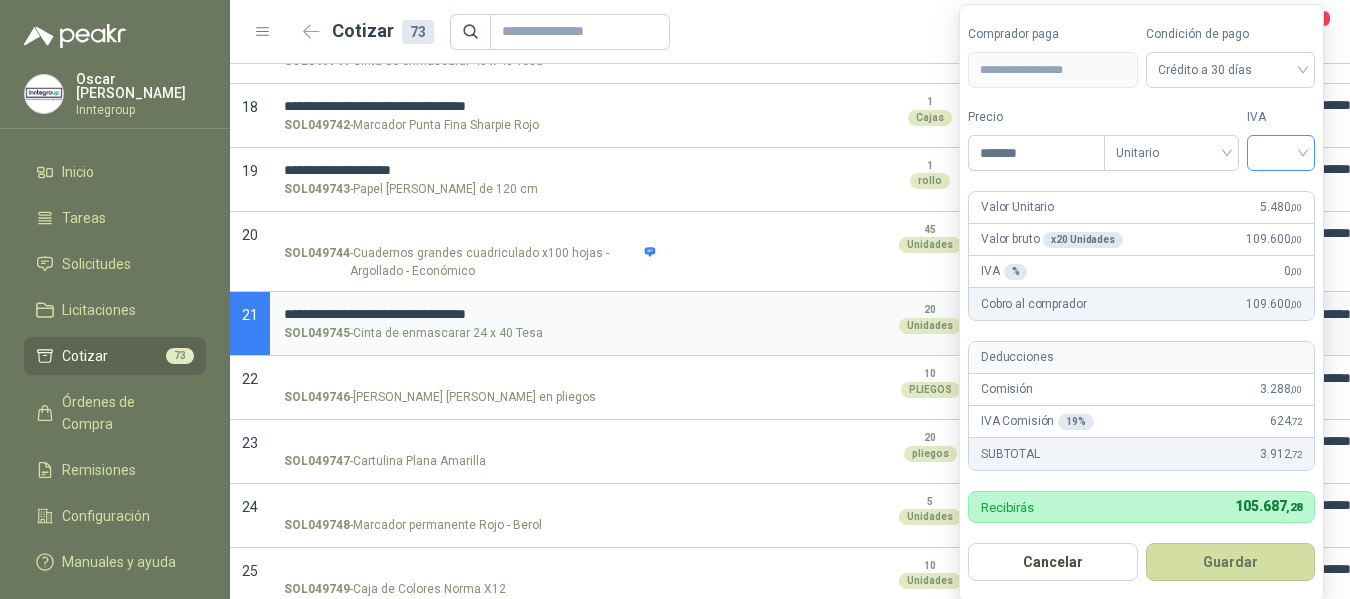 type on "*******" 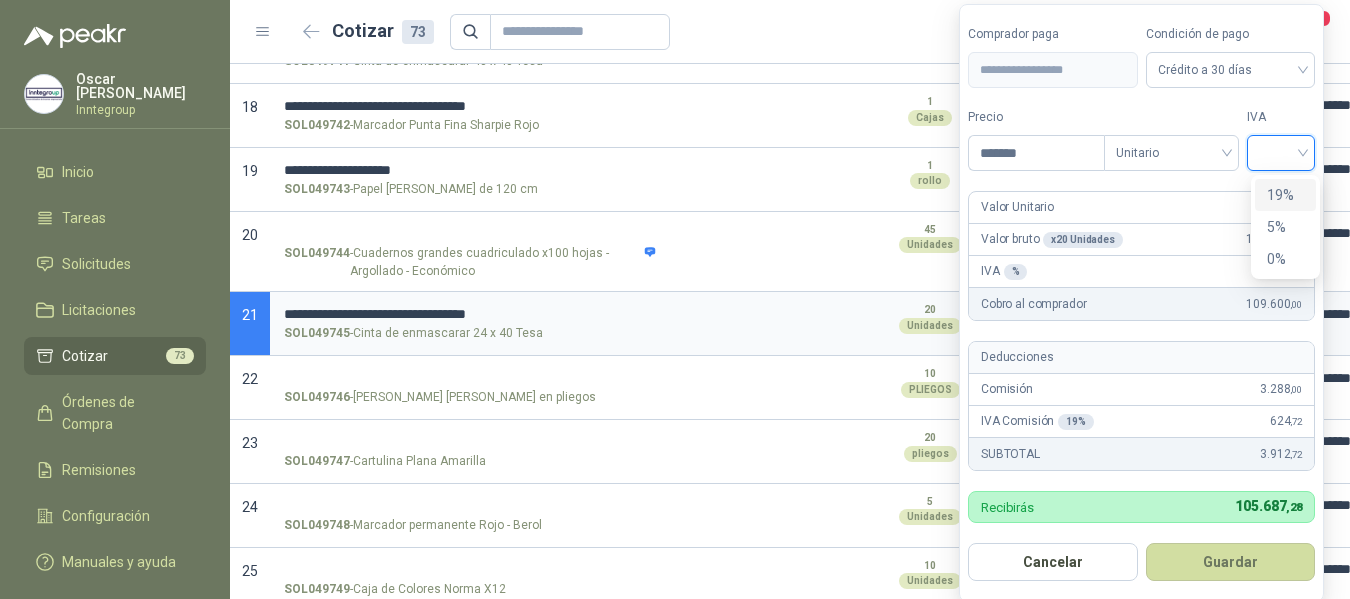click at bounding box center (1281, 151) 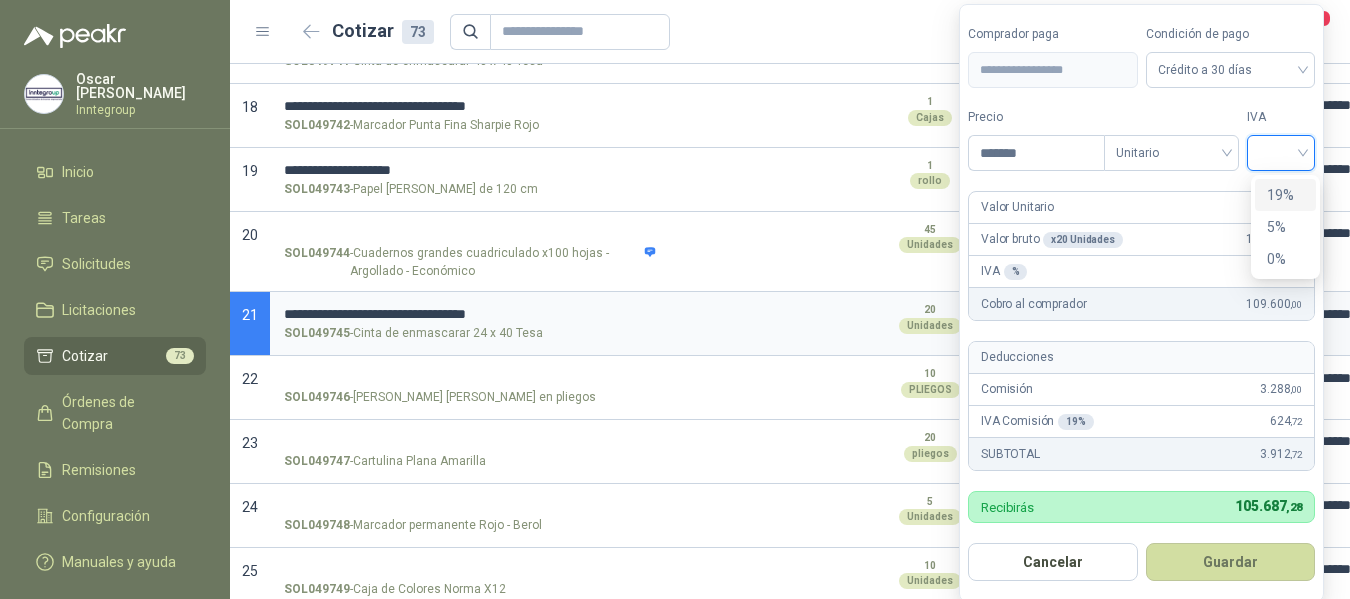 drag, startPoint x: 1273, startPoint y: 196, endPoint x: 1281, endPoint y: 180, distance: 17.888544 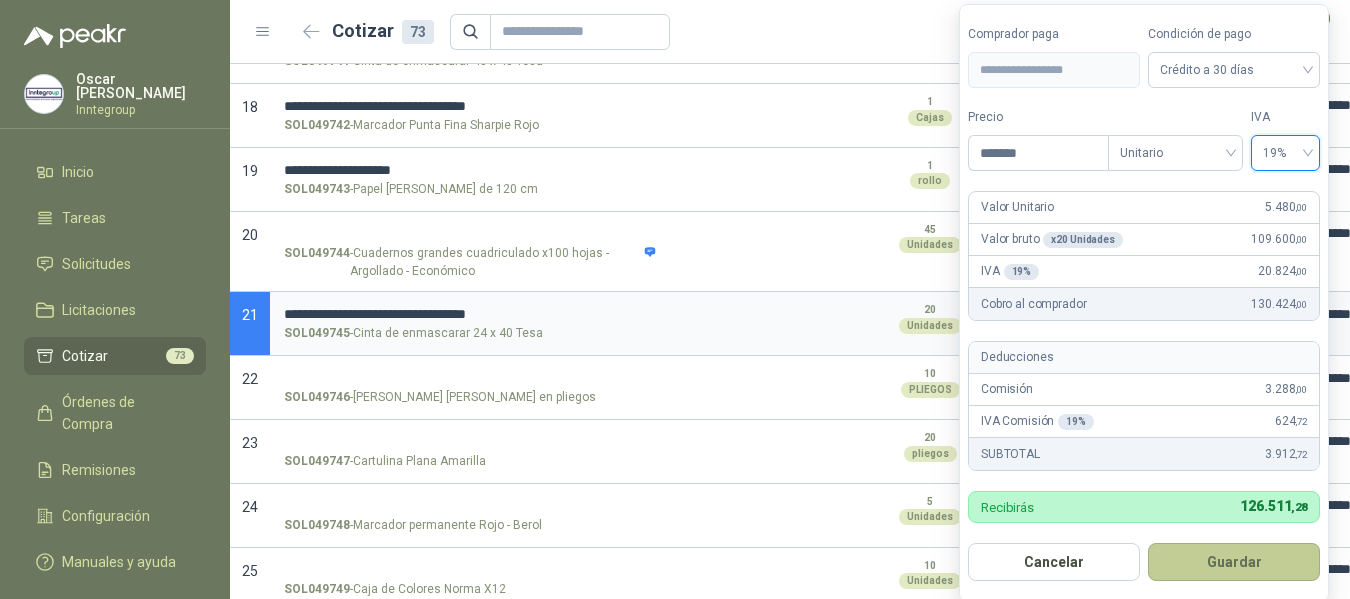 click on "Guardar" at bounding box center [1234, 562] 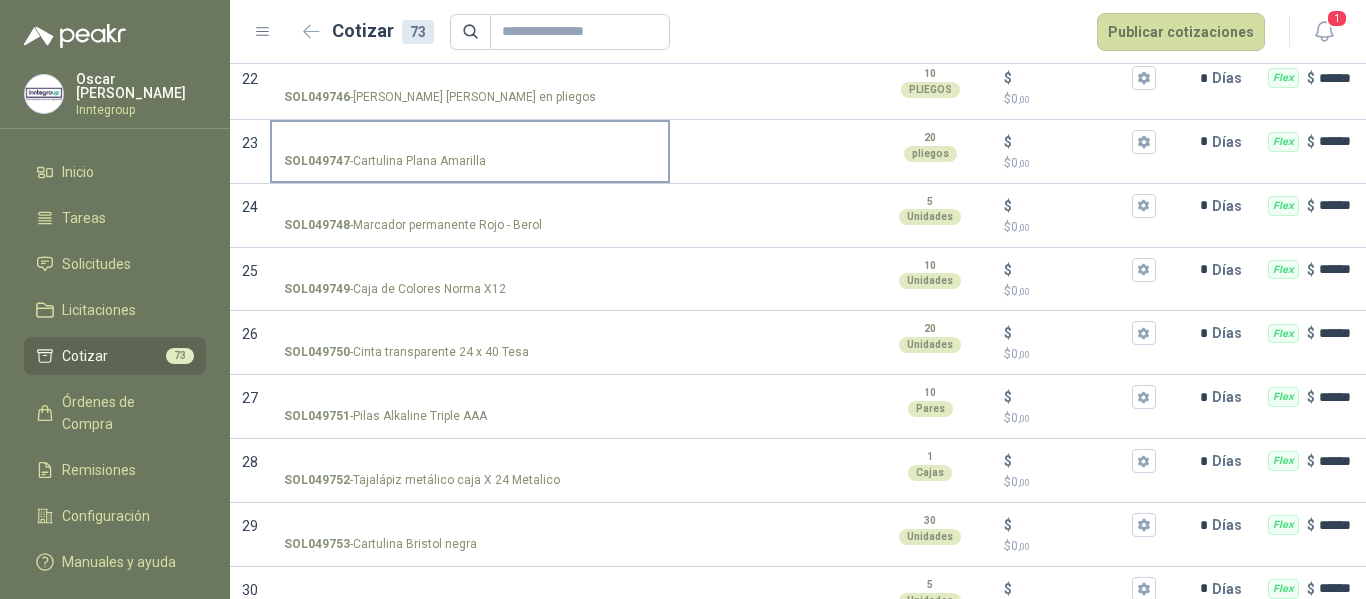 scroll, scrollTop: 1500, scrollLeft: 0, axis: vertical 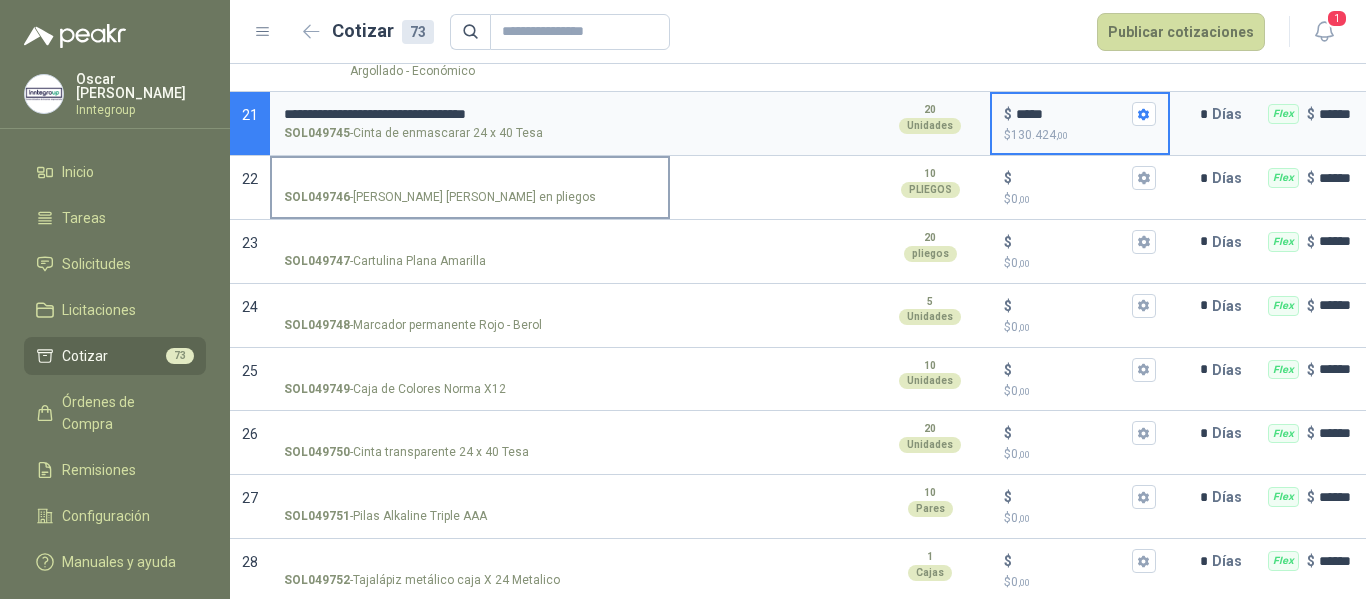 click on "SOL049746  -  Cartón Cartulina [PERSON_NAME] en pliegos" at bounding box center [470, 178] 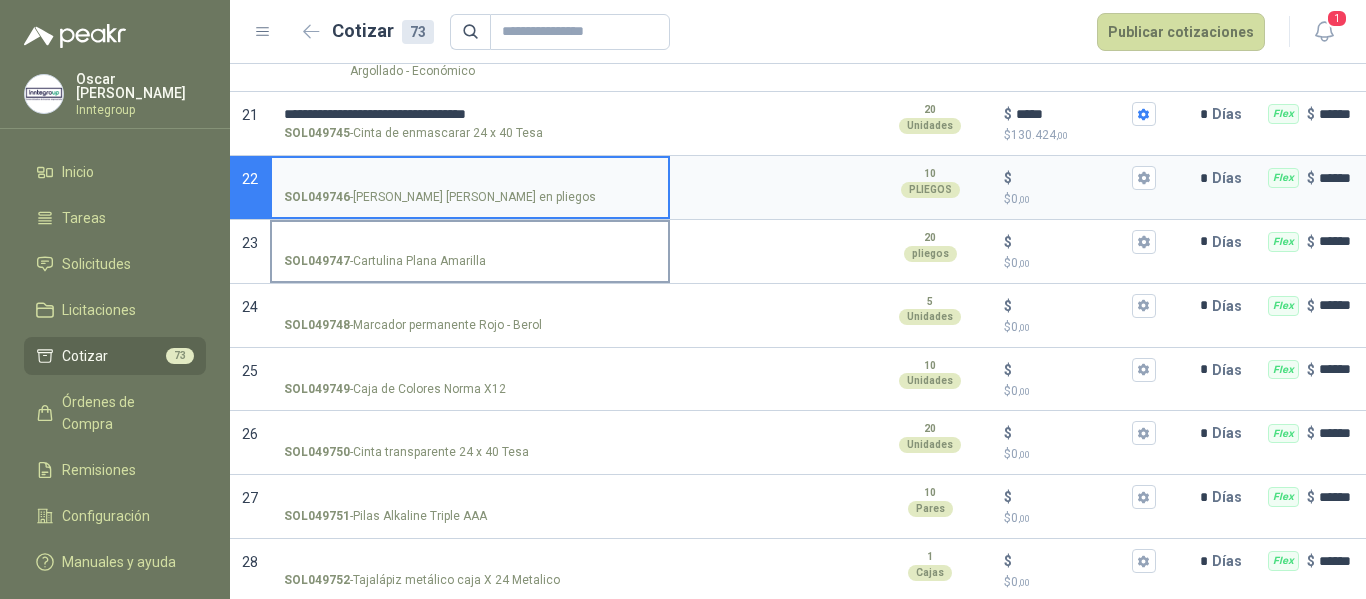 click on "SOL049747  -  Cartulina Plana  Amarilla" at bounding box center (470, 242) 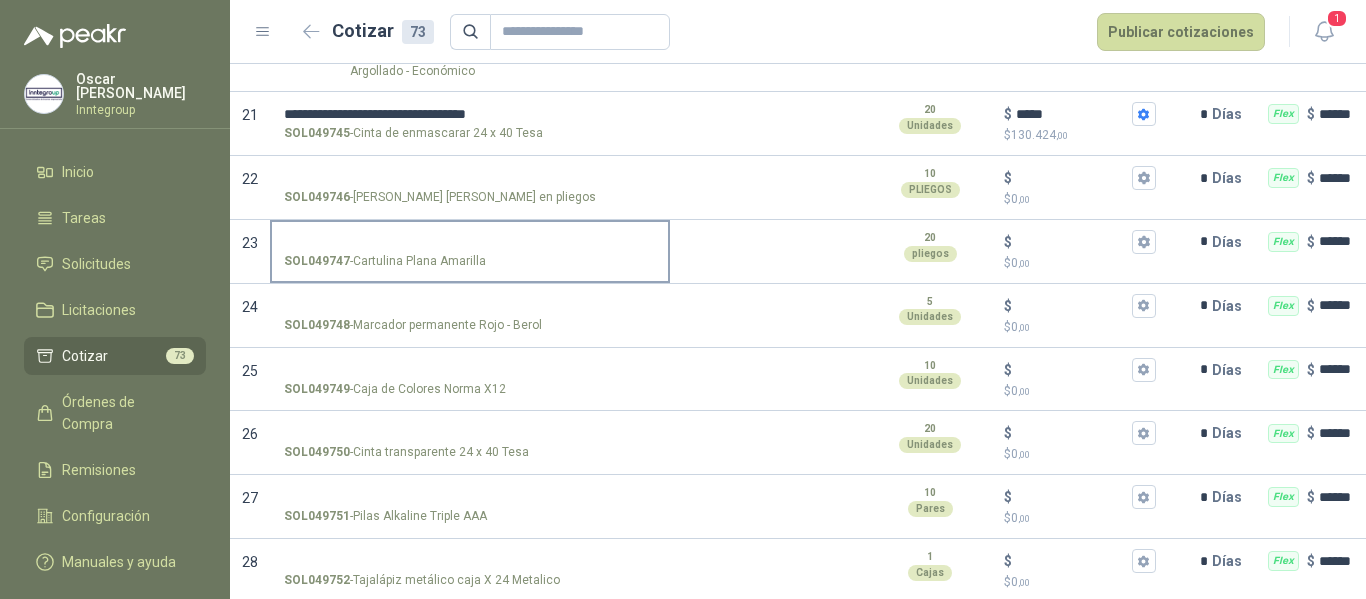 click on "SOL049747  -  Cartulina Plana  Amarilla" at bounding box center [470, 242] 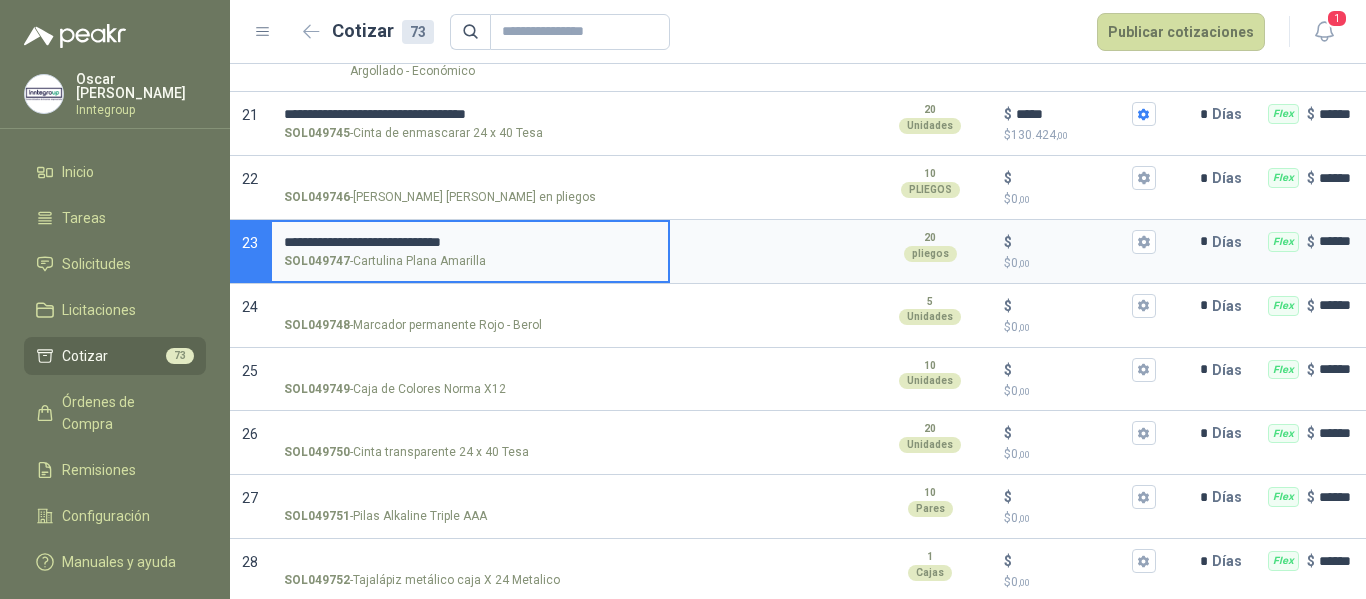 type 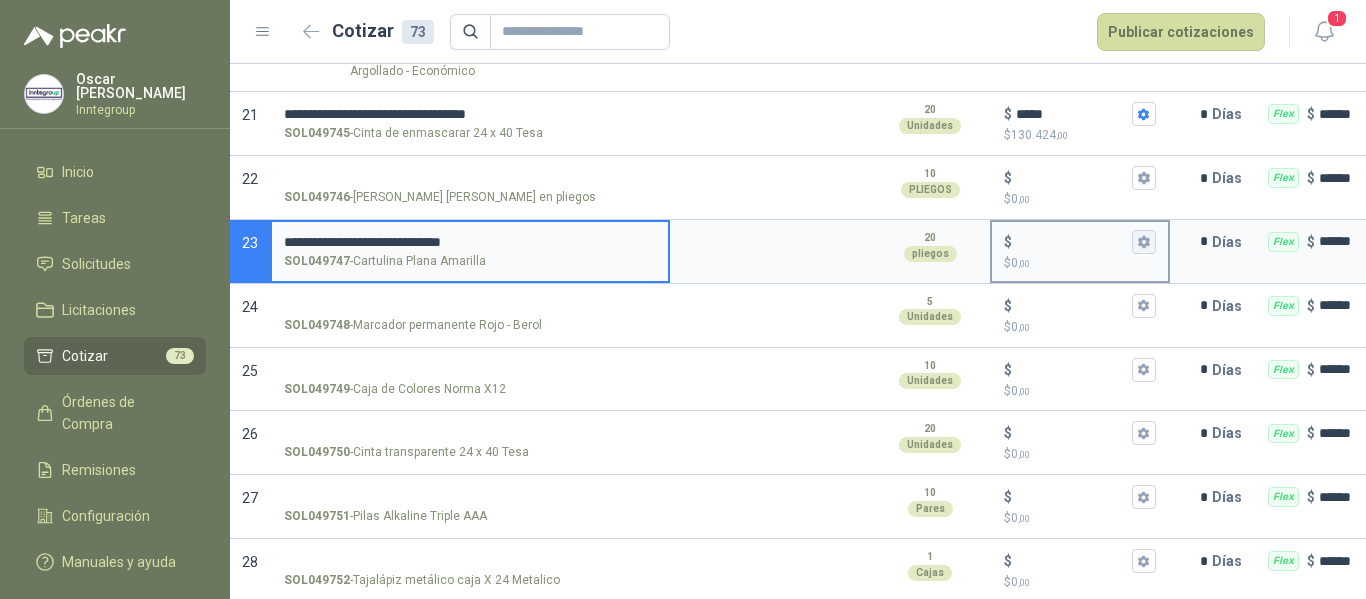 click 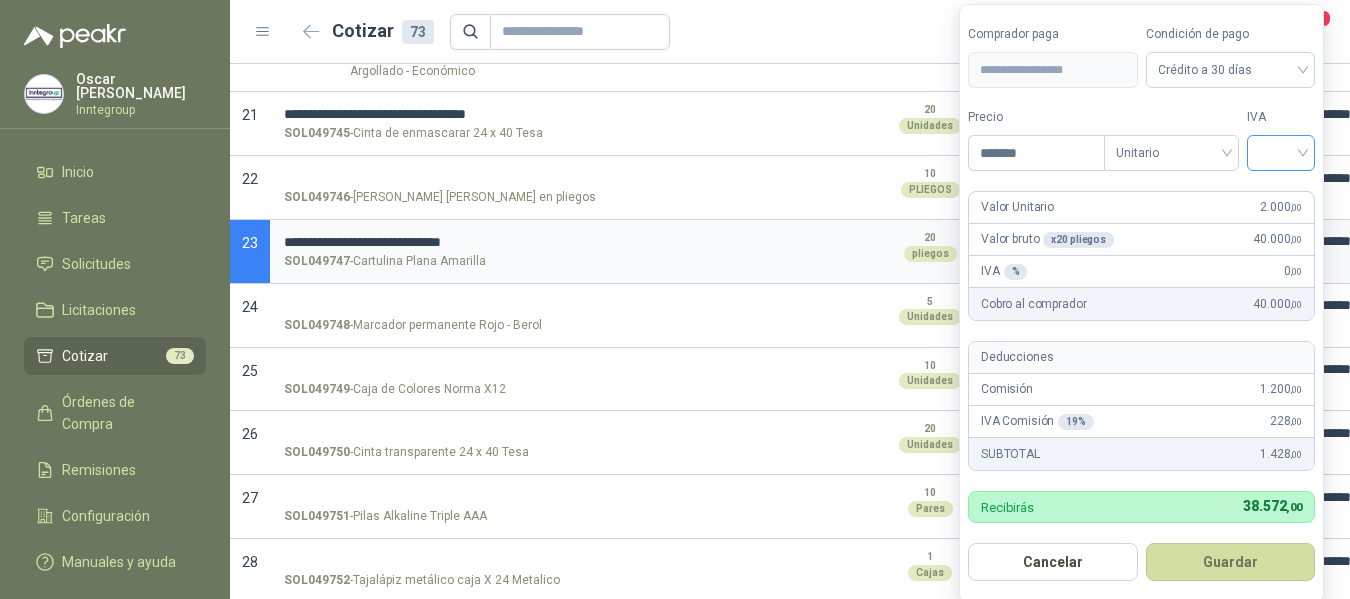 click at bounding box center (1281, 153) 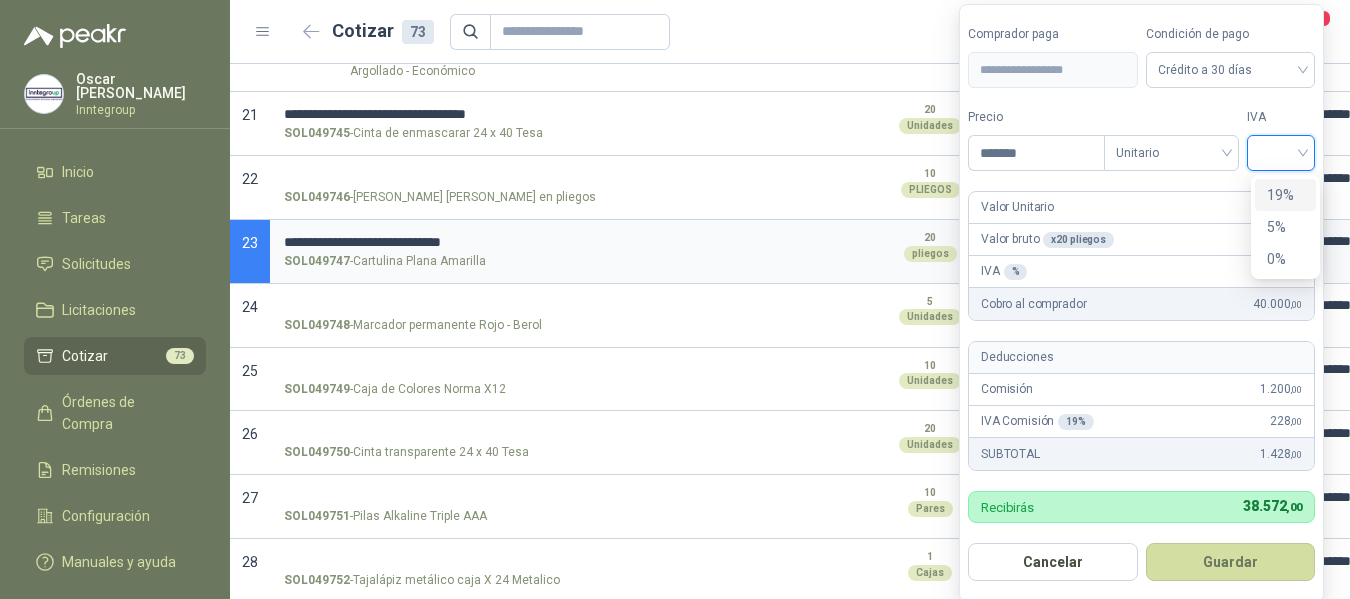click on "19%" at bounding box center (1285, 195) 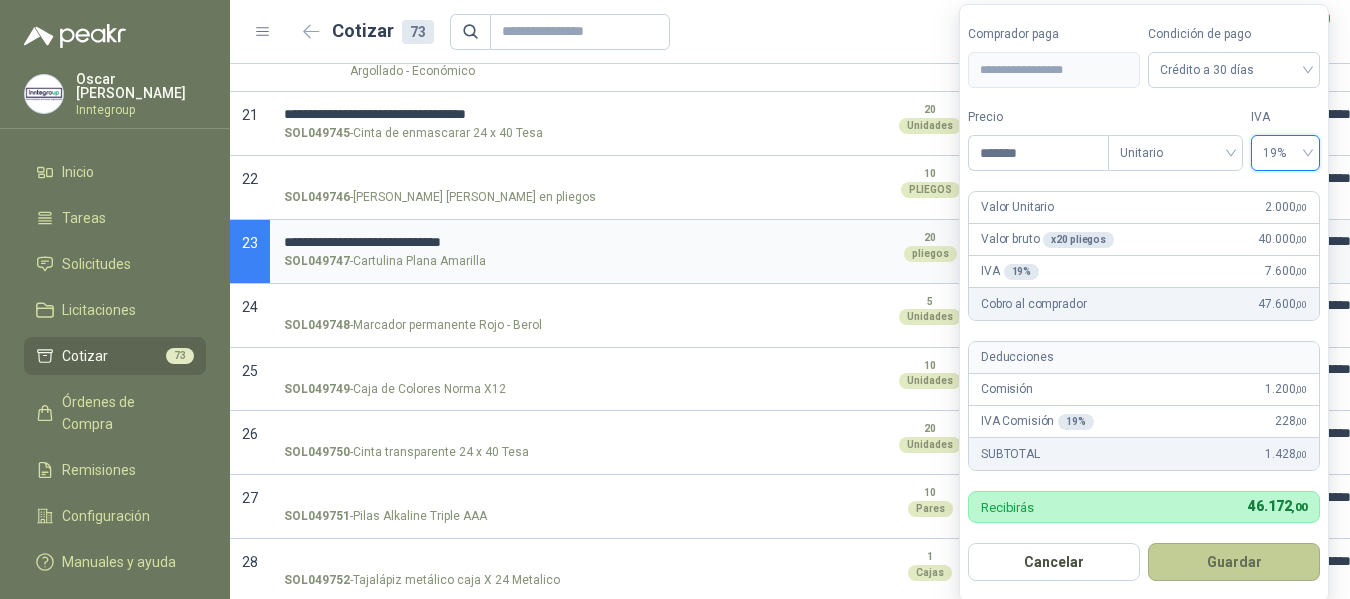 click on "Guardar" at bounding box center (1234, 562) 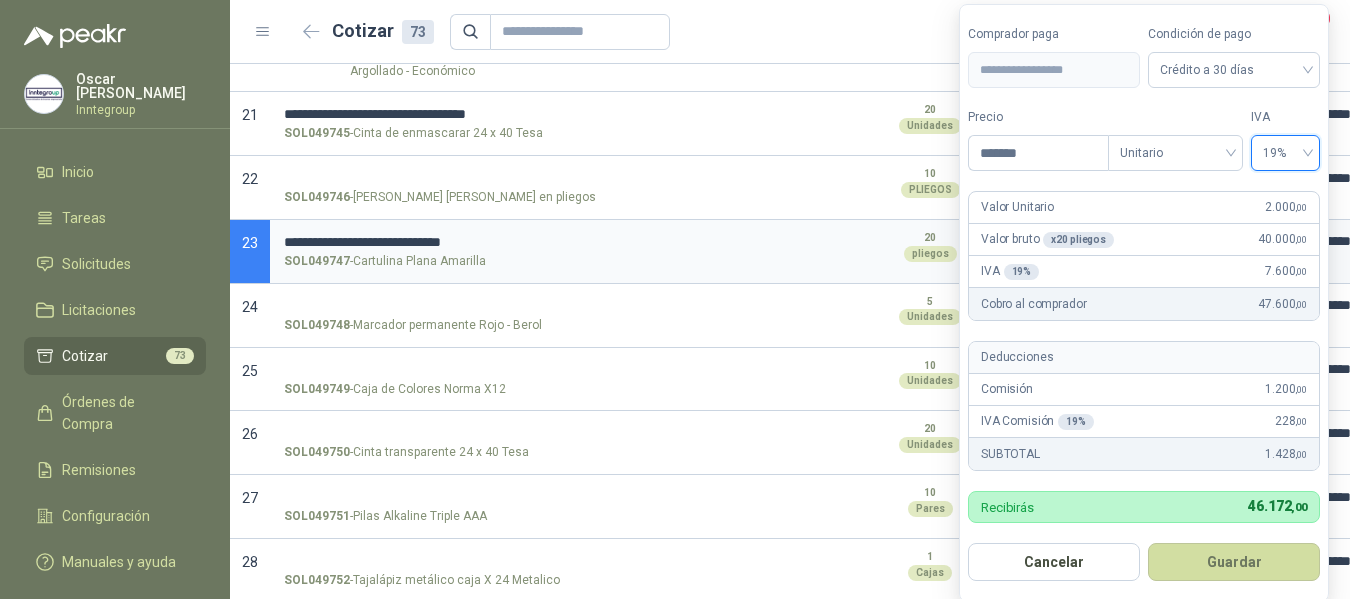 type on "*****" 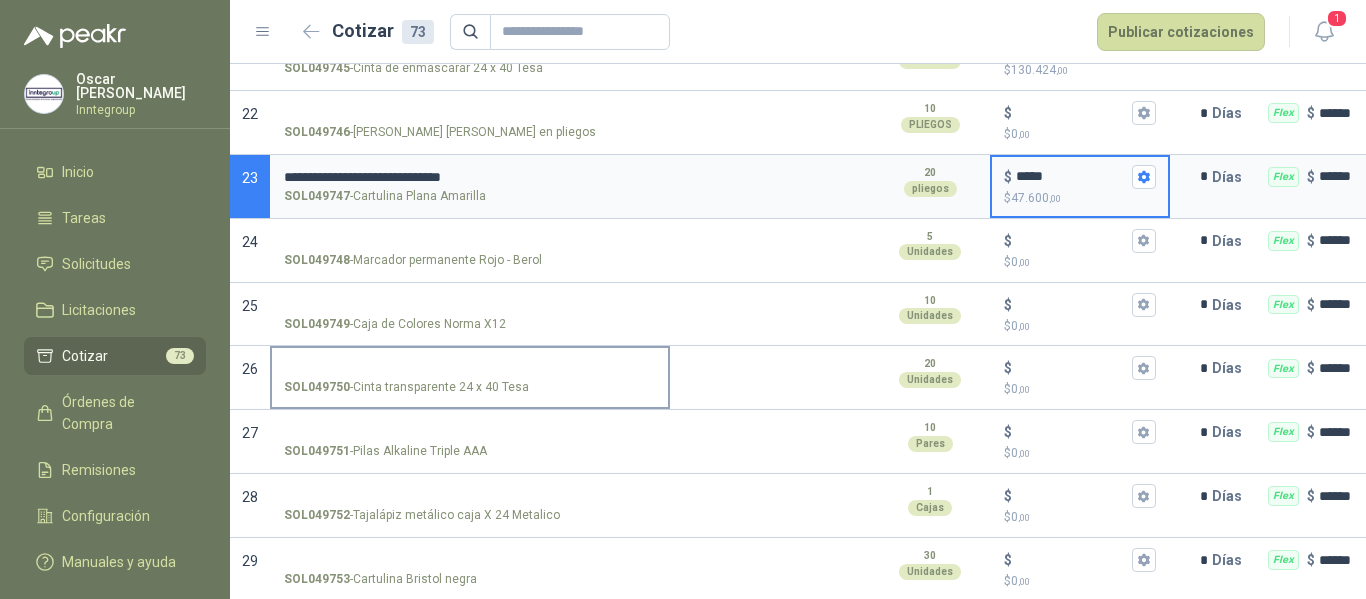 scroll, scrollTop: 1600, scrollLeft: 0, axis: vertical 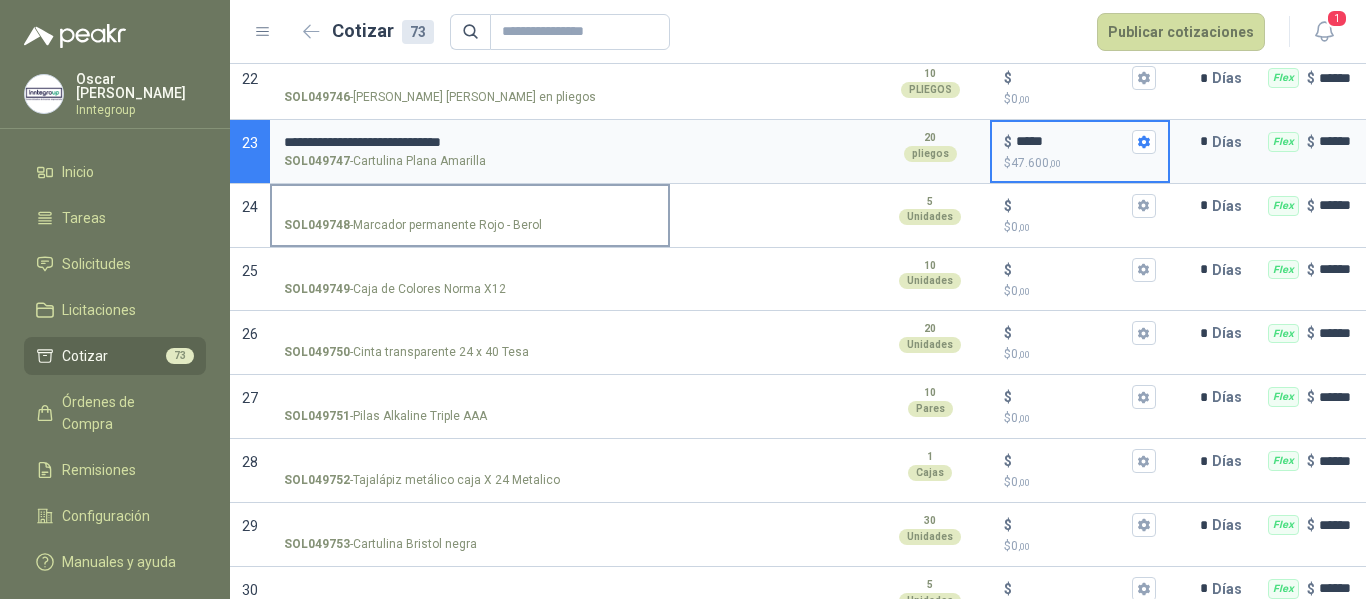 click on "SOL049748  -  Marcador permanente  Rojo - Berol" at bounding box center [470, 206] 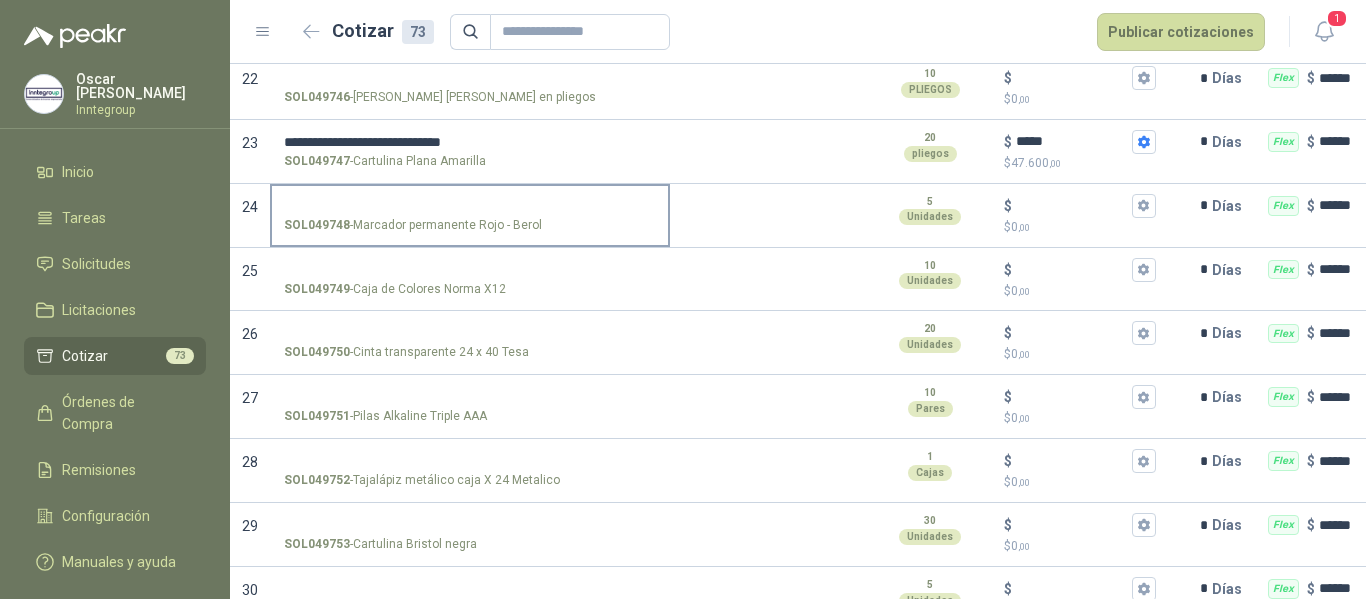 click on "SOL049748  -  Marcador permanente  Rojo - Berol" at bounding box center [470, 206] 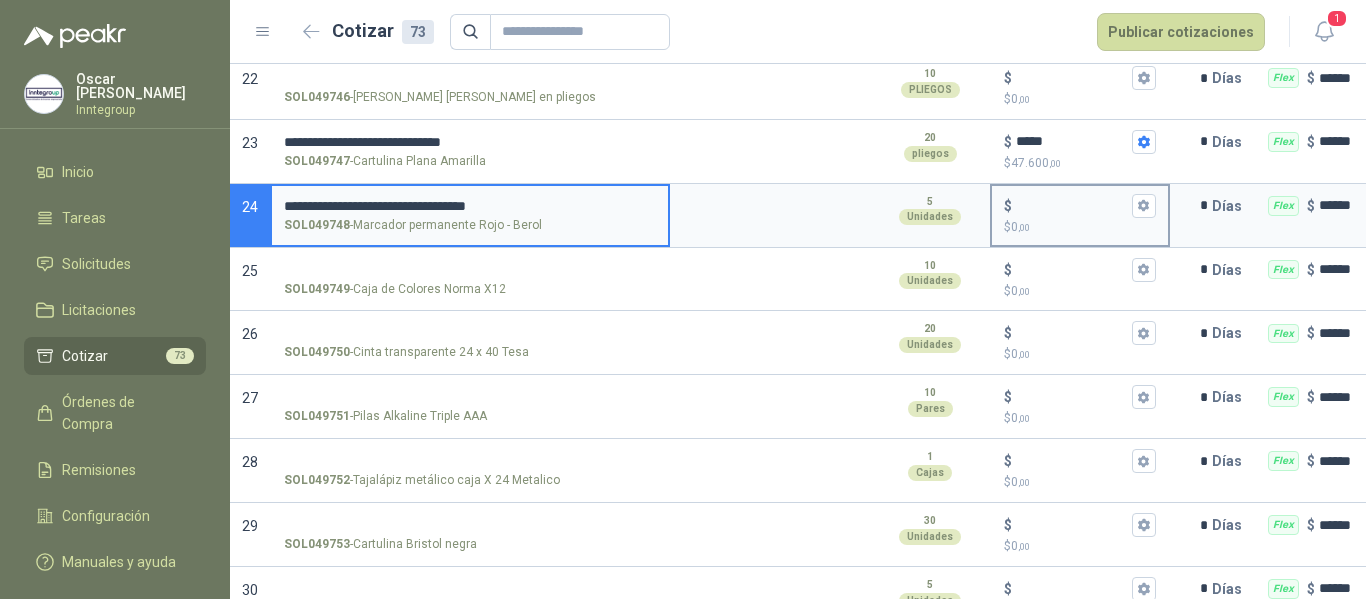 type 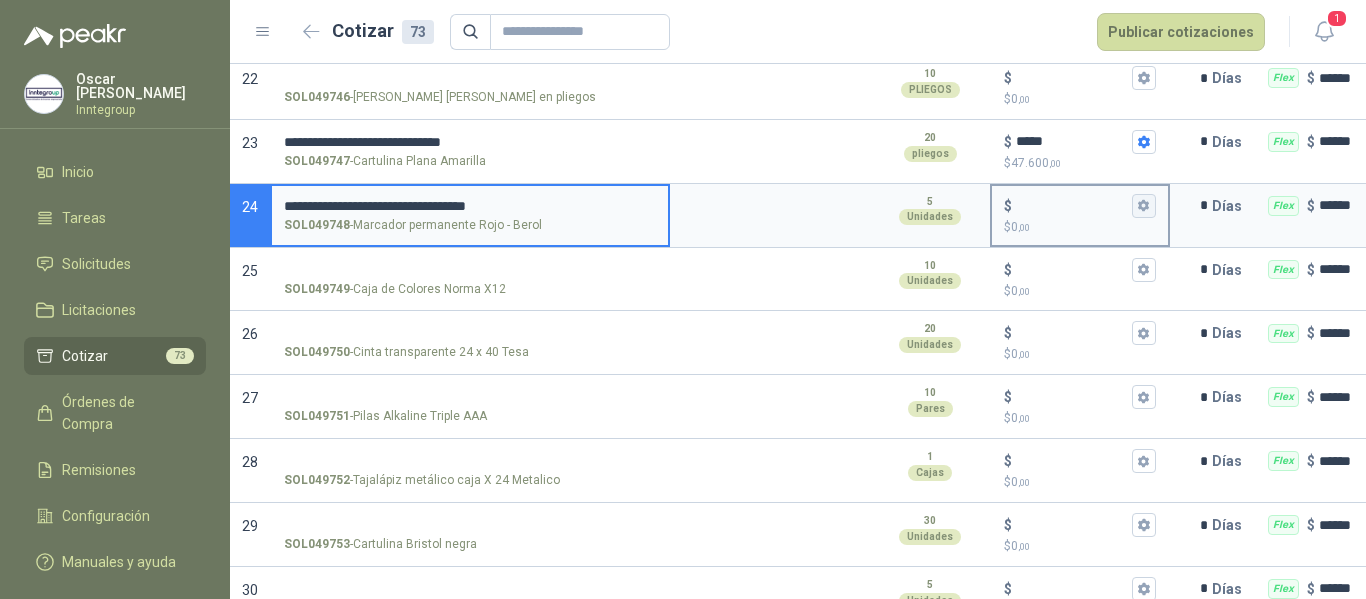 click 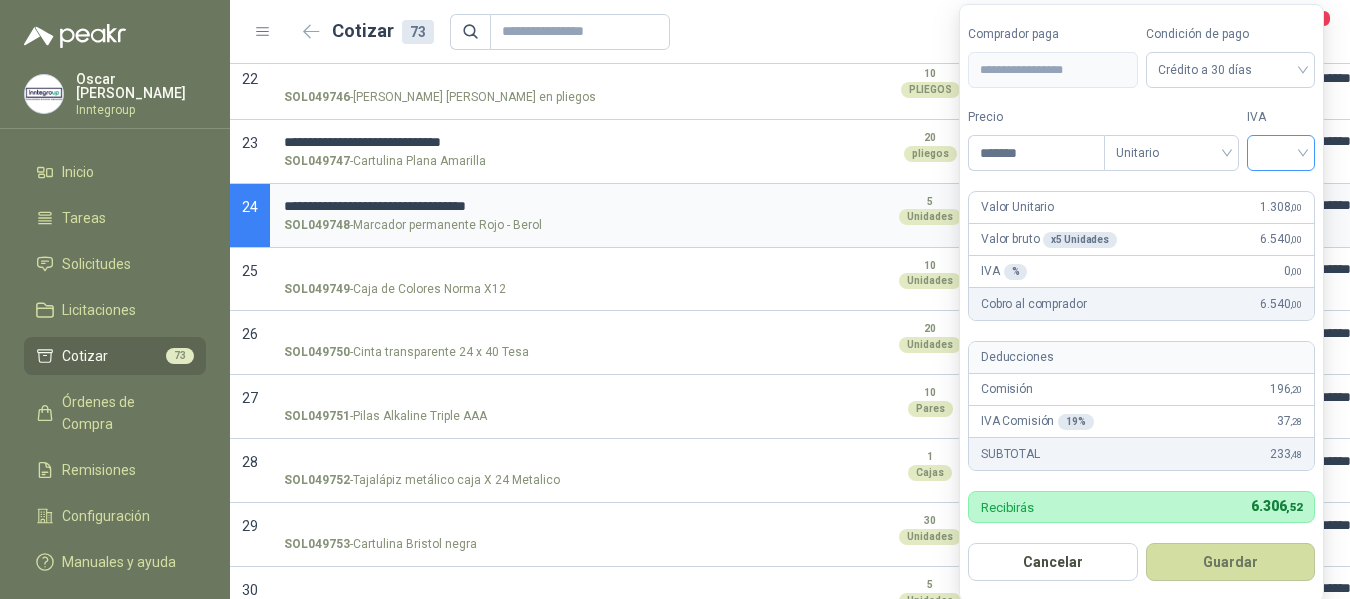 type on "*******" 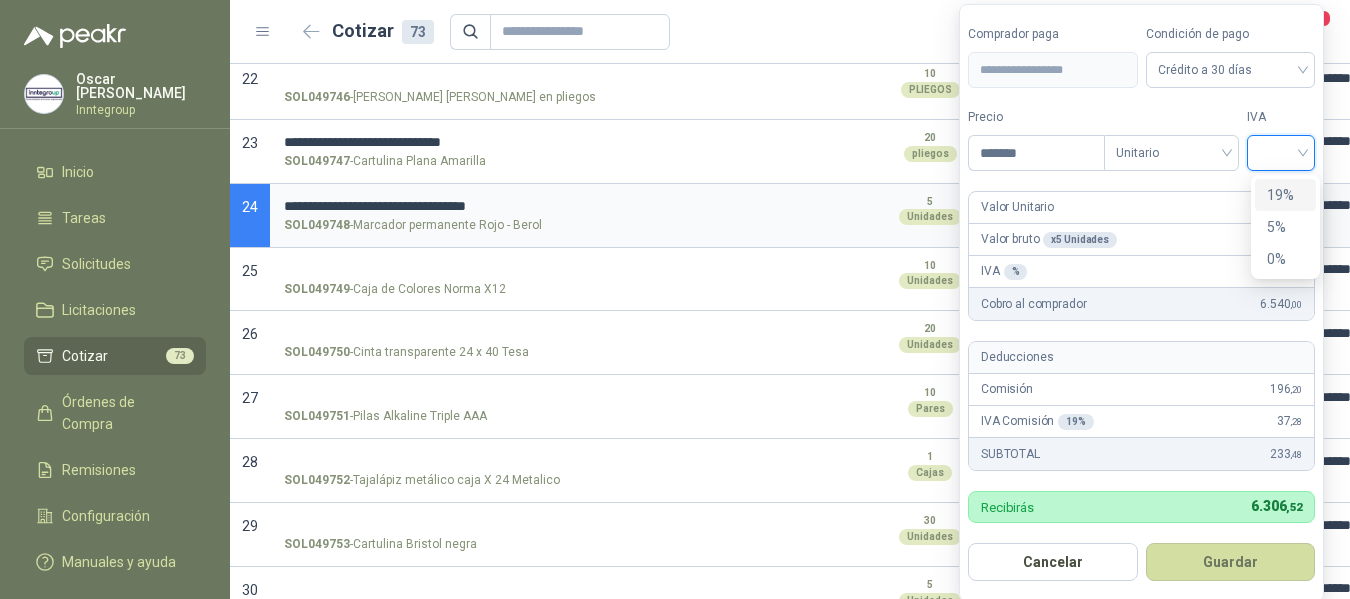 click on "19%" at bounding box center [1285, 195] 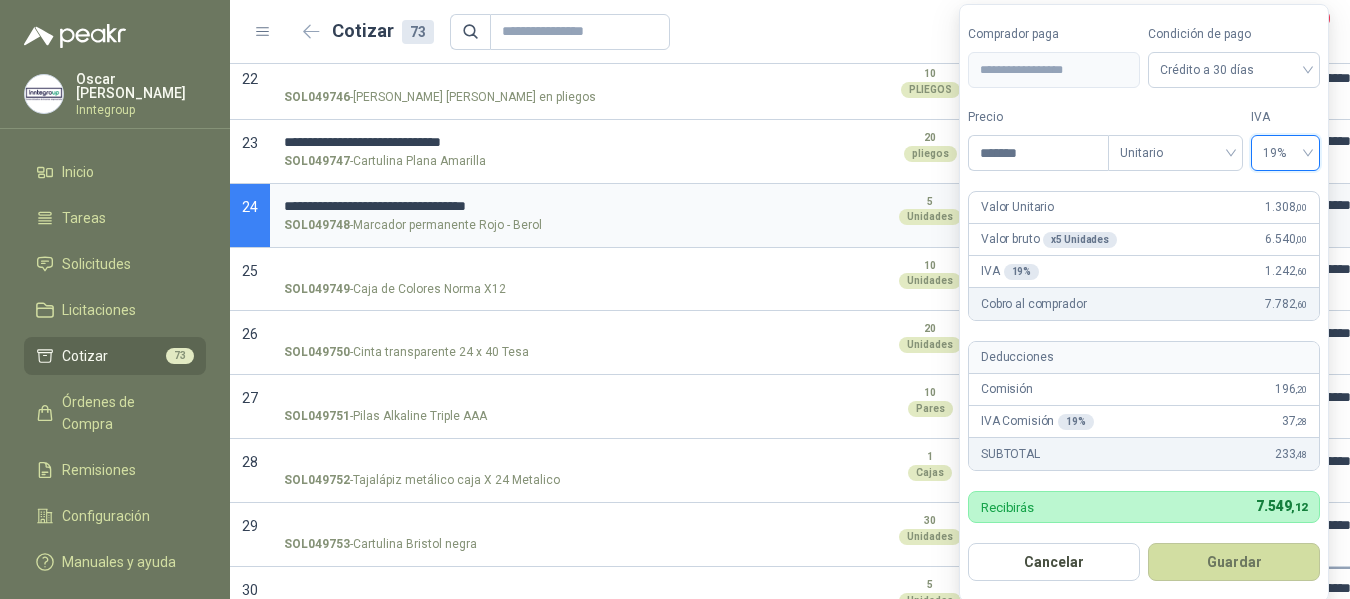 click on "Guardar" at bounding box center (1234, 562) 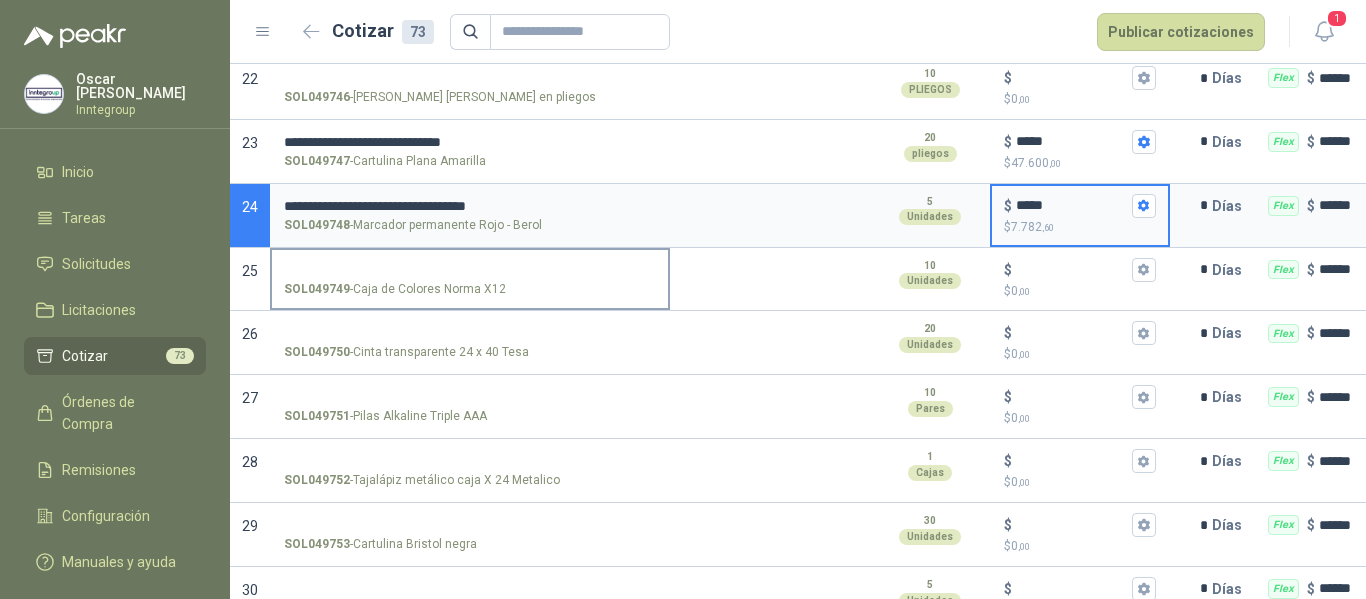click on "SOL049749  -  Caja de  [PERSON_NAME] X12" at bounding box center (470, 270) 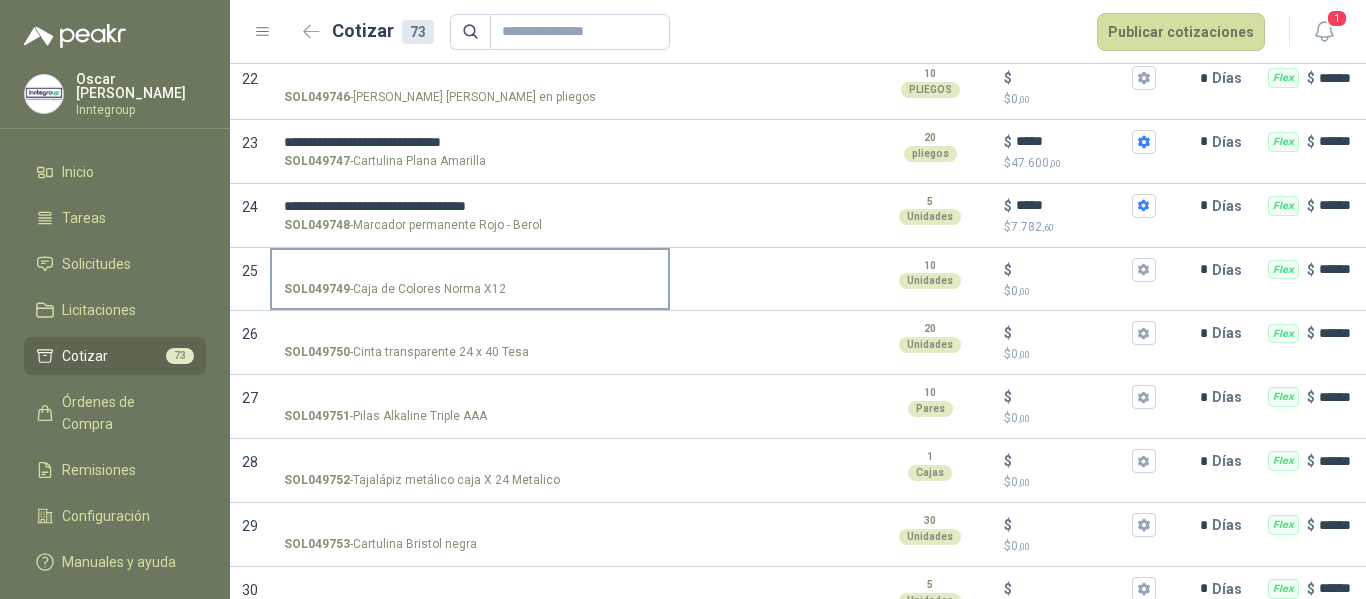 click on "SOL049749  -  Caja de  [PERSON_NAME] X12" at bounding box center (470, 270) 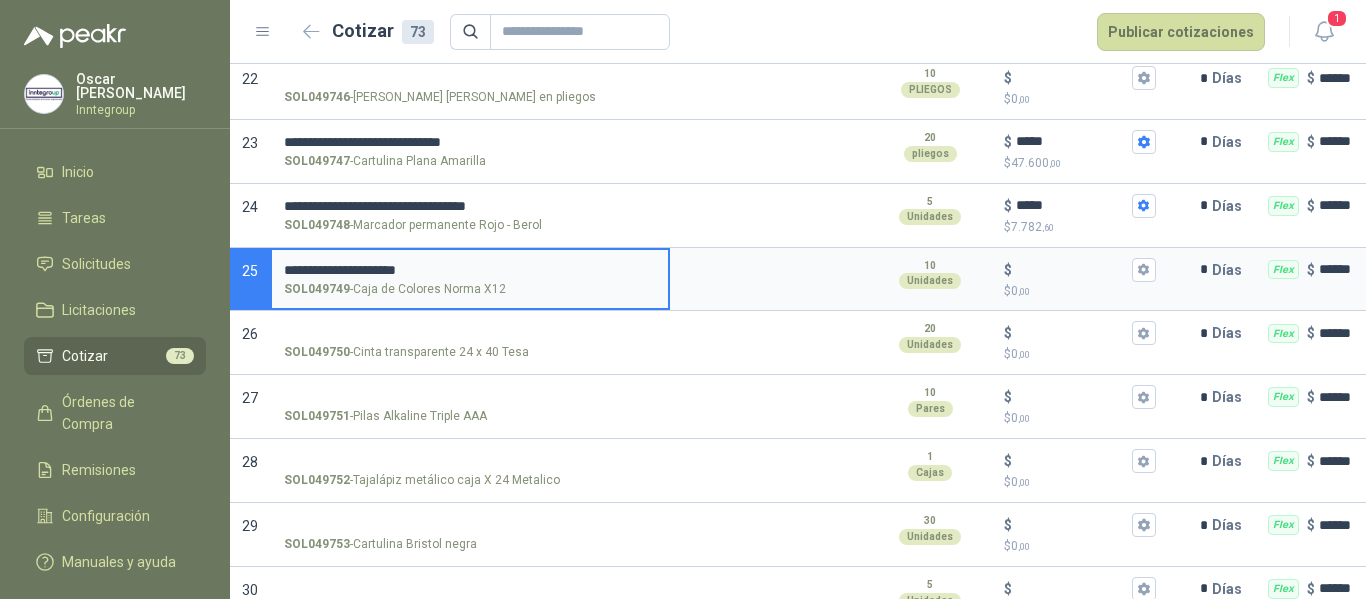 type 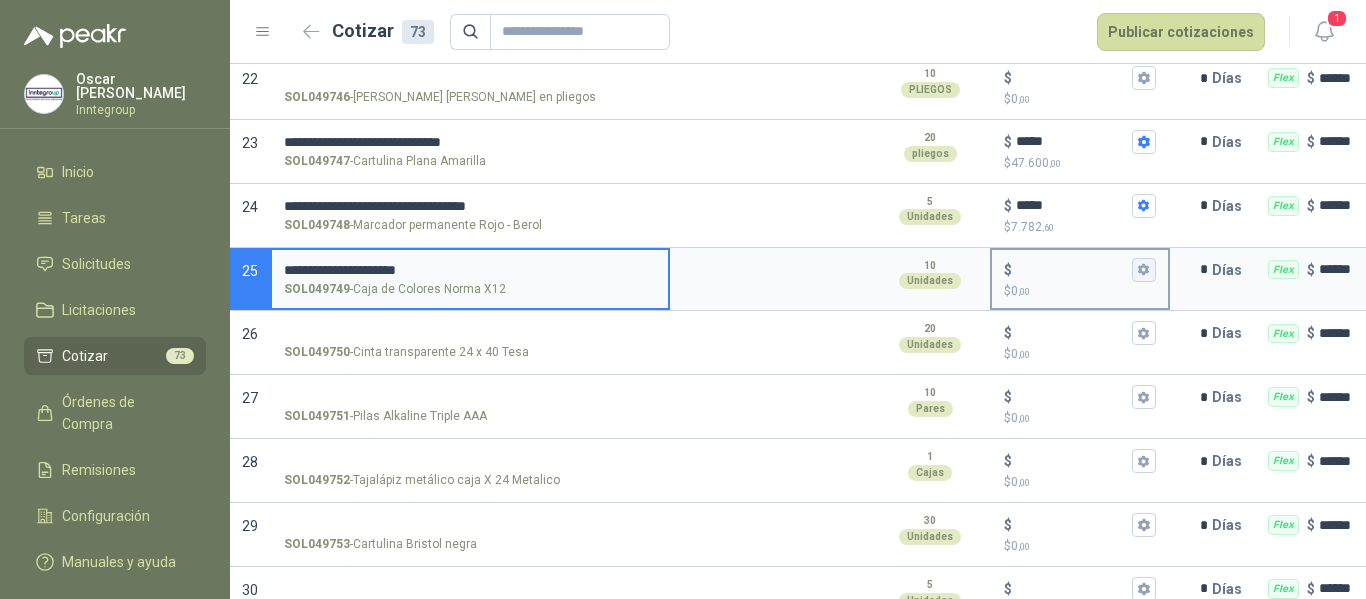 click on "$ $  0 ,00" at bounding box center (1144, 270) 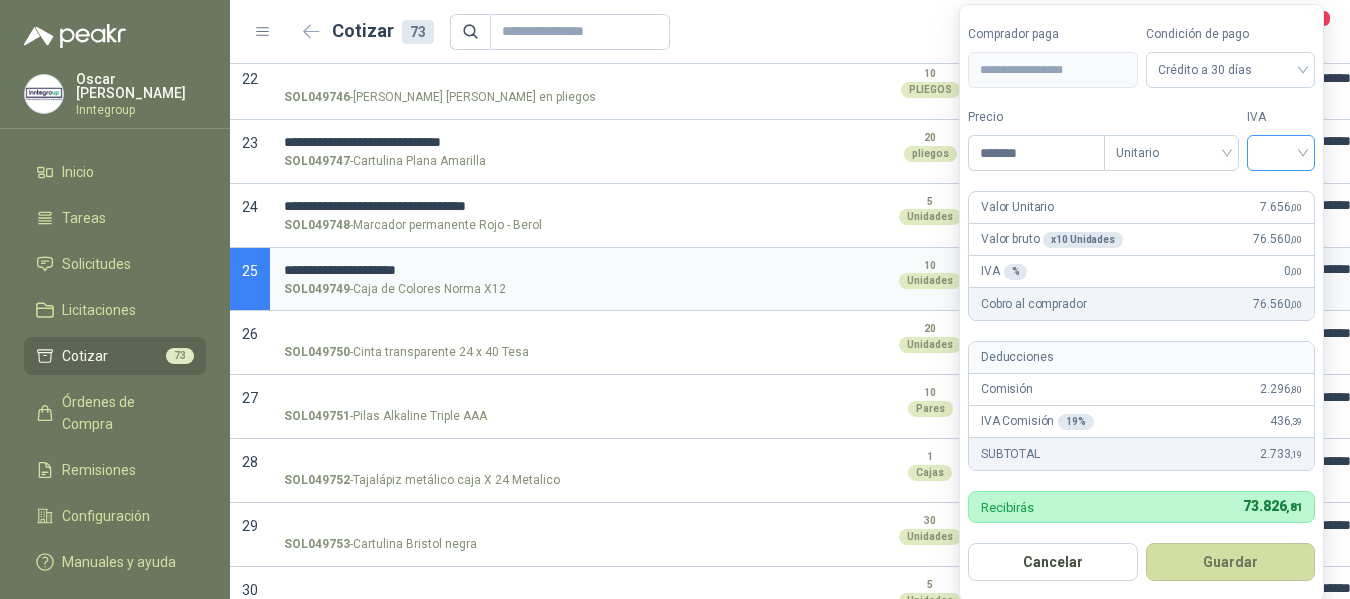 type on "*******" 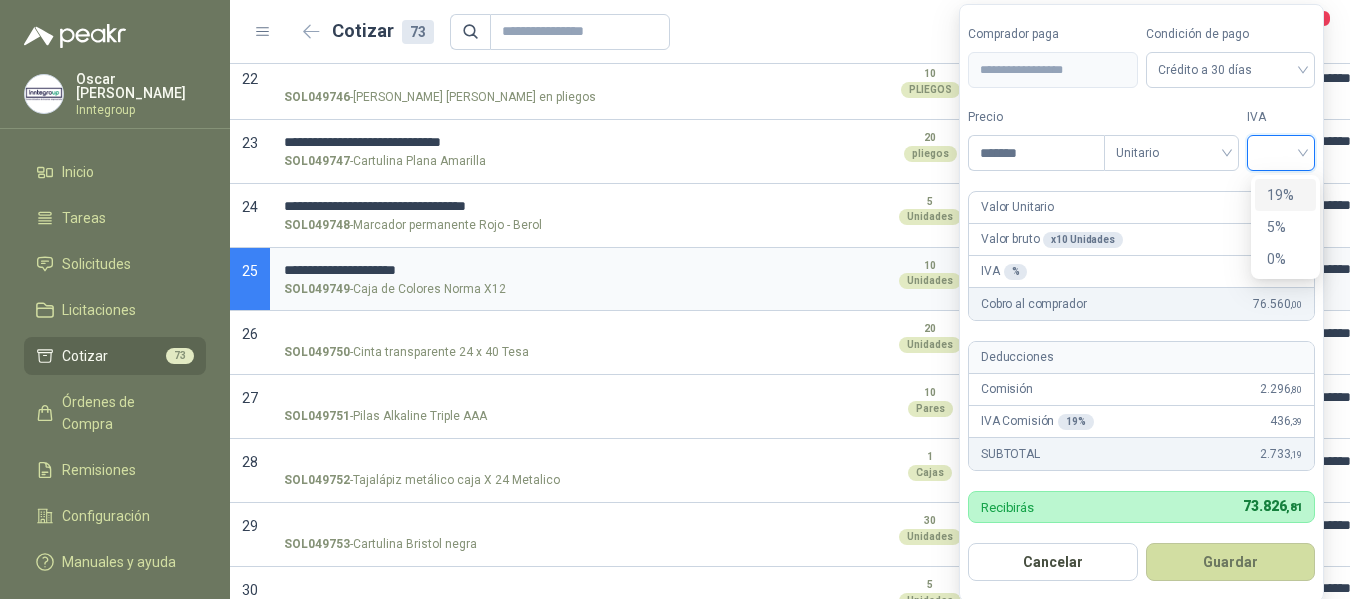 click on "19%" at bounding box center [1285, 195] 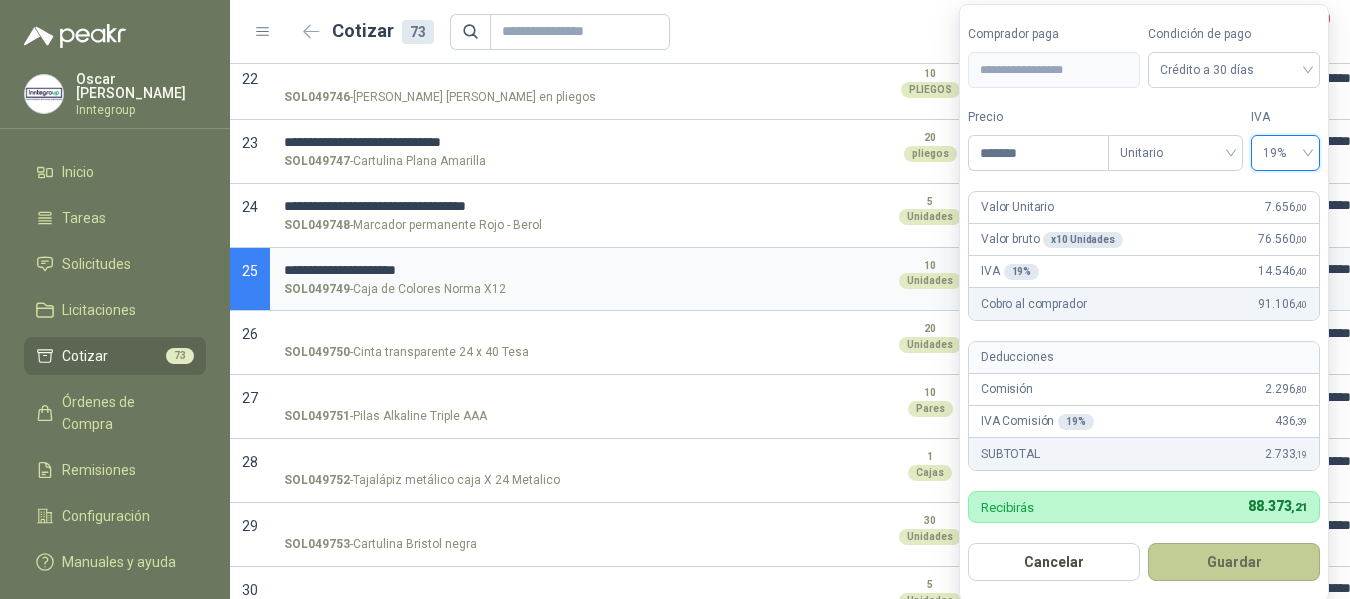 click on "Guardar" at bounding box center (1234, 562) 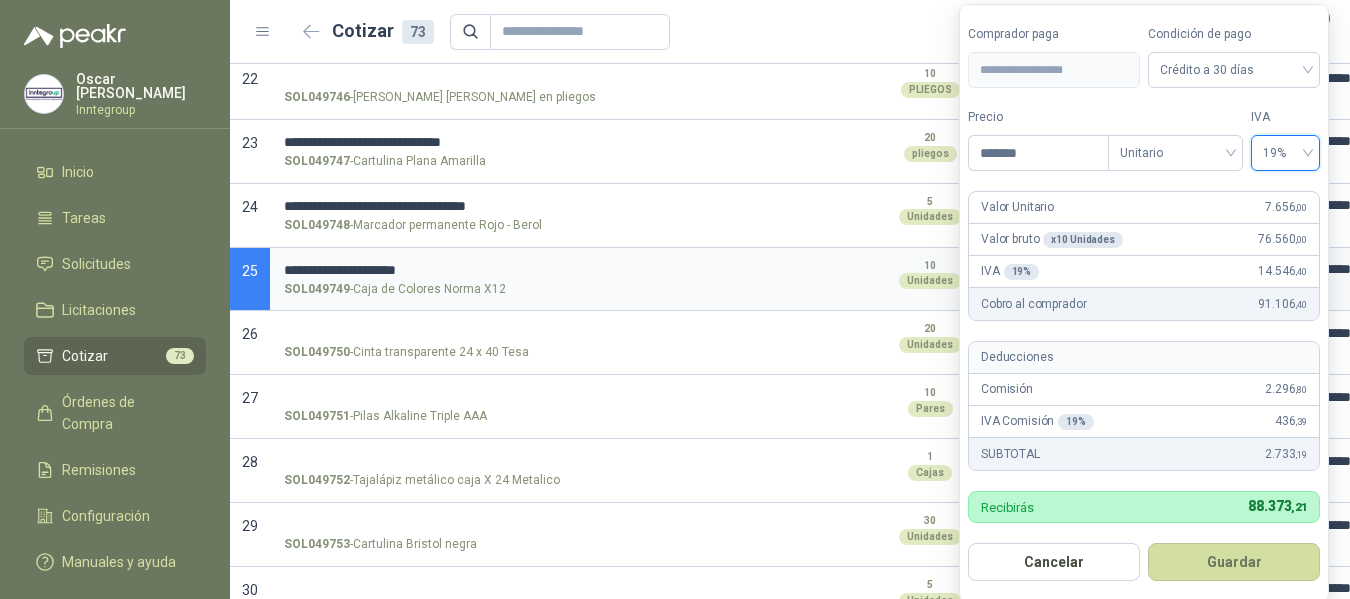 type on "*****" 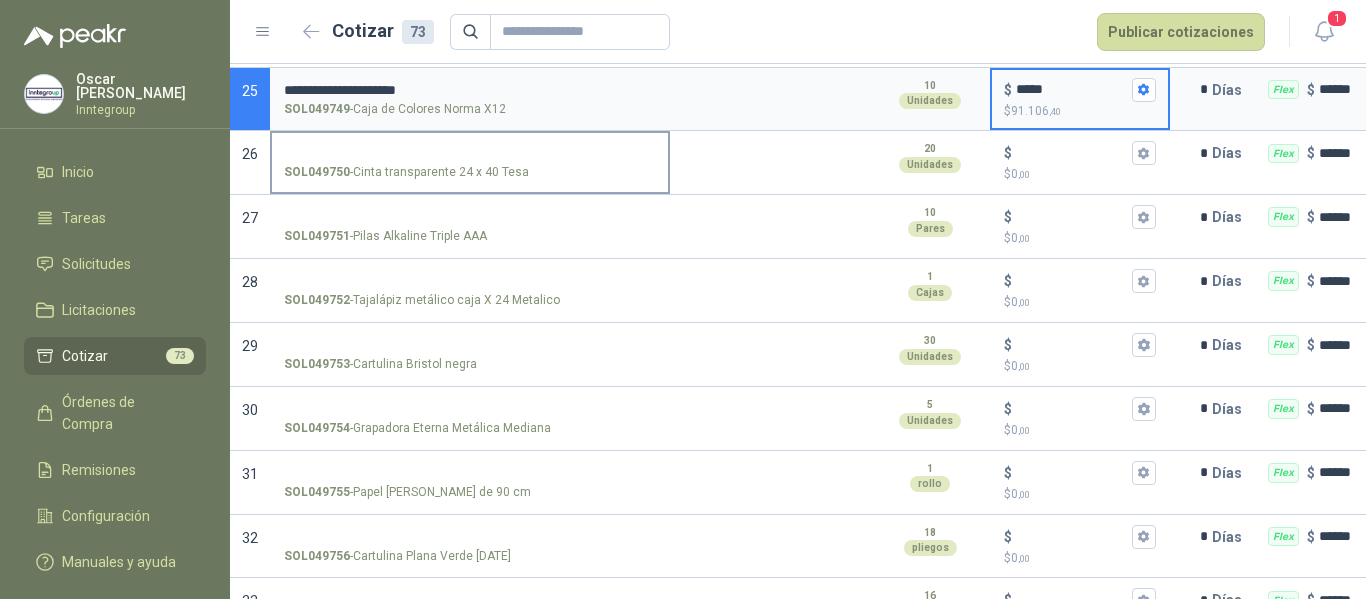 scroll, scrollTop: 1800, scrollLeft: 0, axis: vertical 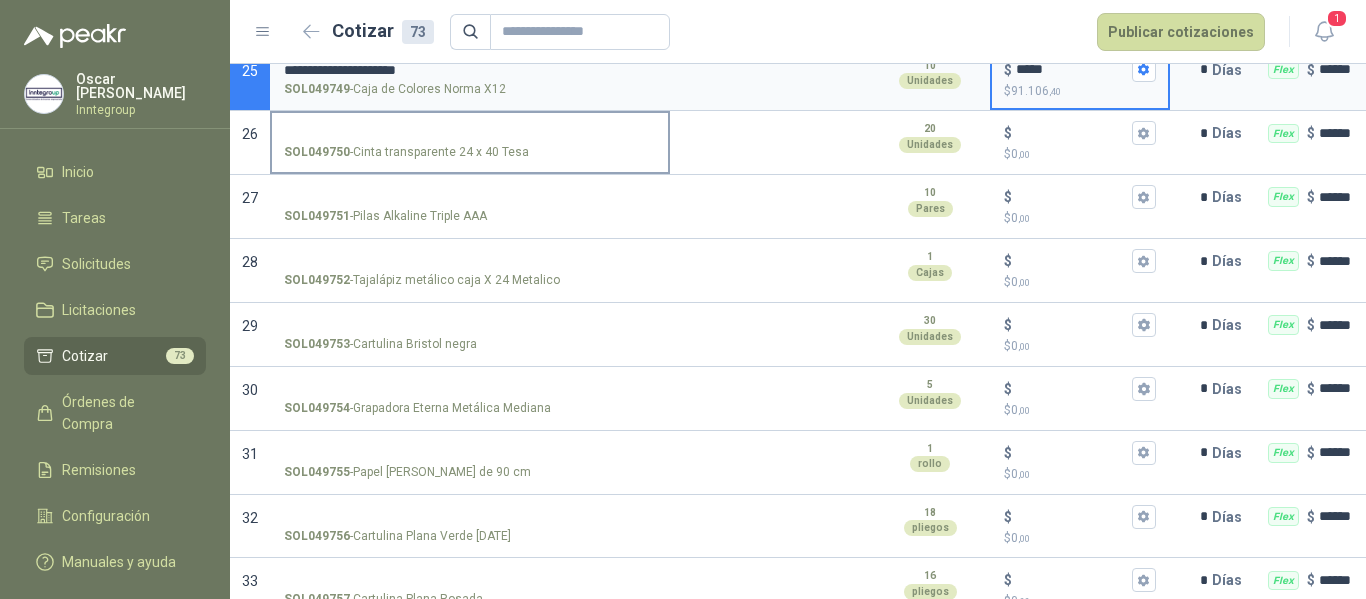 click on "SOL049750  -  Cinta transparente 24 x 40 Tesa" at bounding box center (470, 133) 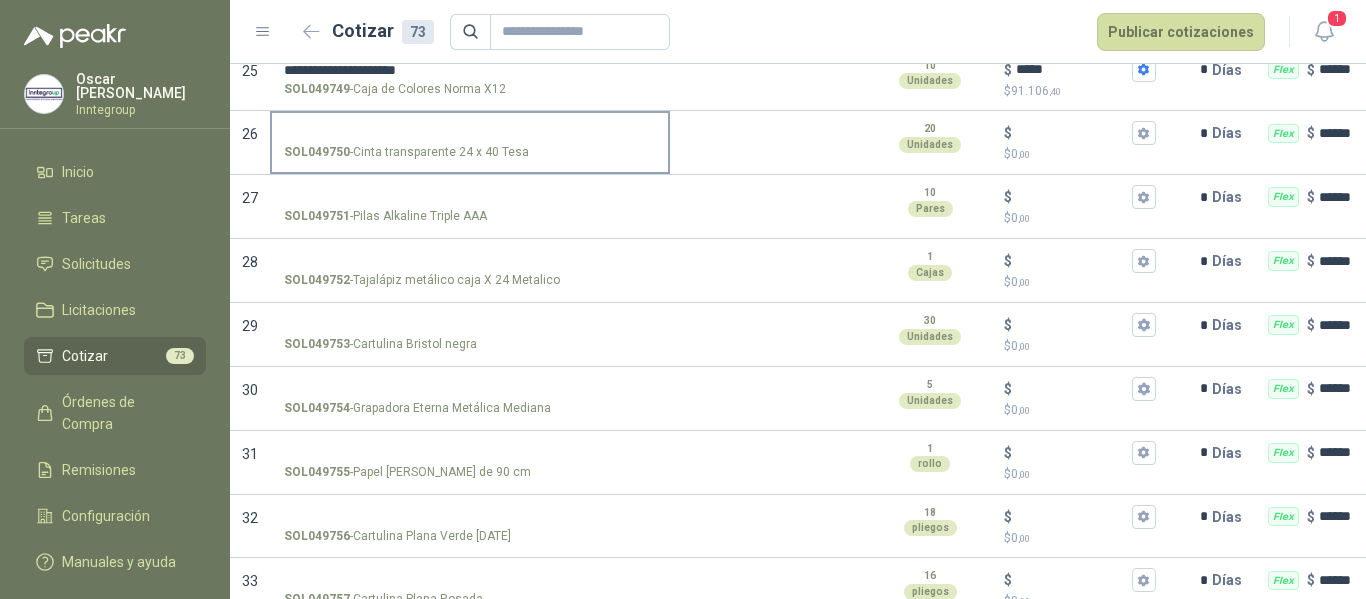 click on "SOL049750  -  Cinta transparente 24 x 40 Tesa" at bounding box center (470, 133) 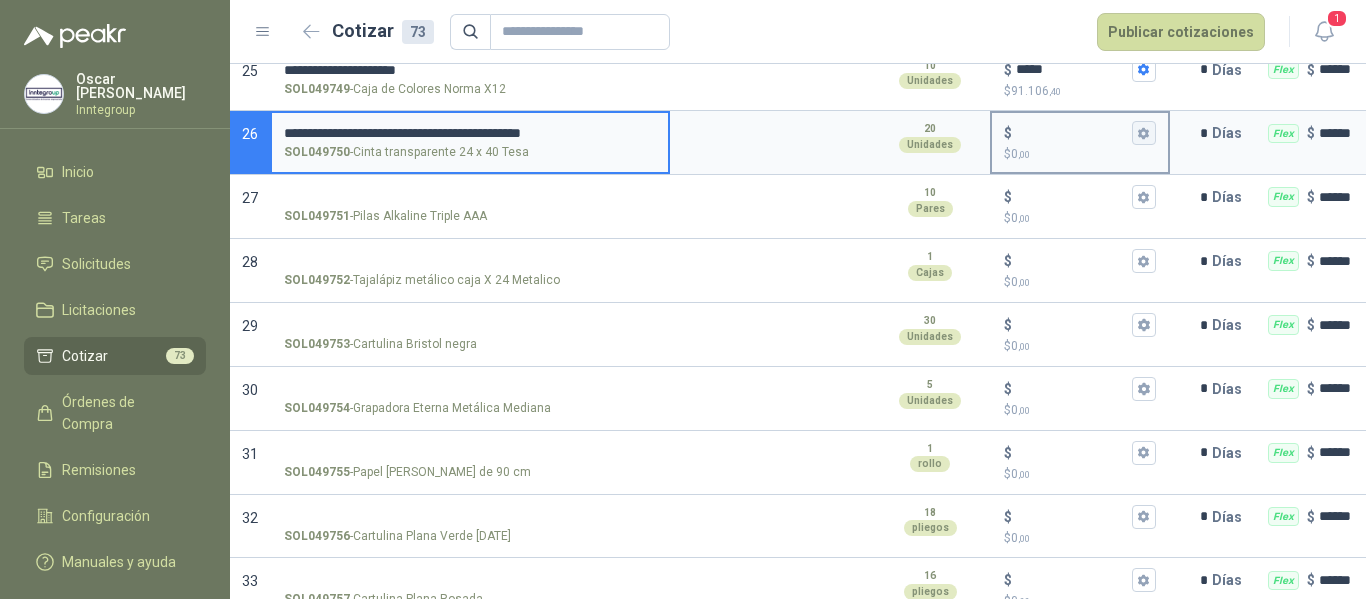 type 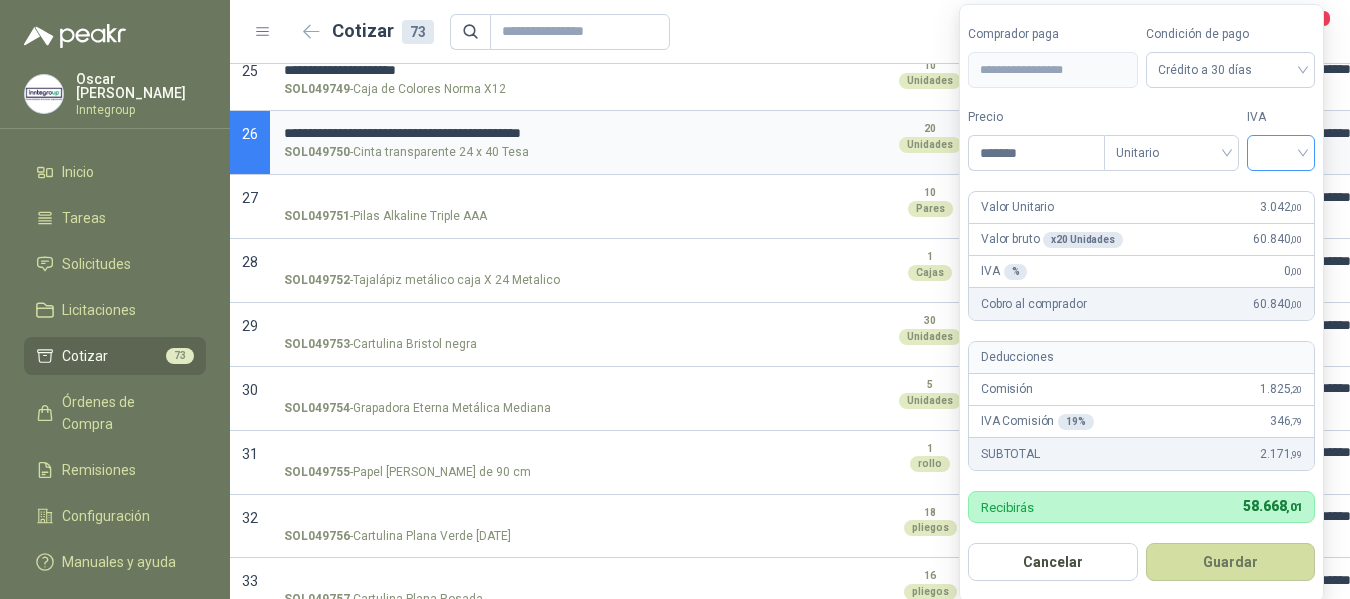 click at bounding box center [1281, 153] 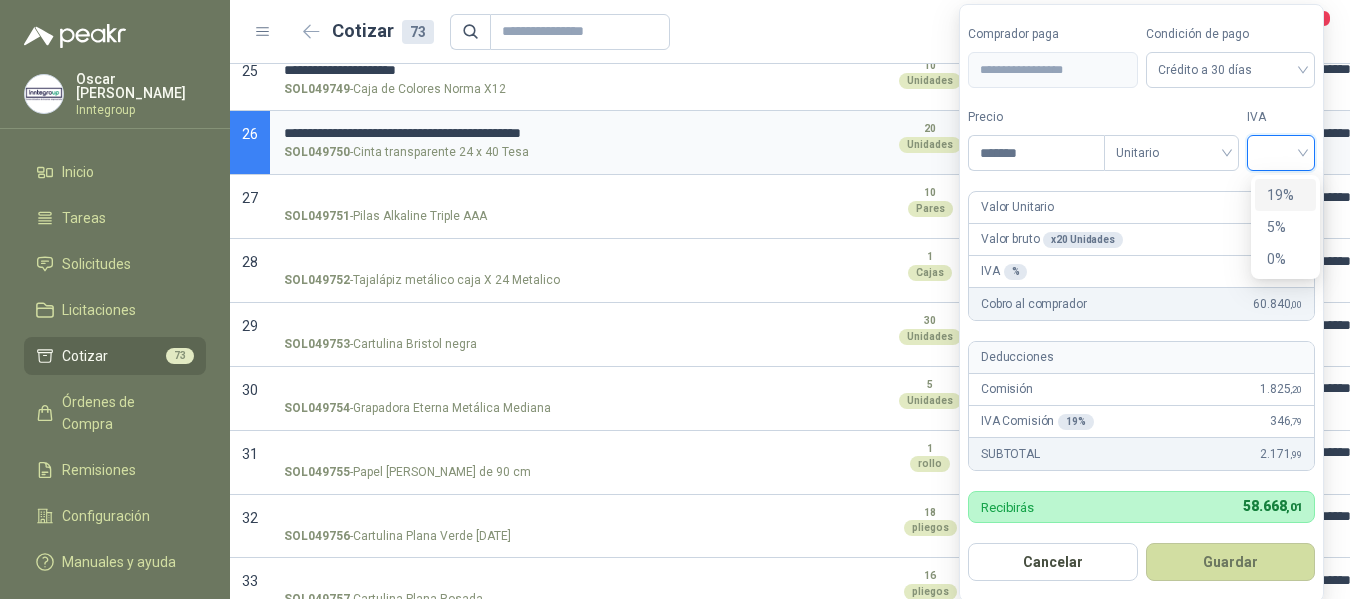 click on "19%" at bounding box center [1285, 195] 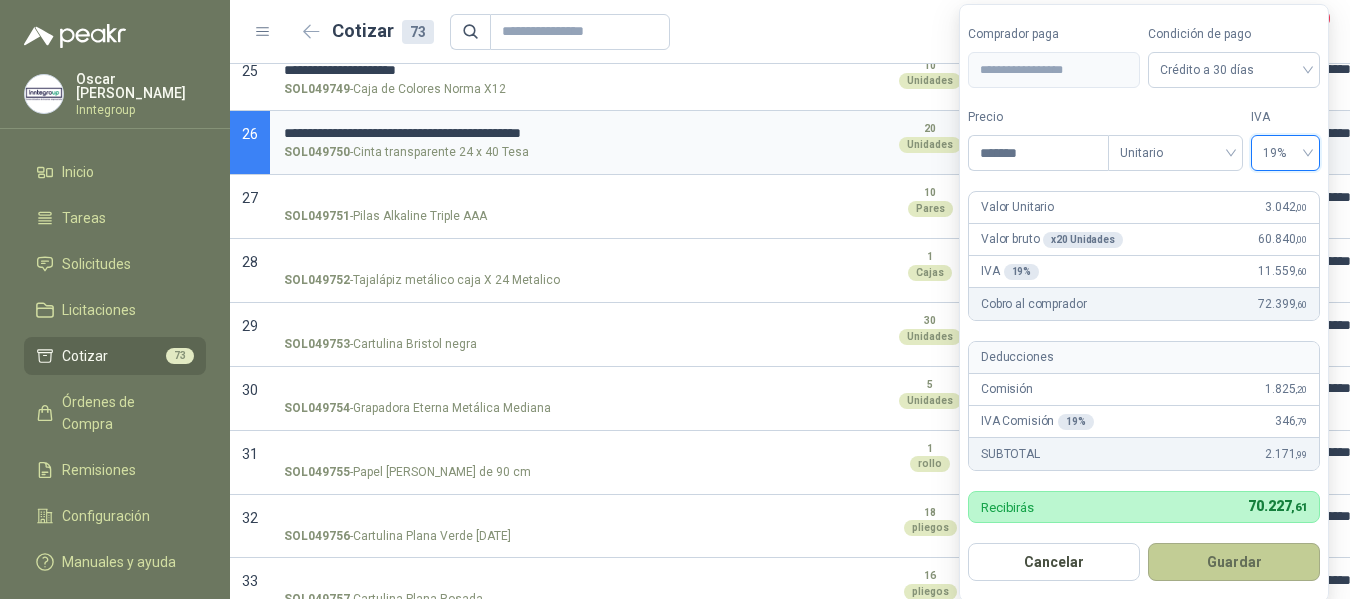 click on "Guardar" at bounding box center (1234, 562) 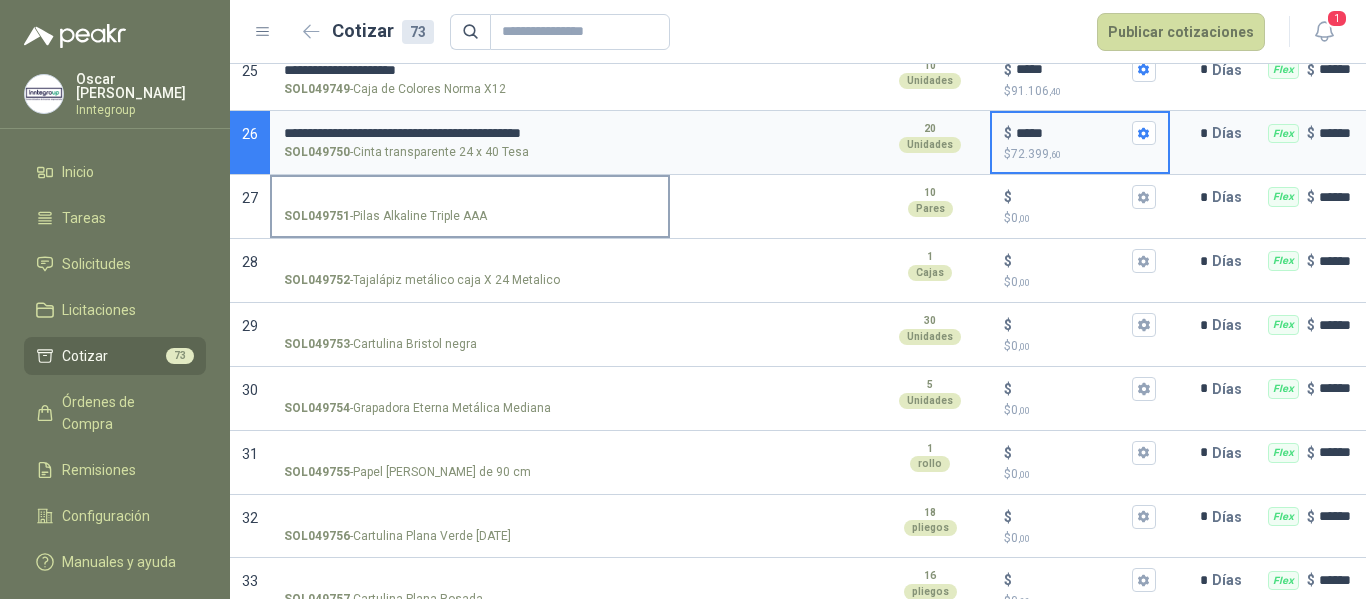 click on "SOL049751  -  Pilas Alkaline Triple AAA" at bounding box center (470, 197) 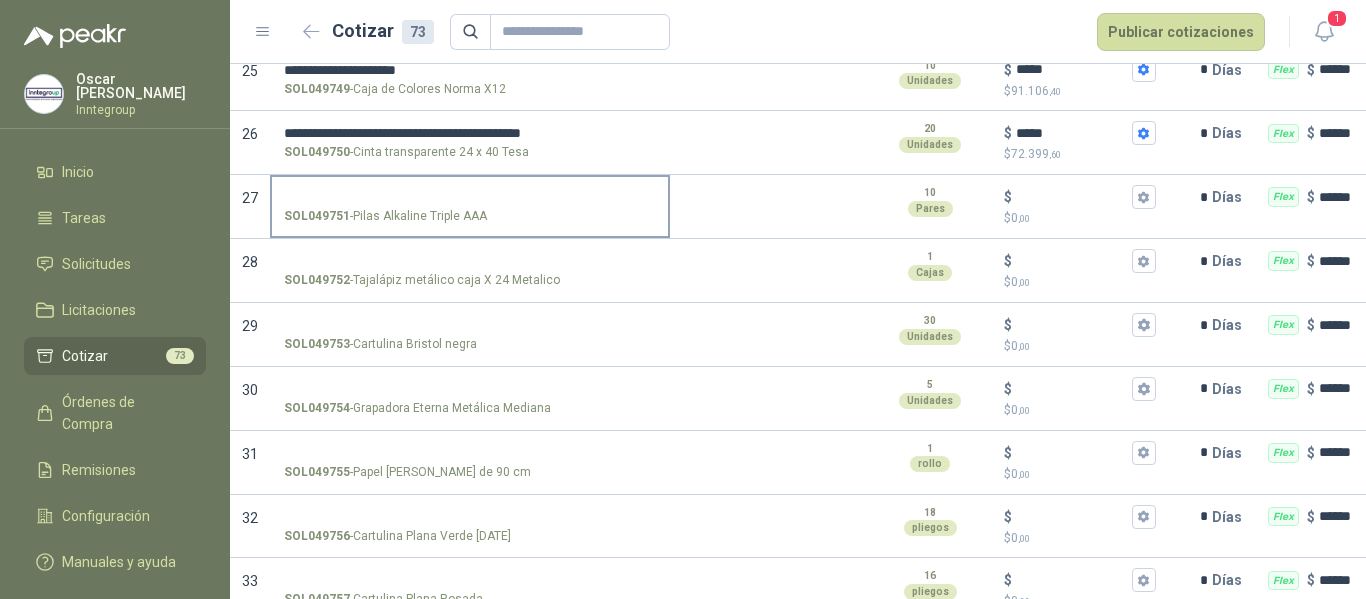 click on "SOL049751  -  Pilas Alkaline Triple AAA" at bounding box center (470, 197) 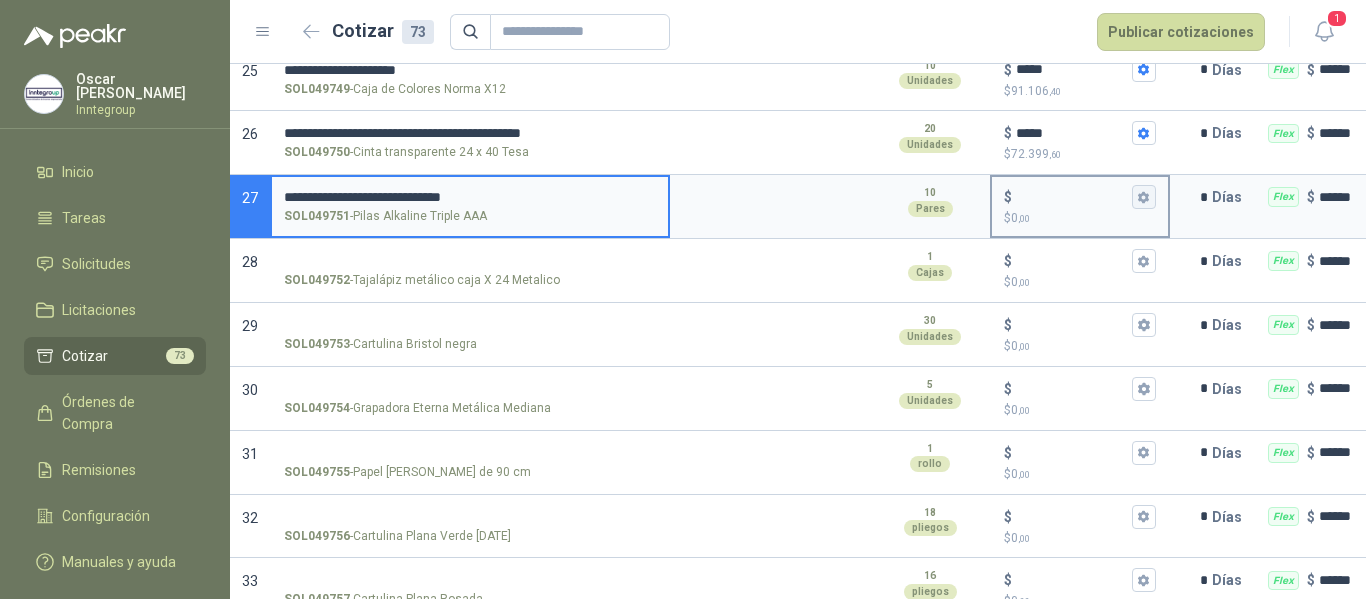 type 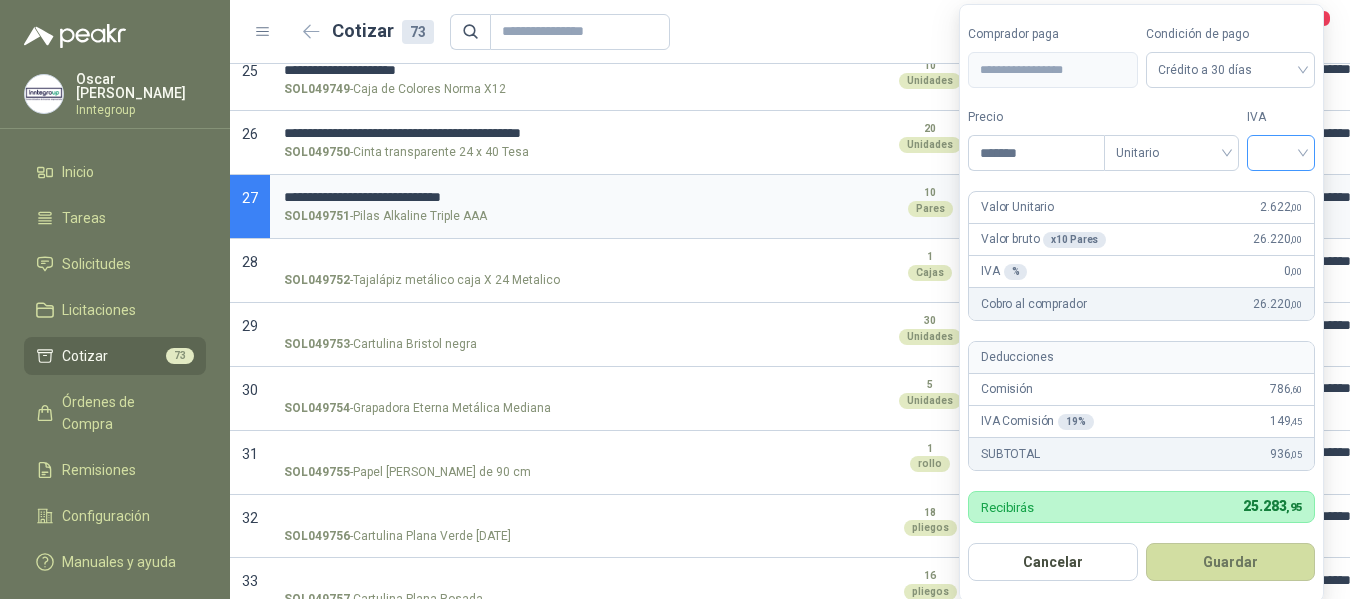 type on "*******" 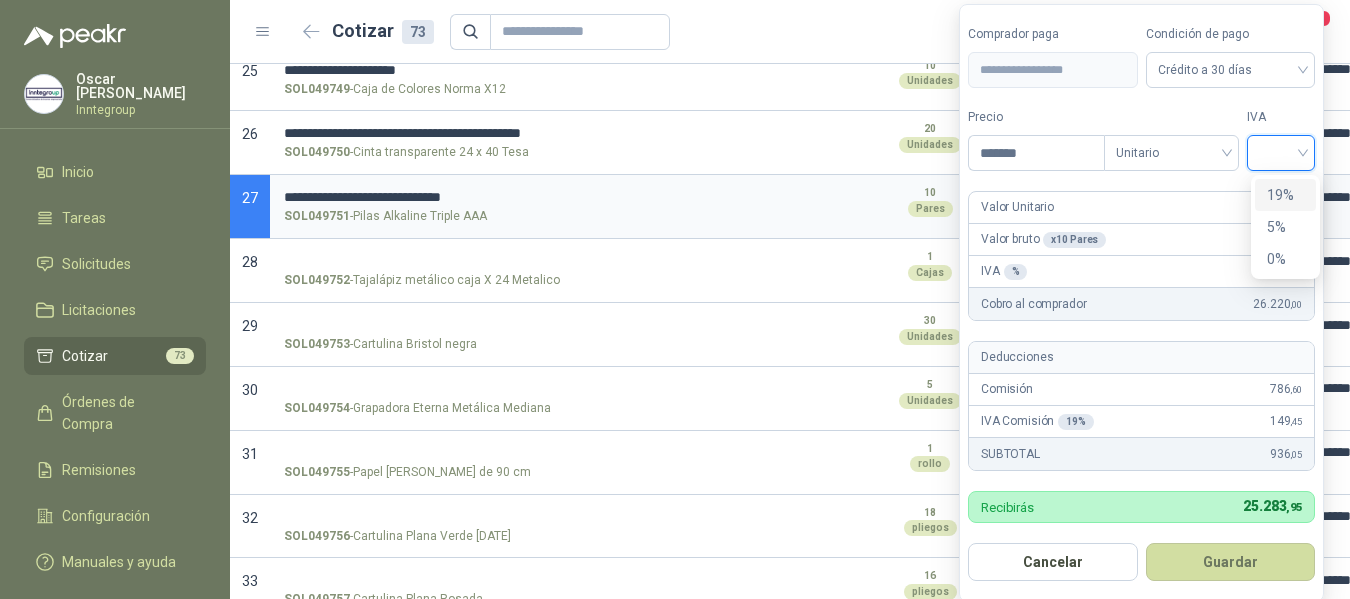 click on "19%" at bounding box center (1285, 195) 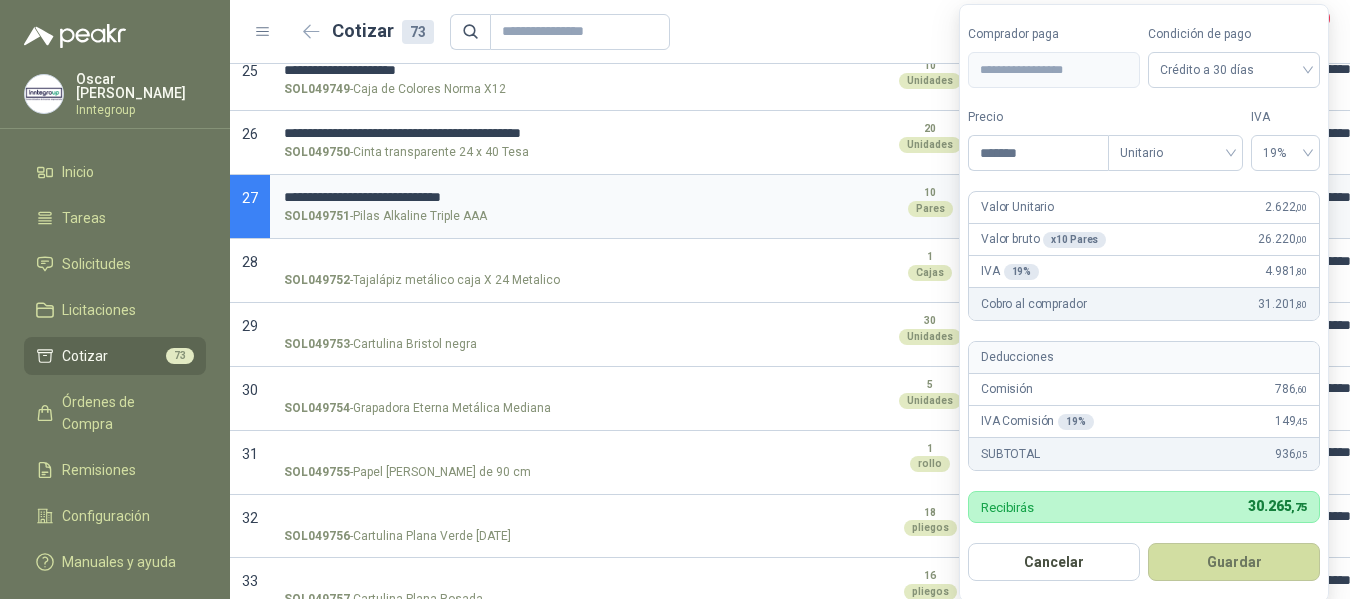 click on "**********" at bounding box center (1144, 303) 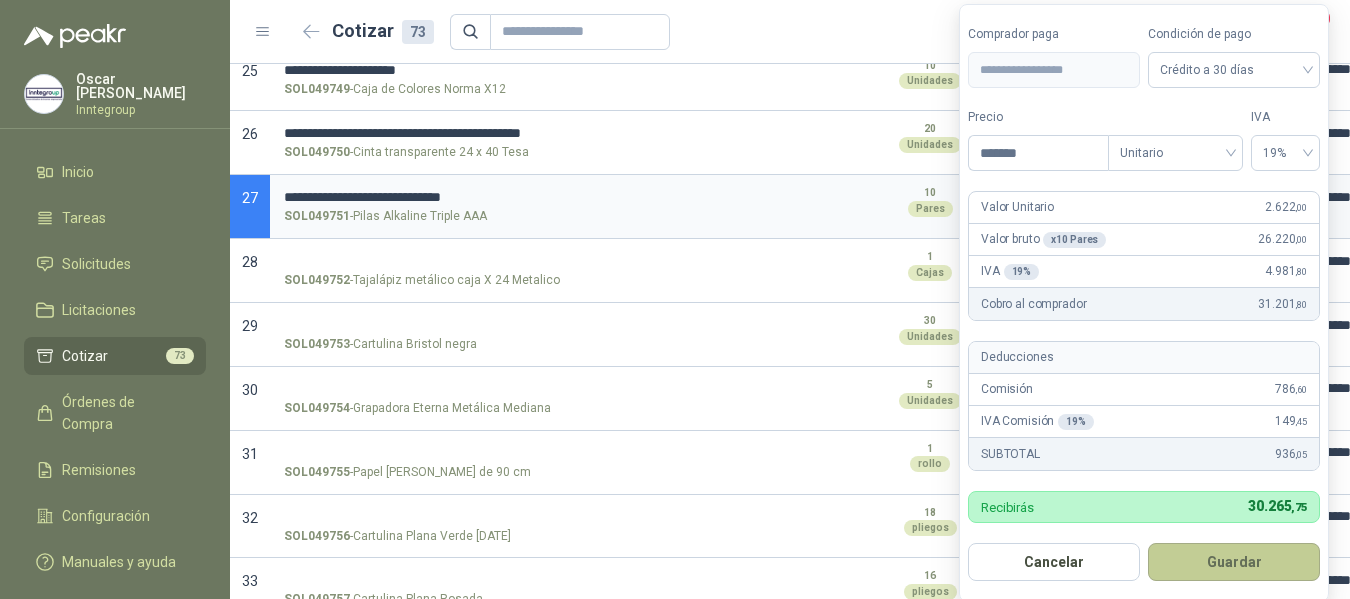 click on "Guardar" at bounding box center [1234, 562] 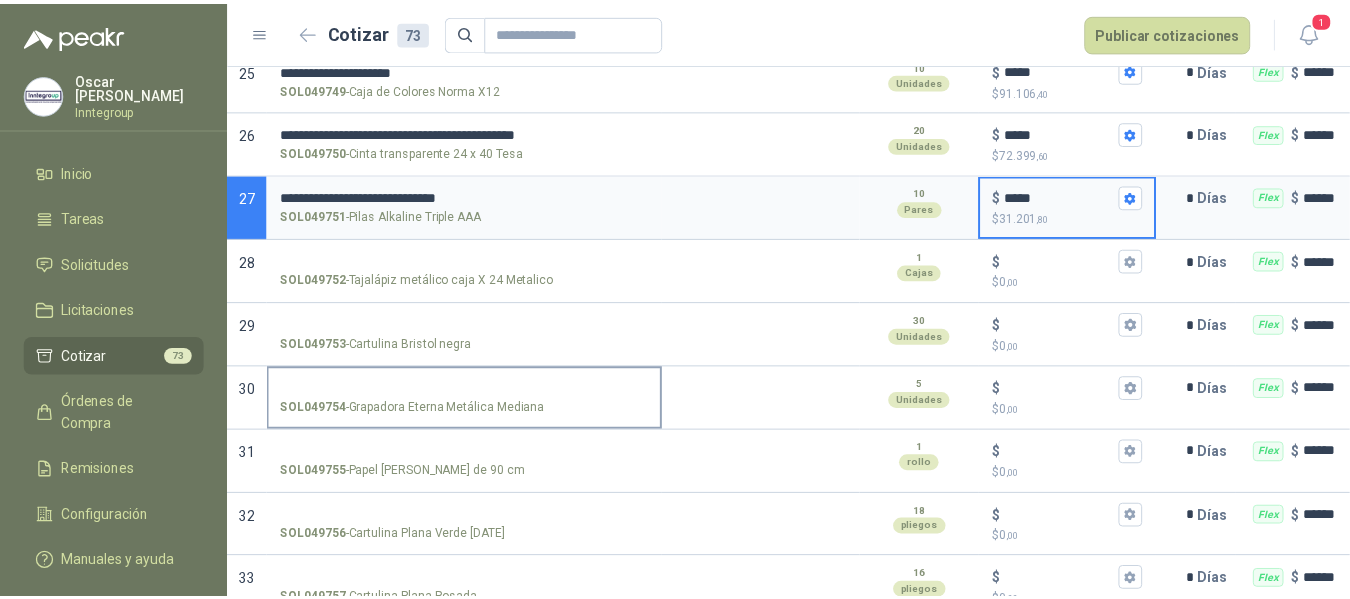 scroll, scrollTop: 1900, scrollLeft: 0, axis: vertical 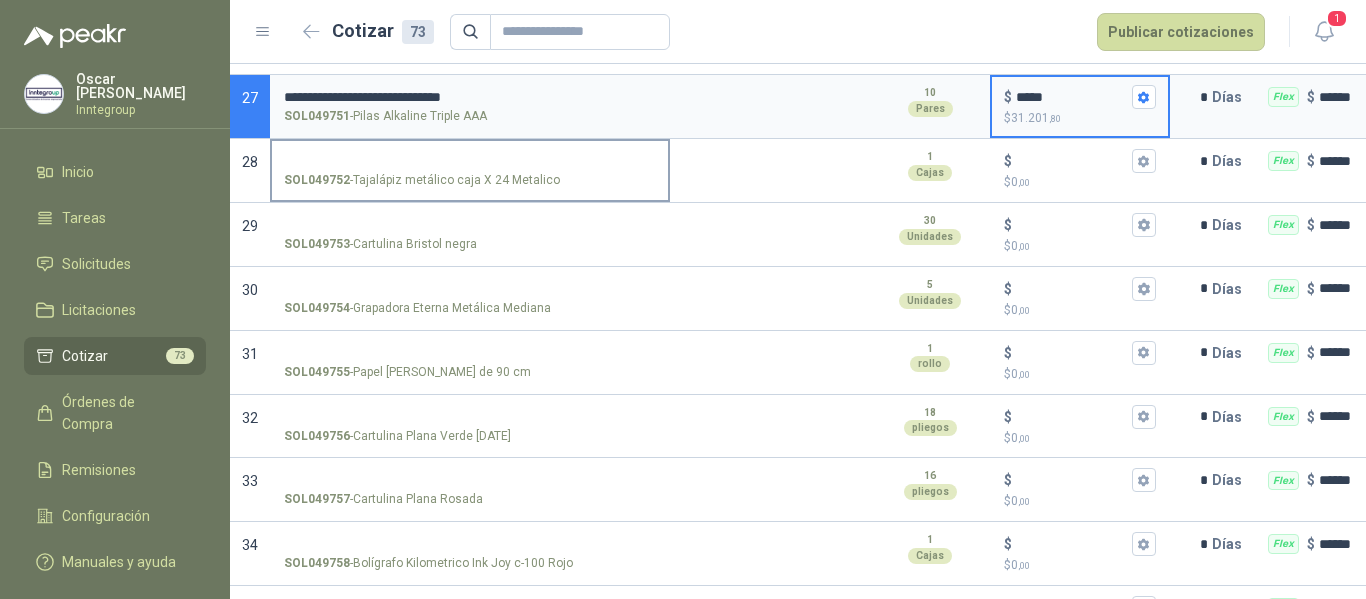click on "SOL049752  -  Tajalápiz metálico caja X  24 Metalico" at bounding box center (470, 161) 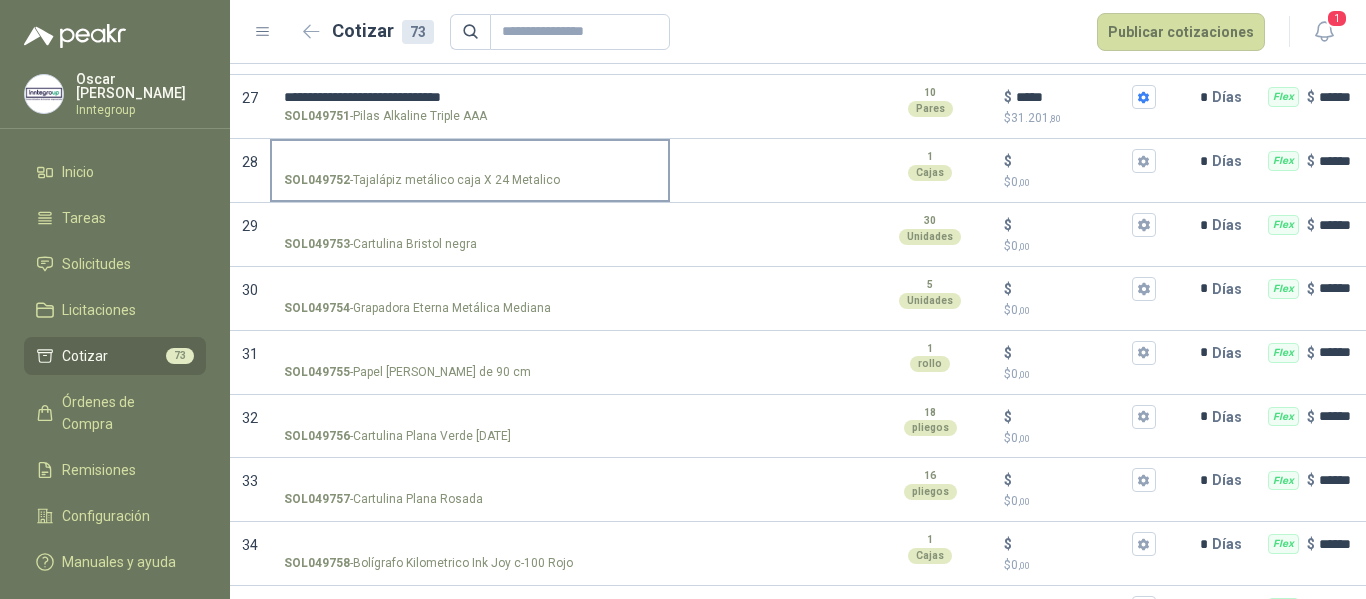 click on "SOL049752  -  Tajalápiz metálico caja X  24 Metalico" at bounding box center [470, 161] 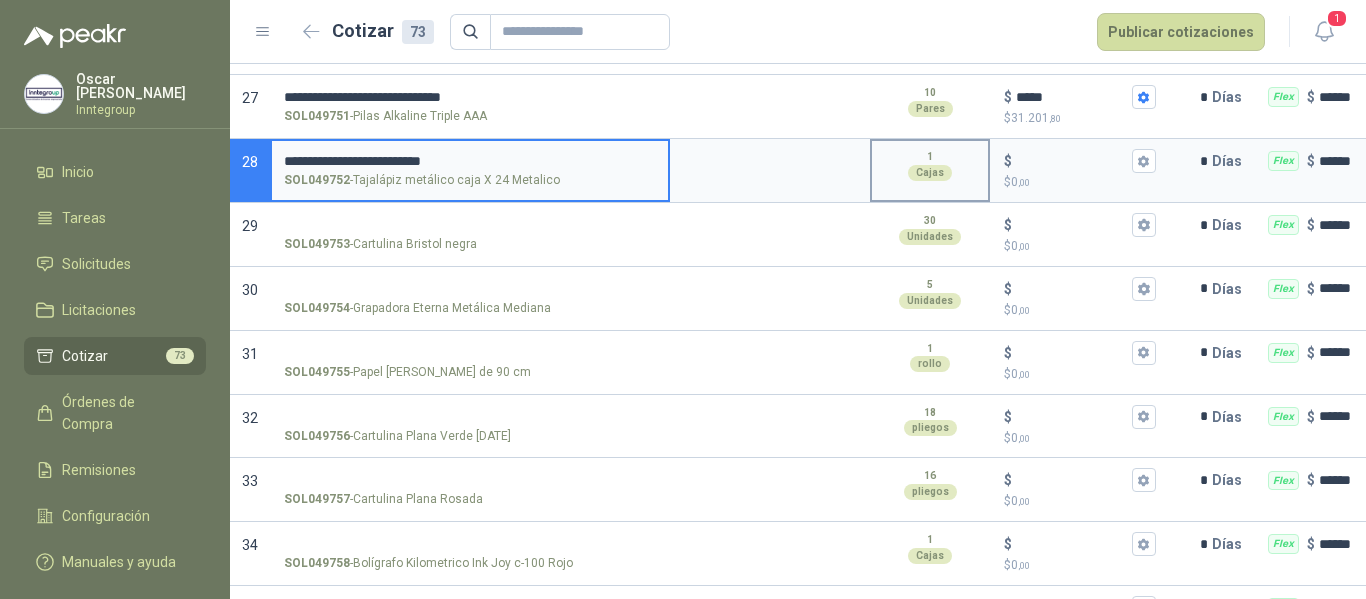 type 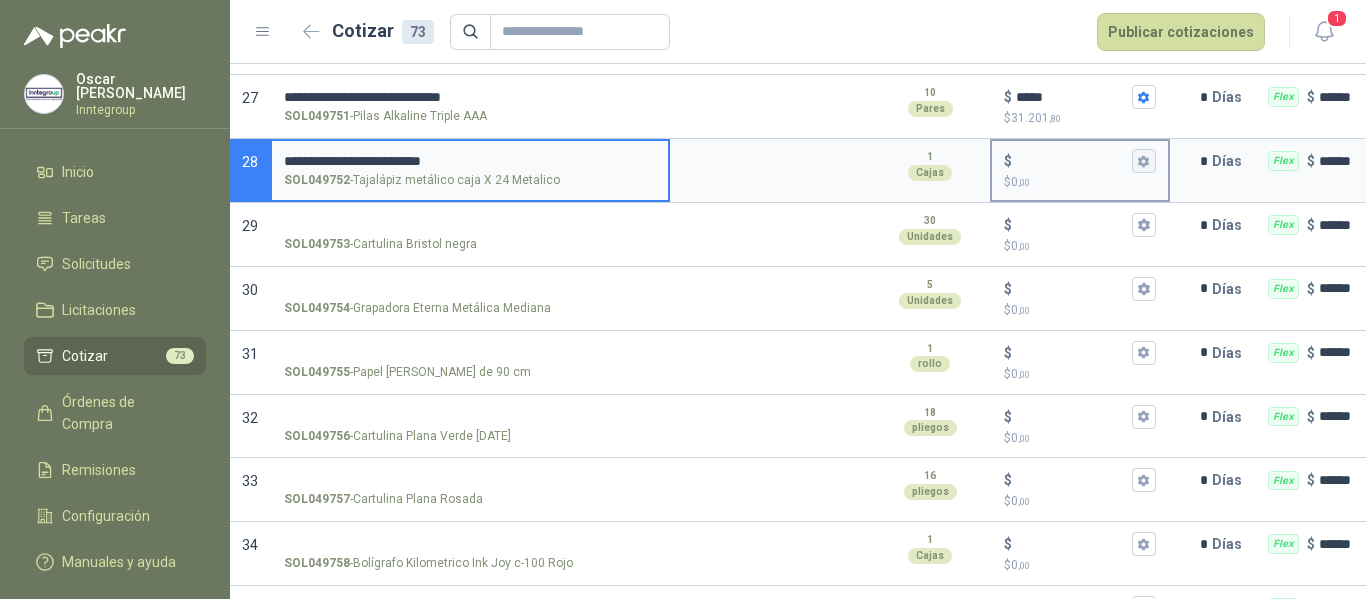 click 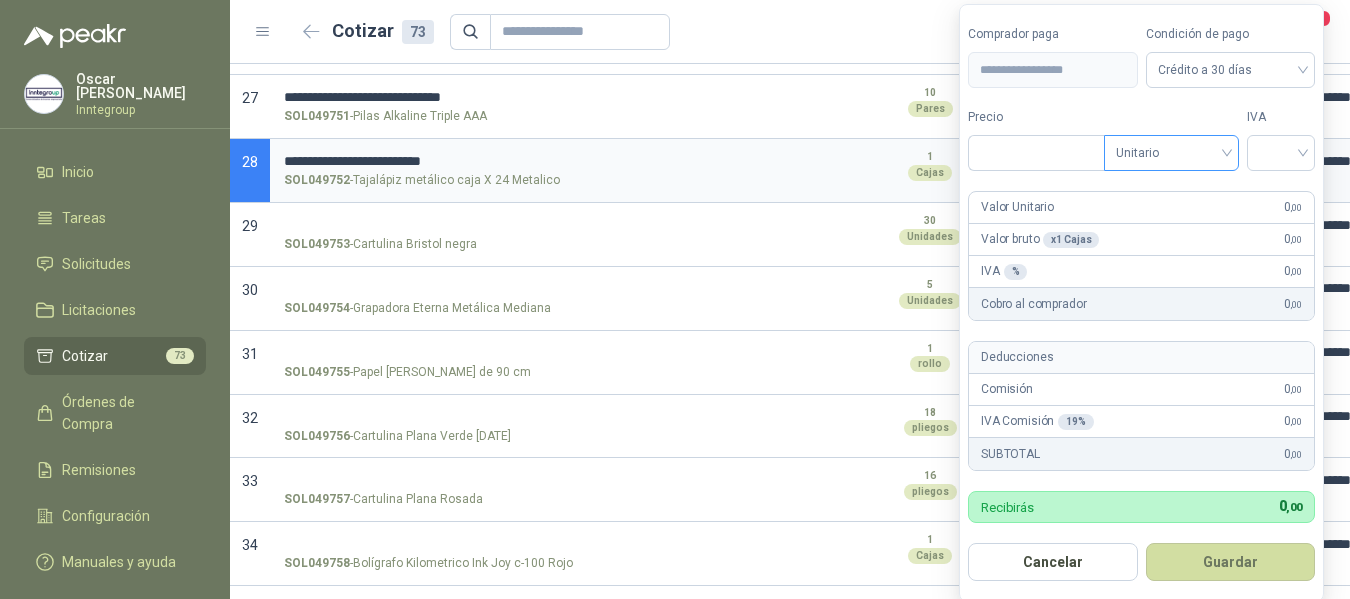 scroll, scrollTop: 4, scrollLeft: 0, axis: vertical 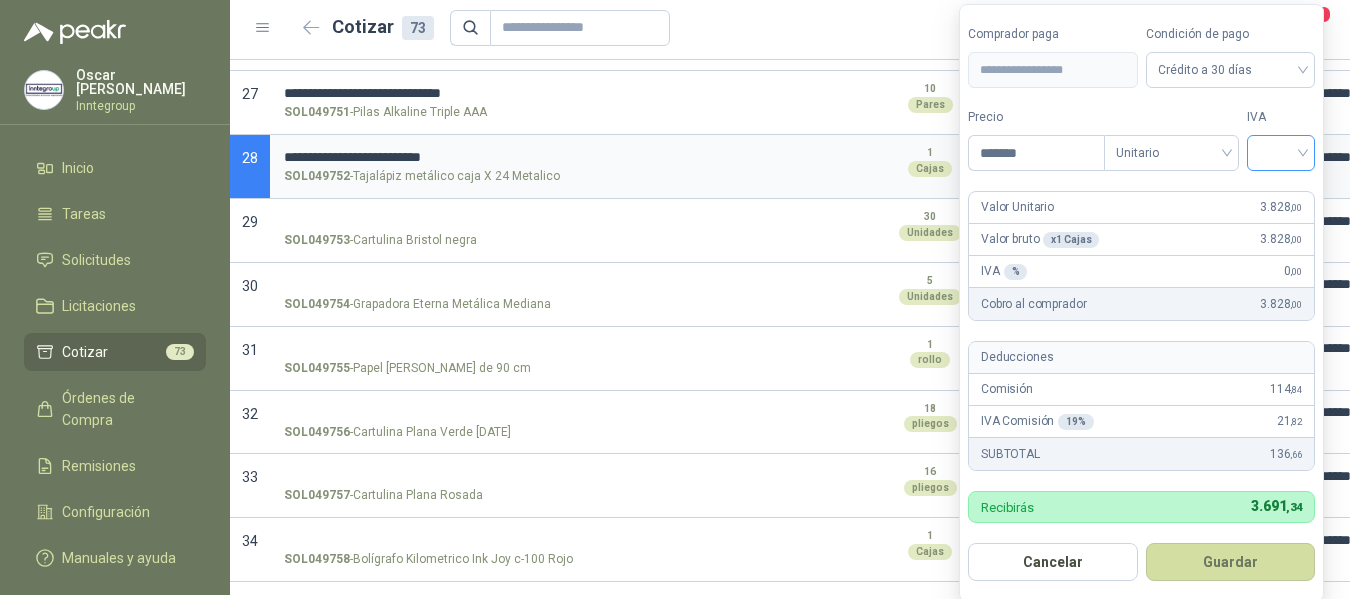 type on "*******" 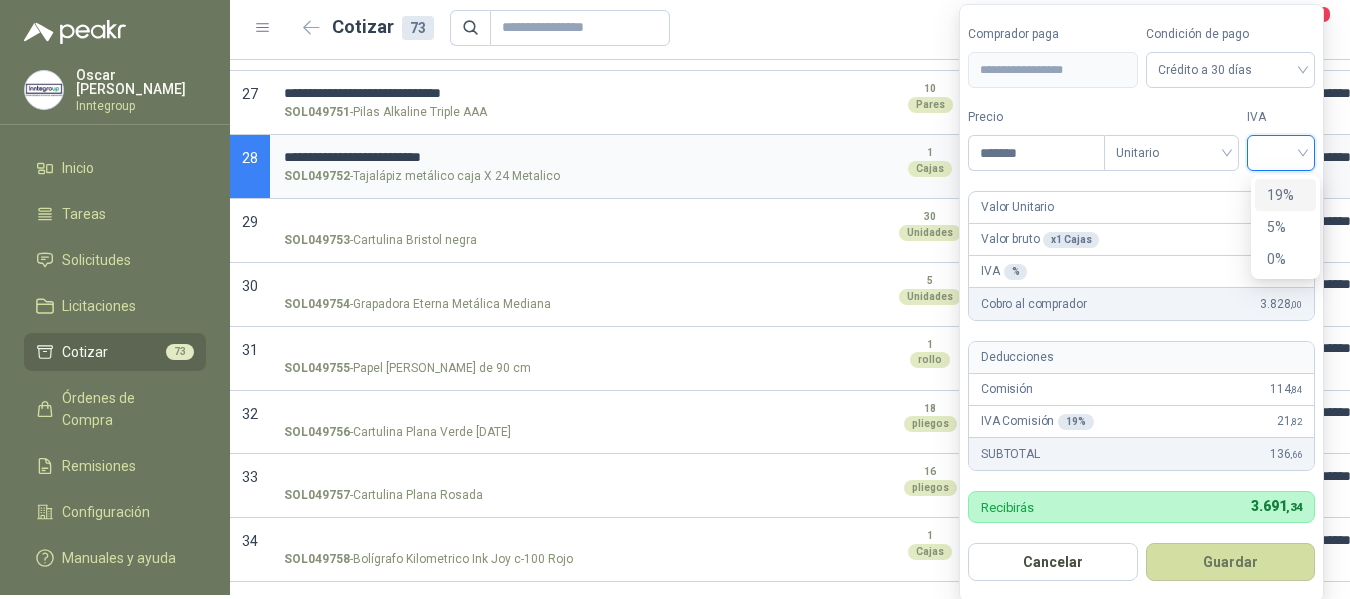click on "19%" at bounding box center [1285, 195] 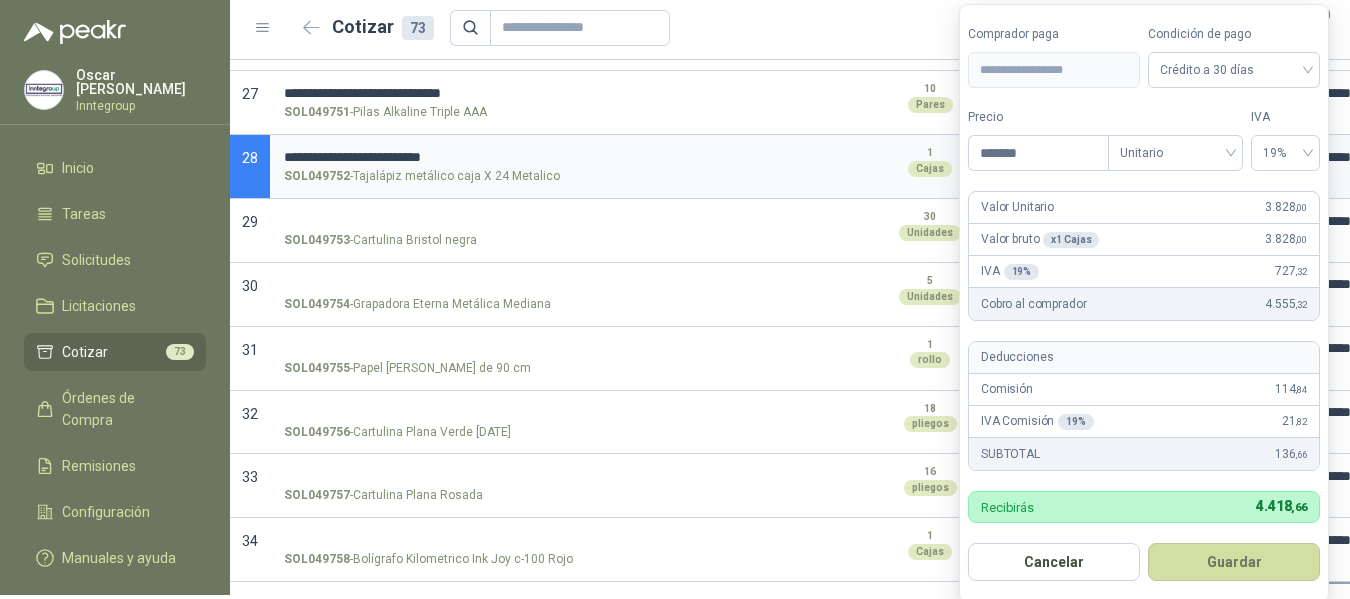 click on "Guardar" at bounding box center (1234, 562) 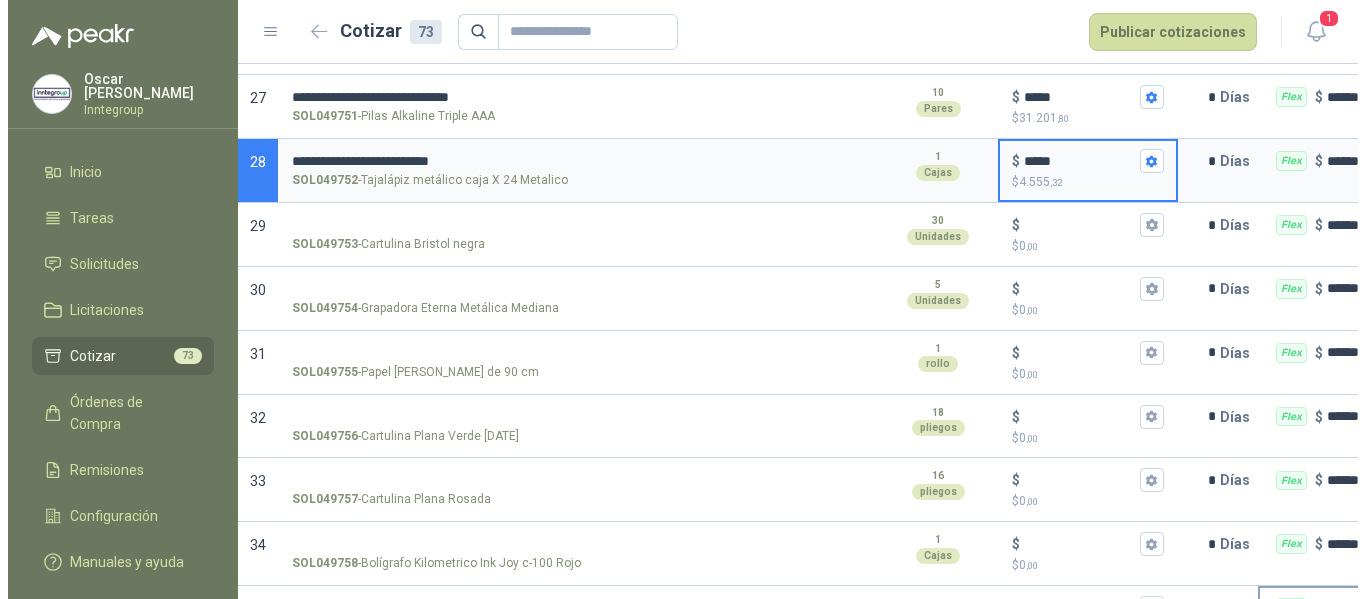 scroll, scrollTop: 0, scrollLeft: 0, axis: both 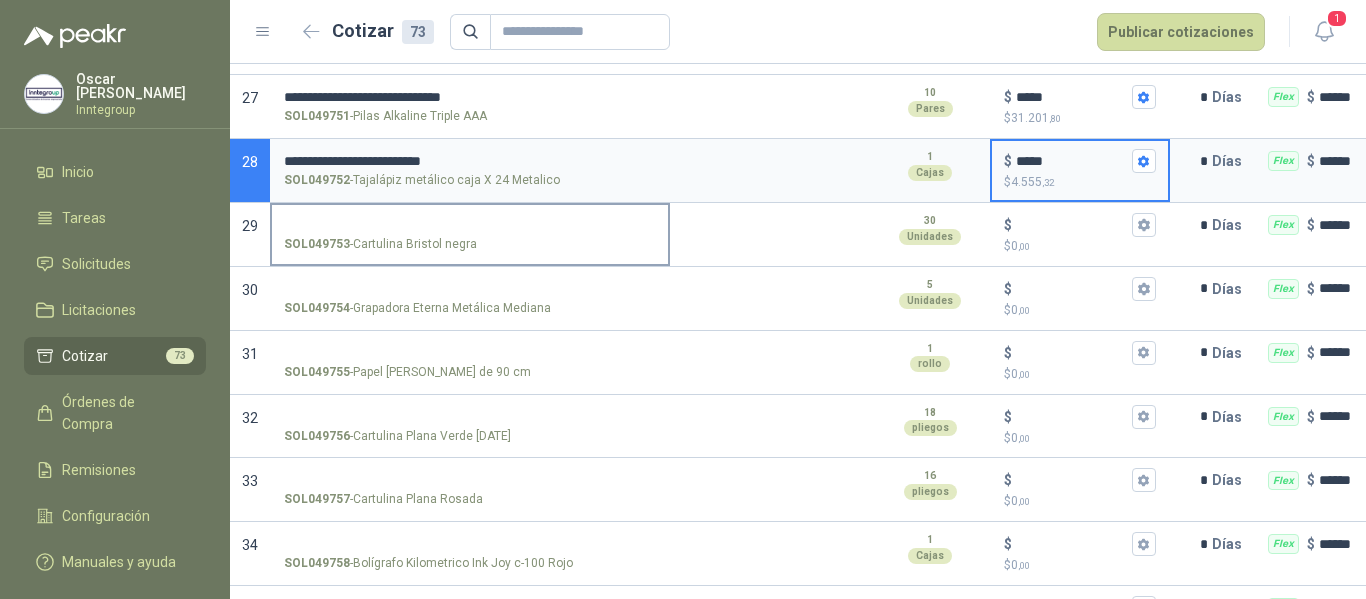 click on "SOL049753  -  Cartulina Bristol negra" at bounding box center (470, 225) 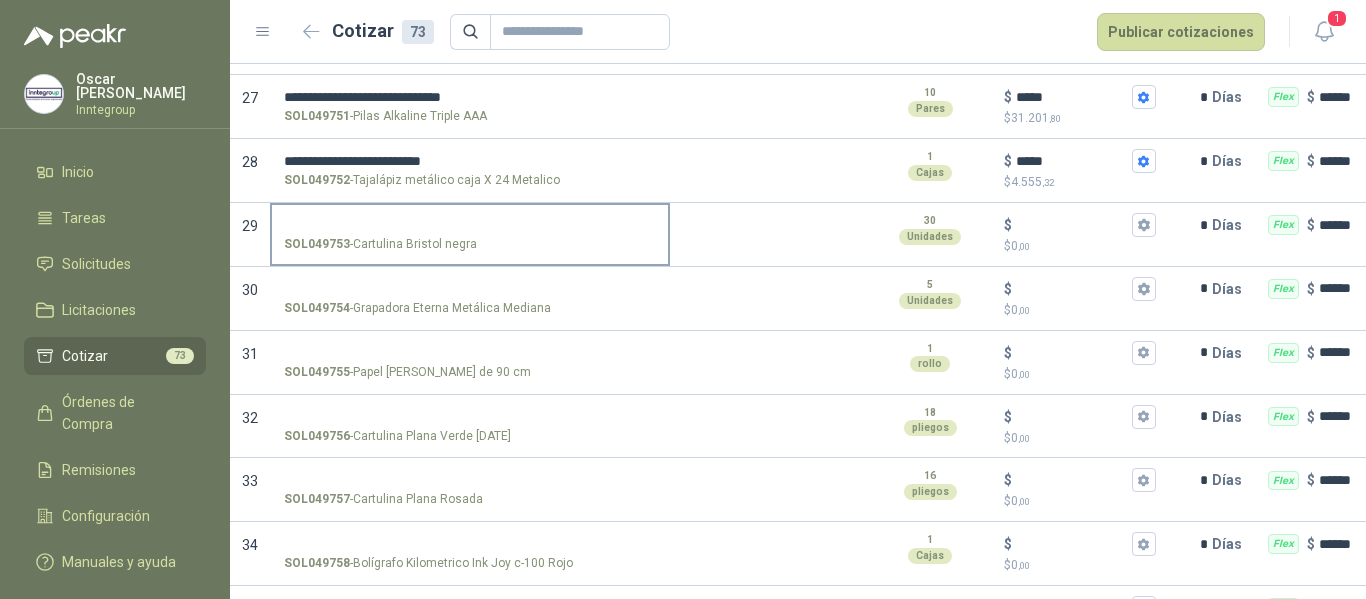 click on "SOL049753  -  Cartulina Bristol negra" at bounding box center [470, 225] 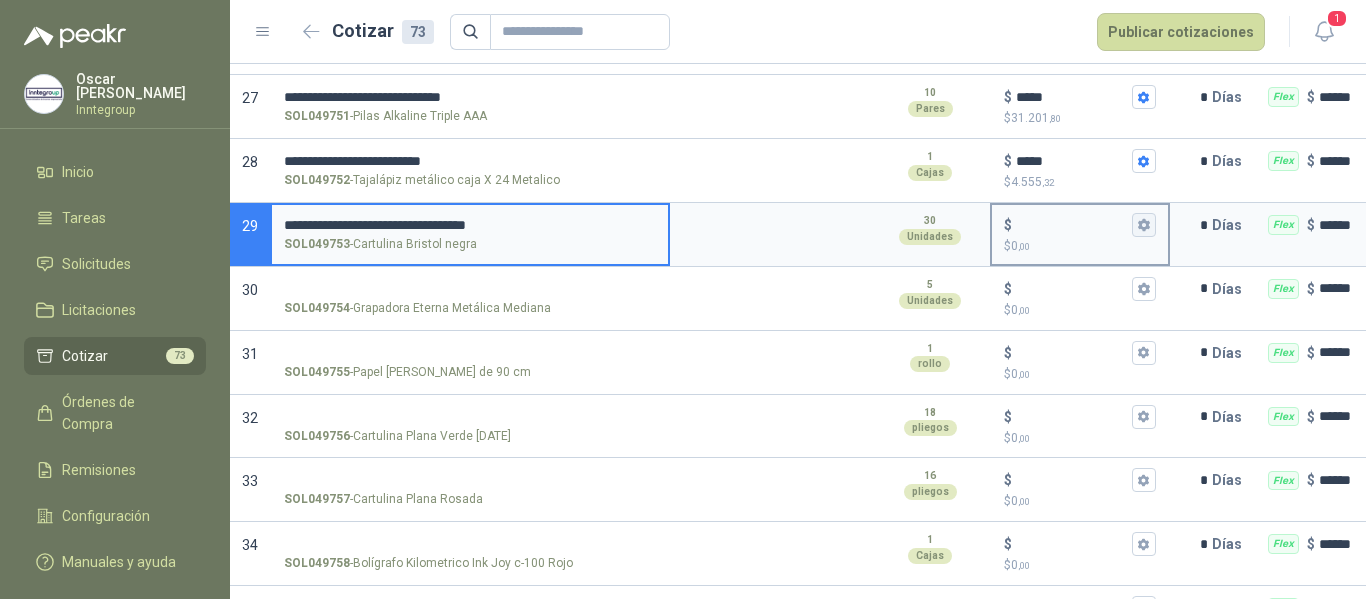 type 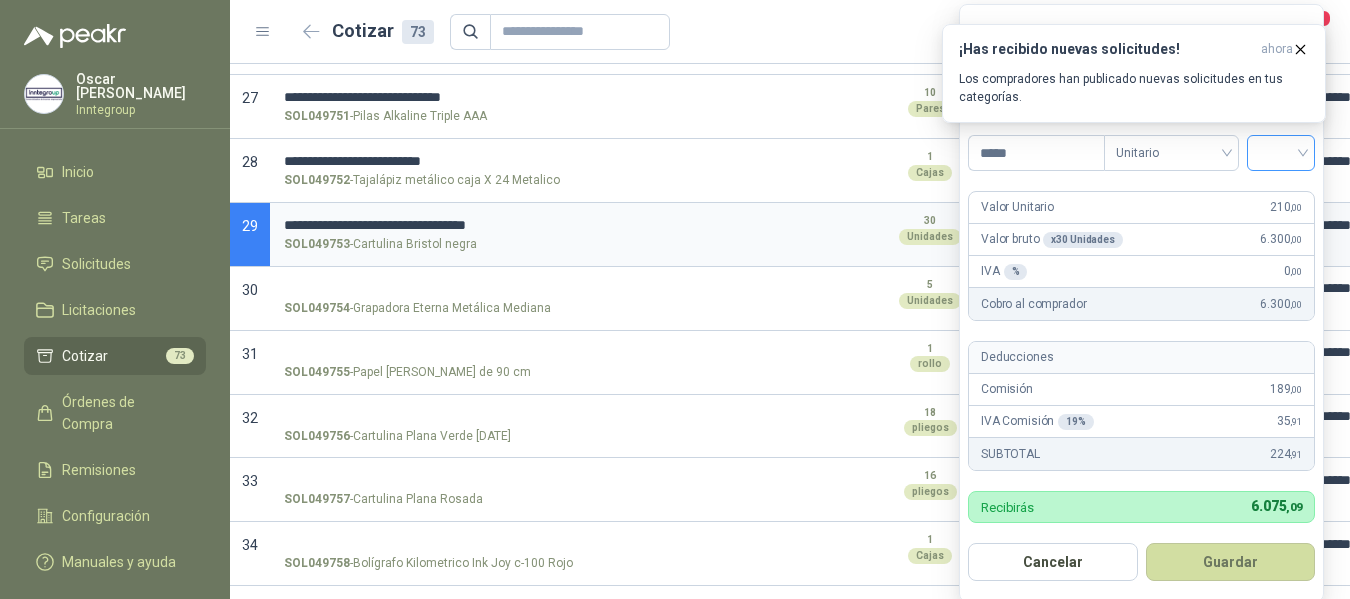 type on "*****" 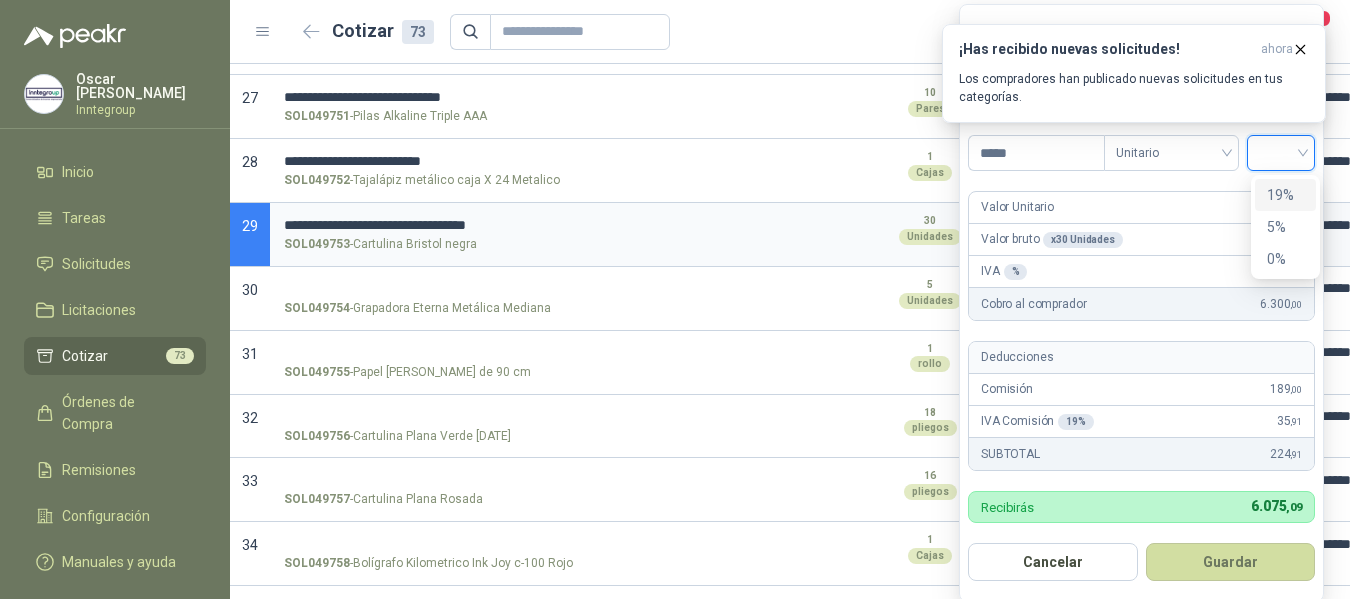 click on "19%" at bounding box center [1285, 195] 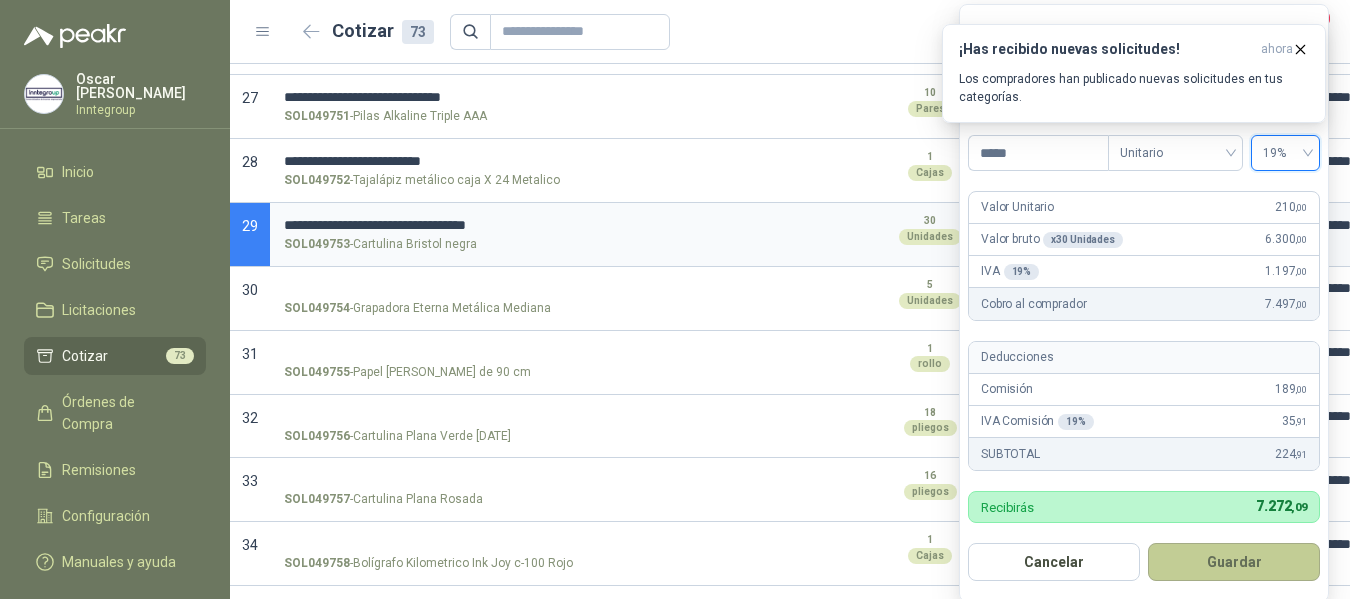 click on "Guardar" at bounding box center (1234, 562) 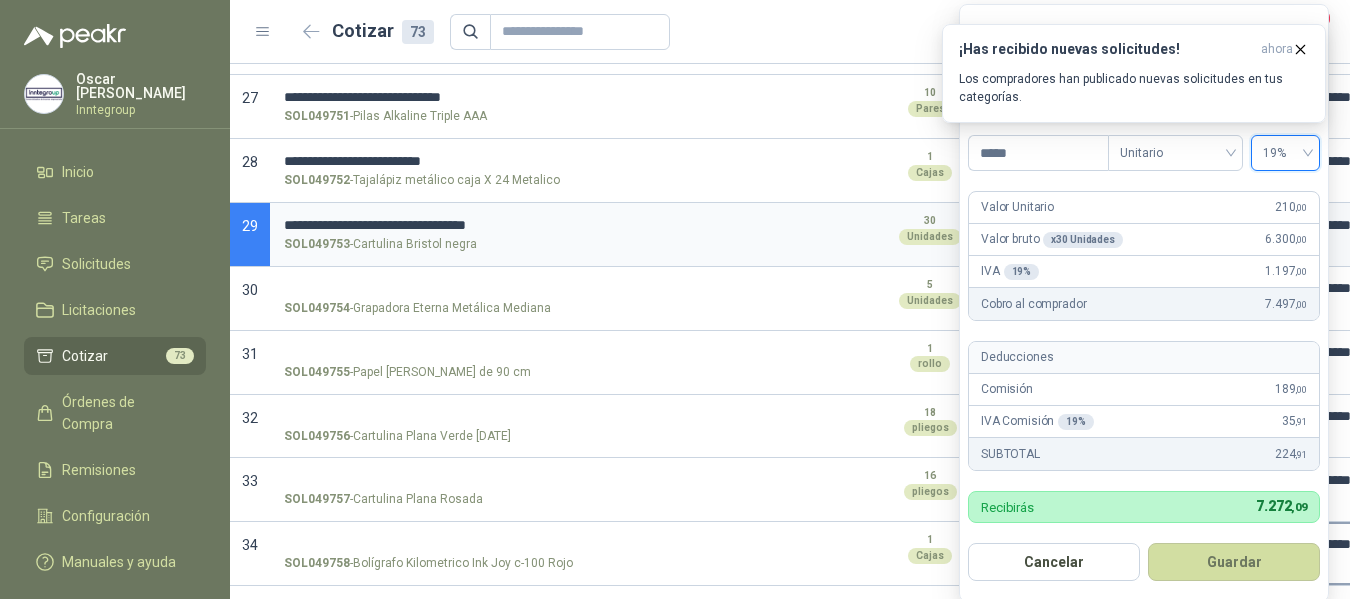 type on "***" 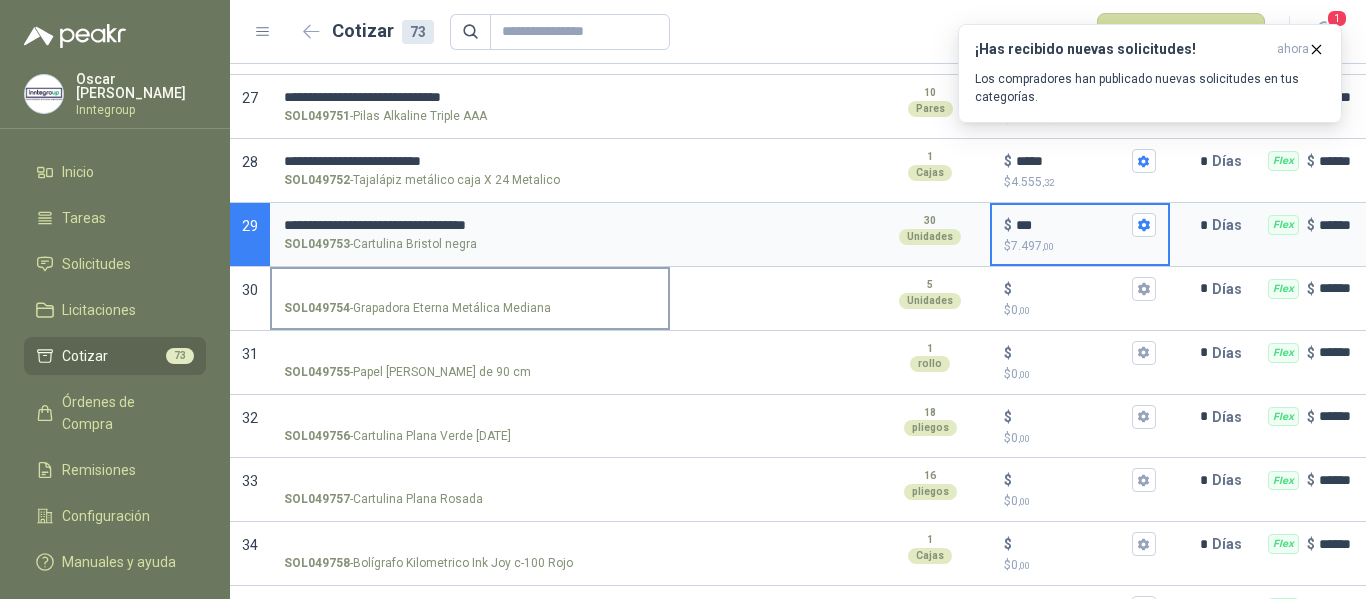 click on "SOL049754  -  Grapadora Eterna Metálica Mediana" at bounding box center [470, 289] 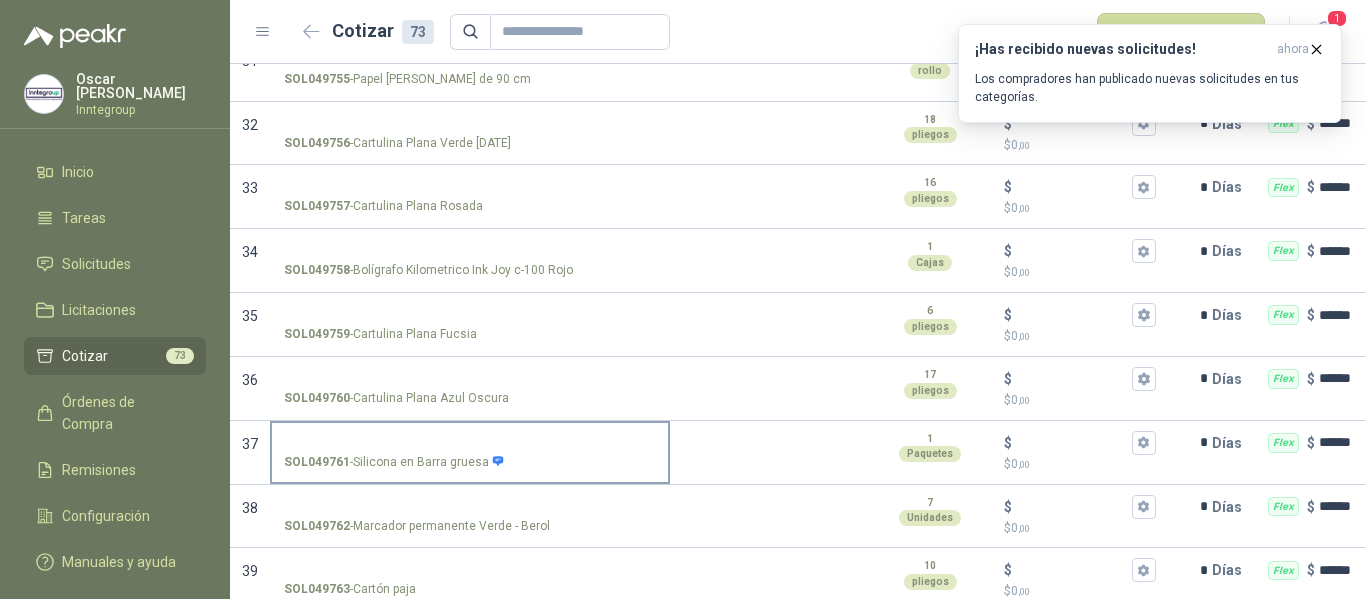 scroll, scrollTop: 2200, scrollLeft: 0, axis: vertical 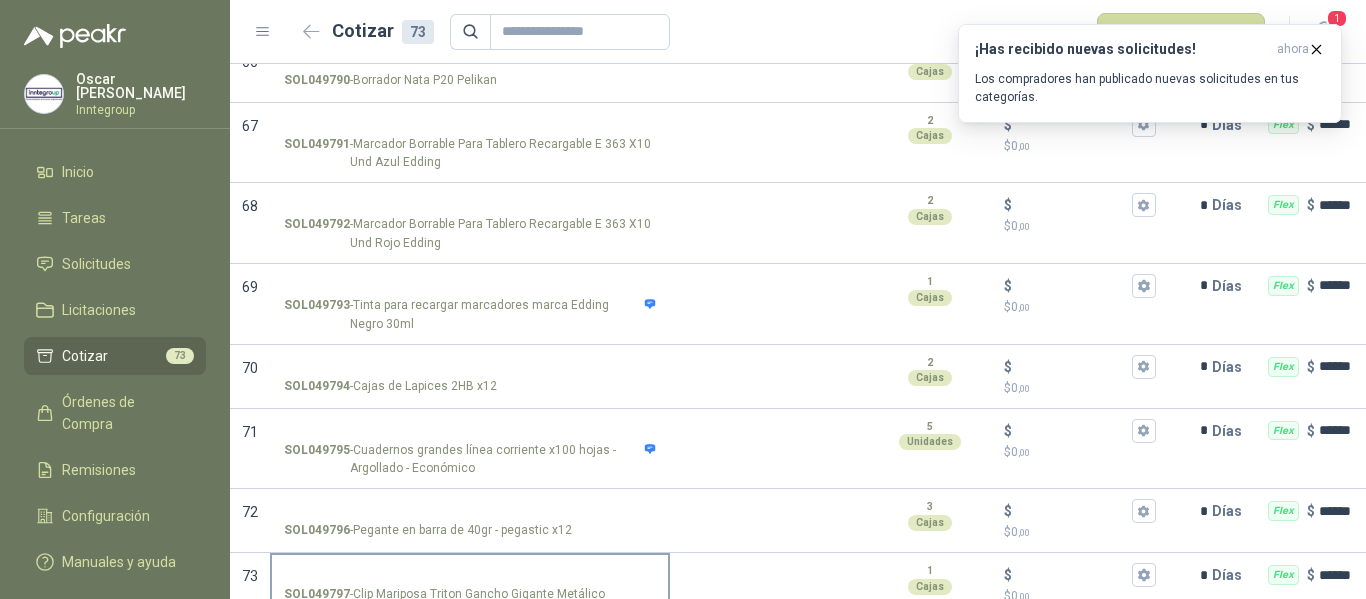 click on "SOL049797  -  Clip Mariposa Triton [PERSON_NAME] Metálico" at bounding box center (470, 575) 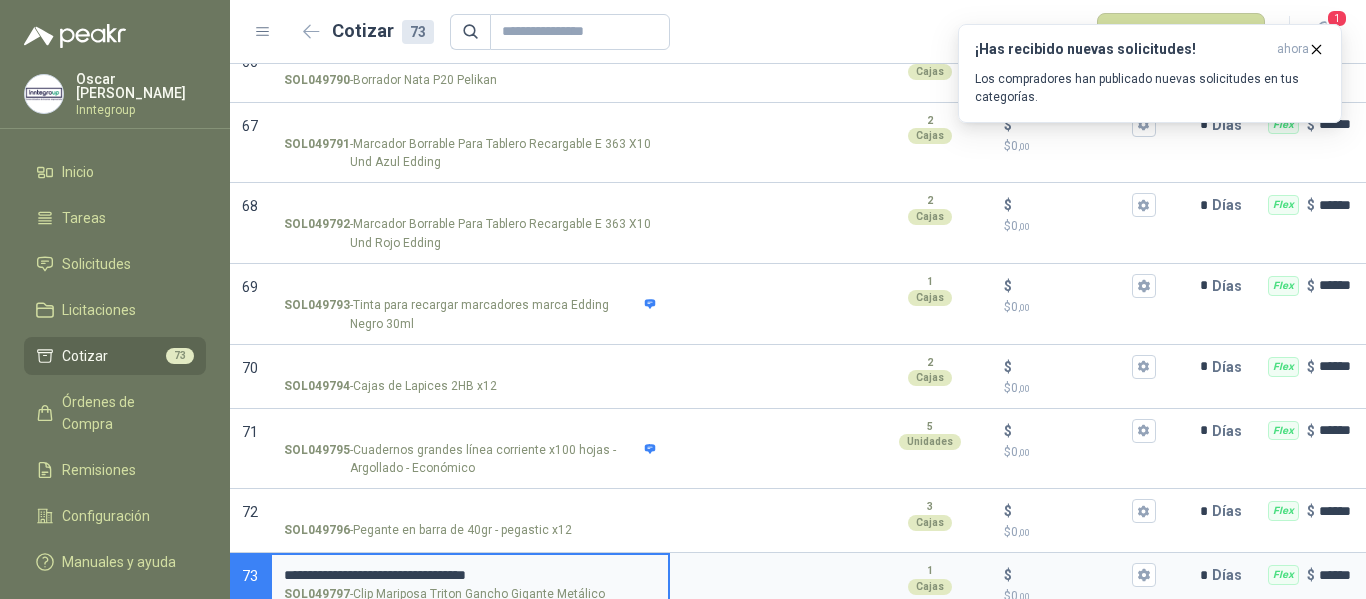 type 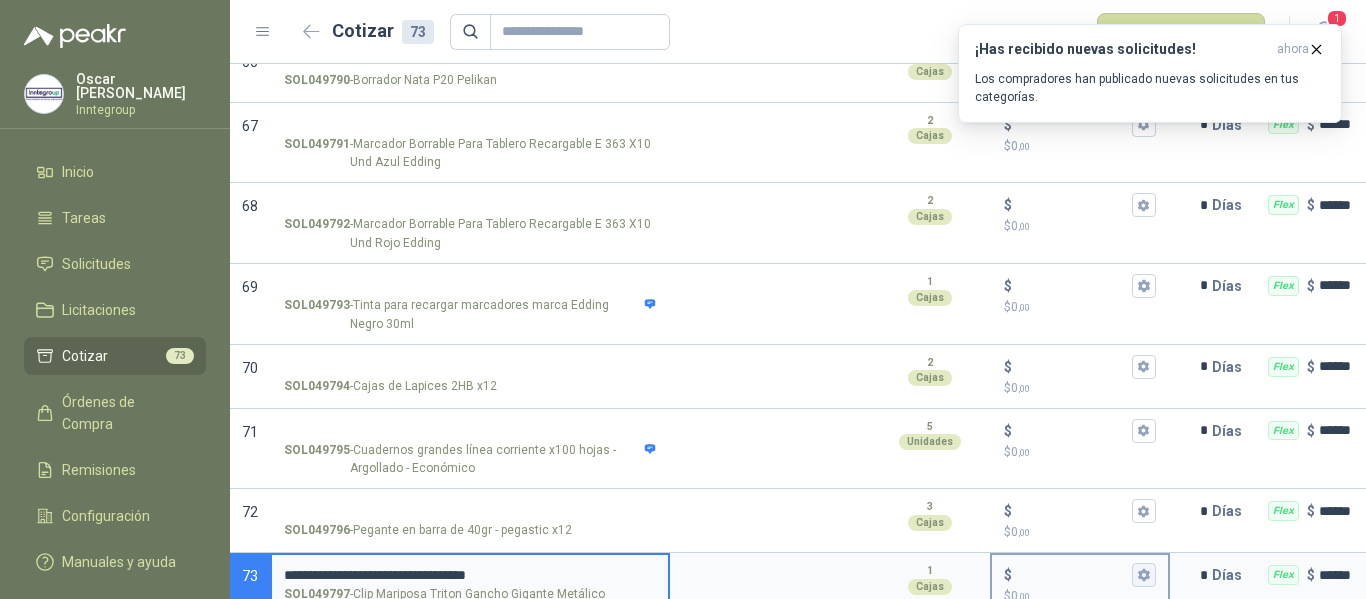 click on "$ $  0 ,00" at bounding box center (1144, 575) 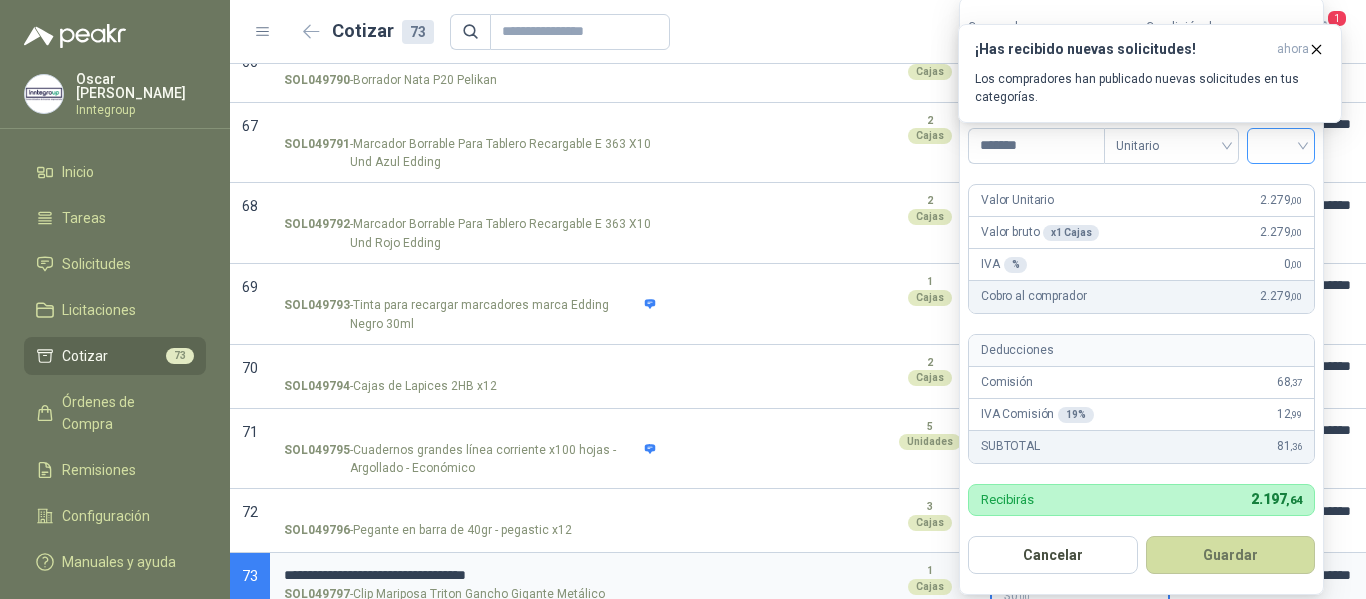 type on "*******" 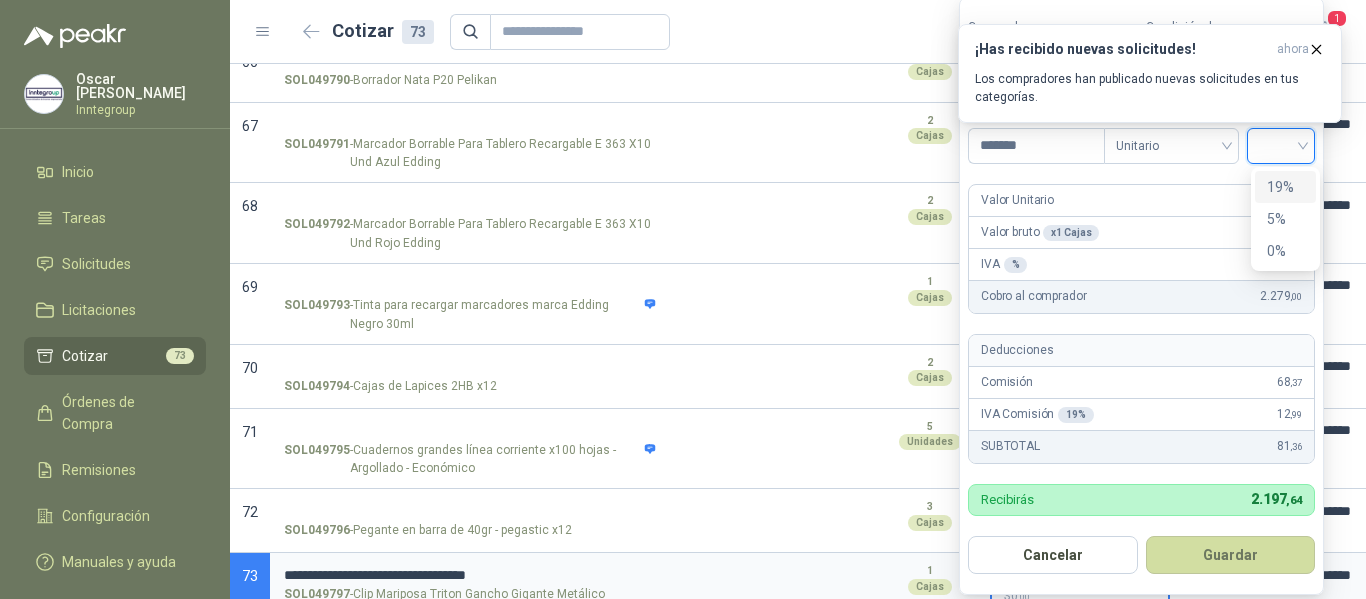 click on "19%" at bounding box center (1285, 187) 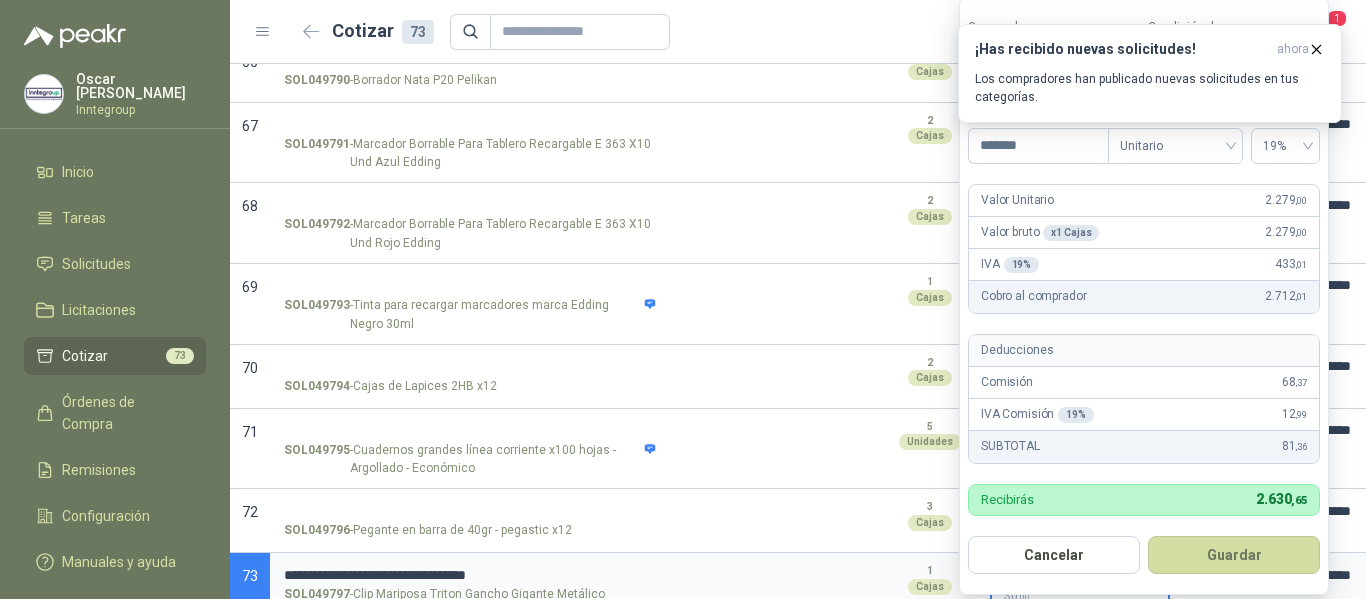drag, startPoint x: 1252, startPoint y: 547, endPoint x: 1039, endPoint y: 539, distance: 213.15018 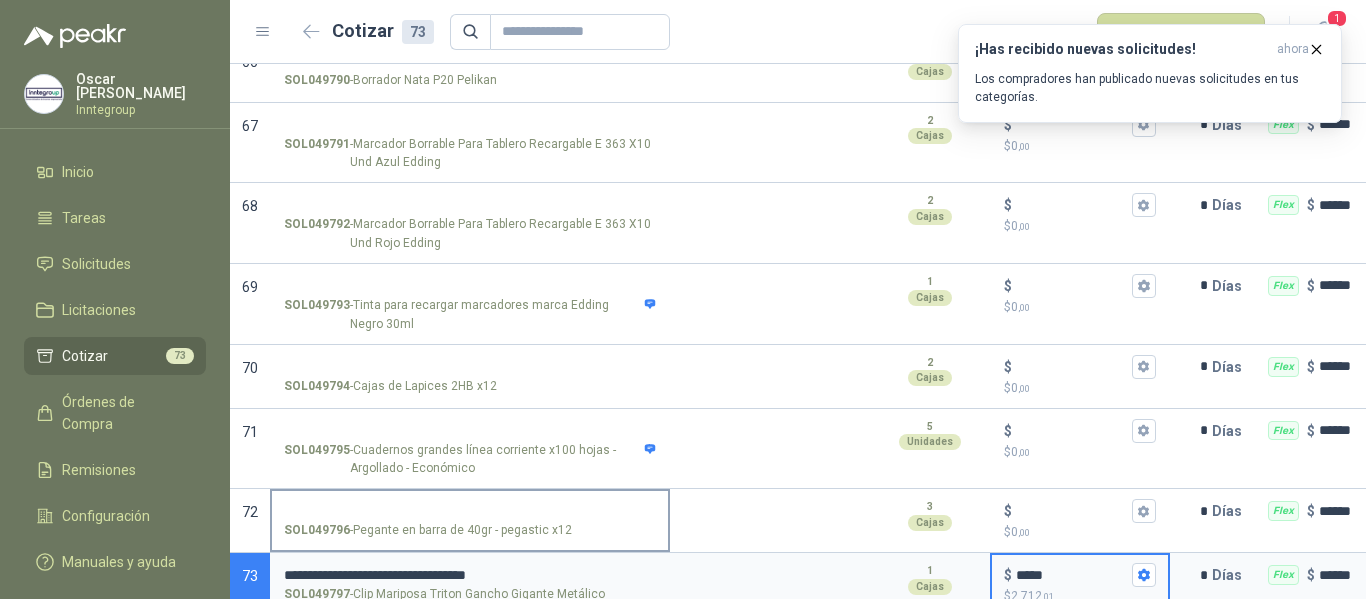click on "SOL049796  -  Pegante en barra de 40gr - pegastic x12" at bounding box center [470, 511] 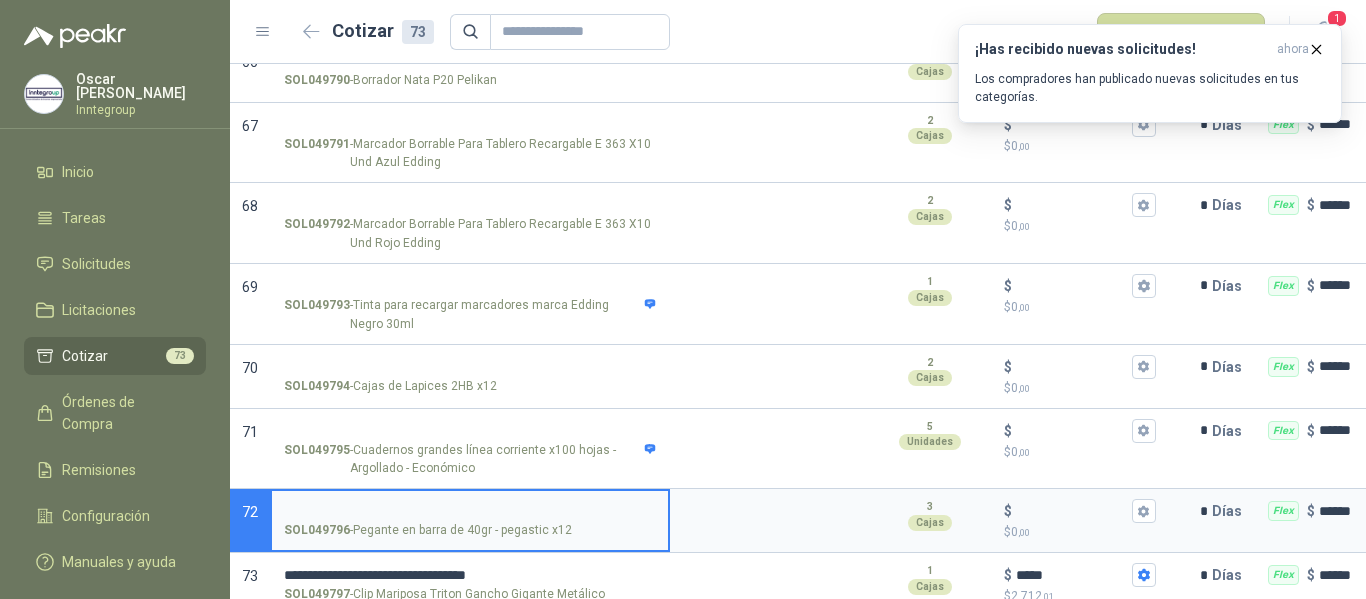 click on "SOL049796  -  Pegante en barra de 40gr - pegastic x12" at bounding box center [470, 511] 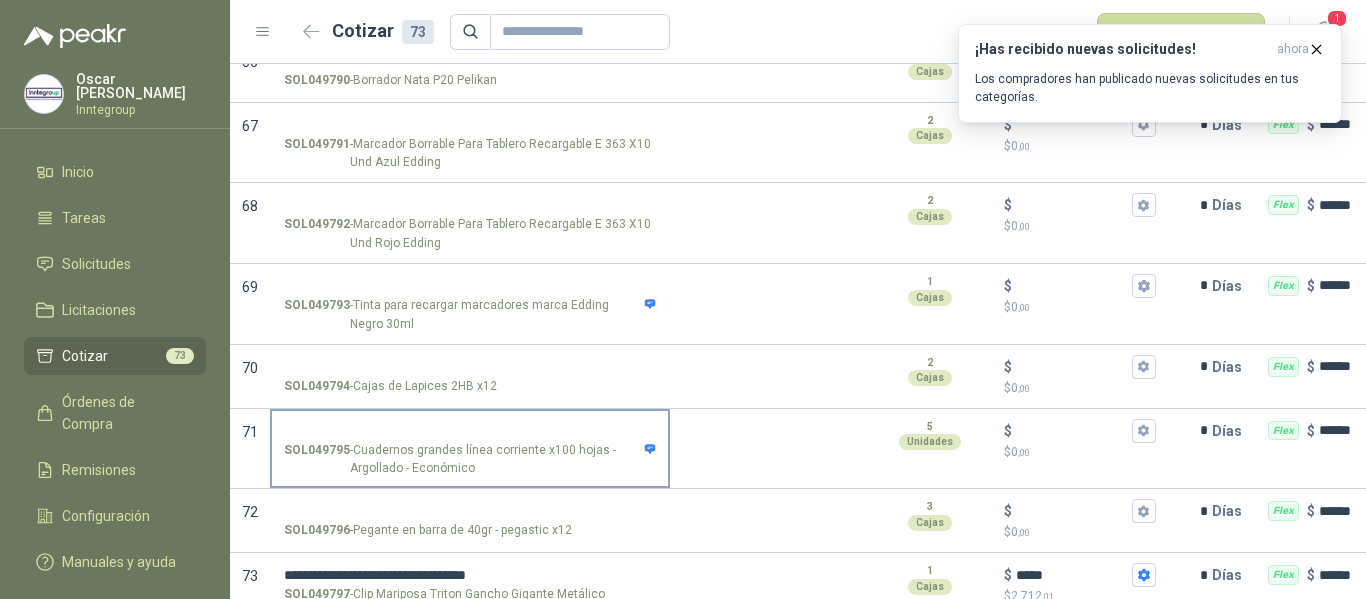 drag, startPoint x: 468, startPoint y: 469, endPoint x: 485, endPoint y: 443, distance: 31.06445 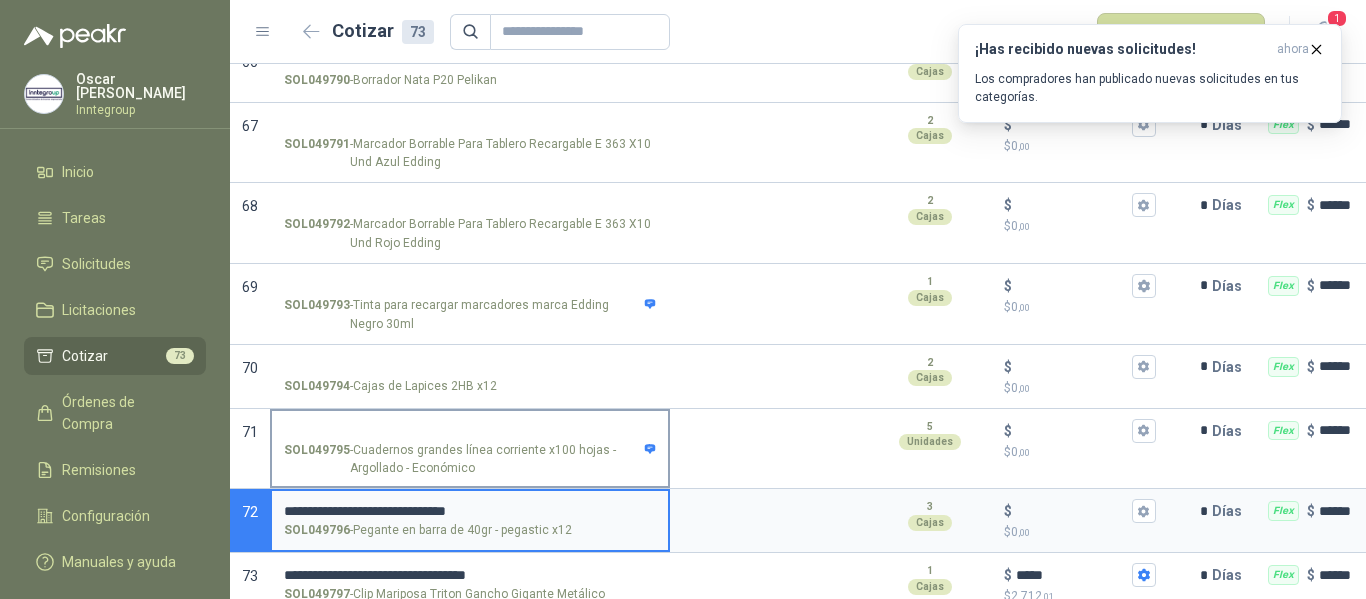 type 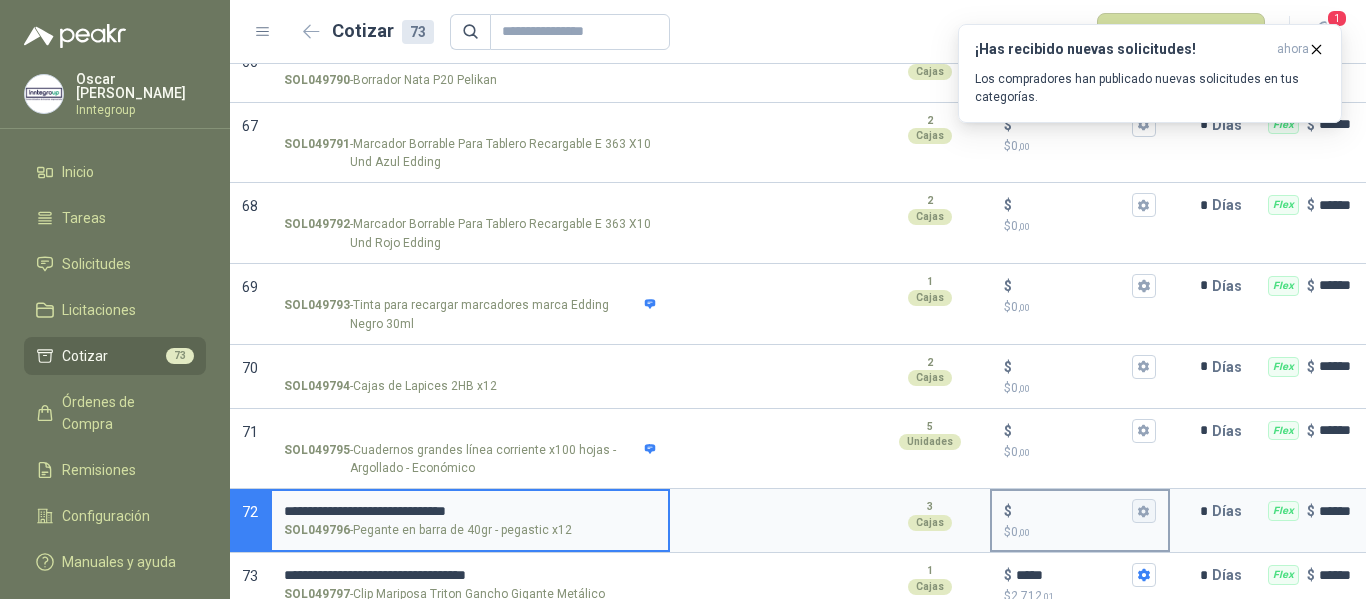 click 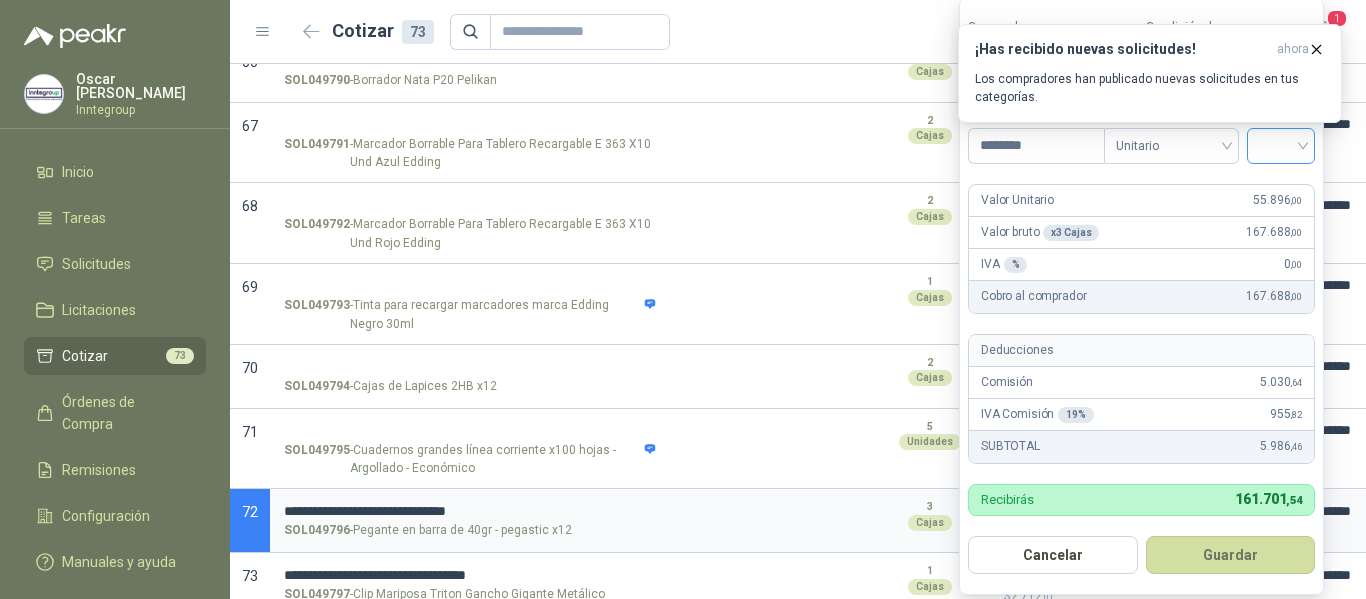type on "********" 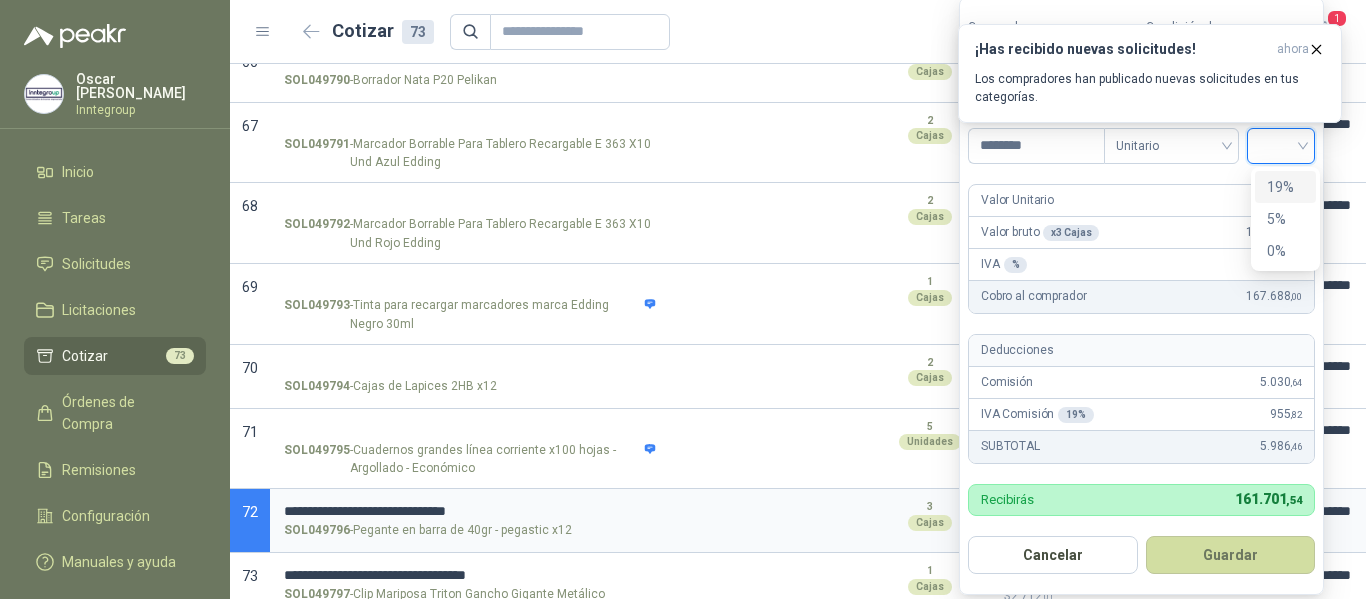 click at bounding box center [1281, 144] 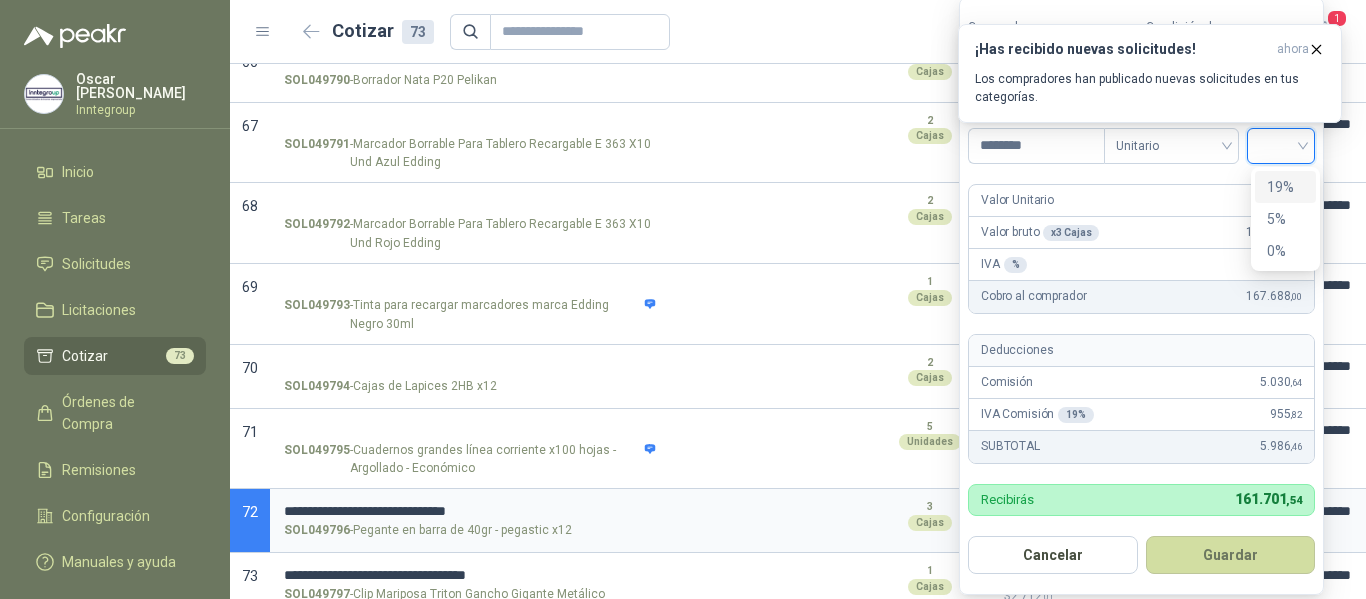 click on "19%" at bounding box center [1285, 187] 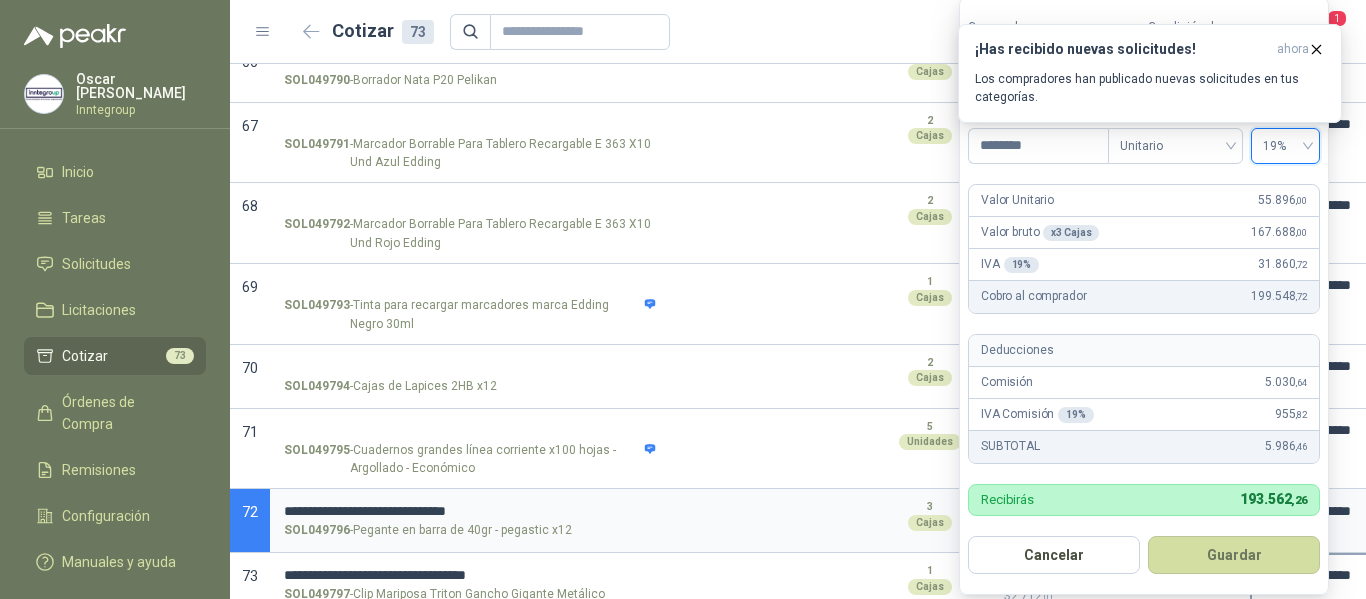 click on "Guardar" at bounding box center [1234, 555] 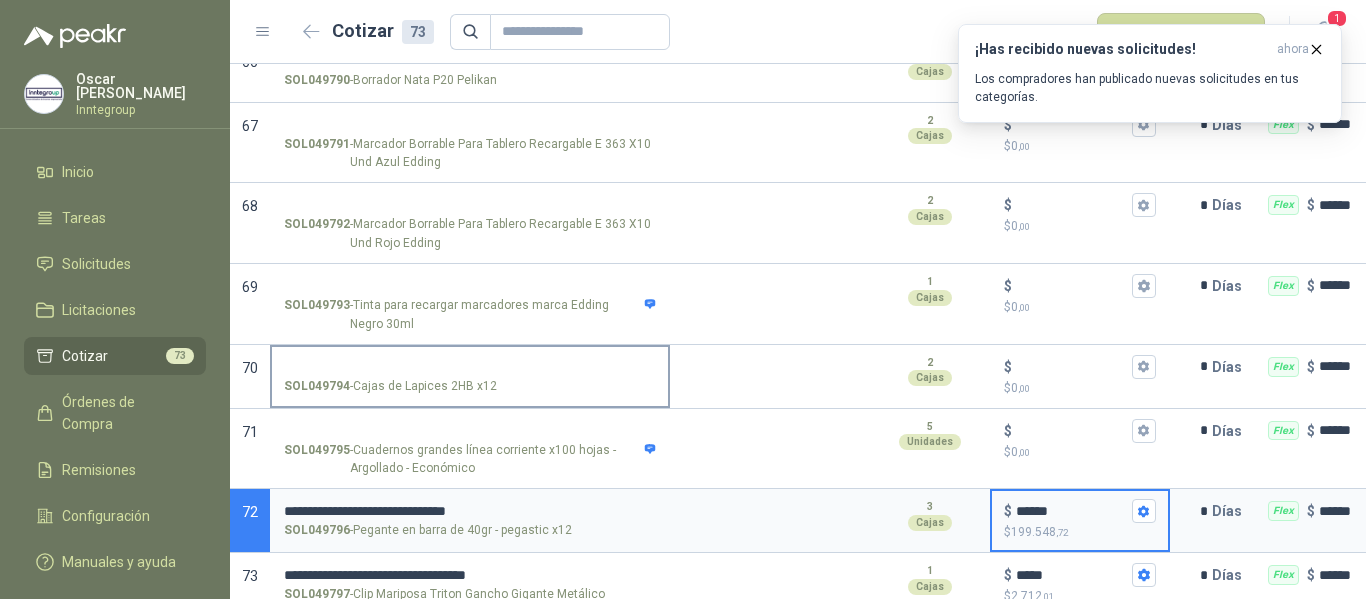 click on "SOL049794  -  Cajas de Lapices 2HB x12" at bounding box center [470, 367] 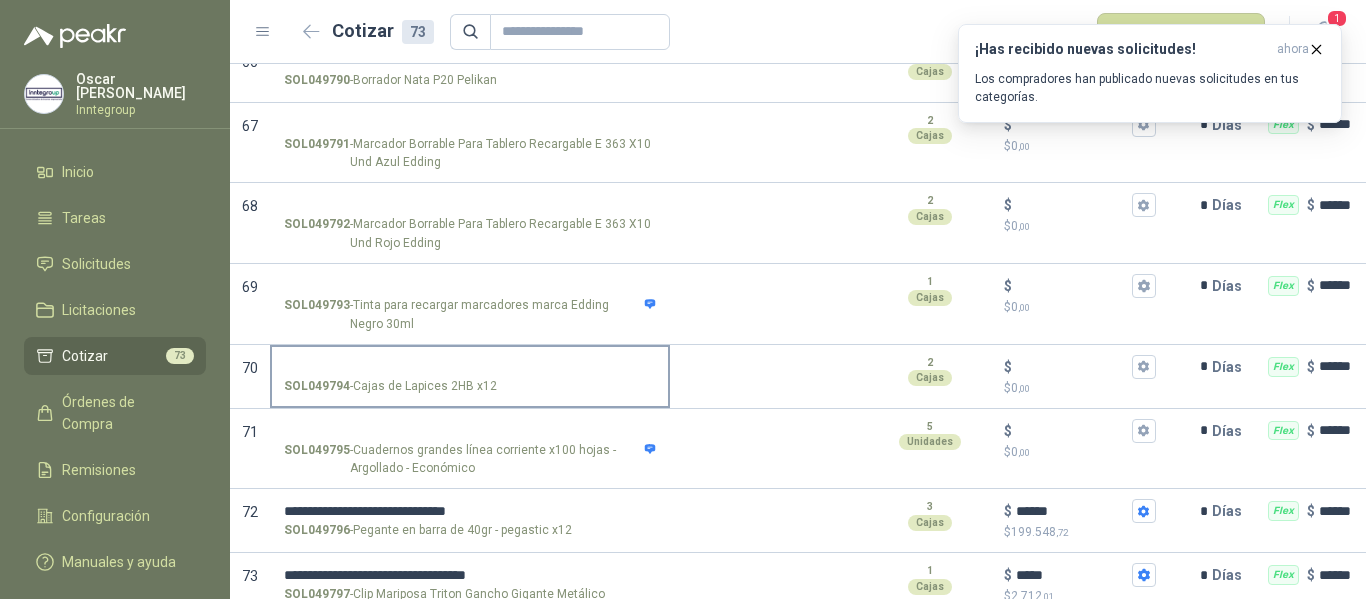 click on "SOL049794  -  Cajas de Lapices 2HB x12" at bounding box center [470, 367] 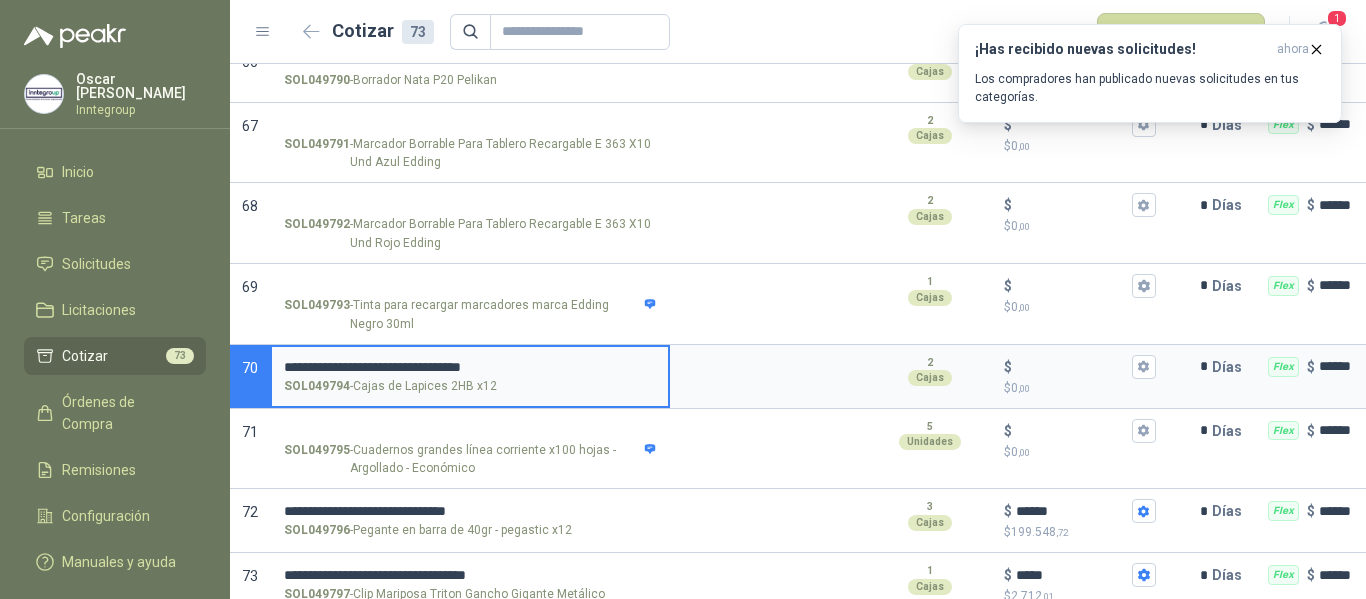 type 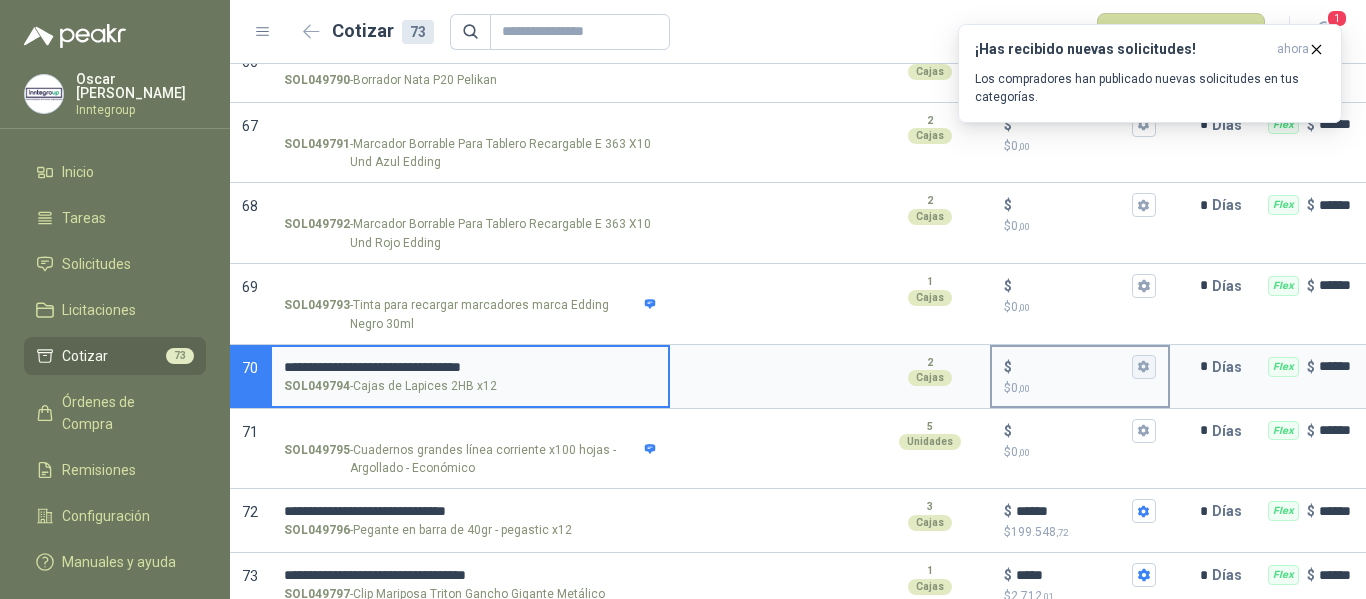 click 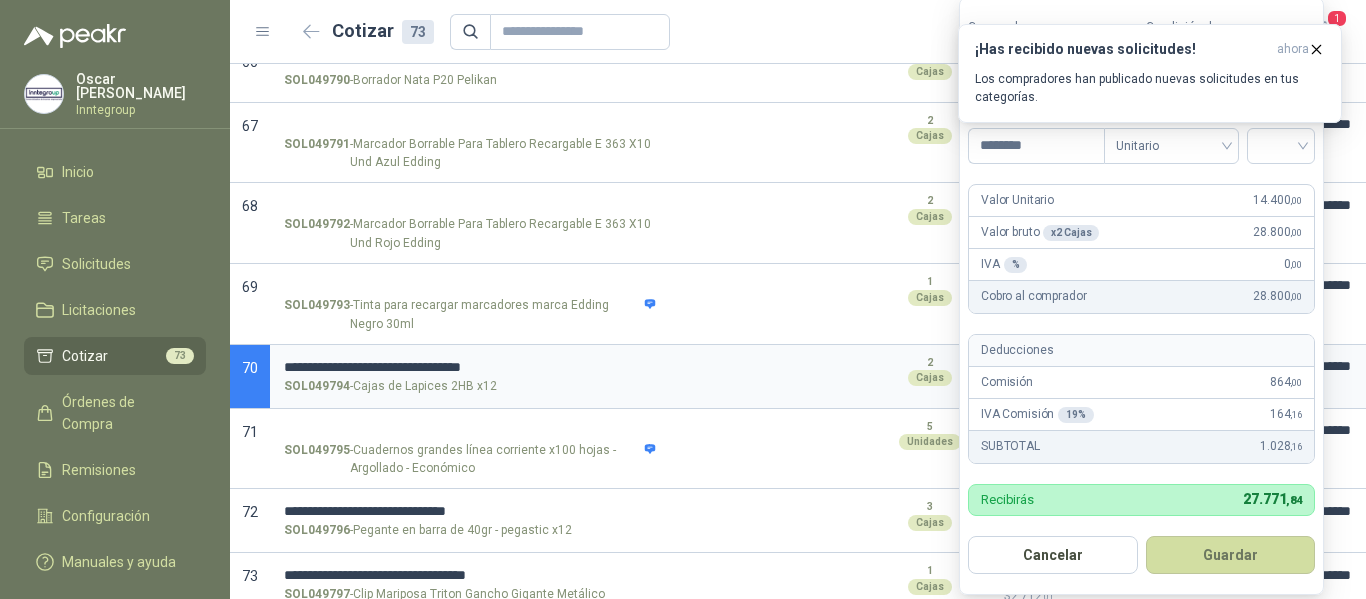 type on "********" 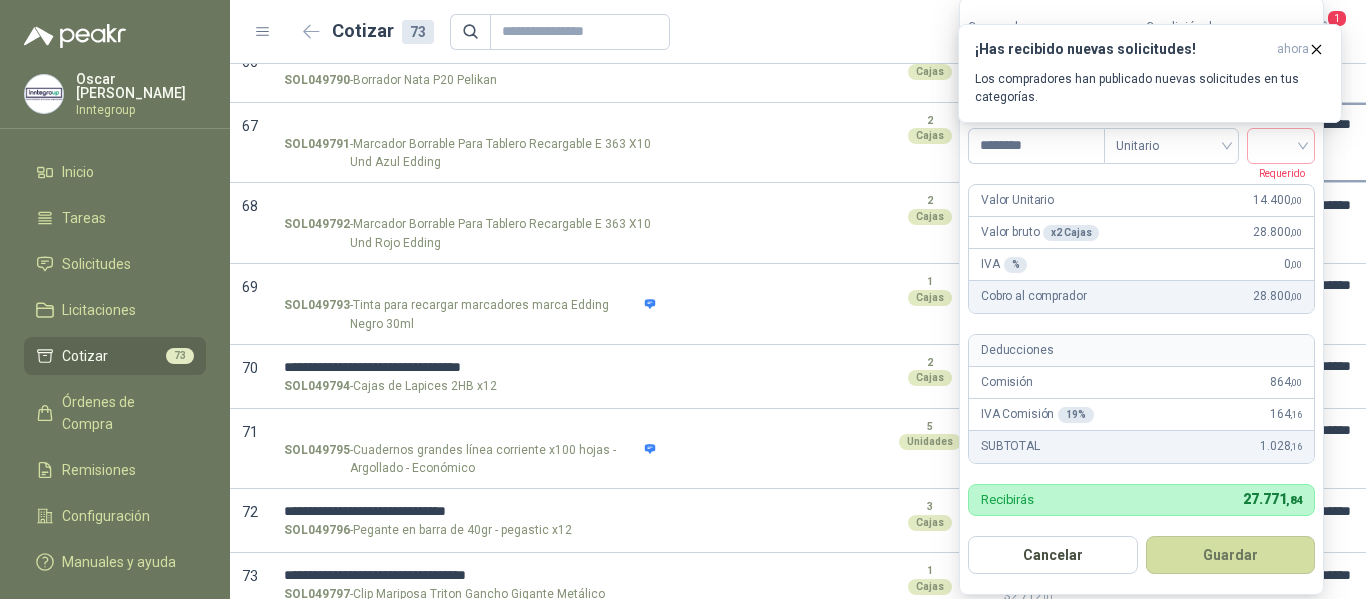 type on "******" 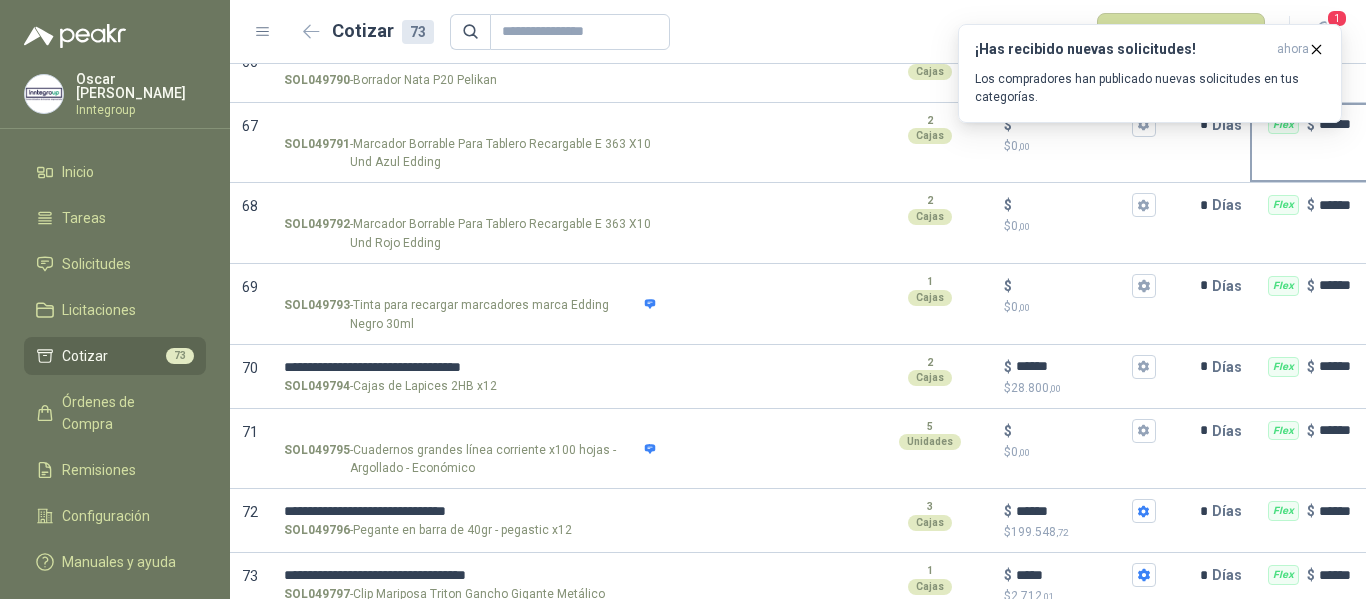 click on "Flex   $ ******" at bounding box center [1350, 143] 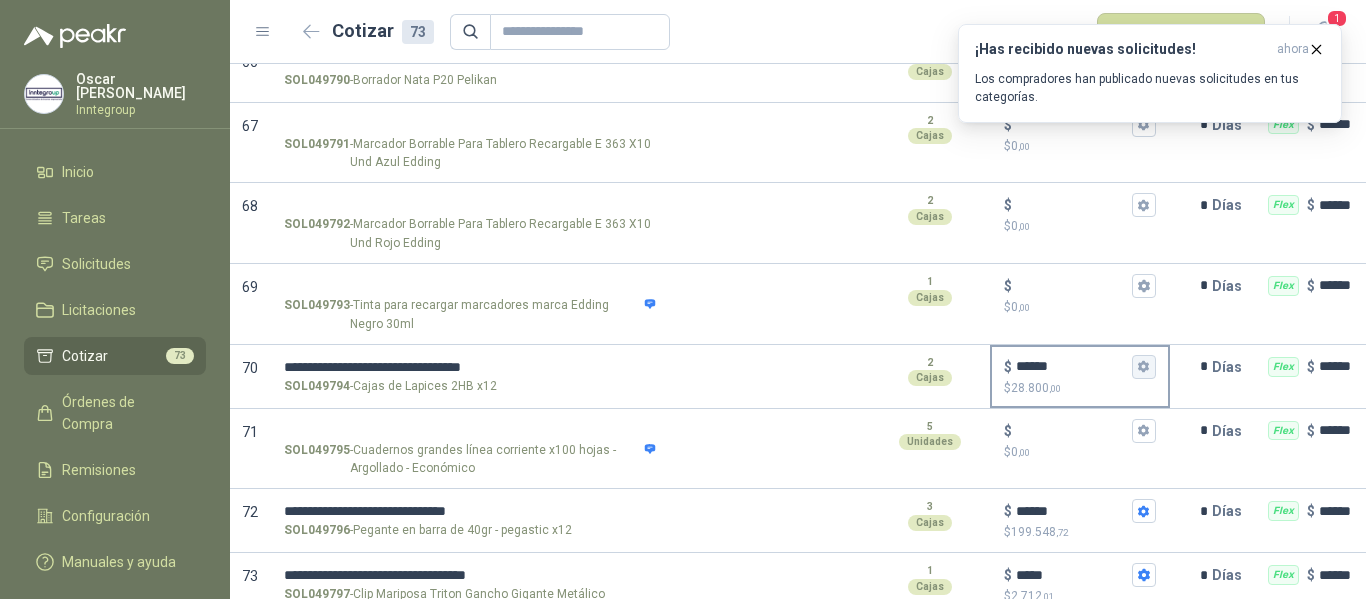 click on "$ ****** $  28.800 ,00" at bounding box center (1144, 367) 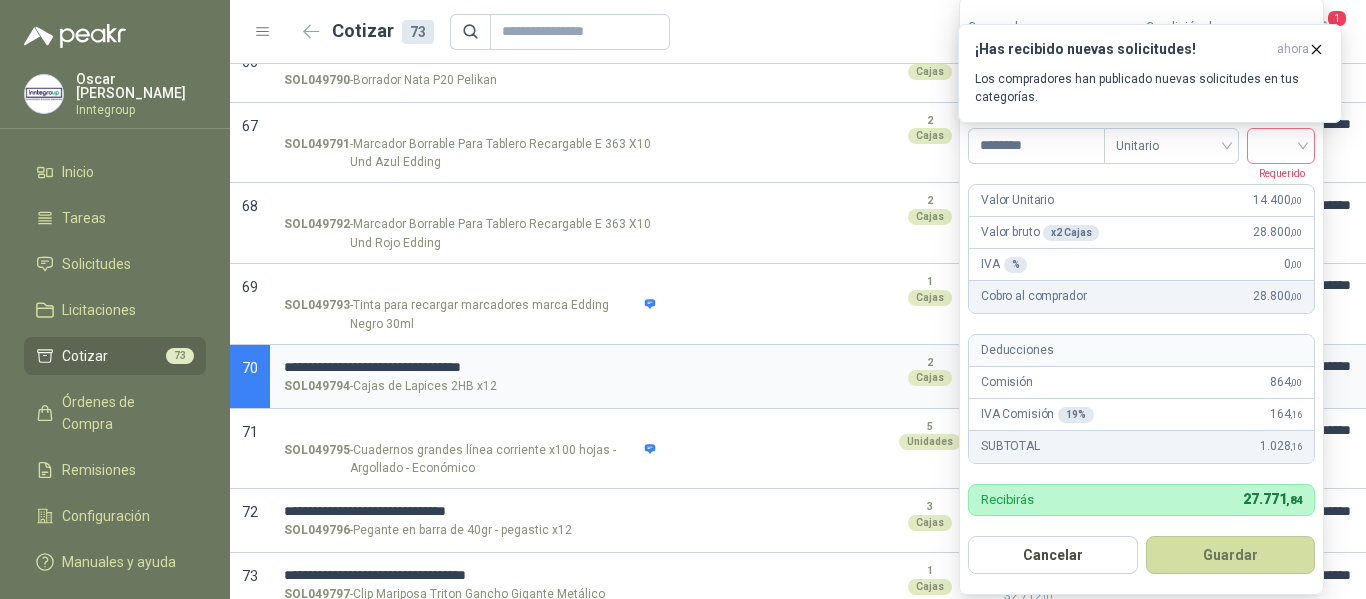 click at bounding box center (1281, 144) 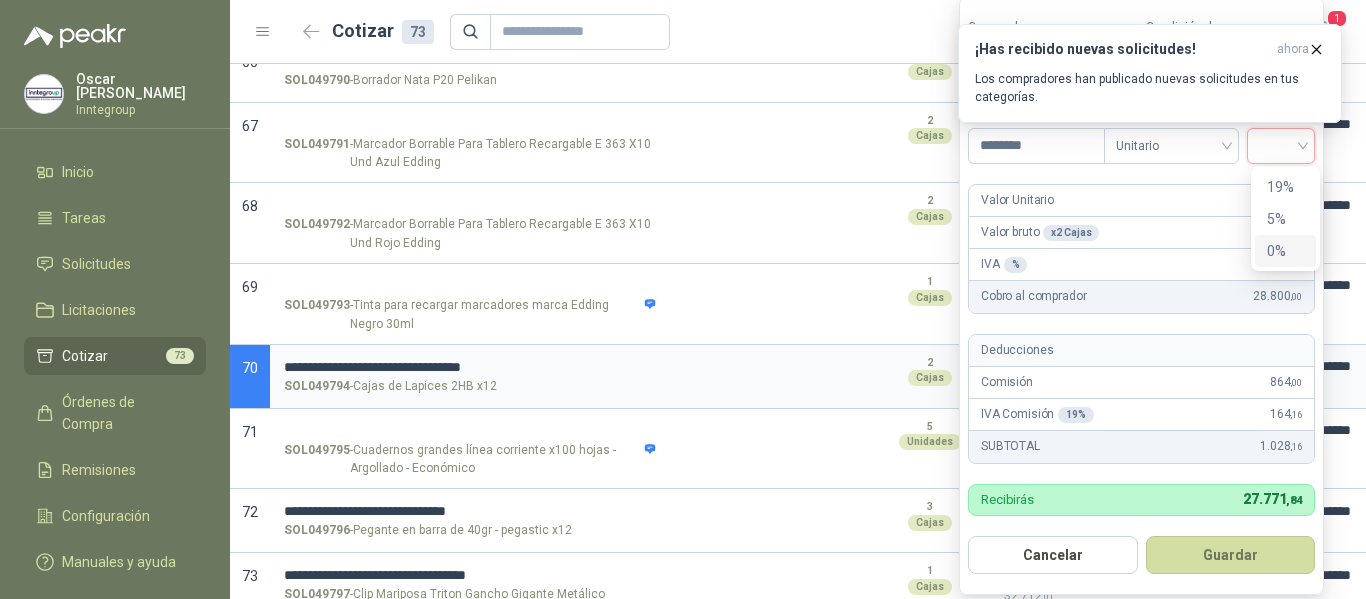 click on "0%" at bounding box center (1285, 251) 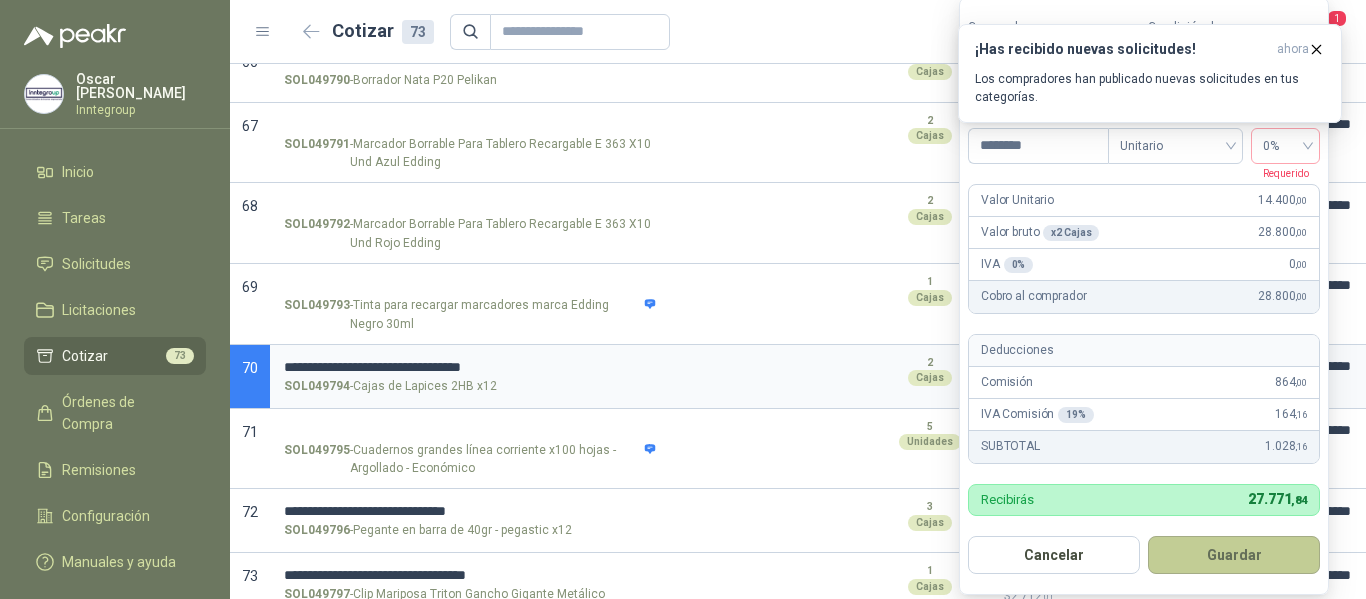 click on "Guardar" at bounding box center (1234, 555) 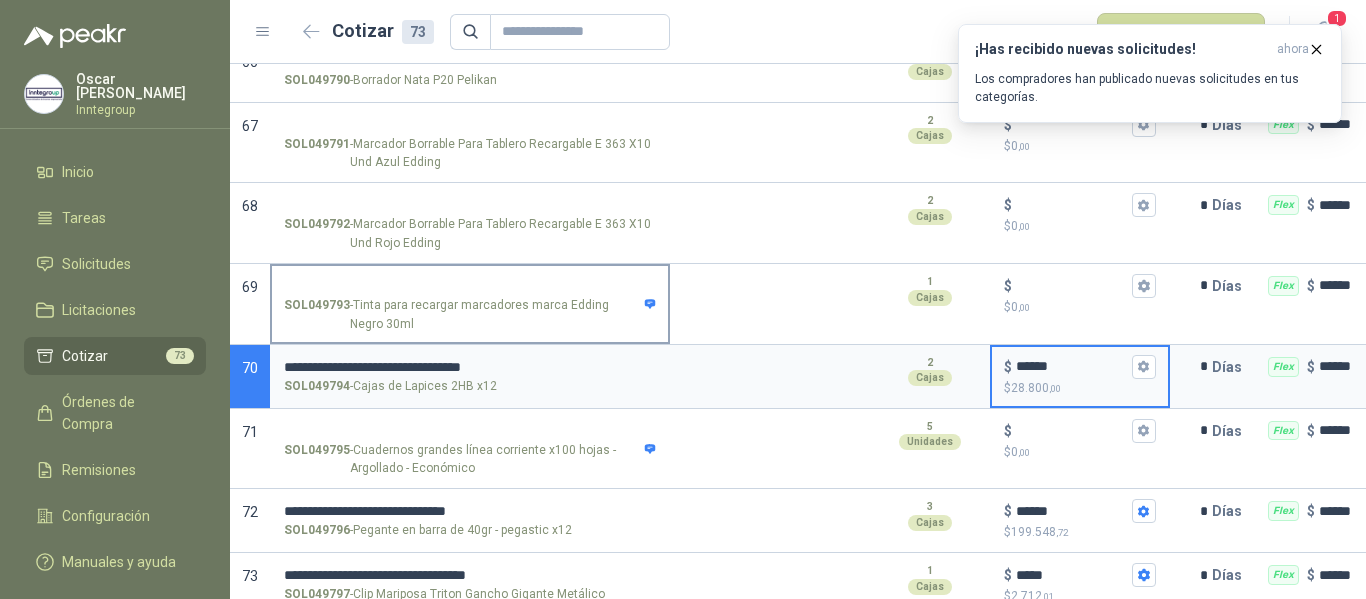 click on "SOL049793  -  Tinta para recargar marcadores marca Edding Negro 30ml" at bounding box center [470, 304] 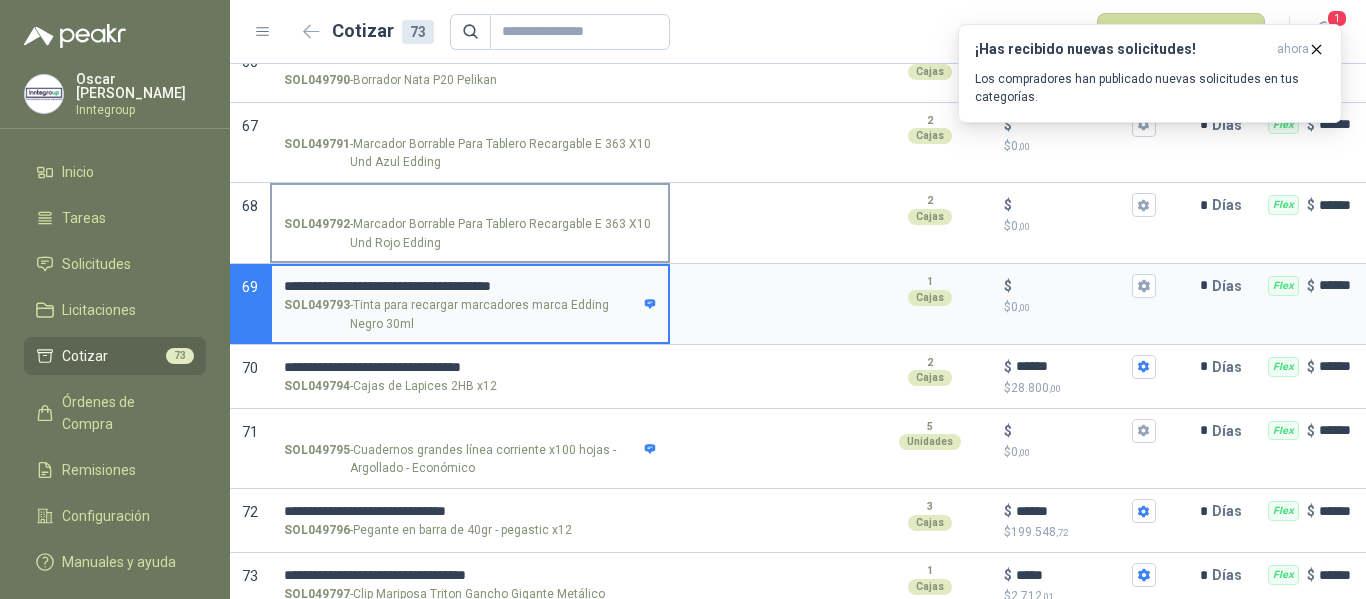 type 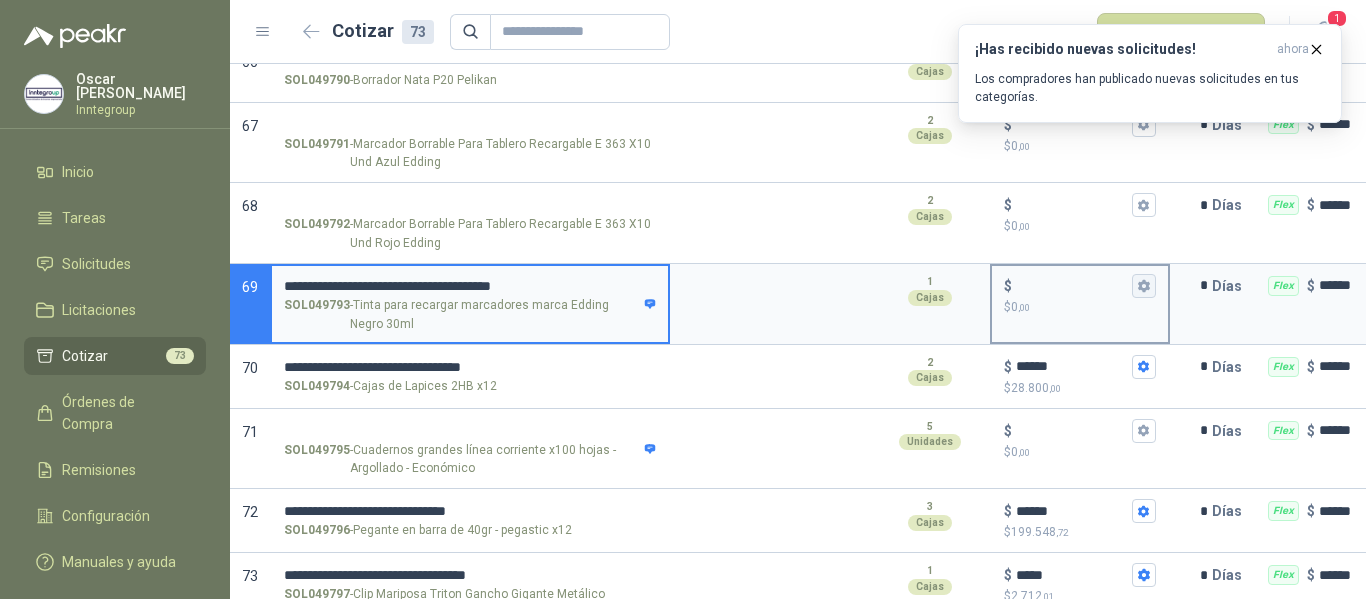 click 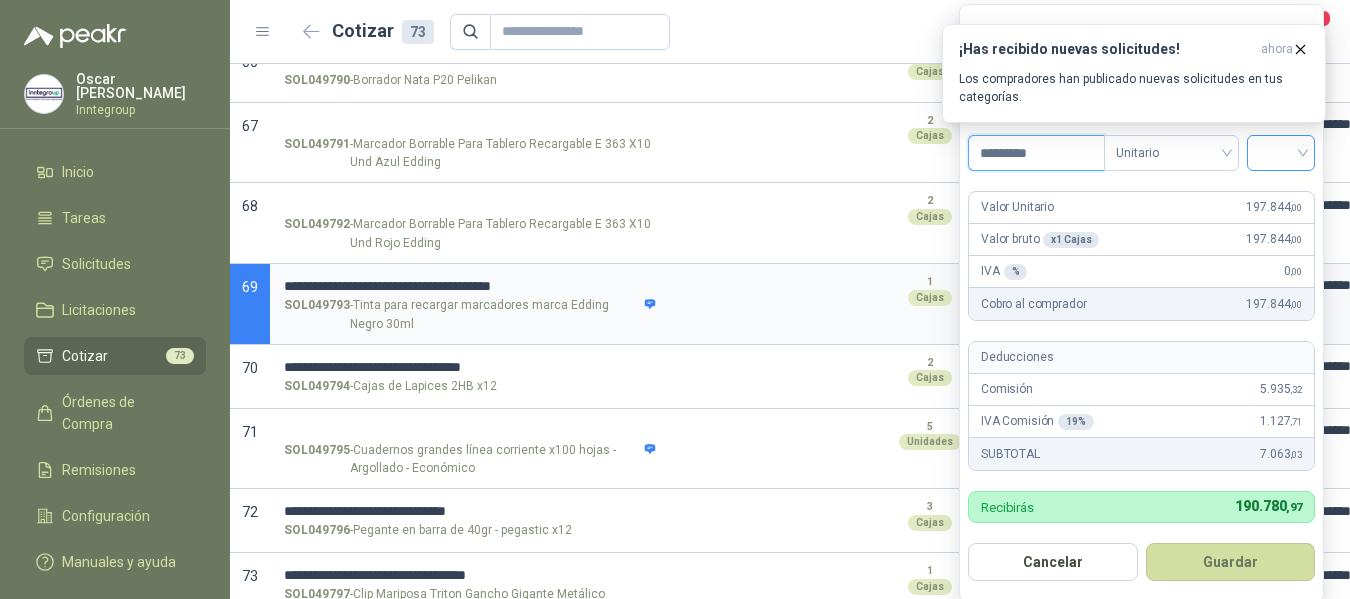 click at bounding box center [1281, 153] 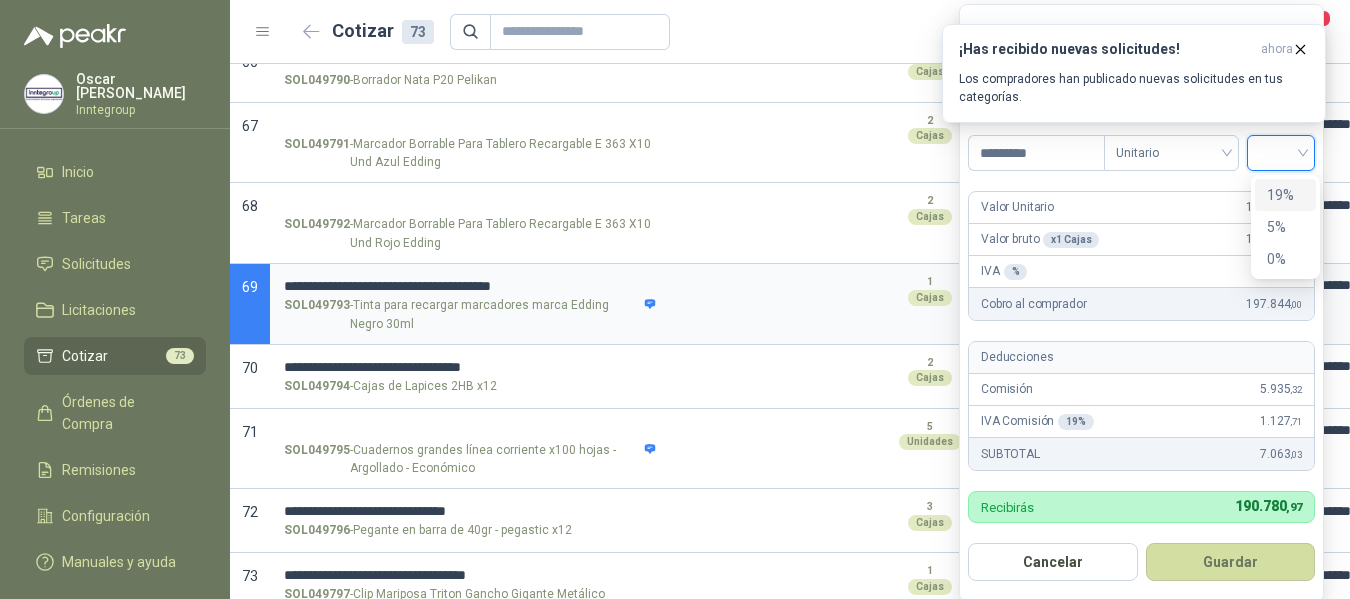 click on "19%" at bounding box center [1285, 195] 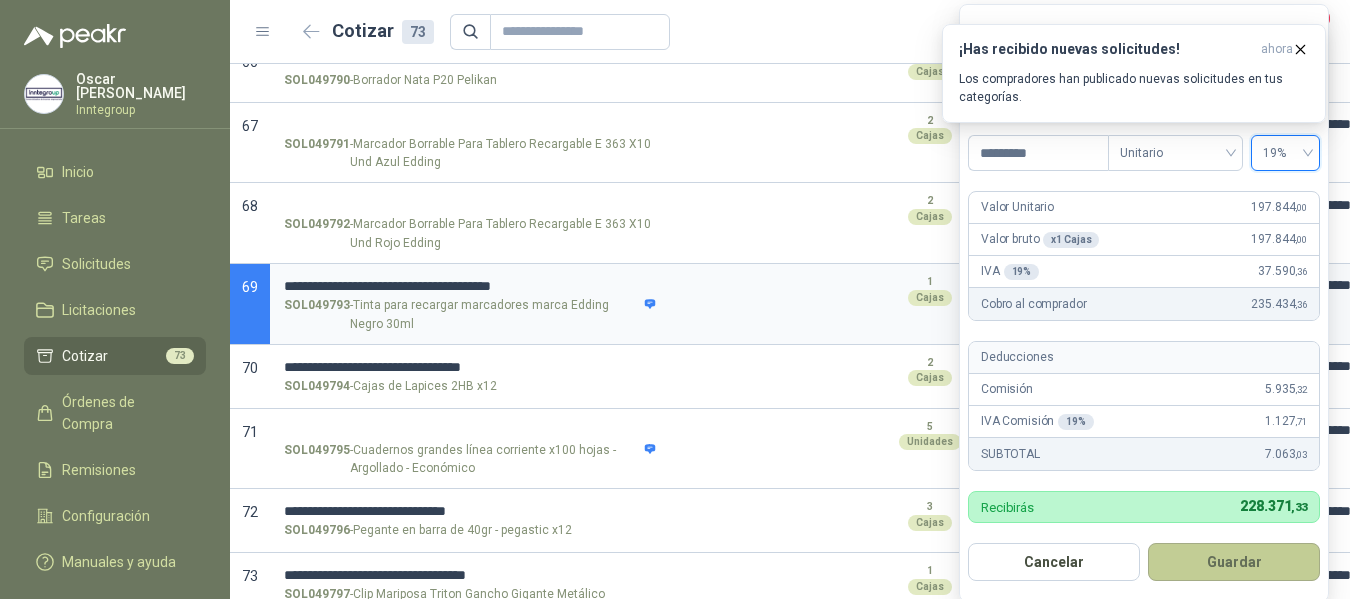 click on "Guardar" at bounding box center [1234, 562] 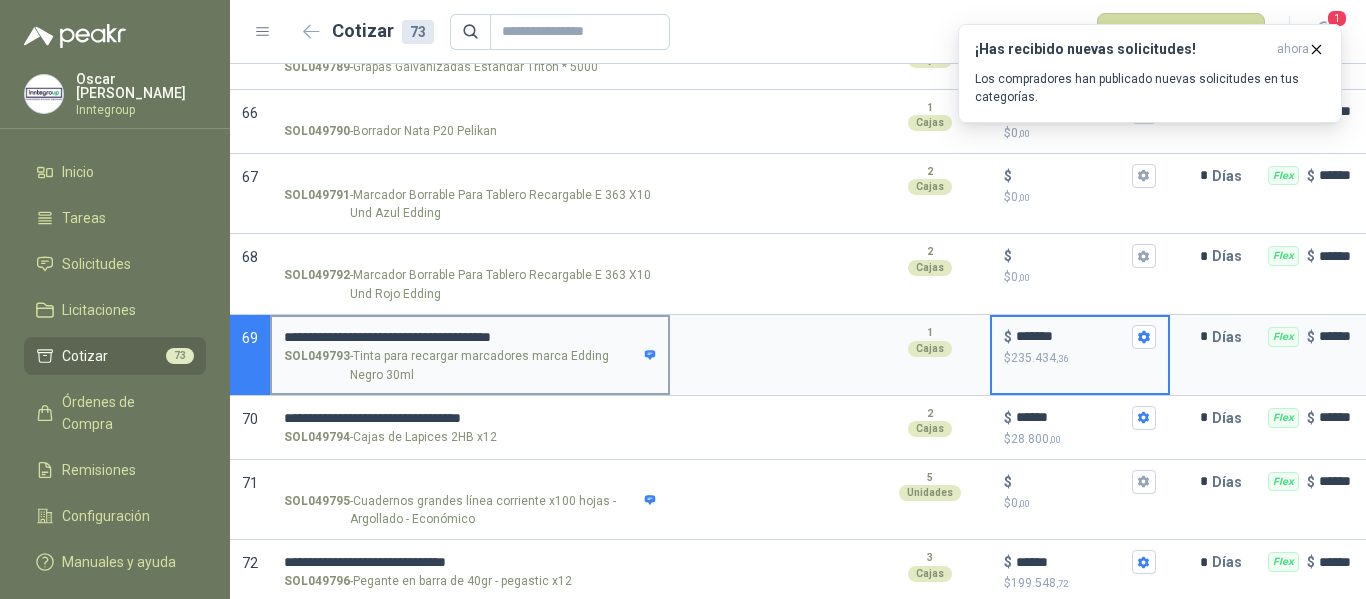 scroll, scrollTop: 4377, scrollLeft: 0, axis: vertical 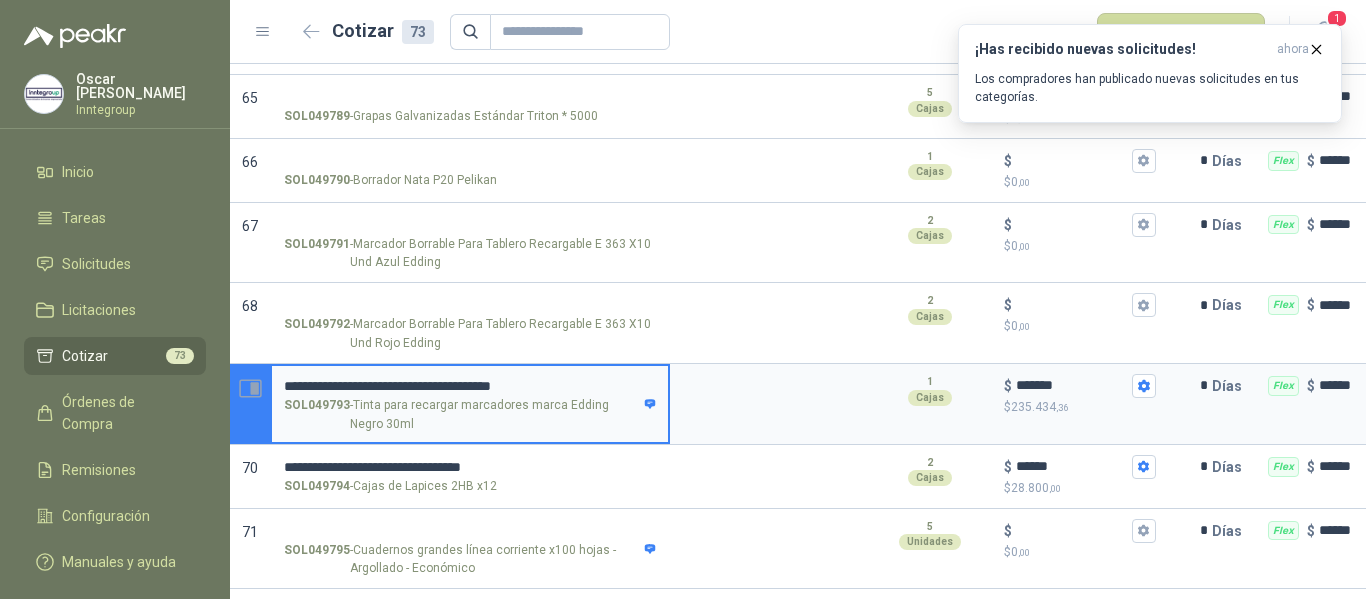 drag, startPoint x: 613, startPoint y: 350, endPoint x: 266, endPoint y: 337, distance: 347.24344 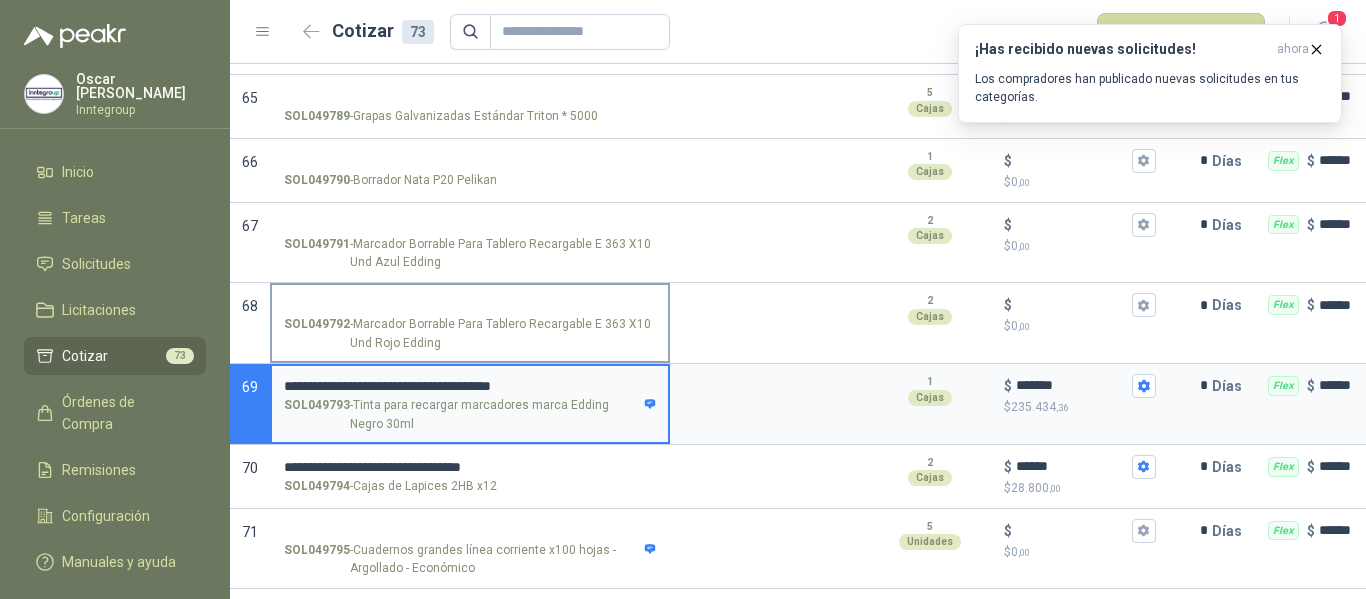 click on "SOL049792  -  Marcador Borrable Para Tablero Recargable E 363 X10 Und Rojo  Edding" at bounding box center (470, 305) 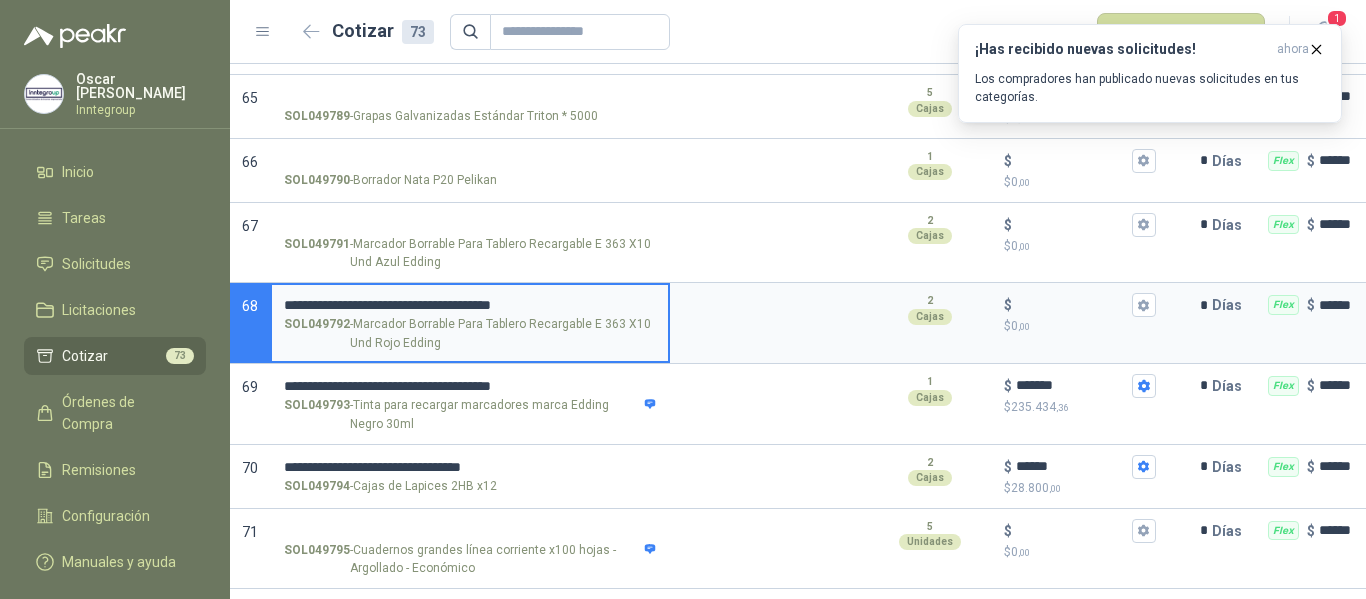 type 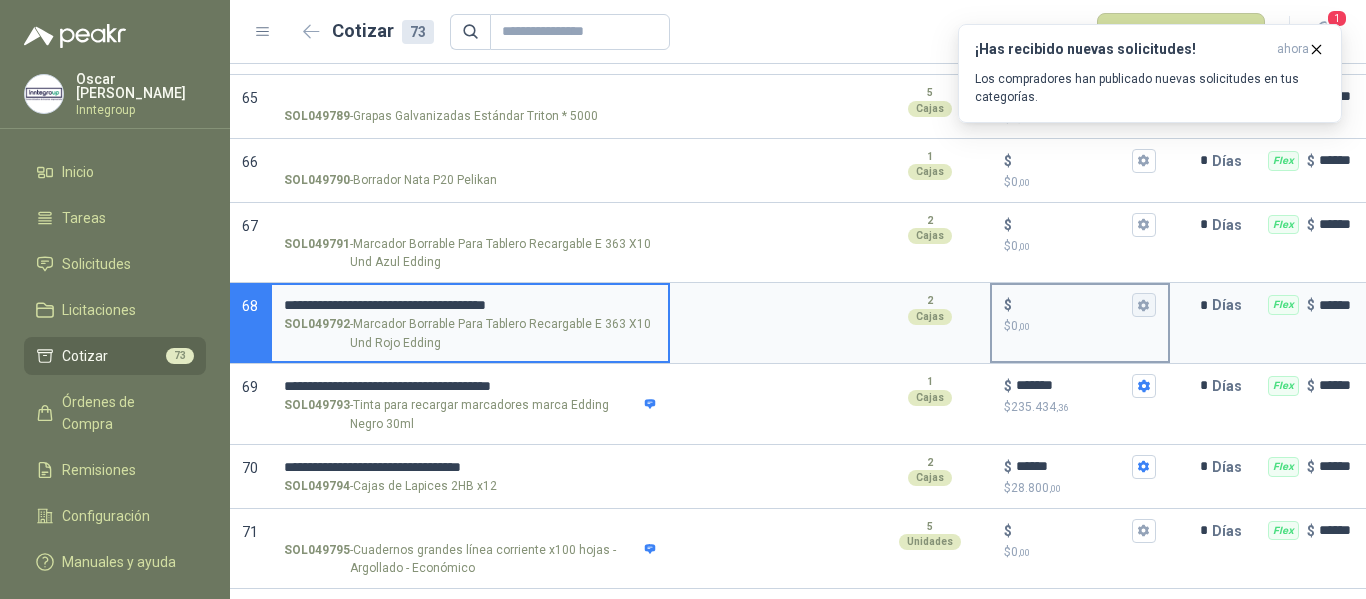 type on "**********" 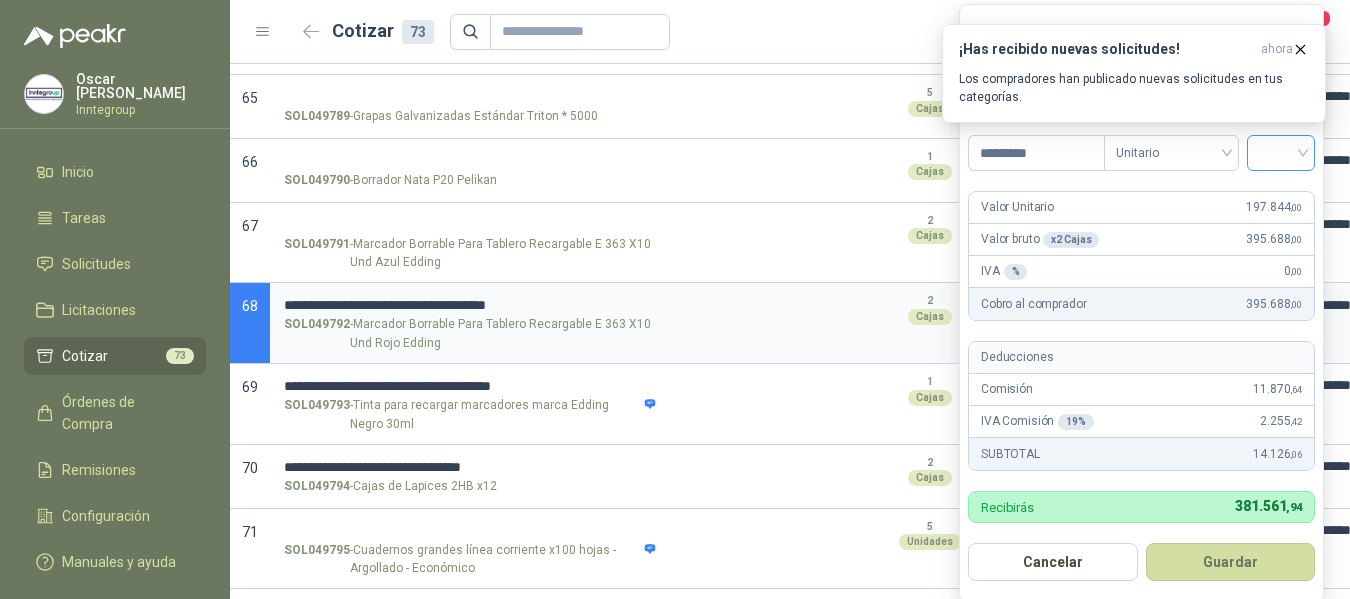 type on "*********" 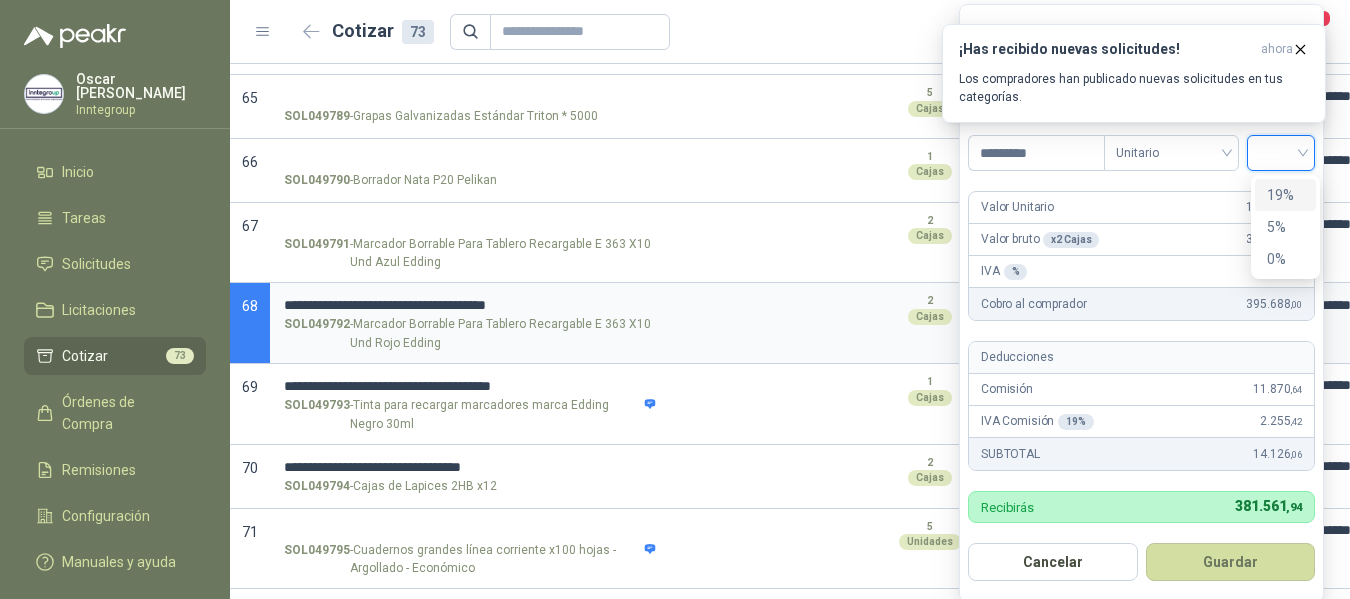 click on "19%" at bounding box center [1285, 195] 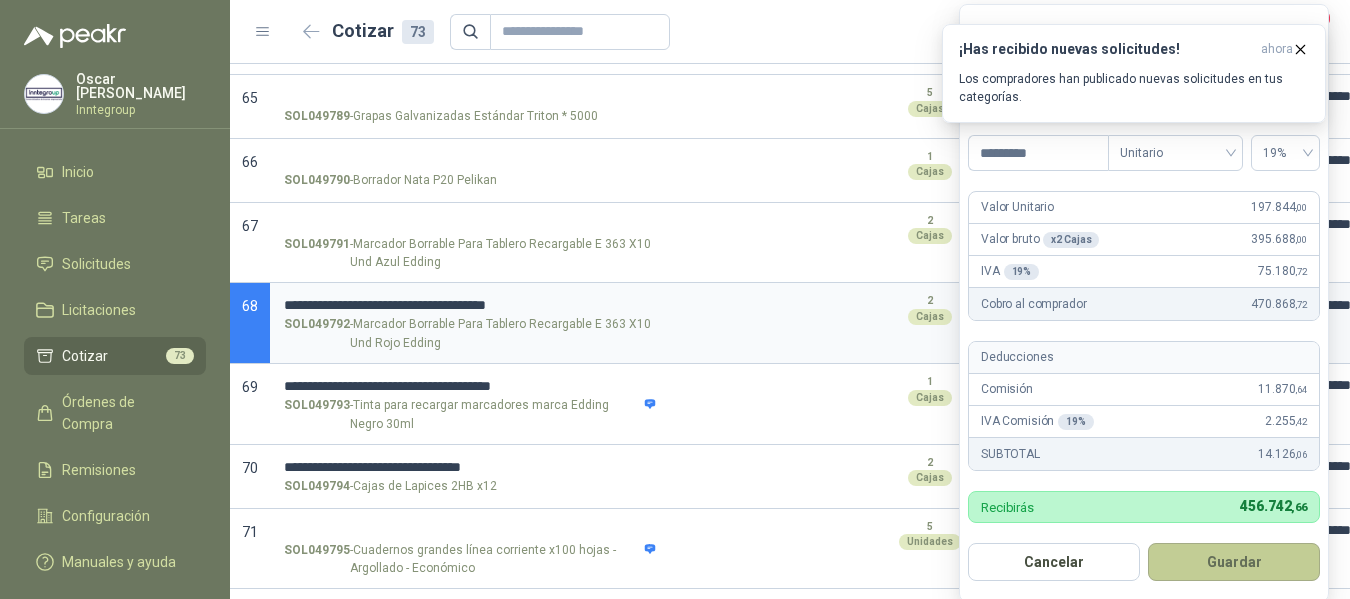 click on "Guardar" at bounding box center [1234, 562] 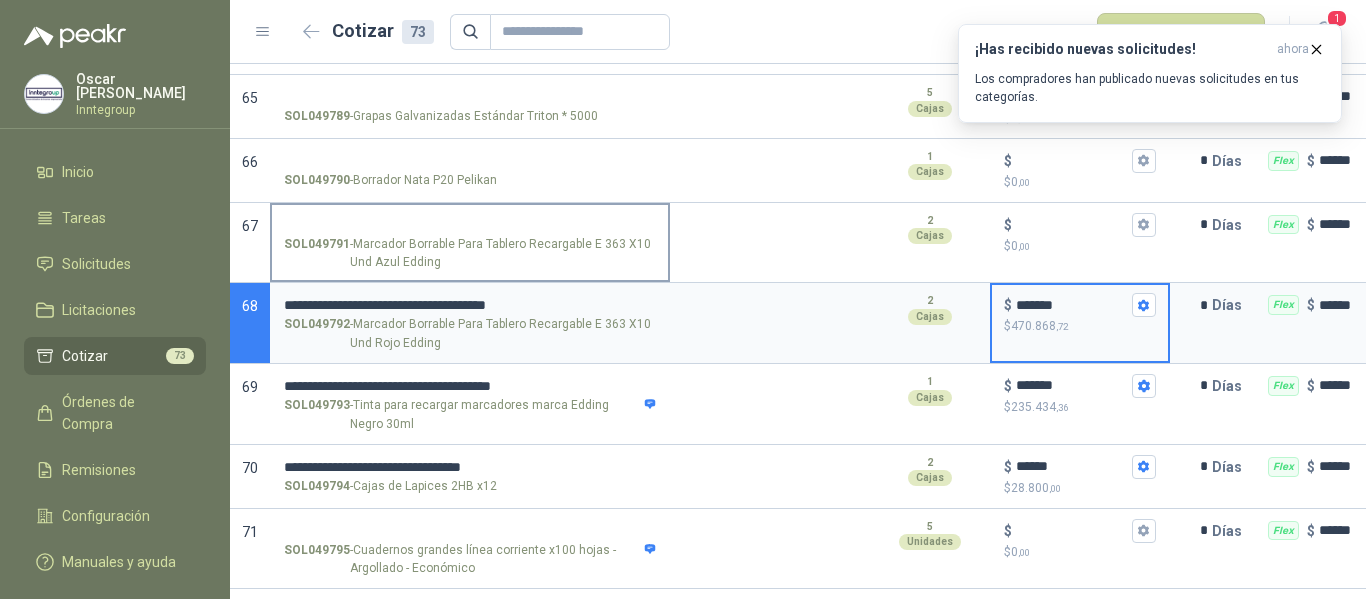 click on "SOL049791  -  Marcador Borrable Para Tablero Recargable E 363 X10 Und Azul  Edding" at bounding box center (470, 225) 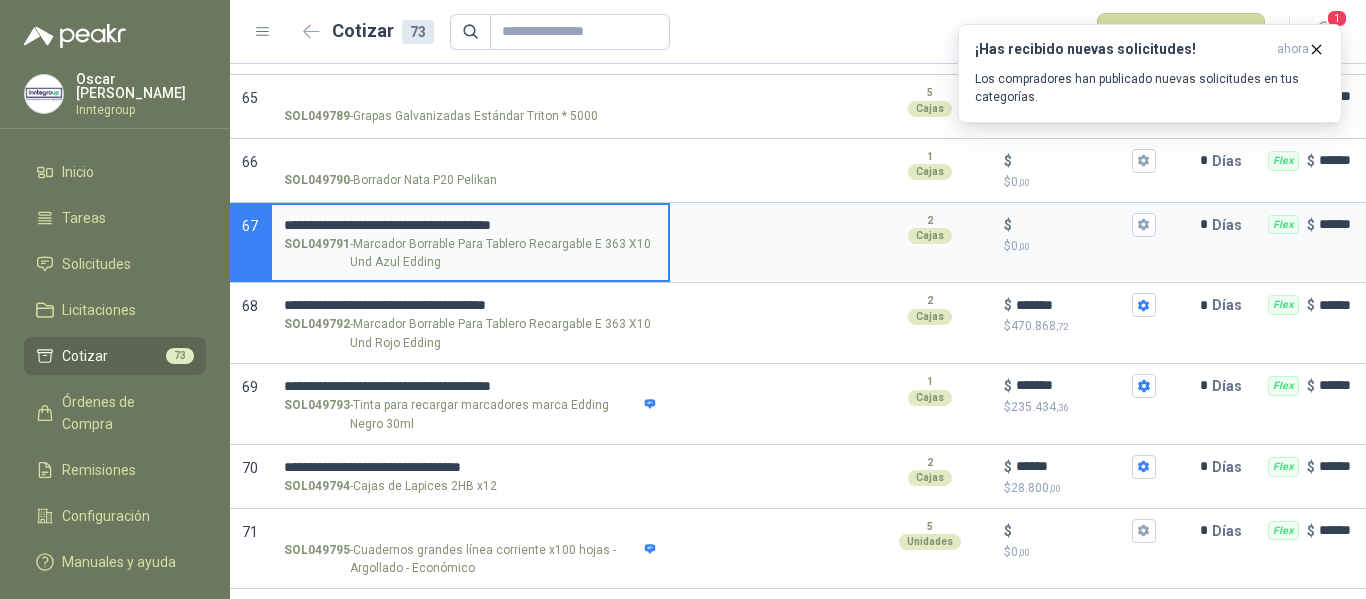 type 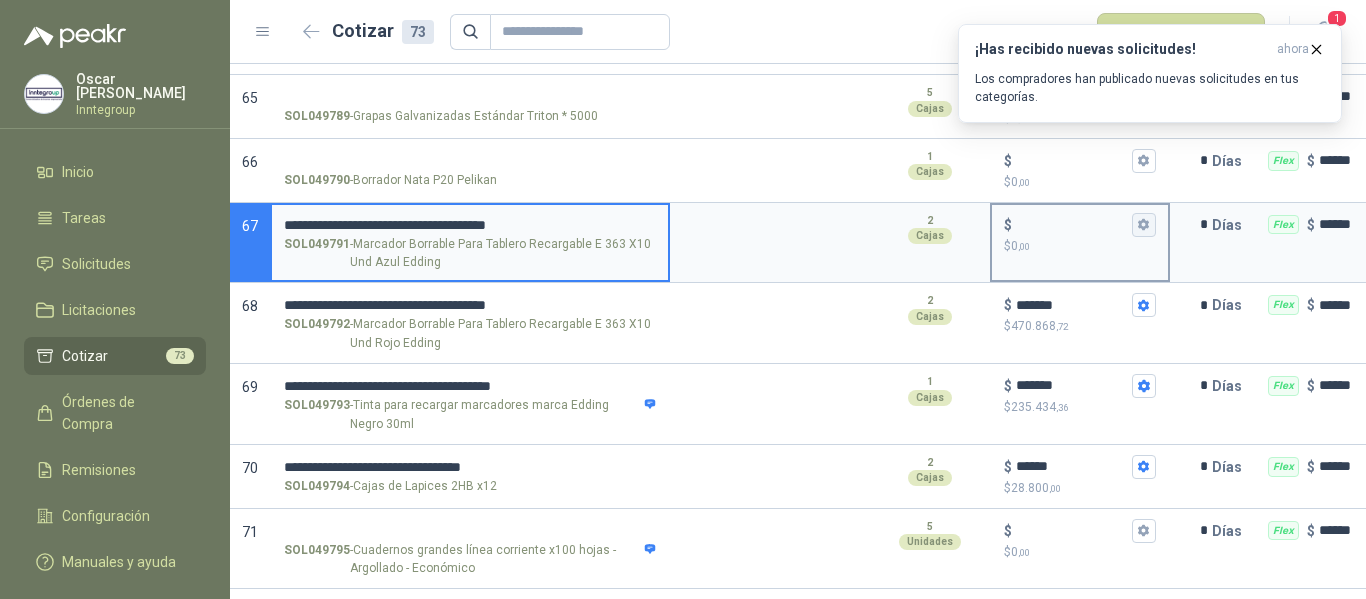 type on "**********" 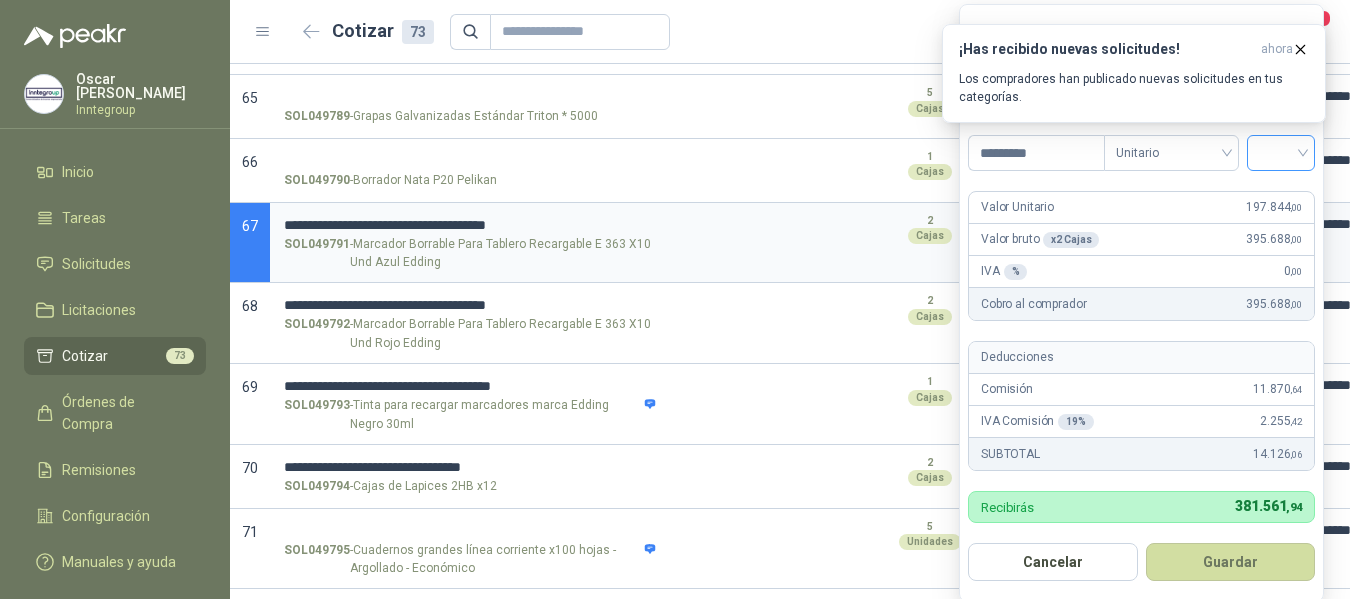 click at bounding box center [1281, 153] 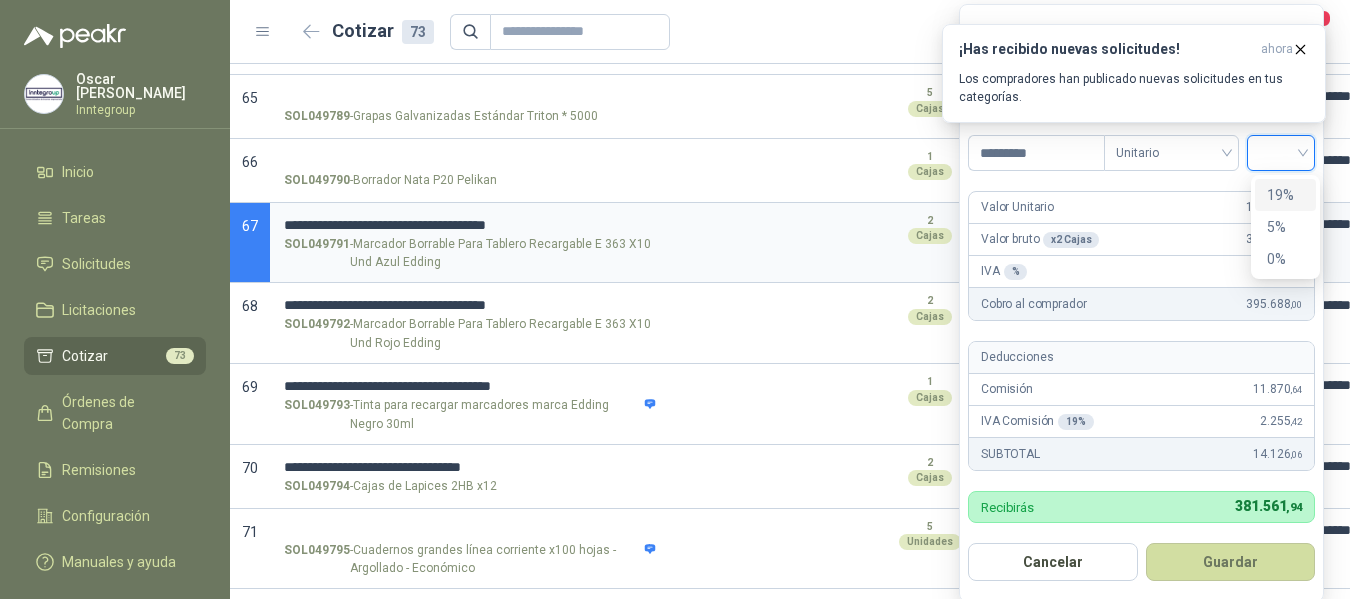drag, startPoint x: 1279, startPoint y: 189, endPoint x: 1254, endPoint y: 285, distance: 99.20181 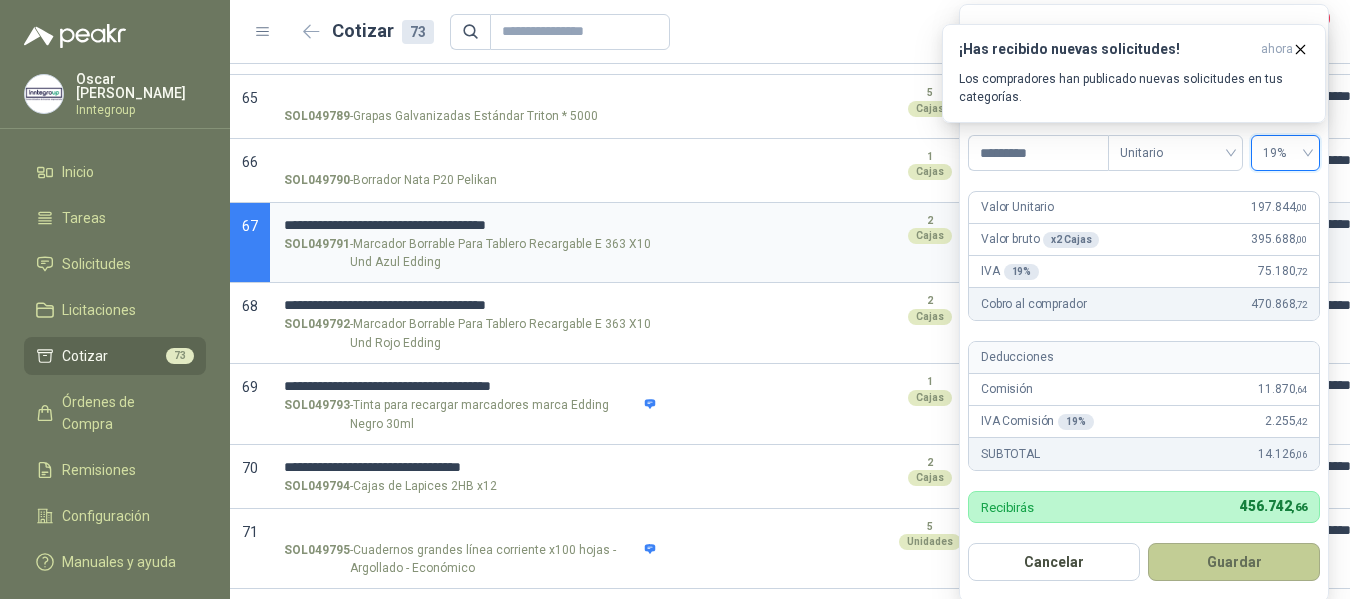 click on "Guardar" at bounding box center [1234, 562] 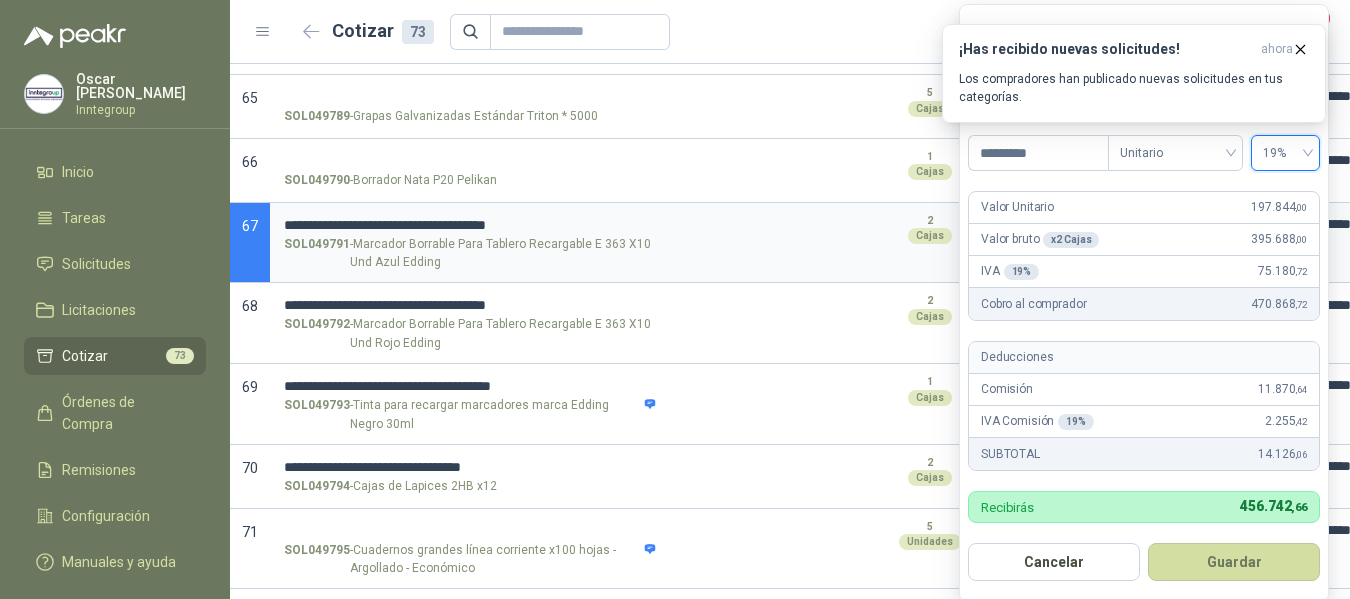 type on "*******" 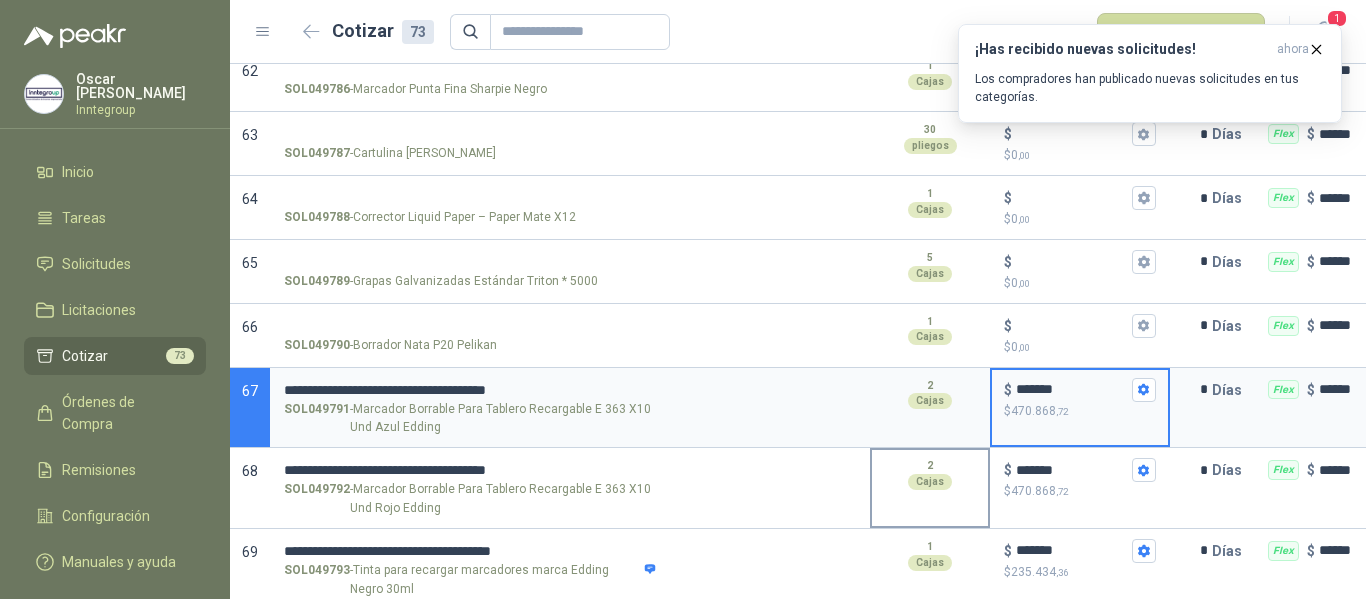 scroll, scrollTop: 4177, scrollLeft: 0, axis: vertical 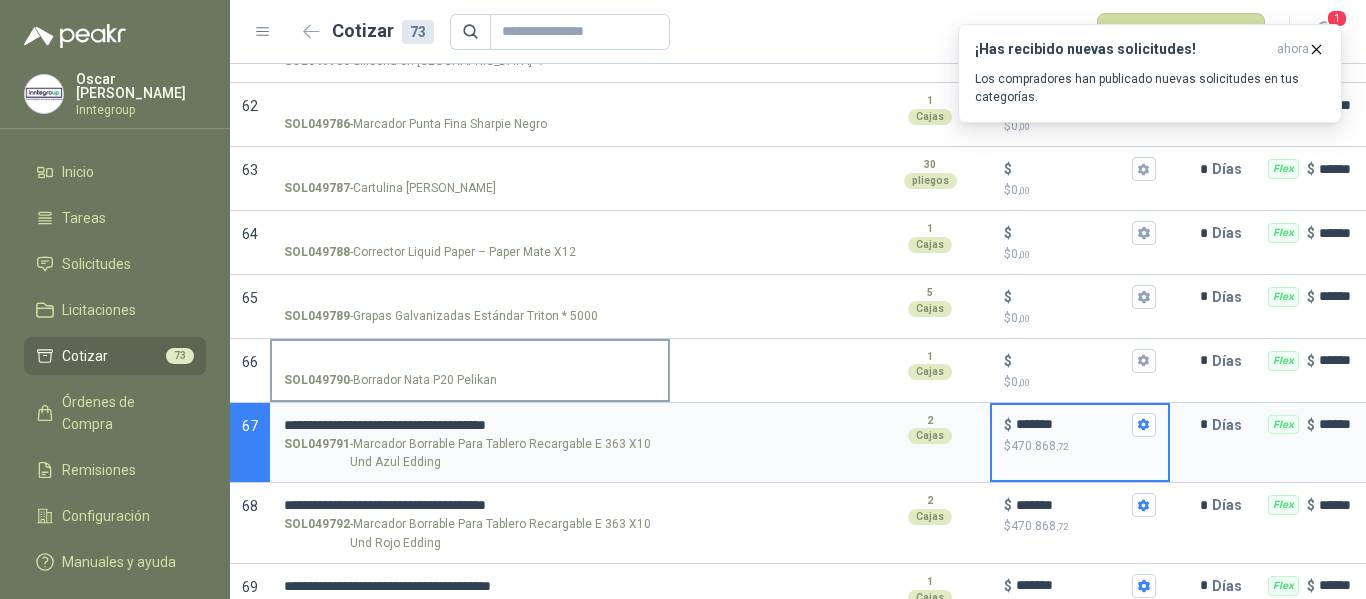 click on "SOL049790  -  Borrador Nata P20 Pelikan" at bounding box center (470, 361) 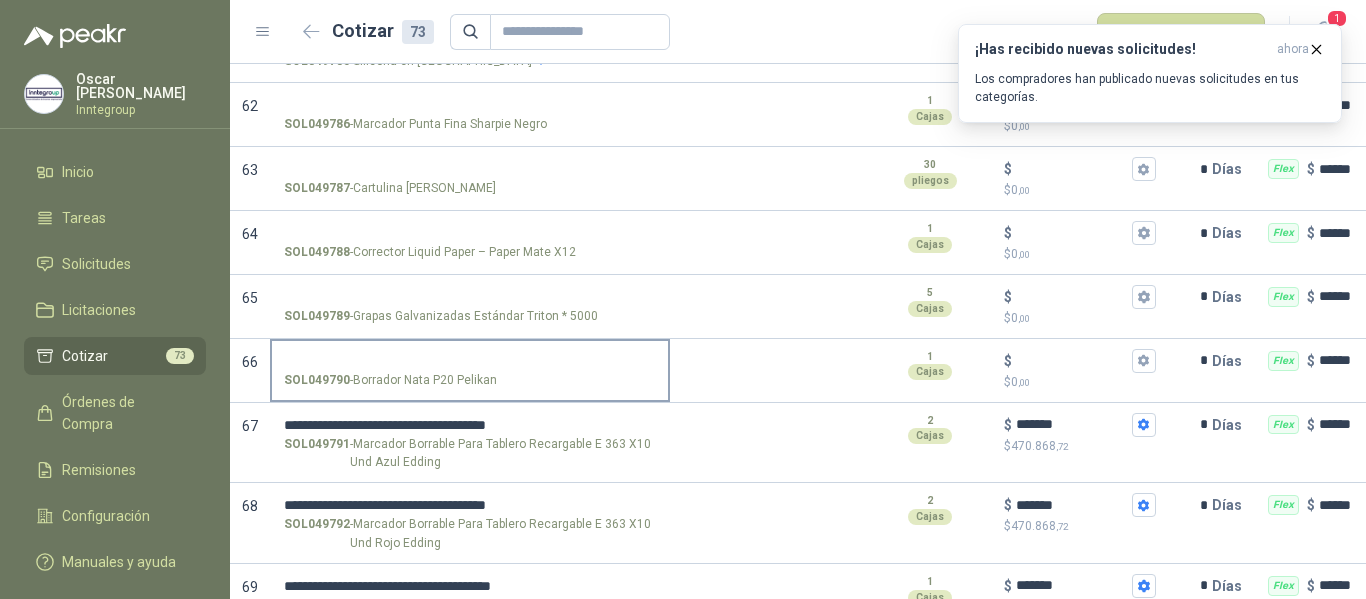 click on "SOL049790  -  Borrador Nata P20 Pelikan" at bounding box center [470, 361] 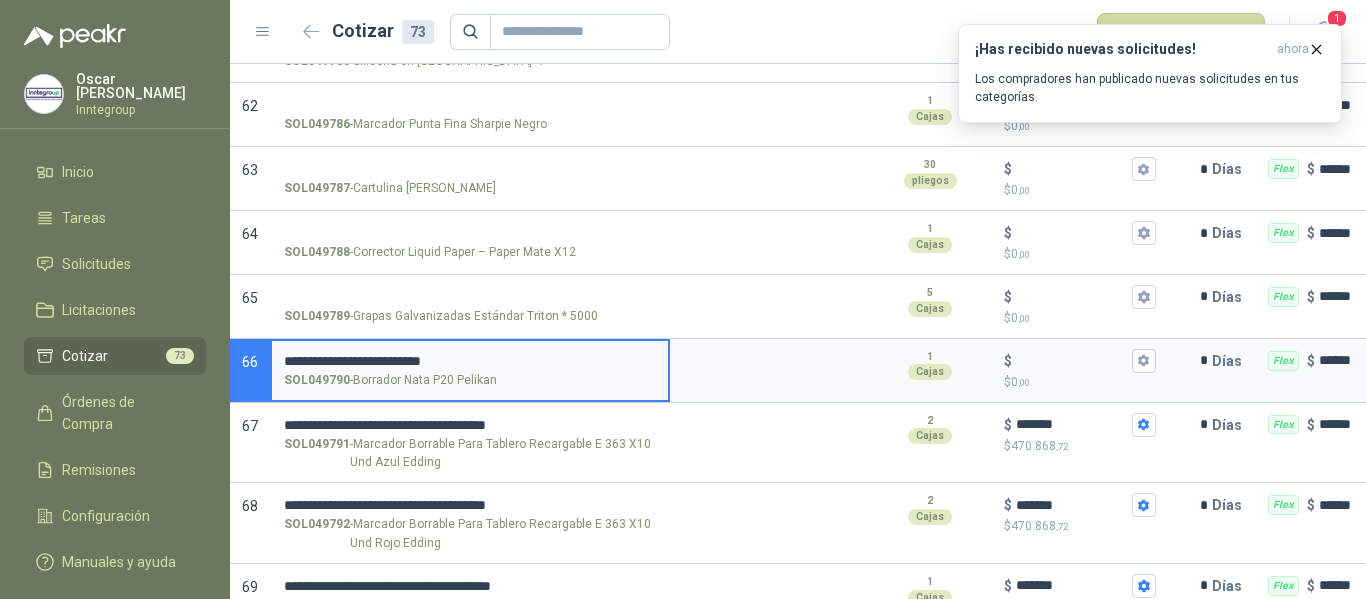 type 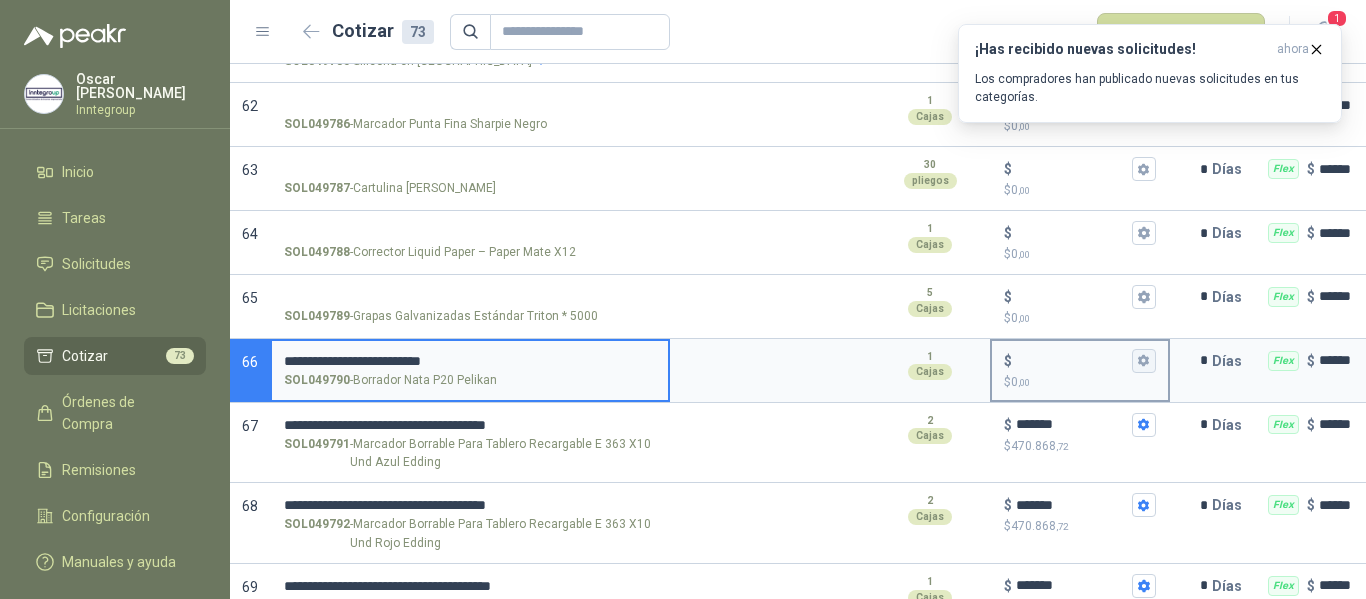 click 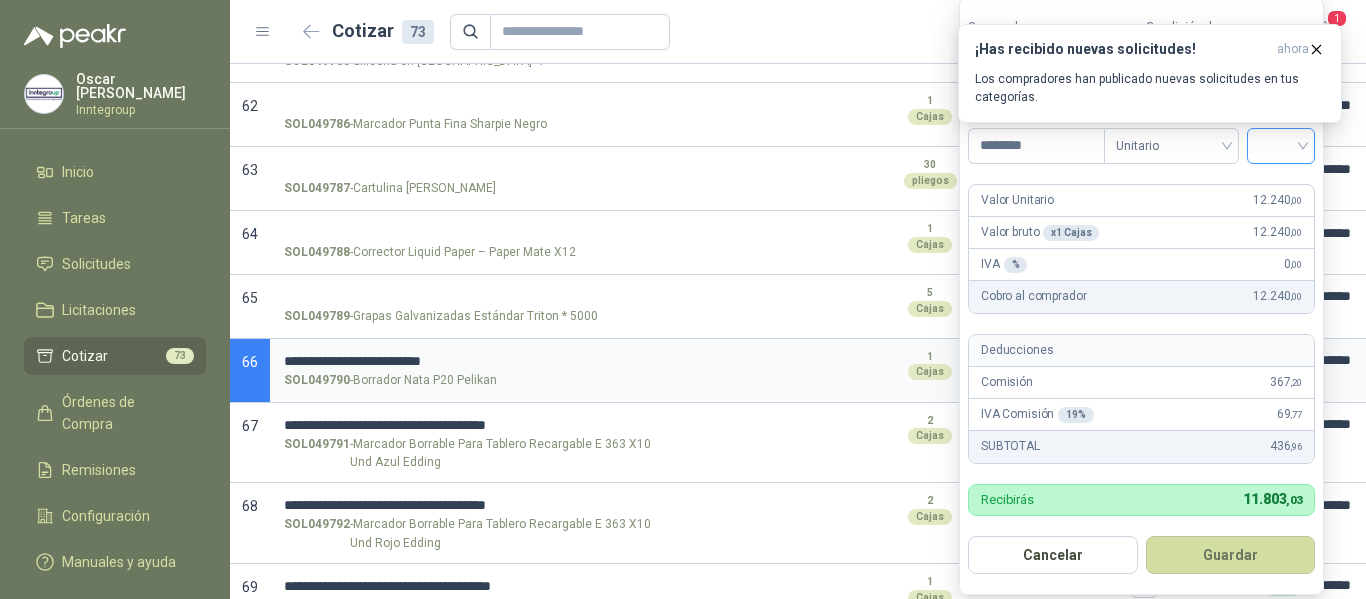 type on "********" 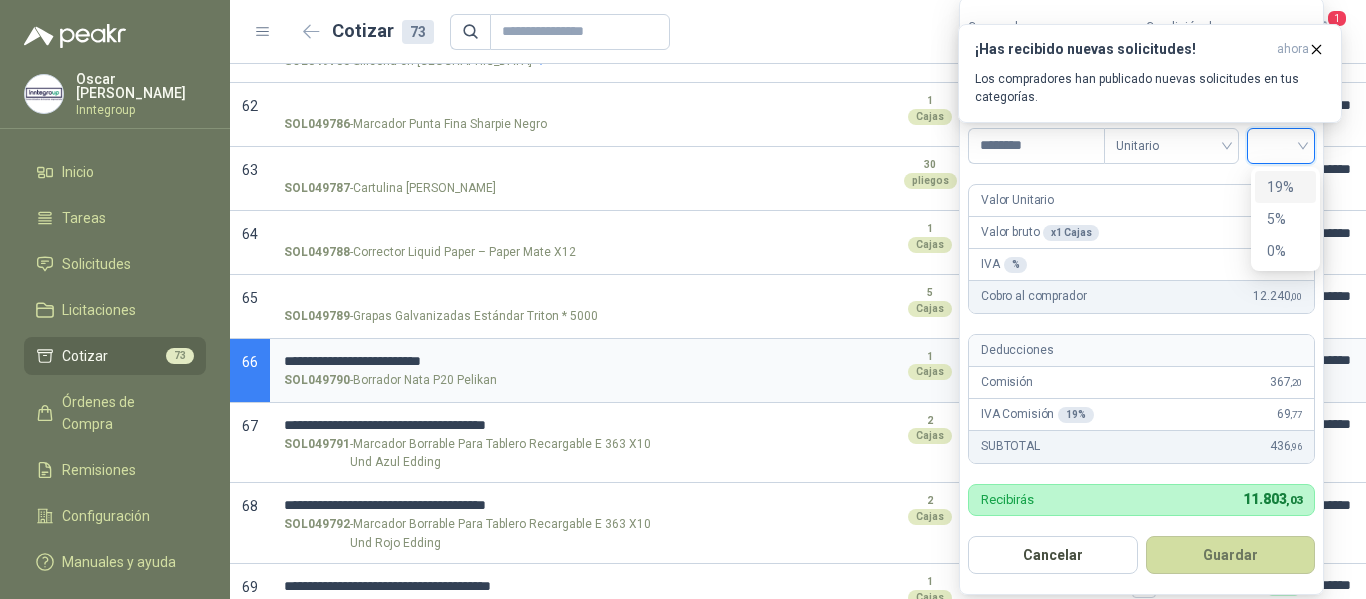 click on "19%" at bounding box center (1285, 187) 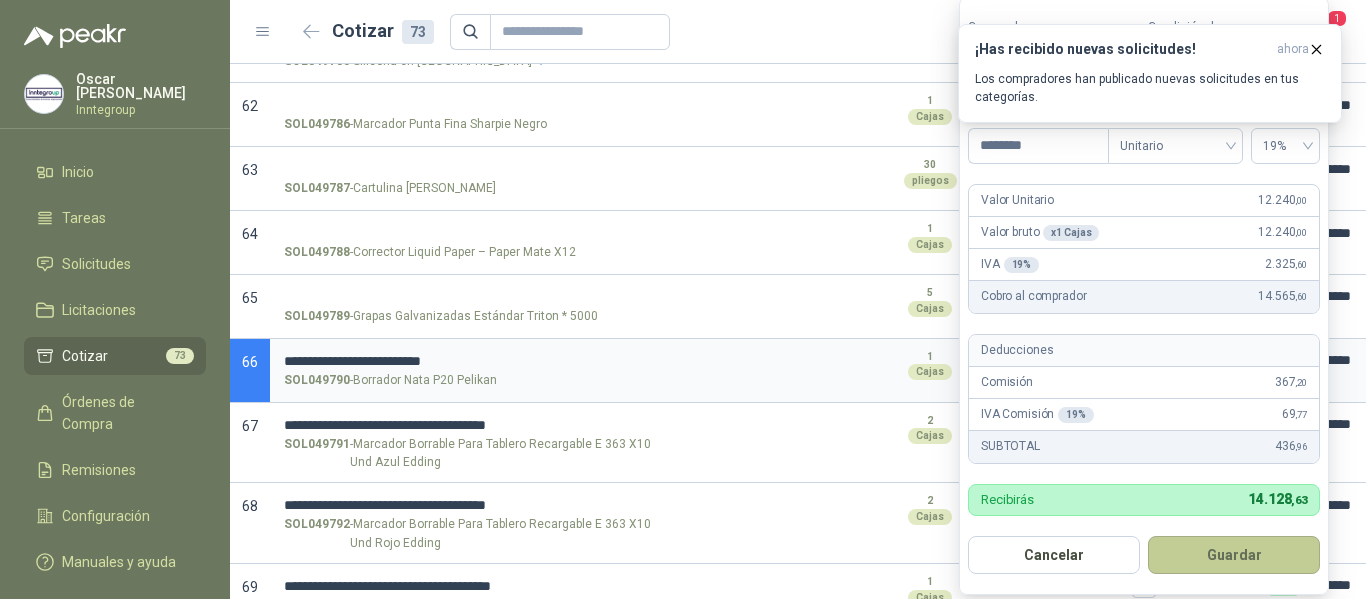 click on "Guardar" at bounding box center [1234, 555] 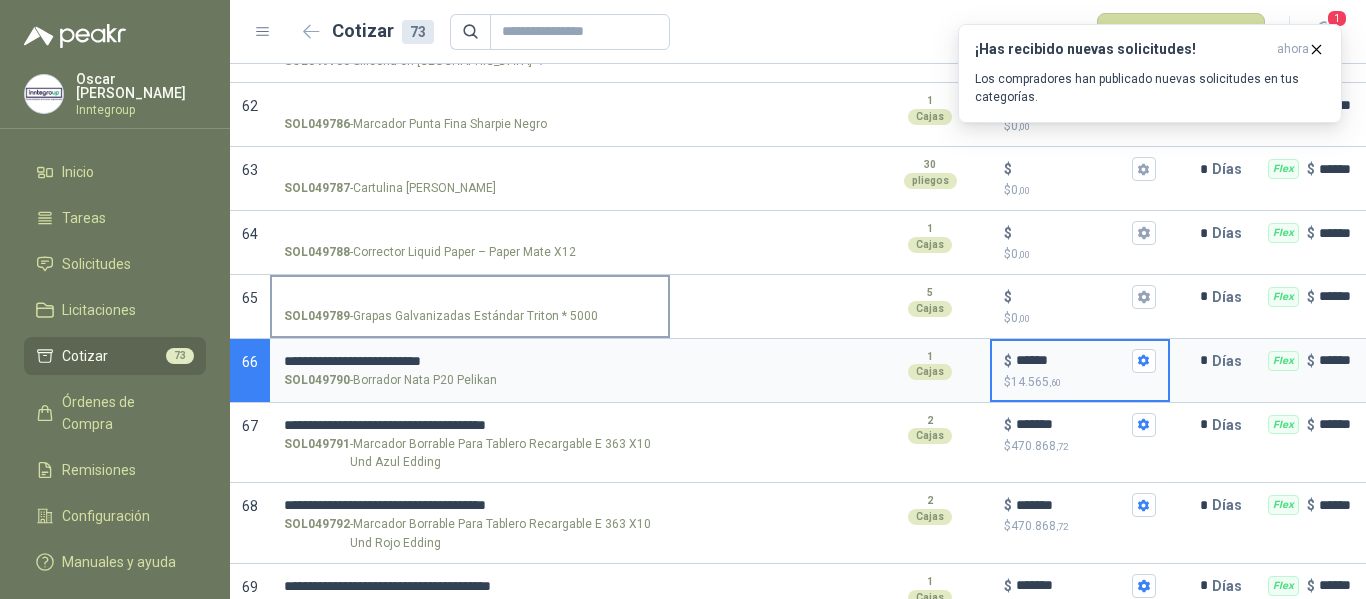 click on "SOL049789  -  Grapas Galvanizadas Estándar  Triton * 5000" at bounding box center (470, 297) 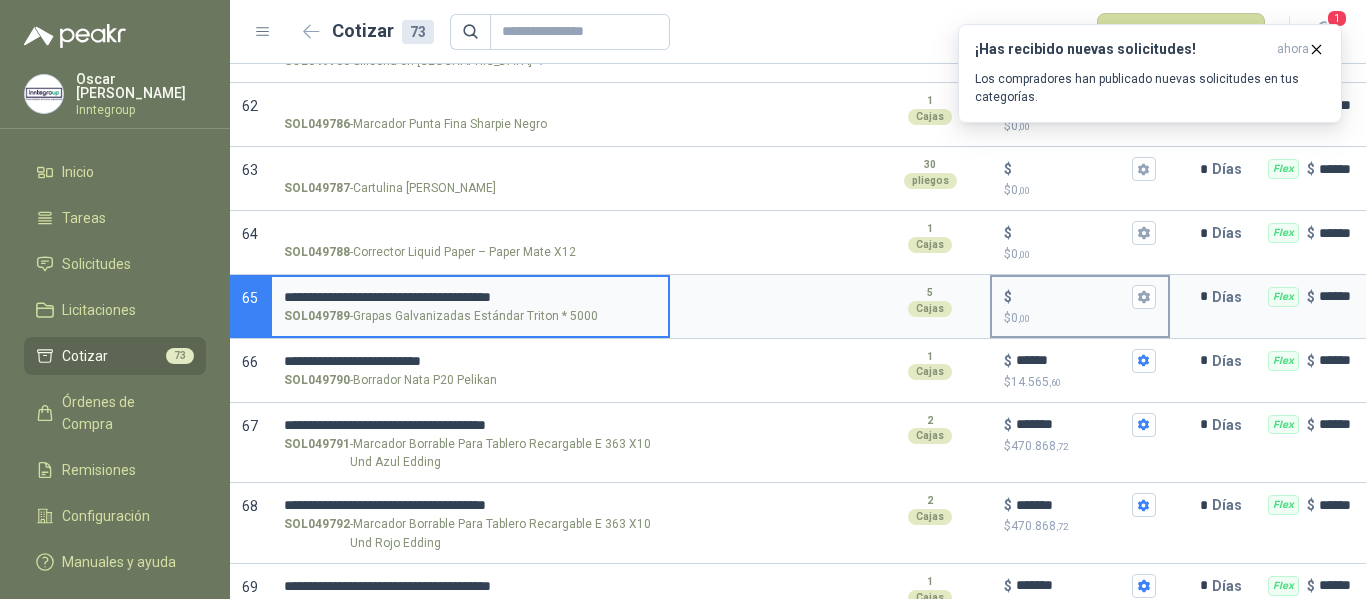 type 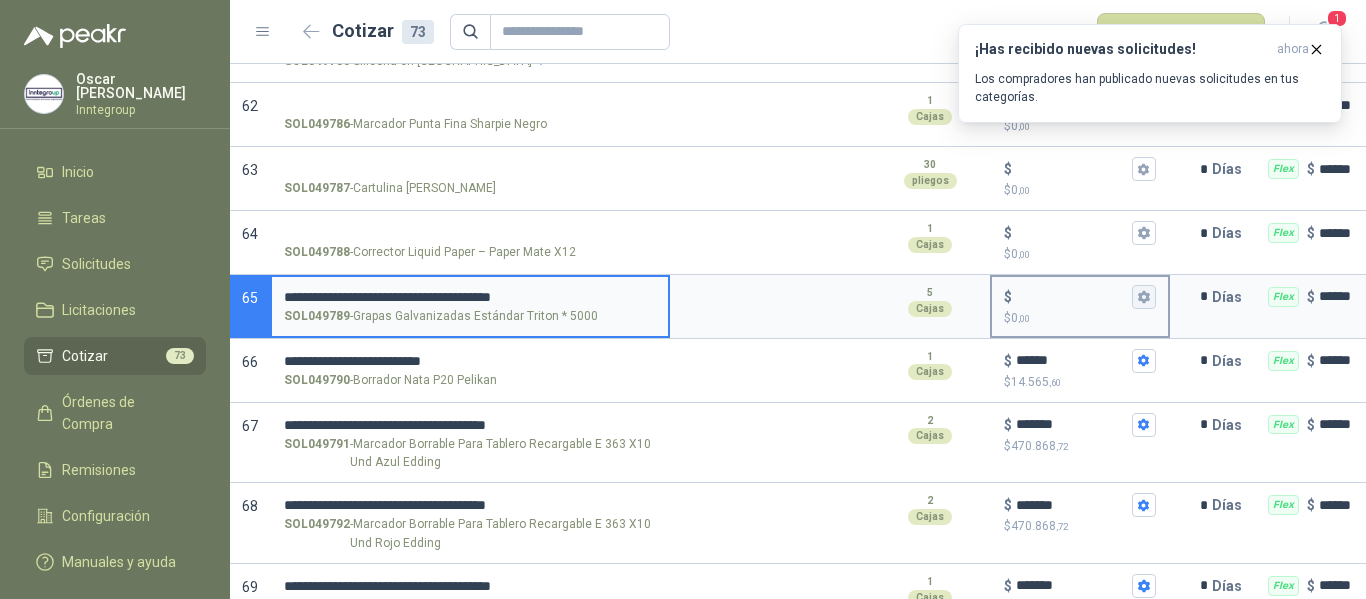 click 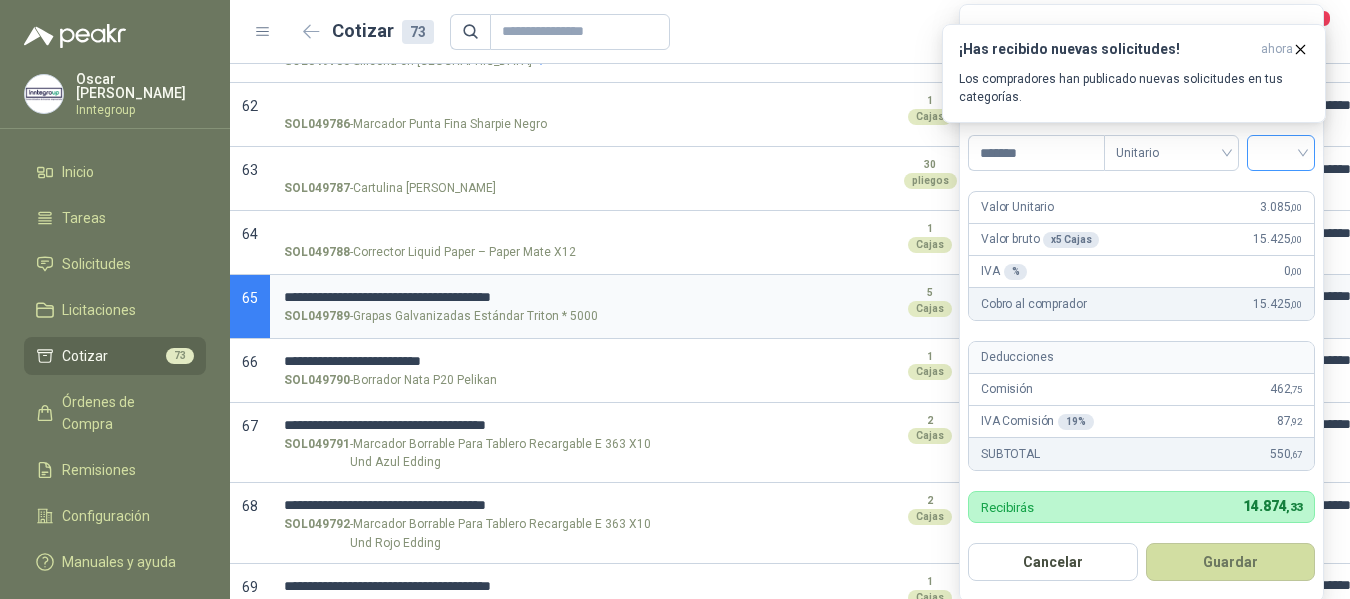 type on "*******" 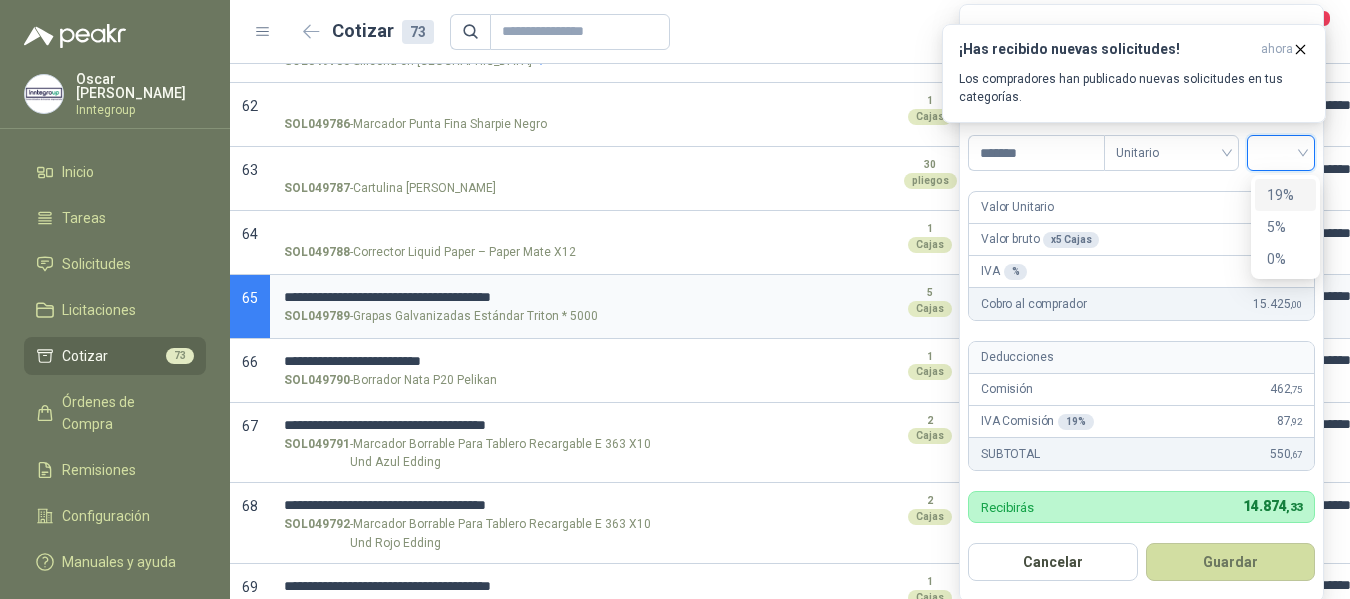 click on "19%" at bounding box center (1285, 195) 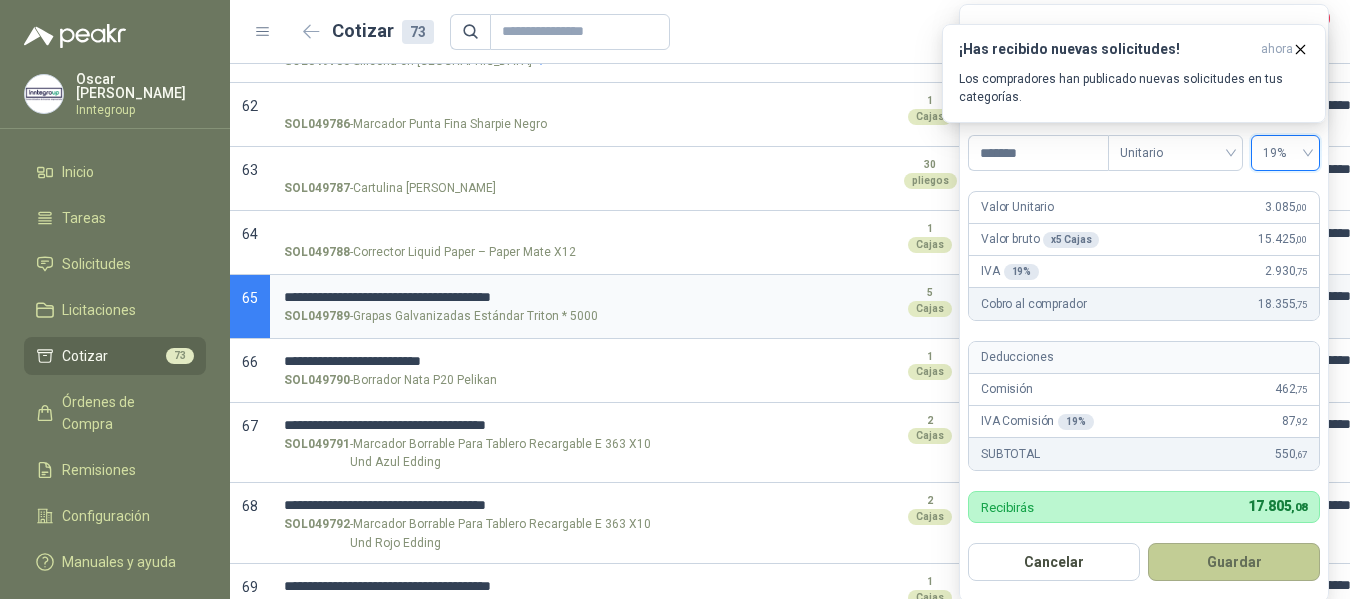 click on "Guardar" at bounding box center [1234, 562] 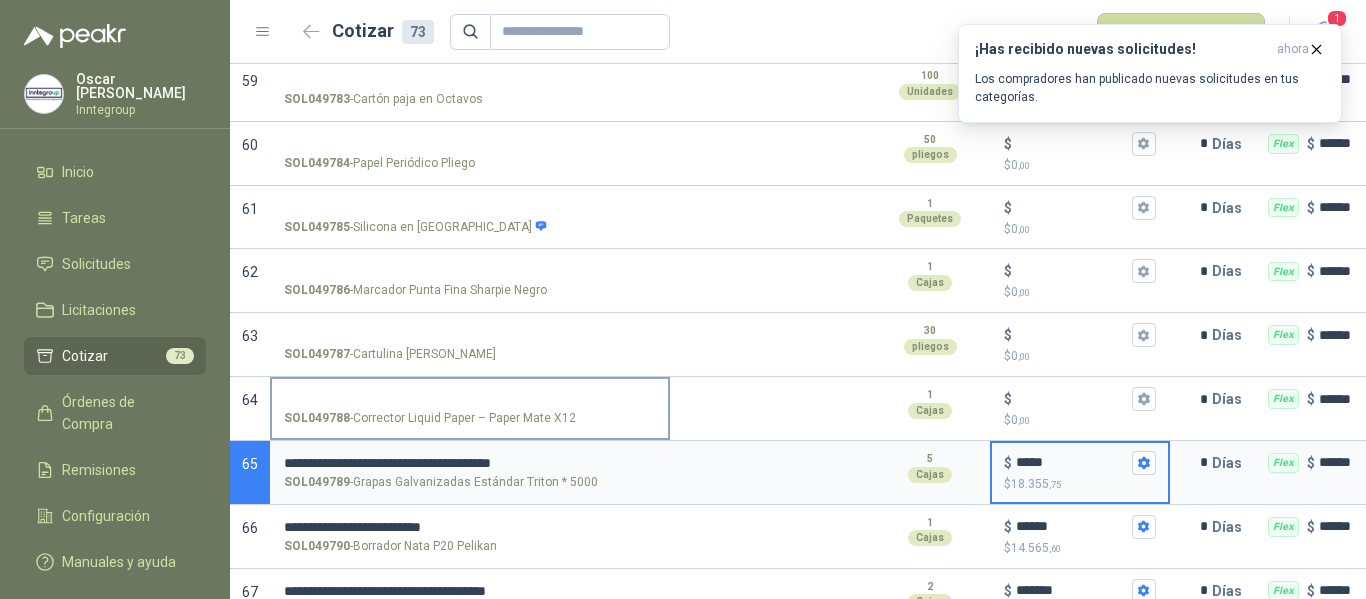 scroll, scrollTop: 3977, scrollLeft: 0, axis: vertical 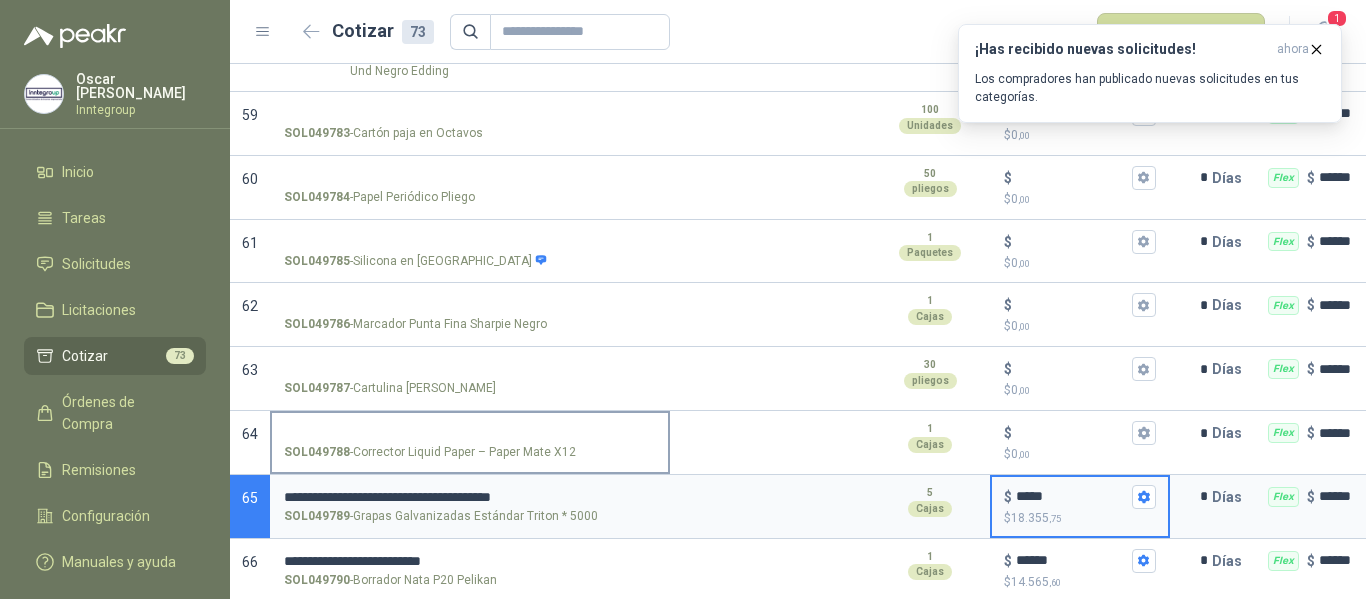 click on "SOL049788  -  Corrector Liquid Paper – Paper Mate X12" at bounding box center (470, 433) 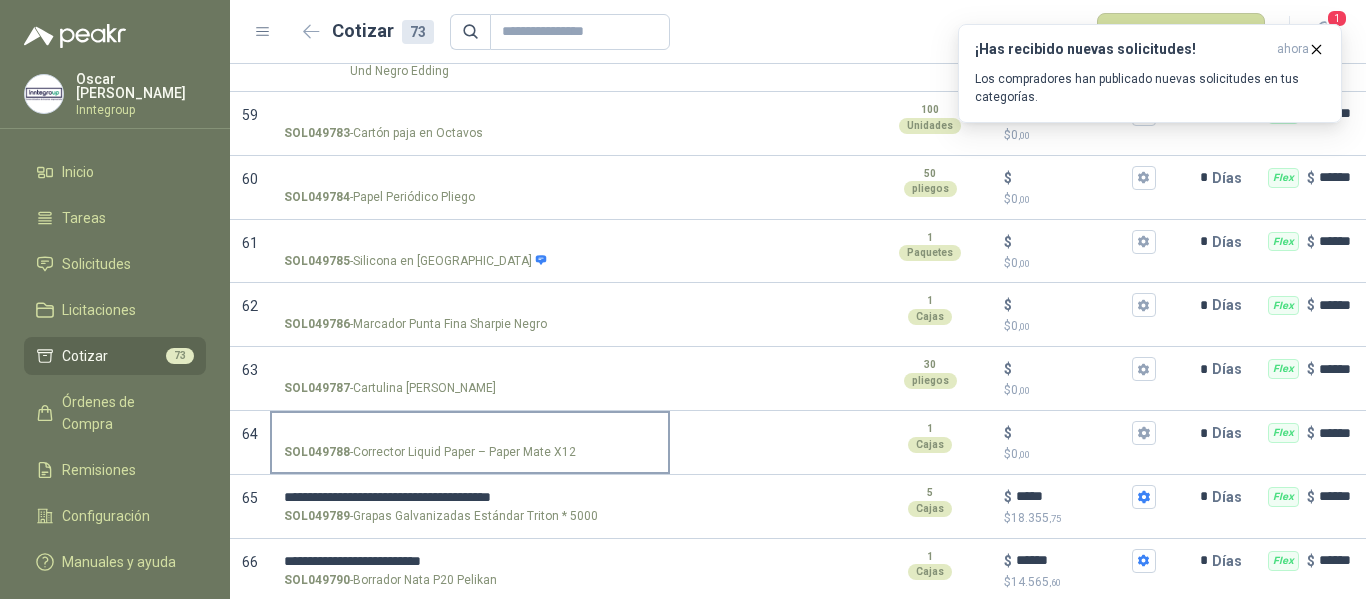 click on "SOL049788  -  Corrector Liquid Paper – Paper Mate X12" at bounding box center (470, 433) 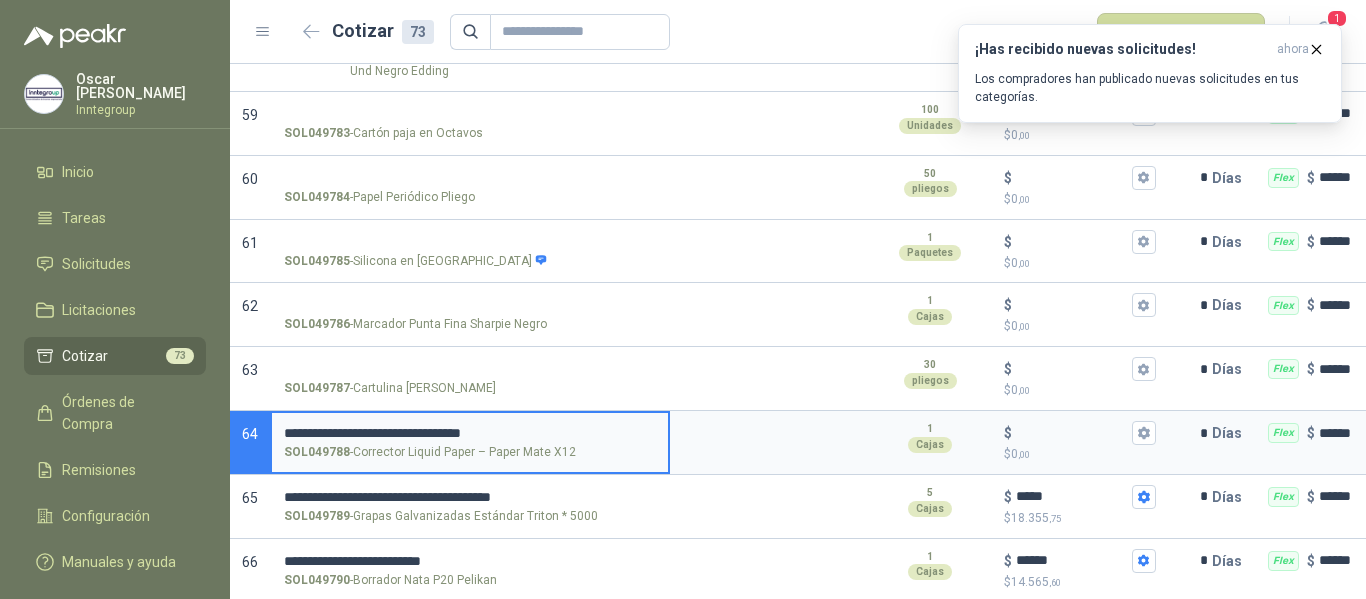 type 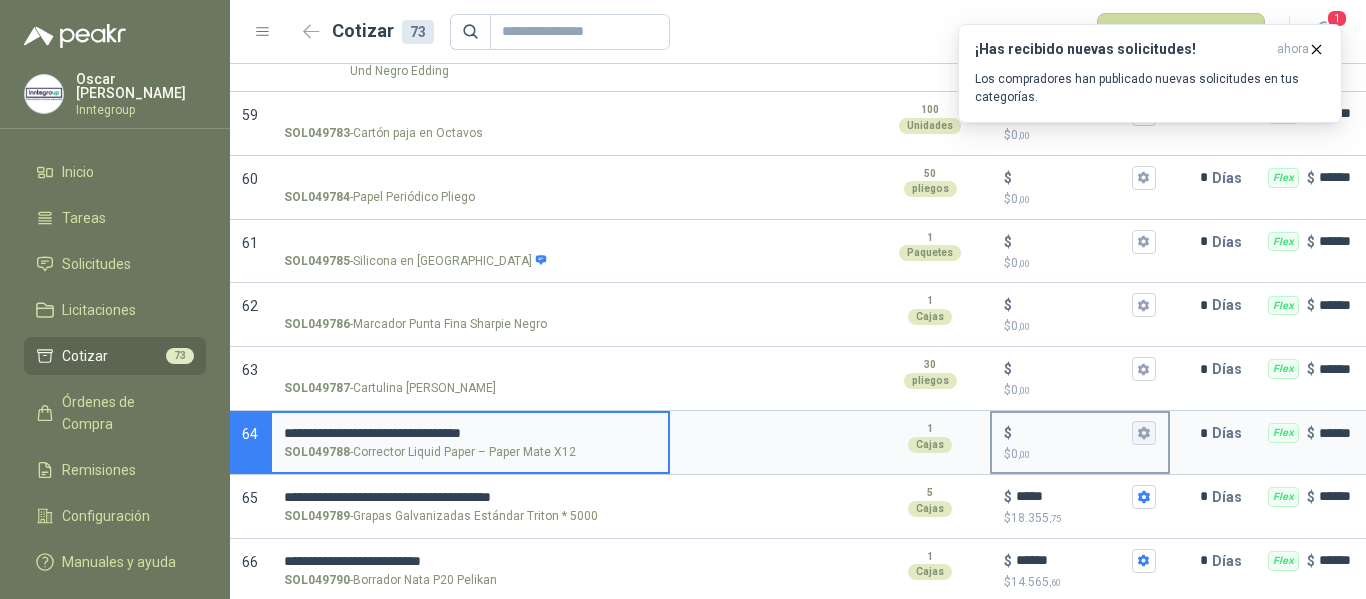 click 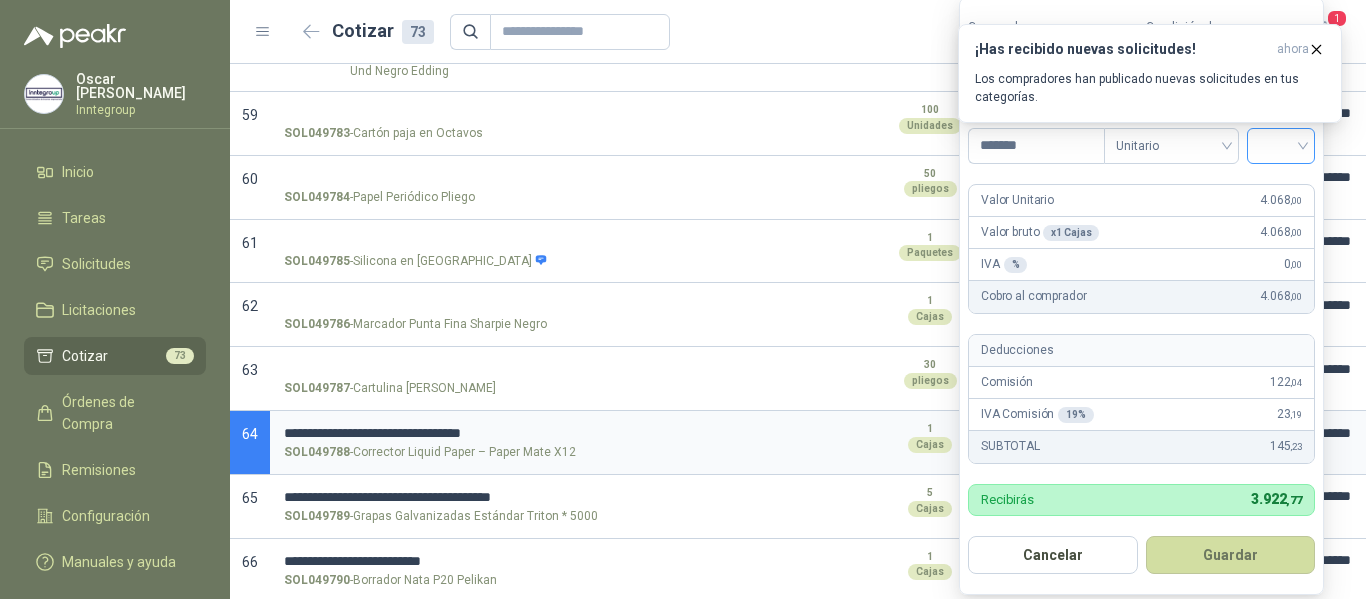 type on "*******" 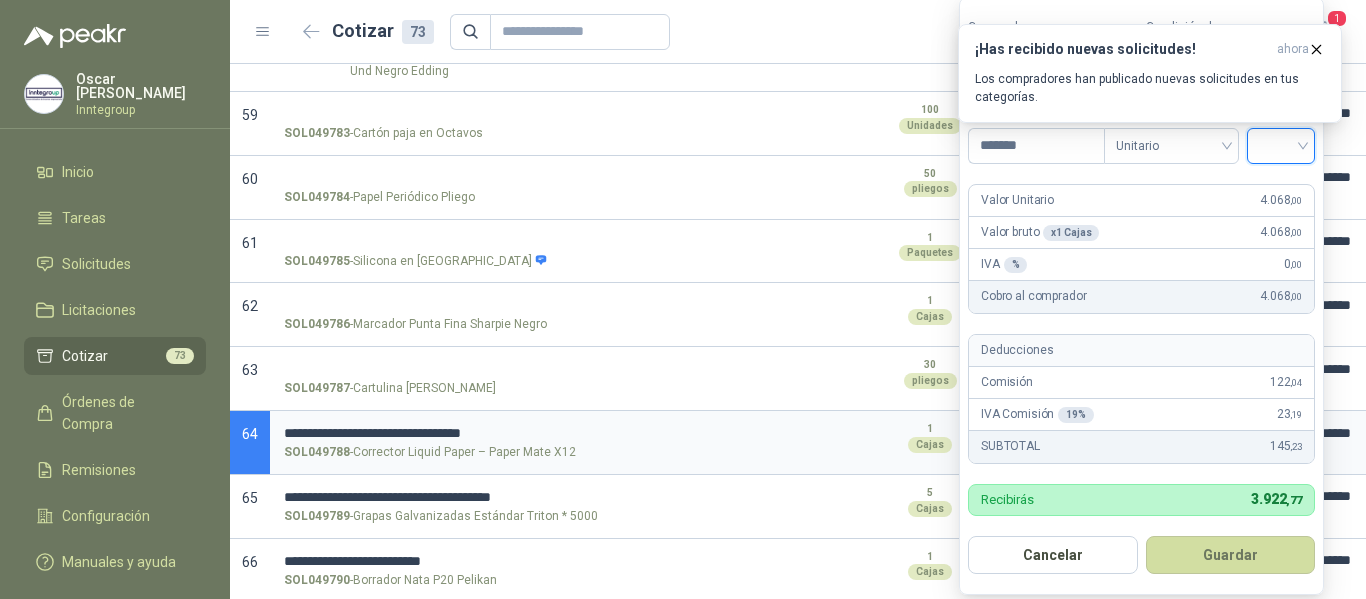 click at bounding box center [1281, 144] 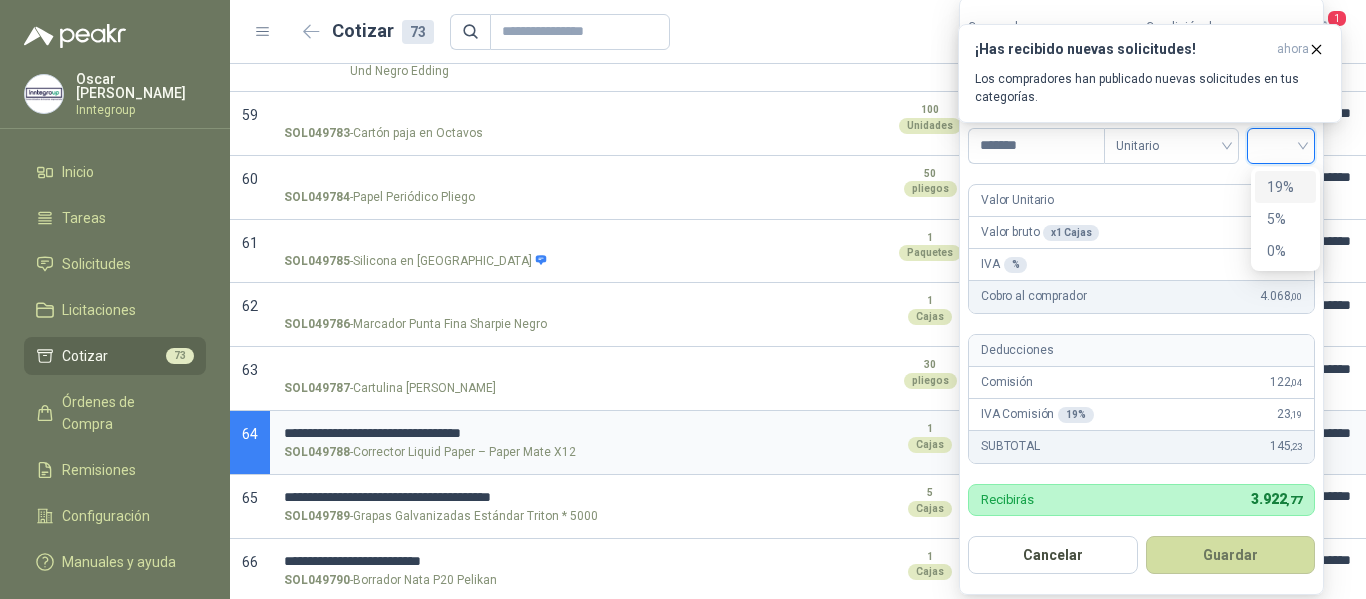 click on "19%" at bounding box center [1285, 187] 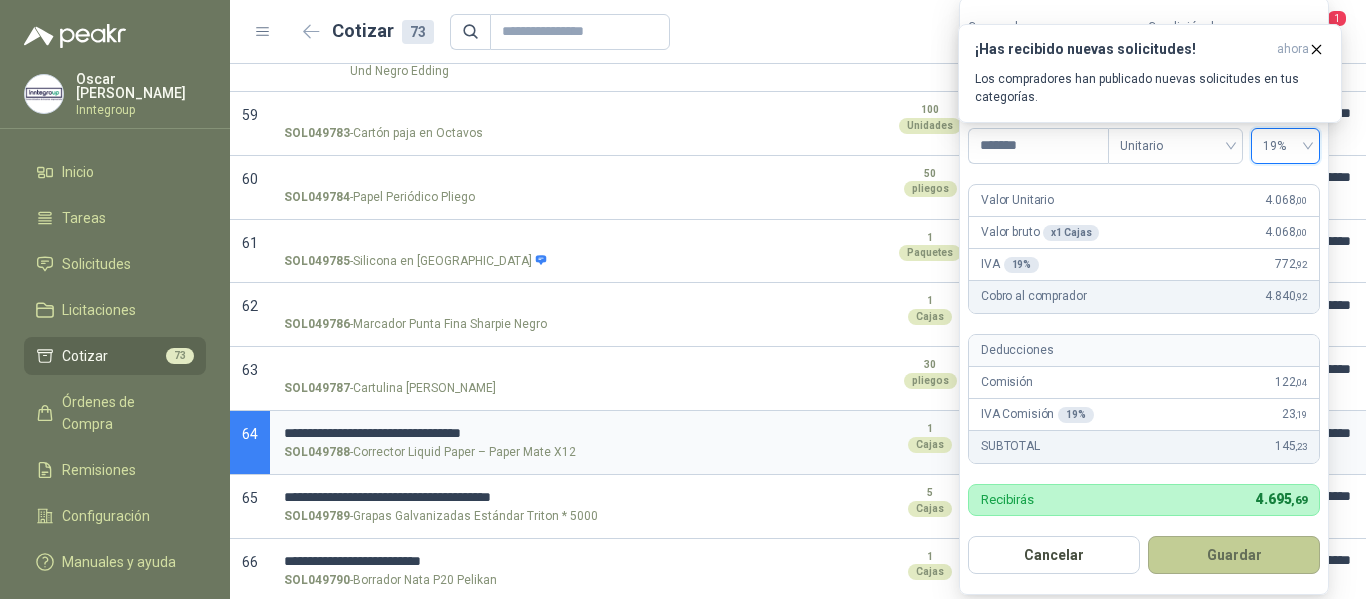 click on "Guardar" at bounding box center [1234, 555] 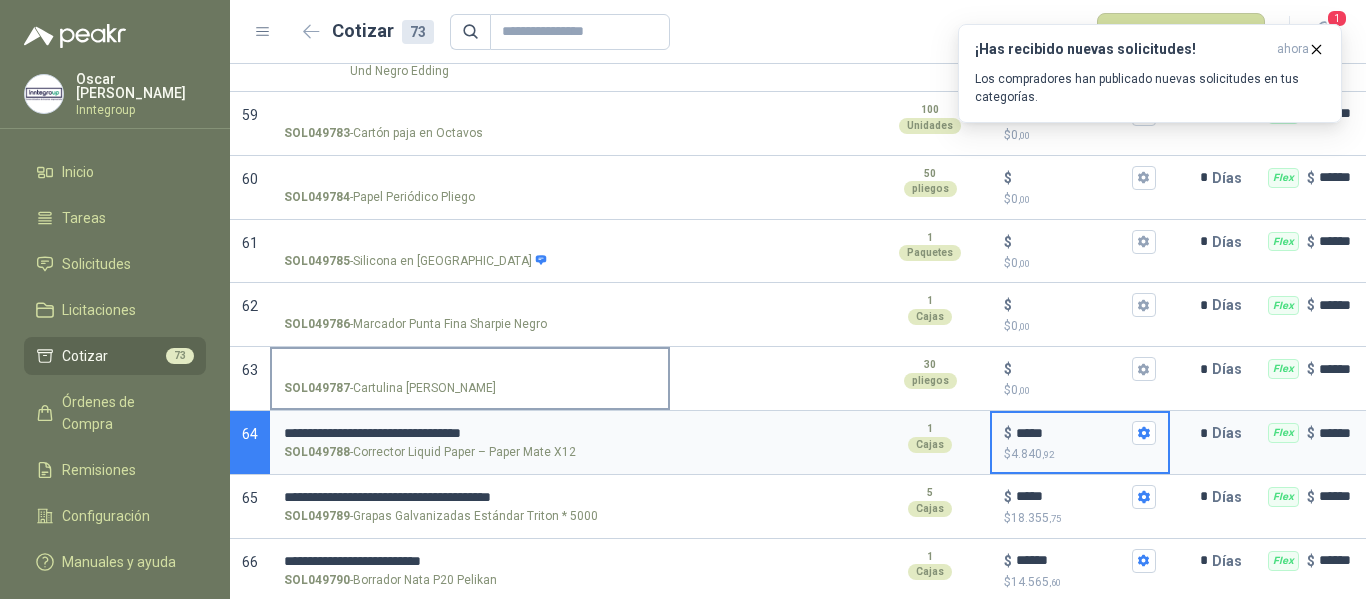 click on "SOL049787  -  Cartulina [PERSON_NAME]" at bounding box center [470, 377] 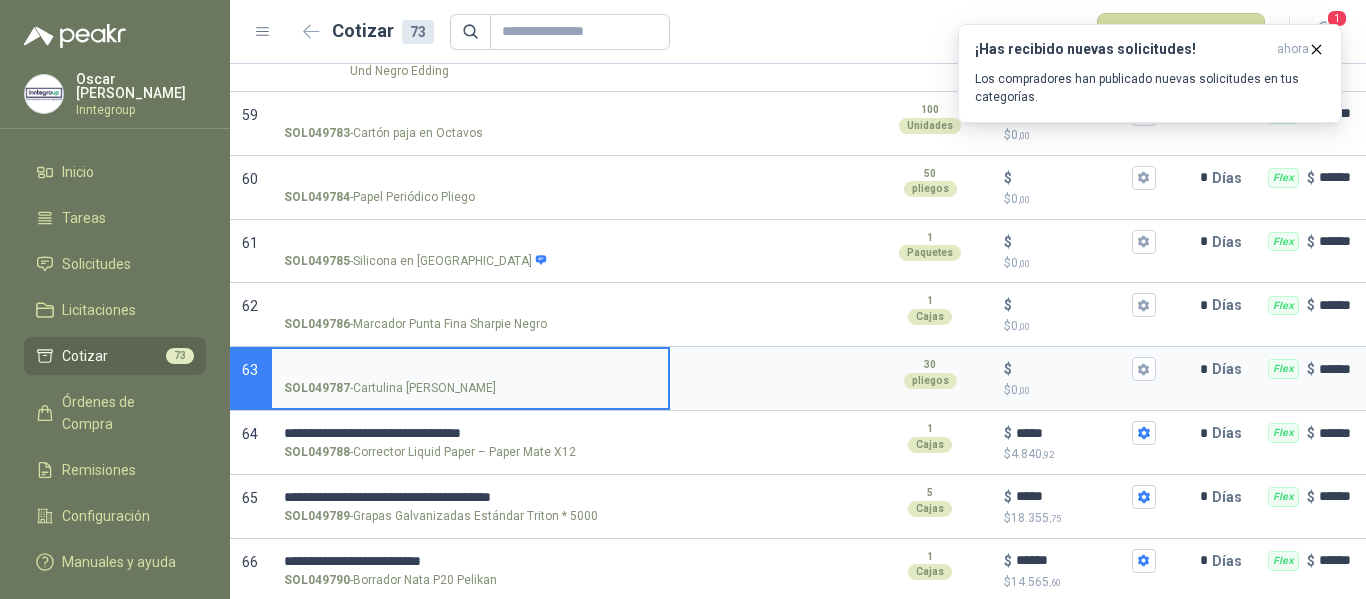 click on "SOL049787  -  Cartulina [PERSON_NAME]" at bounding box center [470, 369] 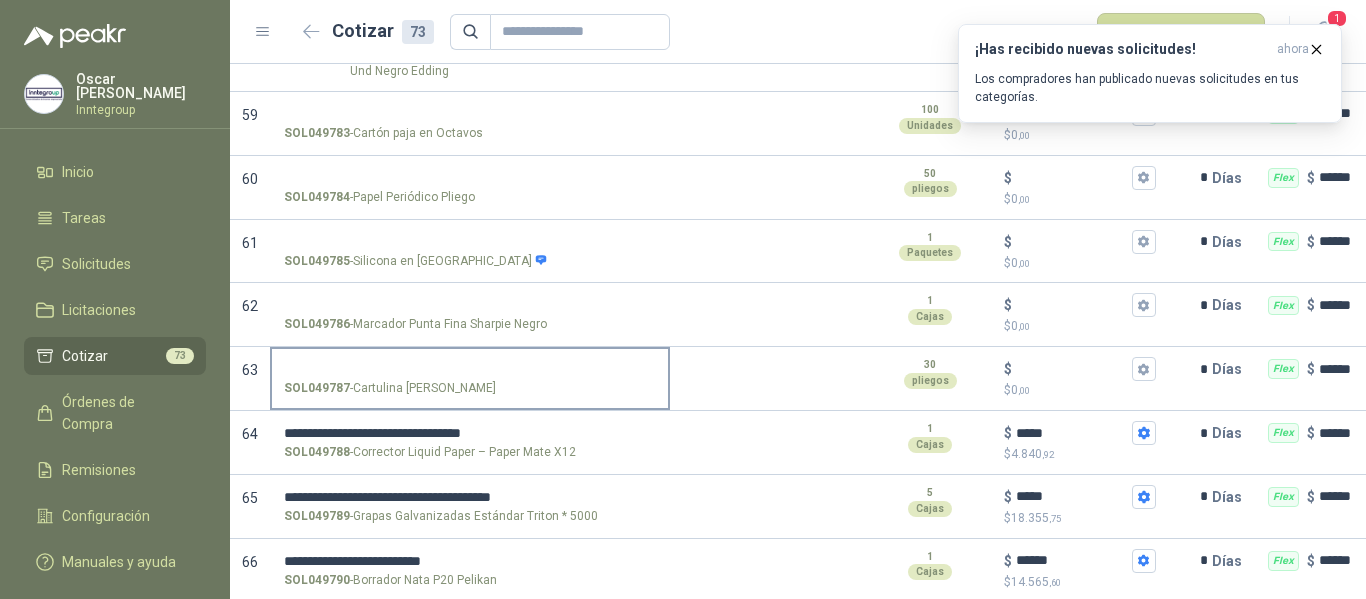 drag, startPoint x: 399, startPoint y: 325, endPoint x: 475, endPoint y: 297, distance: 80.99383 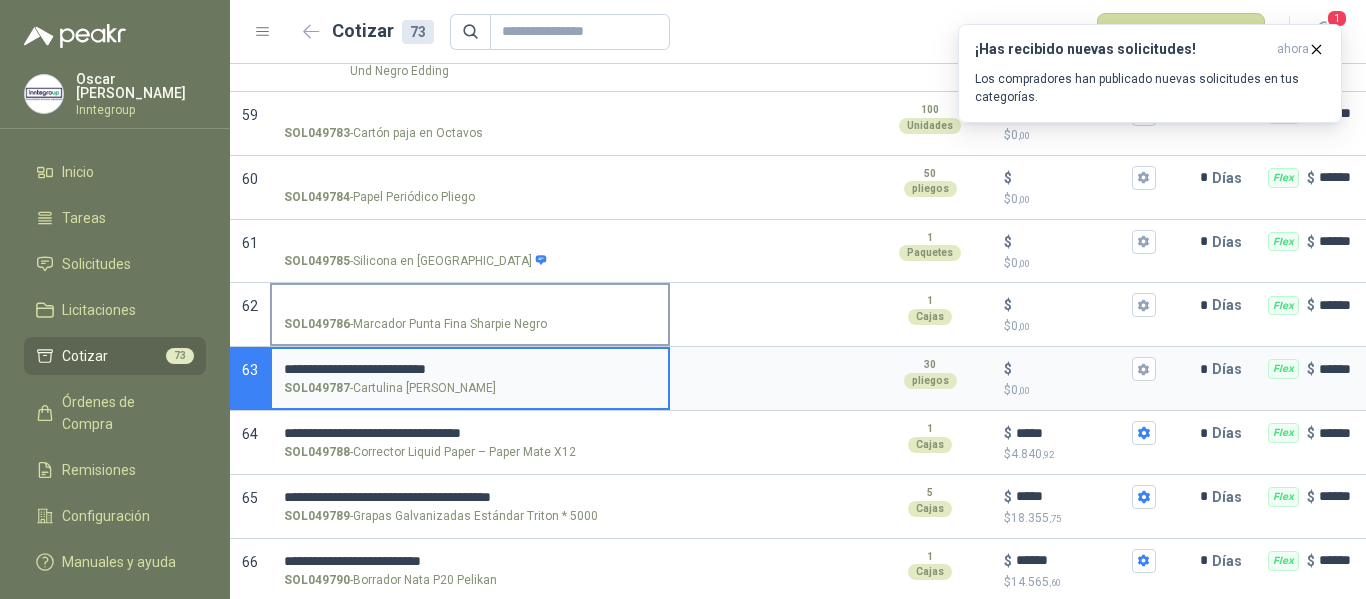 type 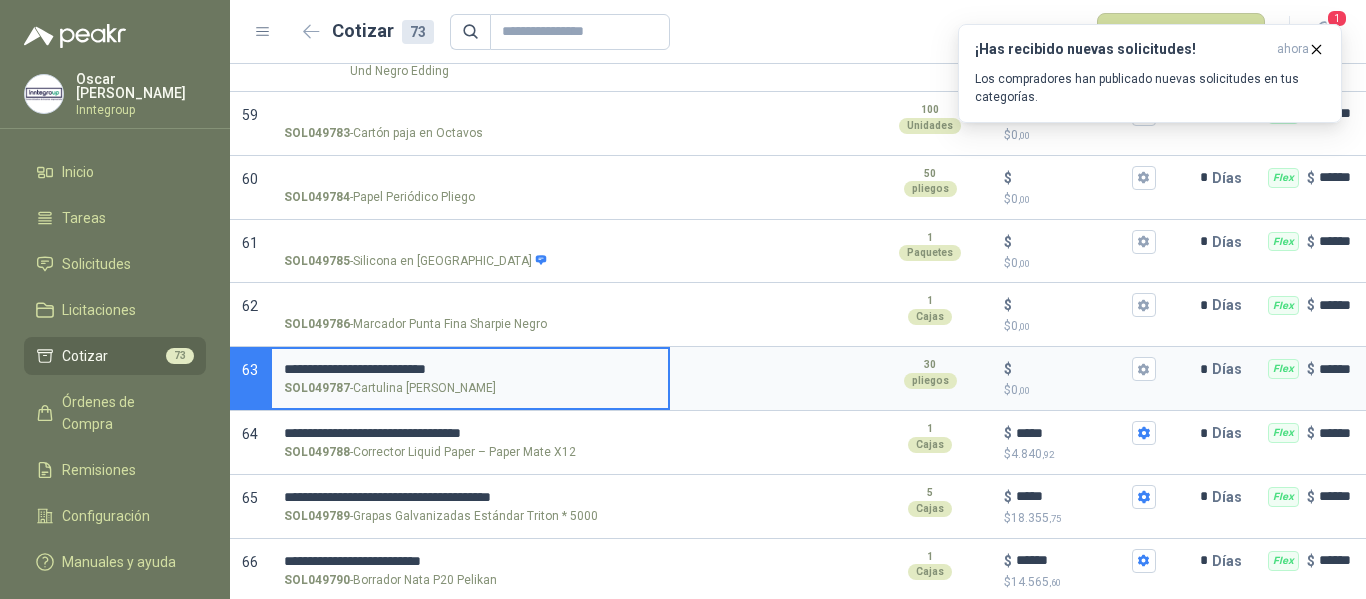 click on "**********" at bounding box center [470, 369] 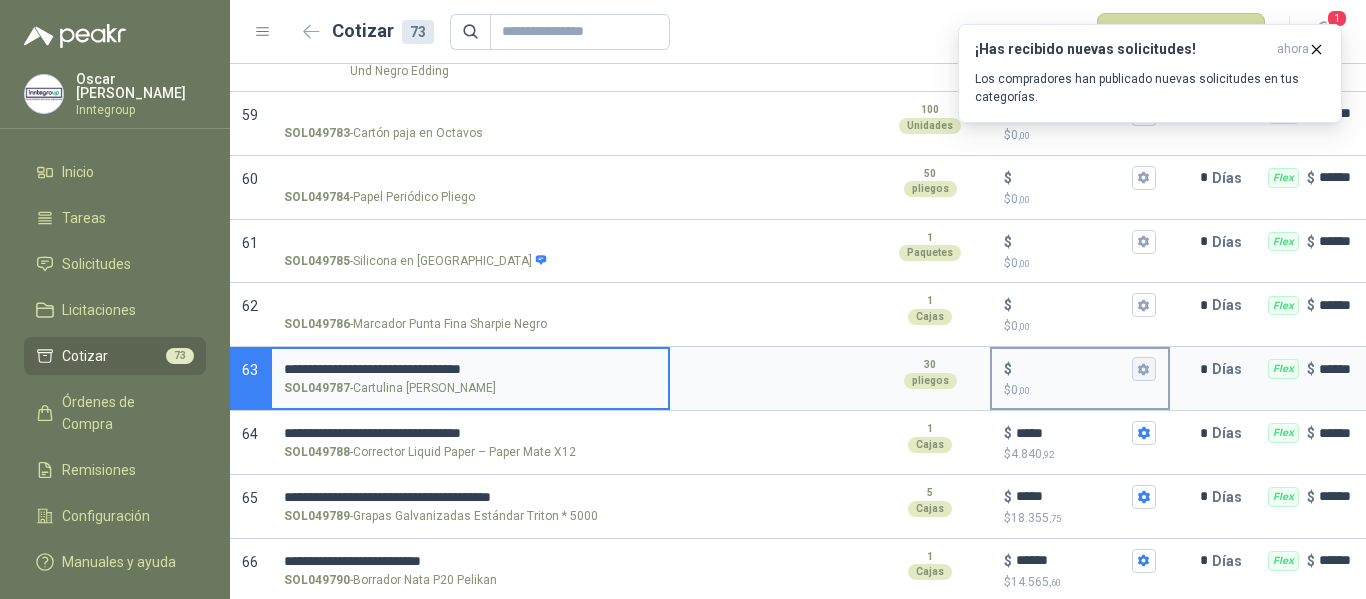 type on "**********" 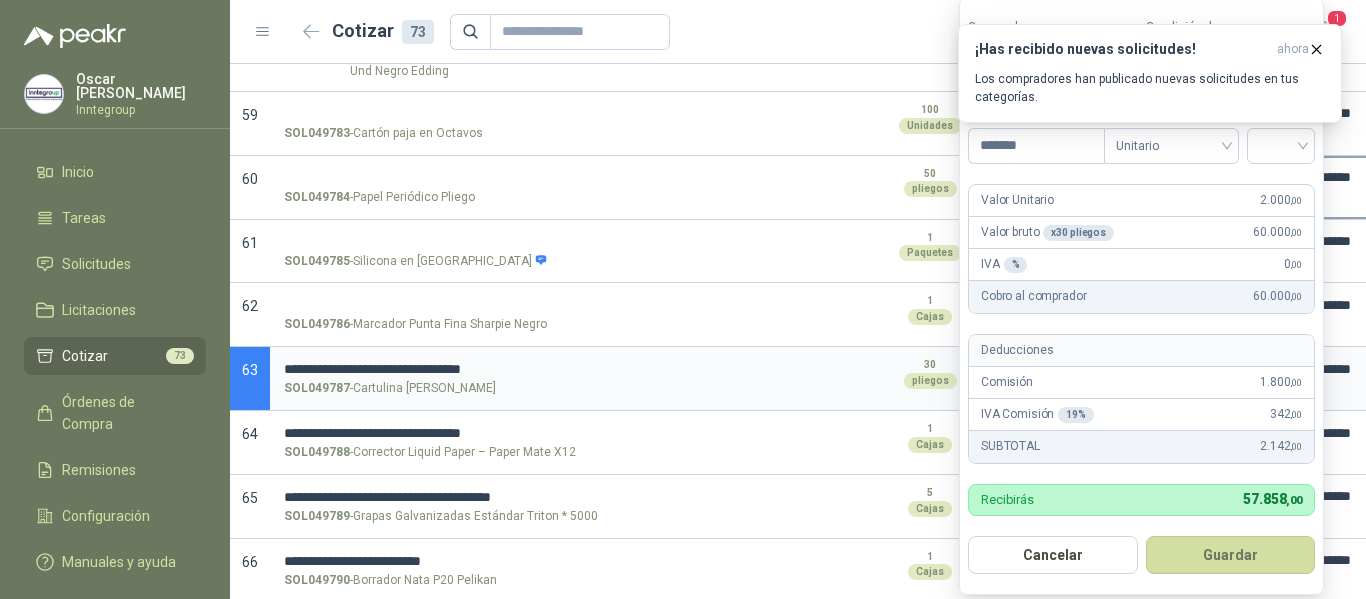 type on "*******" 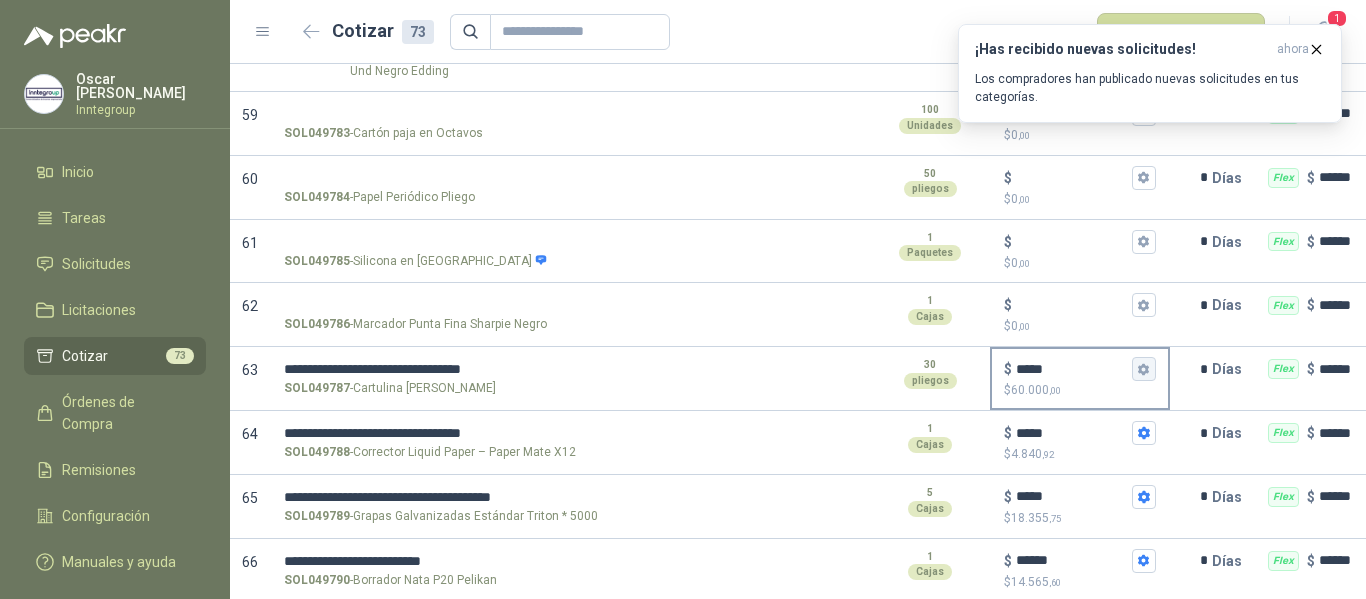 click 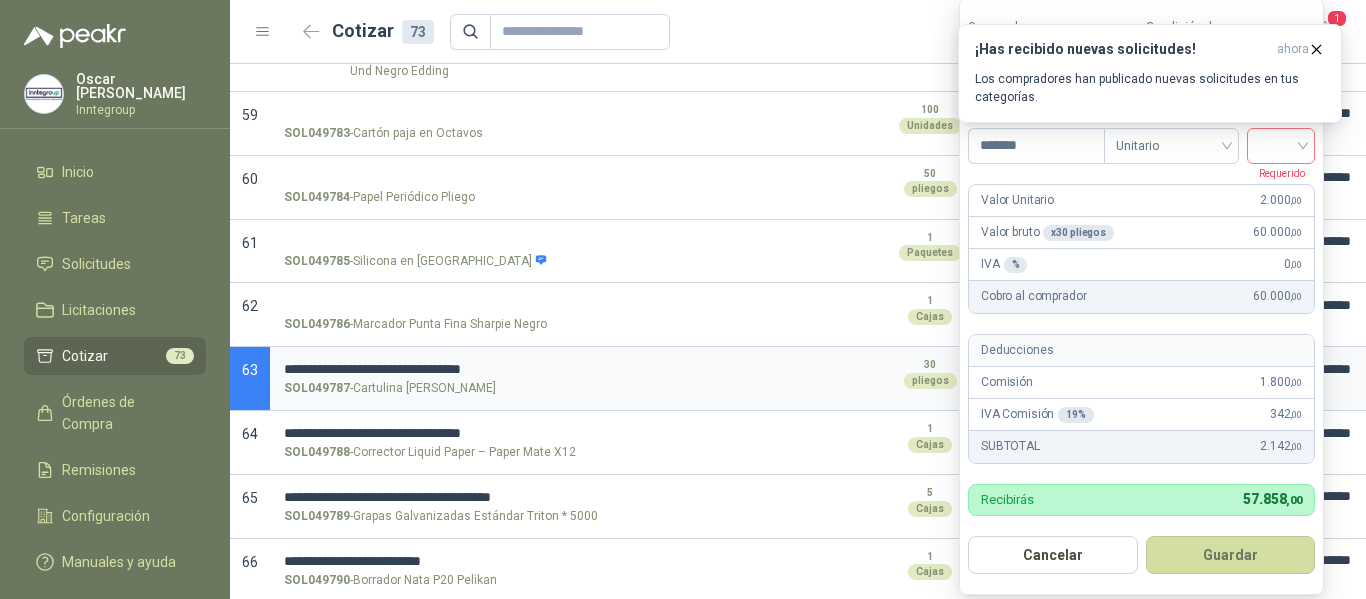 click at bounding box center (1281, 144) 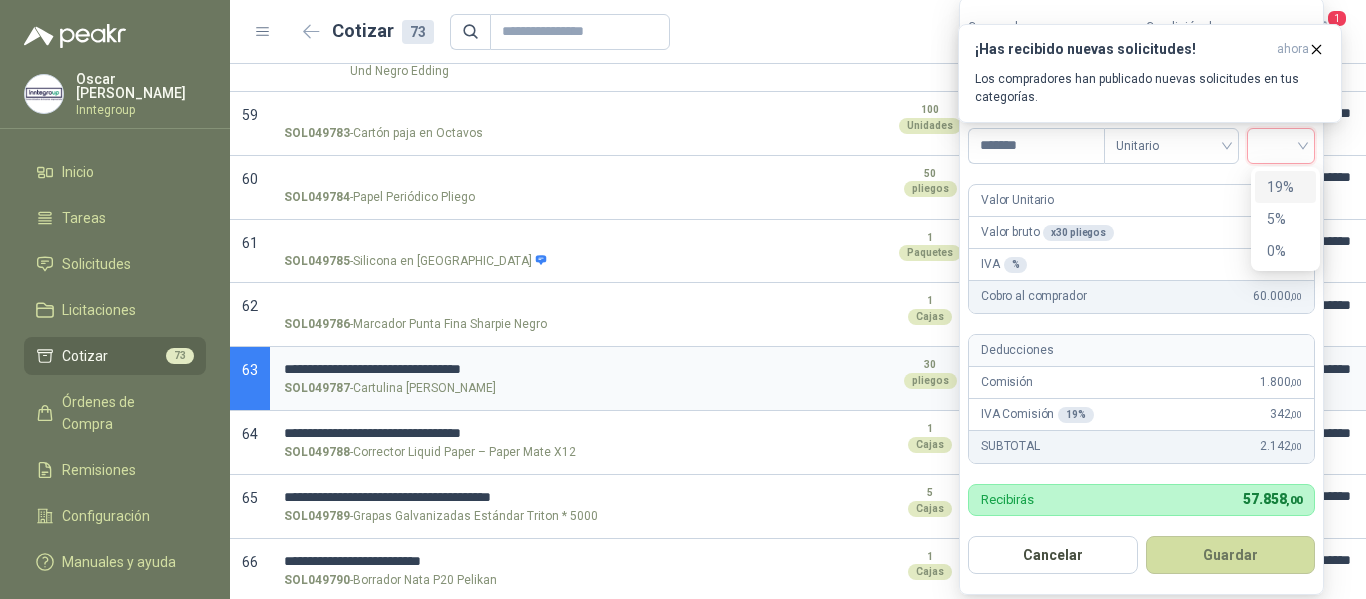 click on "19%" at bounding box center [1285, 187] 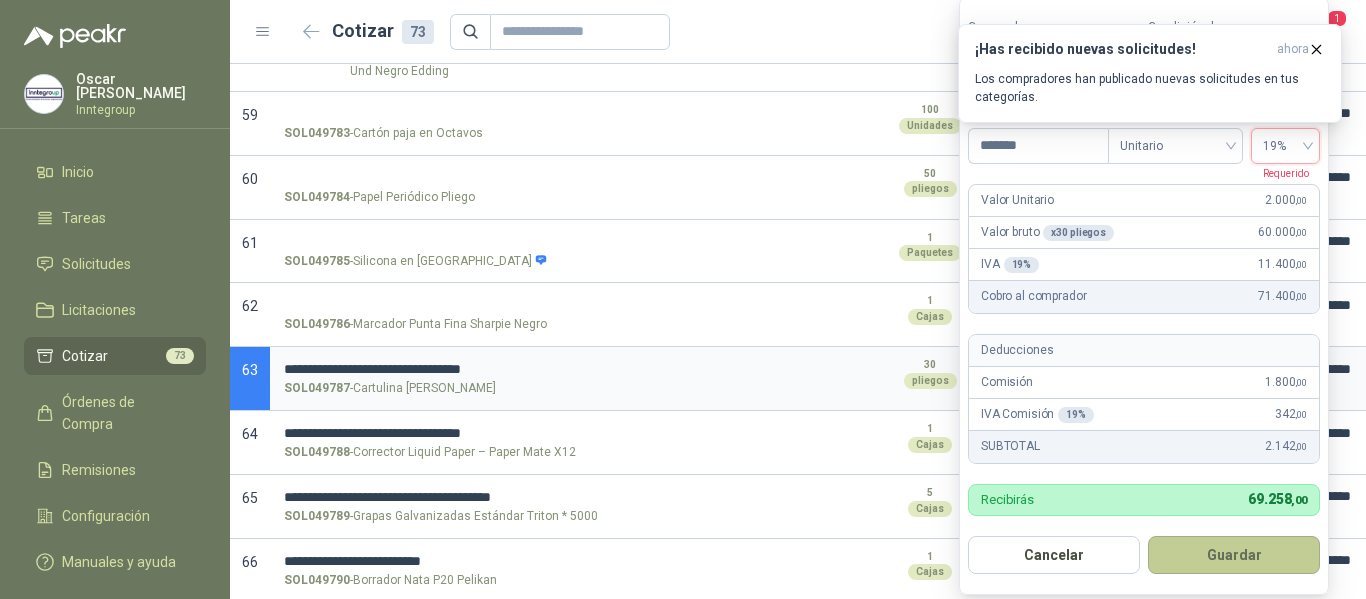click on "Guardar" at bounding box center (1234, 555) 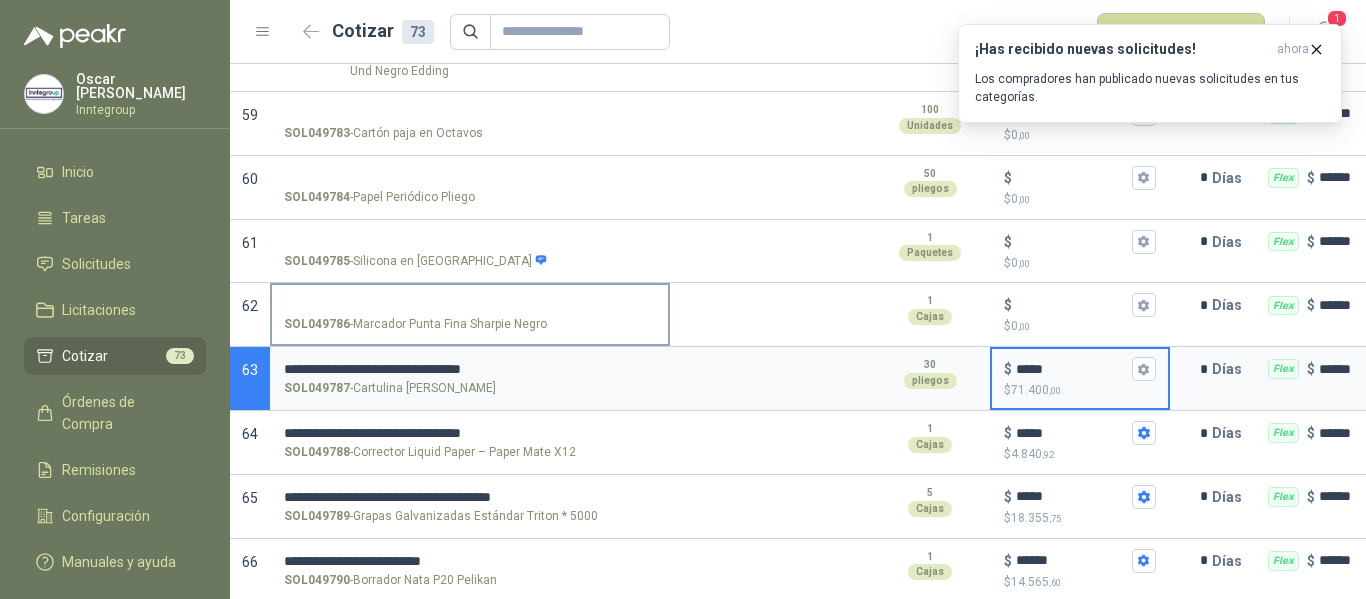 click on "SOL049786  -  Marcador Punta Fina Sharpie Negro" at bounding box center (470, 305) 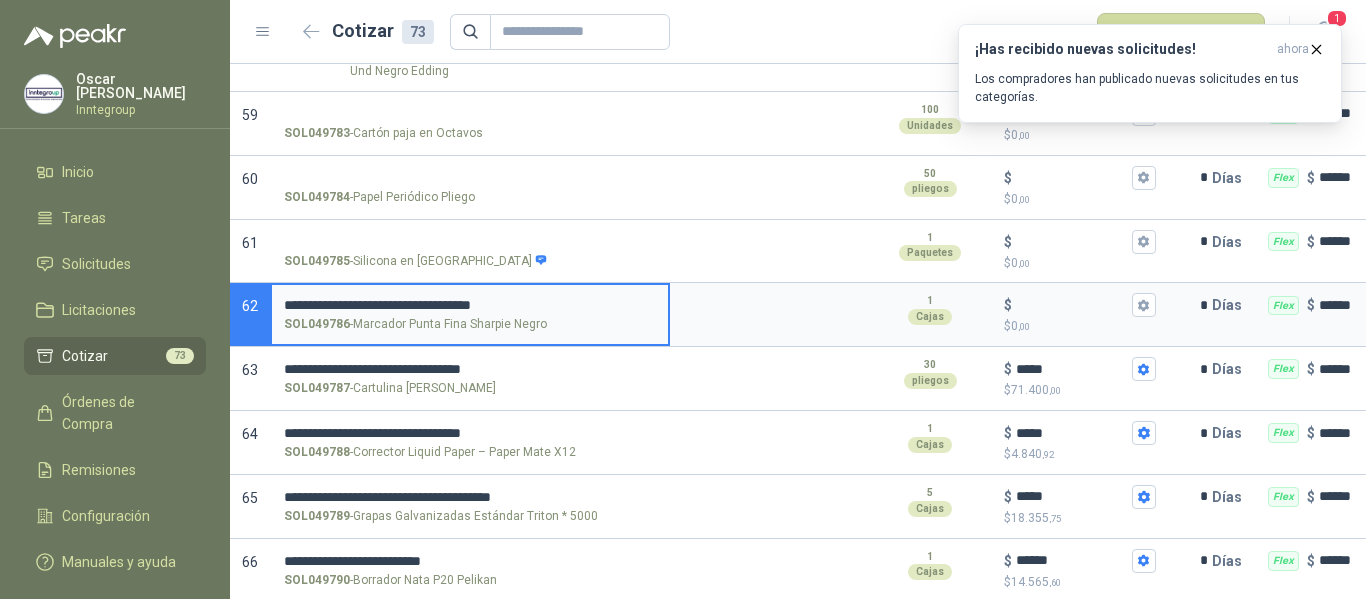 type 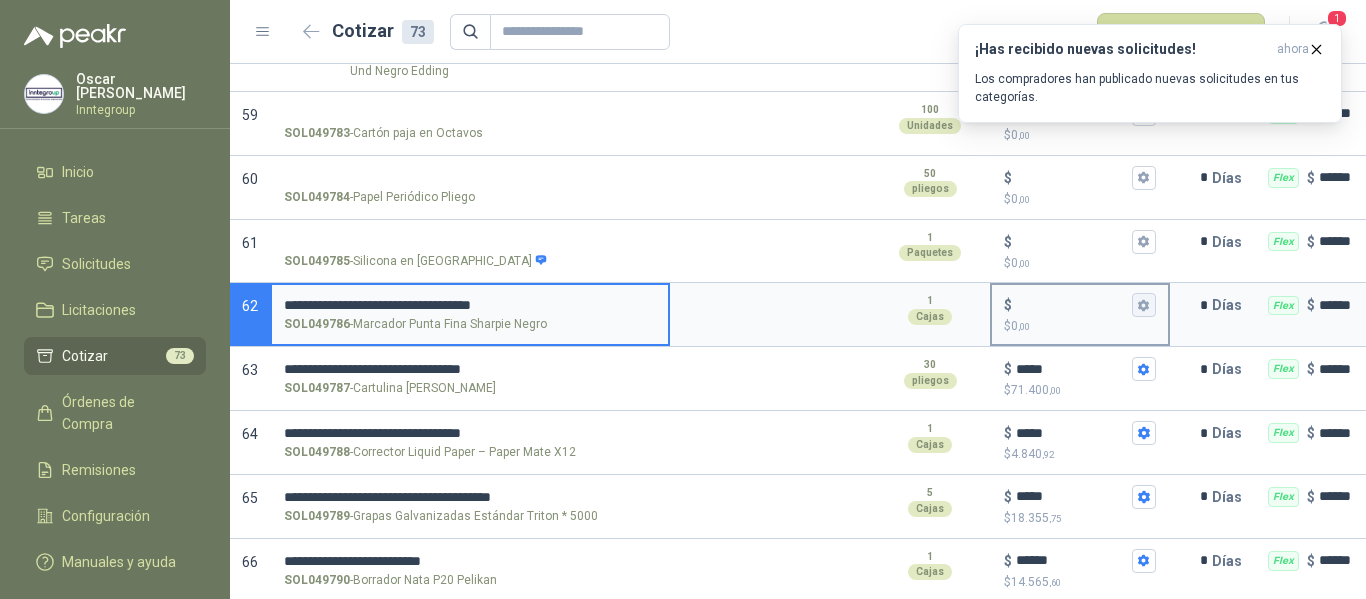 click 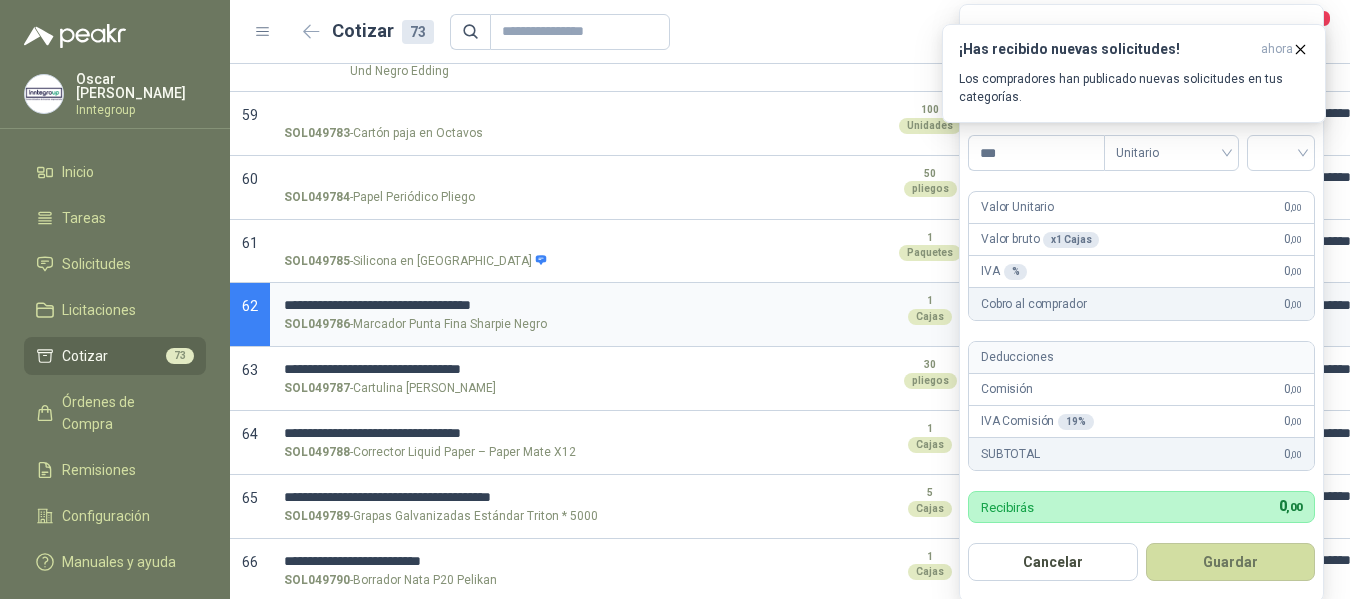 click on "IVA % 0 ,00" at bounding box center [1141, 272] 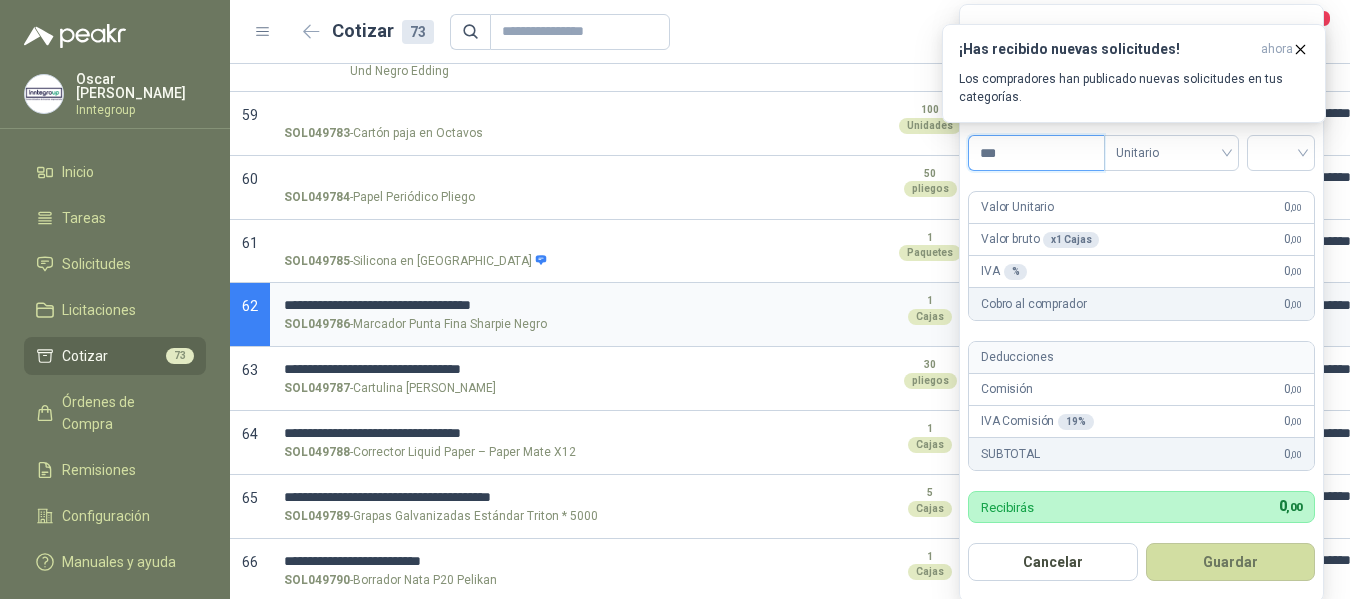 click on "***" at bounding box center (1036, 153) 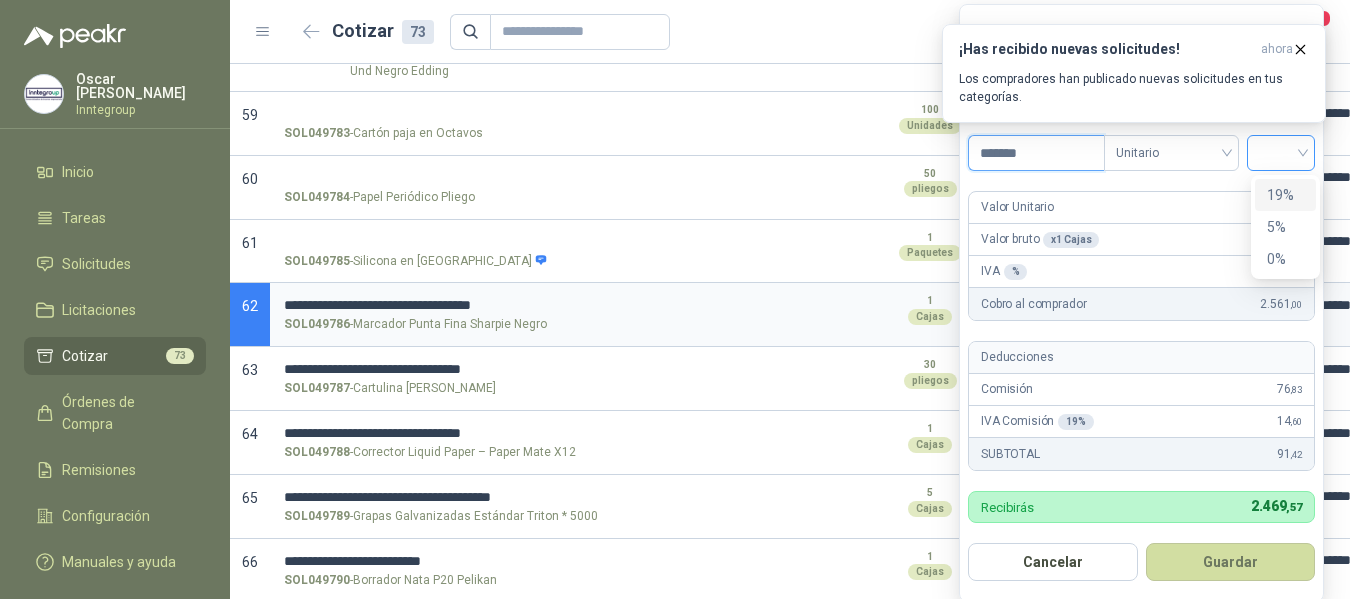 click at bounding box center (1281, 153) 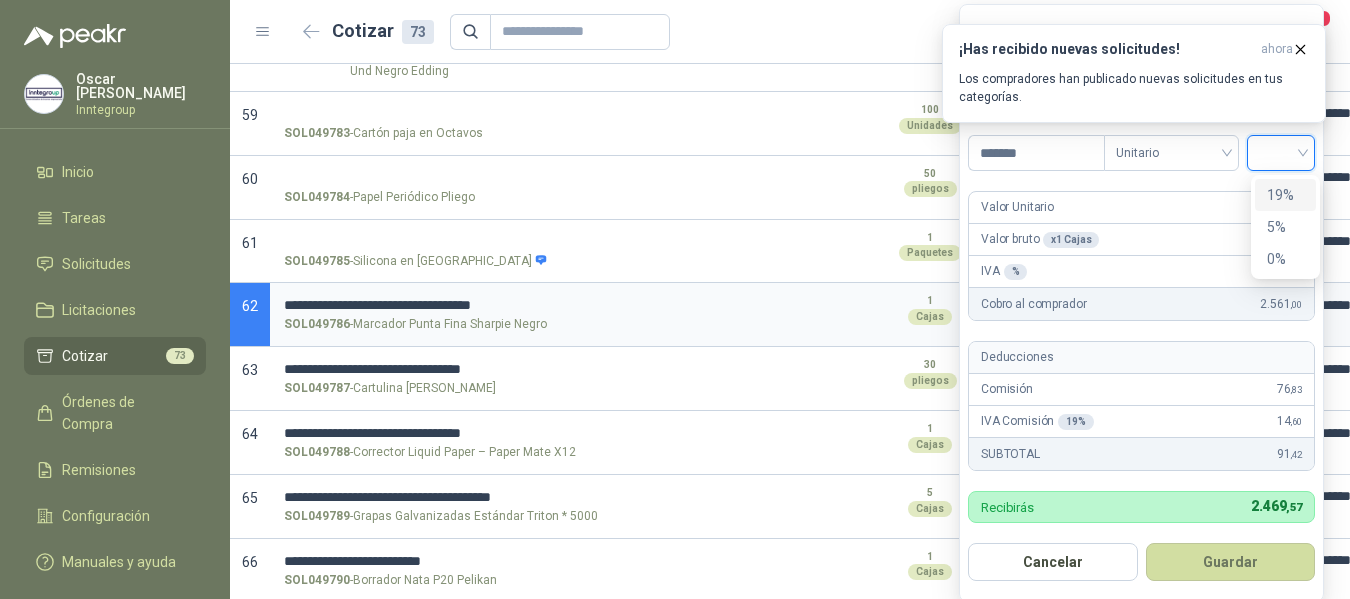 click on "19%" at bounding box center [1285, 195] 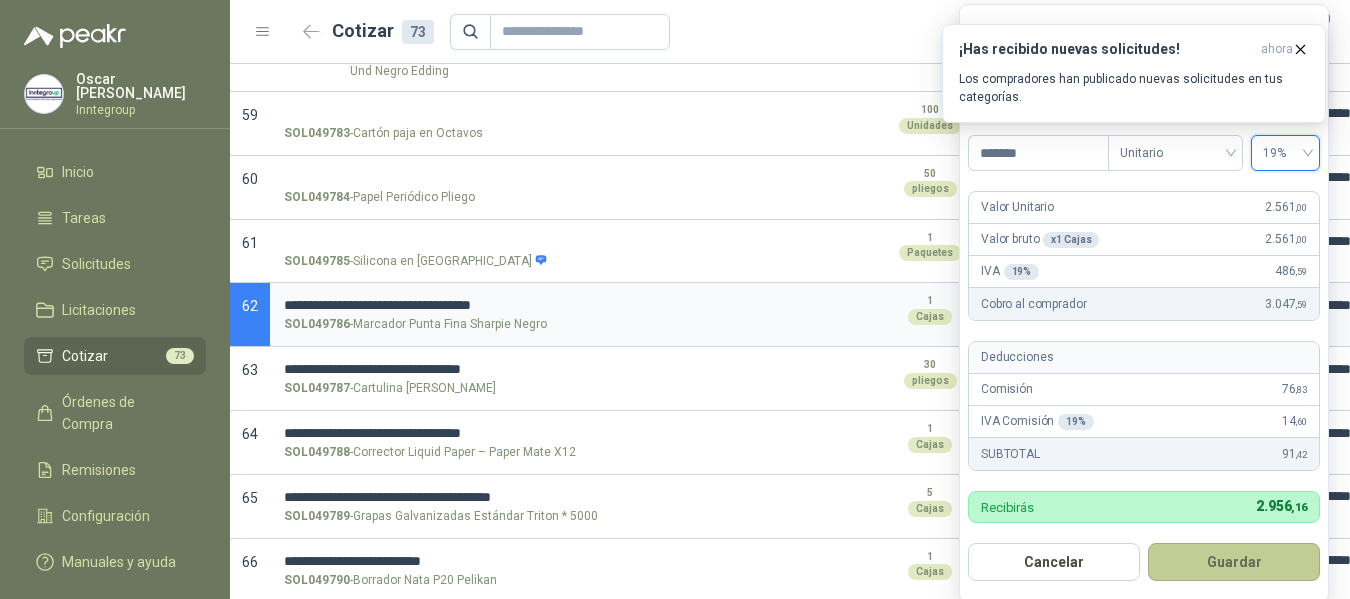 click on "Guardar" at bounding box center (1234, 562) 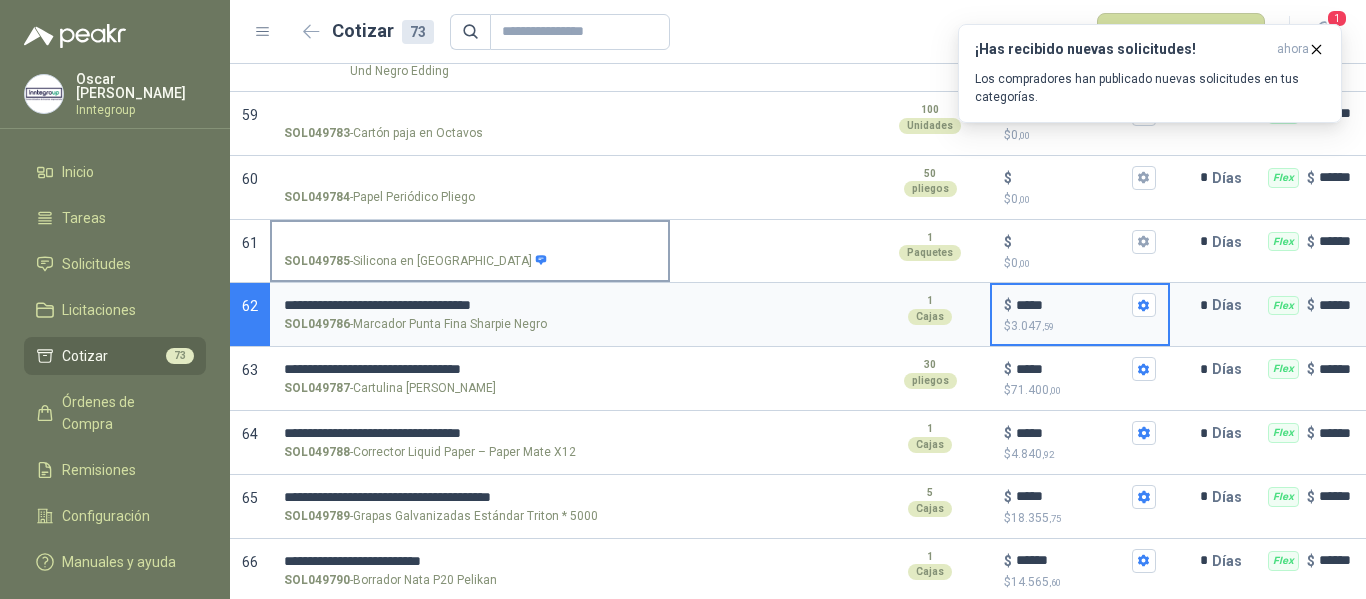click on "SOL049785  -  Silicona  en [GEOGRAPHIC_DATA]" at bounding box center (470, 242) 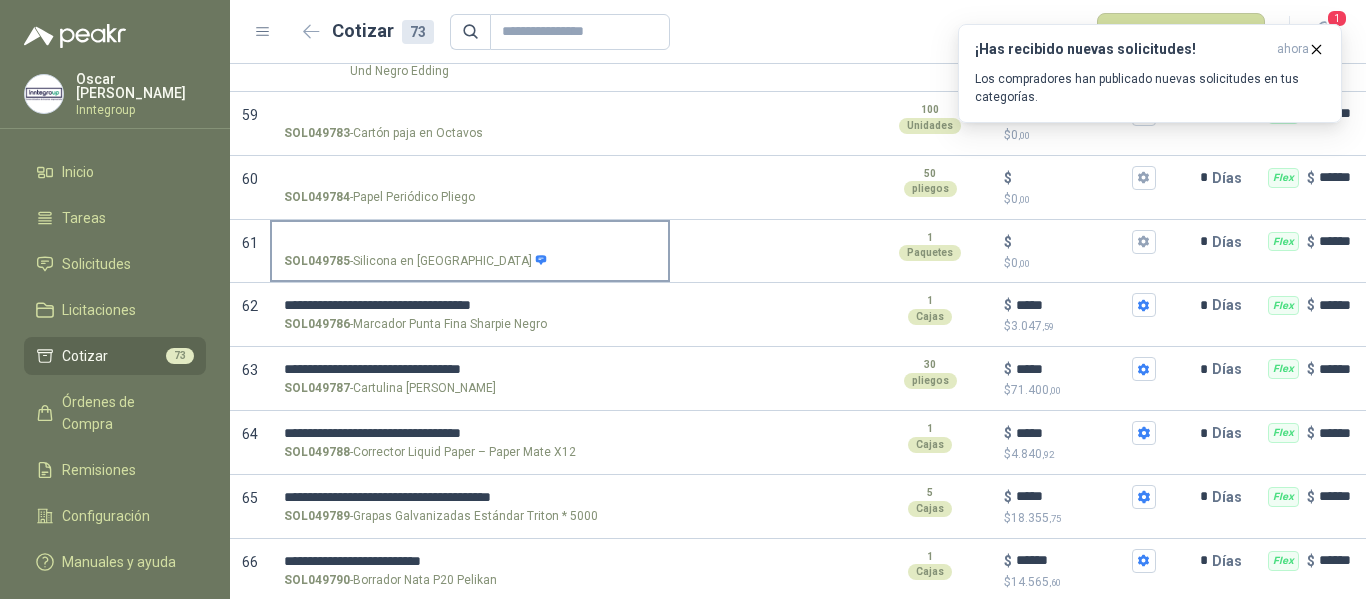 click on "SOL049785  -  Silicona  en [GEOGRAPHIC_DATA]" at bounding box center (470, 250) 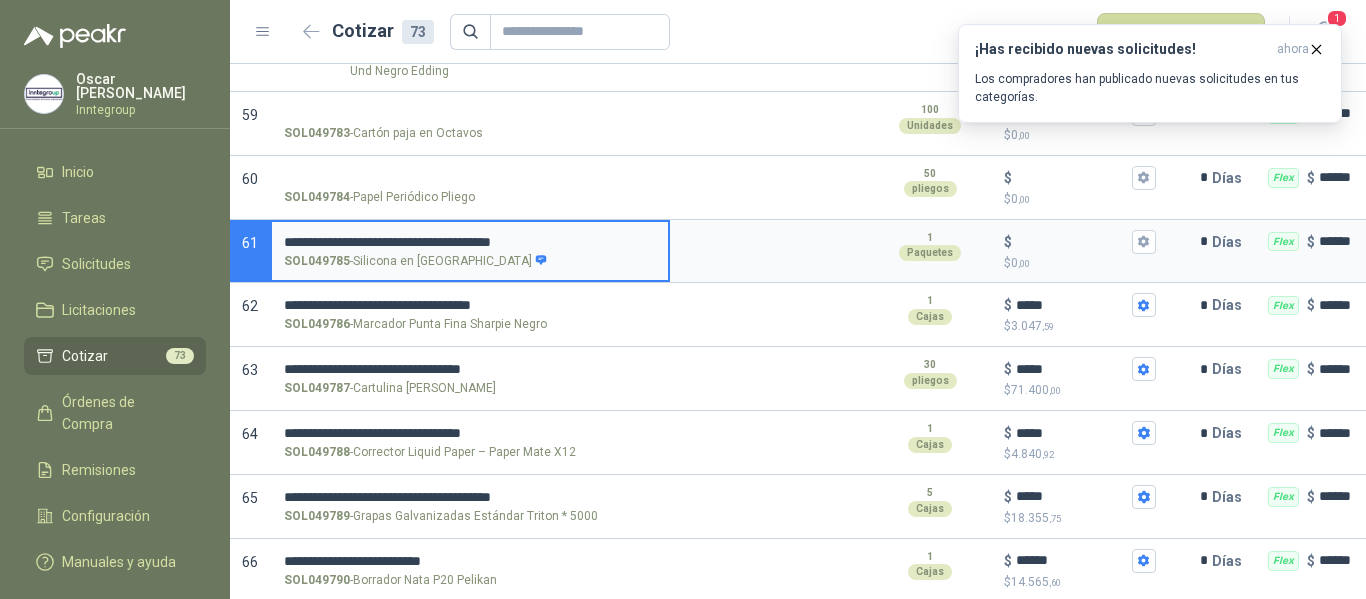 type 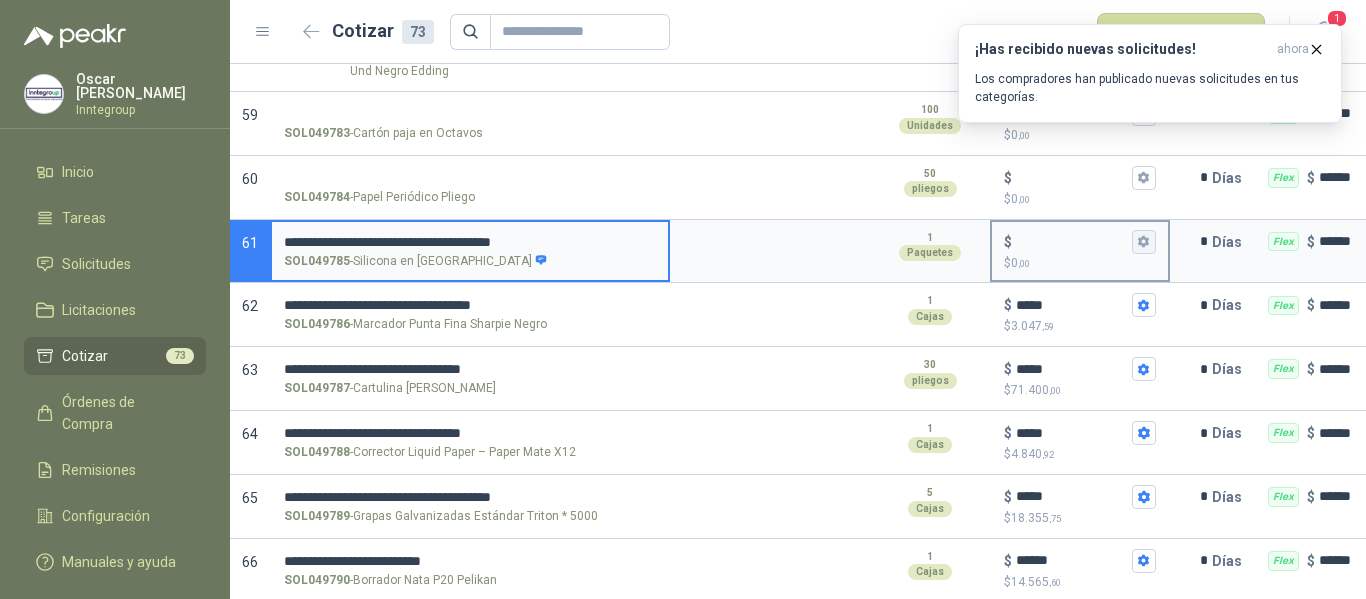 click 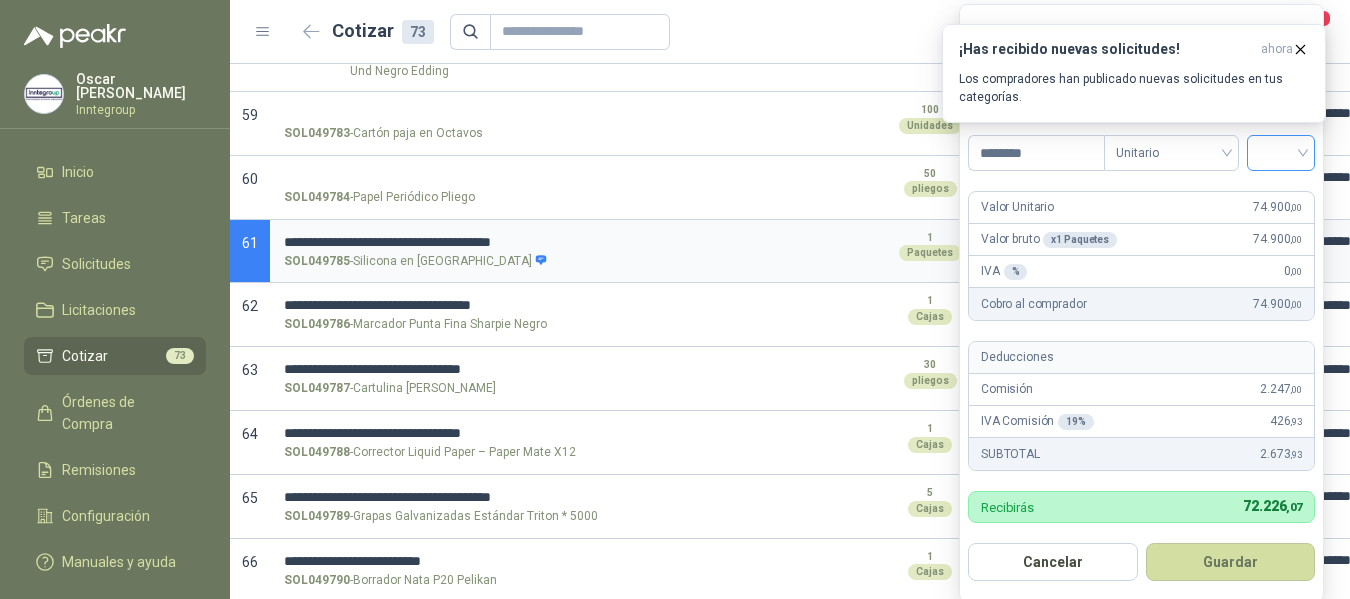 type on "********" 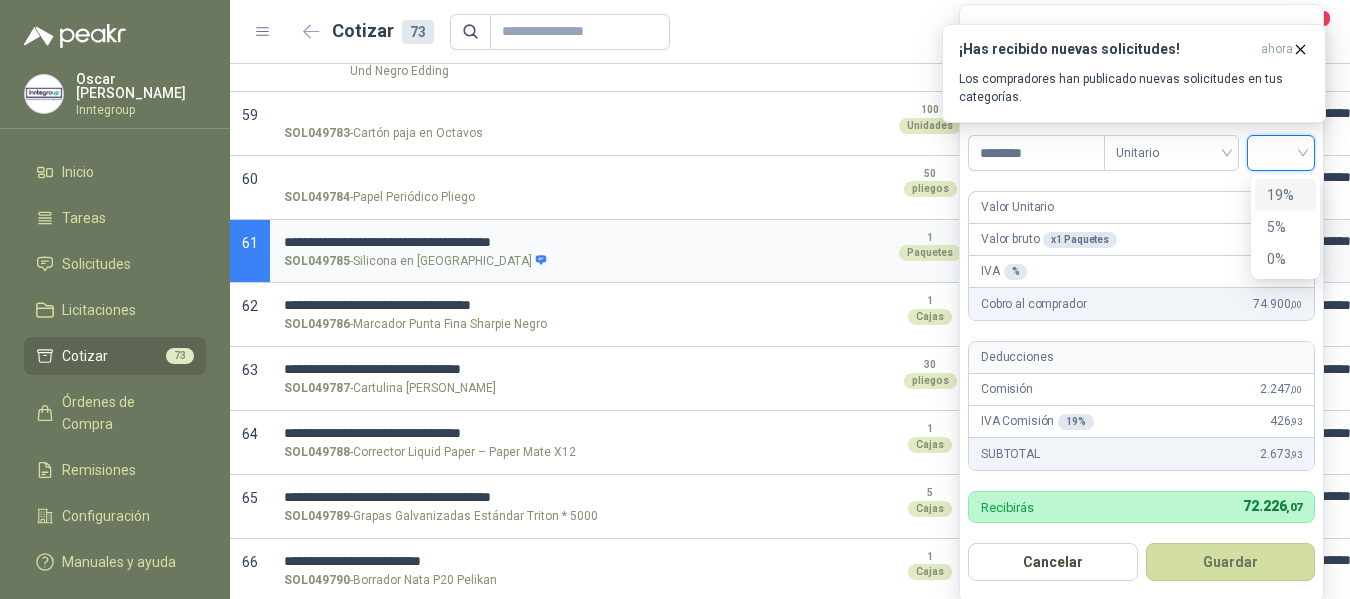 click on "19%" at bounding box center [1285, 195] 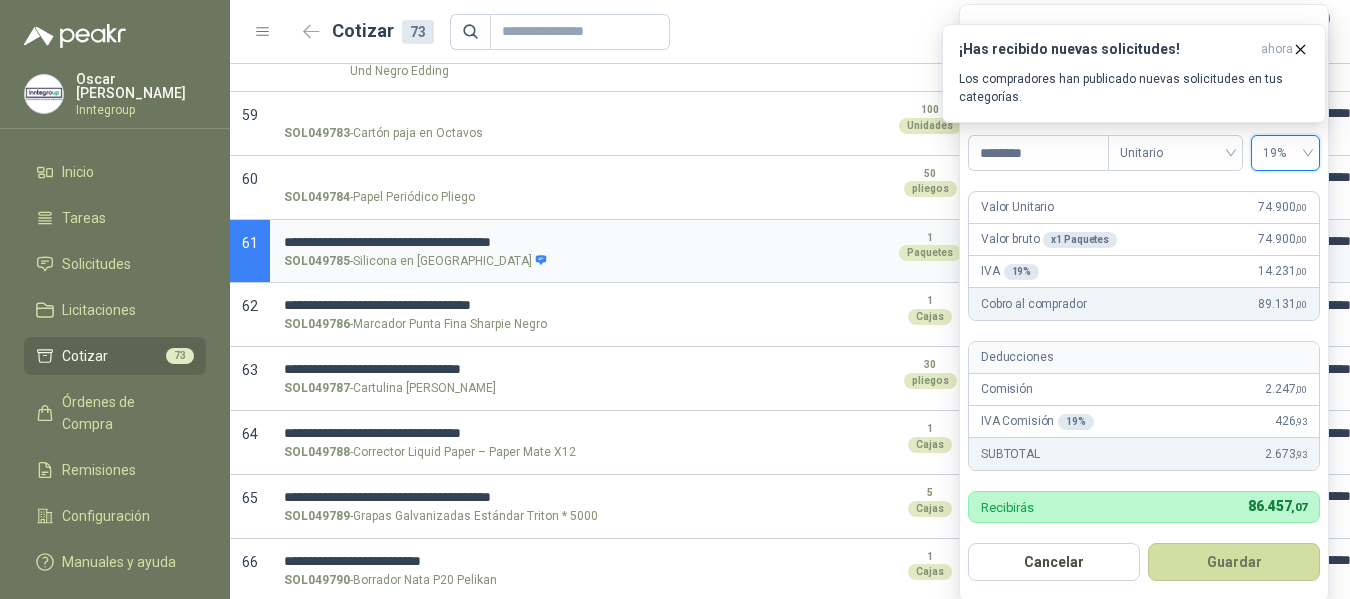 click on "Guardar" at bounding box center [1234, 562] 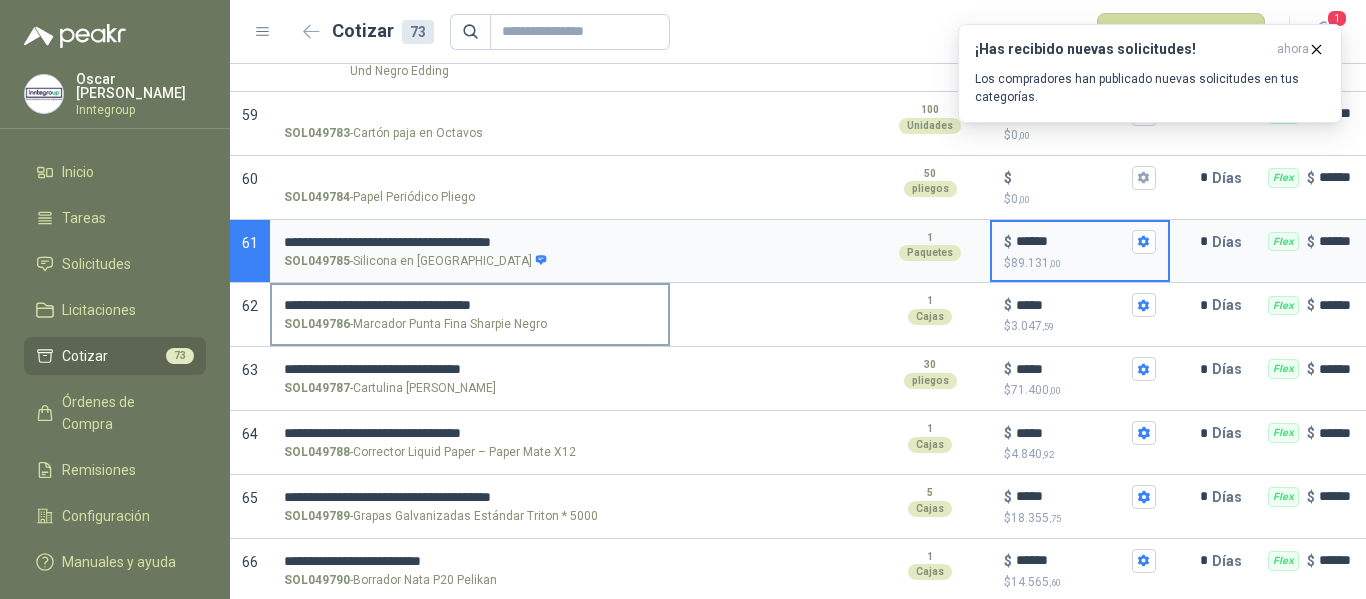 scroll, scrollTop: 3877, scrollLeft: 0, axis: vertical 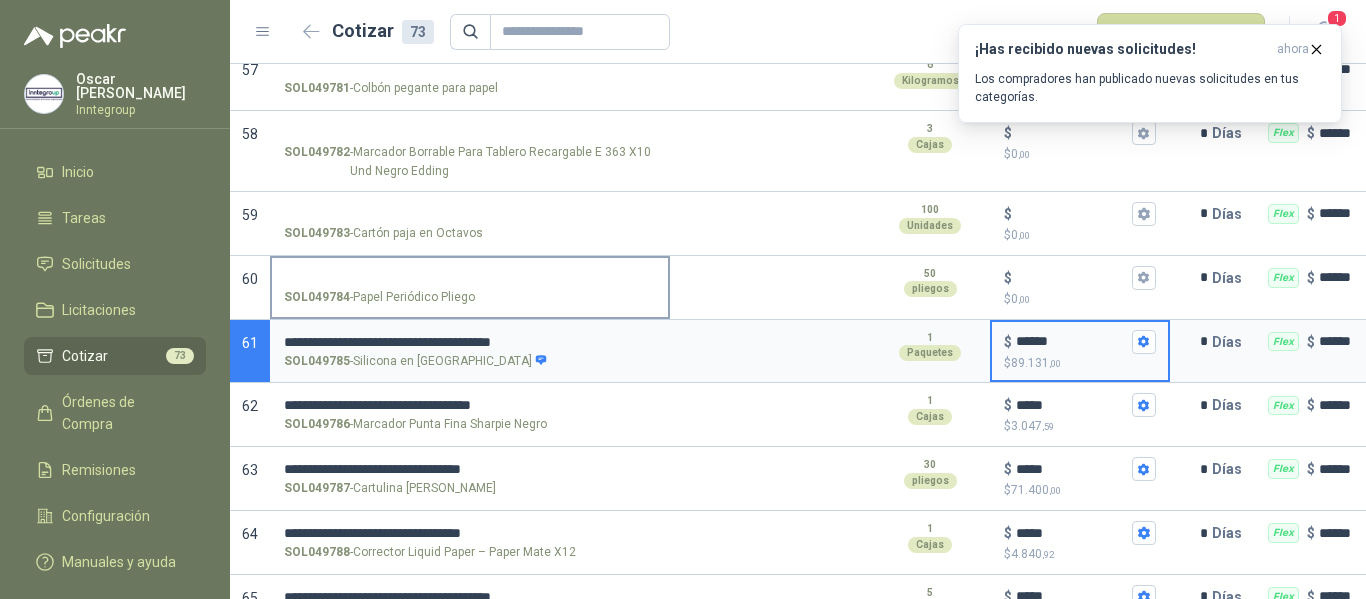 click on "SOL049784  -  Papel Periódico [PERSON_NAME]" at bounding box center (470, 278) 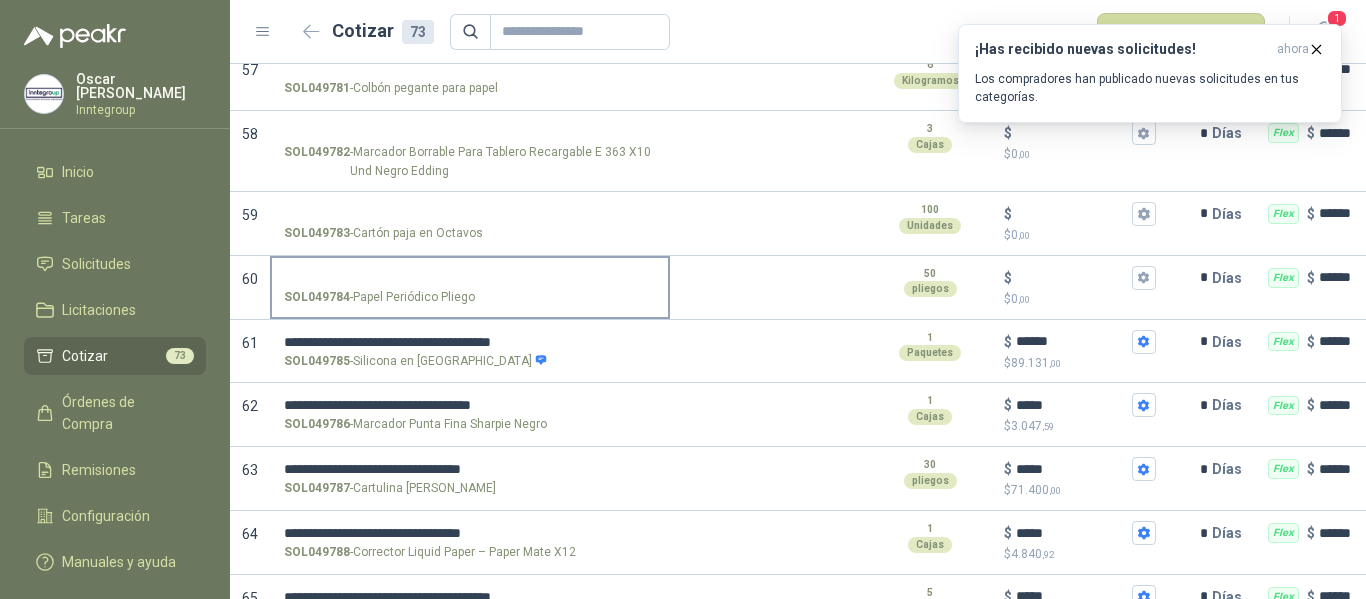 click on "SOL049784  -  Papel Periódico [PERSON_NAME]" at bounding box center (470, 286) 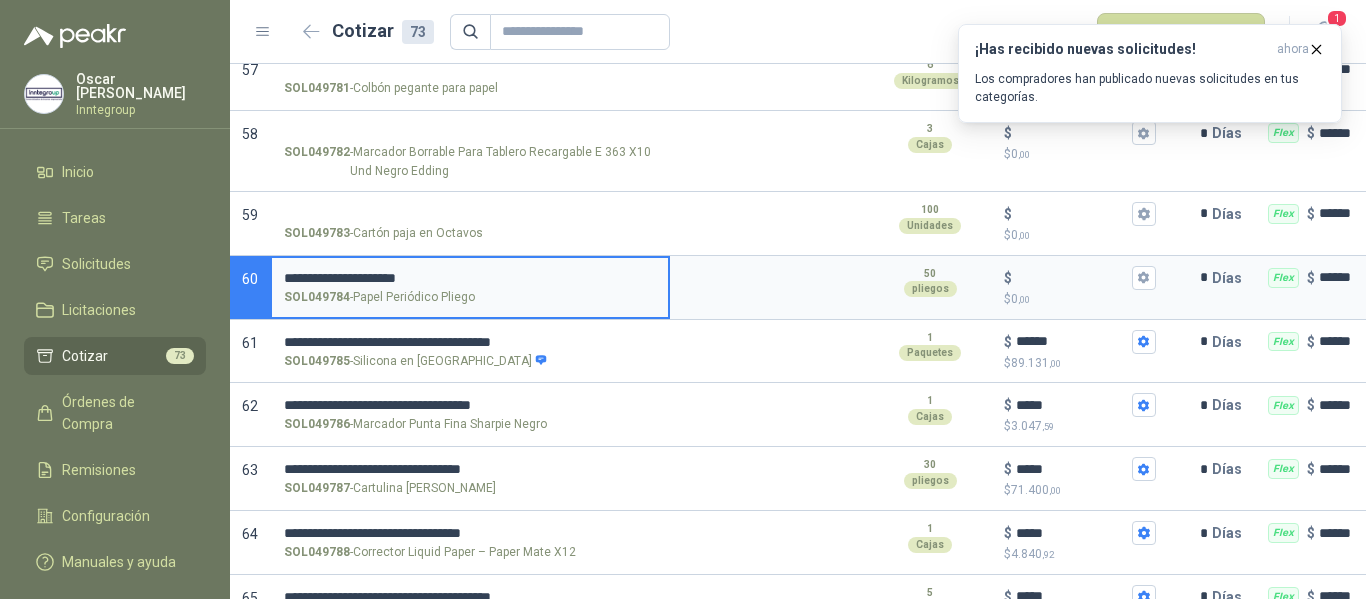 type 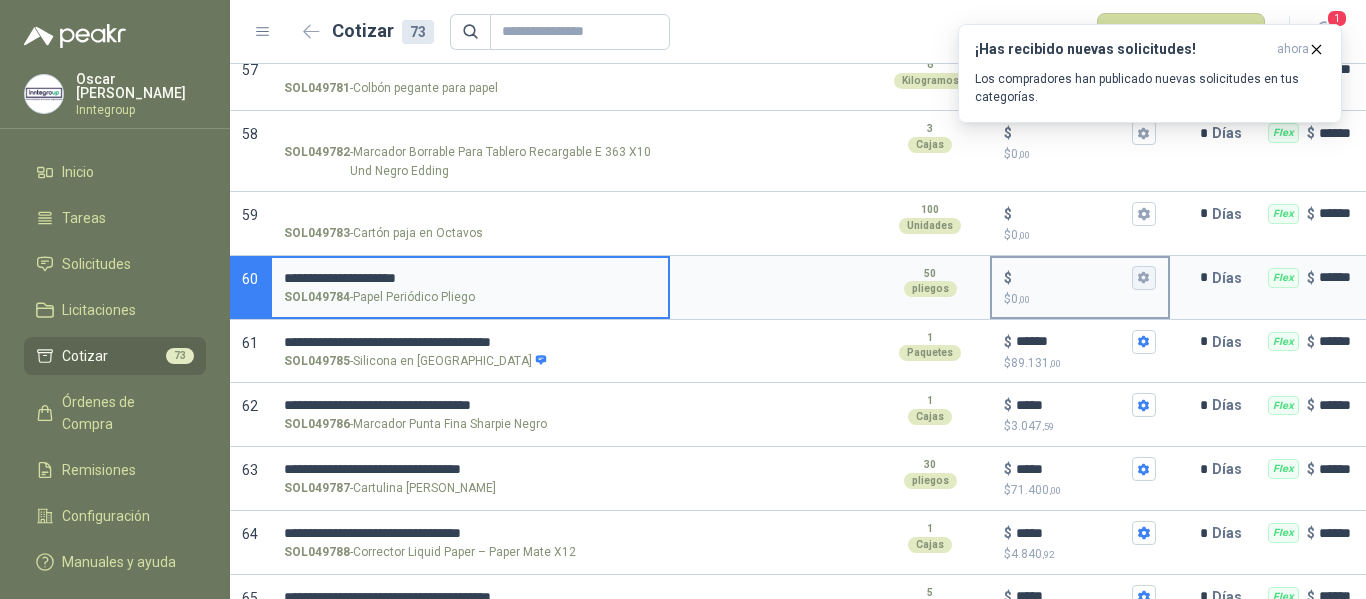 click on "$ $  0 ,00" at bounding box center (1144, 278) 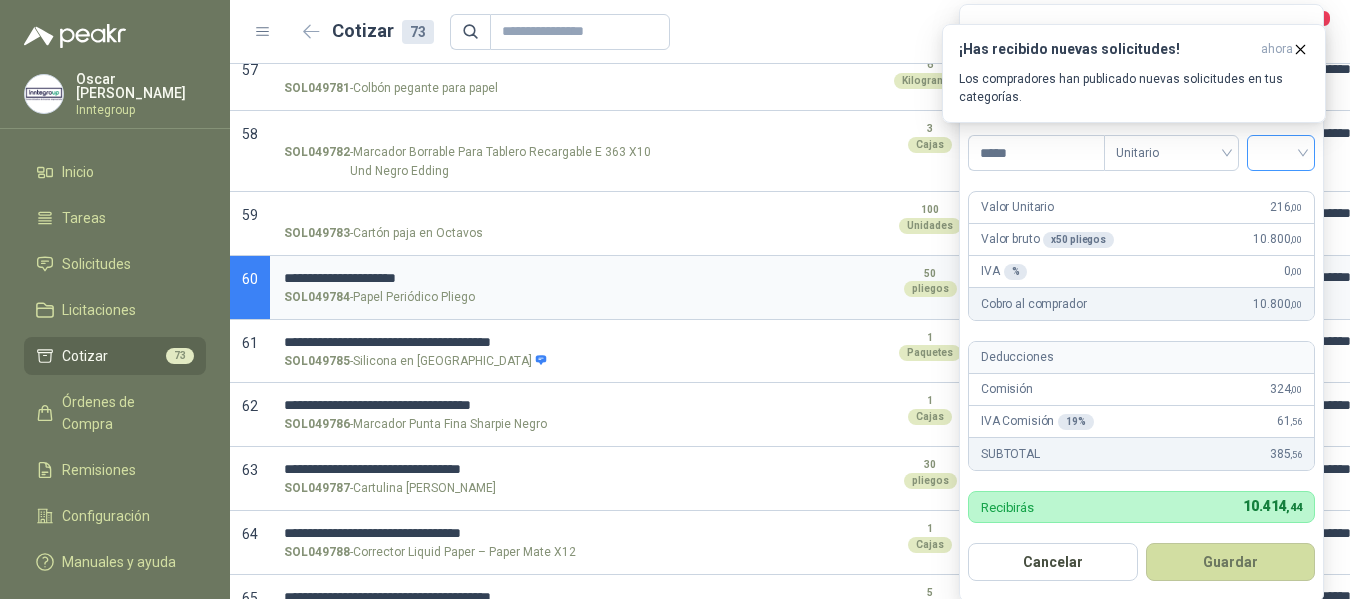 type on "*****" 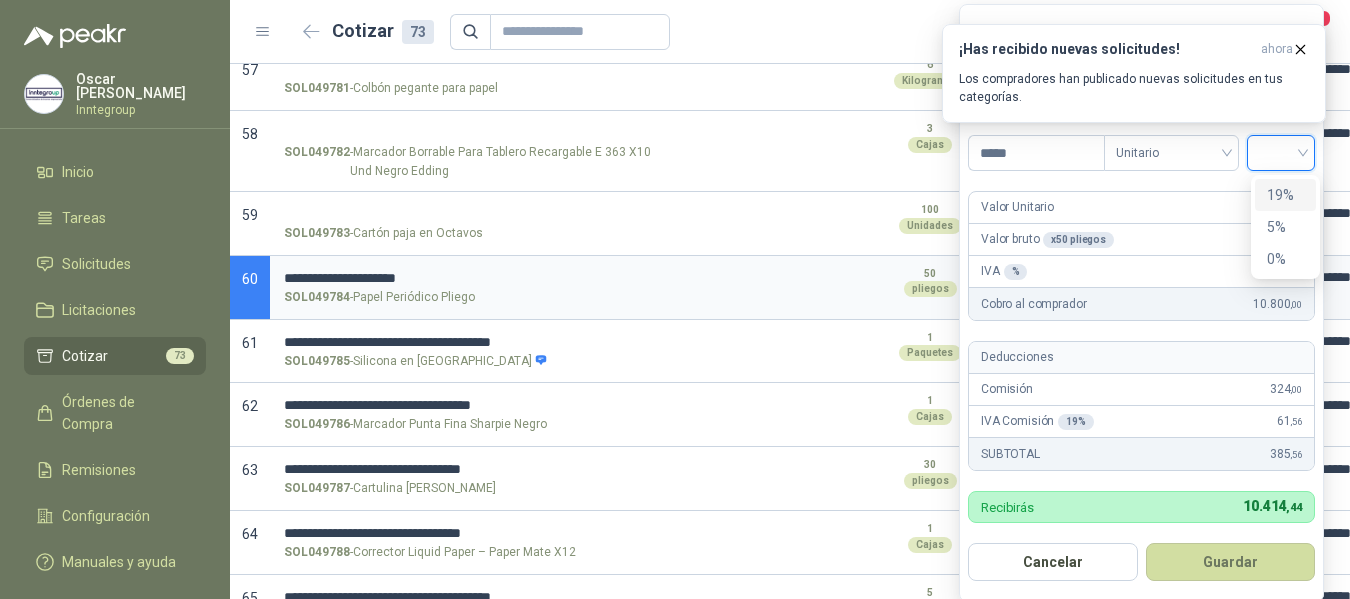 click on "19%" at bounding box center (1285, 195) 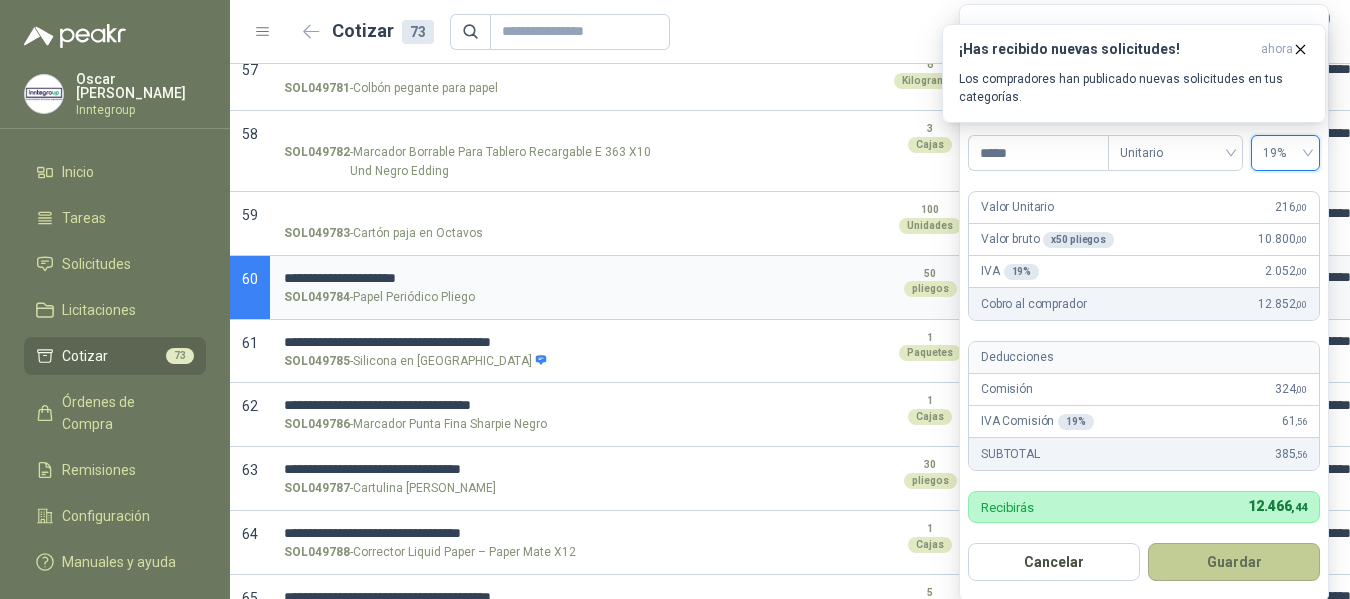 click on "Guardar" at bounding box center [1234, 562] 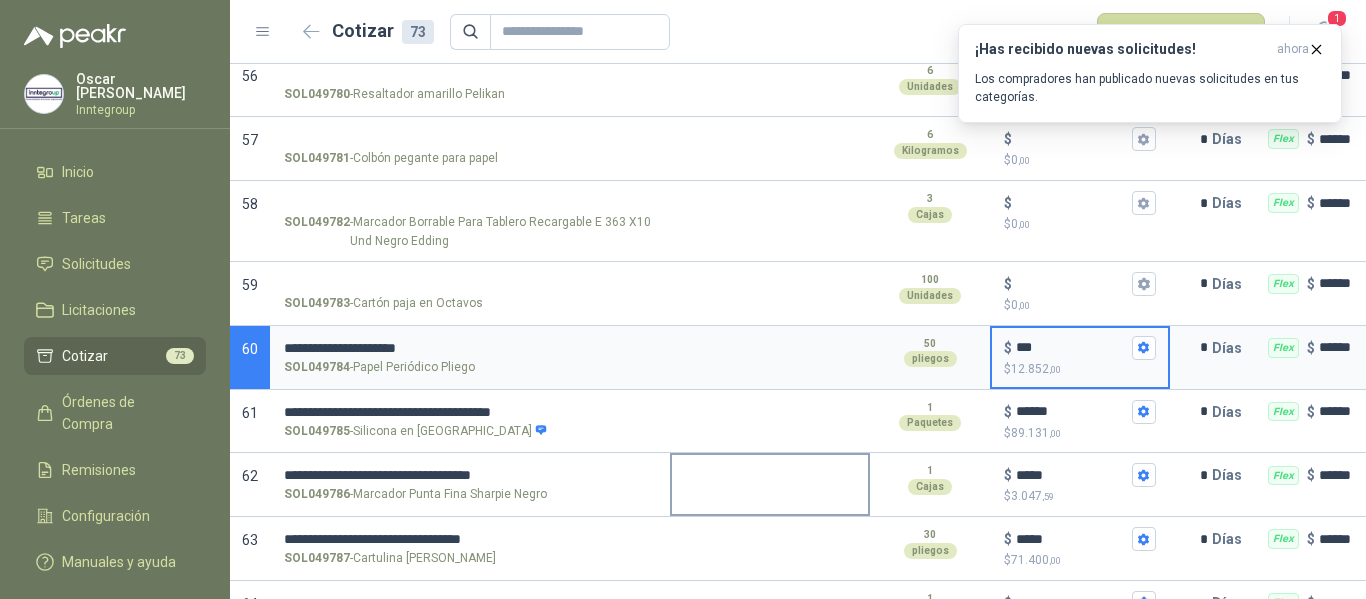 scroll, scrollTop: 3777, scrollLeft: 0, axis: vertical 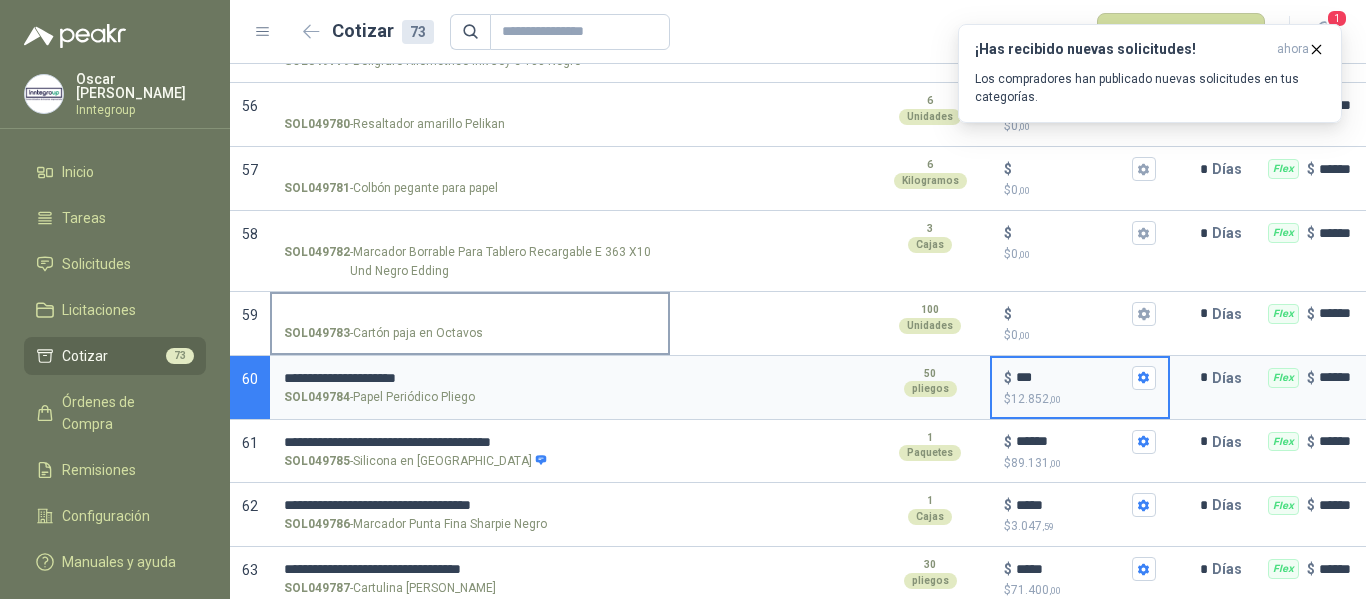 click on "SOL049783  -  Cartón paja en Octavos" at bounding box center [470, 314] 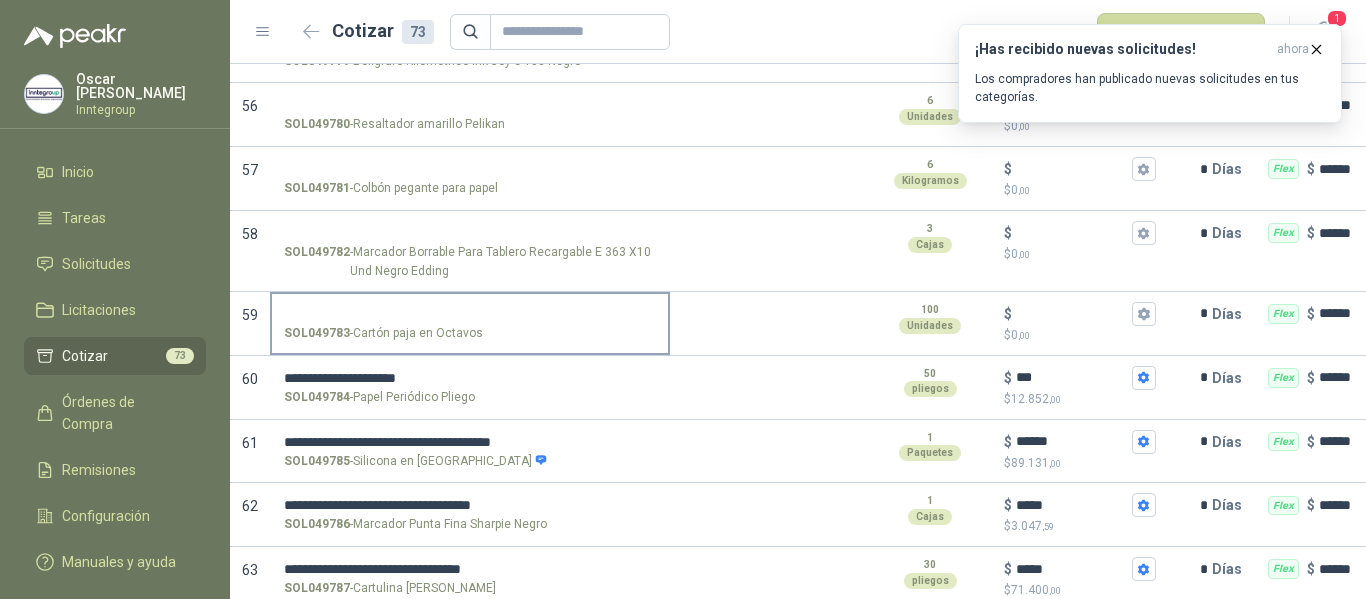 click on "SOL049783  -  Cartón paja en Octavos" at bounding box center [470, 324] 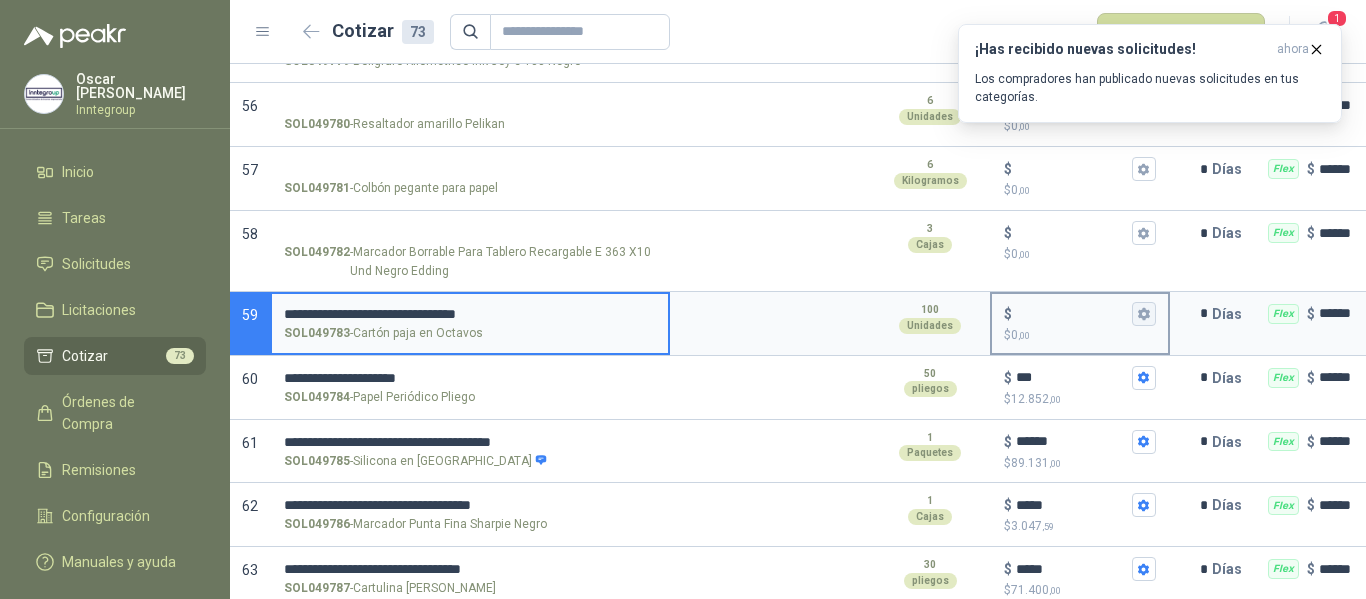 click 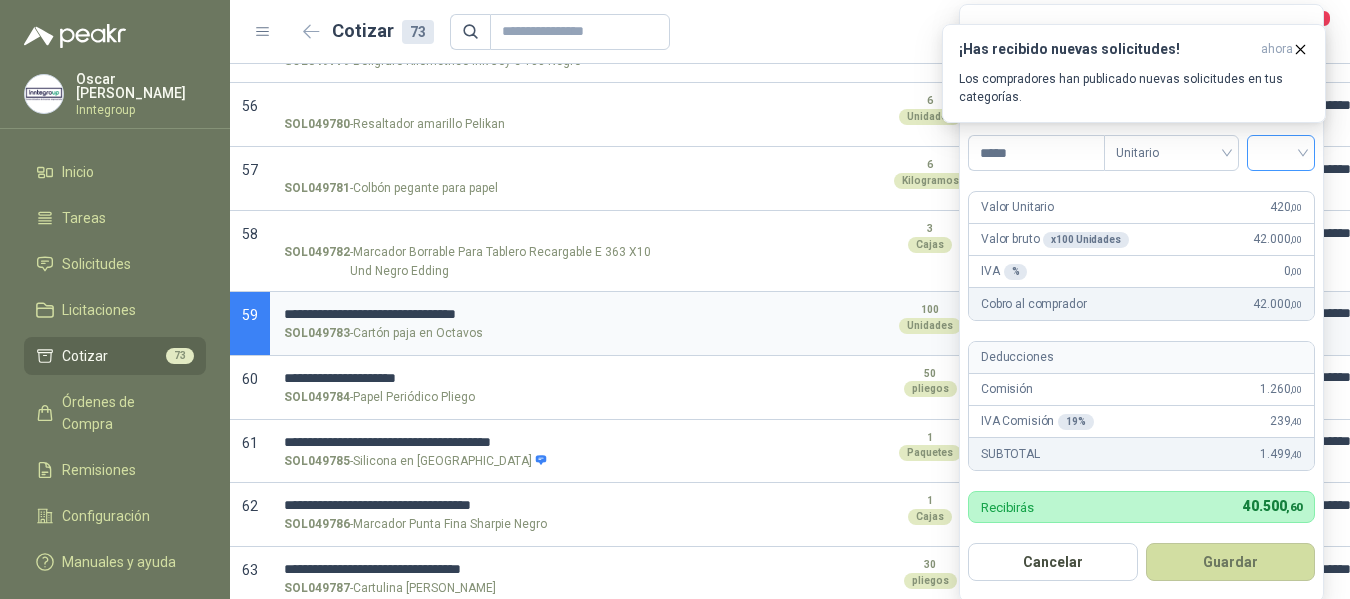 type on "*****" 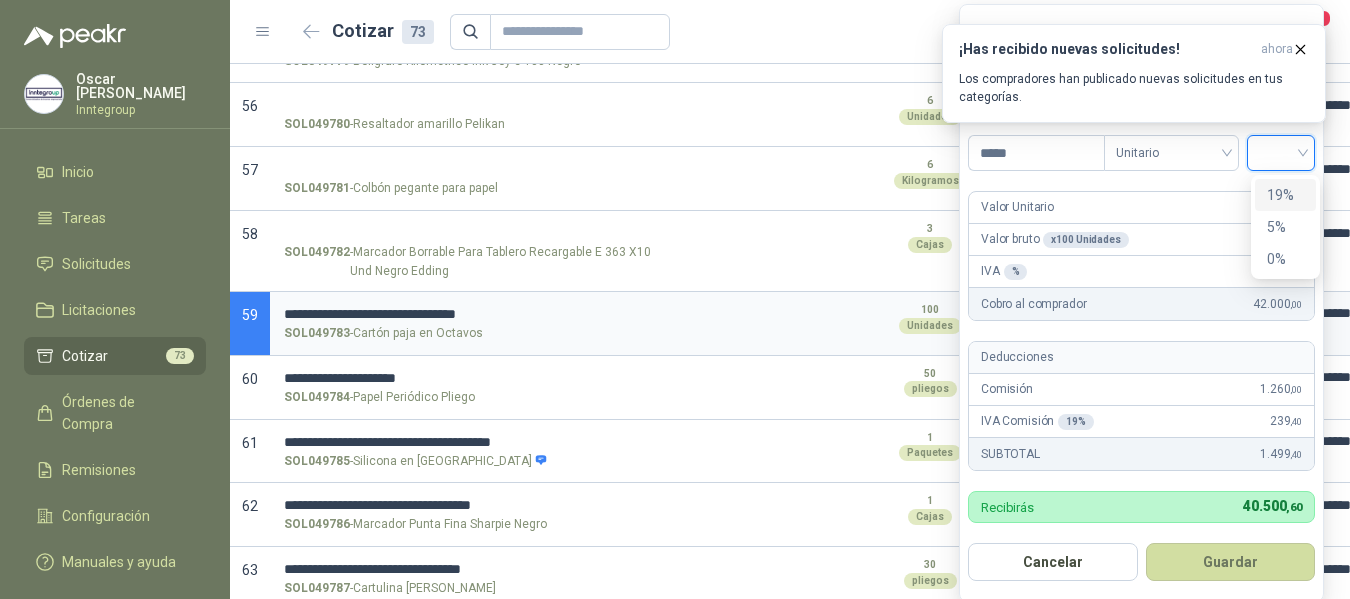 click on "19%" at bounding box center [1285, 195] 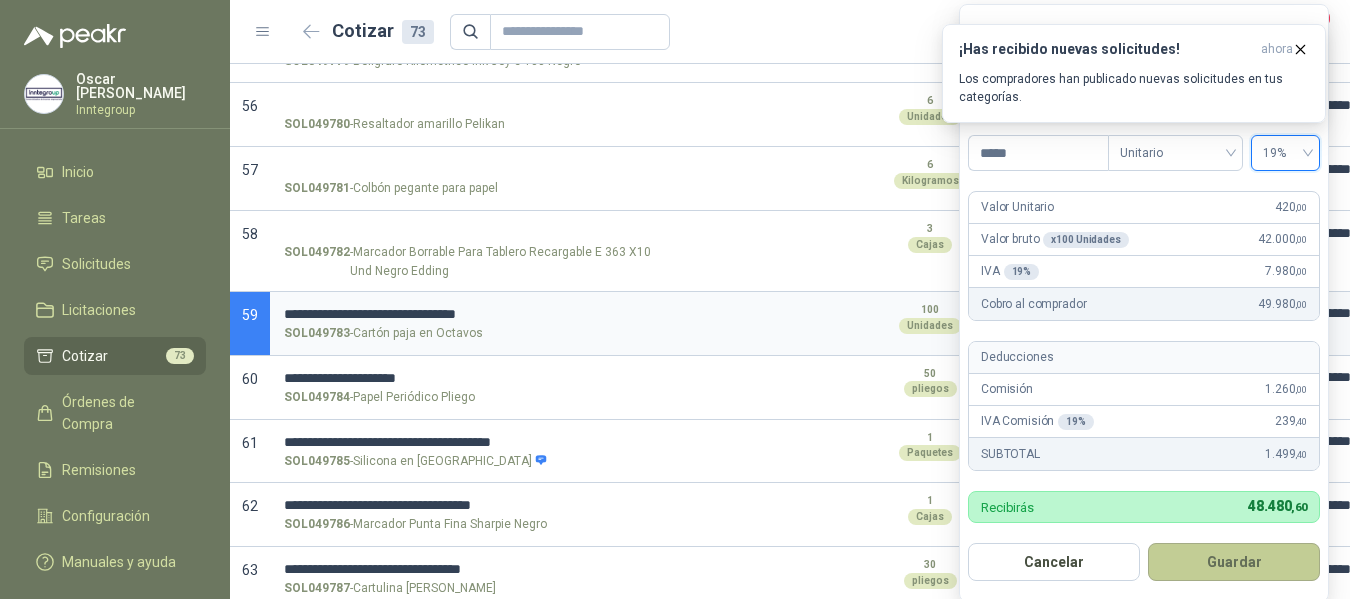 click on "Guardar" at bounding box center (1234, 562) 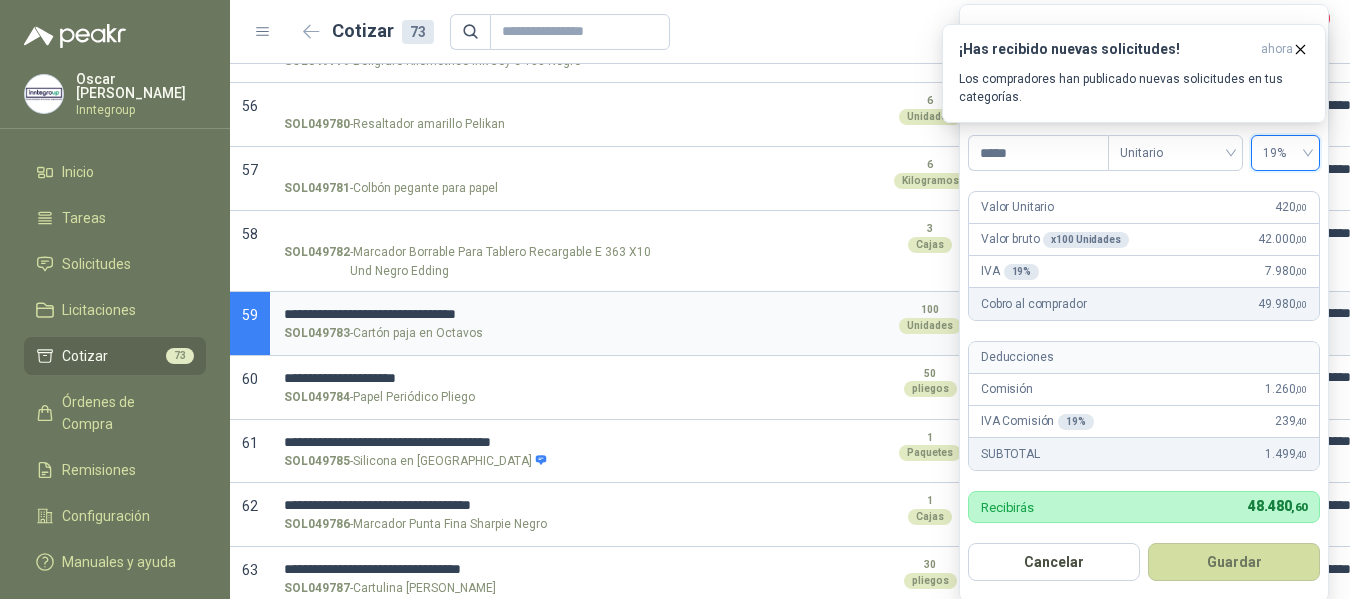 type on "***" 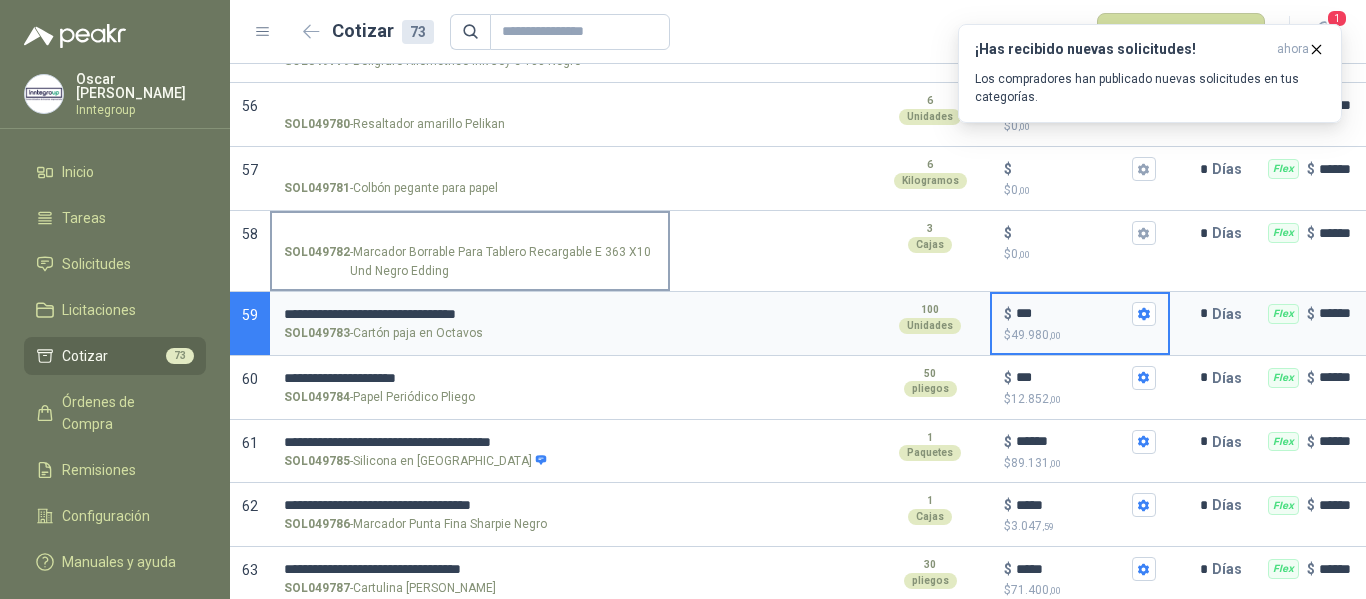 click on "SOL049782  -  Marcador Borrable Para Tablero Recargable E 363 X10 Und Negro Edding" at bounding box center (470, 233) 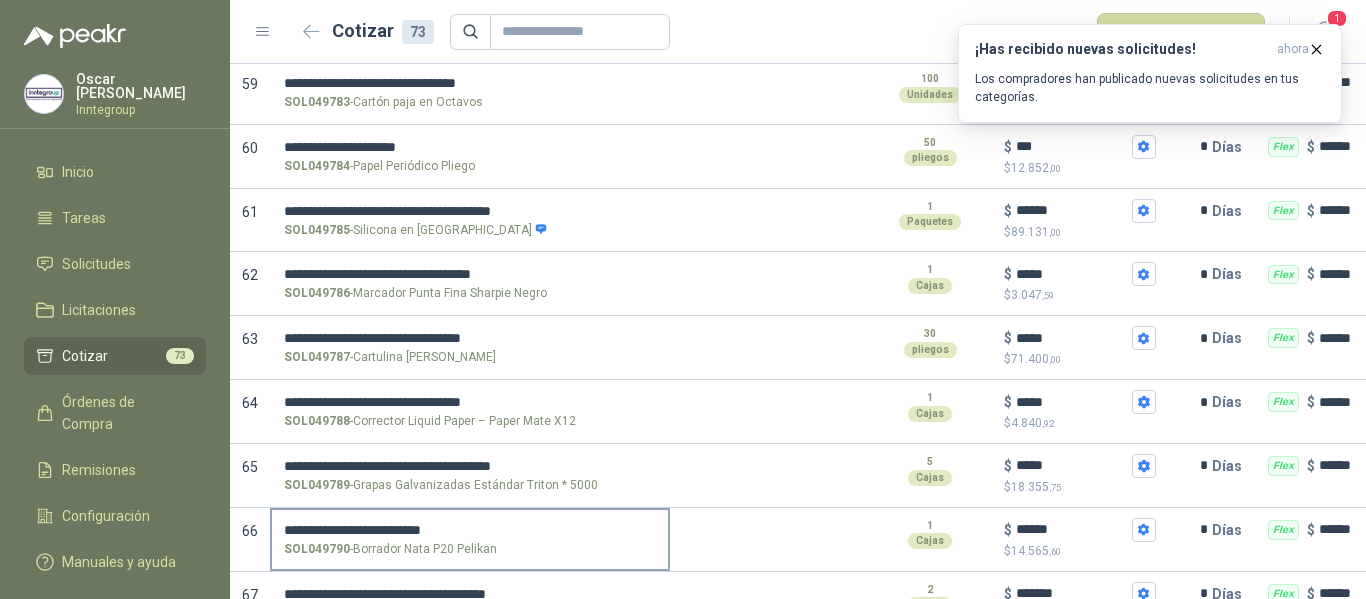 scroll, scrollTop: 3977, scrollLeft: 0, axis: vertical 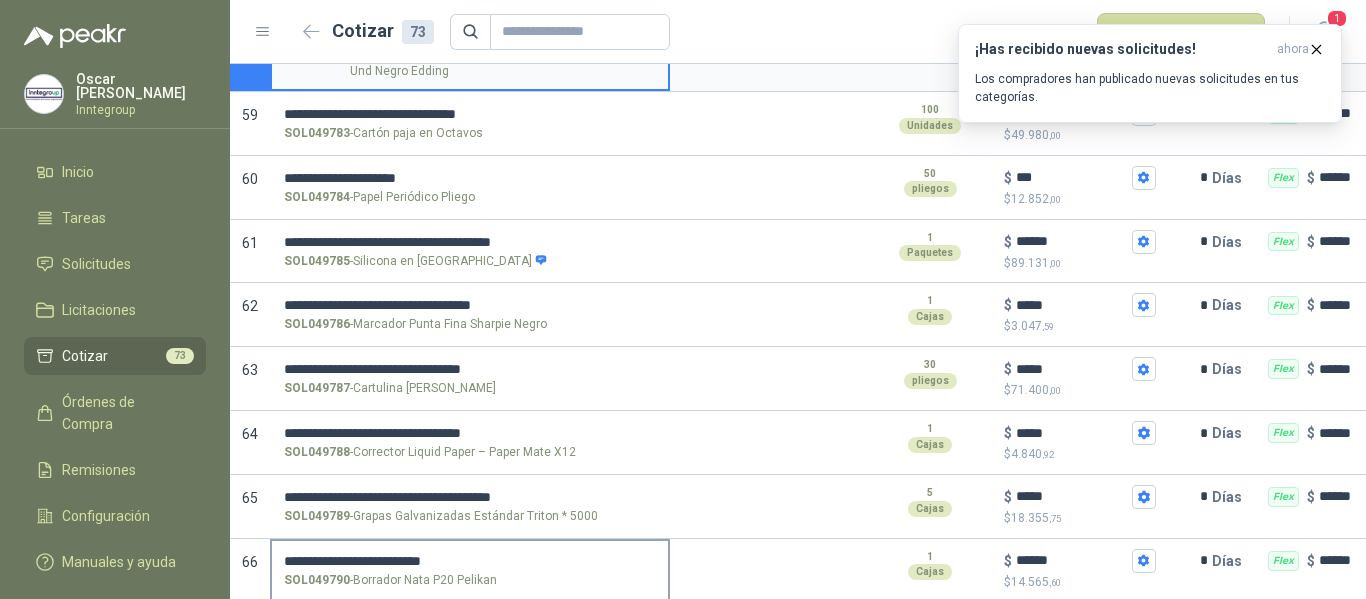 click on "**********" at bounding box center [470, 497] 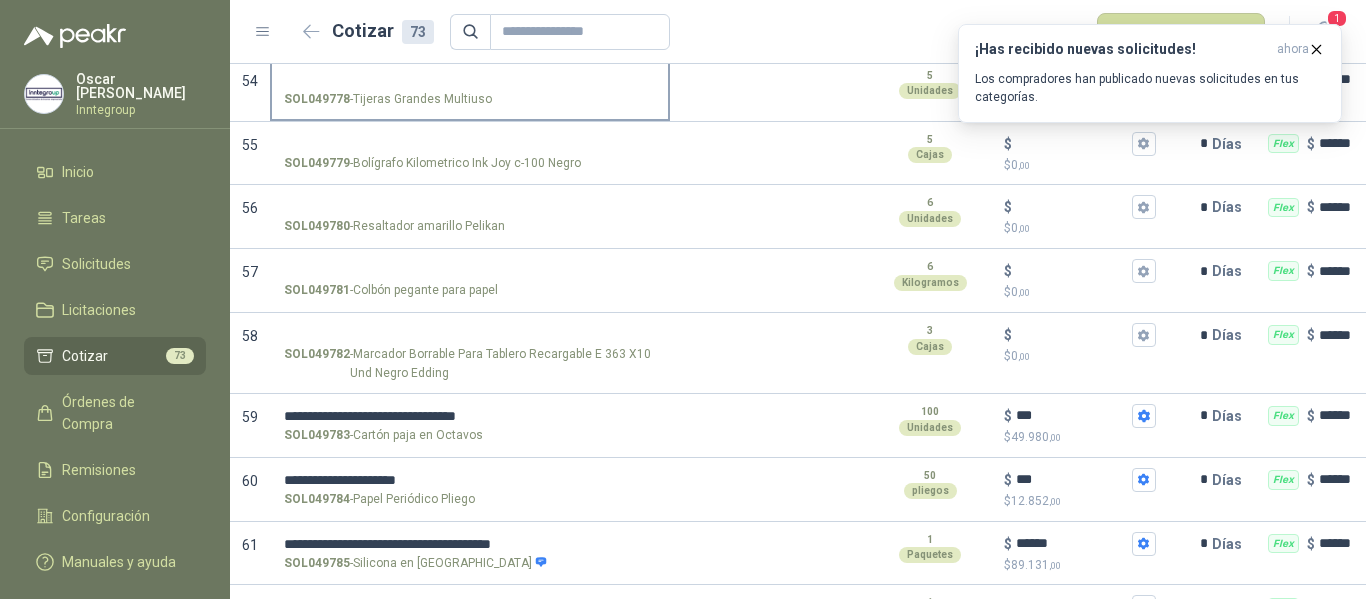 scroll, scrollTop: 3677, scrollLeft: 0, axis: vertical 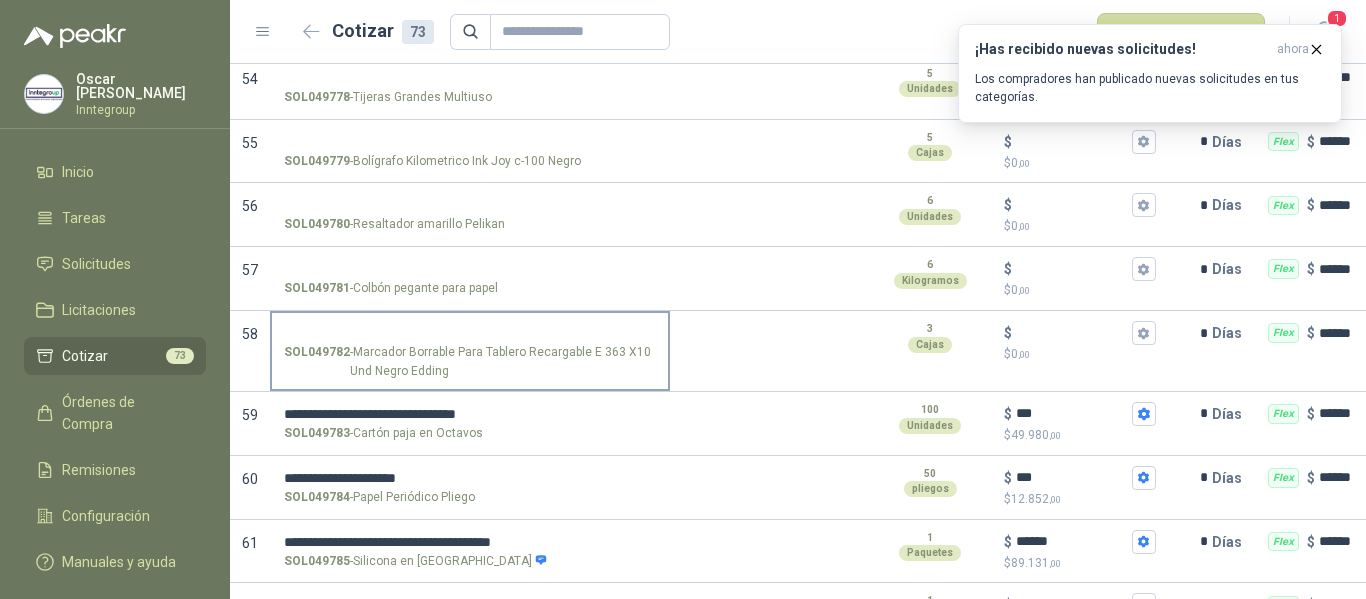 click on "SOL049782  -  Marcador Borrable Para Tablero Recargable E 363 X10 Und Negro Edding" at bounding box center [470, 333] 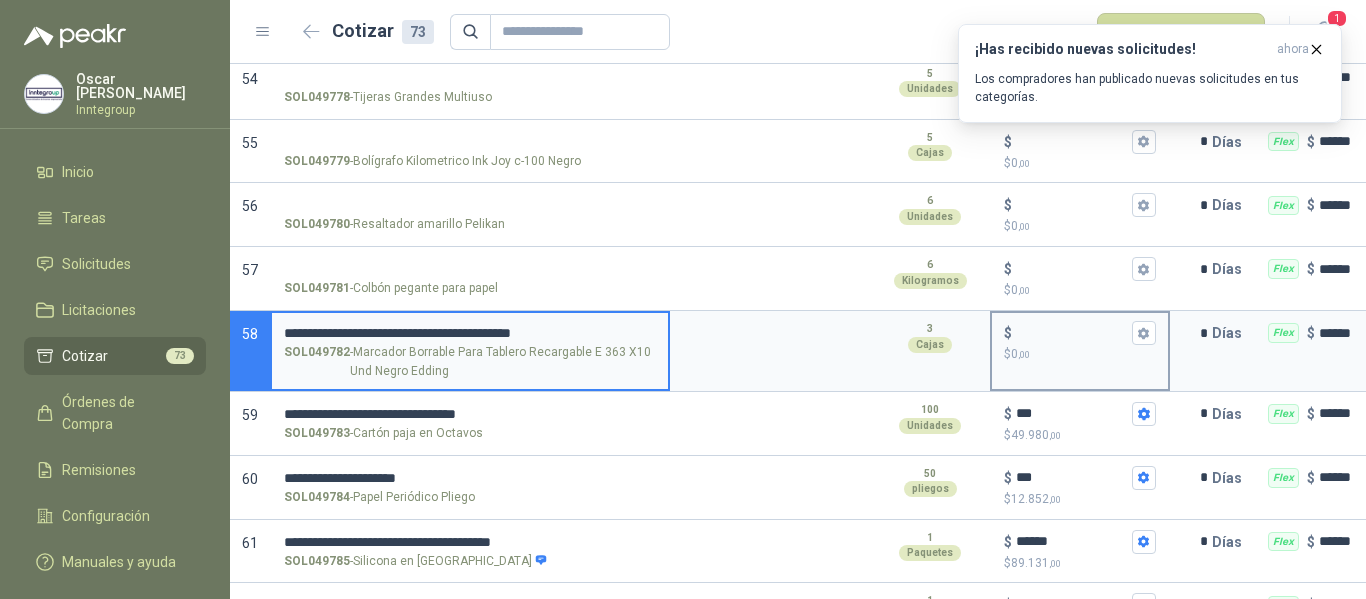 type 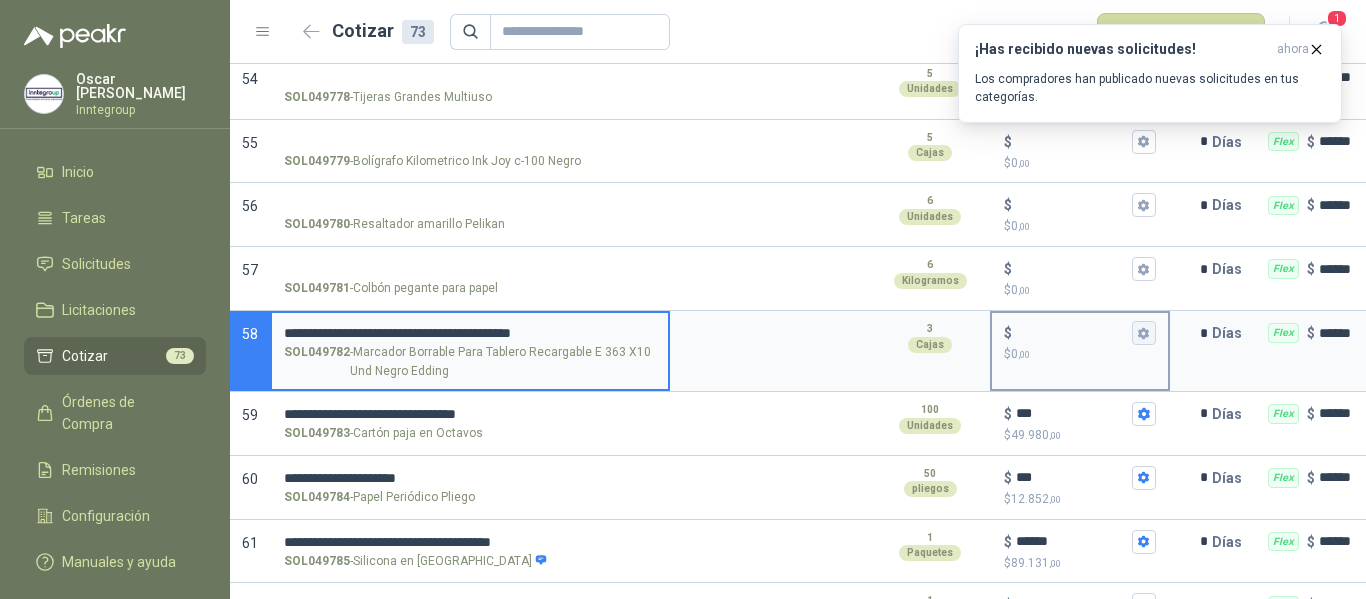 click 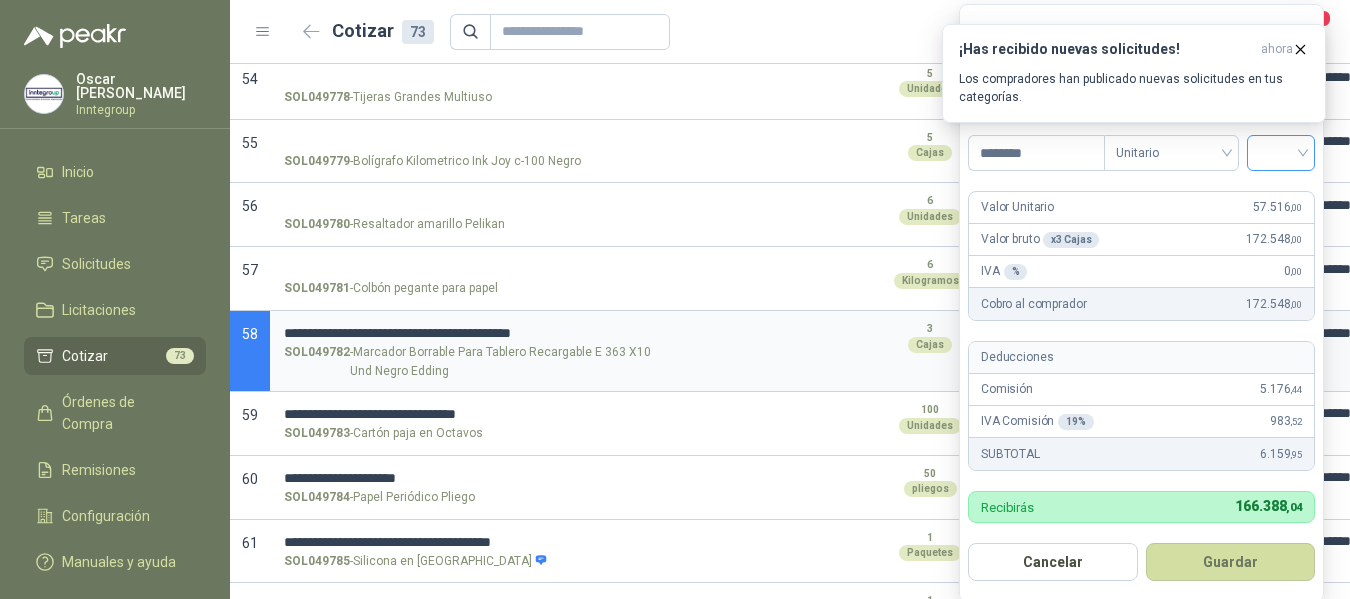 type on "********" 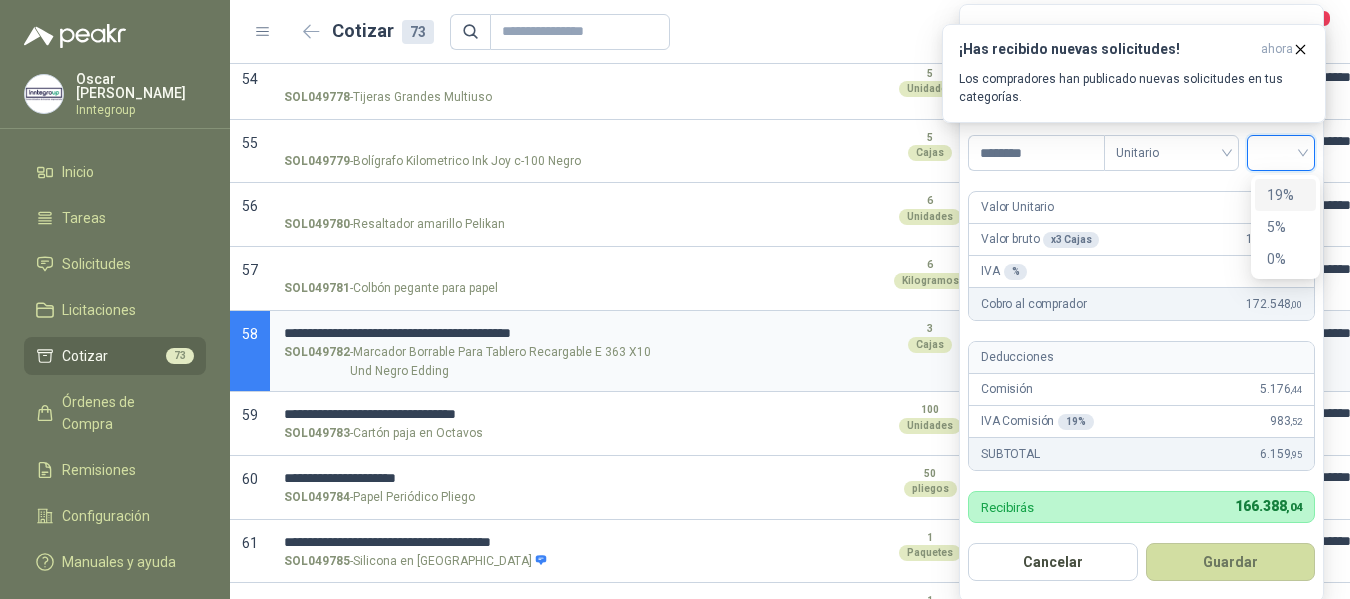 click on "19%" at bounding box center [1285, 195] 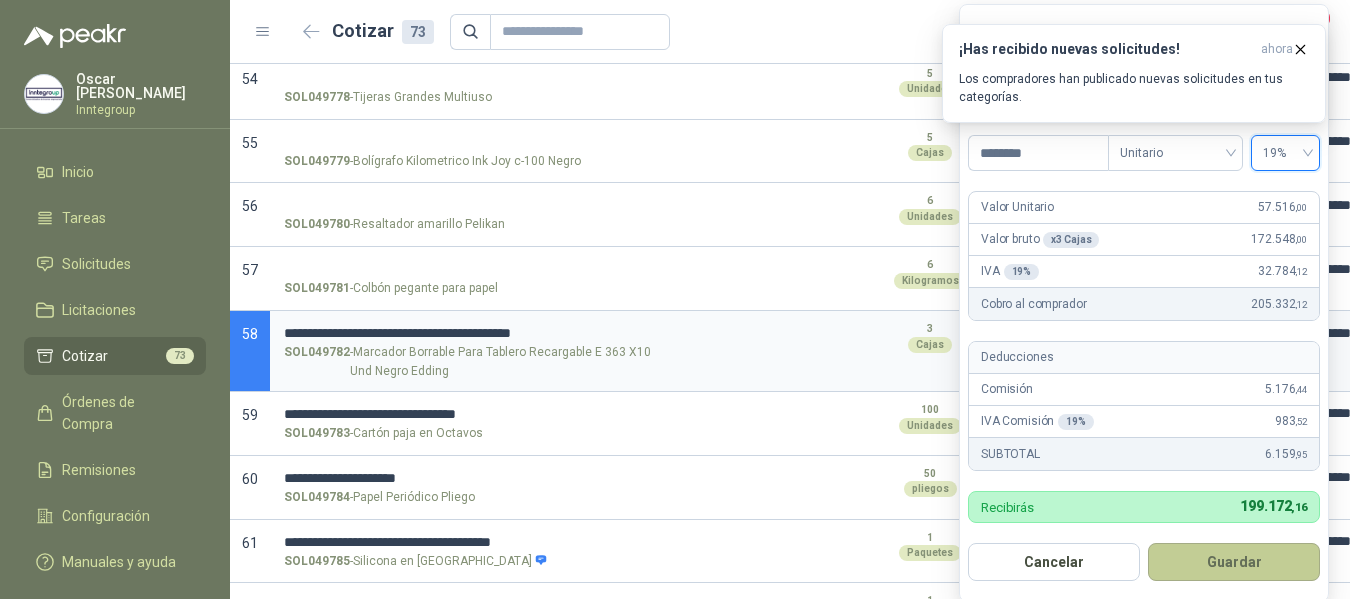 click on "Guardar" at bounding box center (1234, 562) 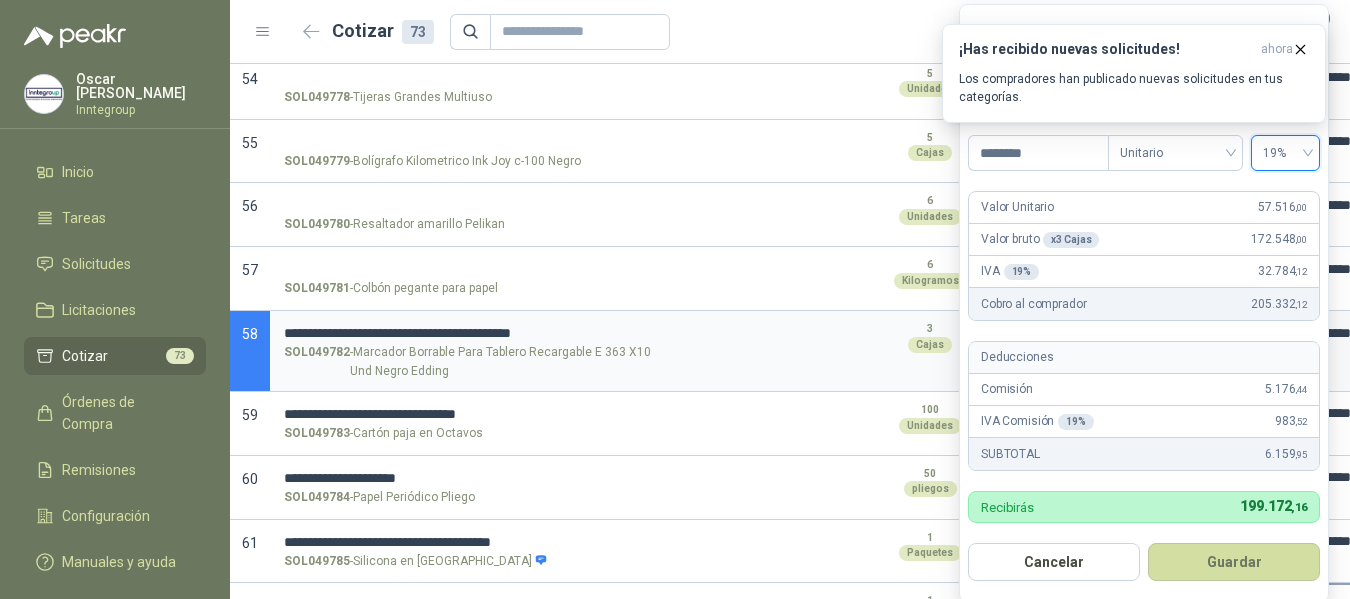 type on "******" 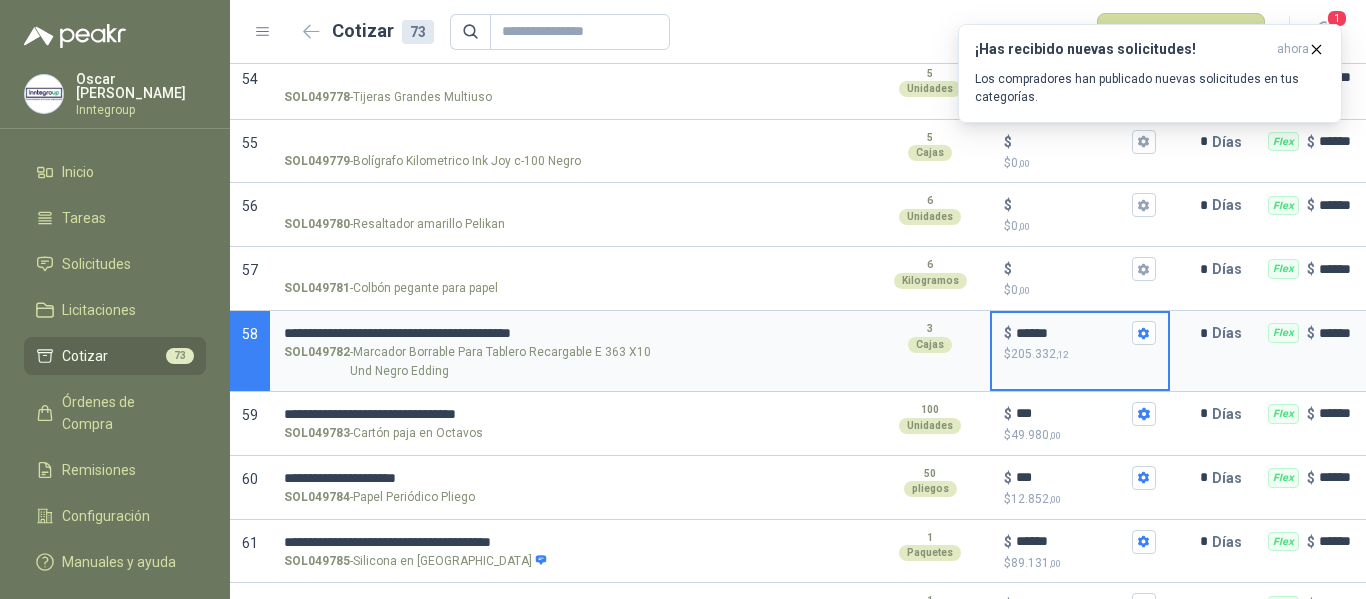 click on "SOL049781  -  Colbón pegante para papel" at bounding box center (470, 269) 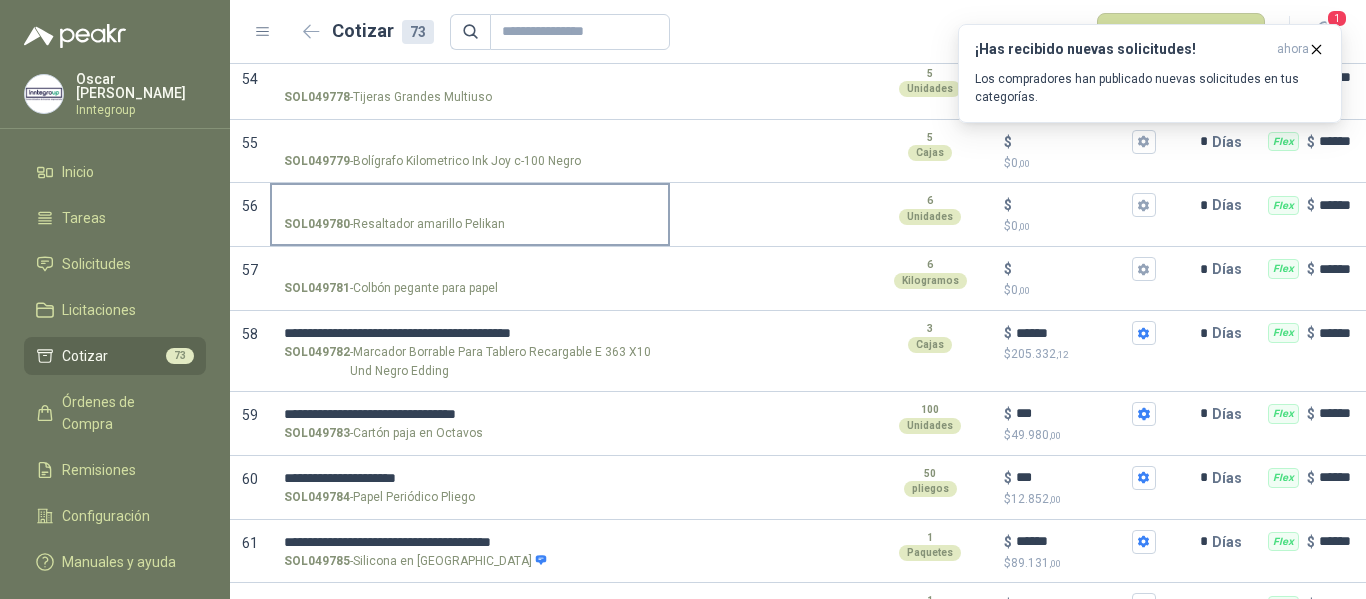 drag, startPoint x: 470, startPoint y: 173, endPoint x: 442, endPoint y: 172, distance: 28.01785 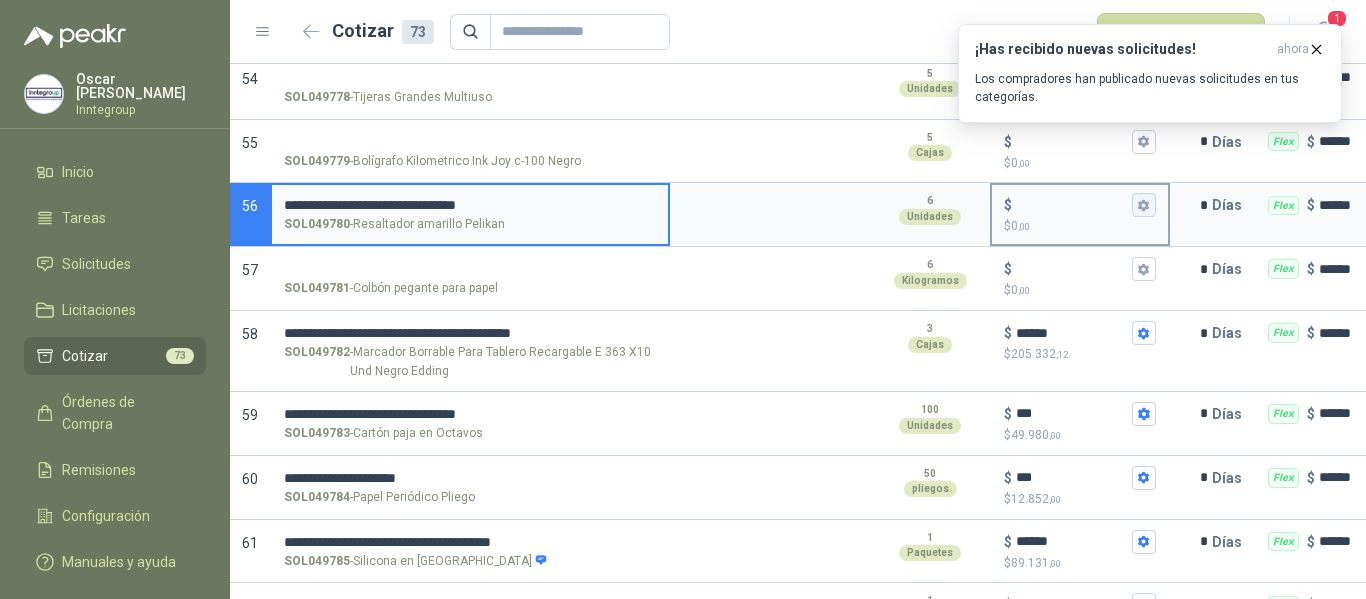 type 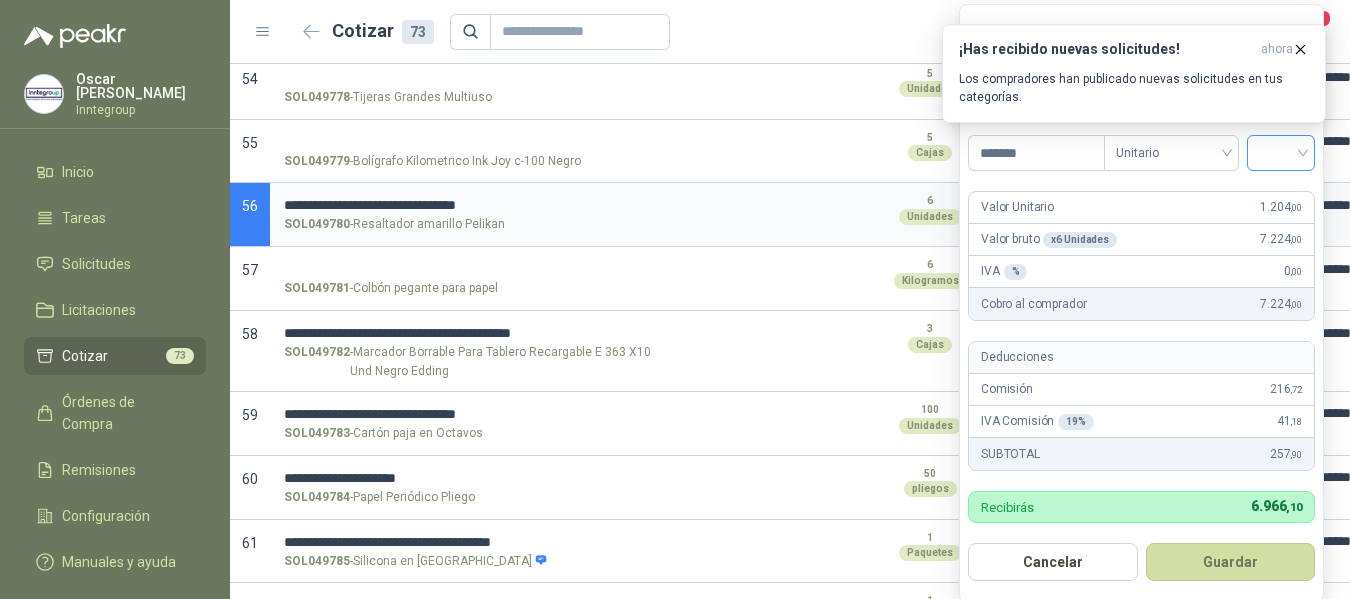 type on "*******" 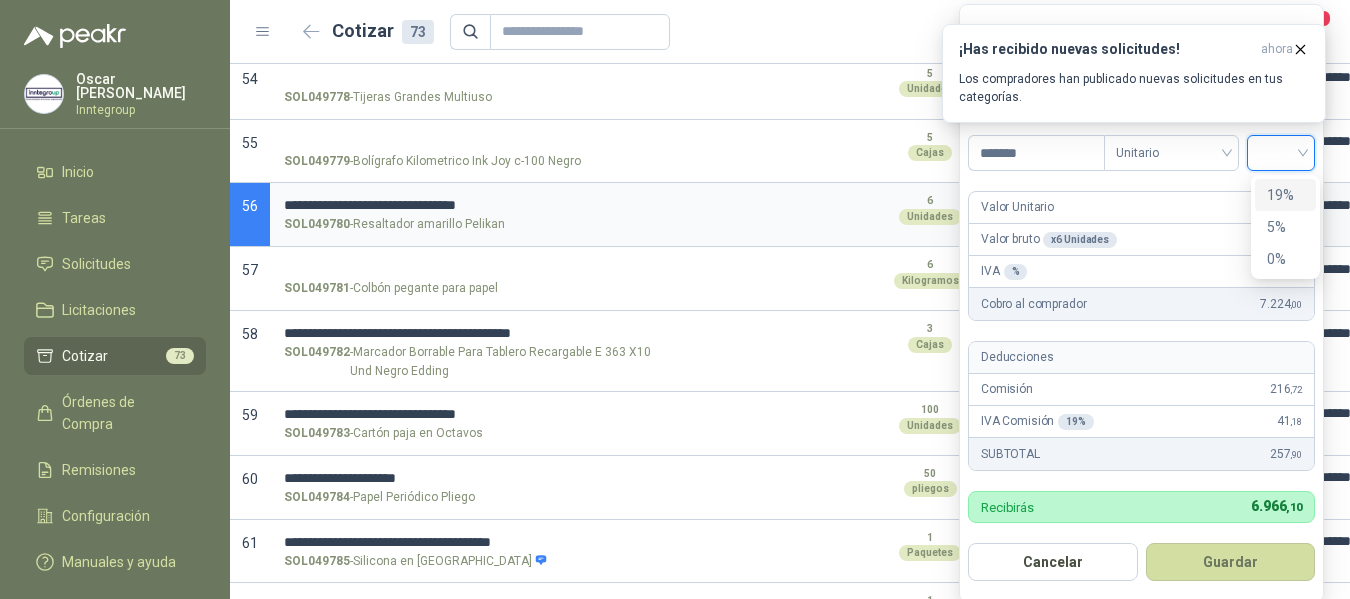 click on "19%" at bounding box center (1285, 195) 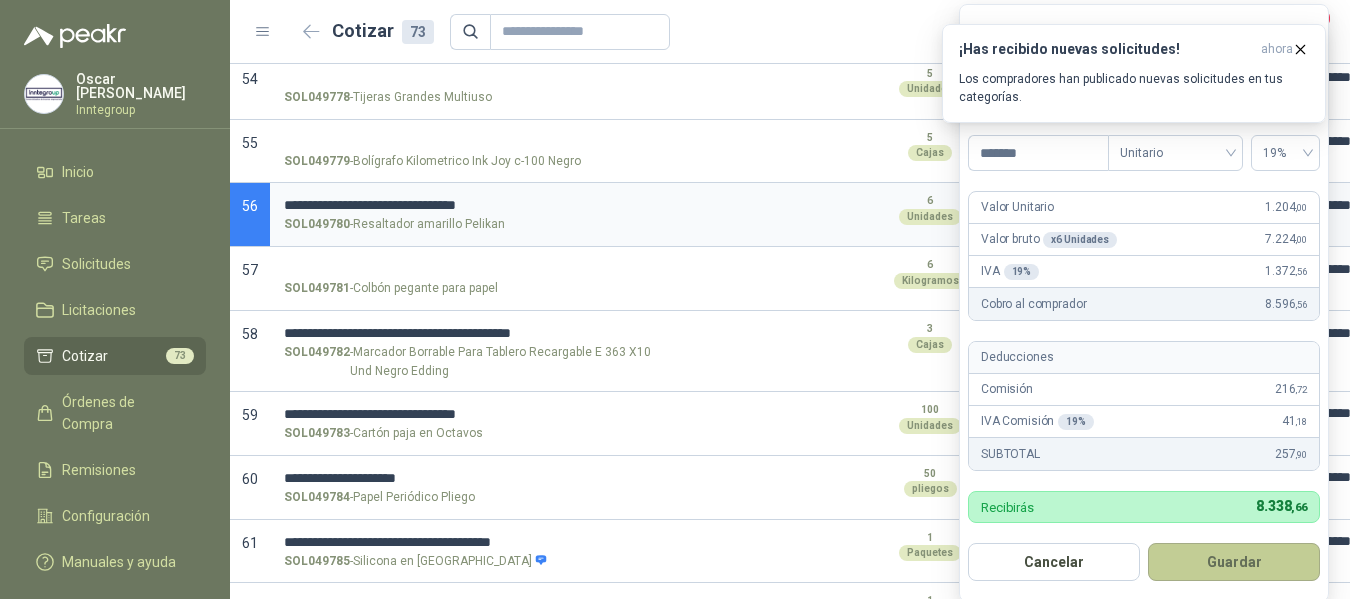 click on "Guardar" at bounding box center (1234, 562) 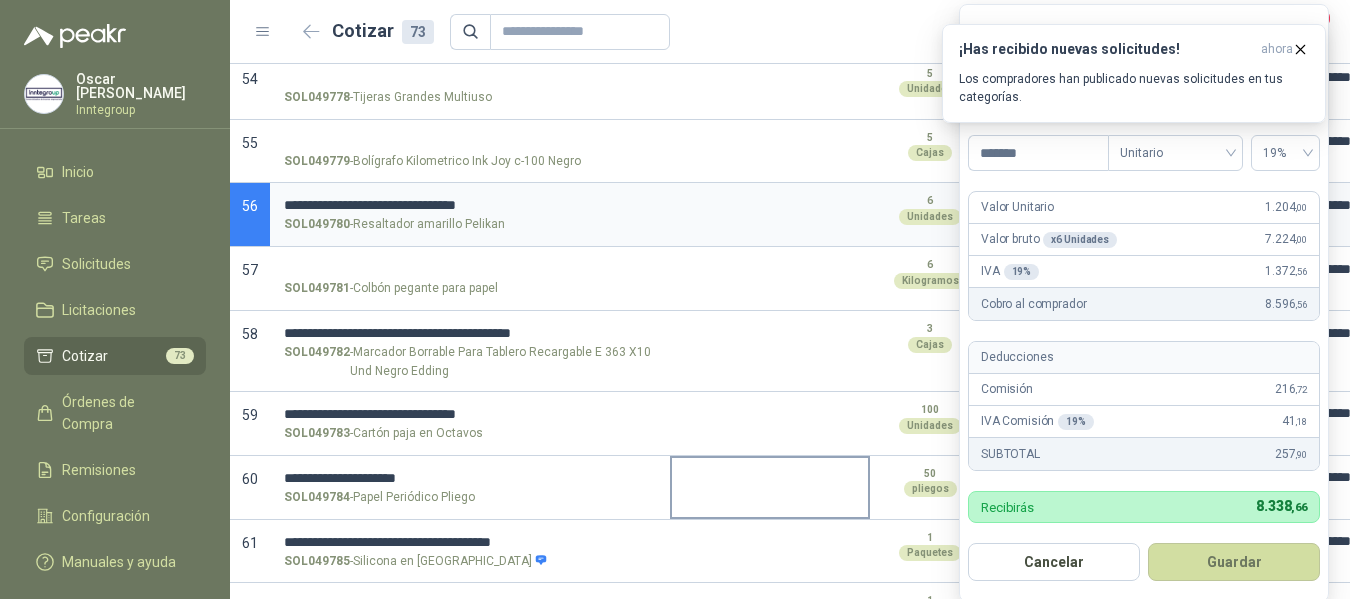 type on "*****" 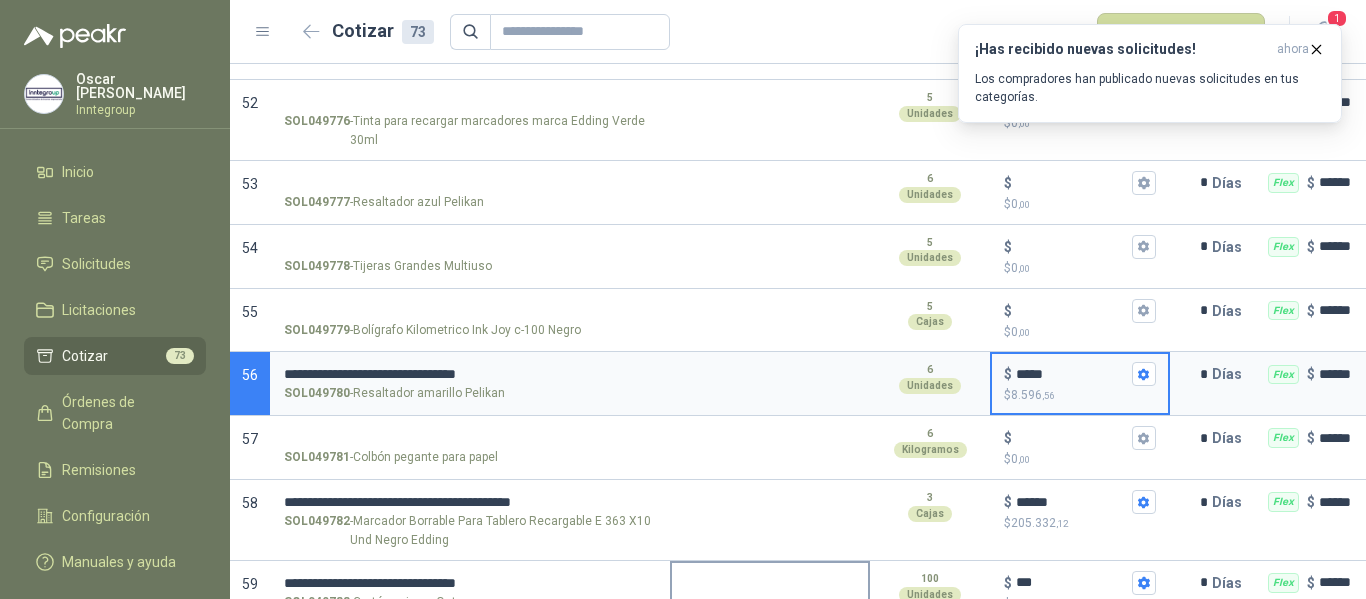 scroll, scrollTop: 3477, scrollLeft: 0, axis: vertical 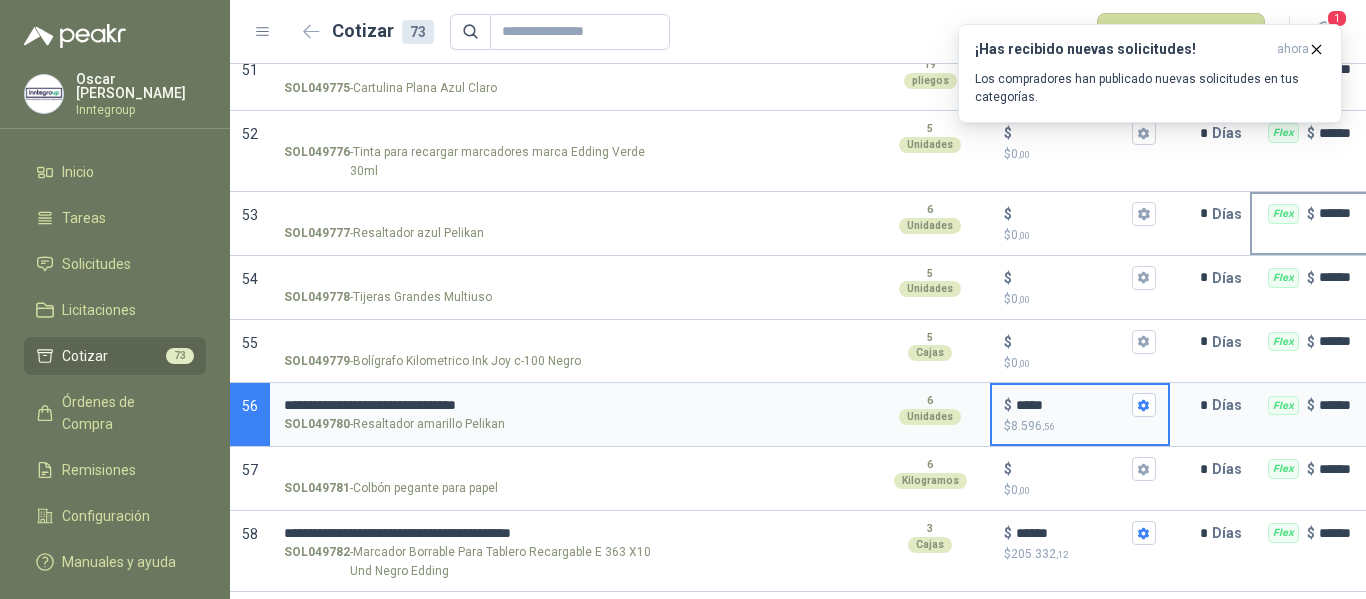 drag, startPoint x: 524, startPoint y: 307, endPoint x: 1287, endPoint y: 161, distance: 776.84296 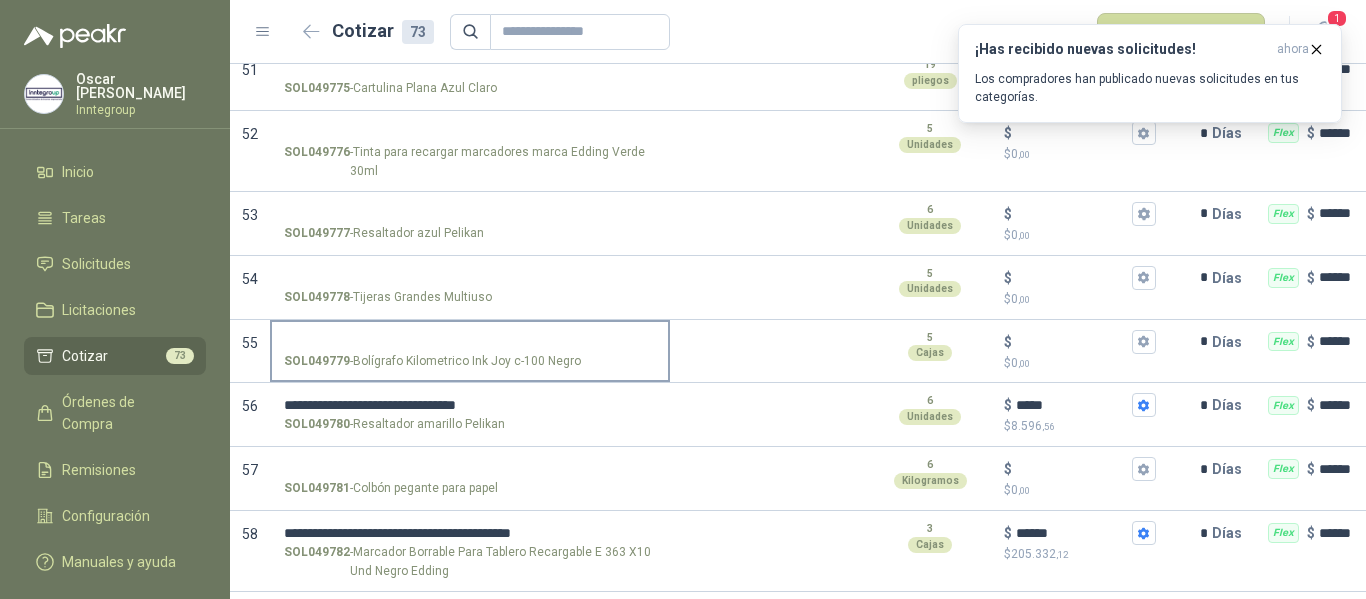 click on "SOL049779  -  Bolígrafo Kilometrico Ink Joy c-100 Negro" at bounding box center (470, 342) 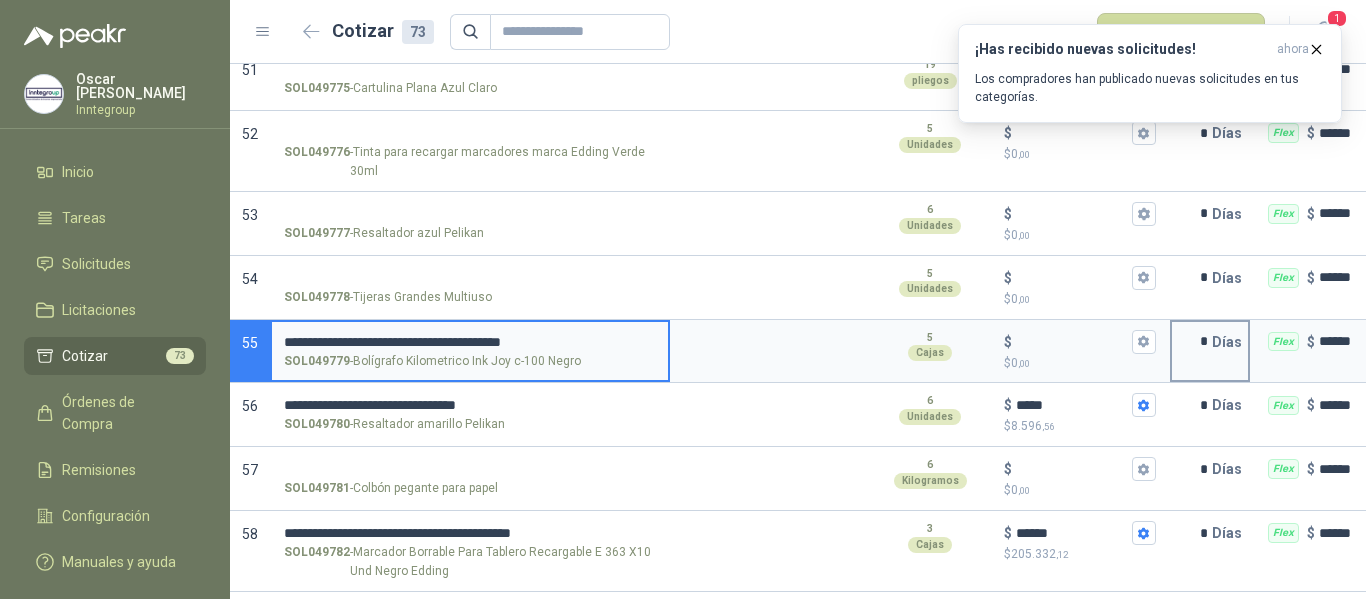 type 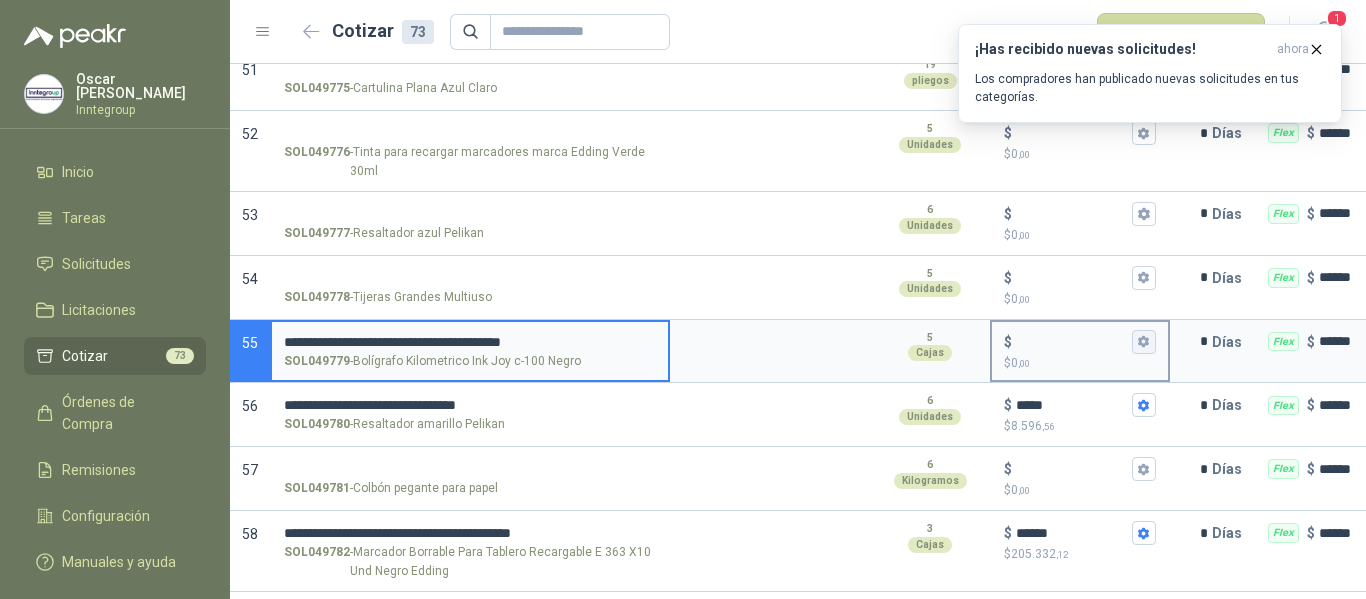 click 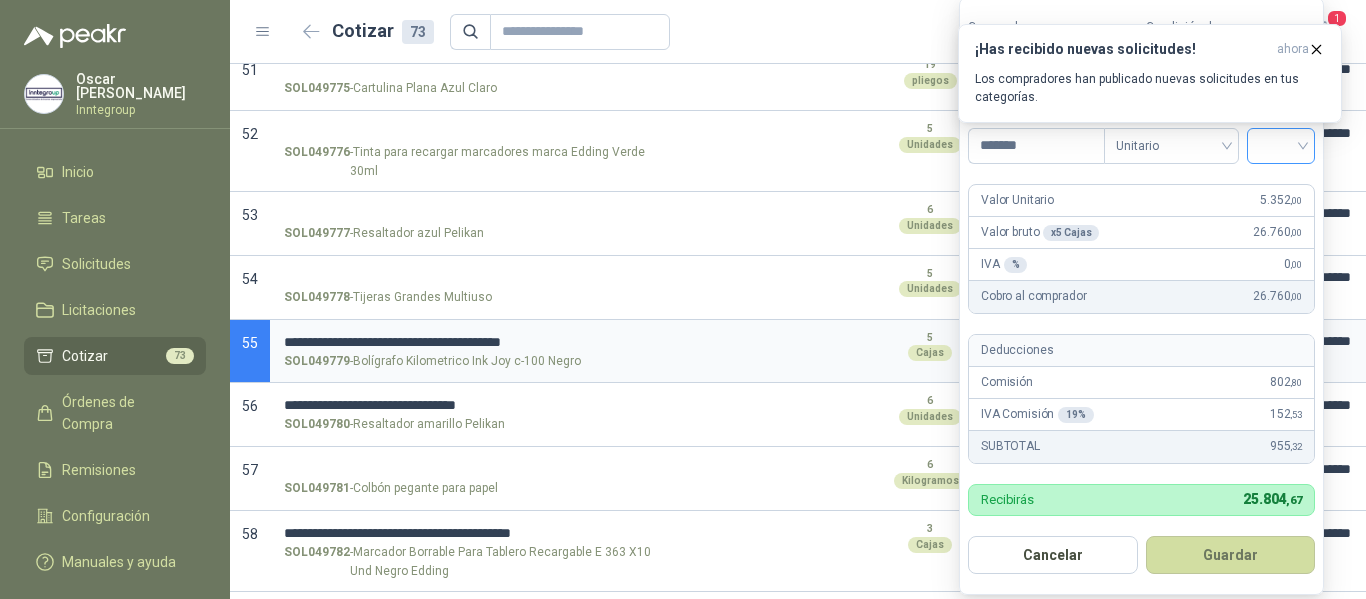 type on "*******" 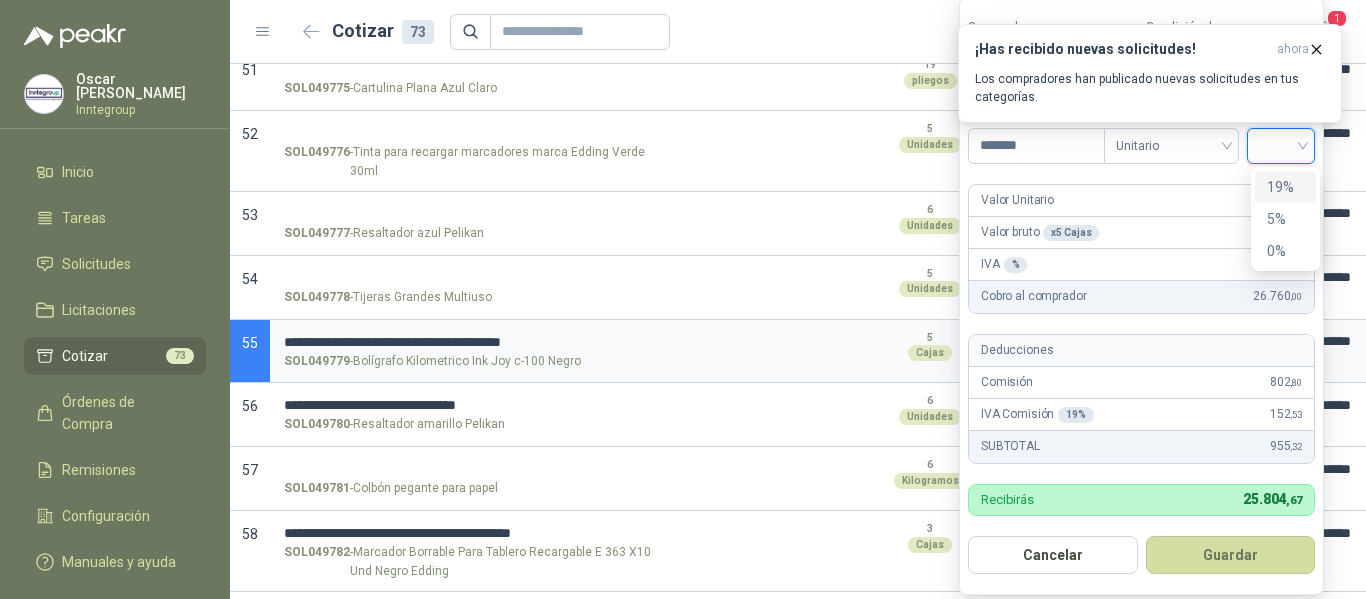 drag, startPoint x: 1293, startPoint y: 189, endPoint x: 1273, endPoint y: 421, distance: 232.86047 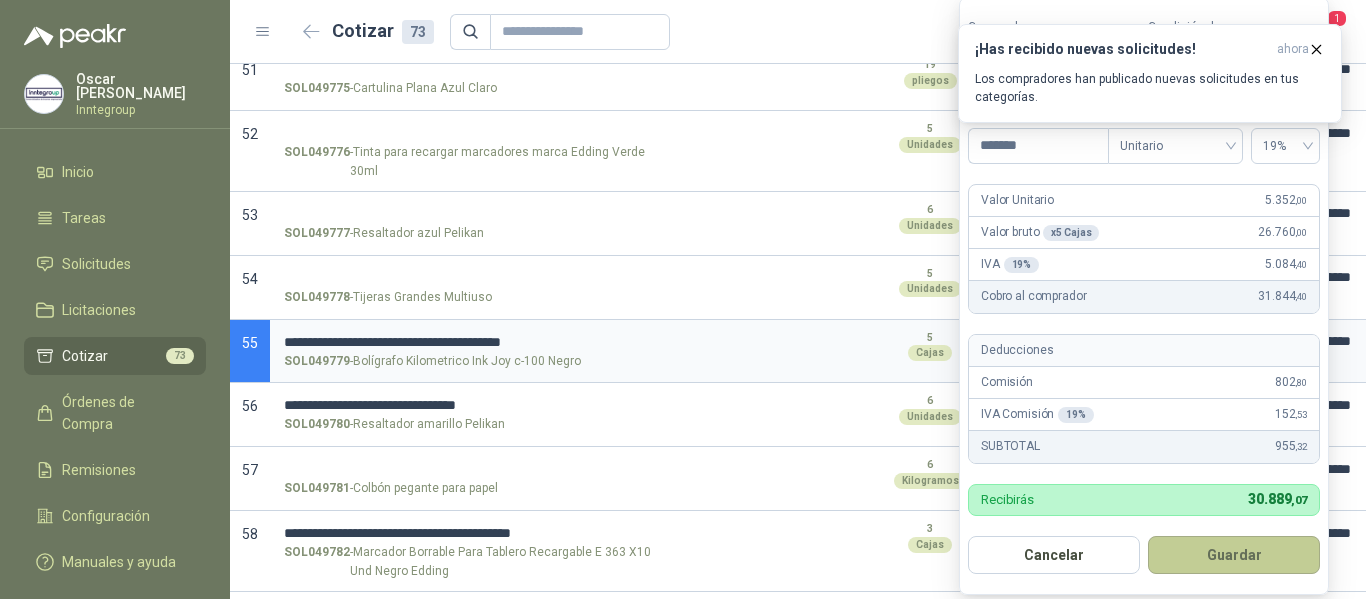 click on "Guardar" at bounding box center (1234, 555) 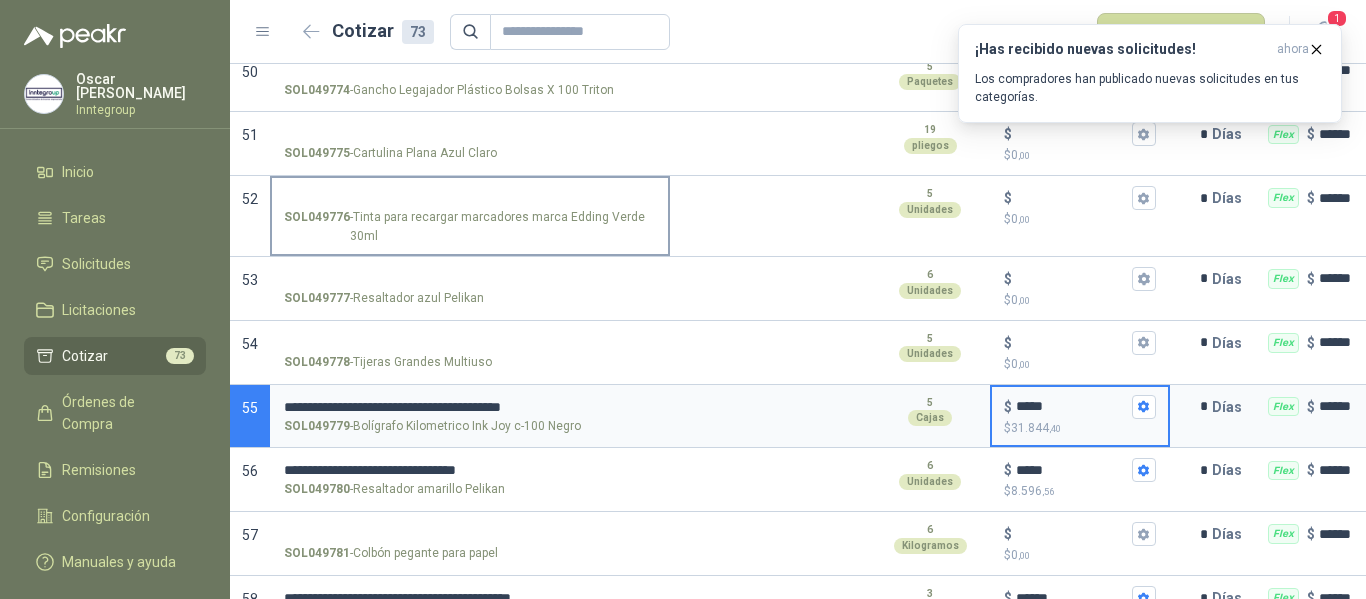scroll, scrollTop: 3377, scrollLeft: 0, axis: vertical 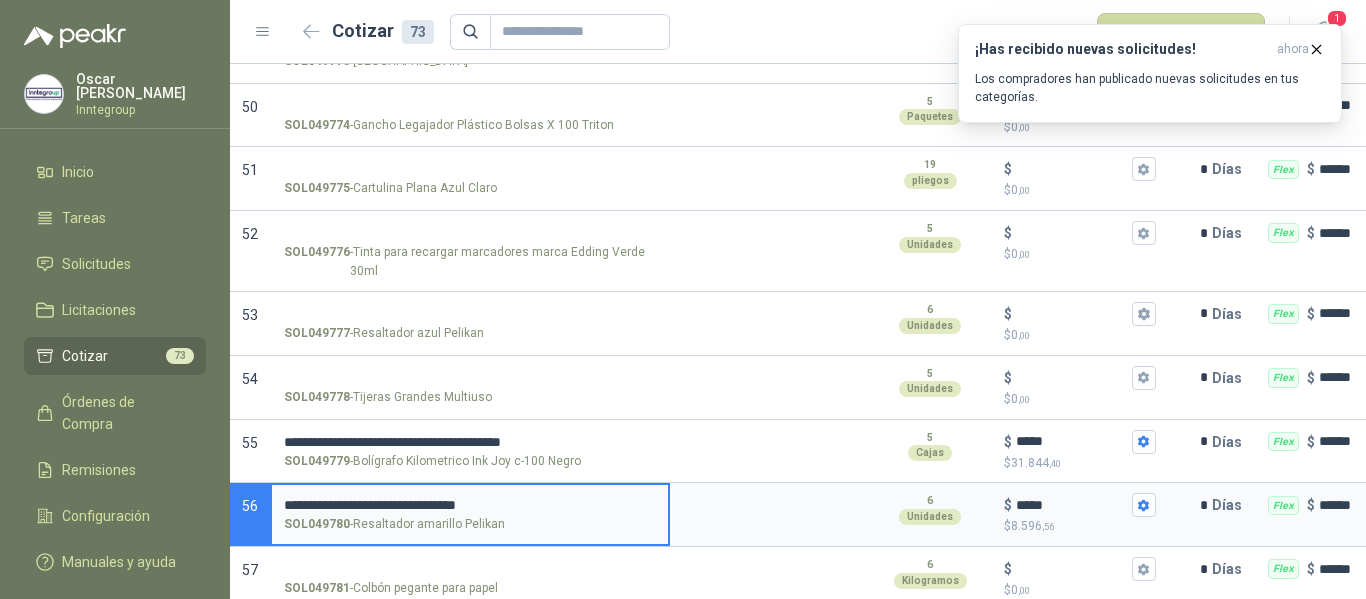 drag, startPoint x: 485, startPoint y: 467, endPoint x: 279, endPoint y: 456, distance: 206.29349 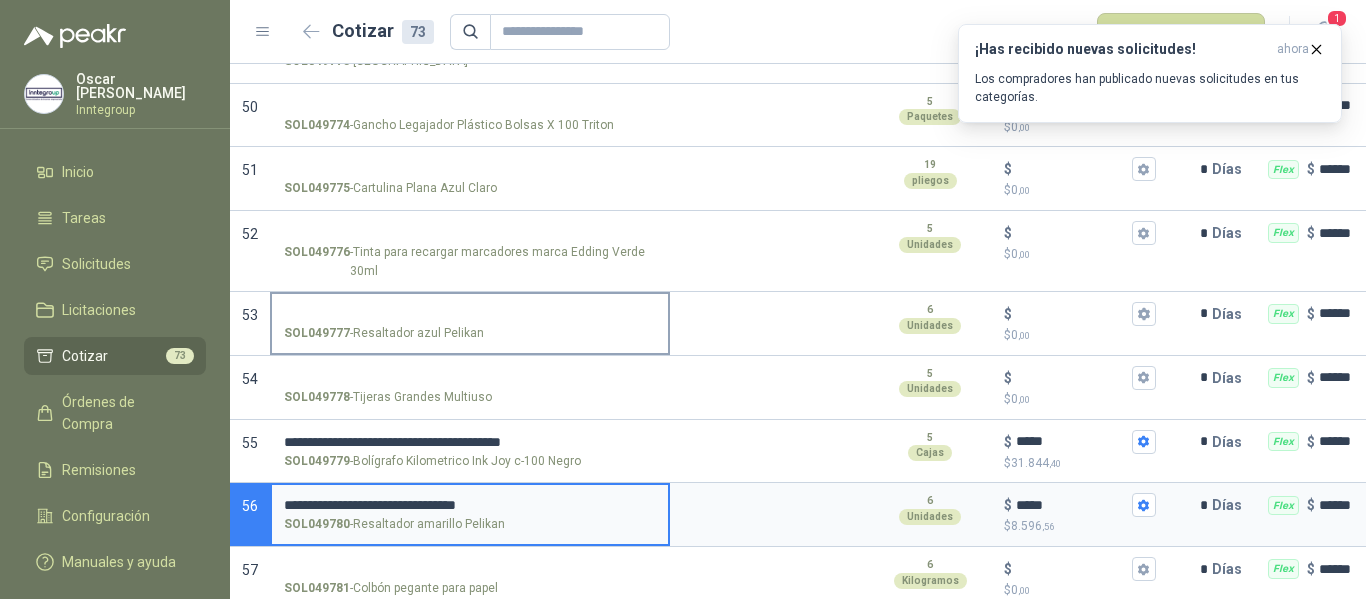 click on "SOL049777  -  Resaltador azul Pelikan" at bounding box center (470, 314) 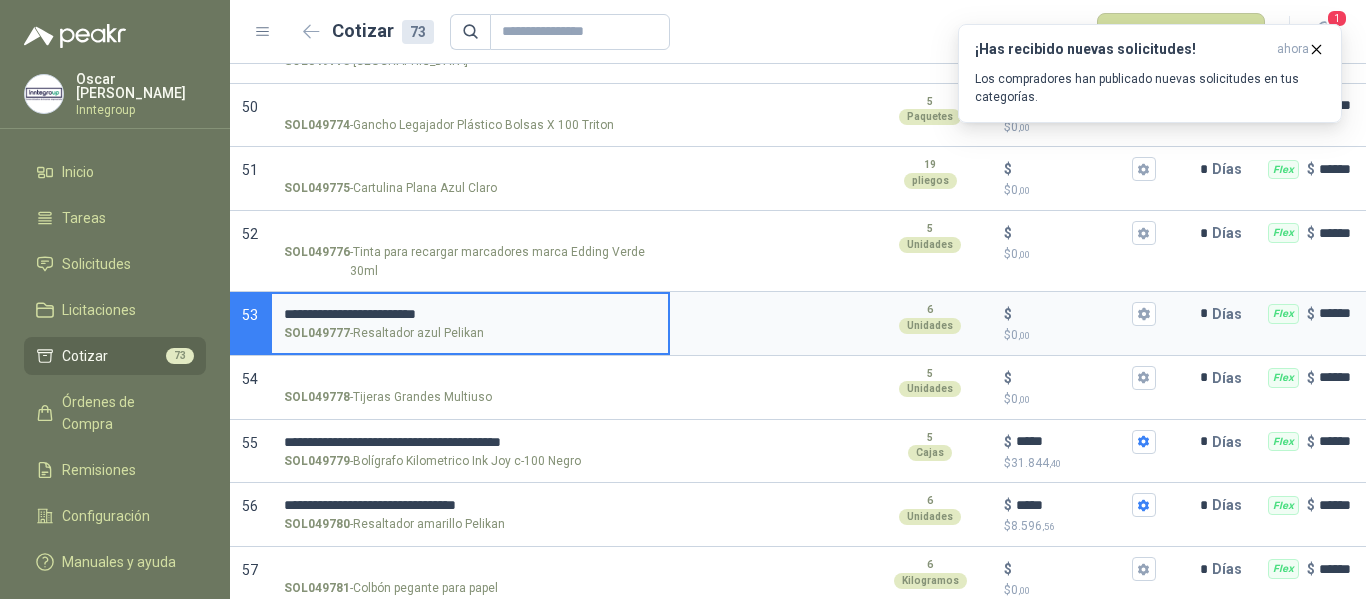 type 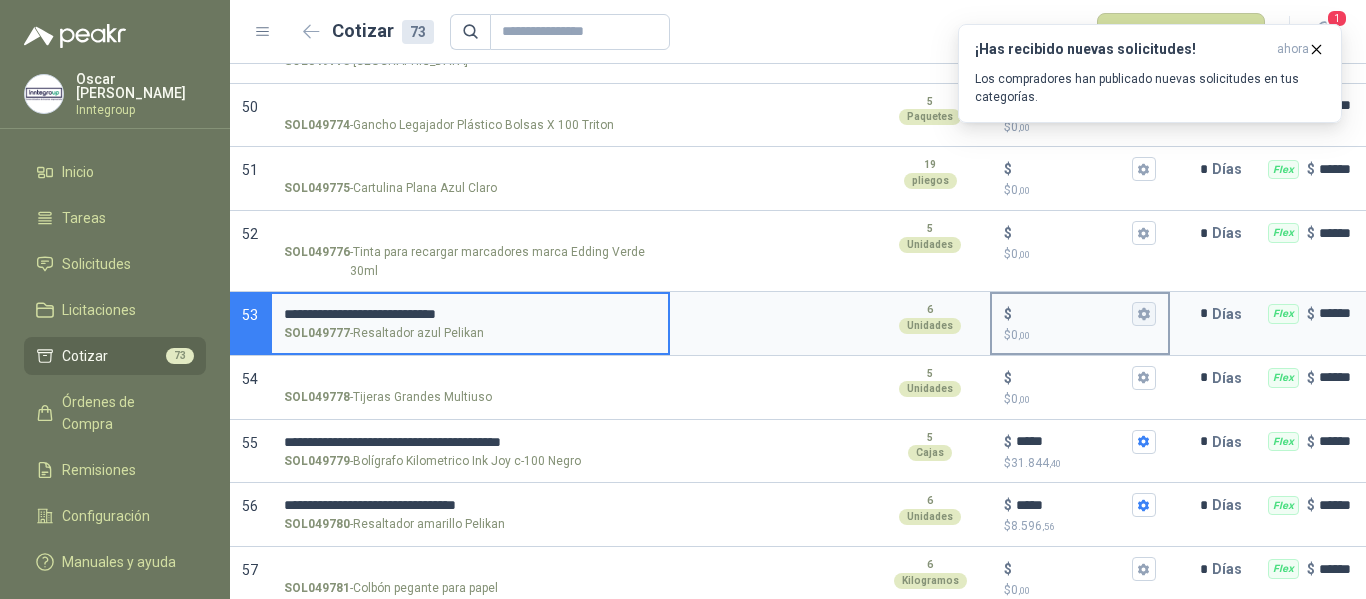 type on "**********" 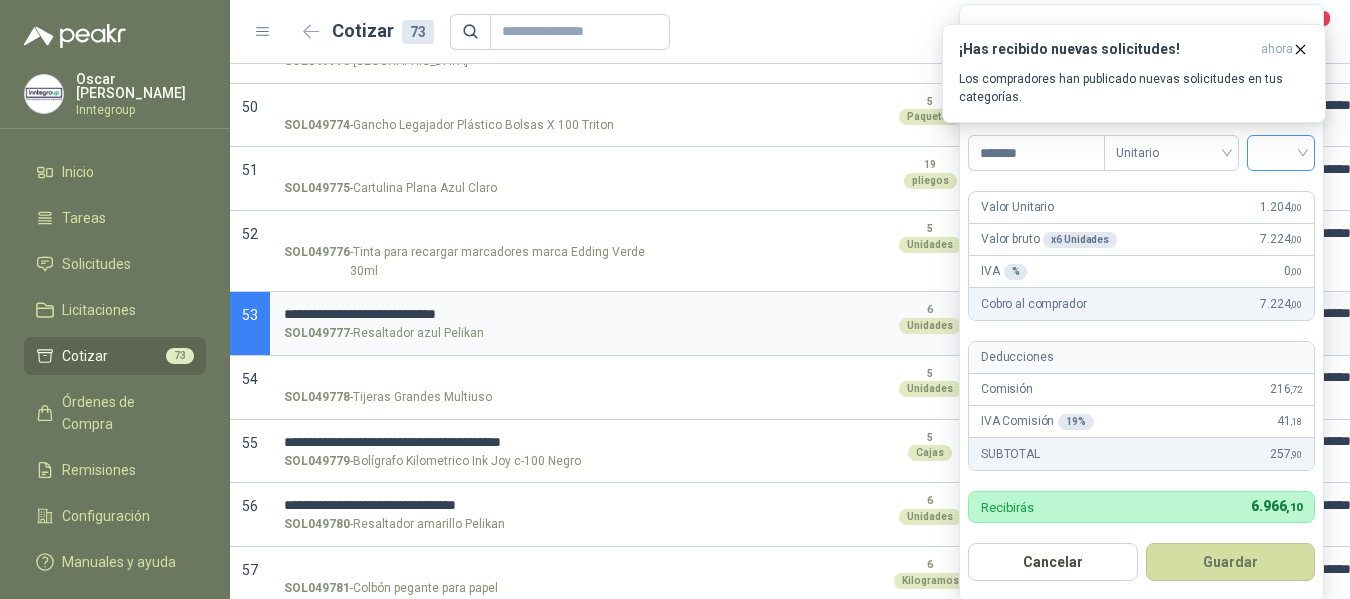 type on "*******" 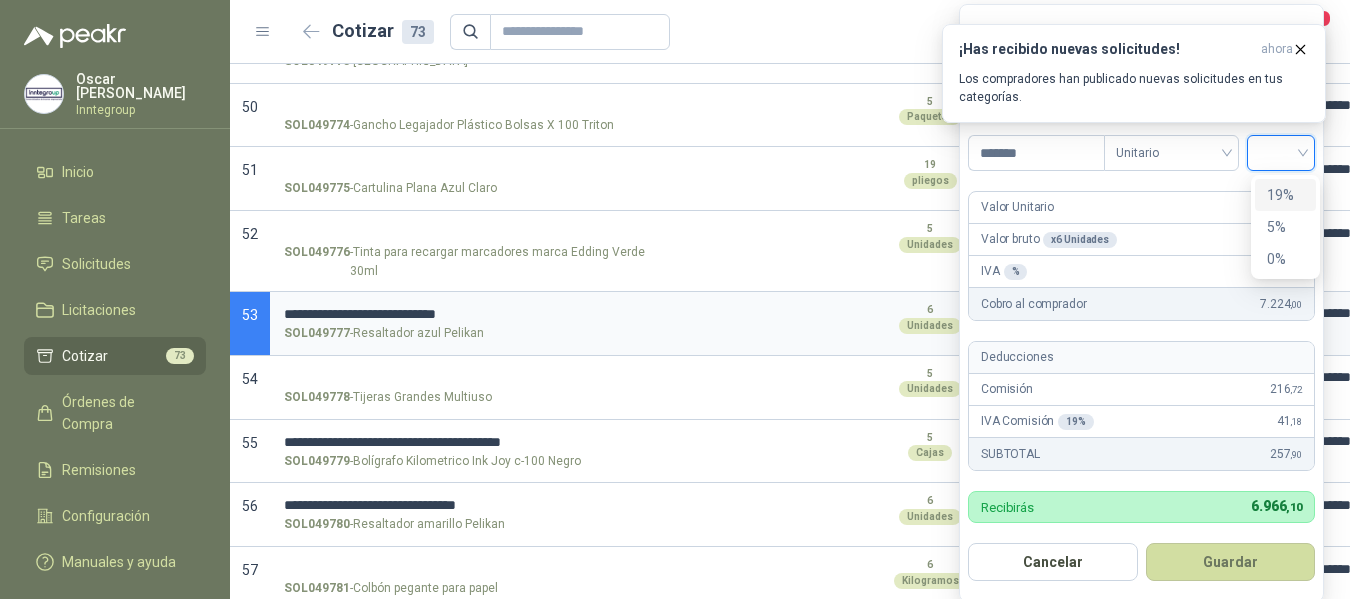 click on "19%" at bounding box center (1285, 195) 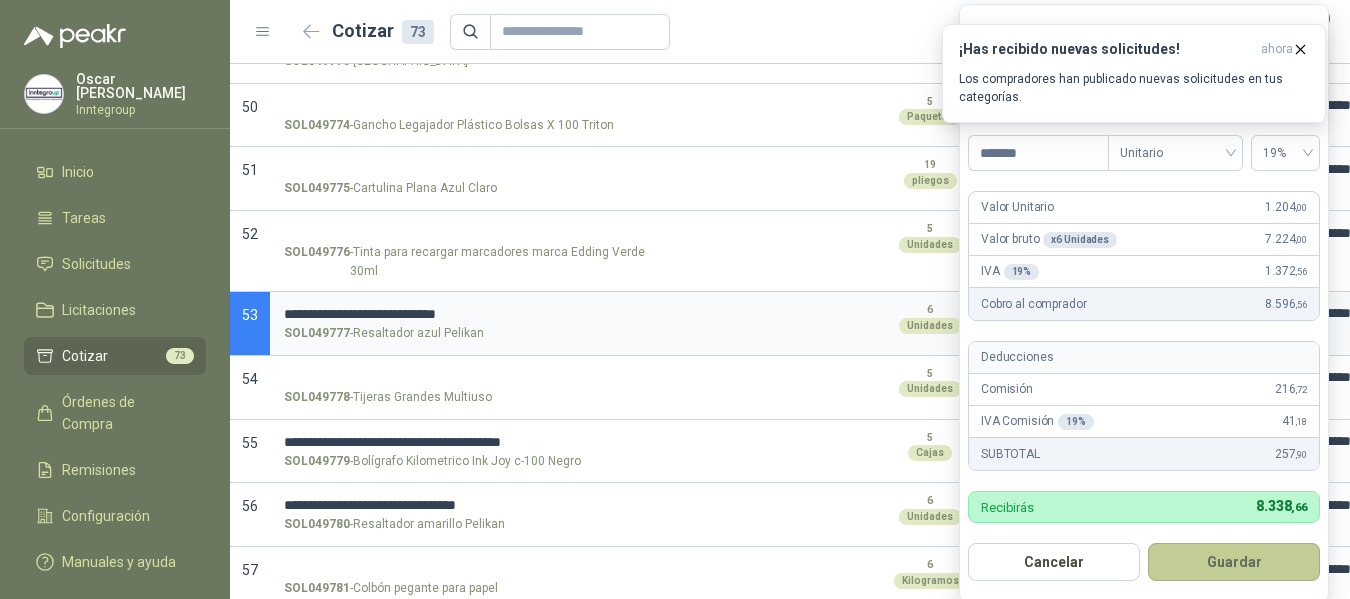 click on "Guardar" at bounding box center (1234, 562) 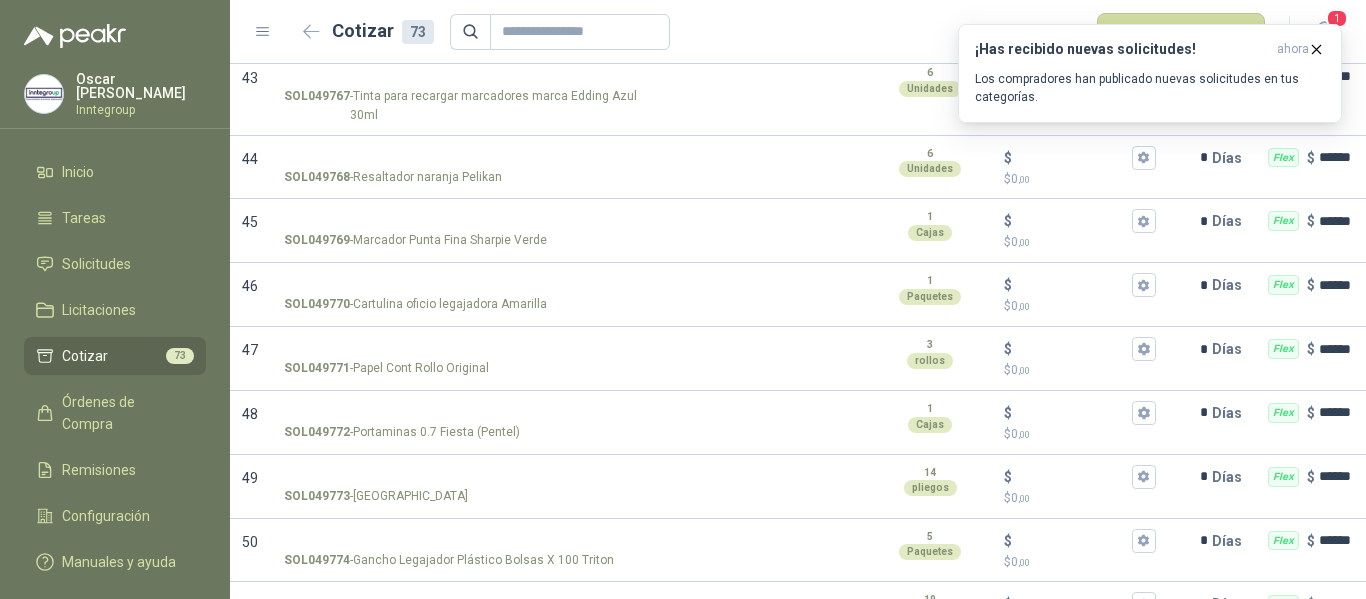 scroll, scrollTop: 2977, scrollLeft: 0, axis: vertical 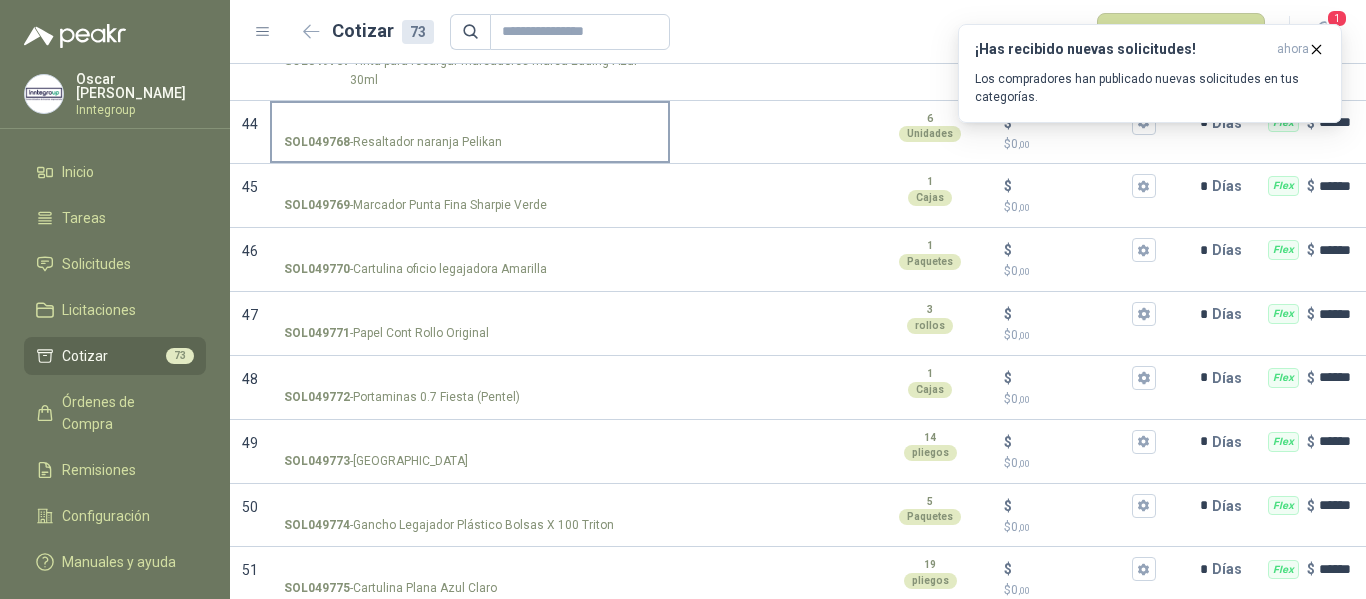 click on "SOL049768  -  Resaltador naranja Pelikan" at bounding box center (470, 123) 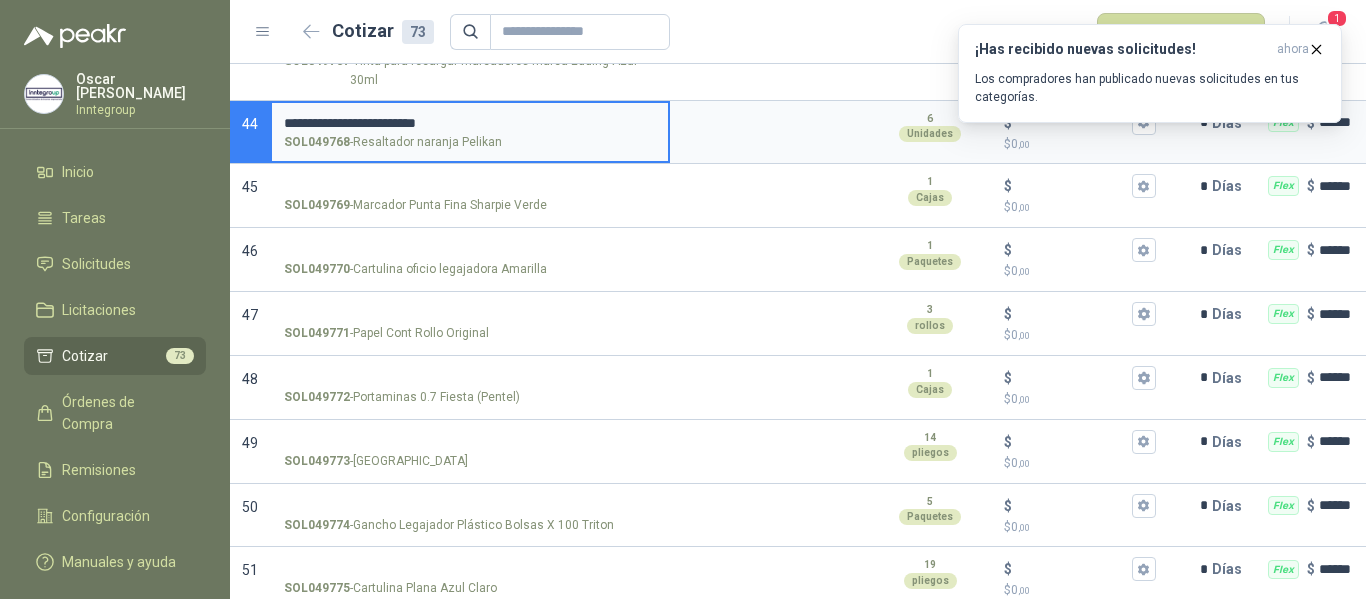 type 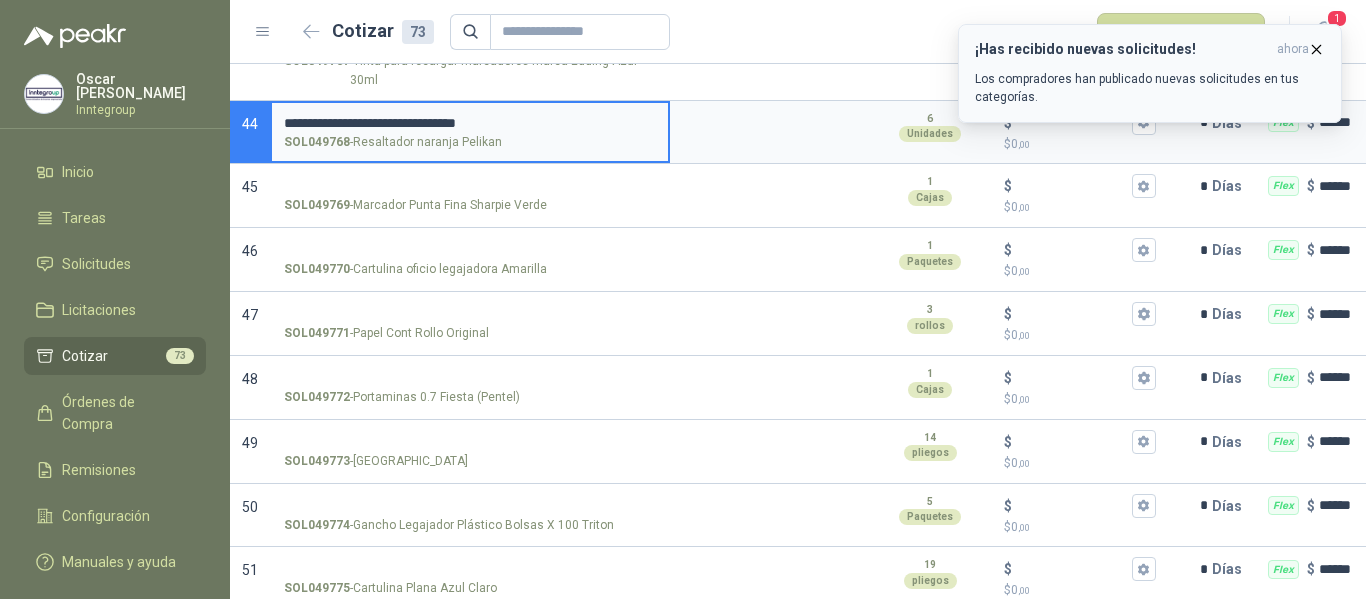 type on "**********" 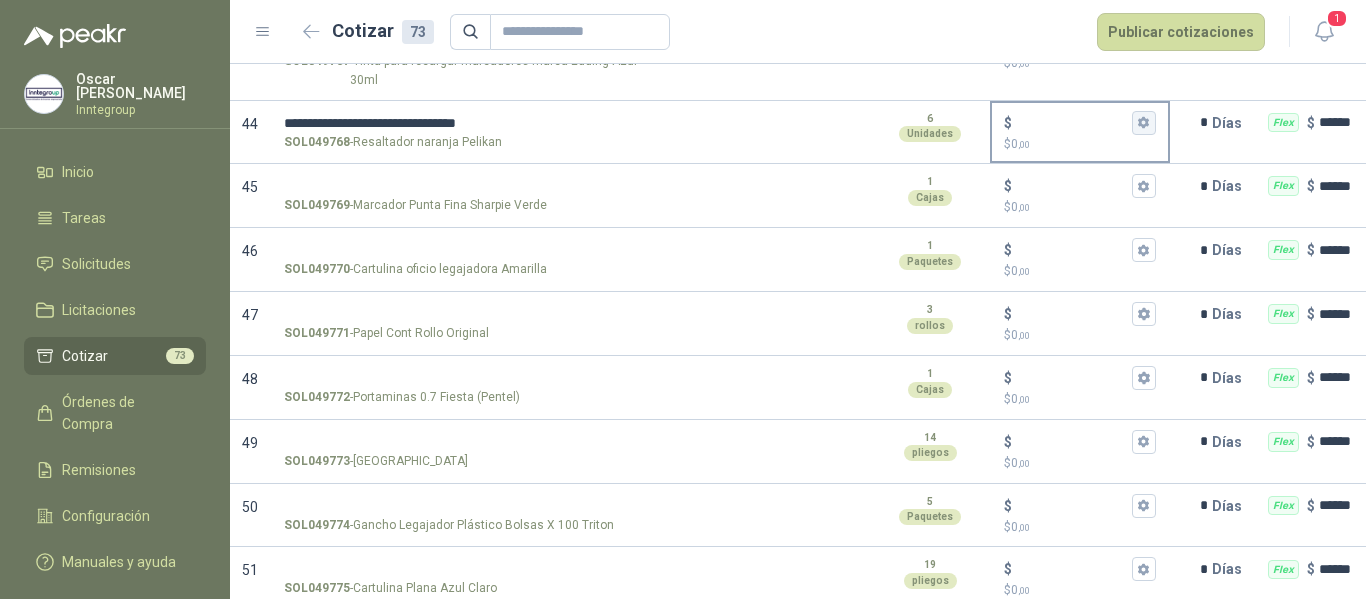 click 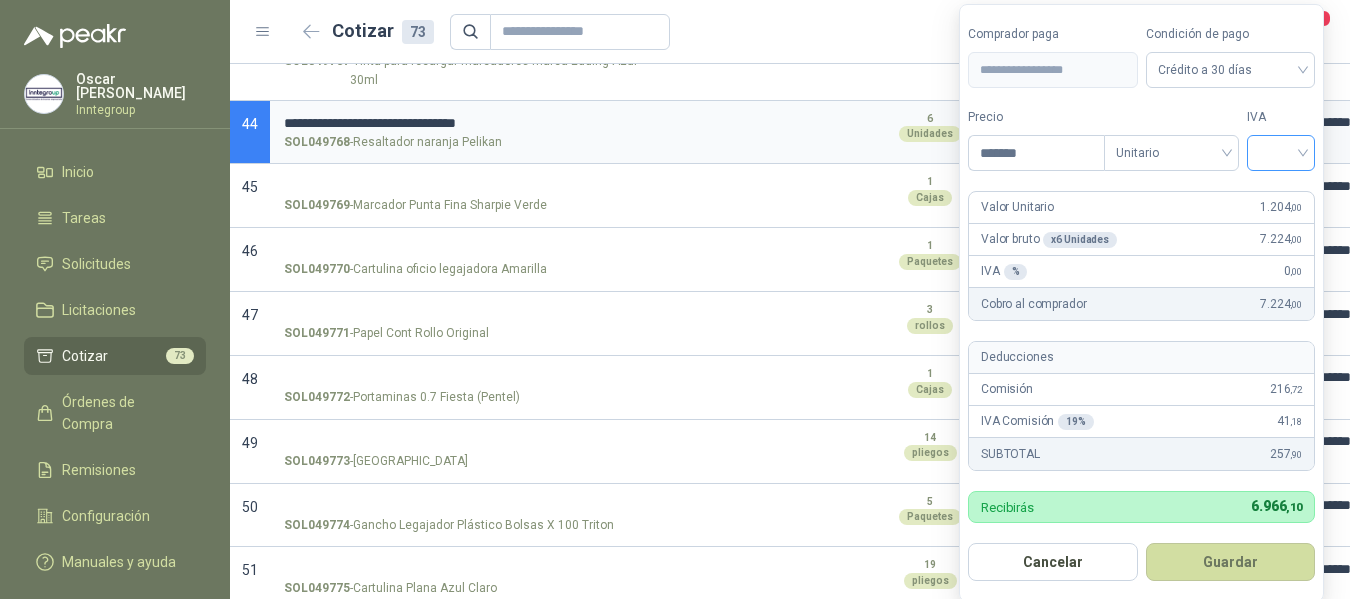 type on "*******" 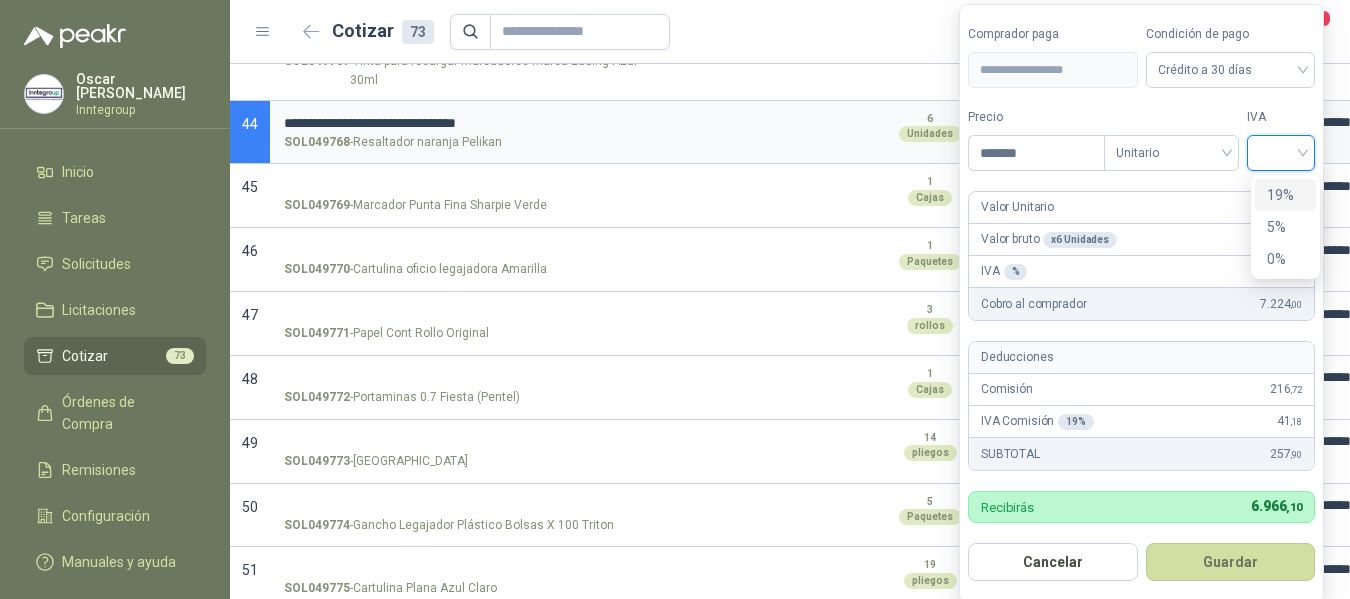 drag, startPoint x: 1280, startPoint y: 196, endPoint x: 1298, endPoint y: 333, distance: 138.17743 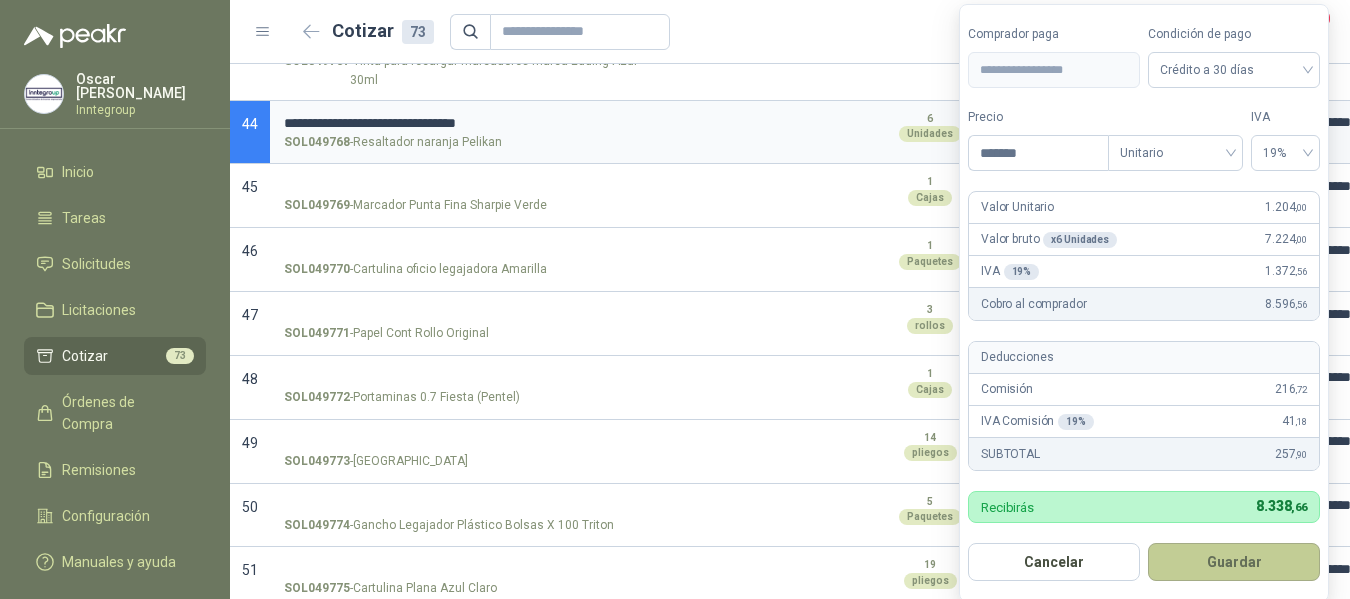 click on "Guardar" at bounding box center [1234, 562] 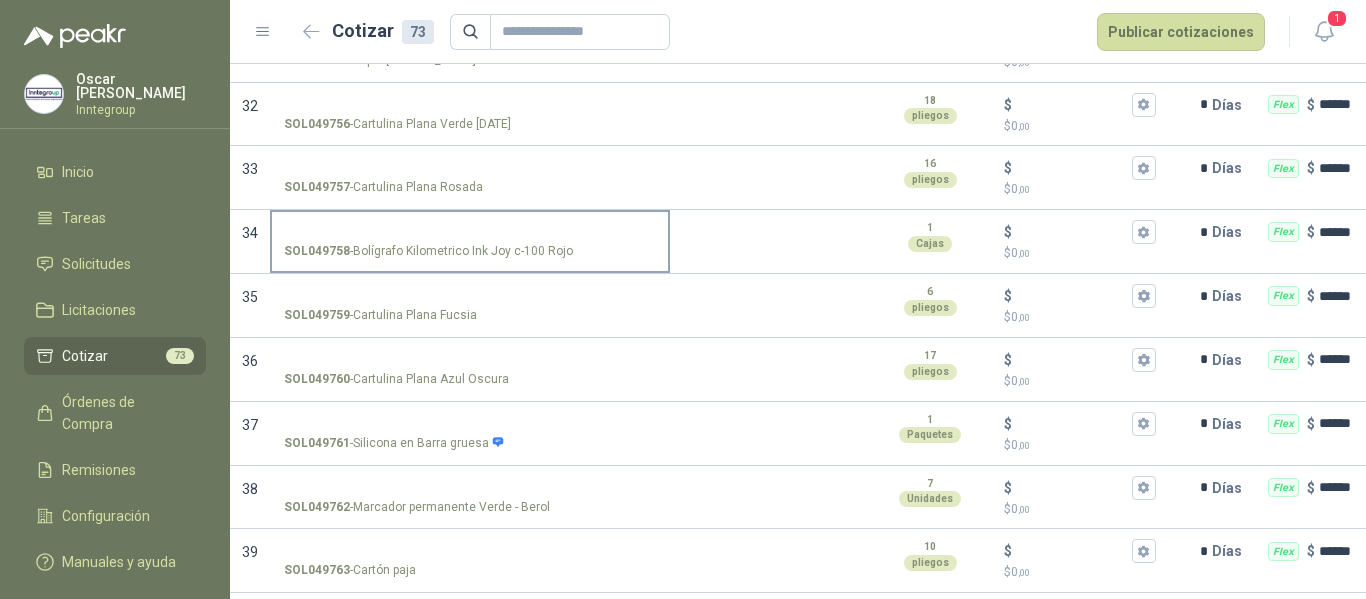 scroll, scrollTop: 2177, scrollLeft: 0, axis: vertical 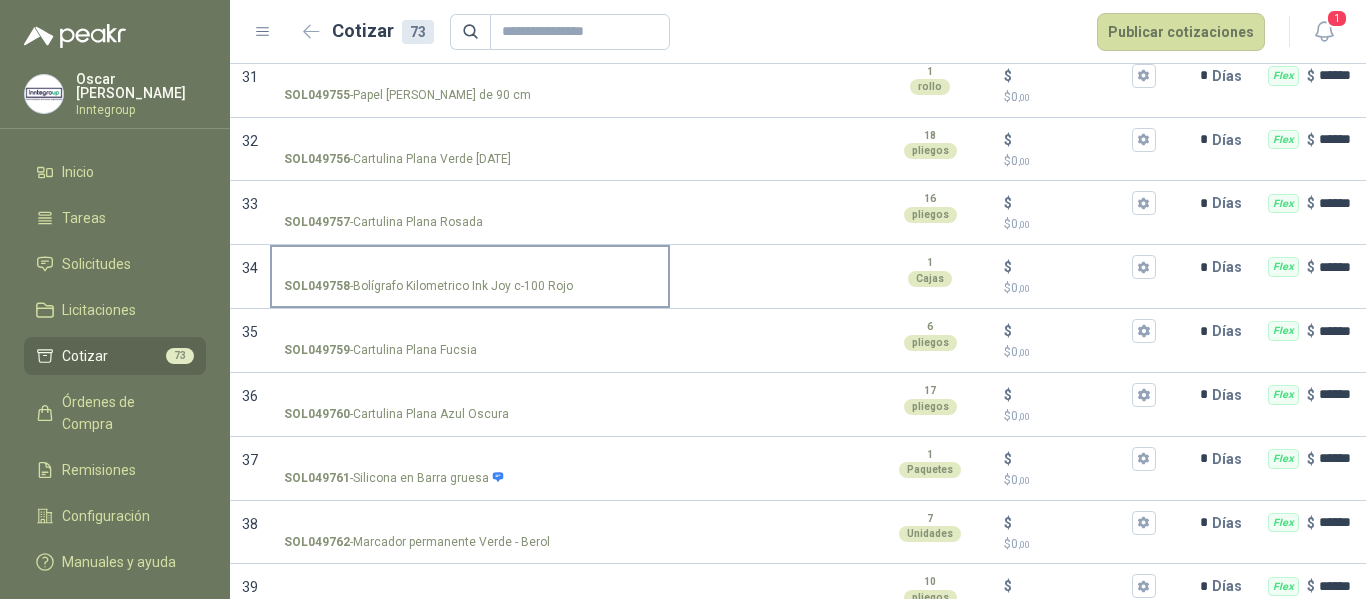 click on "SOL049758  -  Bolígrafo Kilometrico Ink Joy c-100  Rojo" at bounding box center (470, 267) 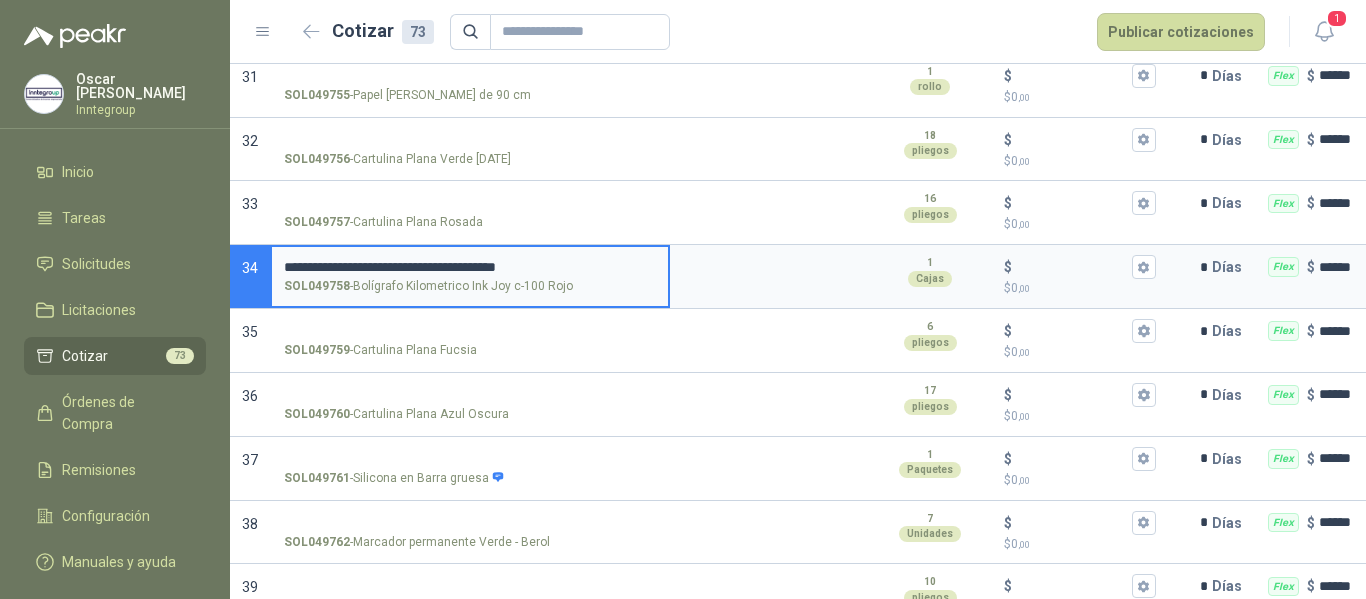 type 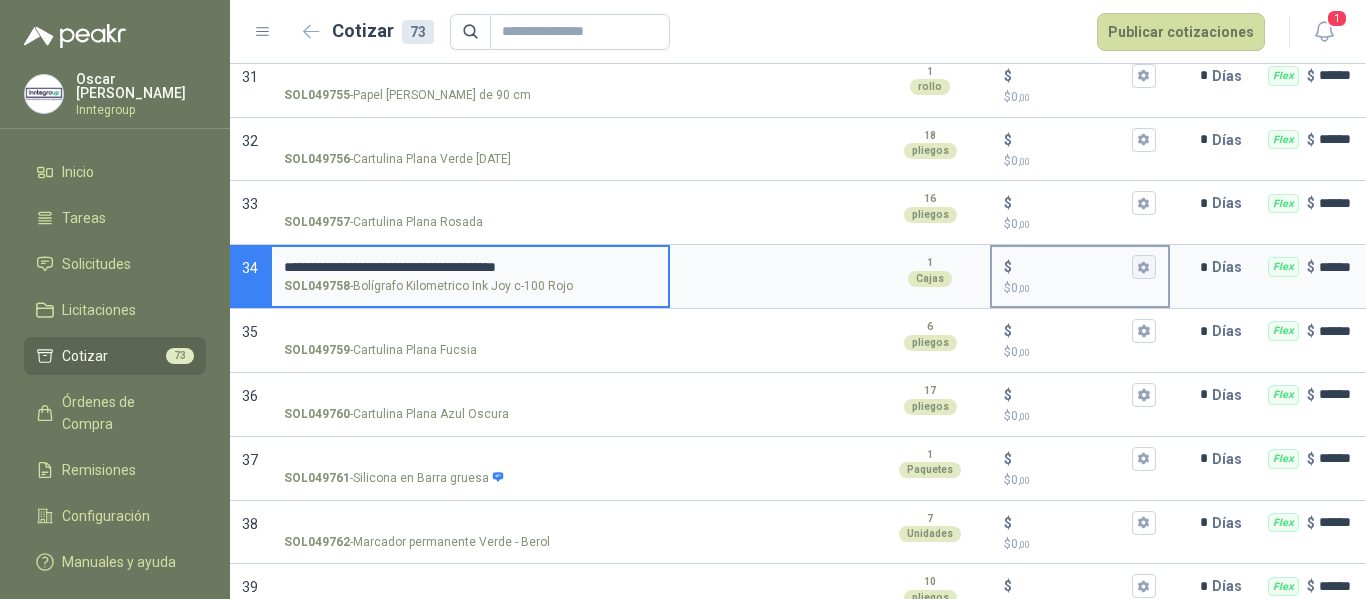 click 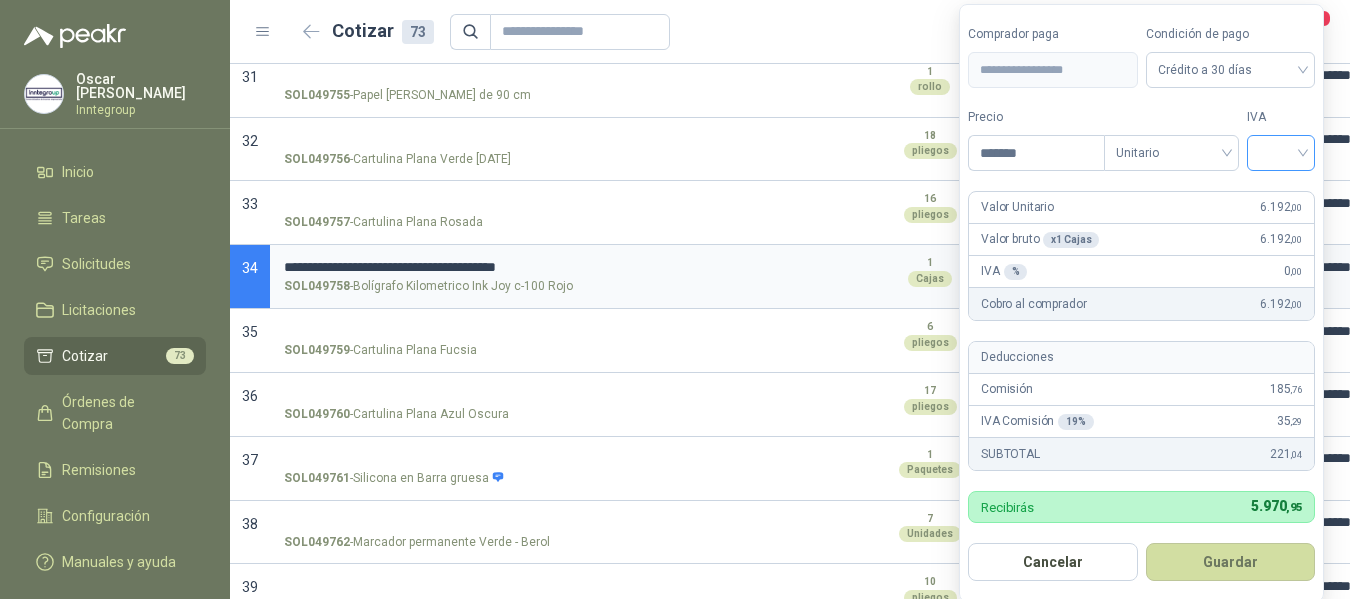 click at bounding box center (1281, 153) 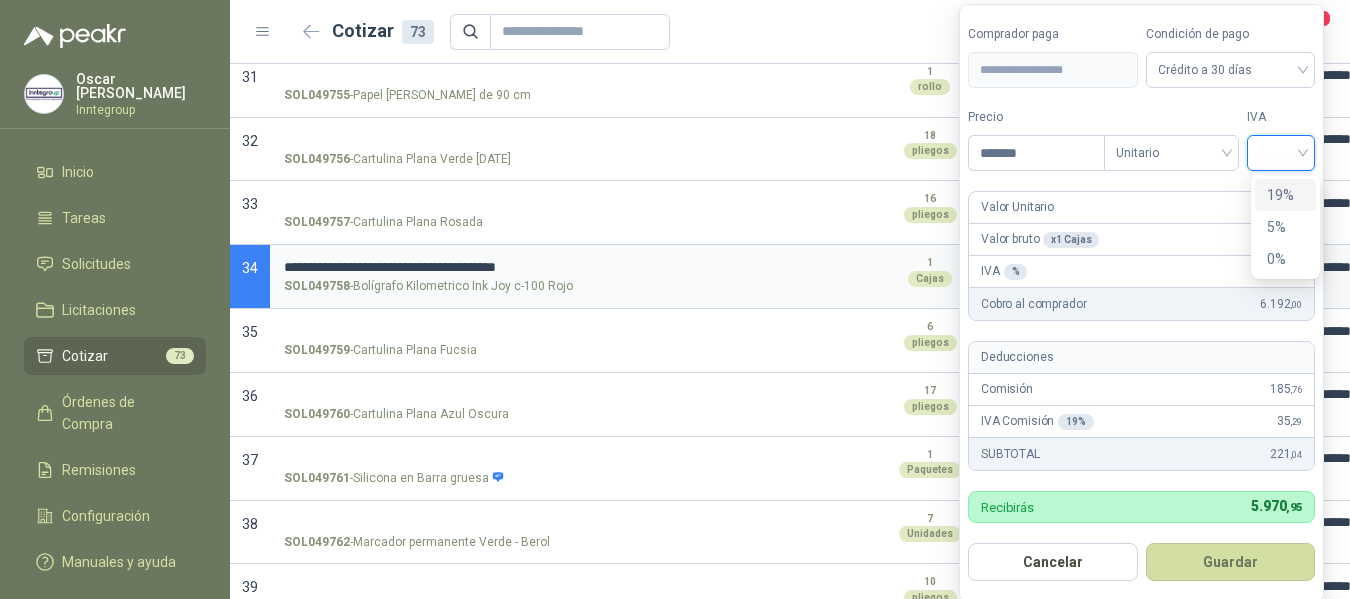 click on "19%" at bounding box center [1285, 195] 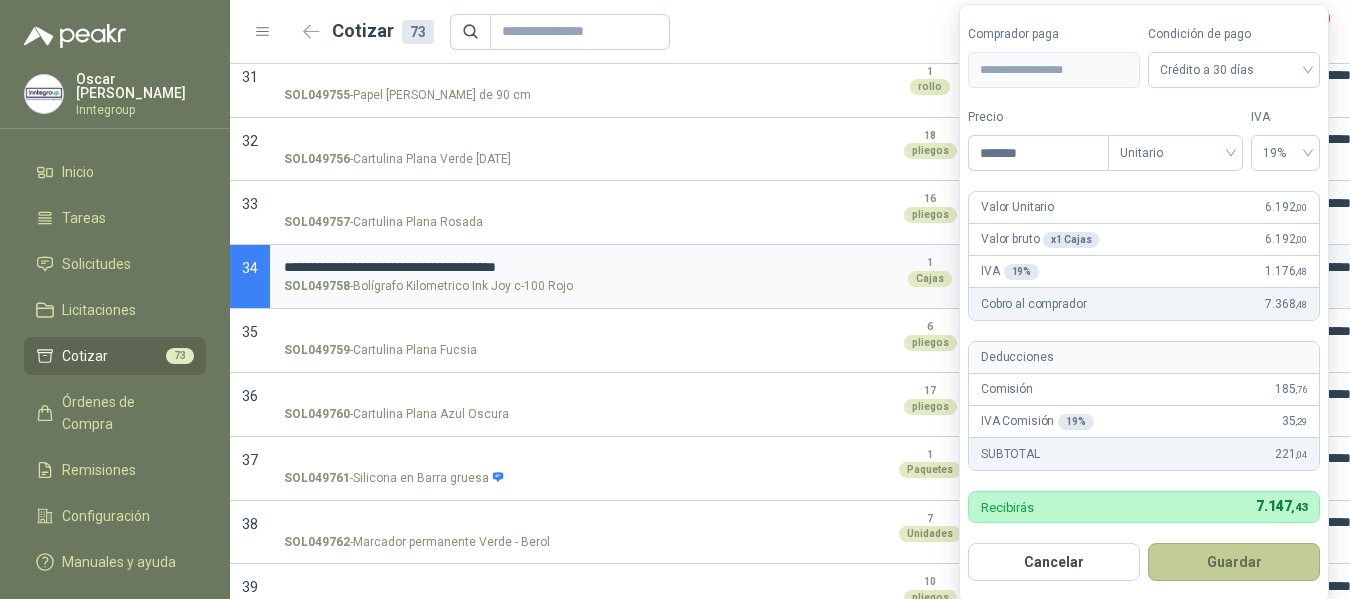 click on "Guardar" at bounding box center (1234, 562) 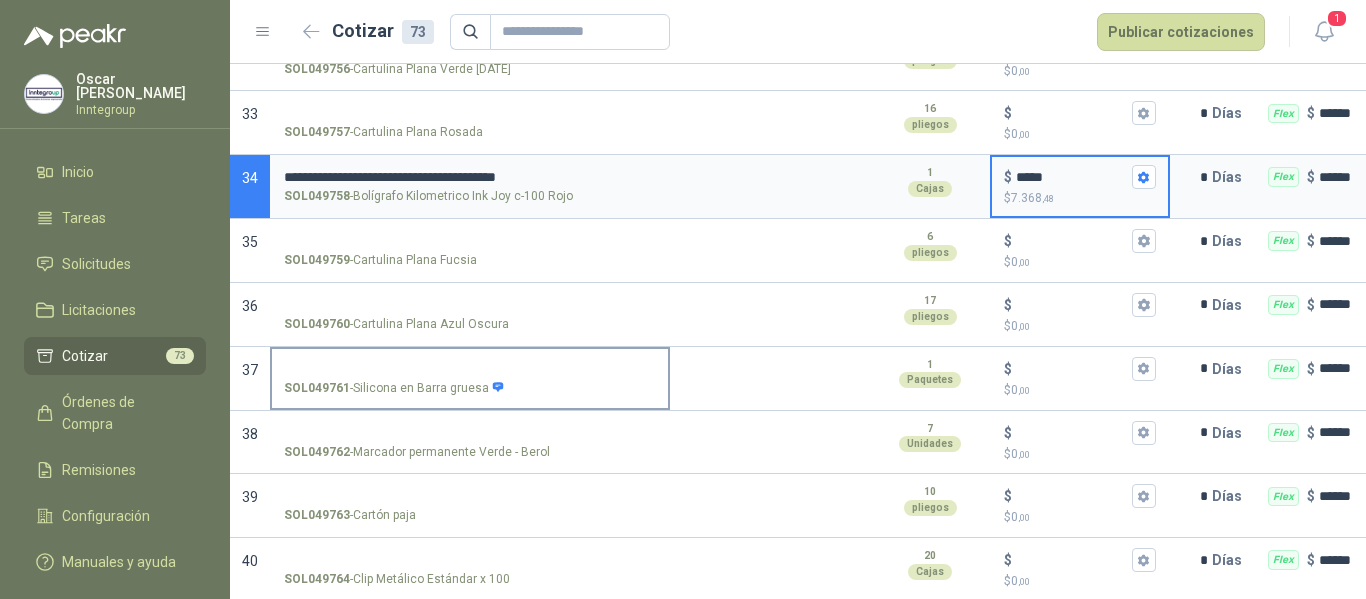scroll, scrollTop: 2377, scrollLeft: 0, axis: vertical 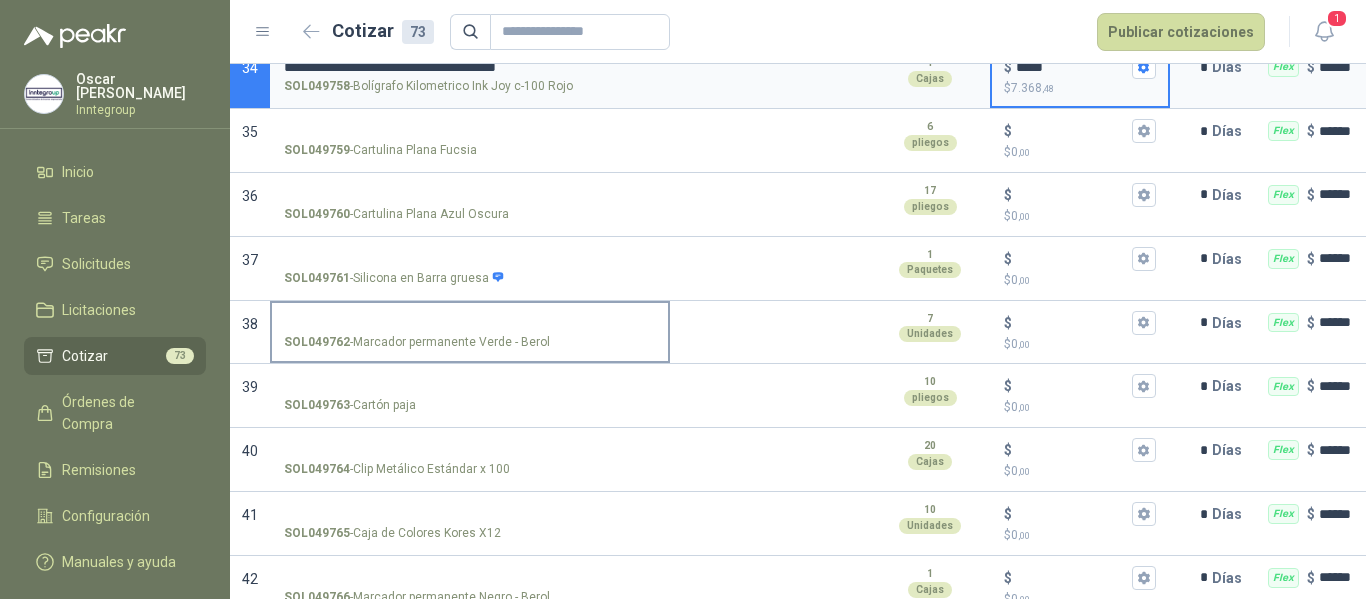 click on "SOL049762  -  Marcador permanente  Verde - Berol" at bounding box center (470, 323) 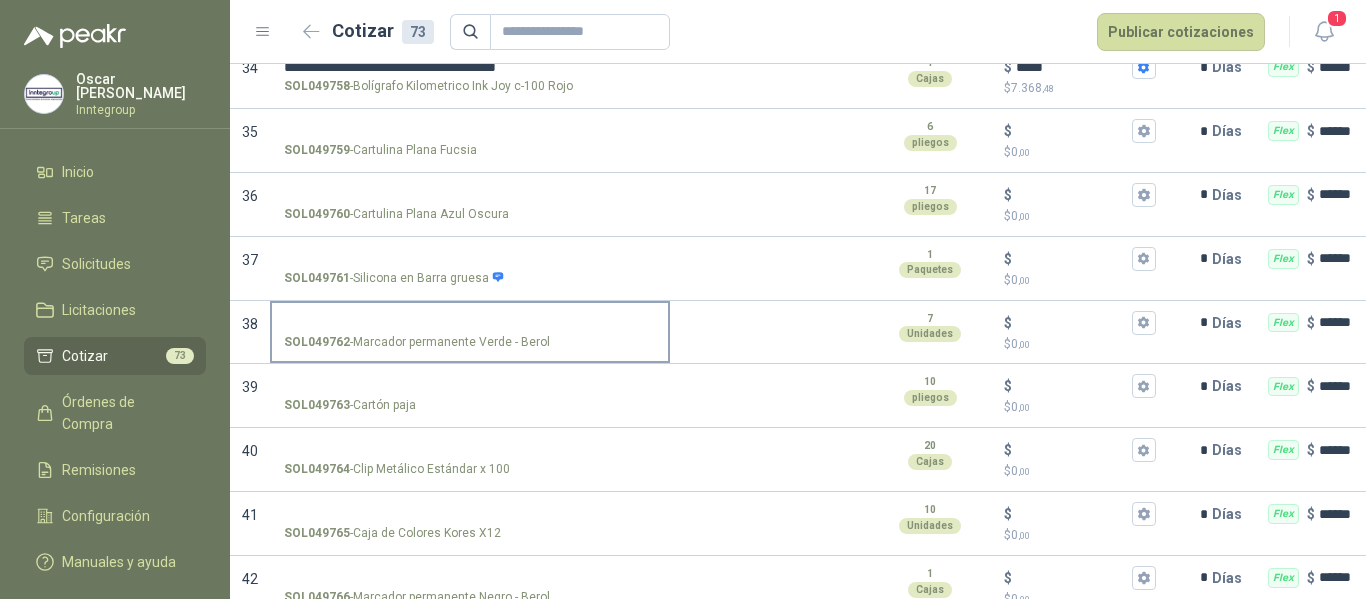 click on "SOL049762  -  Marcador permanente  Verde - Berol" at bounding box center (470, 323) 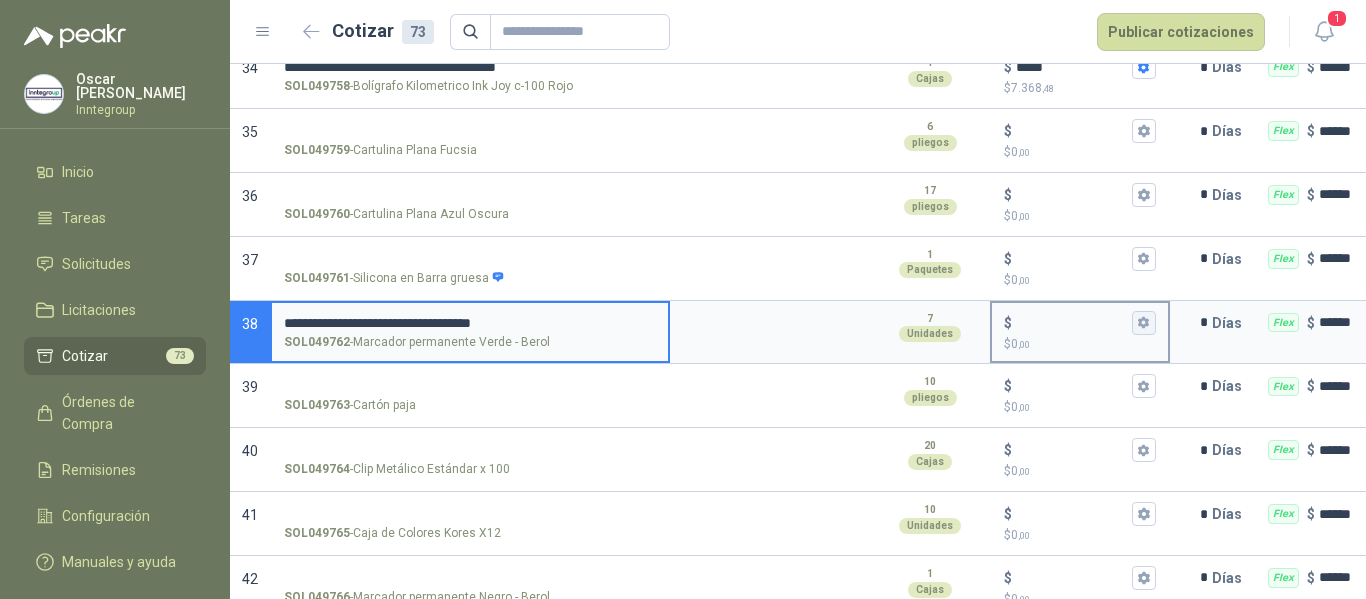 click 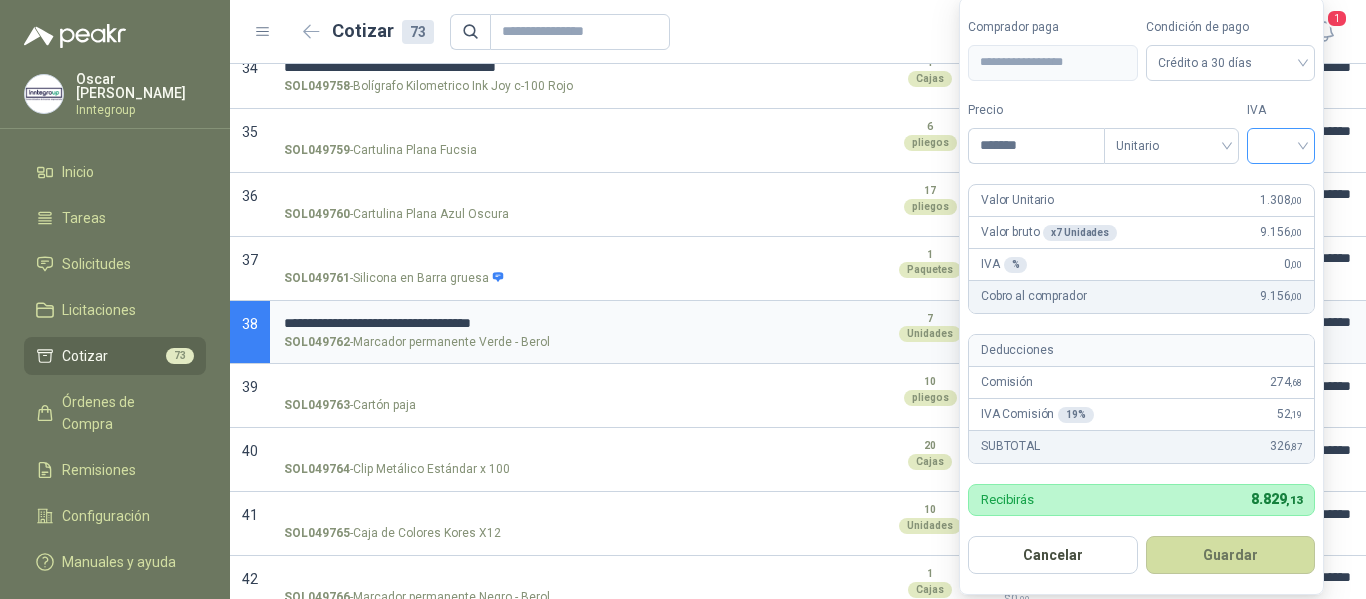 type on "*******" 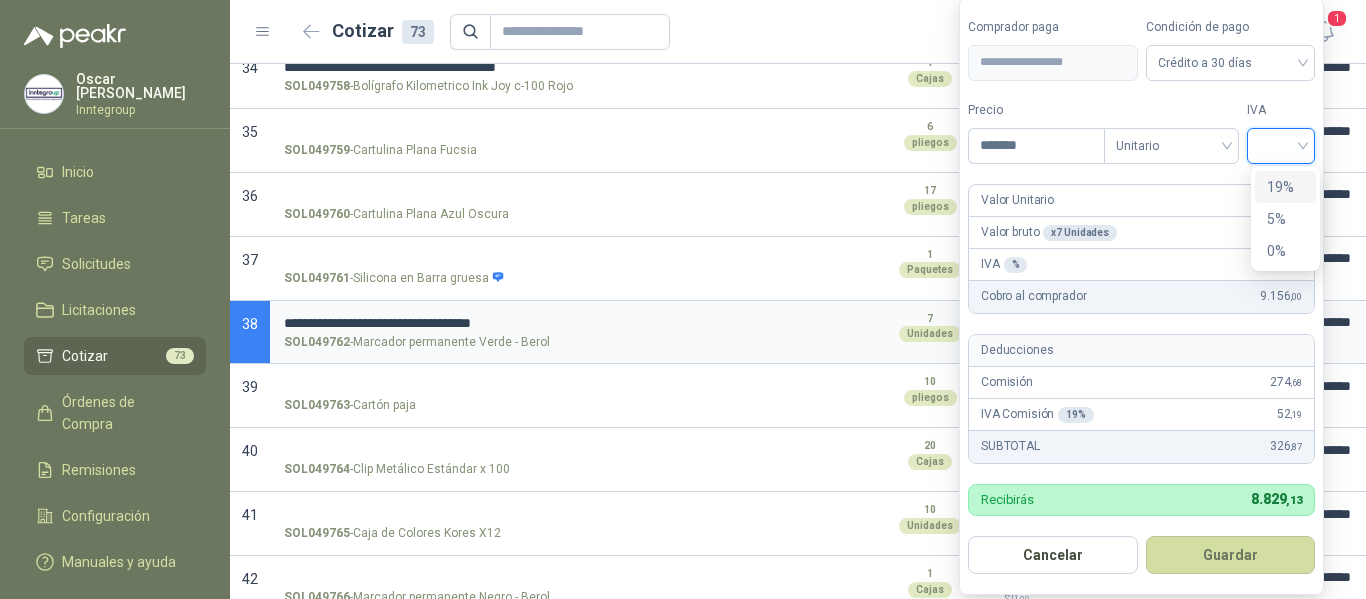 click on "19%" at bounding box center (1285, 187) 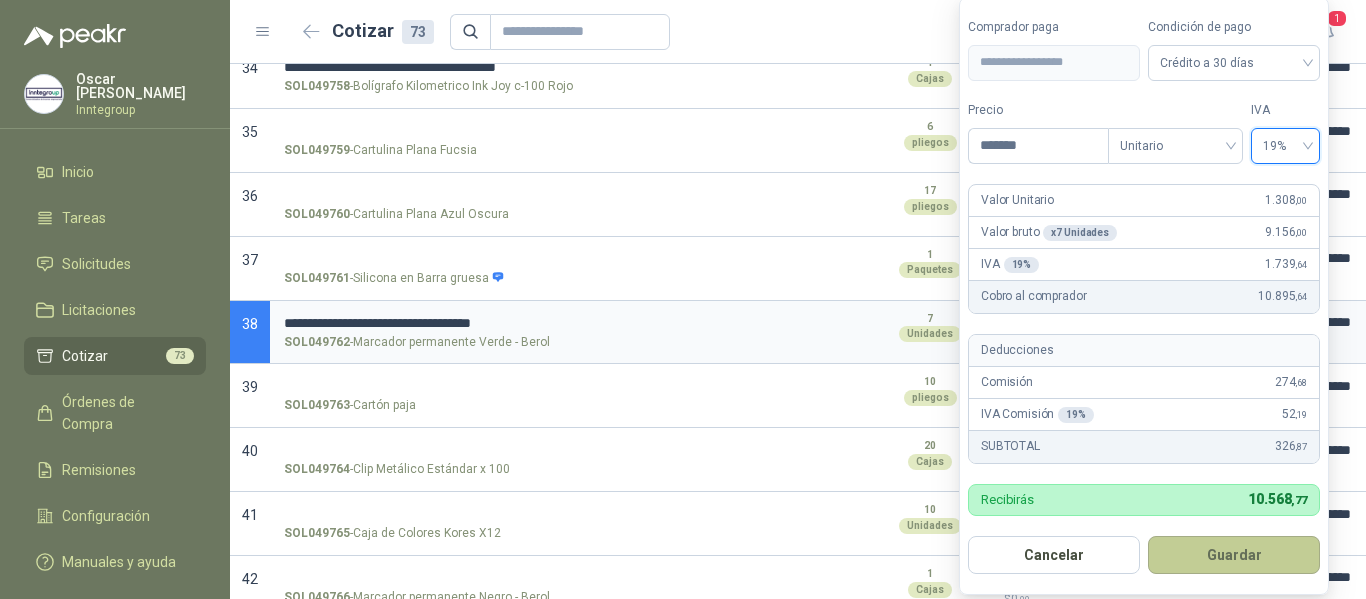 click on "Guardar" at bounding box center [1234, 555] 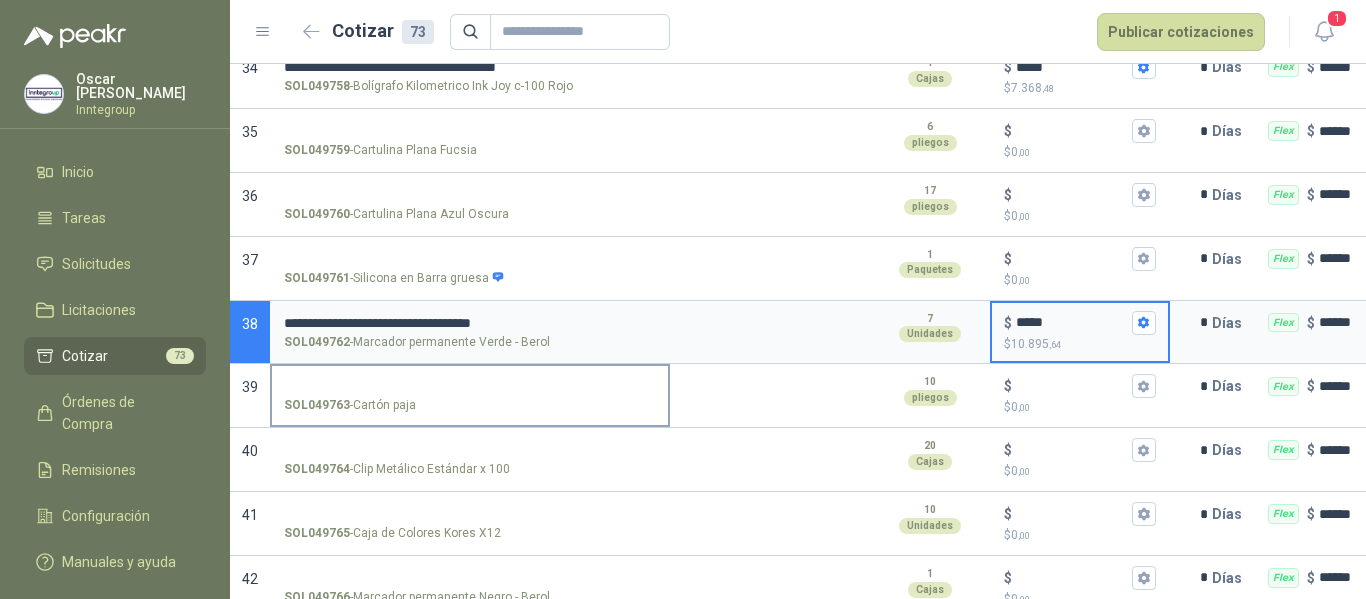 click on "SOL049763  -  Cartón paja" at bounding box center (470, 386) 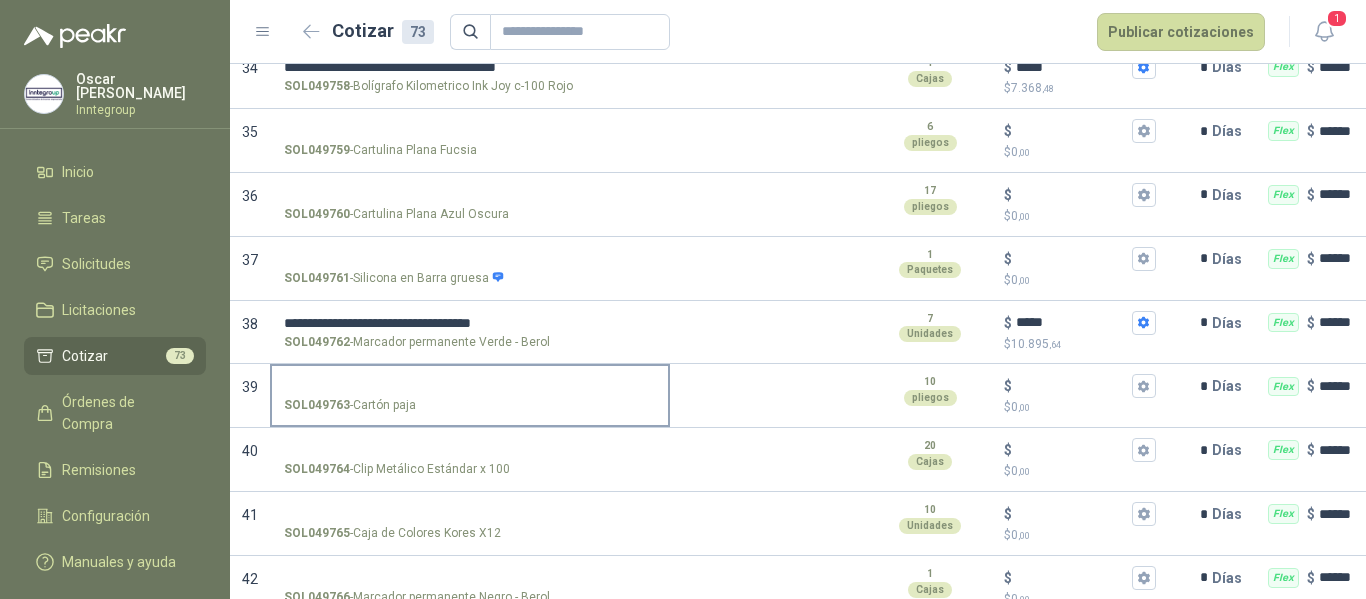 click on "SOL049763  -  Cartón paja" at bounding box center (470, 386) 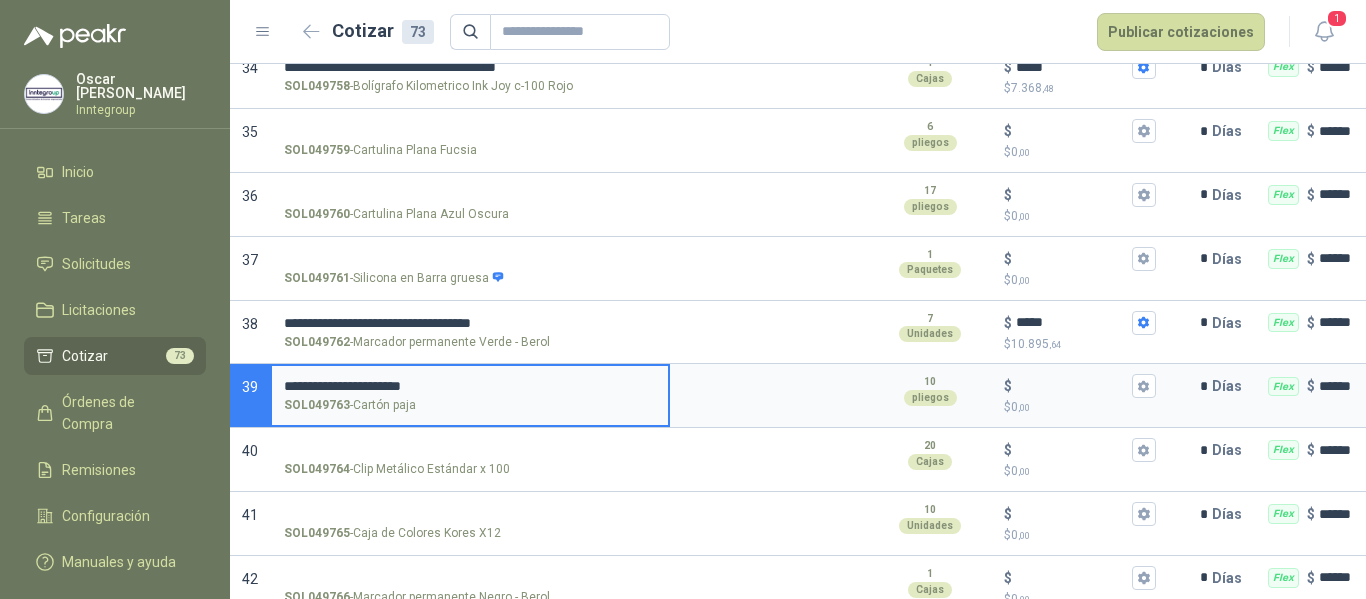 type 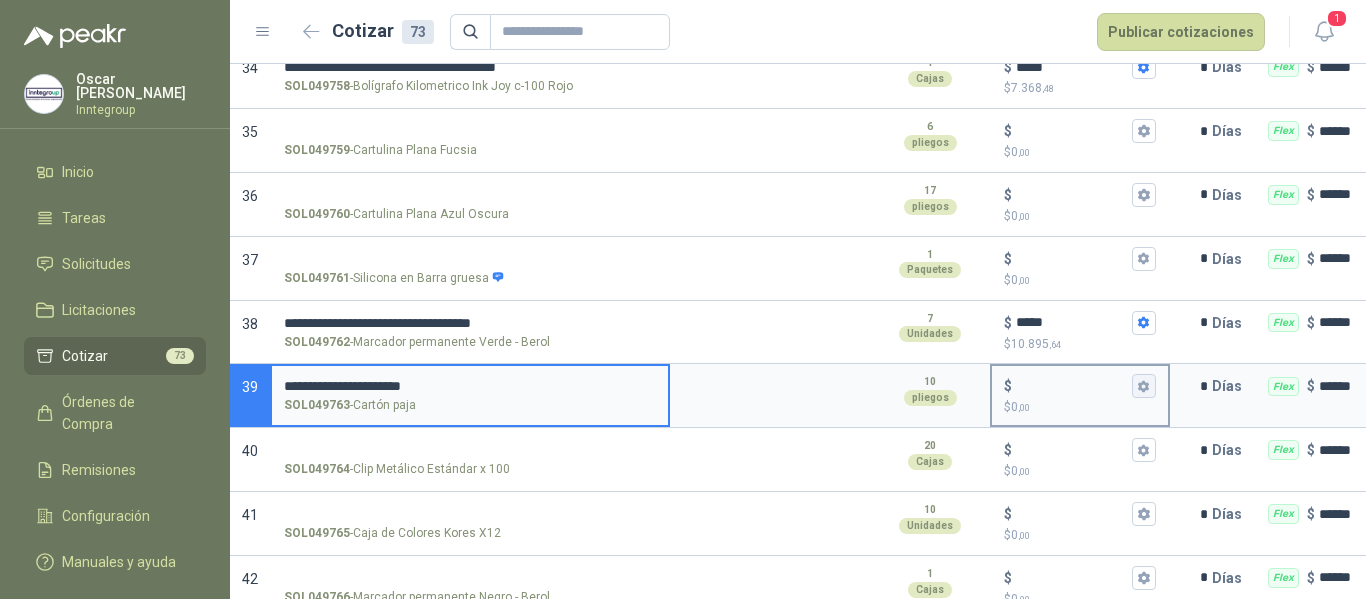click on "$ $  0 ,00" at bounding box center (1144, 386) 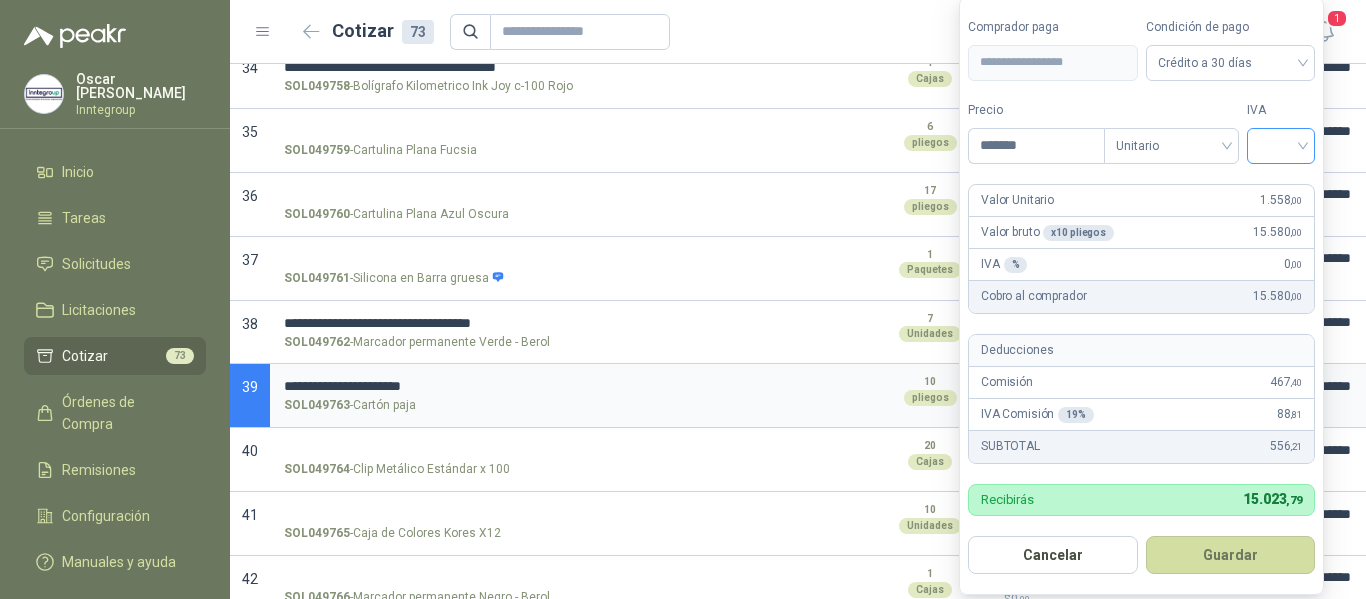 type on "*******" 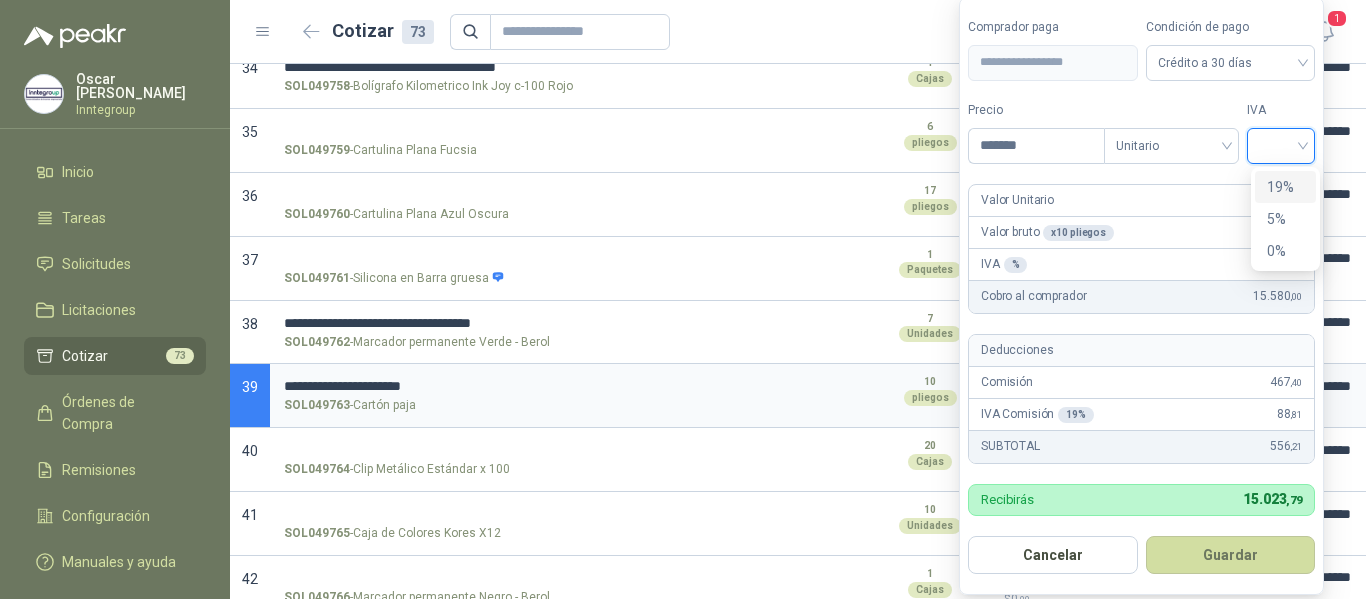 click on "19%" at bounding box center (1285, 187) 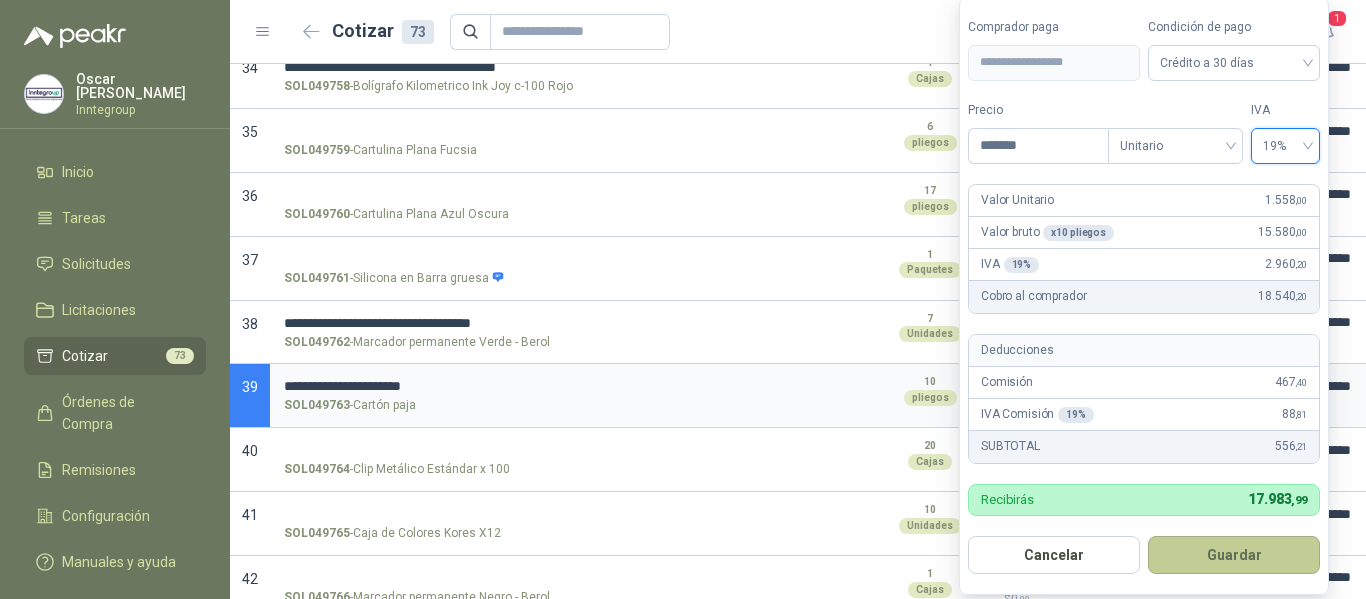 click on "Guardar" at bounding box center (1234, 555) 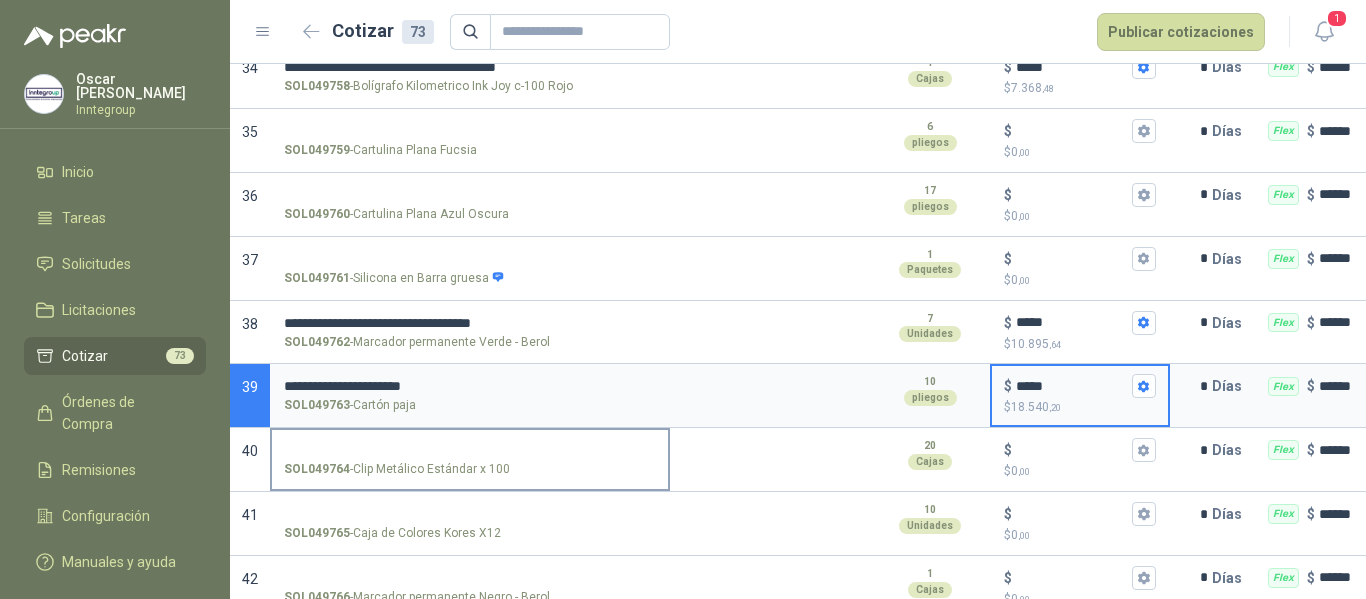 click on "SOL049764  -  Clip Metálico Estándar x 100" at bounding box center [470, 450] 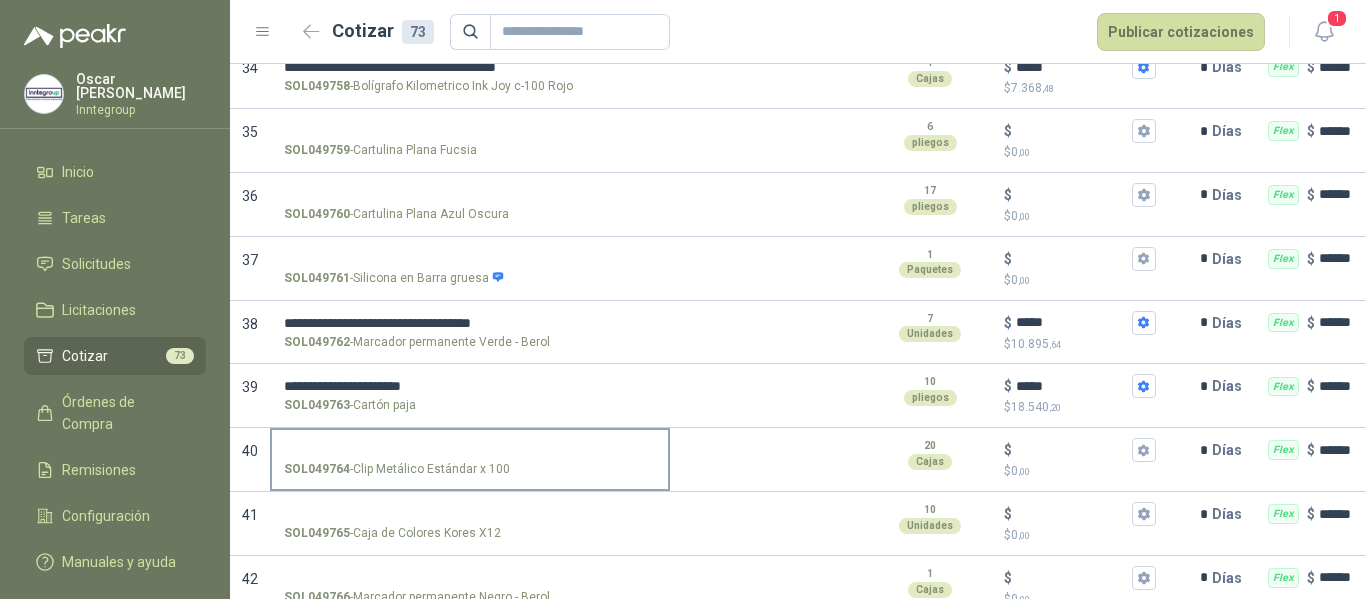 click on "SOL049764  -  Clip Metálico Estándar x 100" at bounding box center (470, 450) 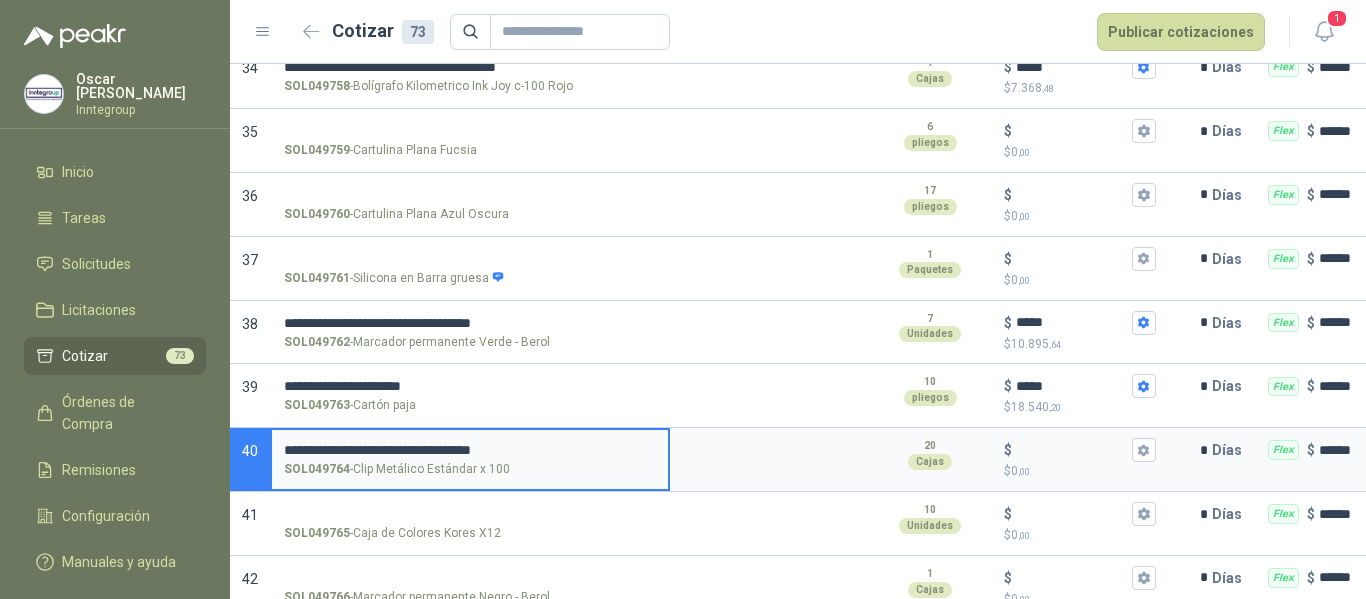 type 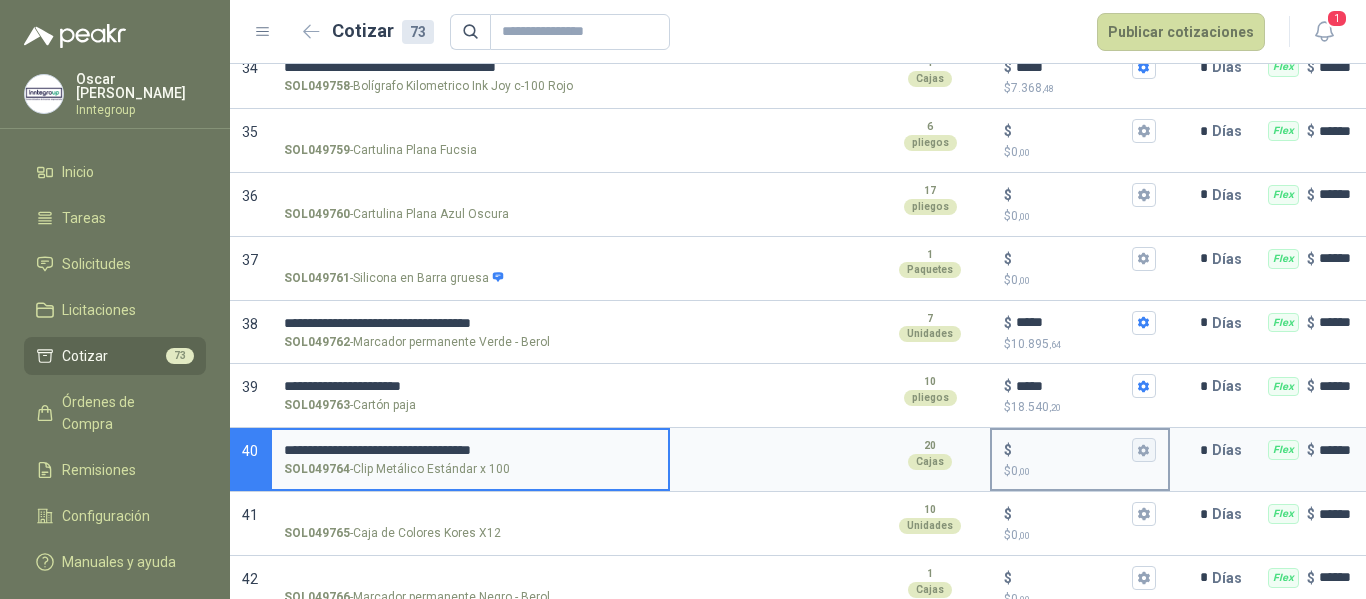 click 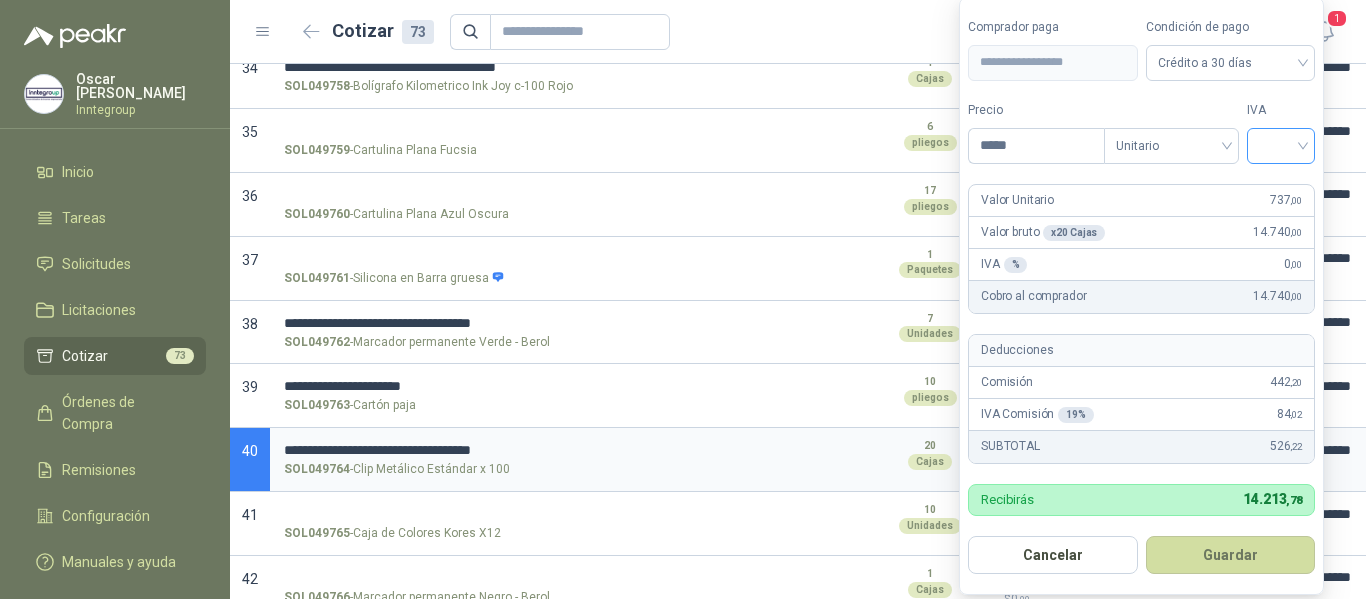 click at bounding box center (1281, 146) 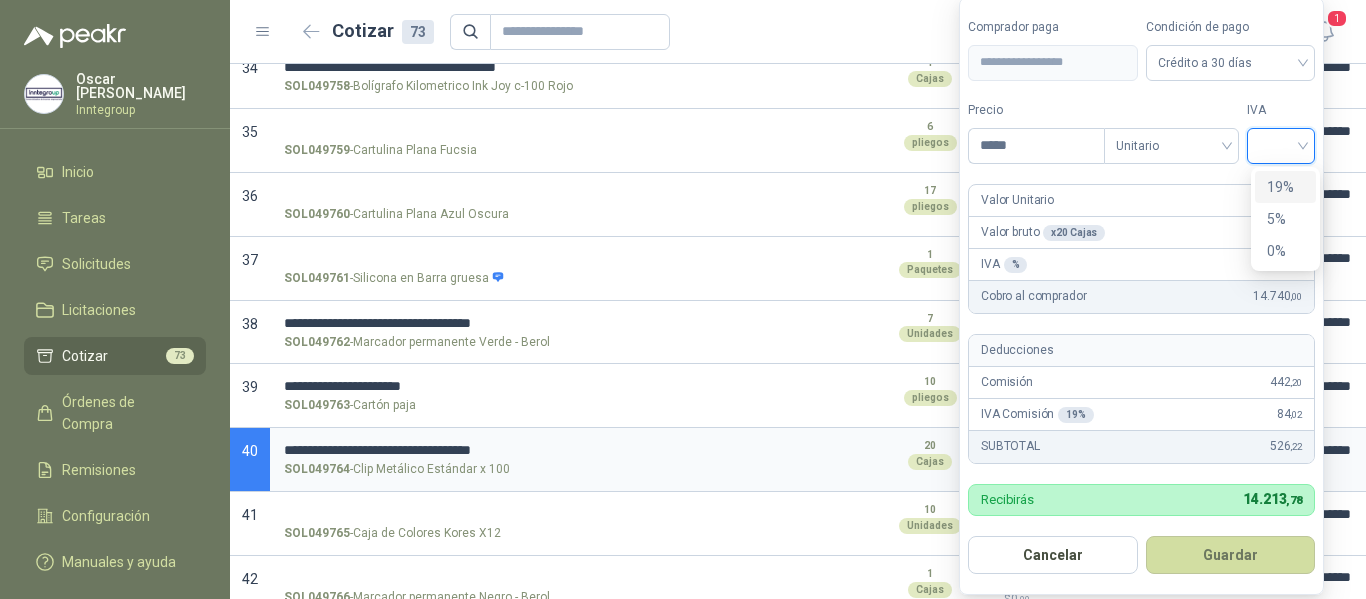 click on "19%" at bounding box center (1285, 187) 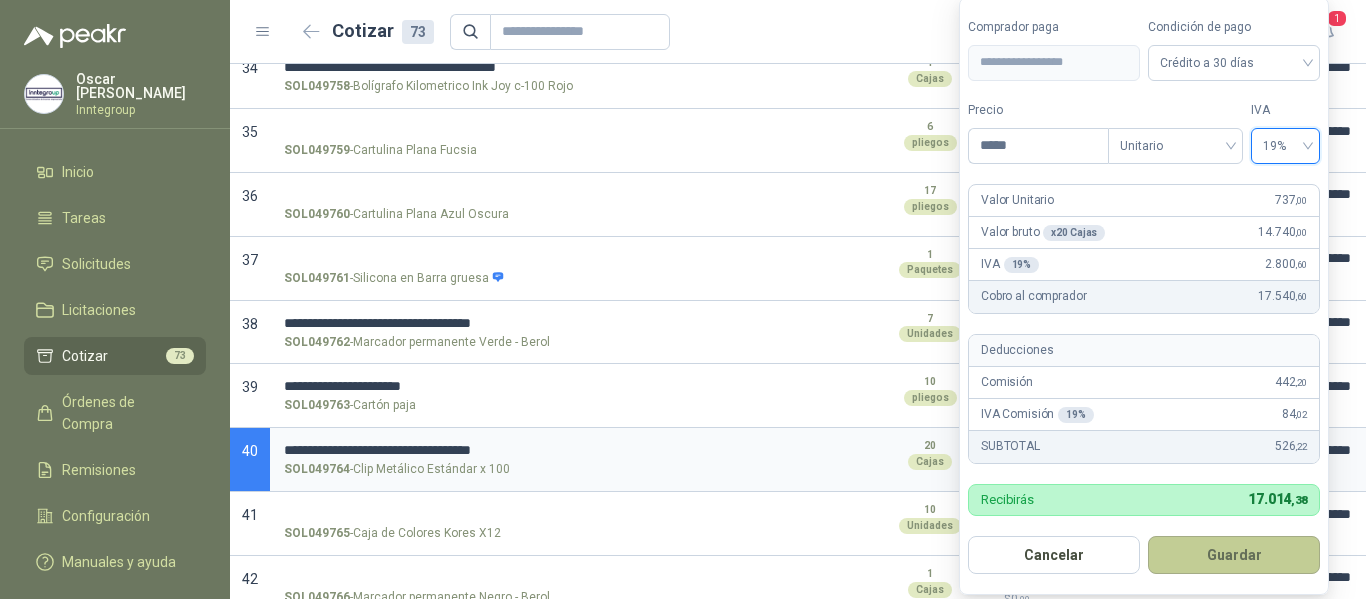 click on "Guardar" at bounding box center (1234, 555) 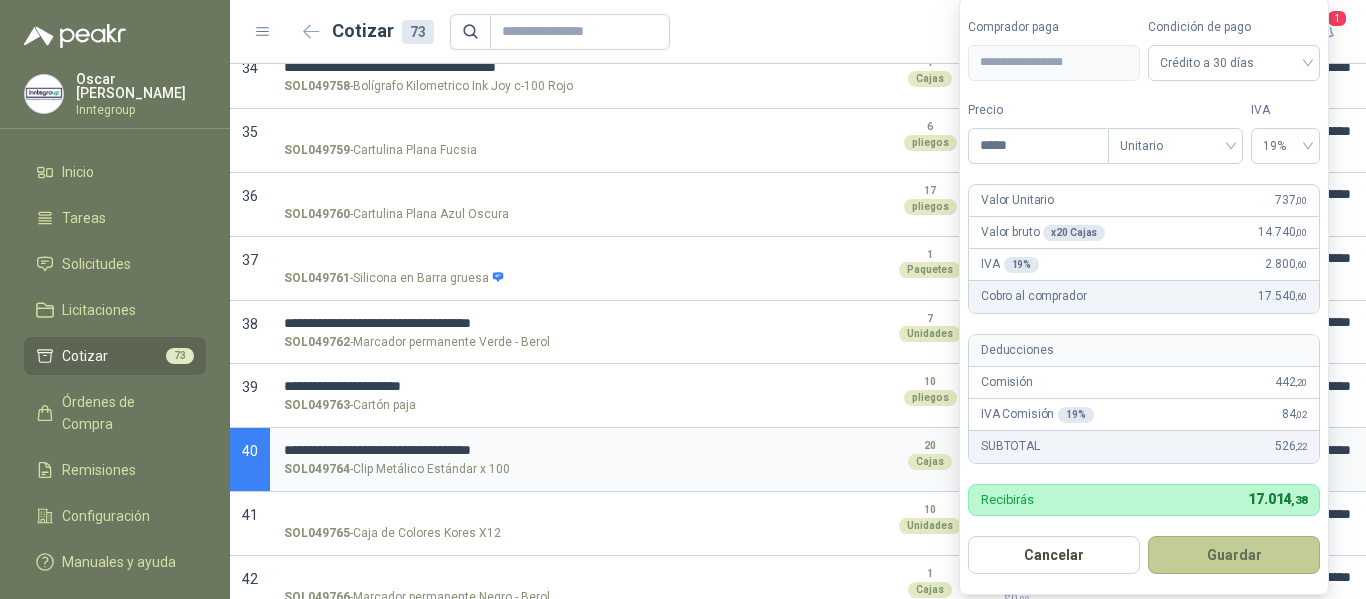 type on "***" 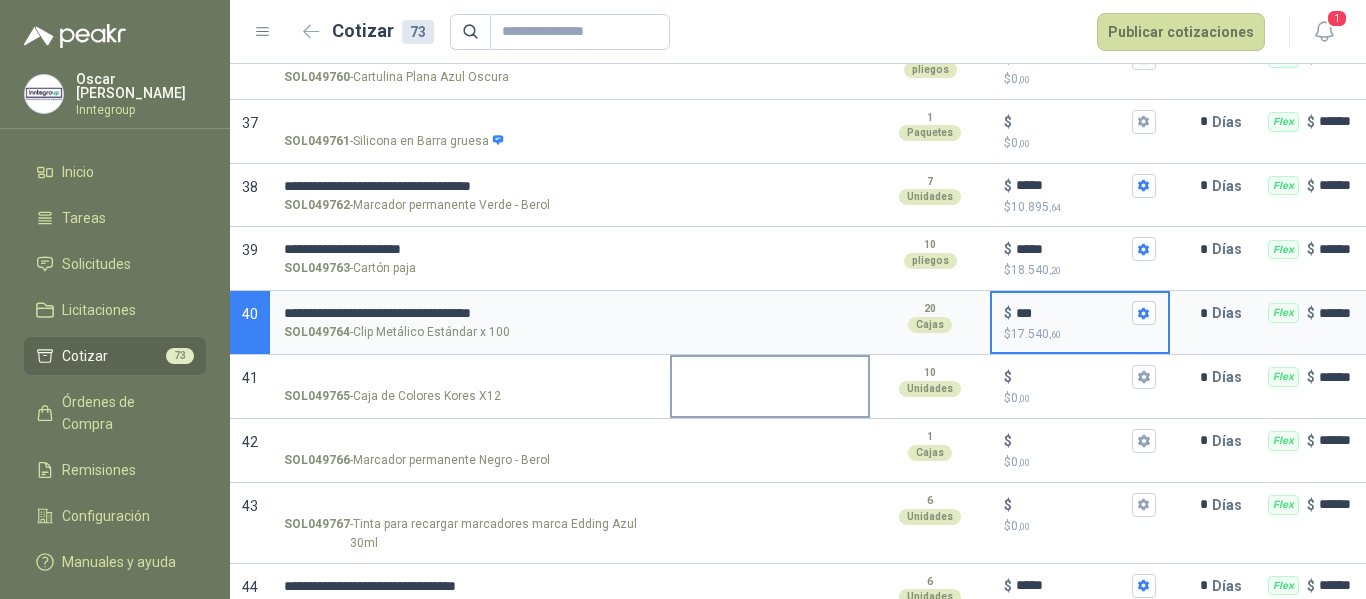 scroll, scrollTop: 2577, scrollLeft: 0, axis: vertical 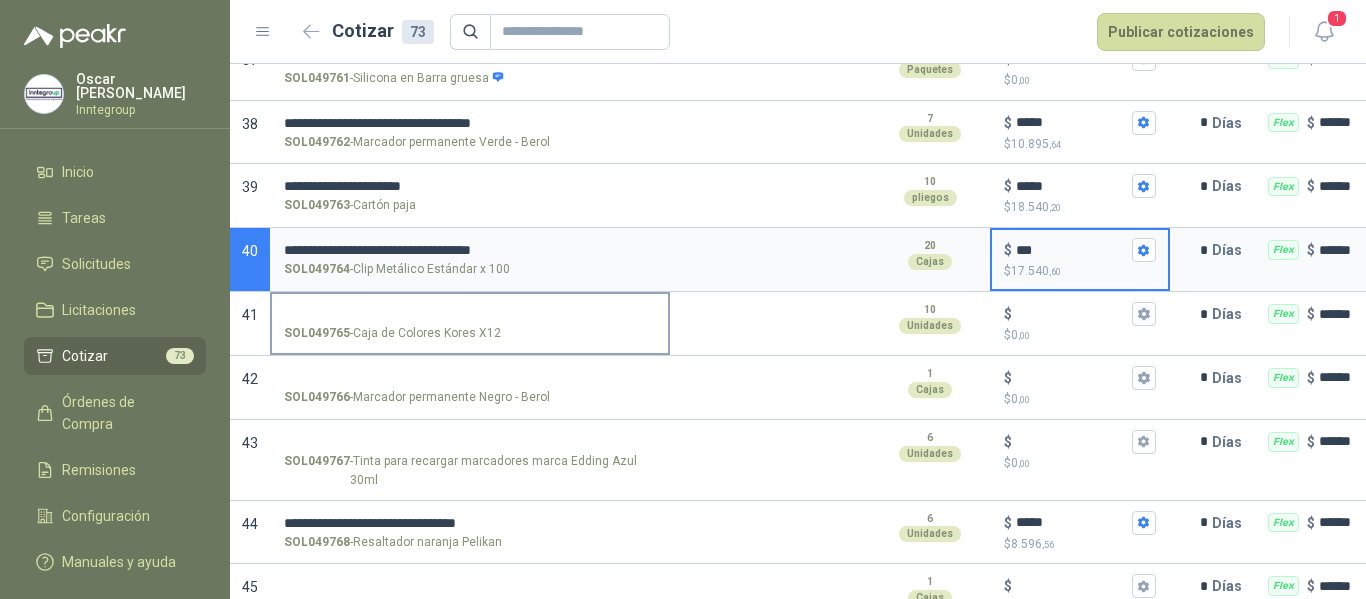 click on "SOL049765  -  Caja de  Colores Kores X12" at bounding box center [470, 314] 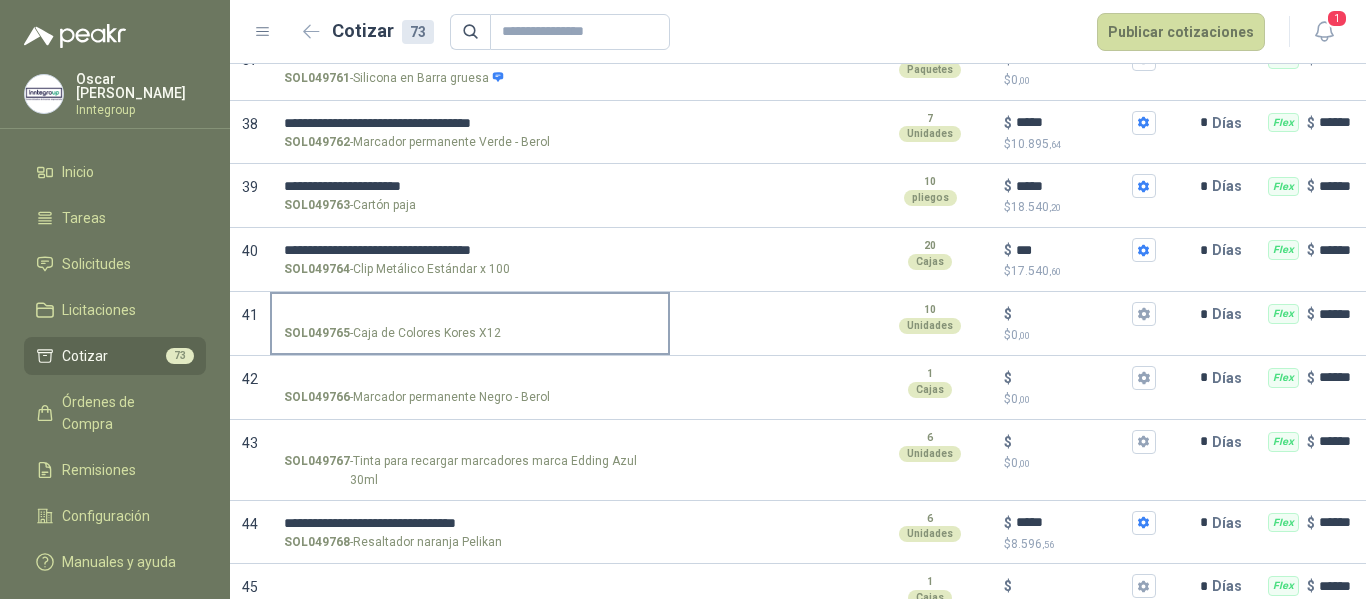 drag, startPoint x: 377, startPoint y: 274, endPoint x: 413, endPoint y: 275, distance: 36.013885 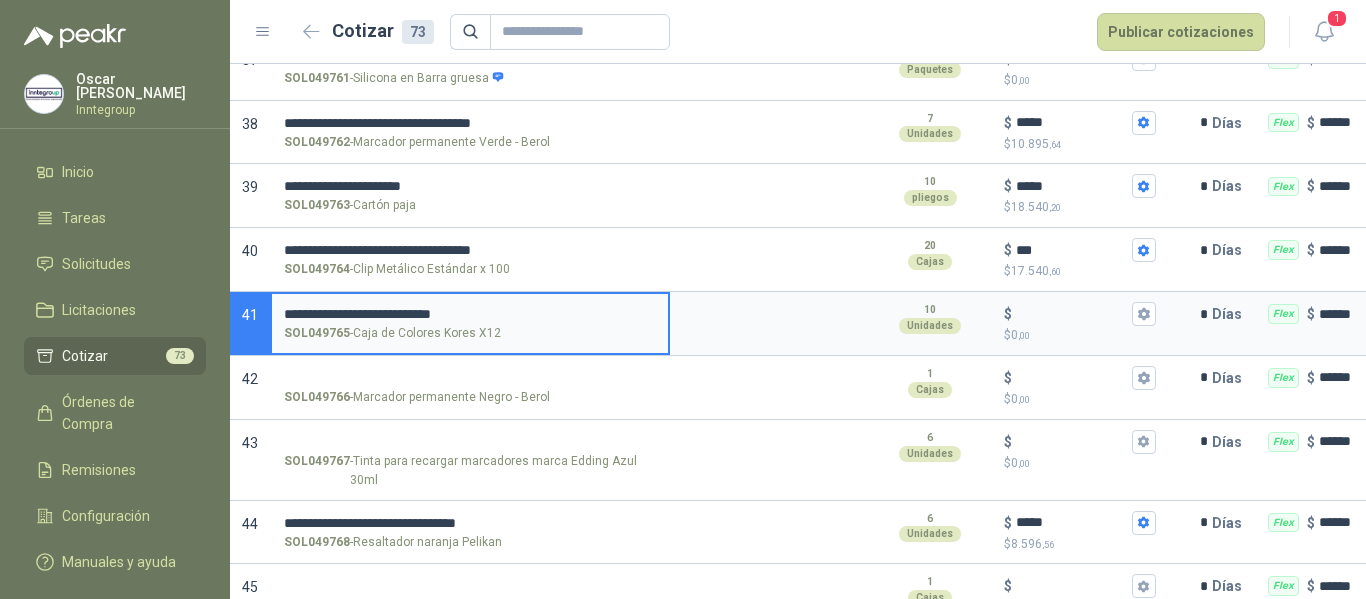 type 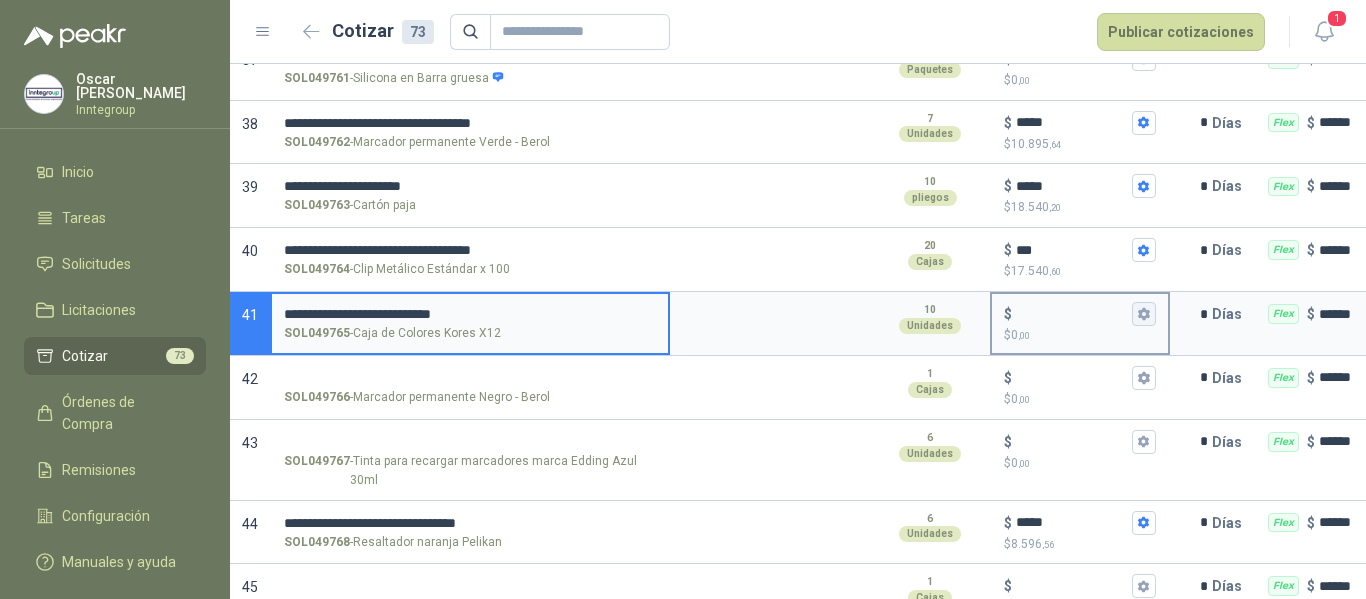 click 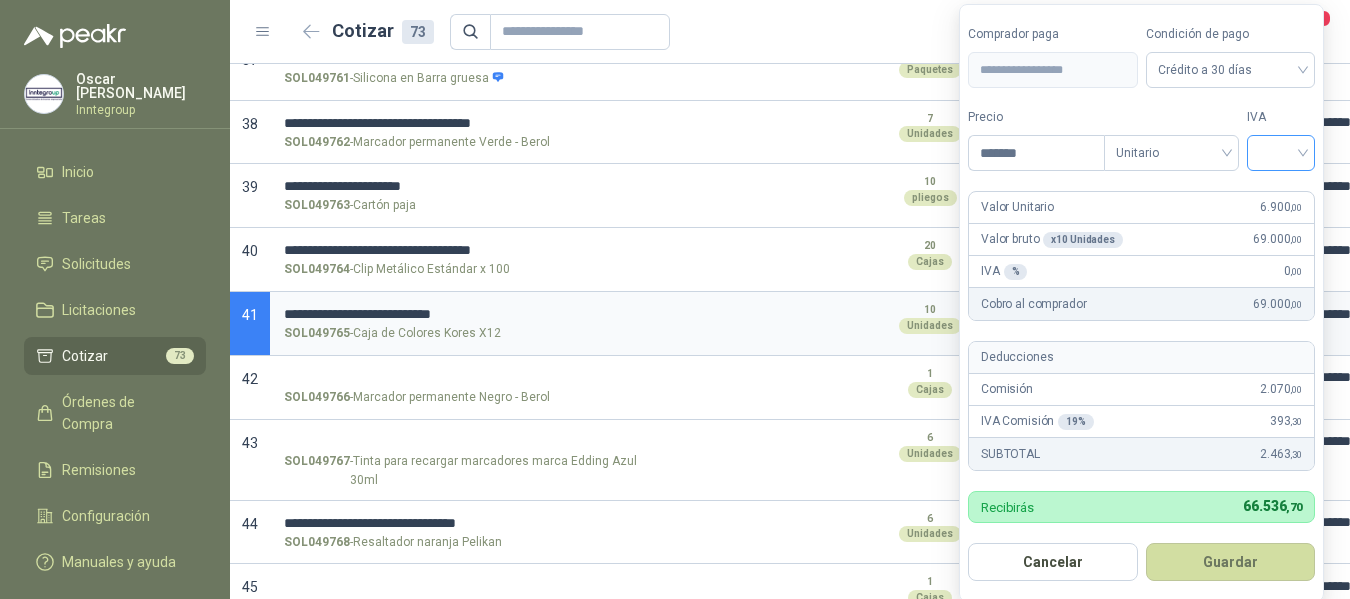 type on "*******" 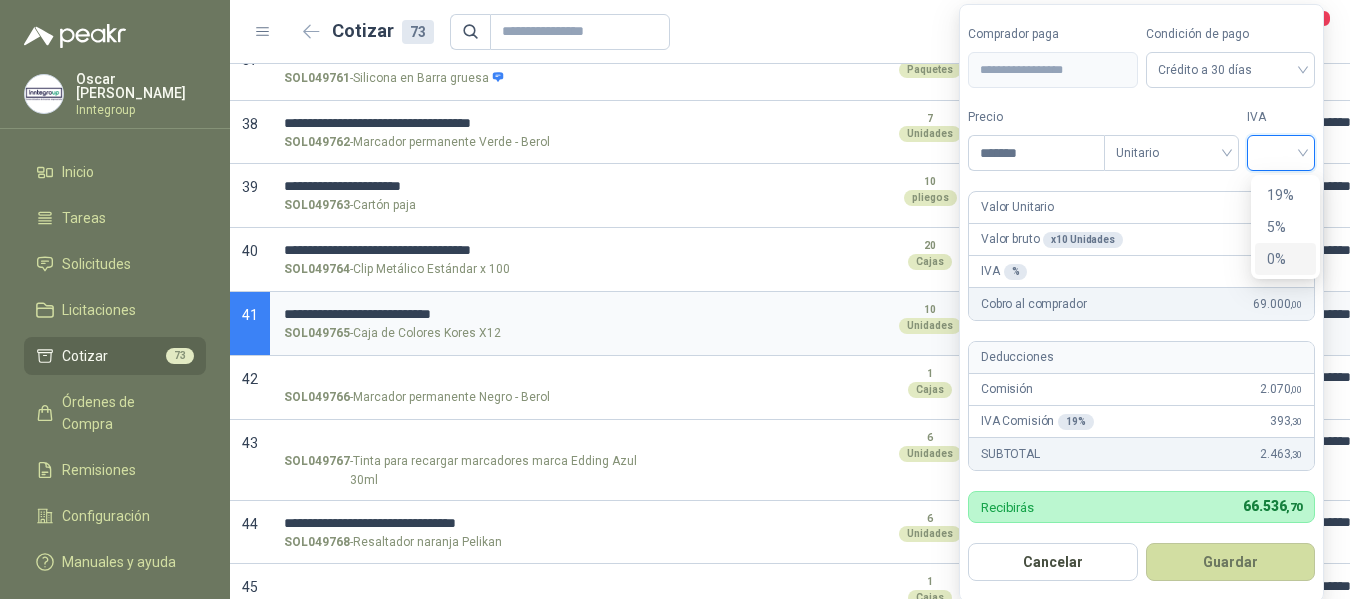 click on "0%" at bounding box center [1285, 259] 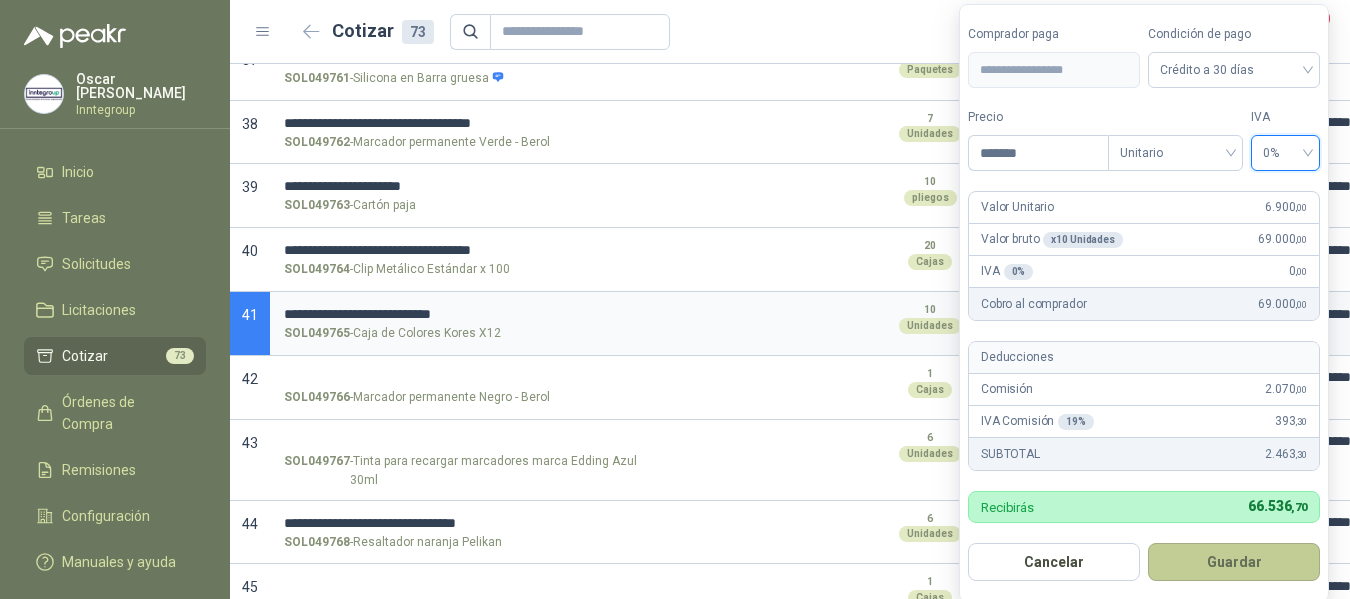 click on "Guardar" at bounding box center (1234, 562) 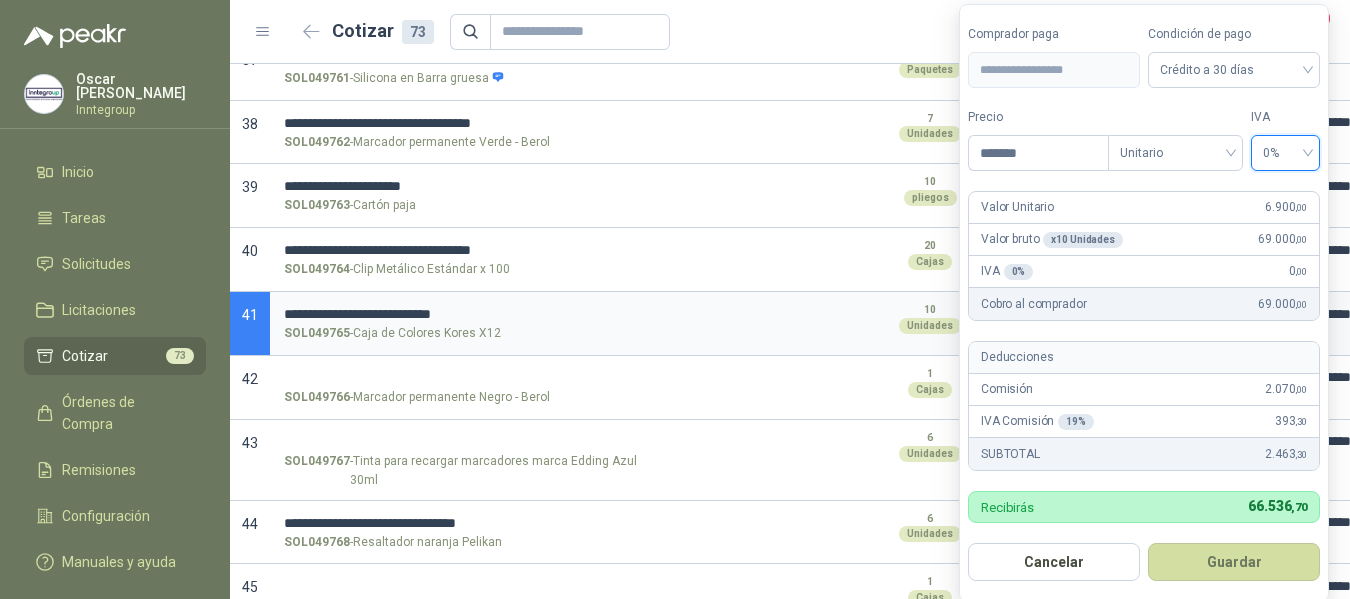type on "*****" 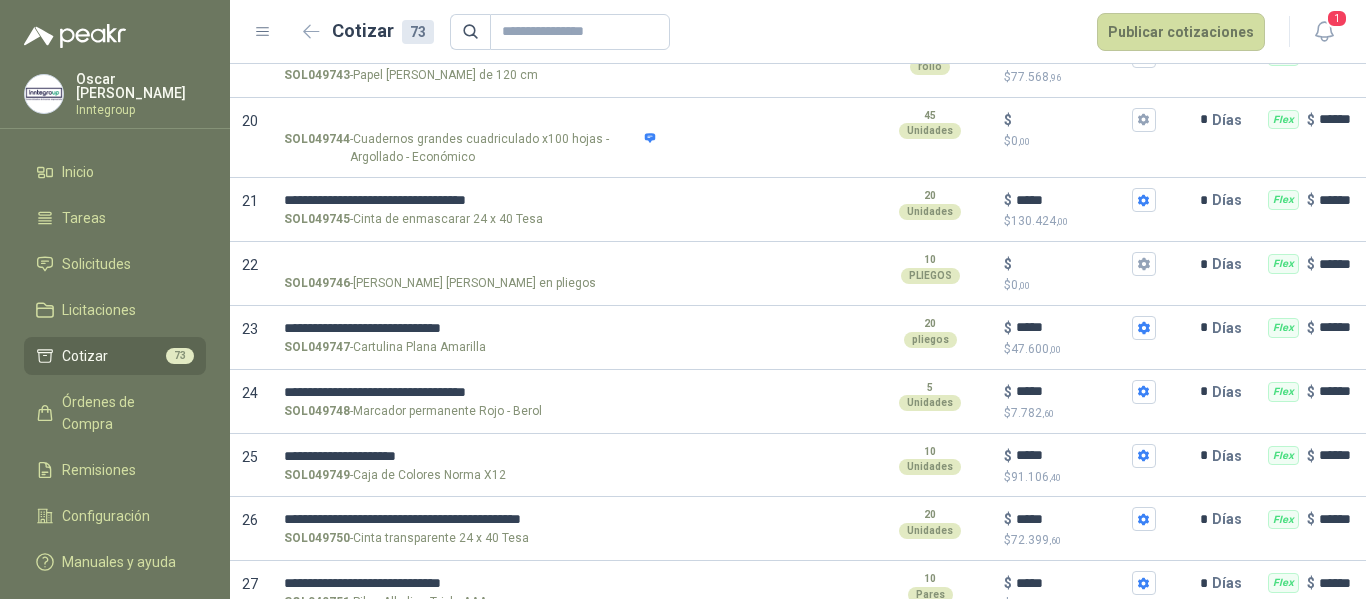 scroll, scrollTop: 1377, scrollLeft: 0, axis: vertical 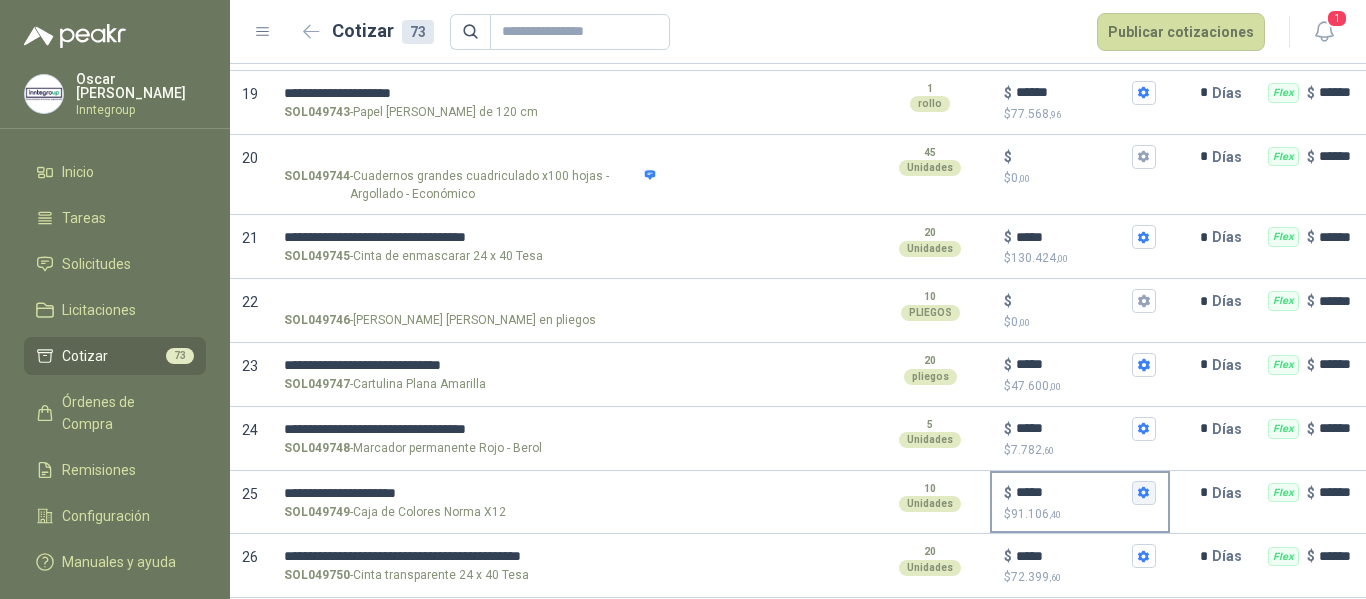 click 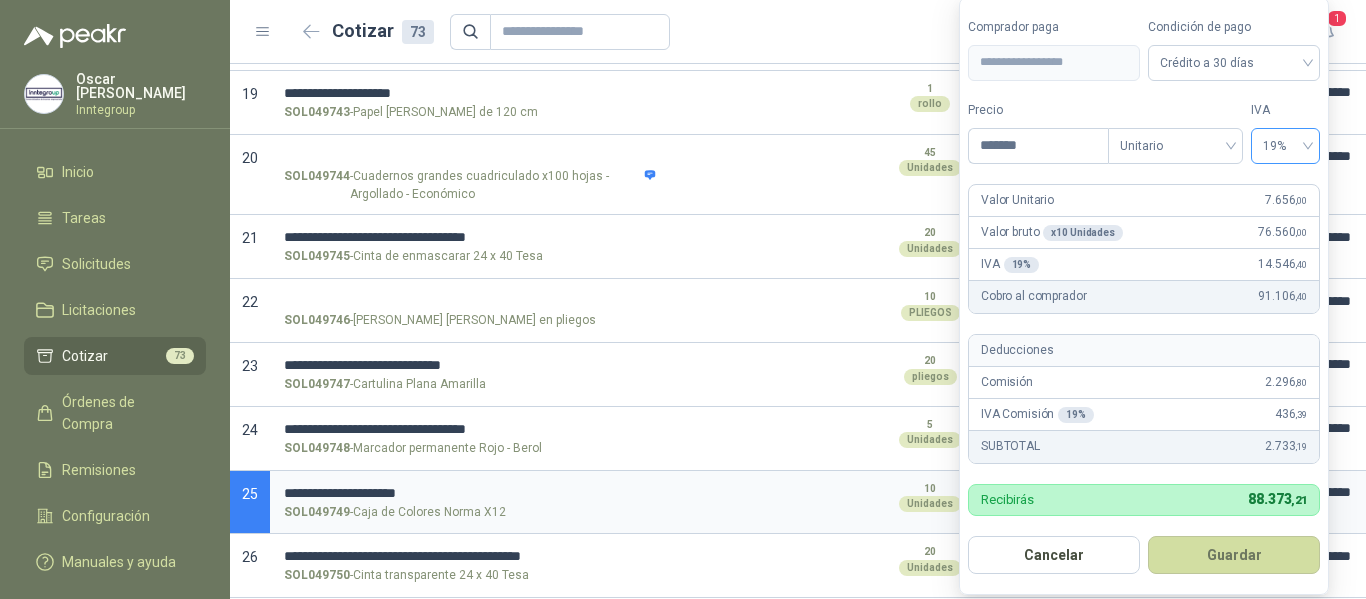 click on "19%" at bounding box center (1285, 146) 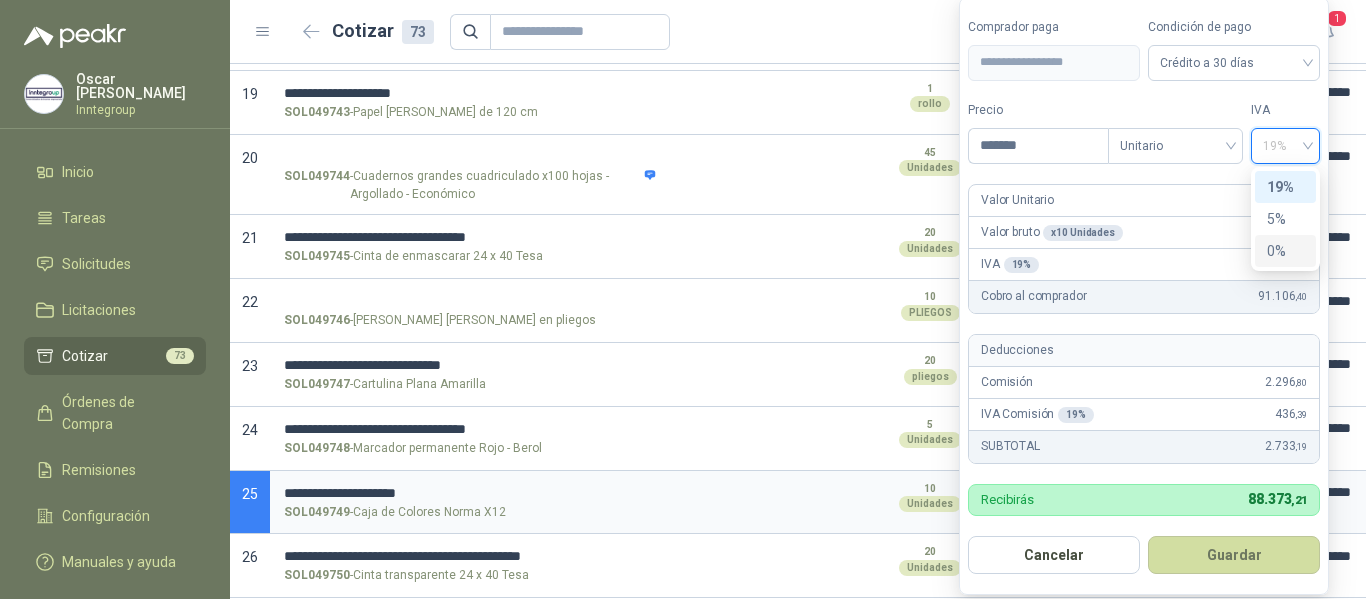 drag, startPoint x: 1272, startPoint y: 251, endPoint x: 1251, endPoint y: 370, distance: 120.83874 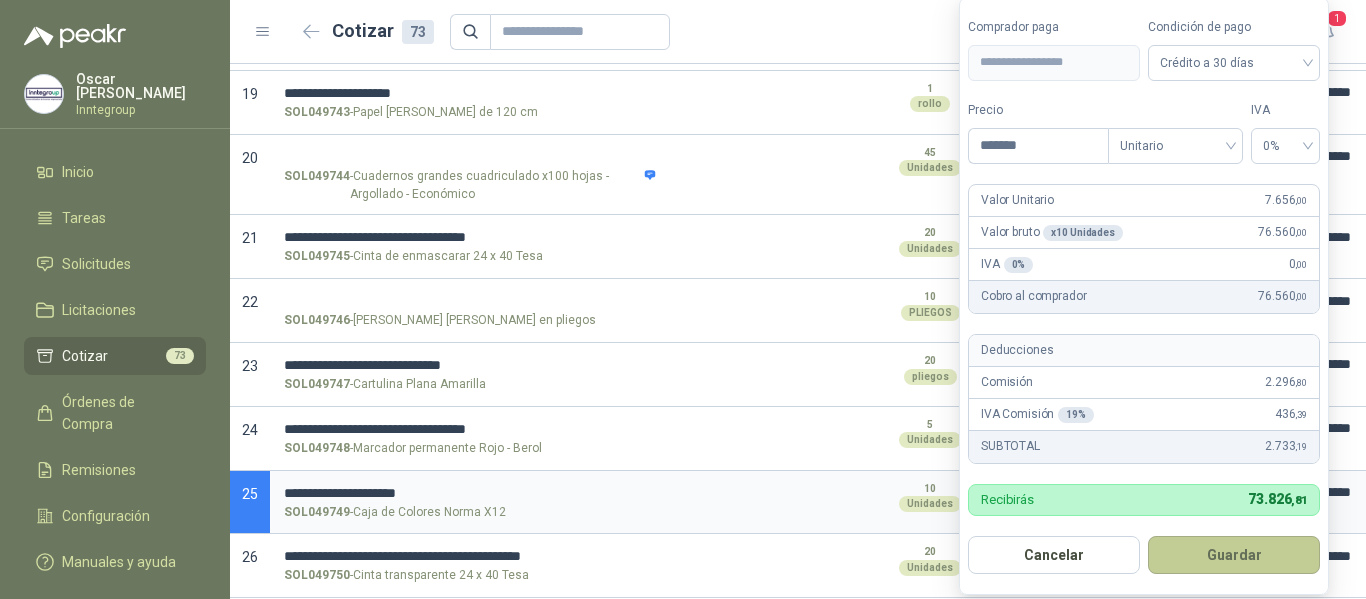 click on "Guardar" at bounding box center (1234, 555) 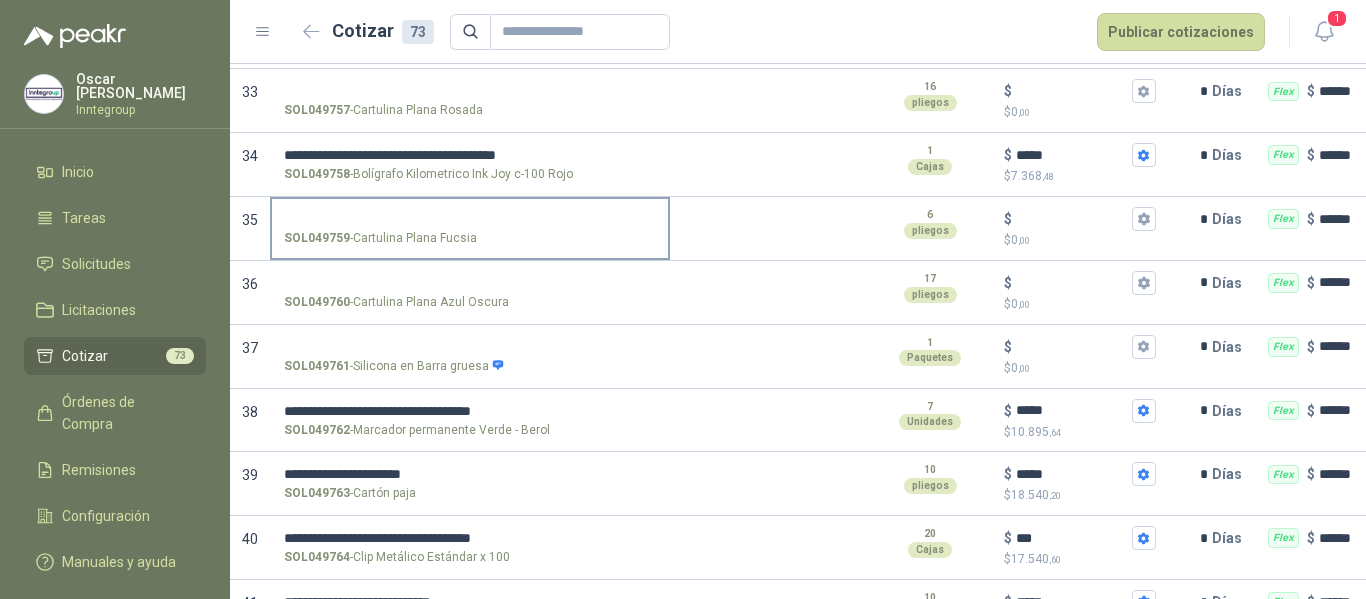 scroll, scrollTop: 2377, scrollLeft: 0, axis: vertical 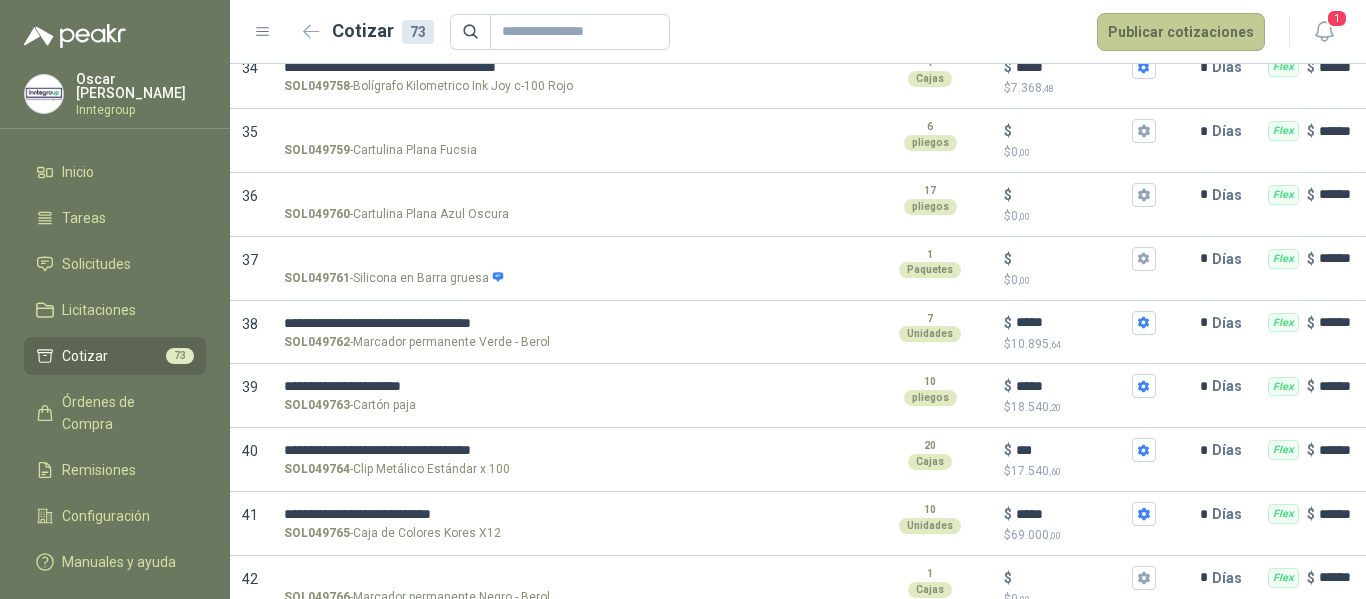 click on "Publicar cotizaciones" at bounding box center [1181, 32] 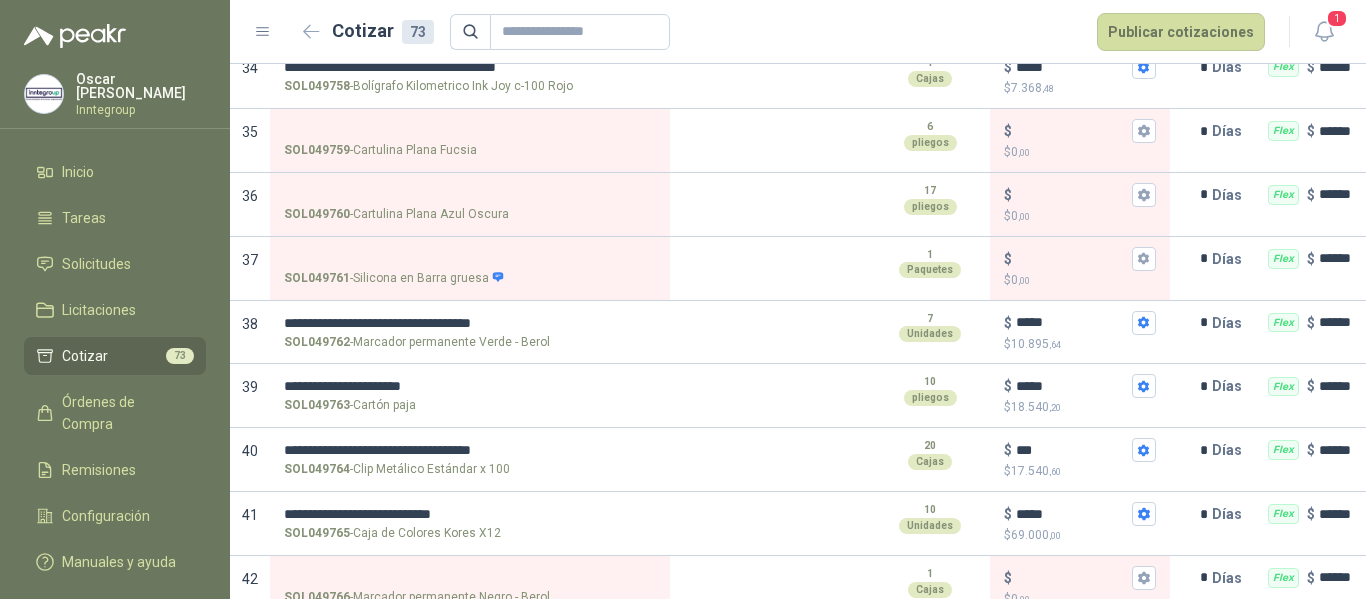 scroll, scrollTop: 1184, scrollLeft: 0, axis: vertical 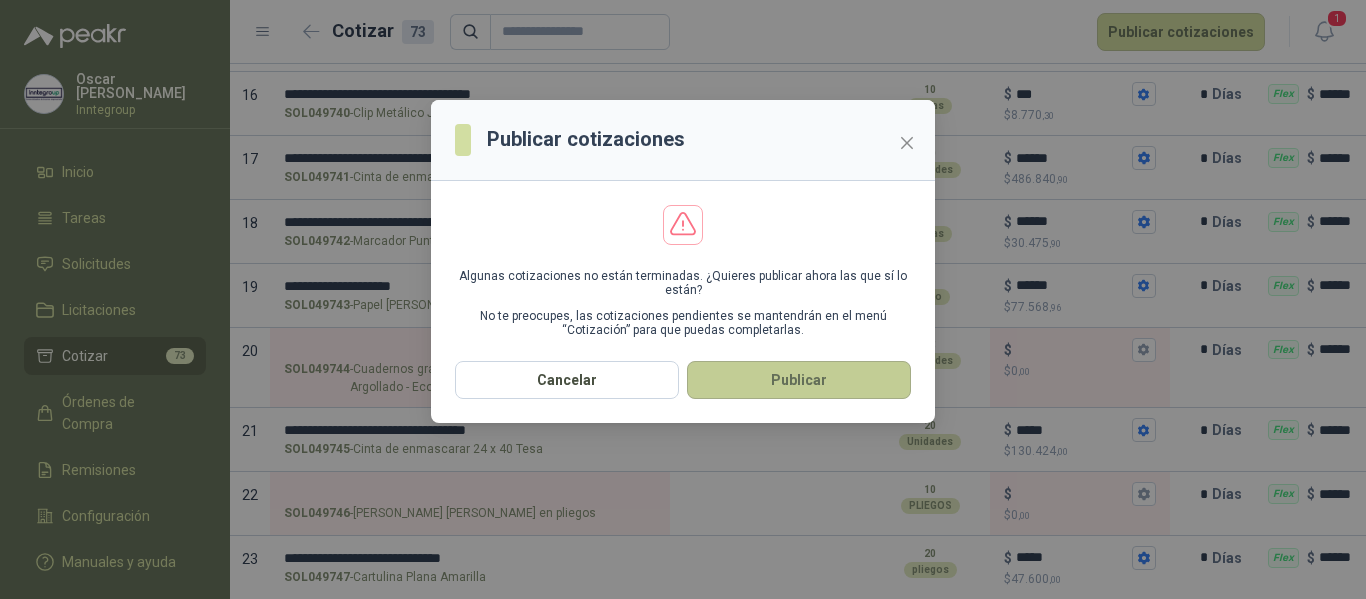 click on "Publicar" at bounding box center [799, 380] 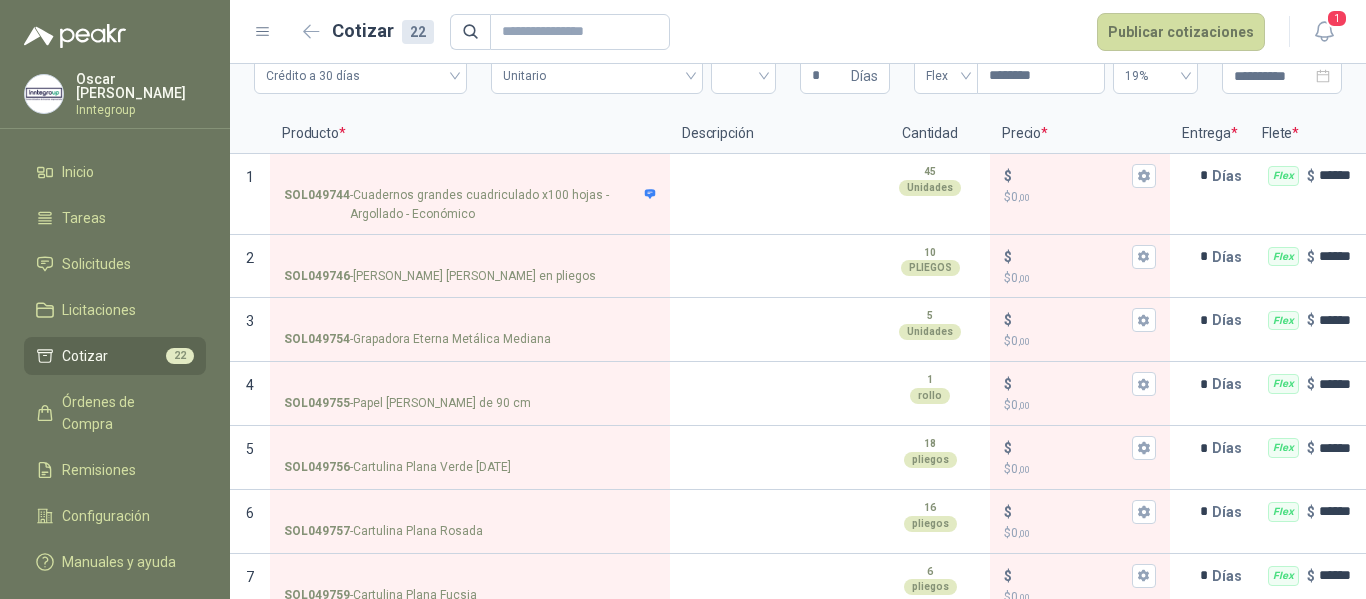 scroll, scrollTop: 0, scrollLeft: 0, axis: both 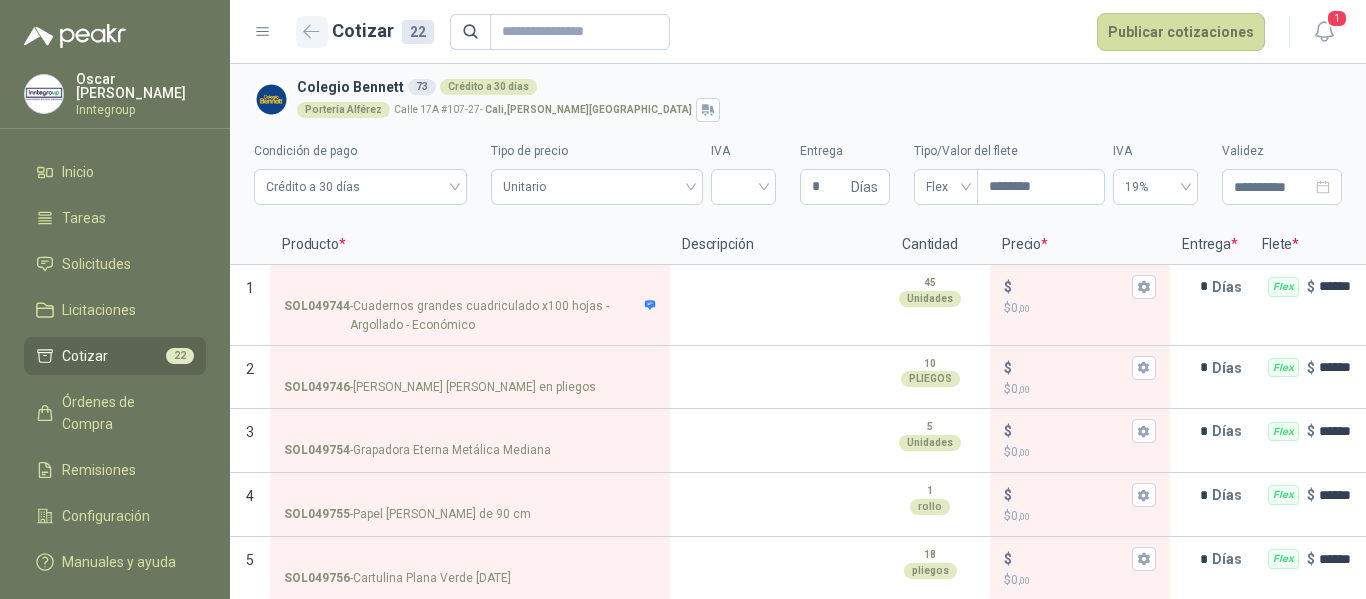 click at bounding box center (312, 32) 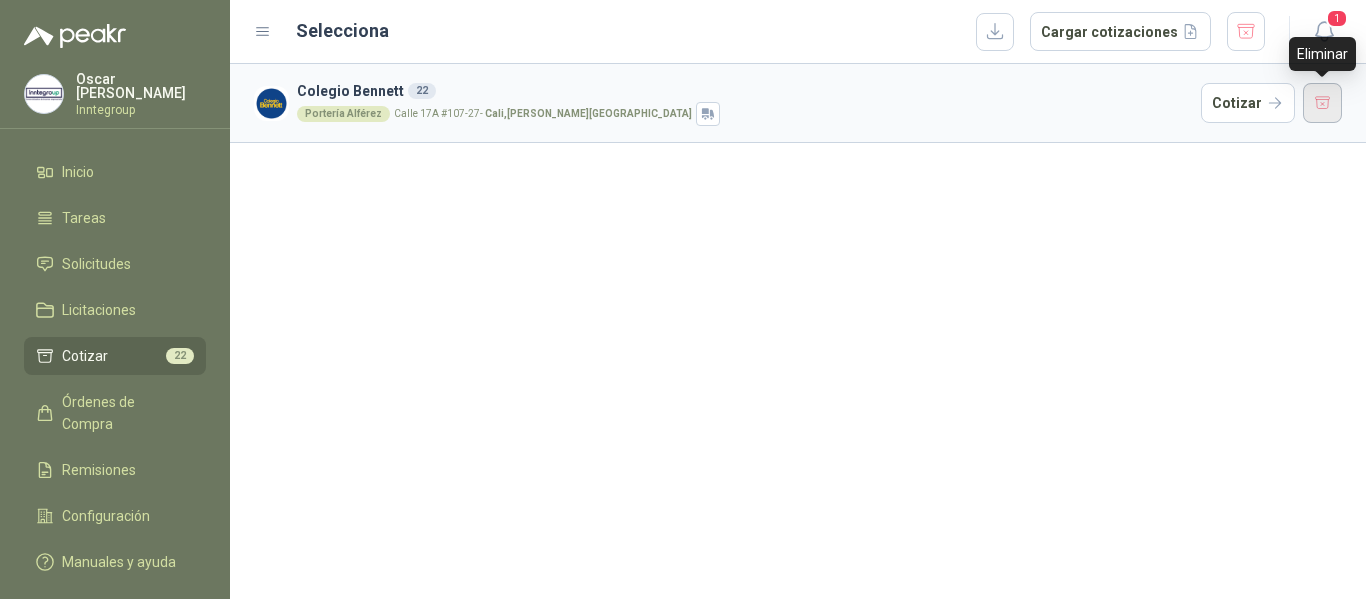 click at bounding box center [1323, 103] 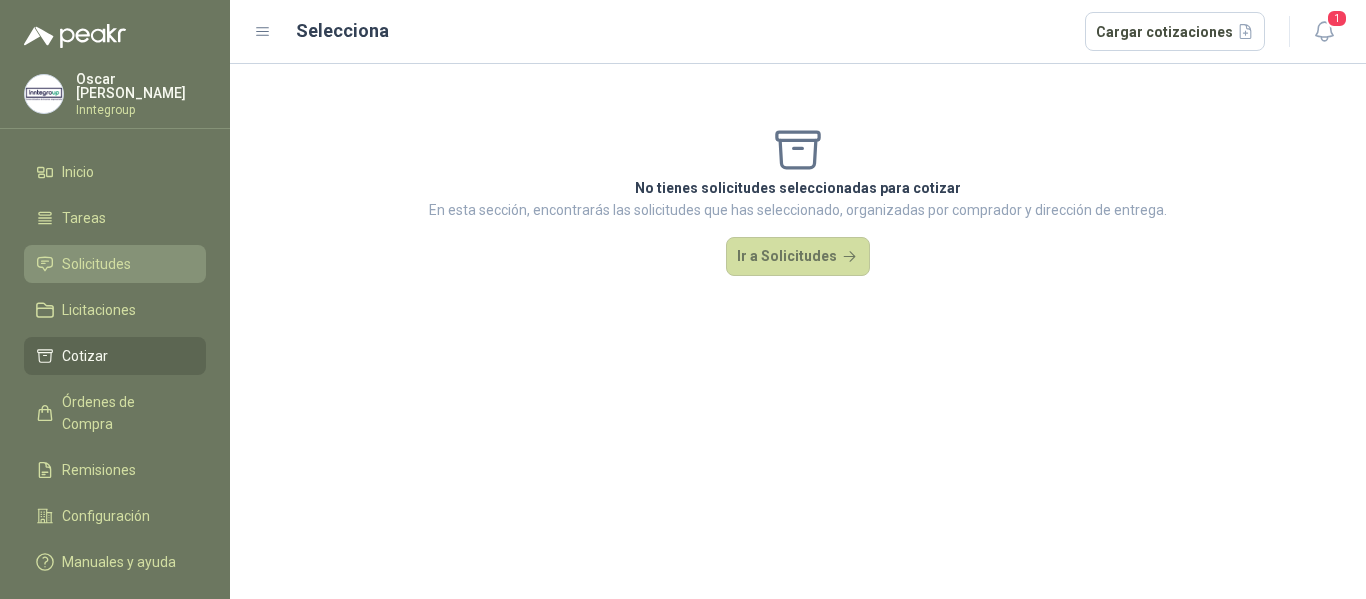 click on "Solicitudes" at bounding box center (115, 264) 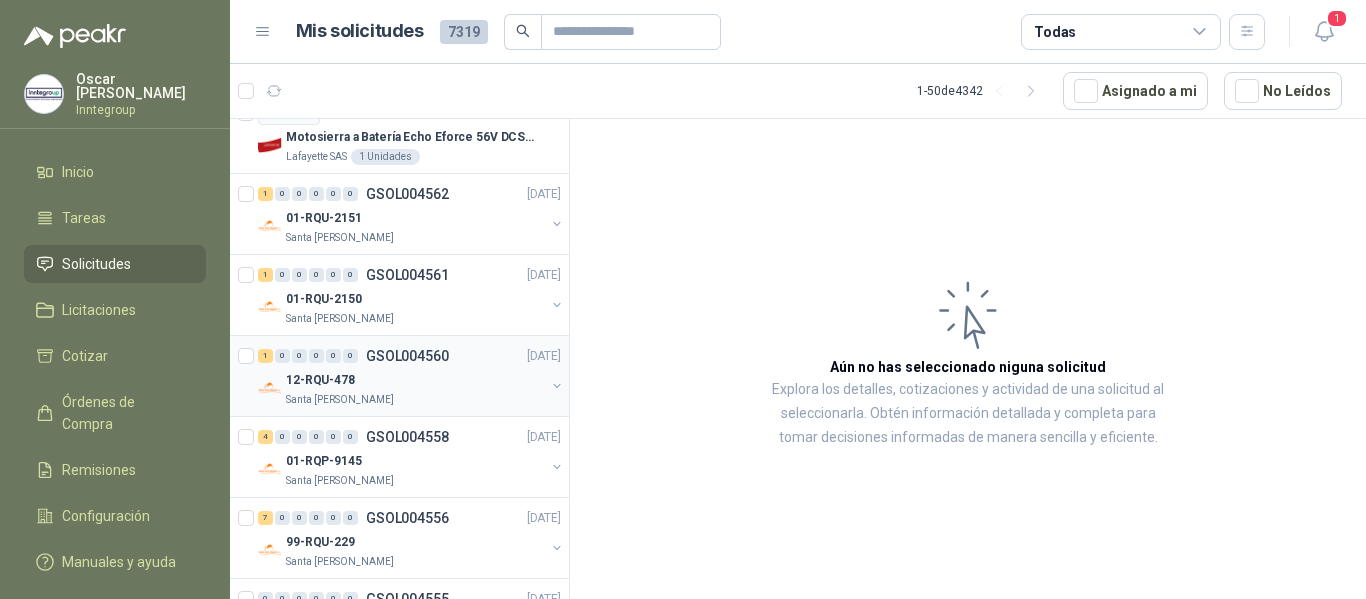 scroll, scrollTop: 3607, scrollLeft: 0, axis: vertical 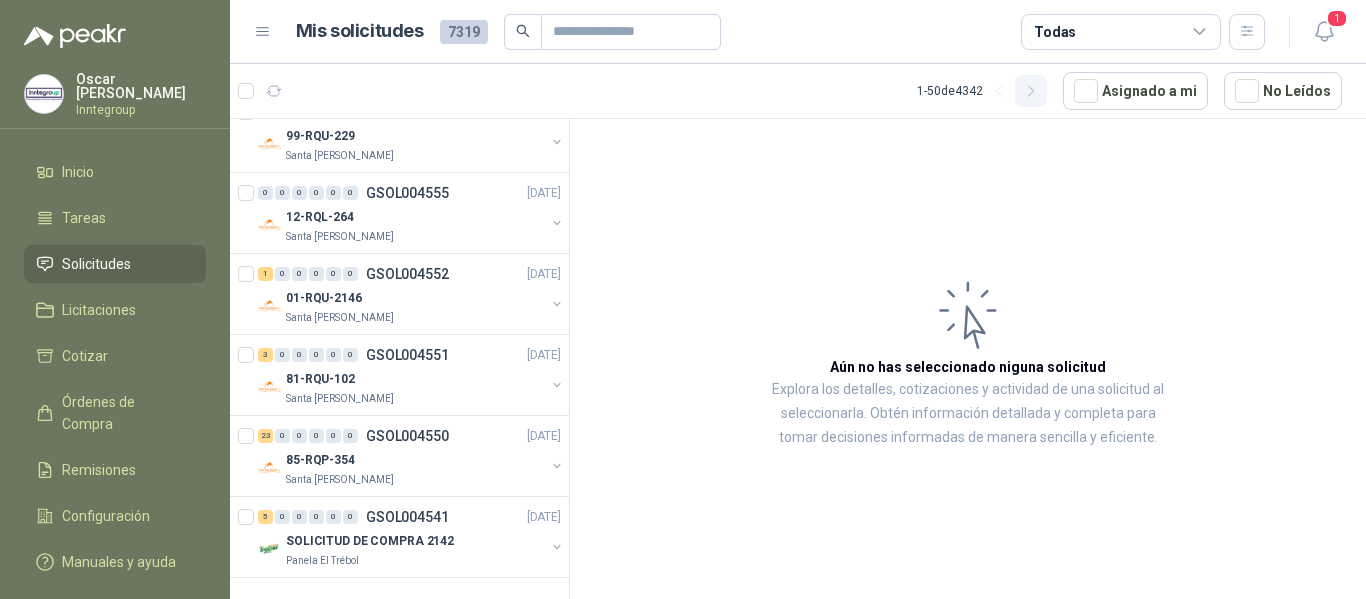 click at bounding box center (1031, 91) 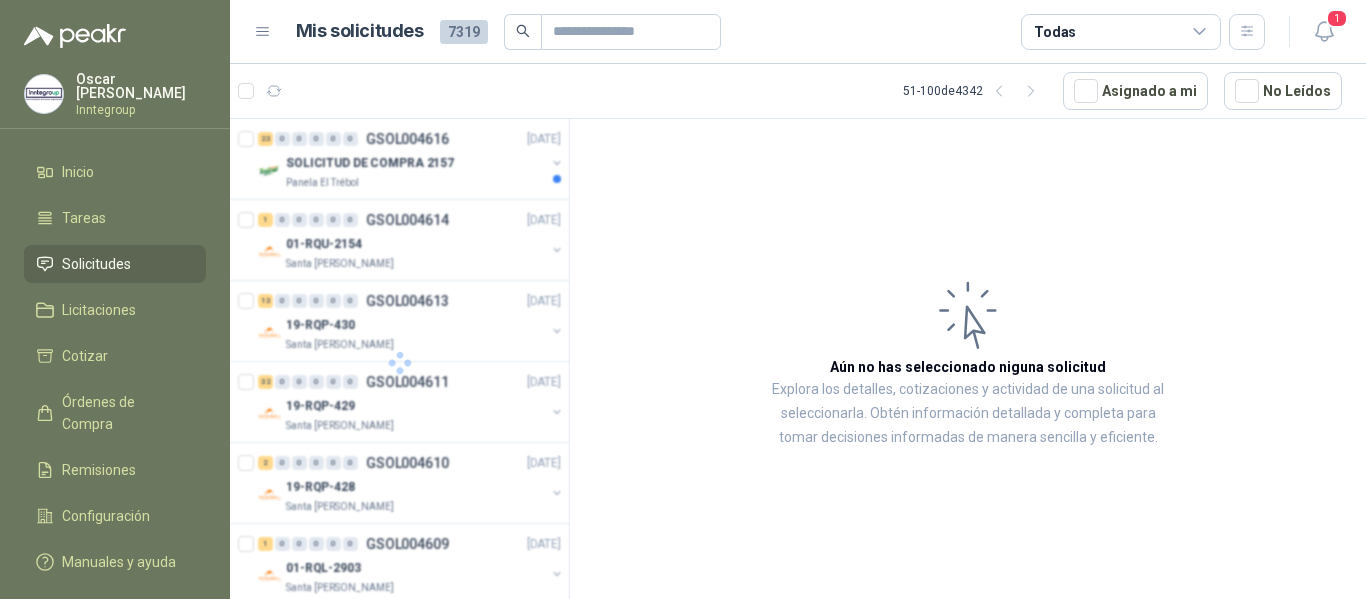 scroll, scrollTop: 0, scrollLeft: 0, axis: both 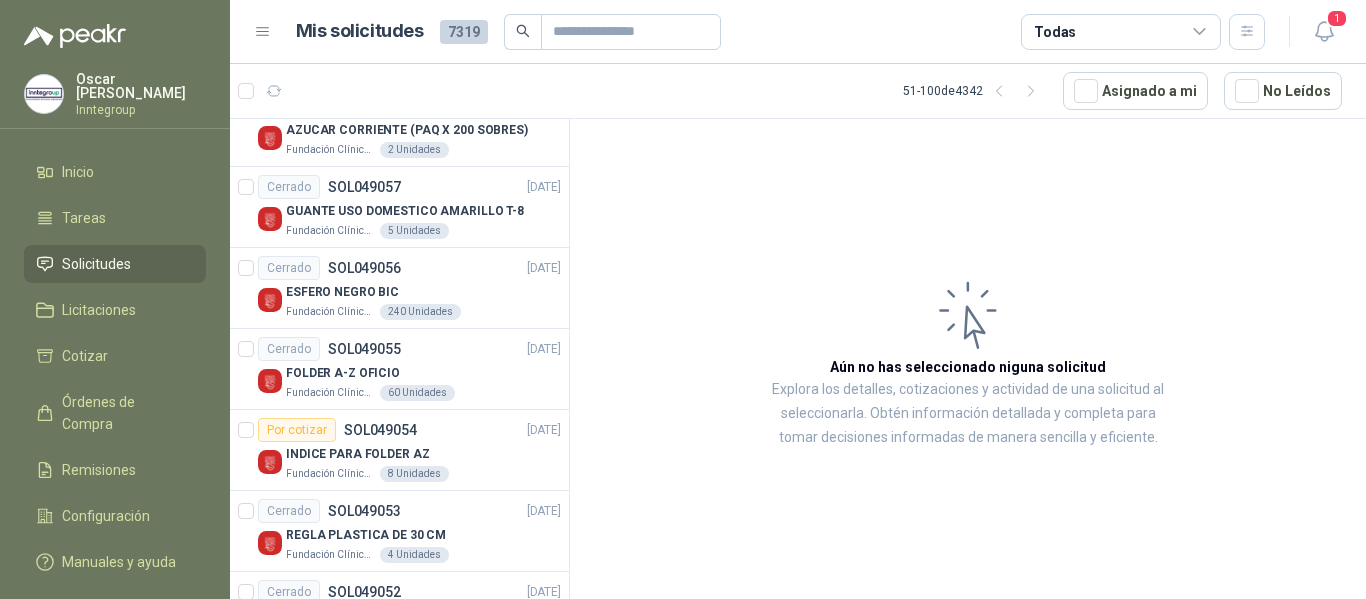 drag, startPoint x: 1009, startPoint y: 90, endPoint x: 947, endPoint y: 115, distance: 66.85058 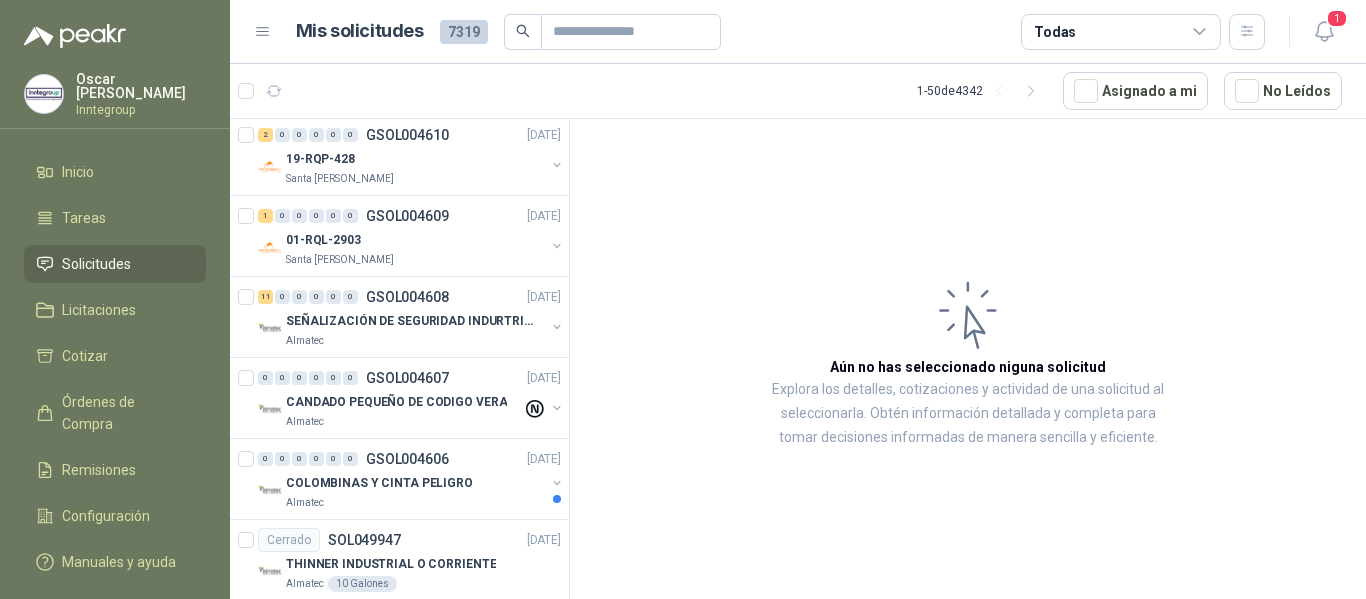 scroll, scrollTop: 0, scrollLeft: 0, axis: both 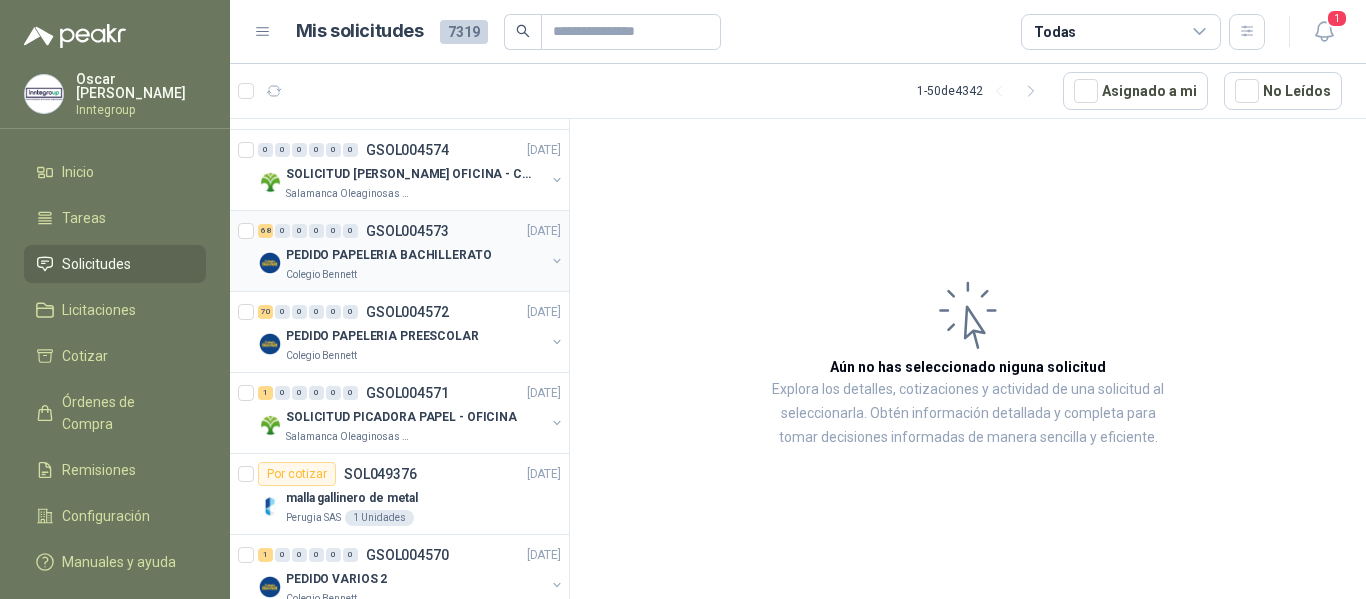 click on "Colegio Bennett" at bounding box center [415, 275] 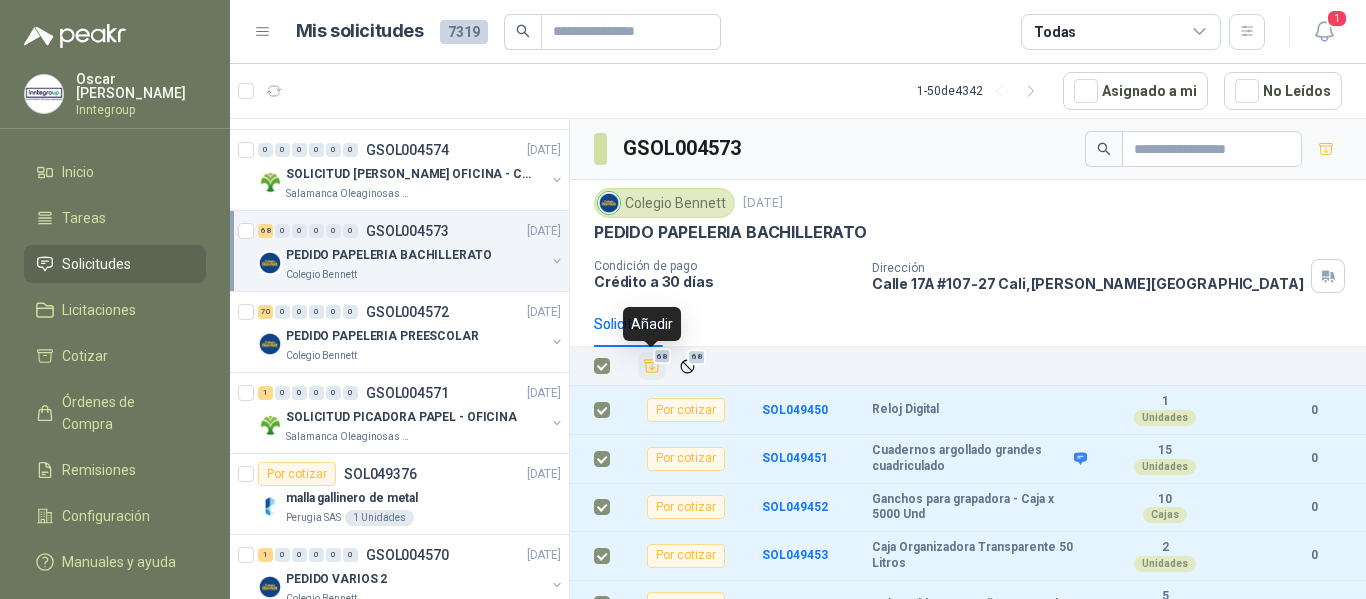click 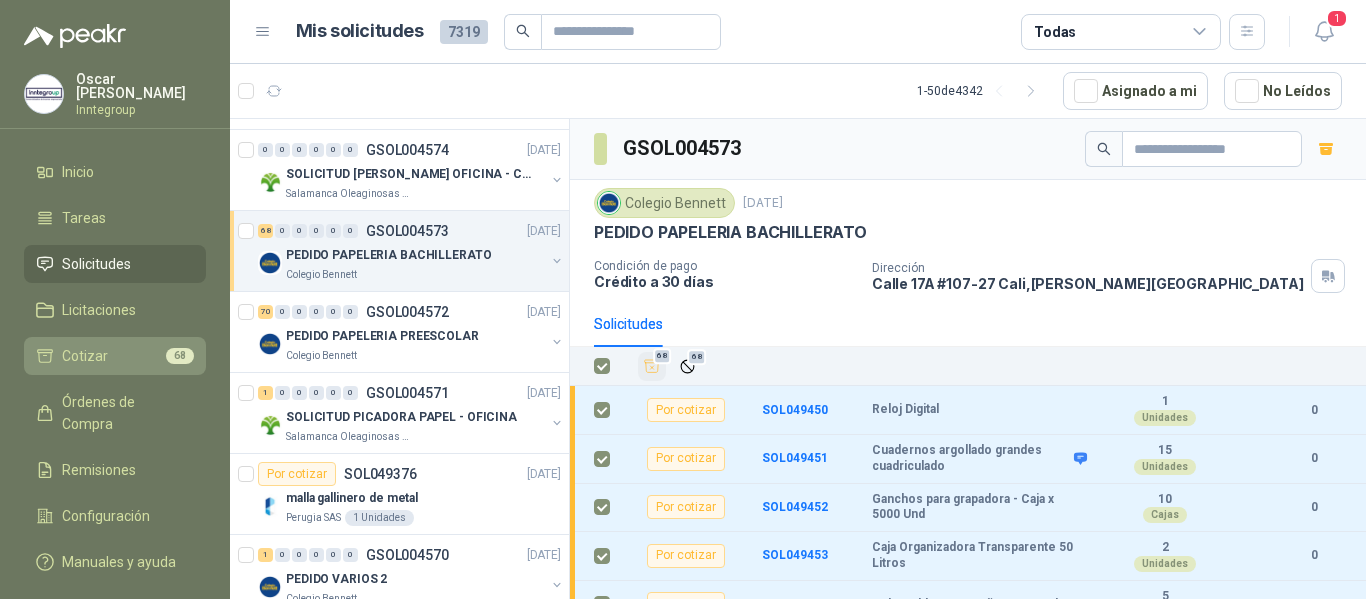 click on "Cotizar 68" at bounding box center (115, 356) 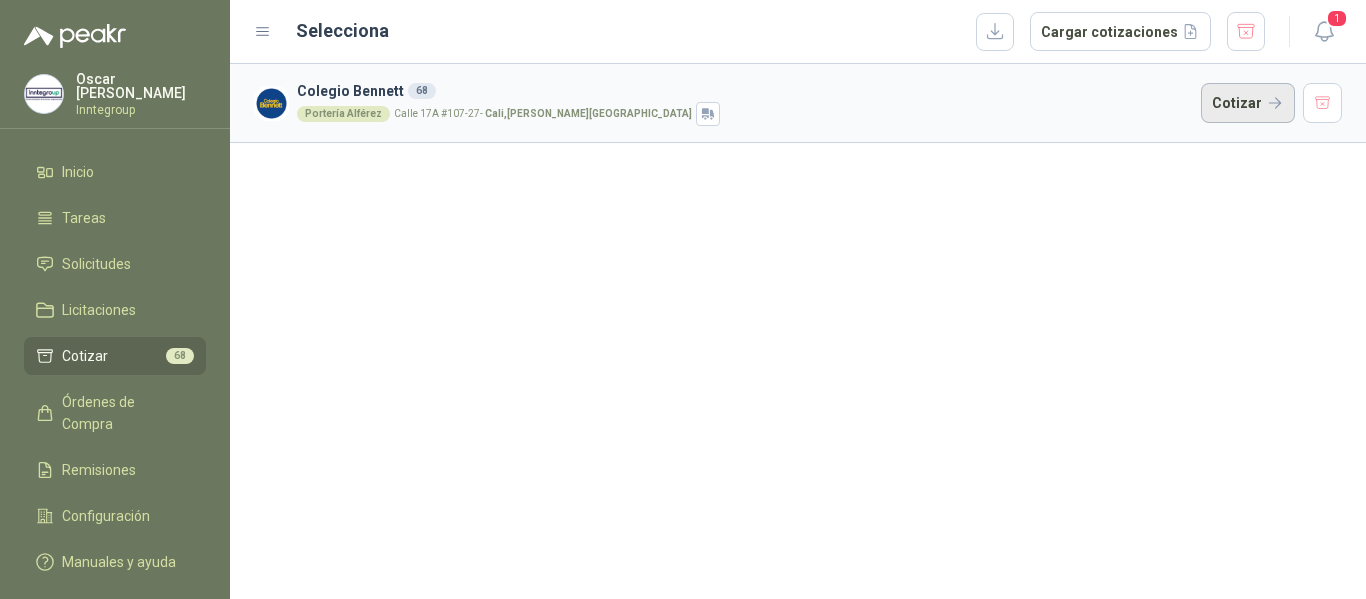 click on "Cotizar" at bounding box center (1248, 103) 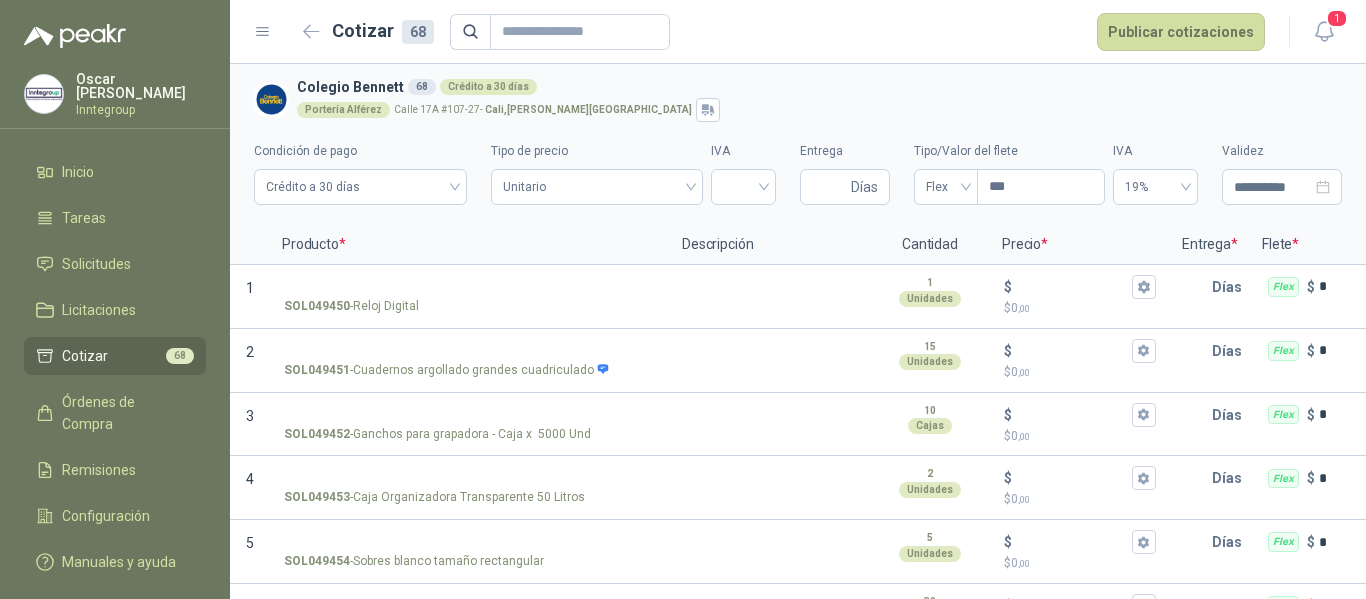 type 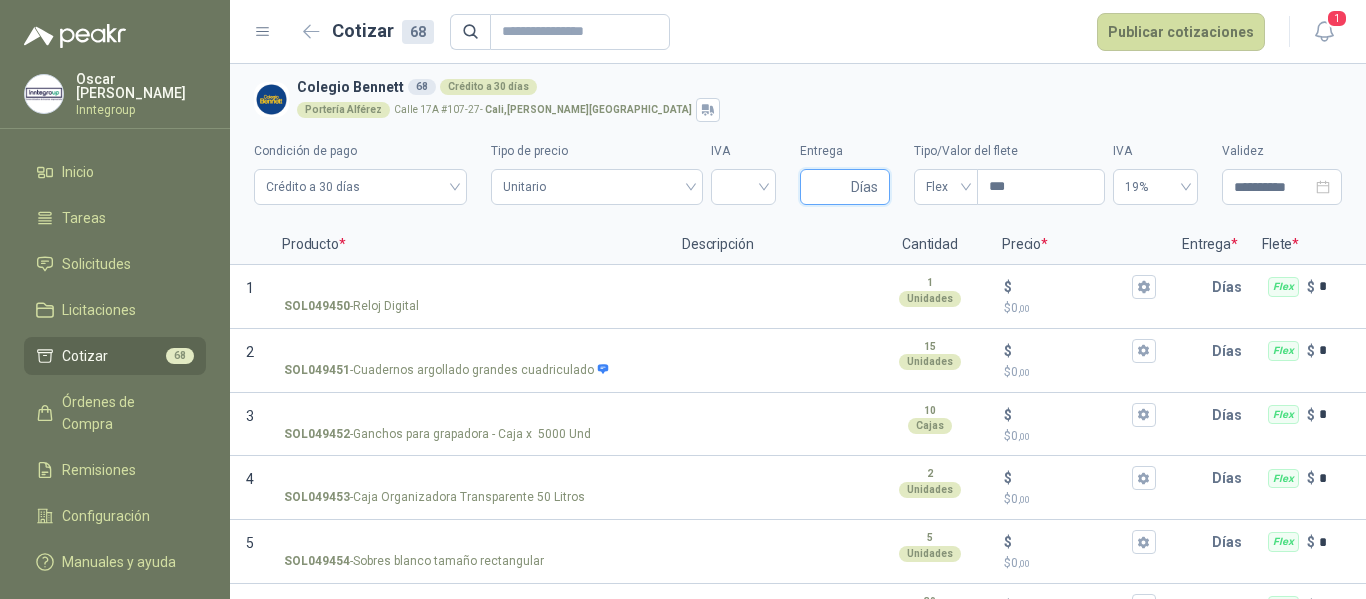 click on "Entrega" at bounding box center [829, 187] 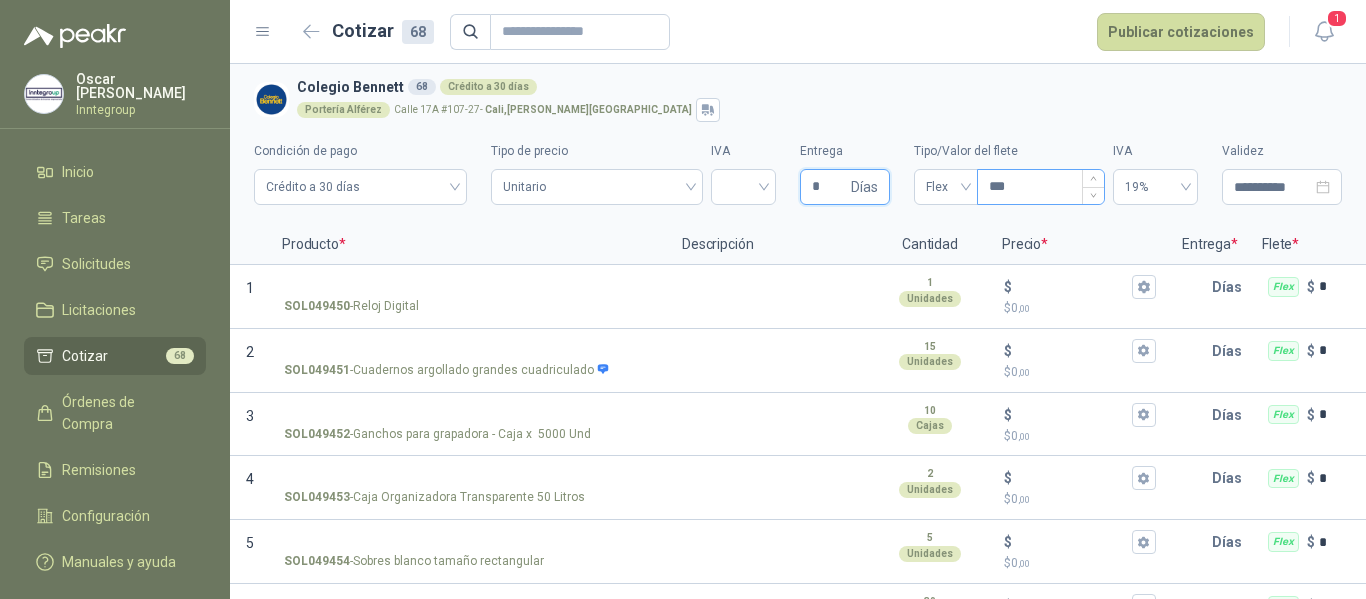 type on "*" 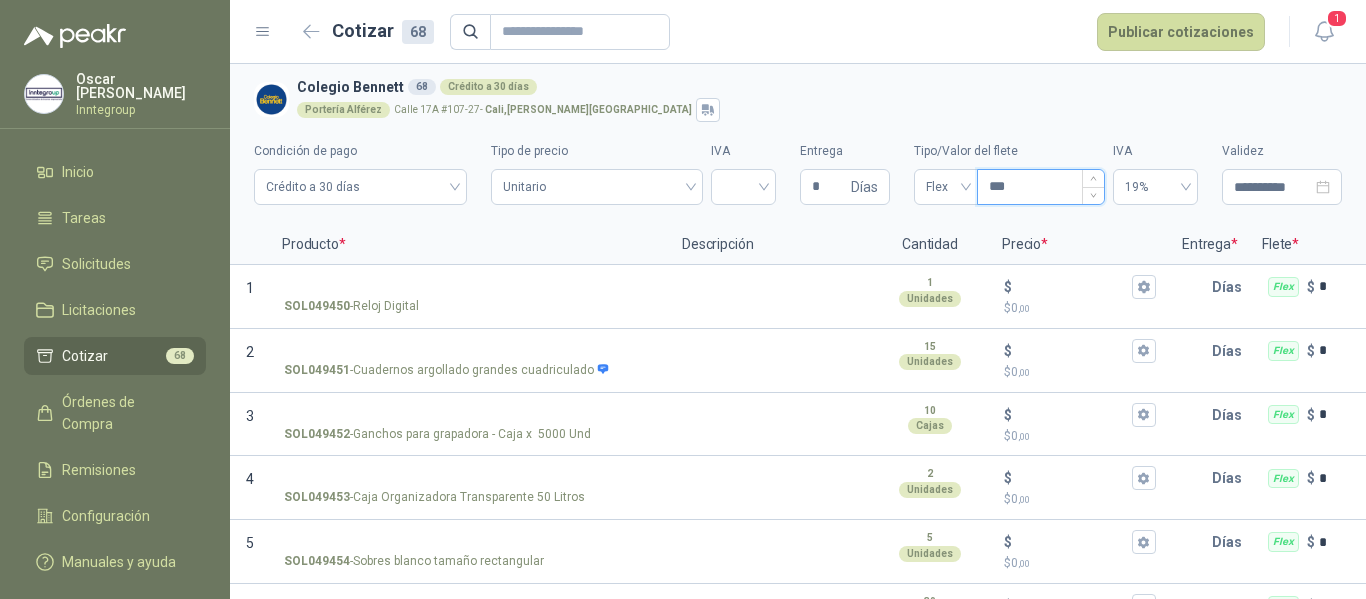 click on "***" at bounding box center (1041, 187) 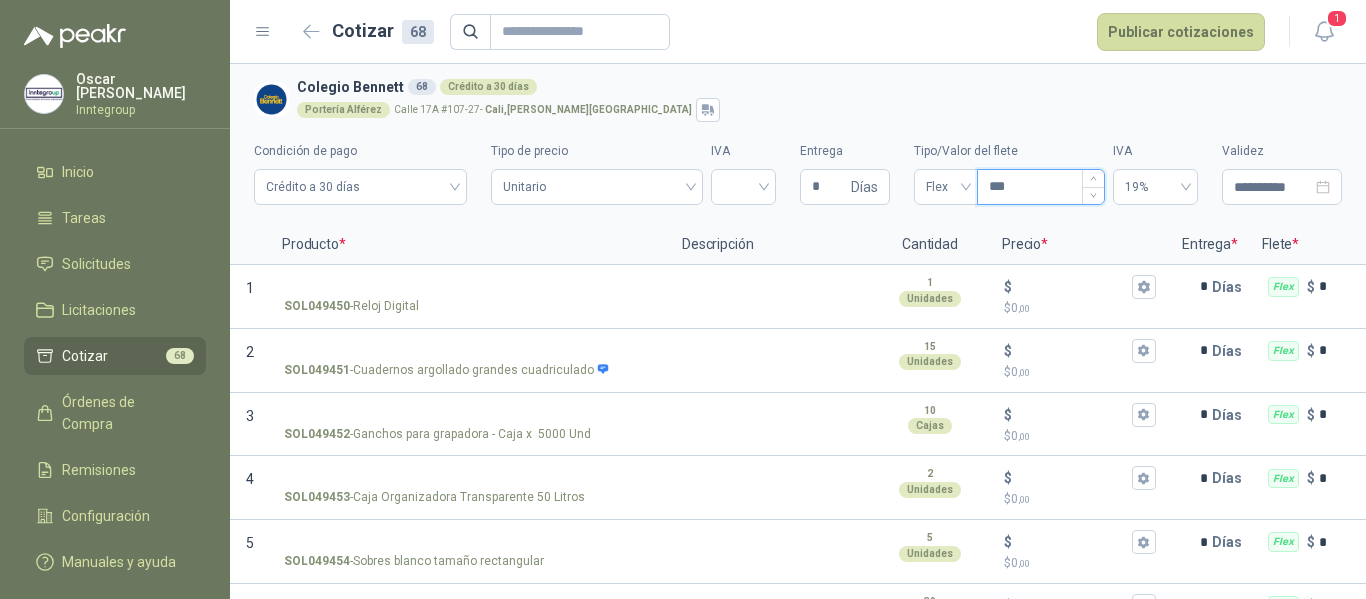 type 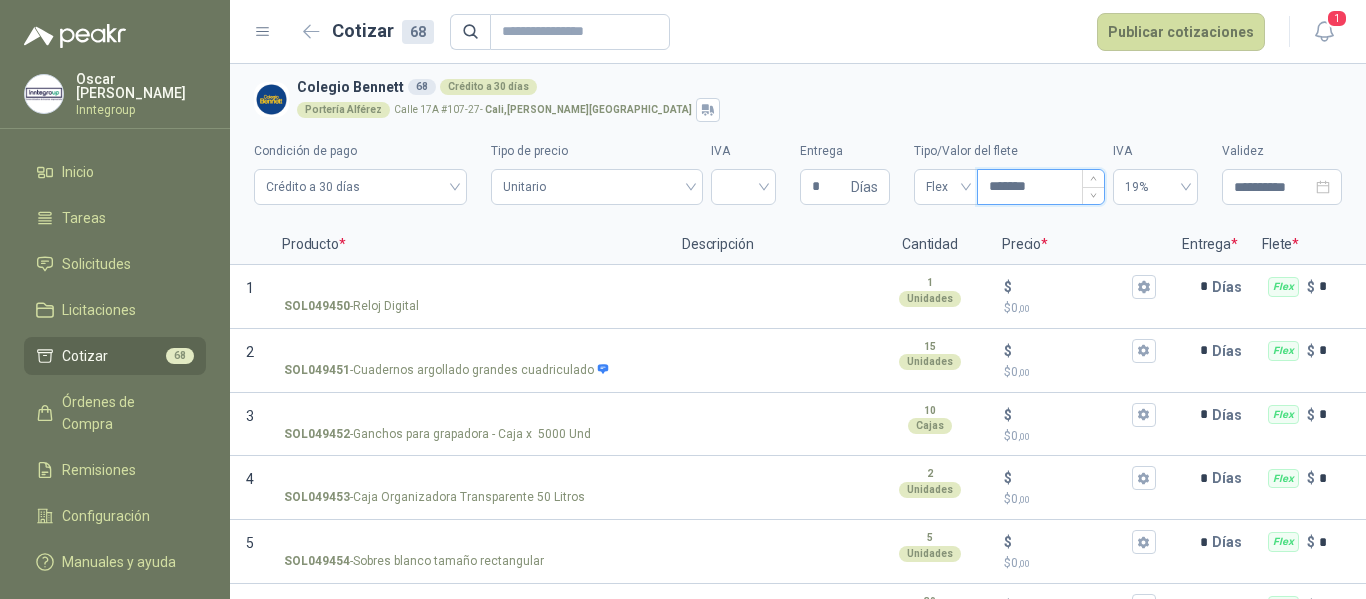 type on "********" 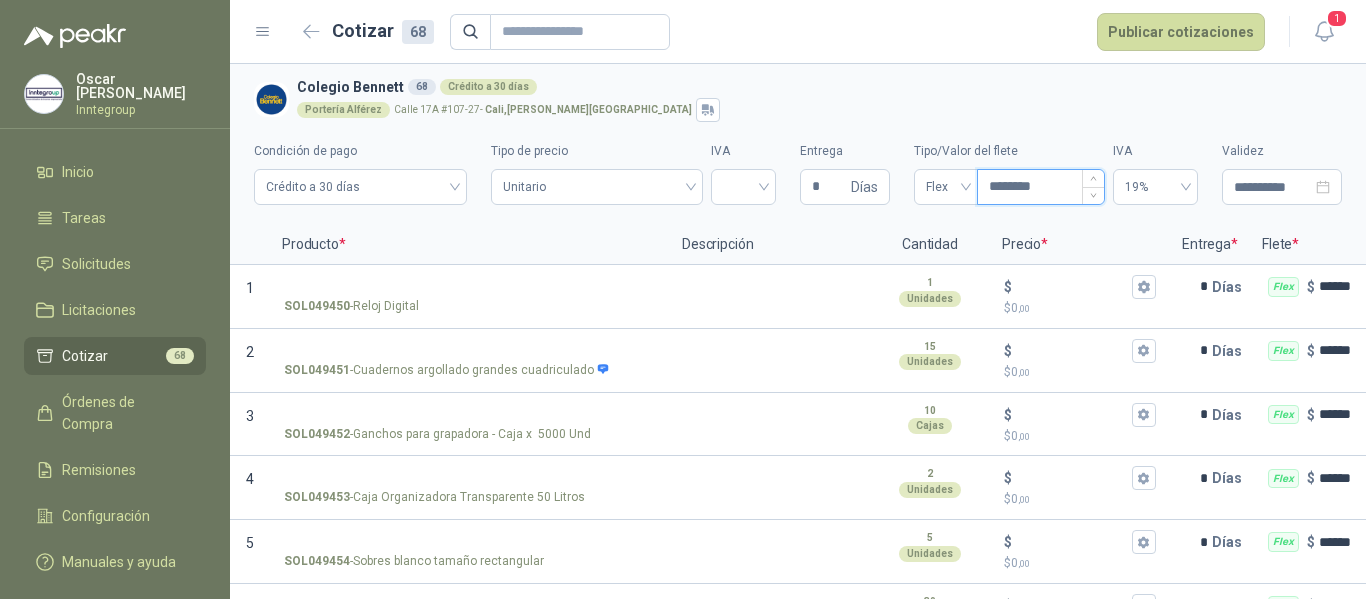 type 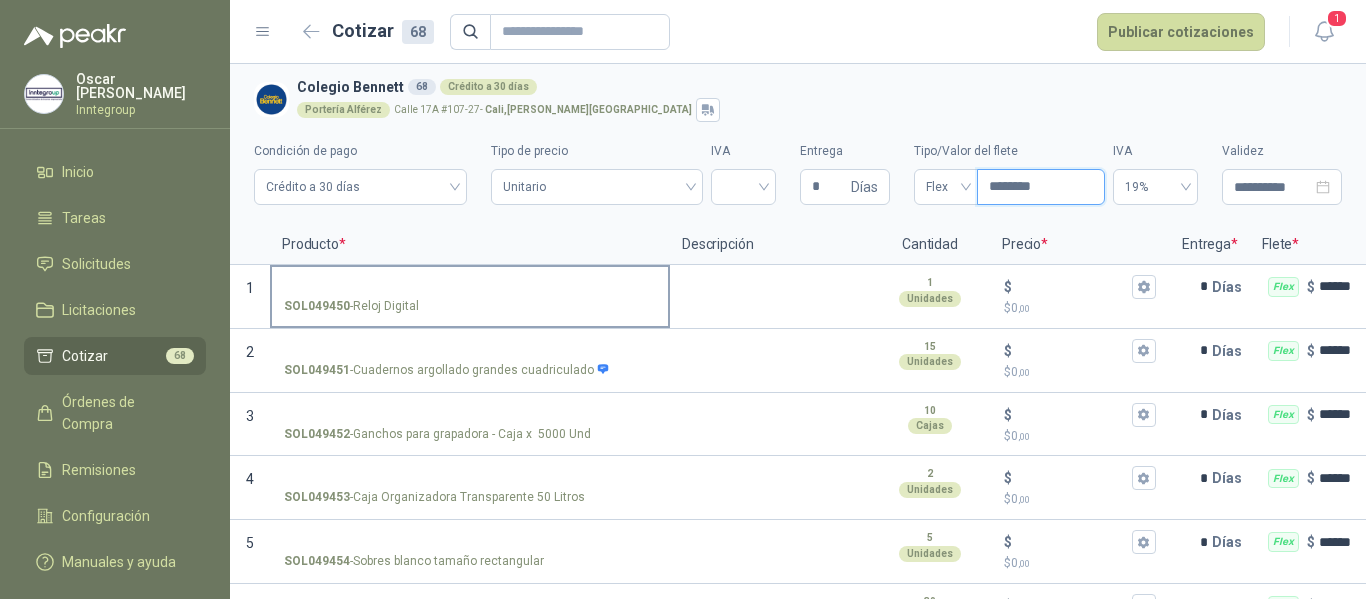 type on "********" 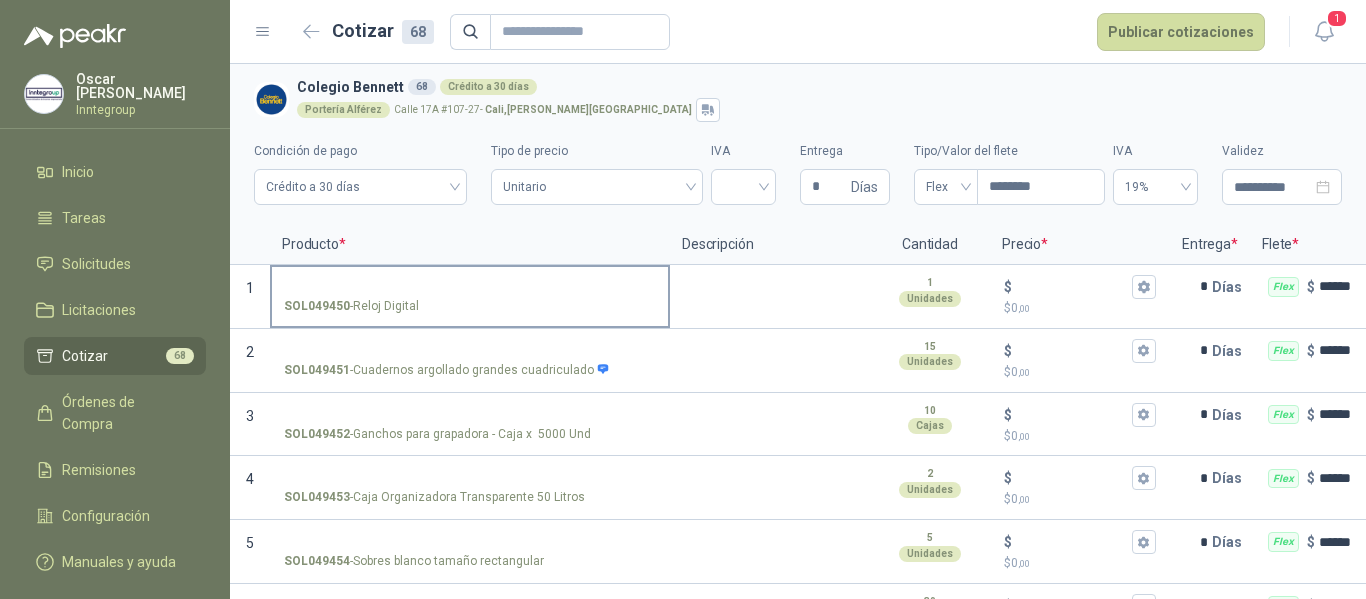 click on "SOL049450  -  Reloj Digital" at bounding box center [470, 287] 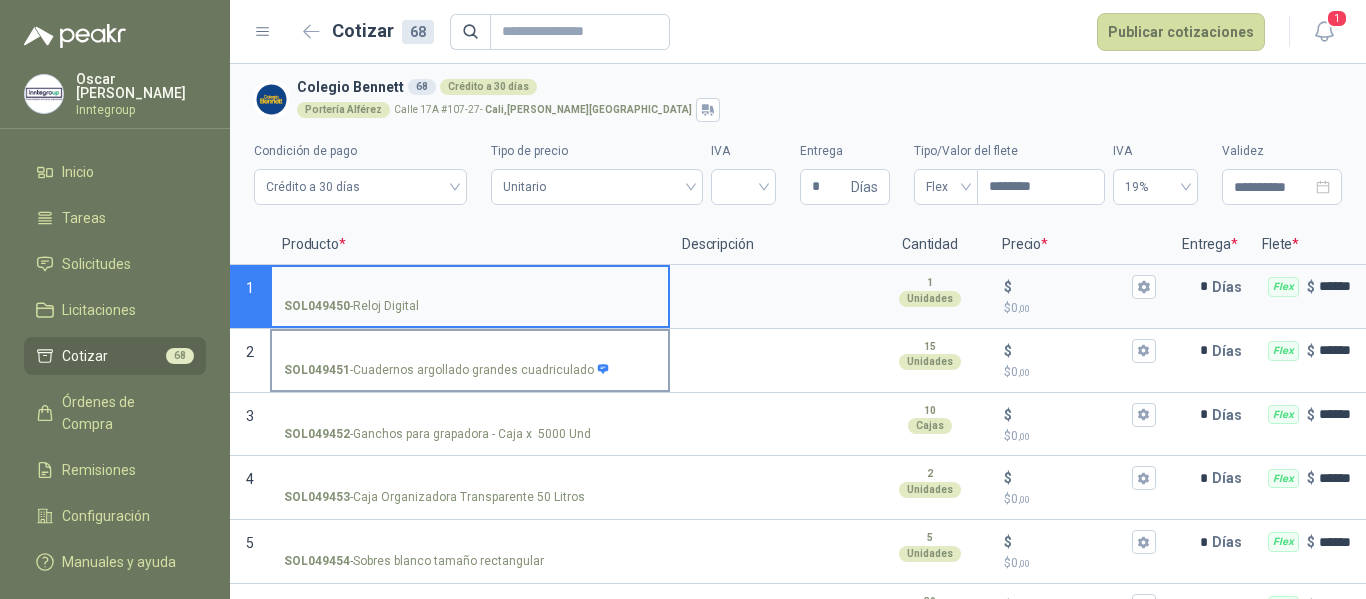 click on "SOL049451  -  Cuadernos argollado grandes cuadriculado" at bounding box center [470, 351] 